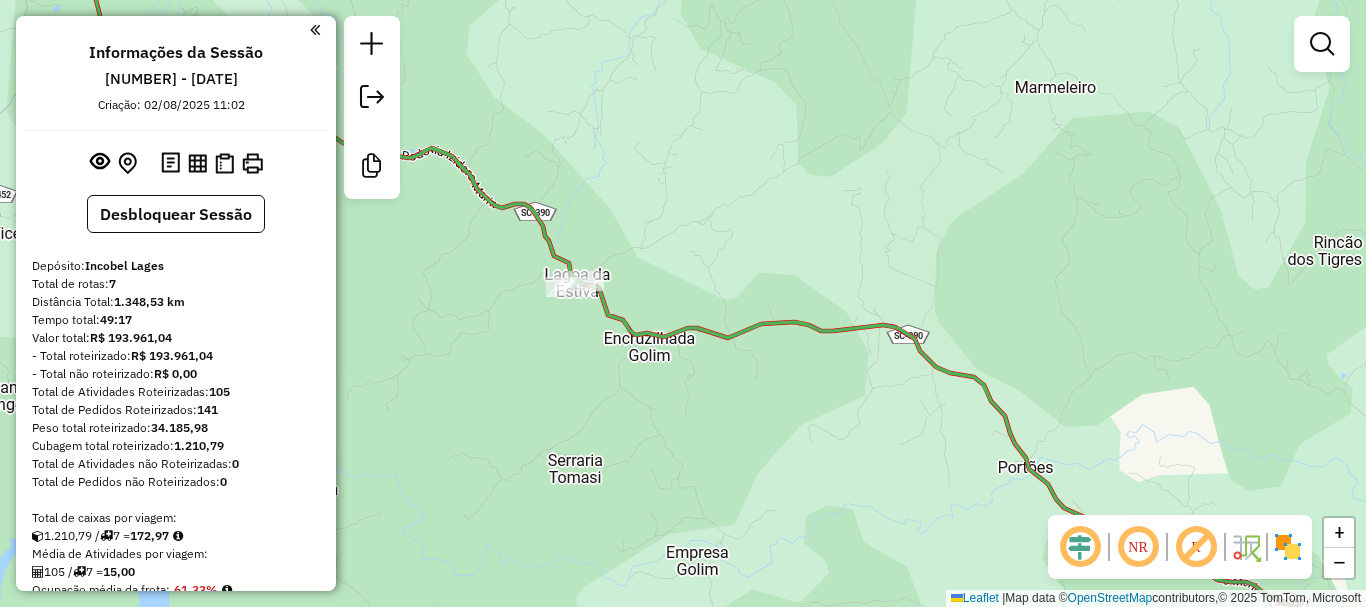 scroll, scrollTop: 0, scrollLeft: 0, axis: both 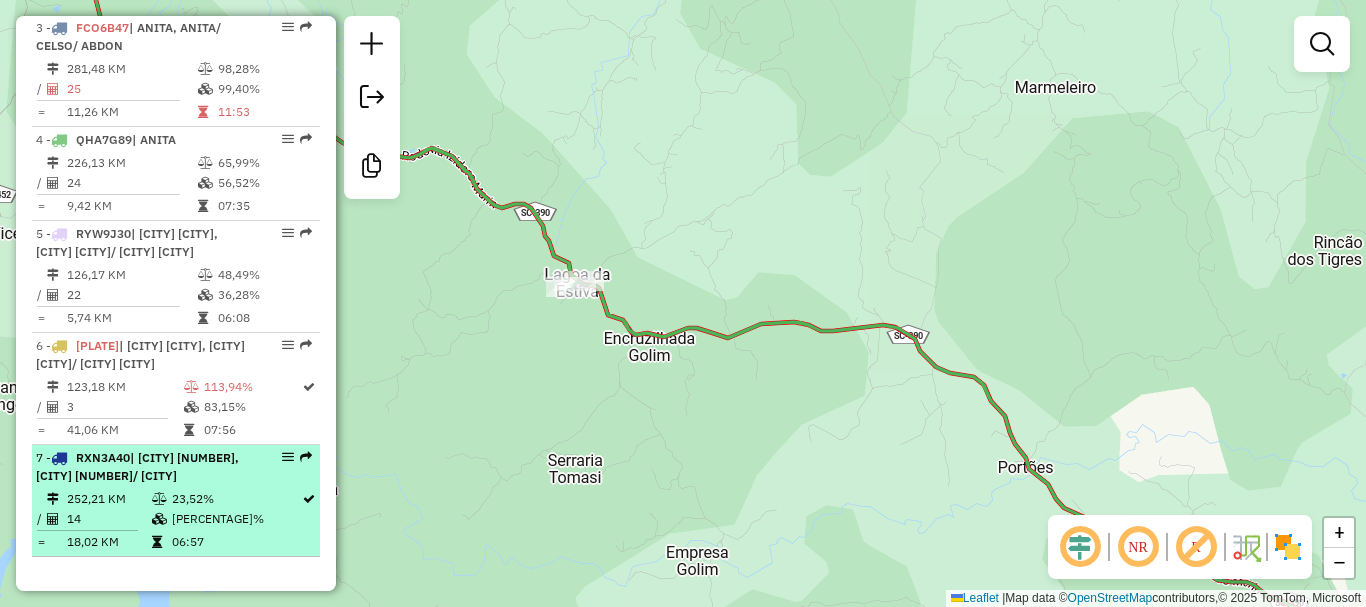 click on "252,21 KM" at bounding box center [108, 499] 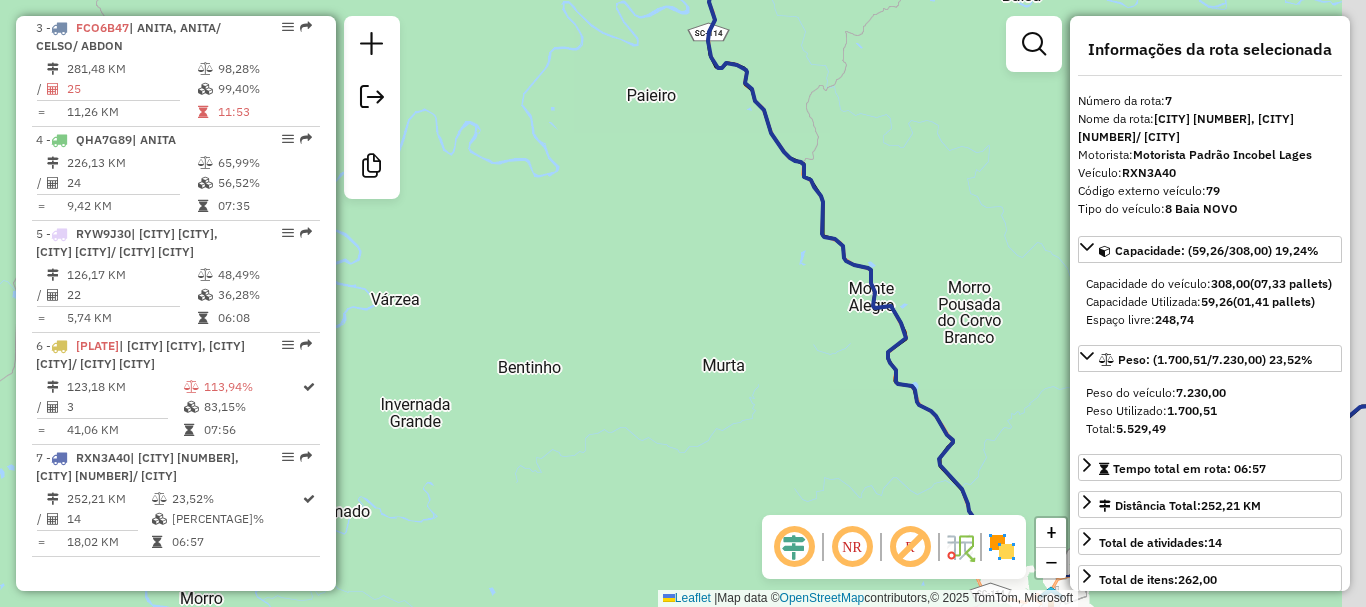 drag, startPoint x: 789, startPoint y: 415, endPoint x: 509, endPoint y: 50, distance: 460.02716 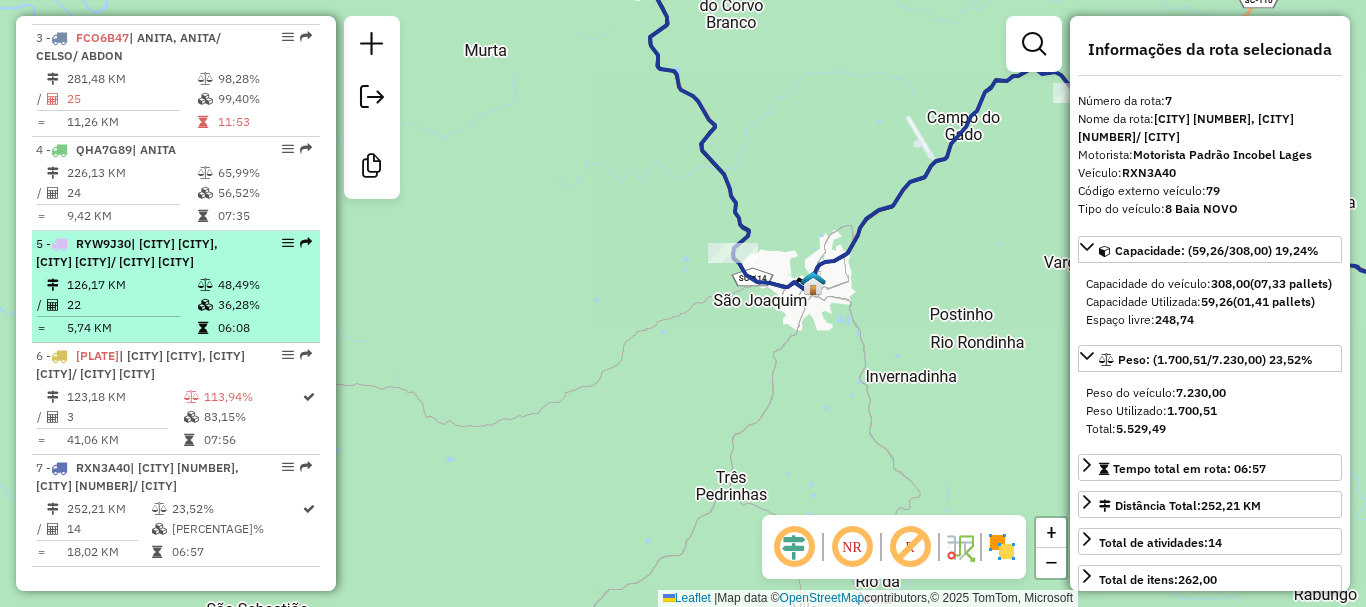 scroll, scrollTop: 1002, scrollLeft: 0, axis: vertical 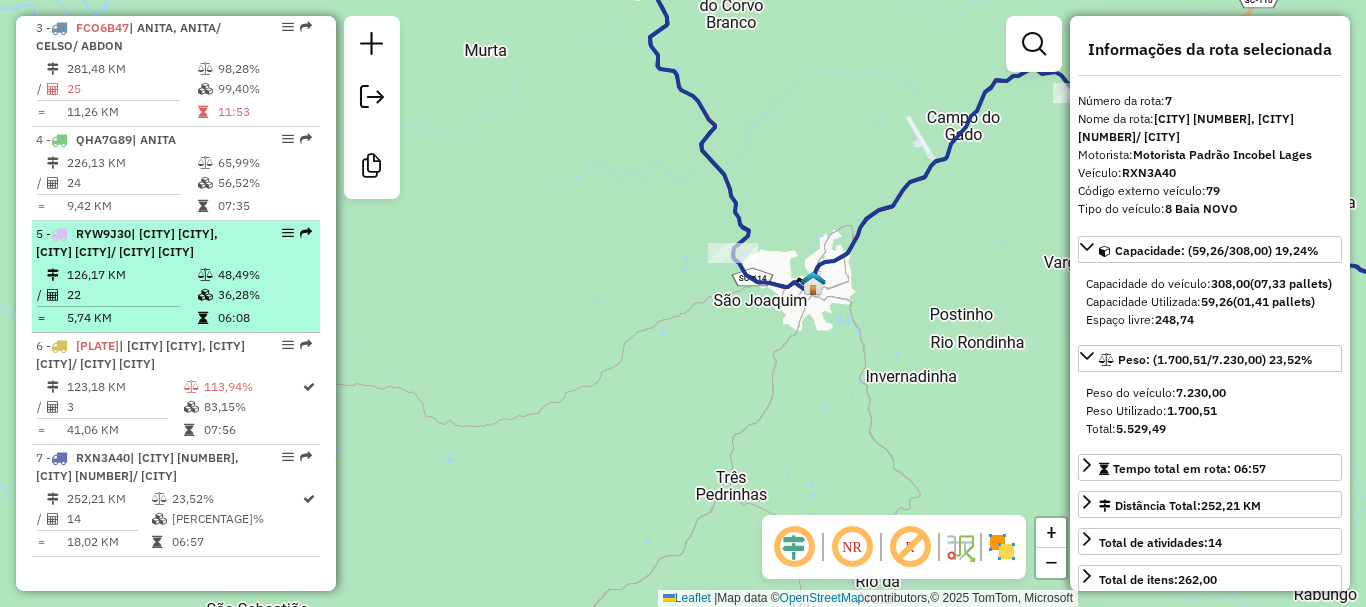 click on "7 -       RXN3A40   | SÃO JOAQUIM 1, SÃO JOAQUIM 3/ BOM JARDIM  252,21 KM   23,52%  /  14   19,24%     =  18,02 KM   06:57" at bounding box center [176, 501] 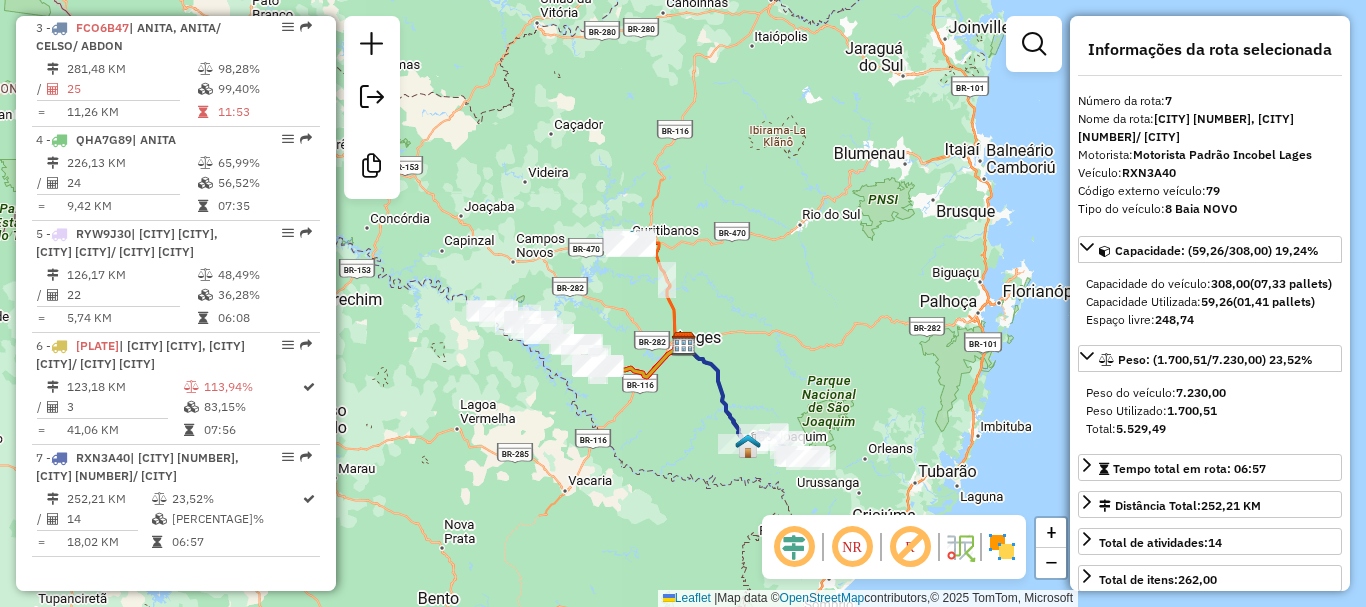 drag, startPoint x: 925, startPoint y: 402, endPoint x: 722, endPoint y: 260, distance: 247.73575 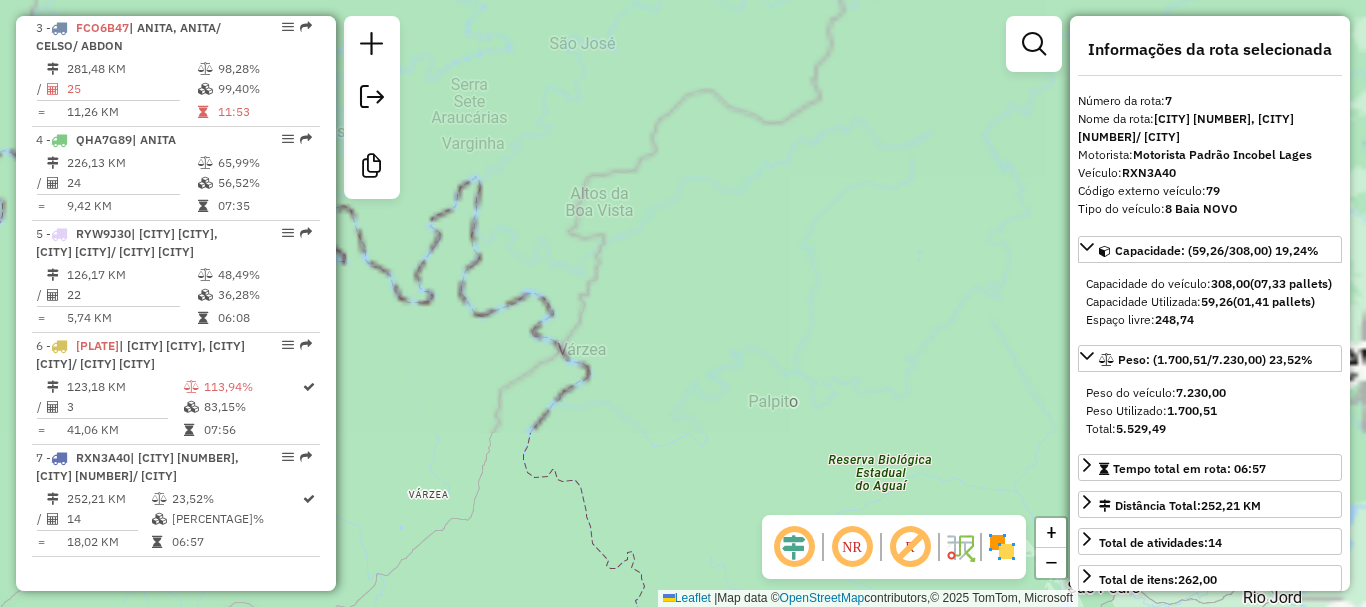 drag, startPoint x: 599, startPoint y: 179, endPoint x: 528, endPoint y: 595, distance: 422.0154 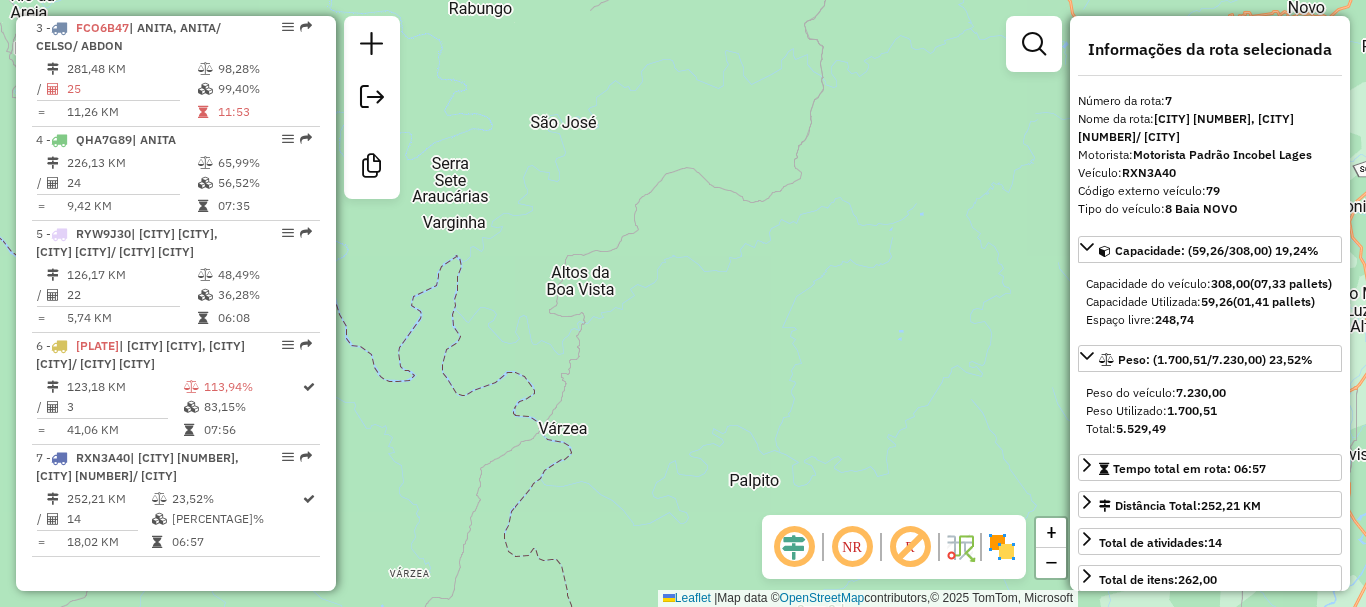 drag, startPoint x: 634, startPoint y: 265, endPoint x: 571, endPoint y: 483, distance: 226.92068 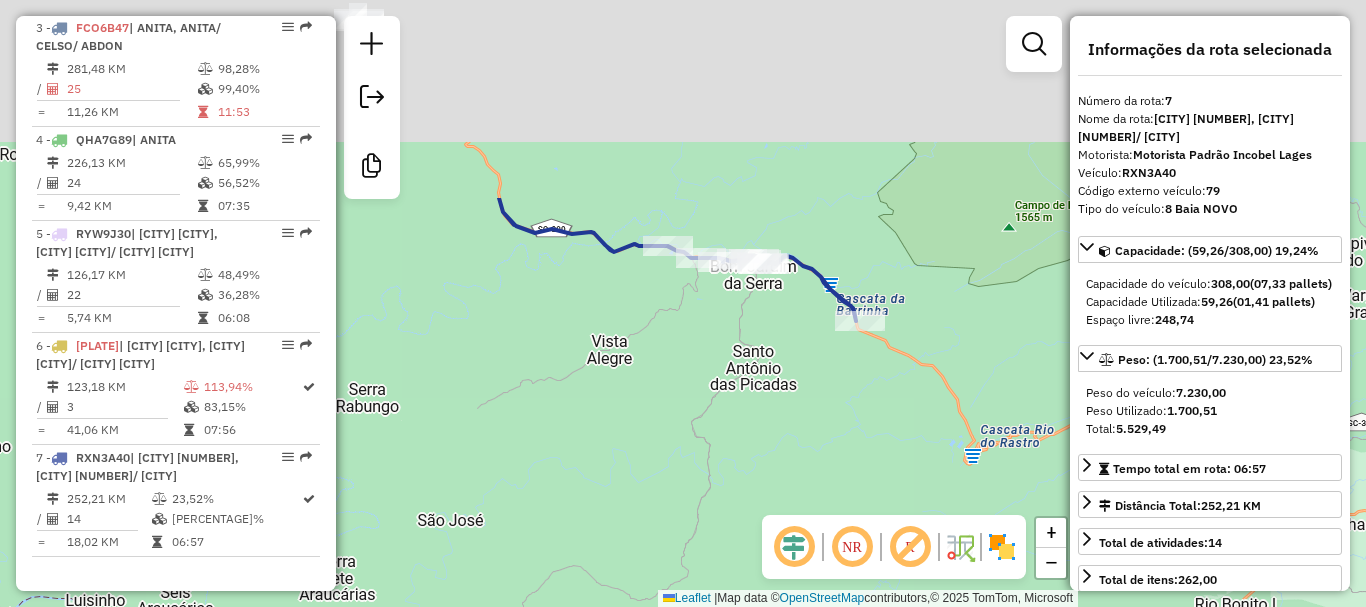 drag, startPoint x: 582, startPoint y: 298, endPoint x: 508, endPoint y: 552, distance: 264.56 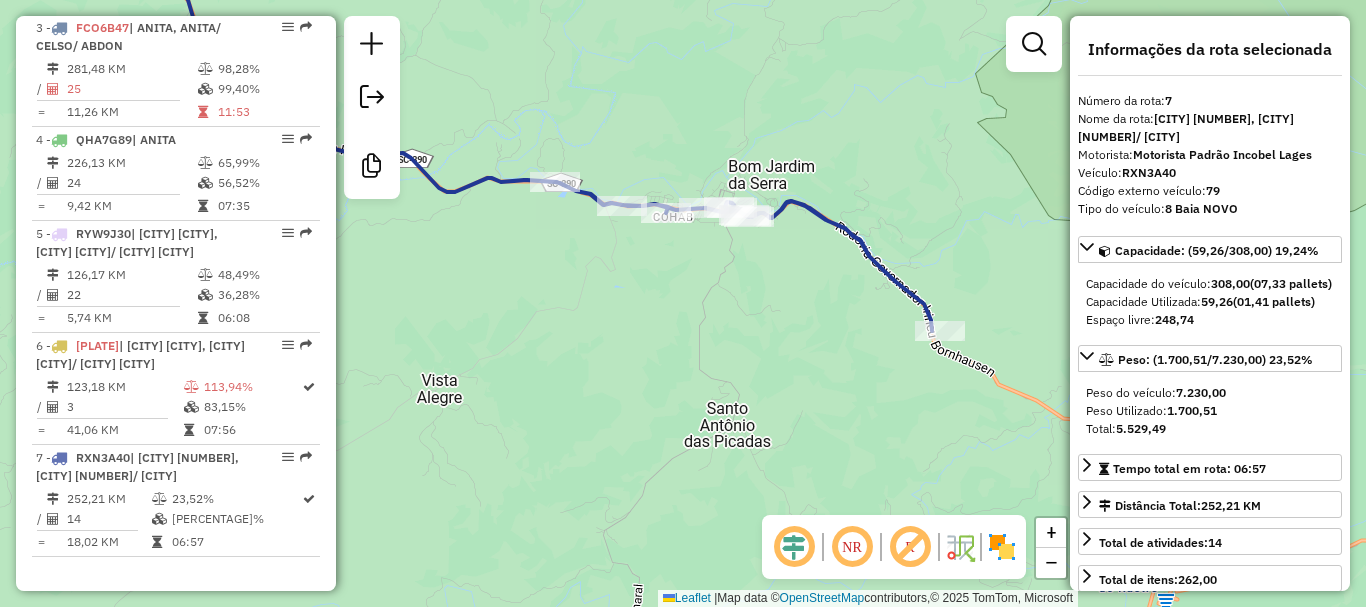 click on "Janela de atendimento Grade de atendimento Capacidade Transportadoras Veículos Cliente Pedidos  Rotas Selecione os dias de semana para filtrar as janelas de atendimento  Seg   Ter   Qua   Qui   Sex   Sáb   Dom  Informe o período da janela de atendimento: De: Até:  Filtrar exatamente a janela do cliente  Considerar janela de atendimento padrão  Selecione os dias de semana para filtrar as grades de atendimento  Seg   Ter   Qua   Qui   Sex   Sáb   Dom   Considerar clientes sem dia de atendimento cadastrado  Clientes fora do dia de atendimento selecionado Filtrar as atividades entre os valores definidos abaixo:  Peso mínimo:   Peso máximo:   Cubagem mínima:   Cubagem máxima:   De:   Até:  Filtrar as atividades entre o tempo de atendimento definido abaixo:  De:   Até:   Considerar capacidade total dos clientes não roteirizados Transportadora: Selecione um ou mais itens Tipo de veículo: Selecione um ou mais itens Veículo: Selecione um ou mais itens Motorista: Selecione um ou mais itens Nome: Rótulo:" 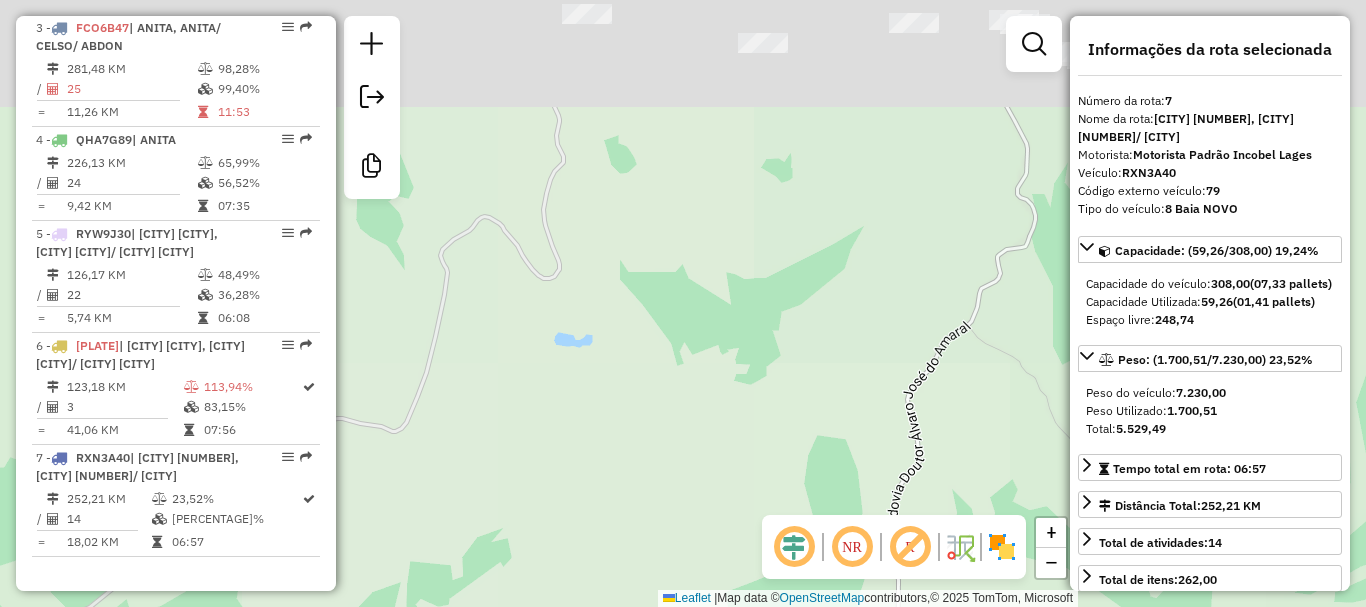drag, startPoint x: 625, startPoint y: 225, endPoint x: 513, endPoint y: 646, distance: 435.6432 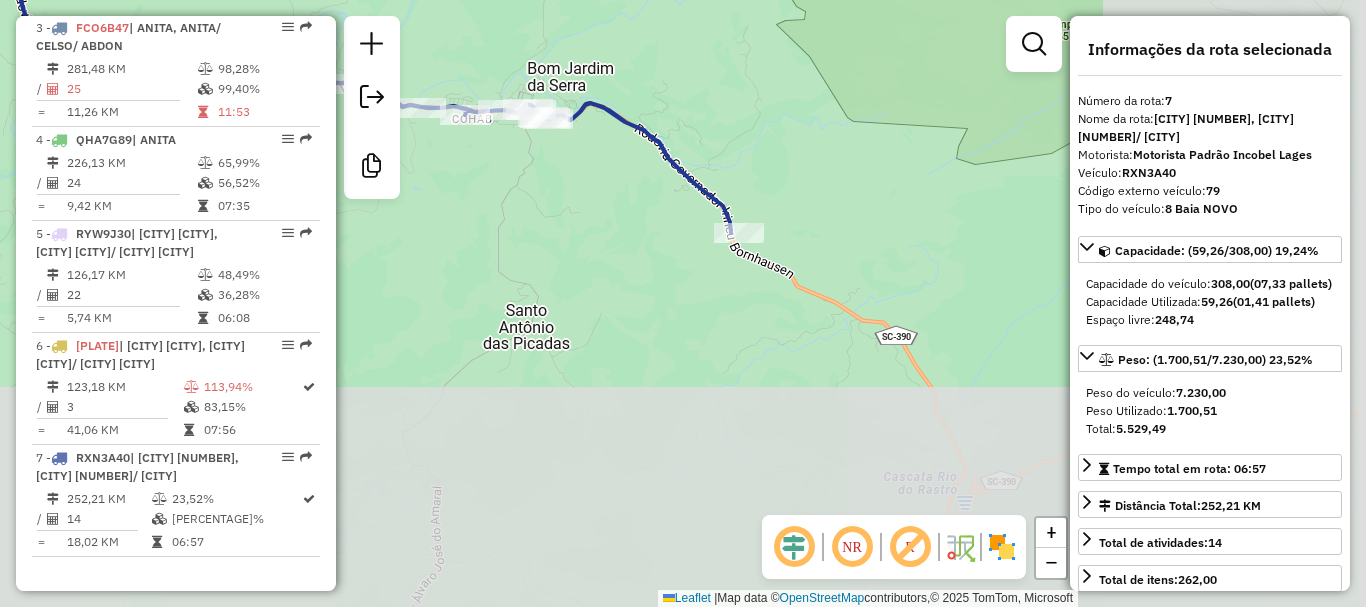 drag, startPoint x: 898, startPoint y: 421, endPoint x: 614, endPoint y: 148, distance: 393.93527 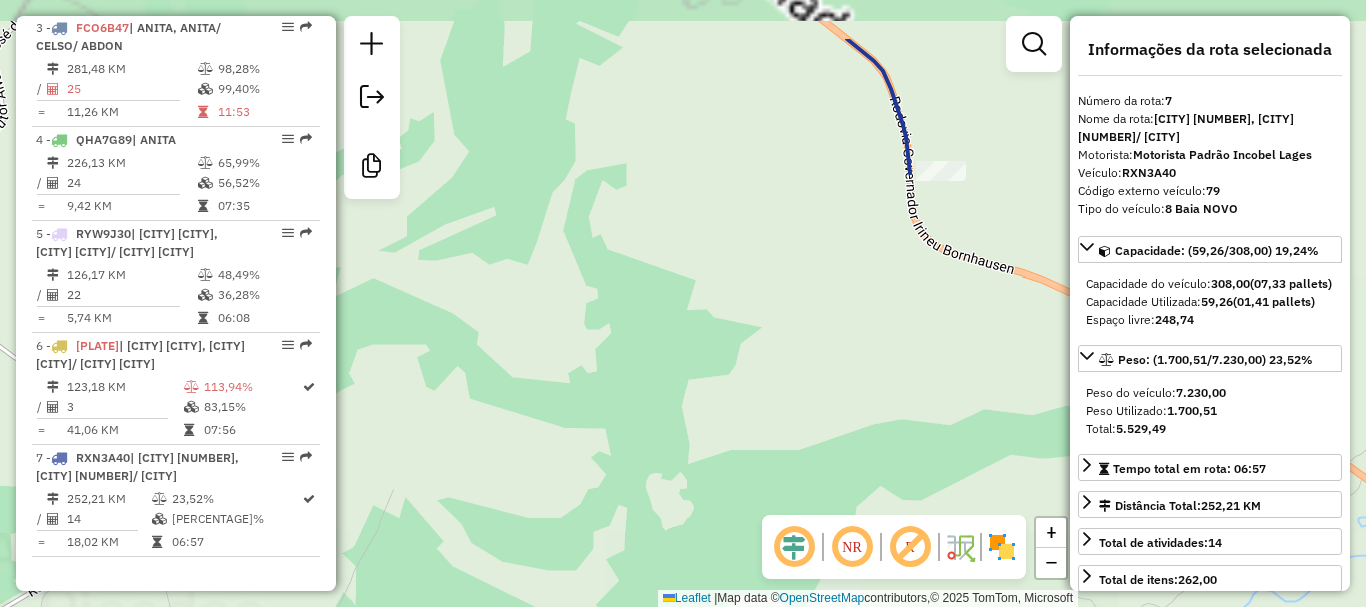 drag, startPoint x: 640, startPoint y: 303, endPoint x: 550, endPoint y: 357, distance: 104.95713 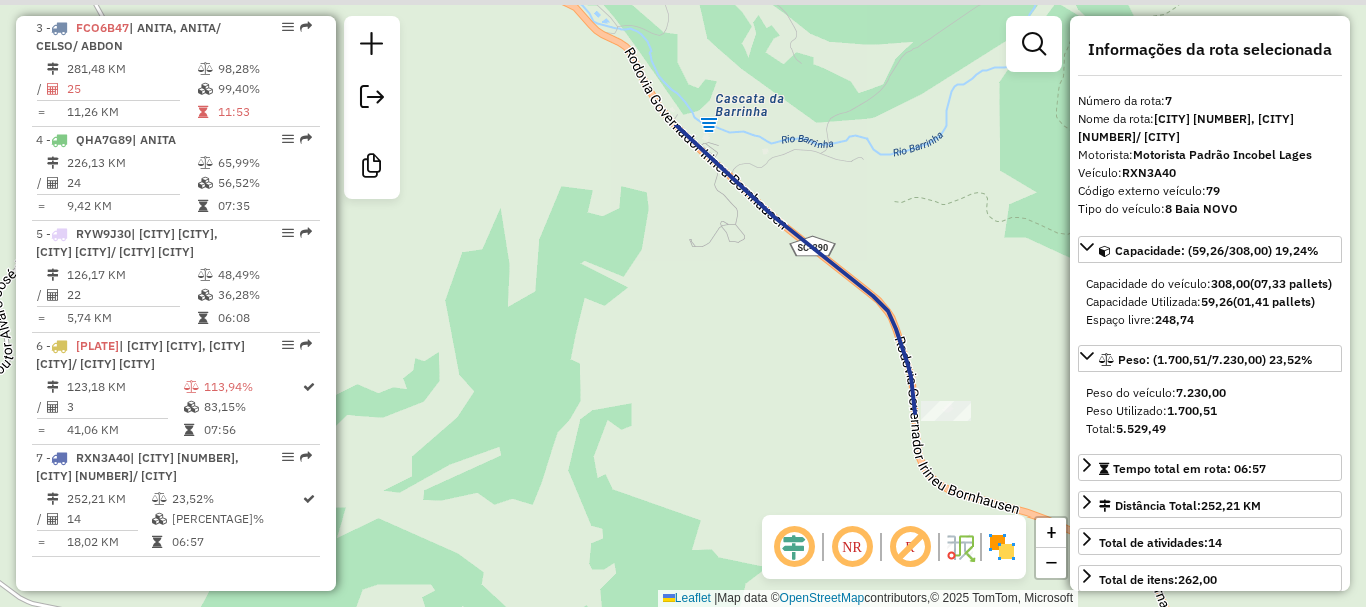 drag, startPoint x: 844, startPoint y: 357, endPoint x: 931, endPoint y: 539, distance: 201.72507 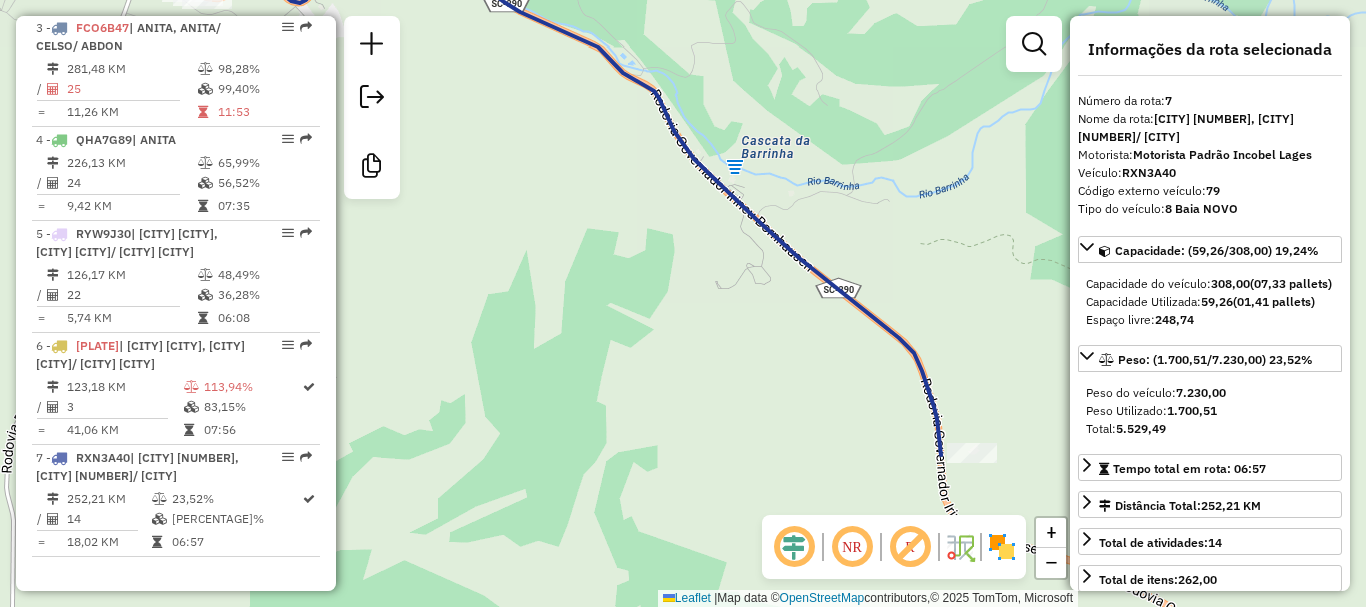 drag, startPoint x: 494, startPoint y: 262, endPoint x: 926, endPoint y: 533, distance: 509.9657 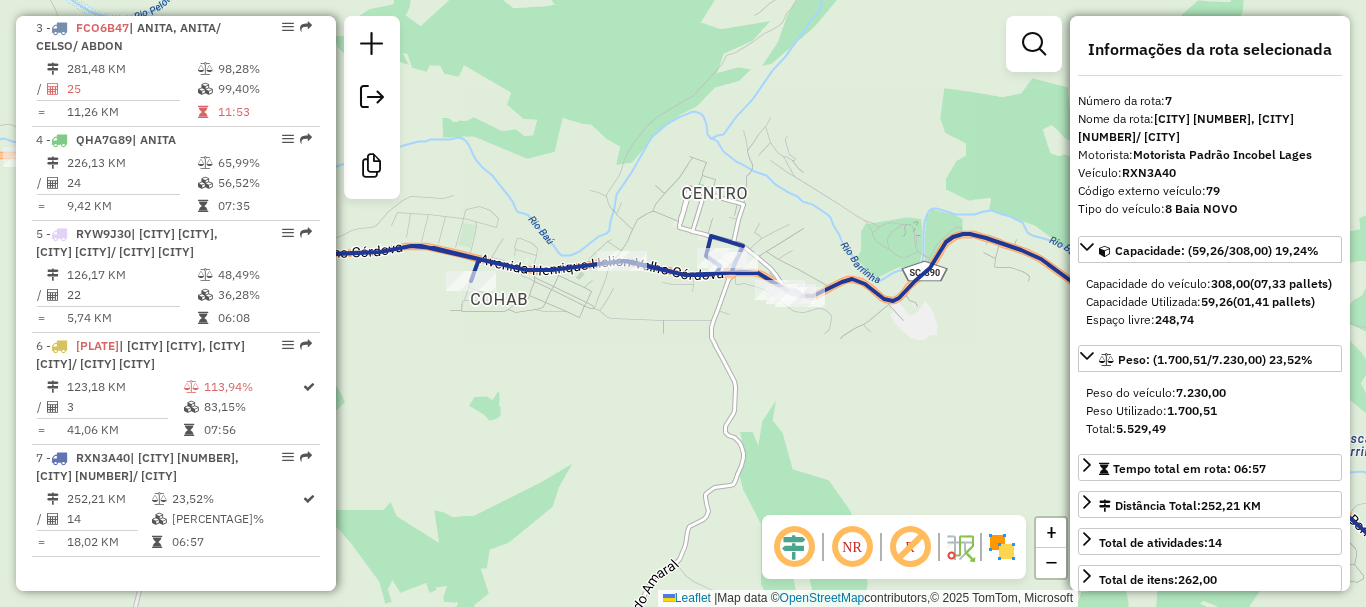 drag, startPoint x: 652, startPoint y: 335, endPoint x: 1017, endPoint y: 372, distance: 366.87054 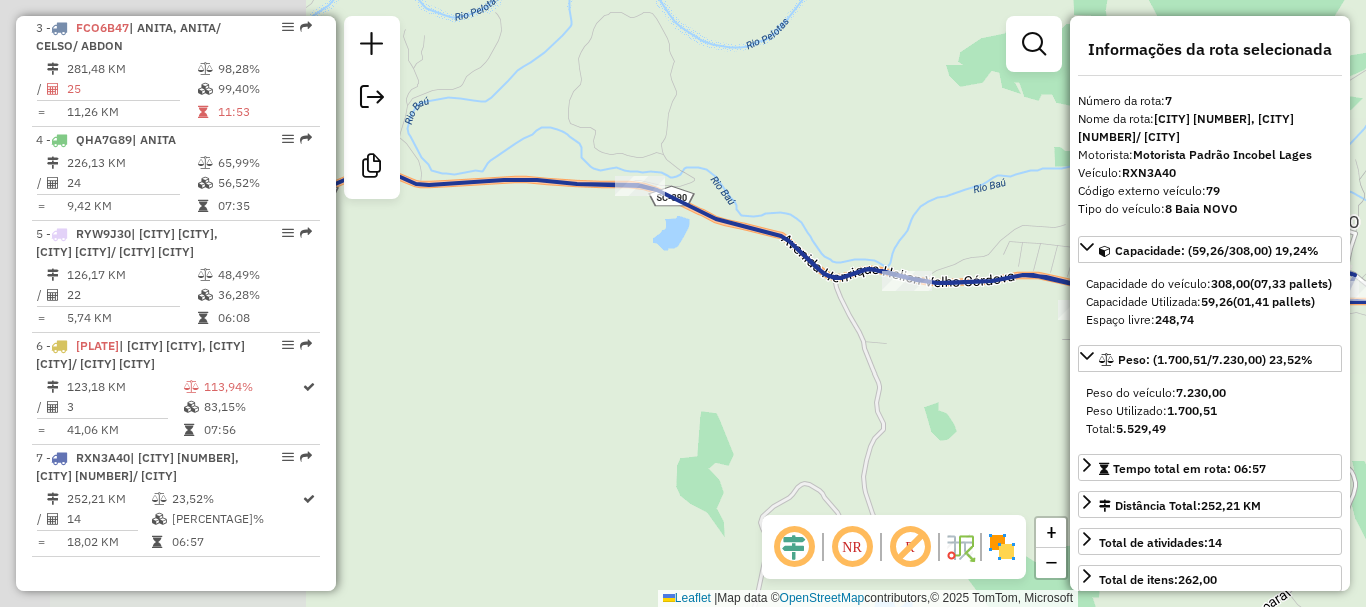 drag, startPoint x: 484, startPoint y: 292, endPoint x: 966, endPoint y: 328, distance: 483.34253 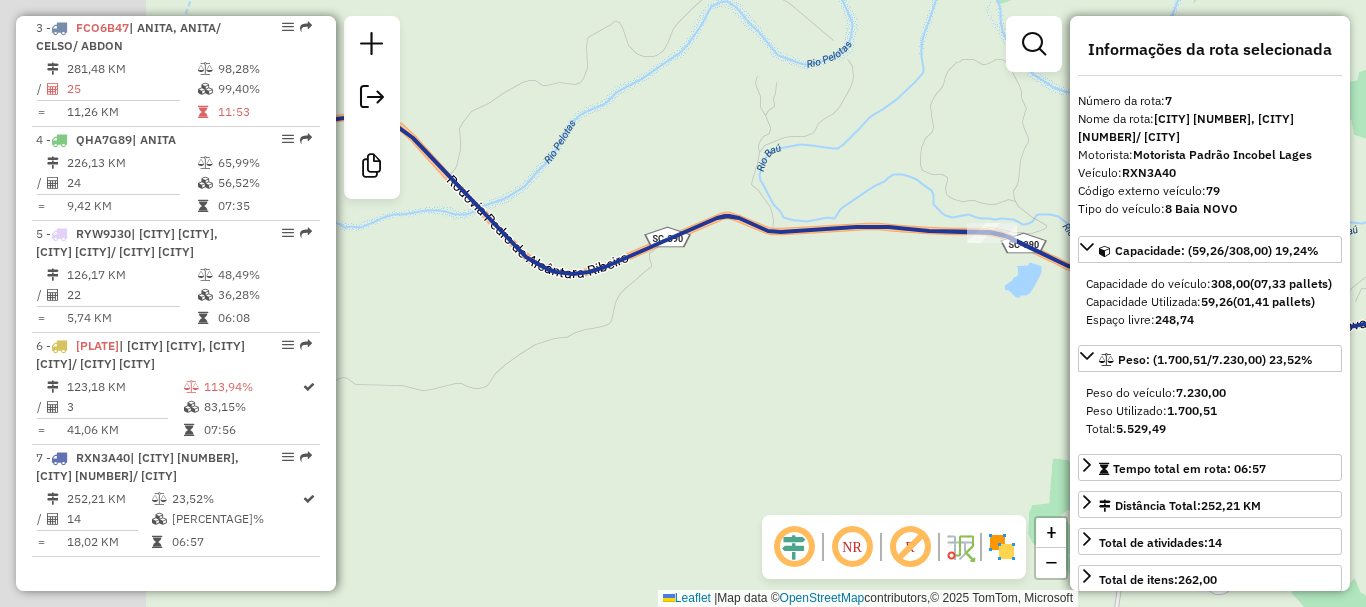 drag, startPoint x: 957, startPoint y: 267, endPoint x: 1097, endPoint y: 288, distance: 141.56624 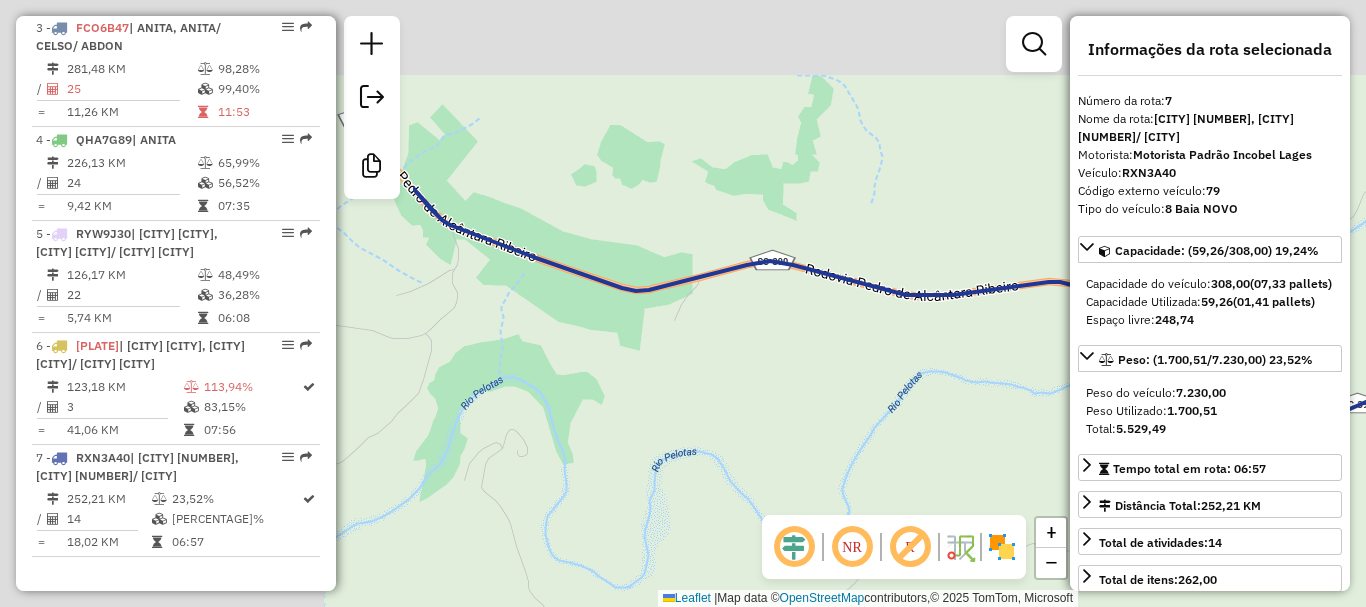 drag, startPoint x: 1004, startPoint y: 412, endPoint x: 1085, endPoint y: 440, distance: 85.70297 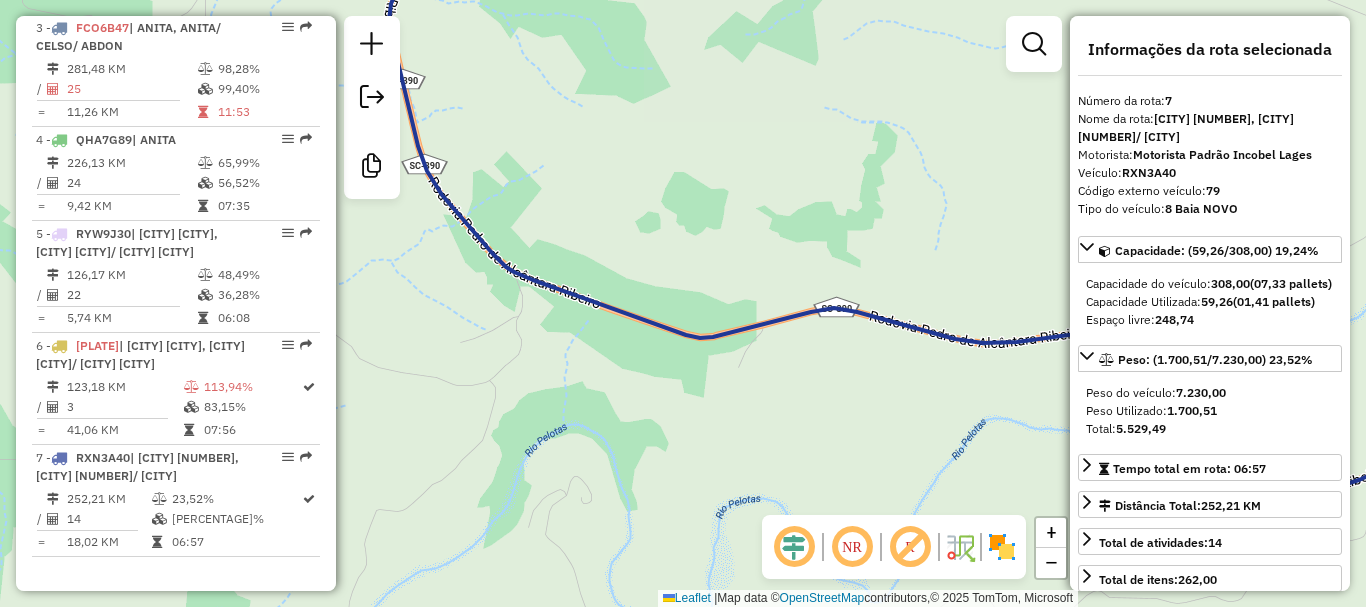drag, startPoint x: 610, startPoint y: 361, endPoint x: 936, endPoint y: 497, distance: 353.2308 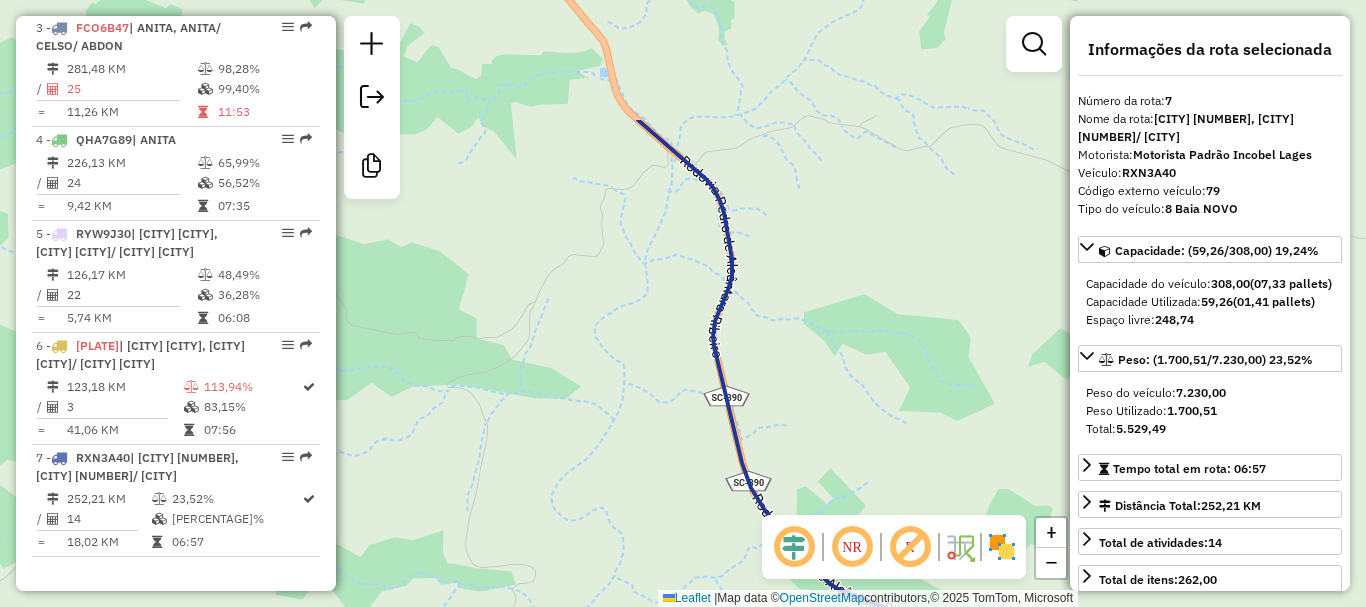 drag, startPoint x: 714, startPoint y: 328, endPoint x: 717, endPoint y: 533, distance: 205.02196 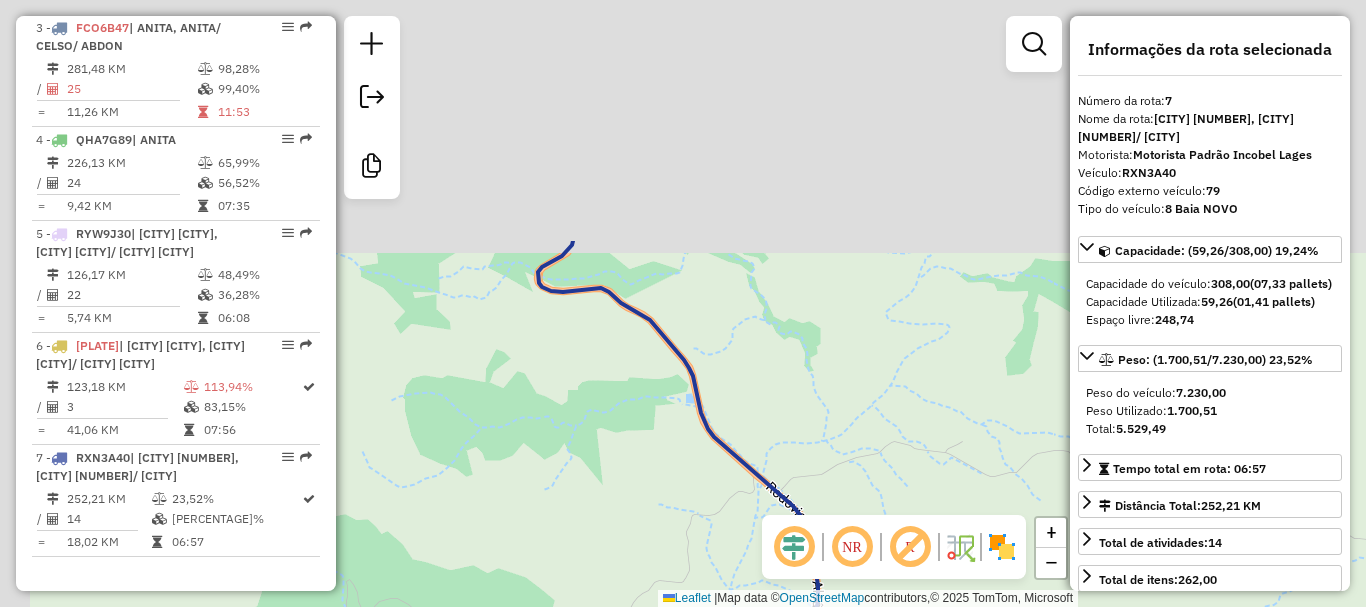 drag, startPoint x: 601, startPoint y: 304, endPoint x: 686, endPoint y: 622, distance: 329.1641 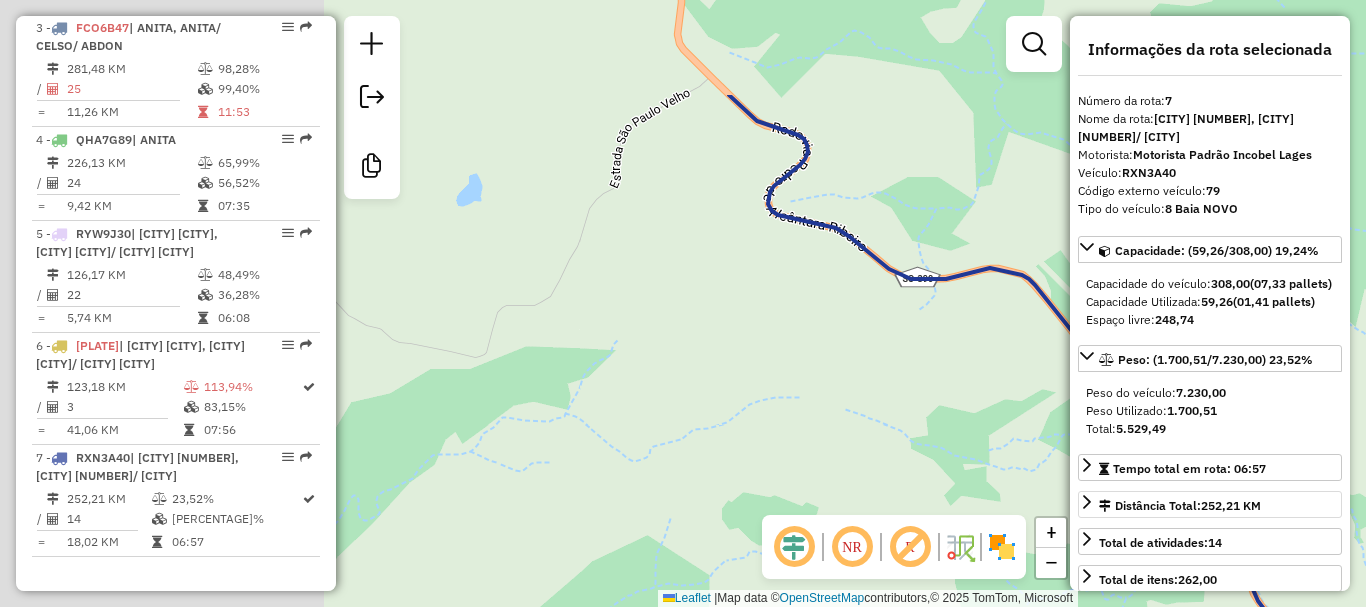 drag, startPoint x: 539, startPoint y: 380, endPoint x: 1112, endPoint y: 536, distance: 593.856 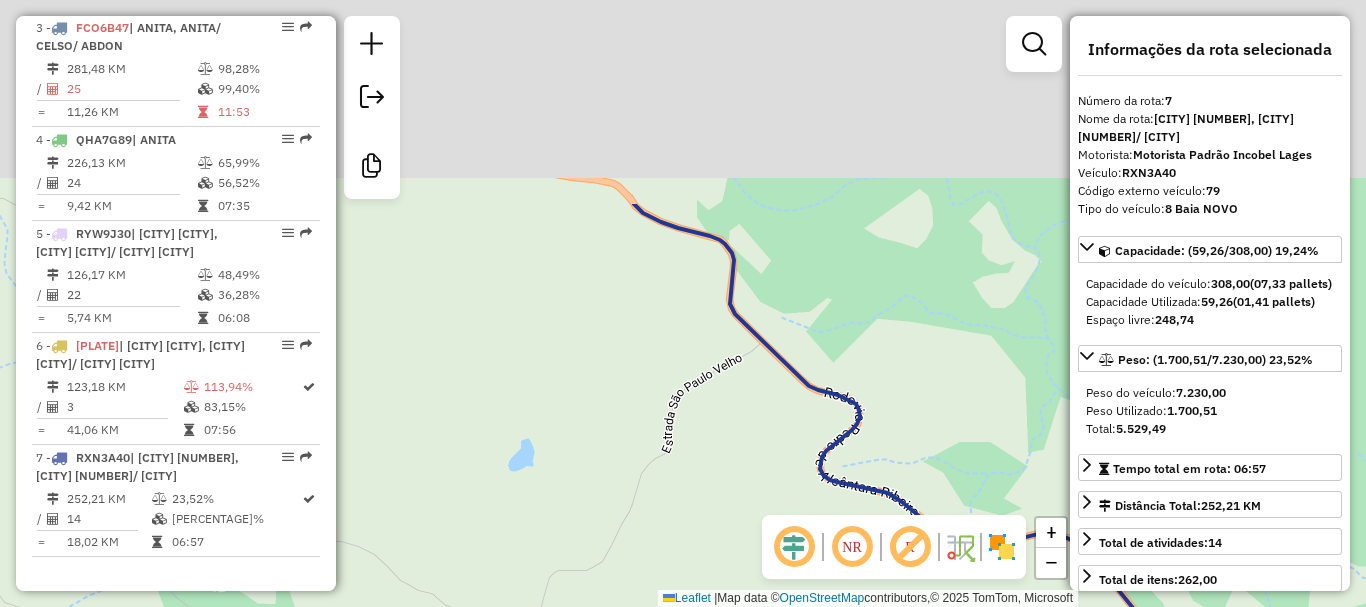 drag, startPoint x: 814, startPoint y: 162, endPoint x: 839, endPoint y: 428, distance: 267.17224 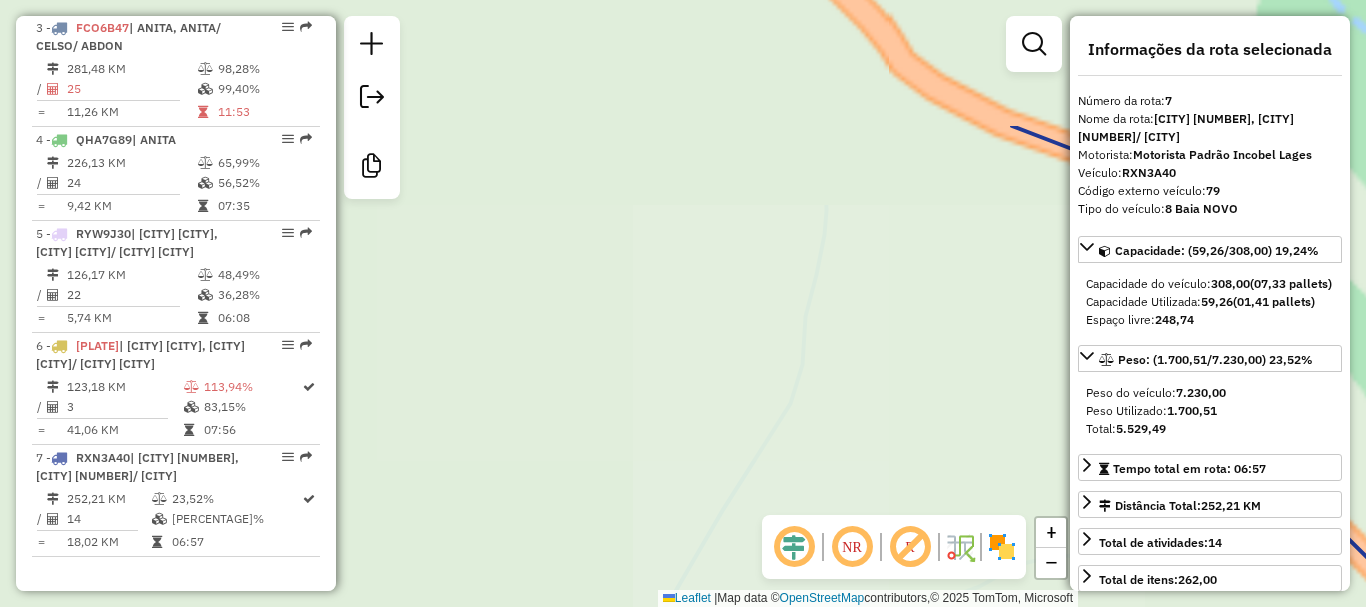 drag, startPoint x: 613, startPoint y: 363, endPoint x: 735, endPoint y: 491, distance: 176.8276 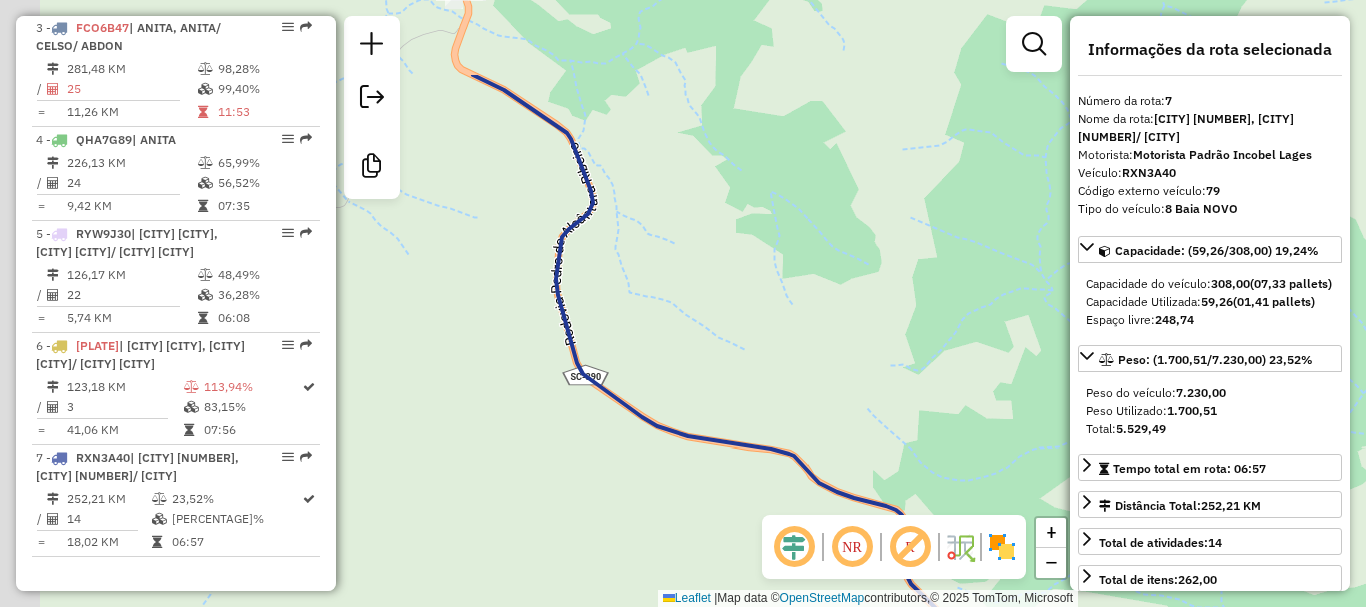 drag, startPoint x: 640, startPoint y: 393, endPoint x: 383, endPoint y: 218, distance: 310.92444 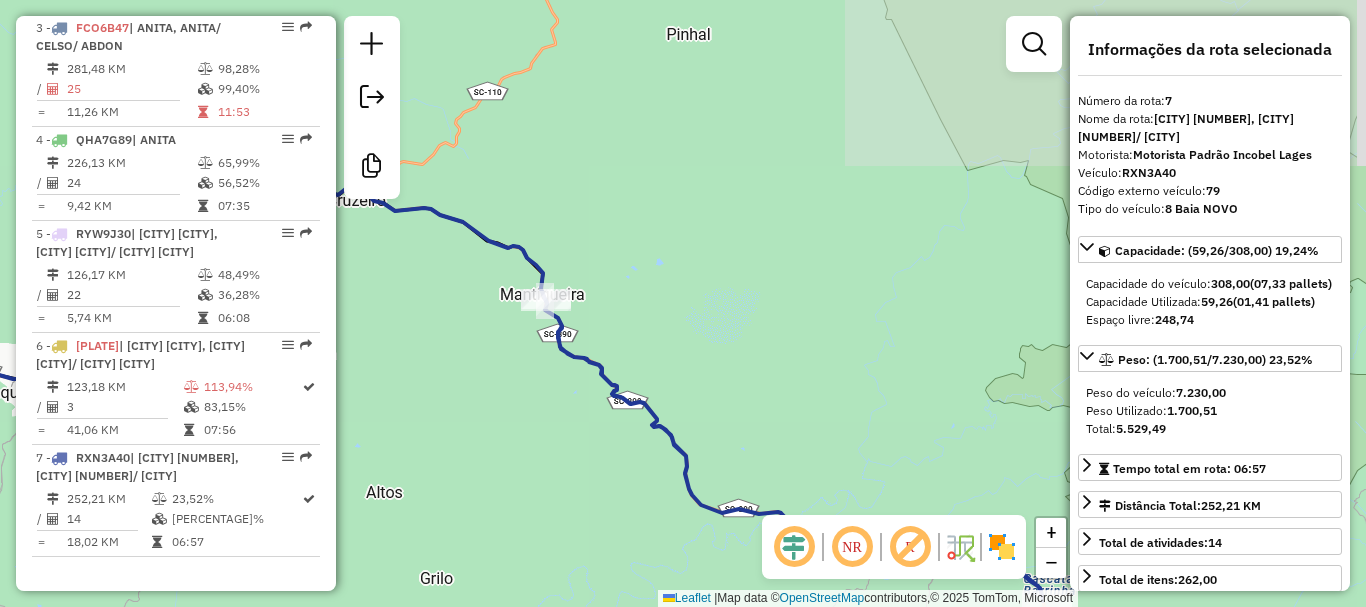drag, startPoint x: 521, startPoint y: 256, endPoint x: 637, endPoint y: 482, distance: 254.0315 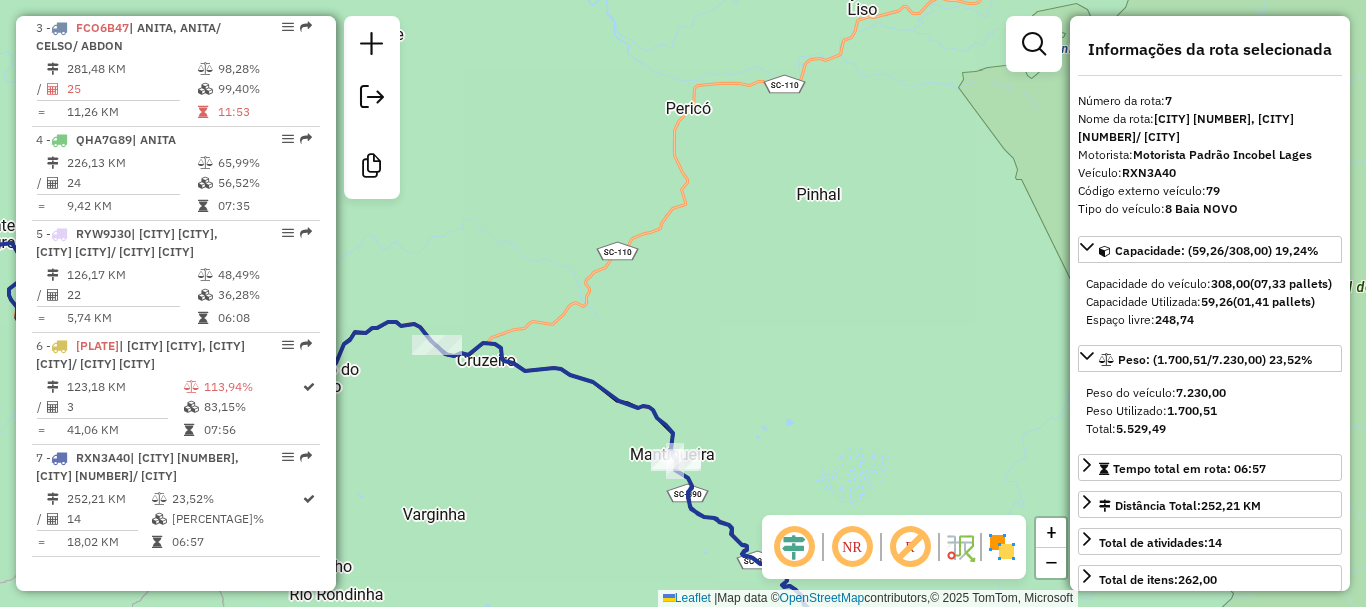 drag, startPoint x: 499, startPoint y: 374, endPoint x: 873, endPoint y: 376, distance: 374.00534 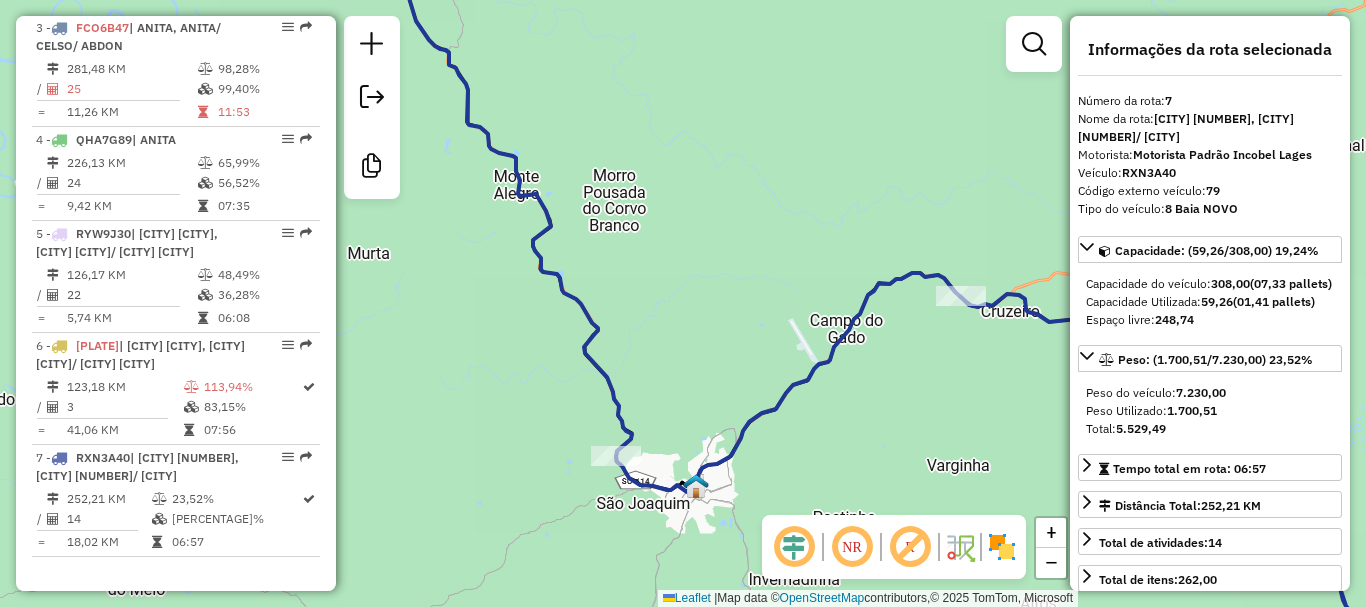 drag, startPoint x: 486, startPoint y: 485, endPoint x: 948, endPoint y: 420, distance: 466.5501 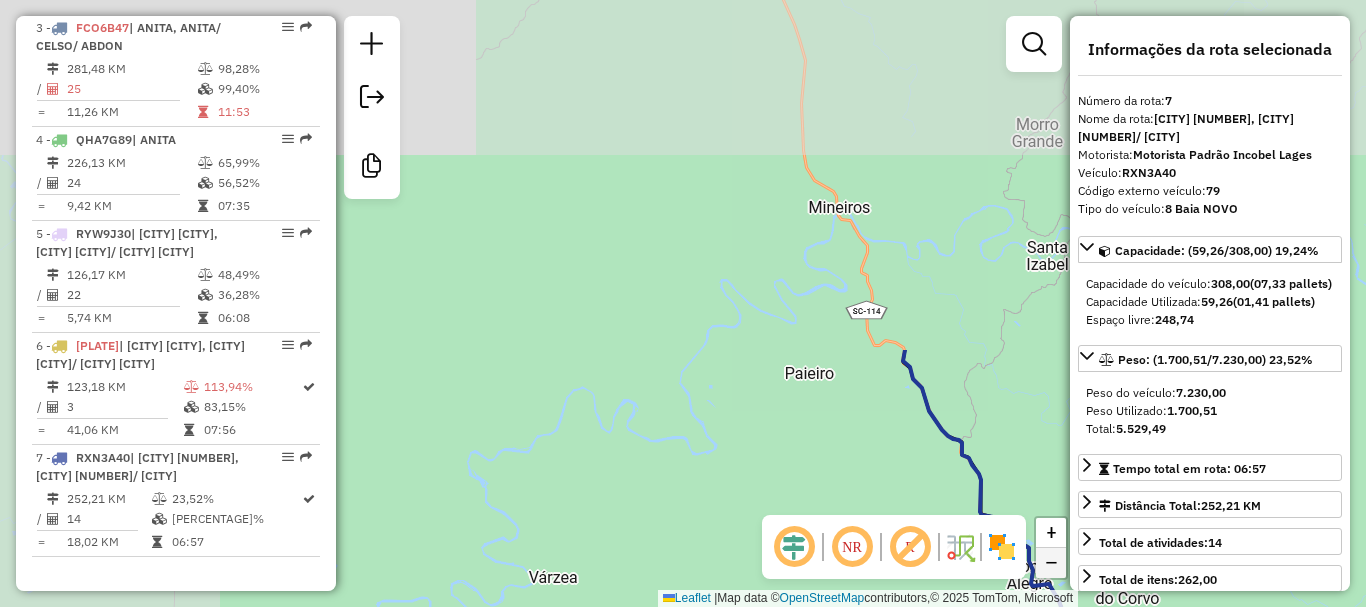 drag, startPoint x: 859, startPoint y: 316, endPoint x: 1053, endPoint y: 558, distance: 310.16125 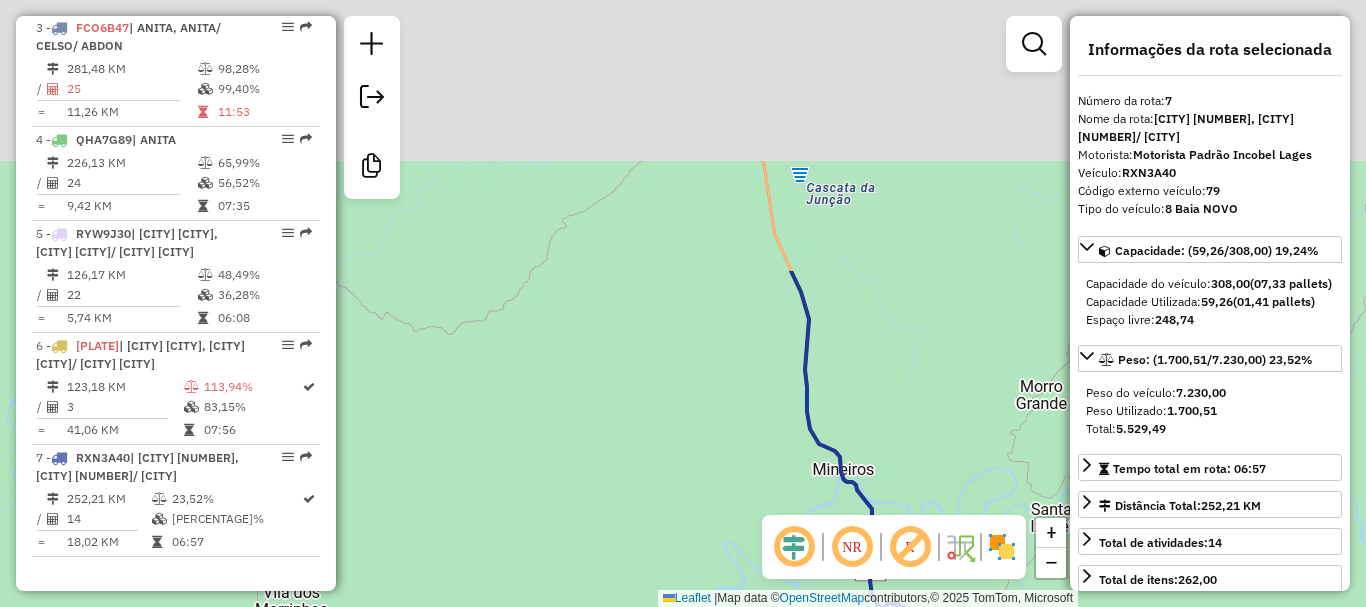 drag, startPoint x: 790, startPoint y: 473, endPoint x: 783, endPoint y: 483, distance: 12.206555 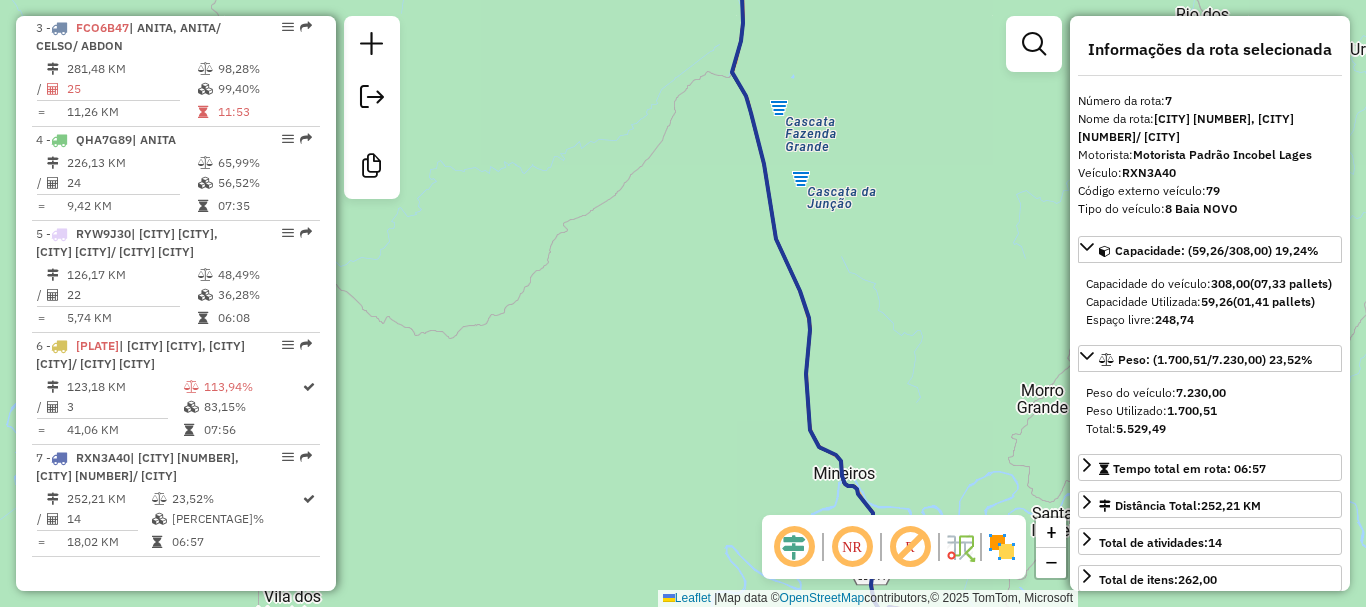 drag, startPoint x: 653, startPoint y: 454, endPoint x: 658, endPoint y: 478, distance: 24.5153 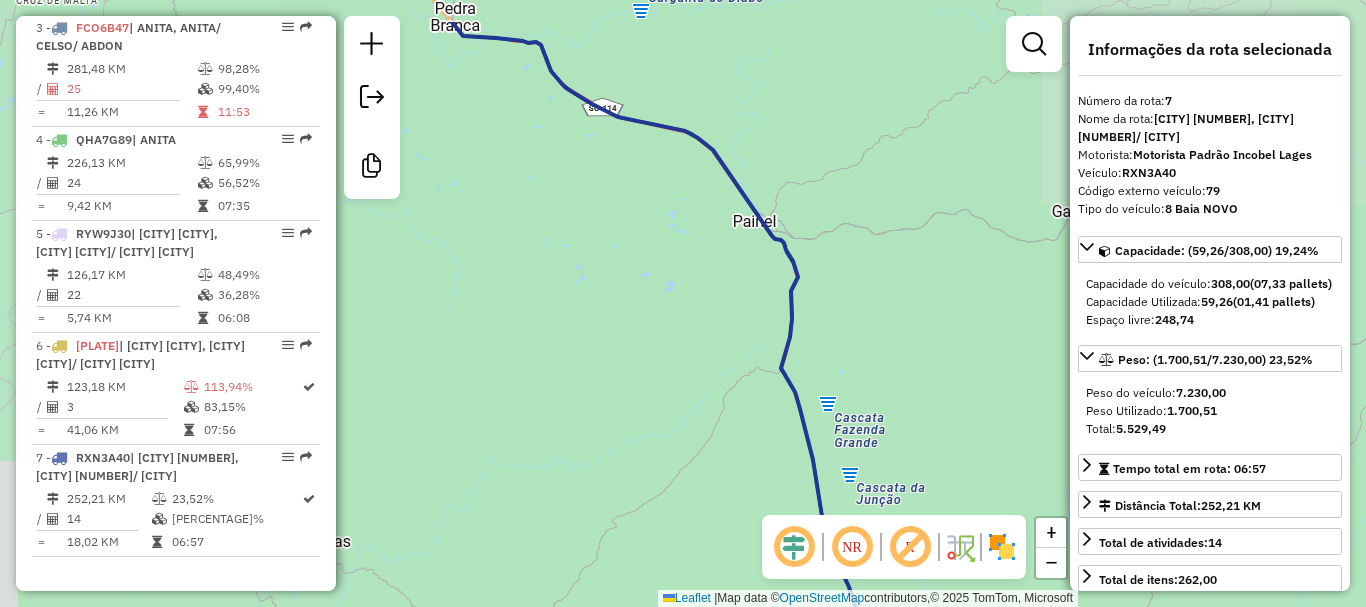 drag, startPoint x: 614, startPoint y: 328, endPoint x: 588, endPoint y: 214, distance: 116.92733 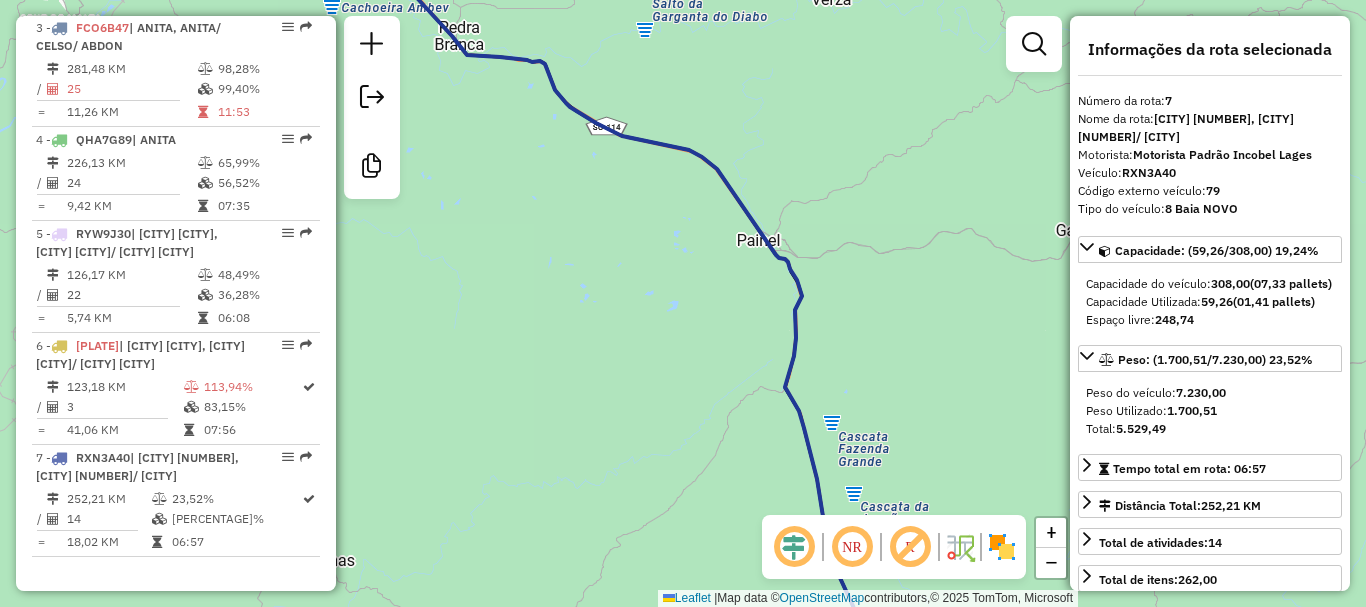 drag, startPoint x: 580, startPoint y: 194, endPoint x: 597, endPoint y: 270, distance: 77.87811 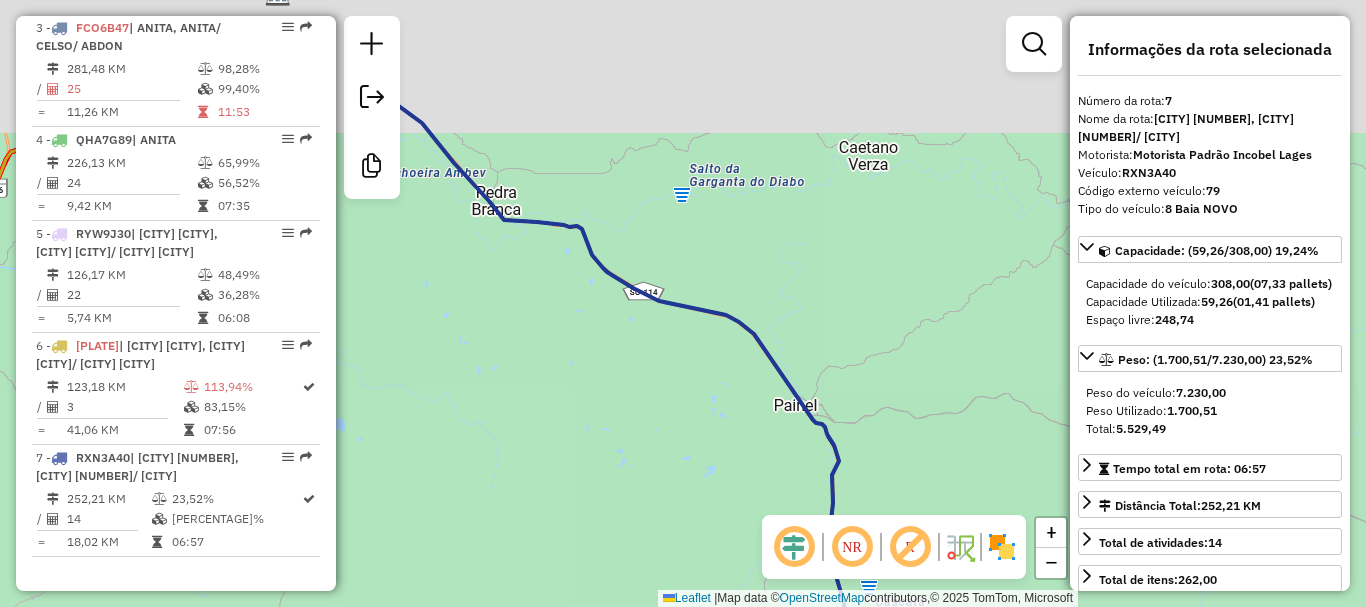 drag, startPoint x: 624, startPoint y: 316, endPoint x: 703, endPoint y: 402, distance: 116.777565 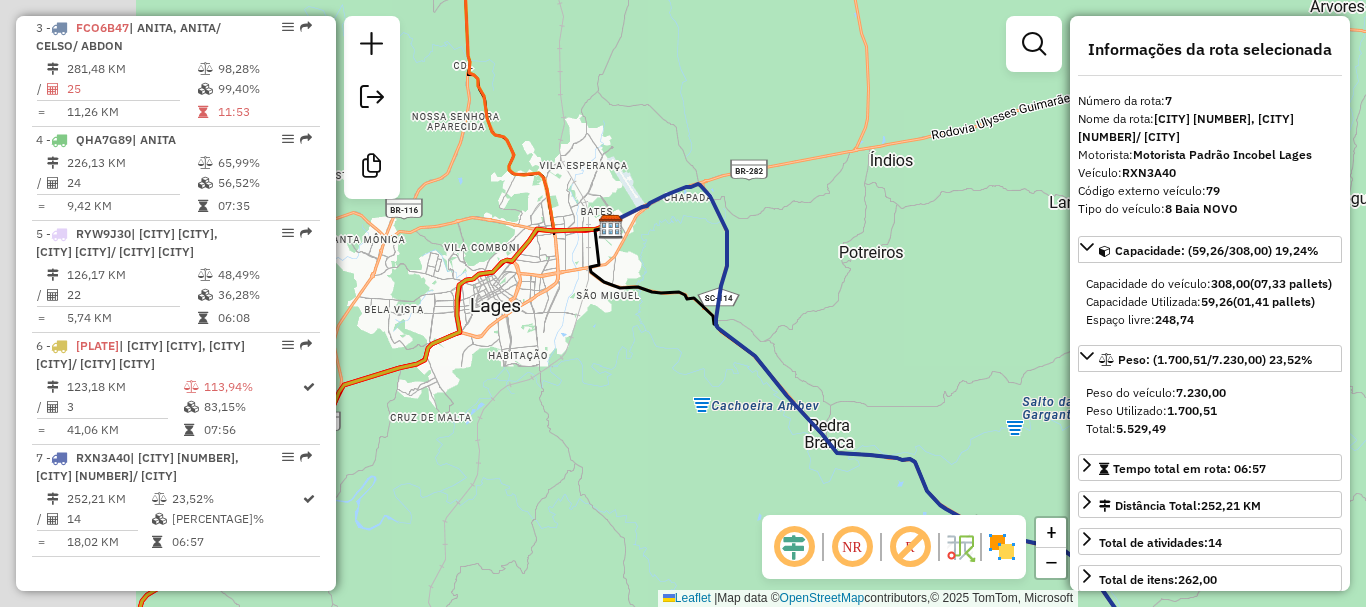 drag, startPoint x: 817, startPoint y: 432, endPoint x: 905, endPoint y: 437, distance: 88.14193 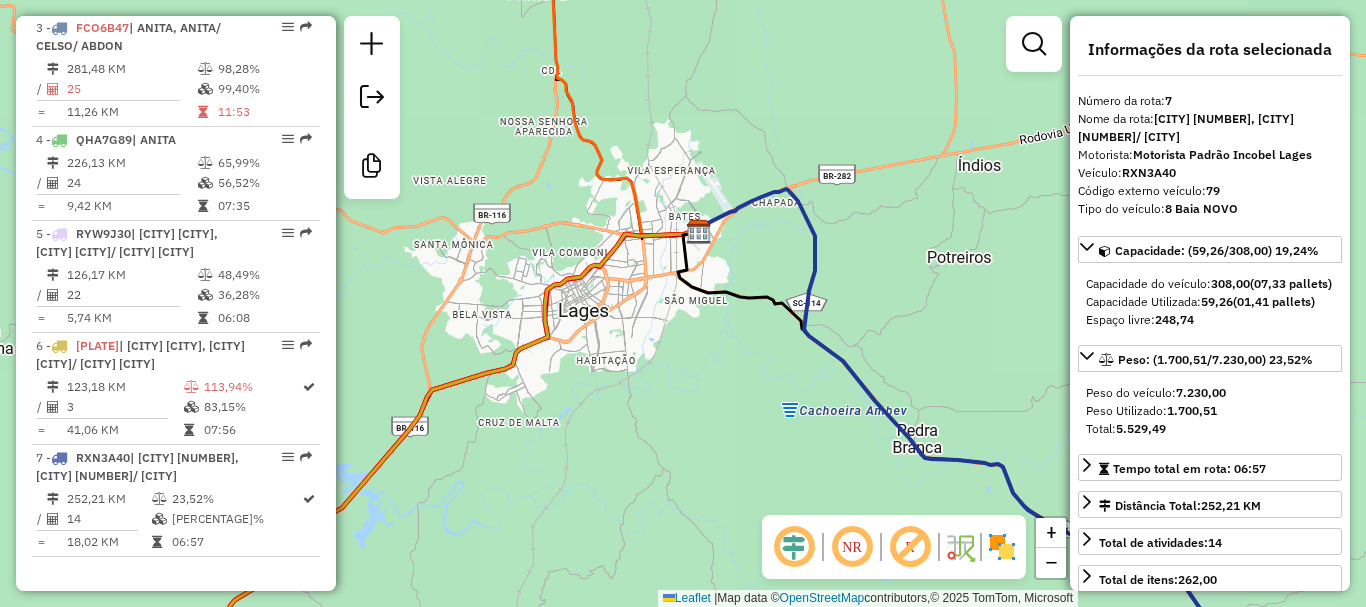 click 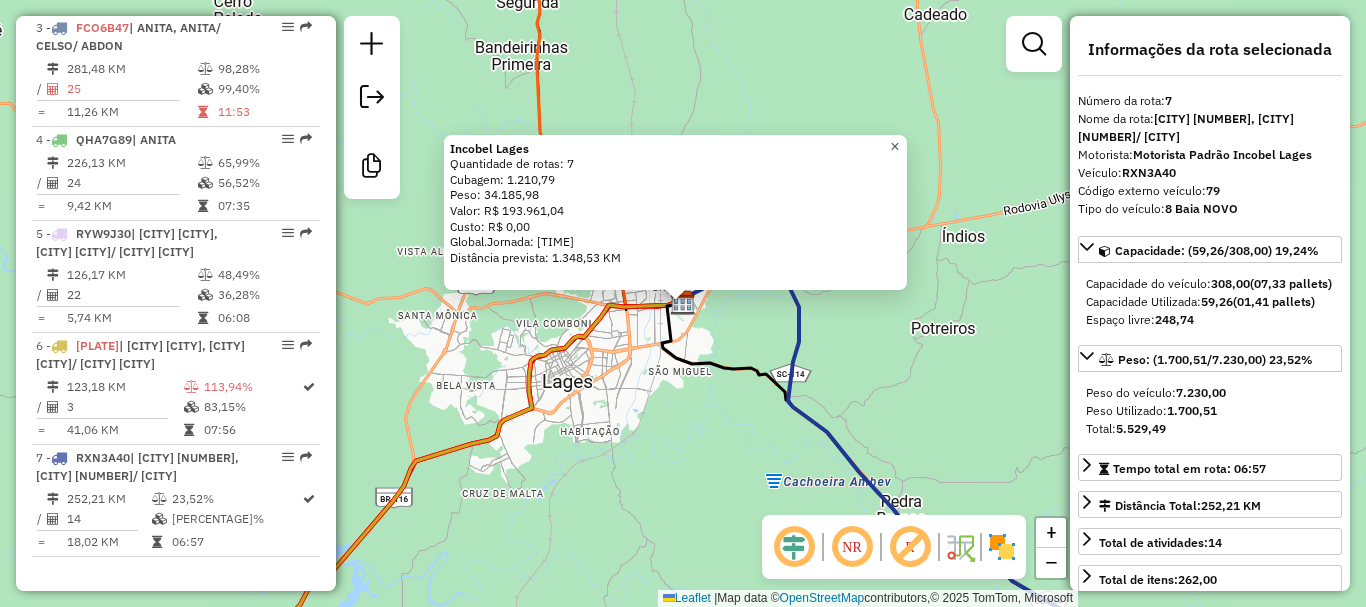 click on "×" 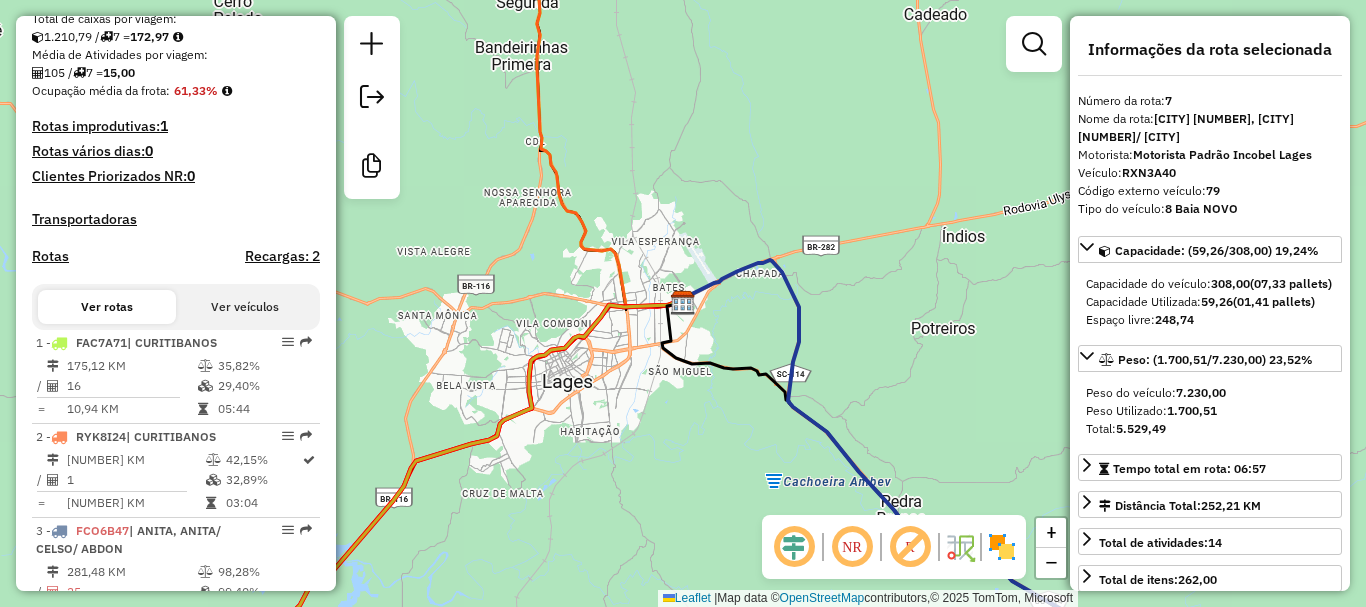 scroll, scrollTop: 500, scrollLeft: 0, axis: vertical 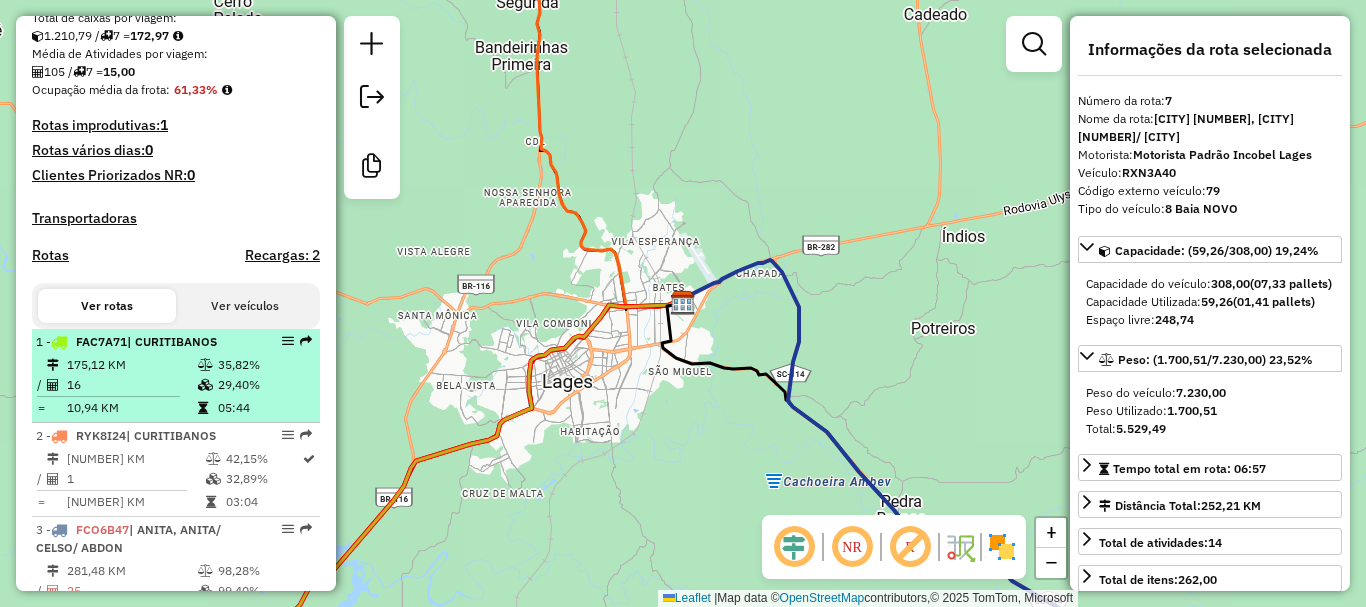 click on "29,40%" at bounding box center [264, 385] 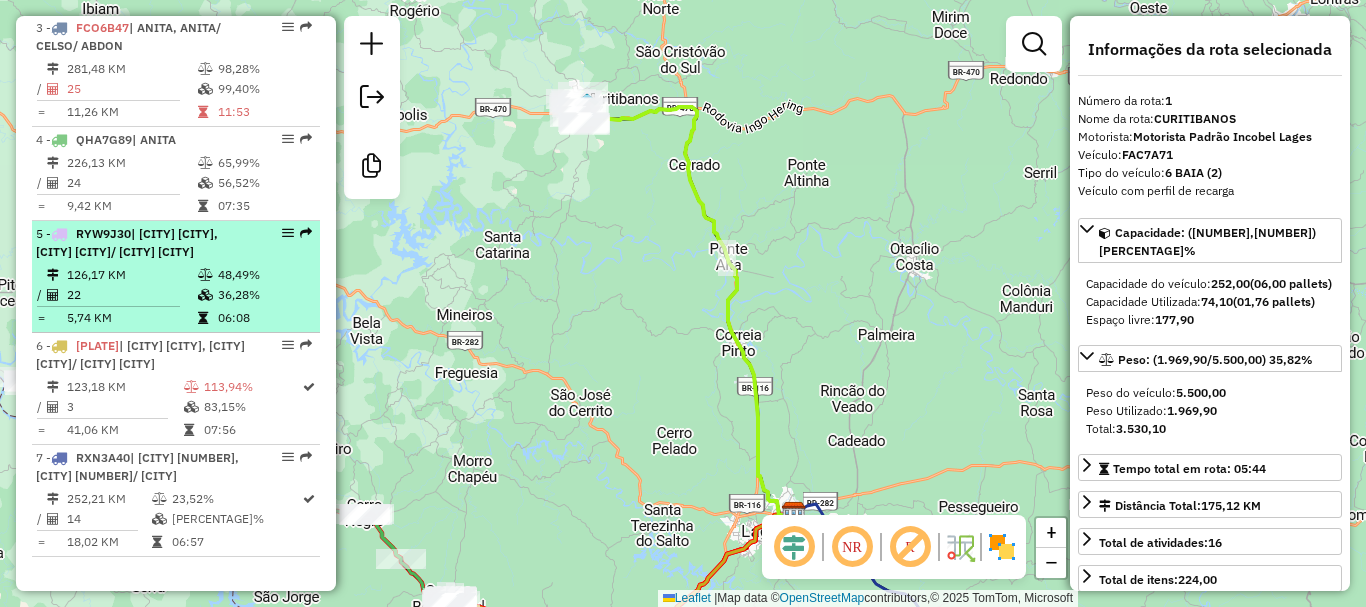 scroll, scrollTop: 902, scrollLeft: 0, axis: vertical 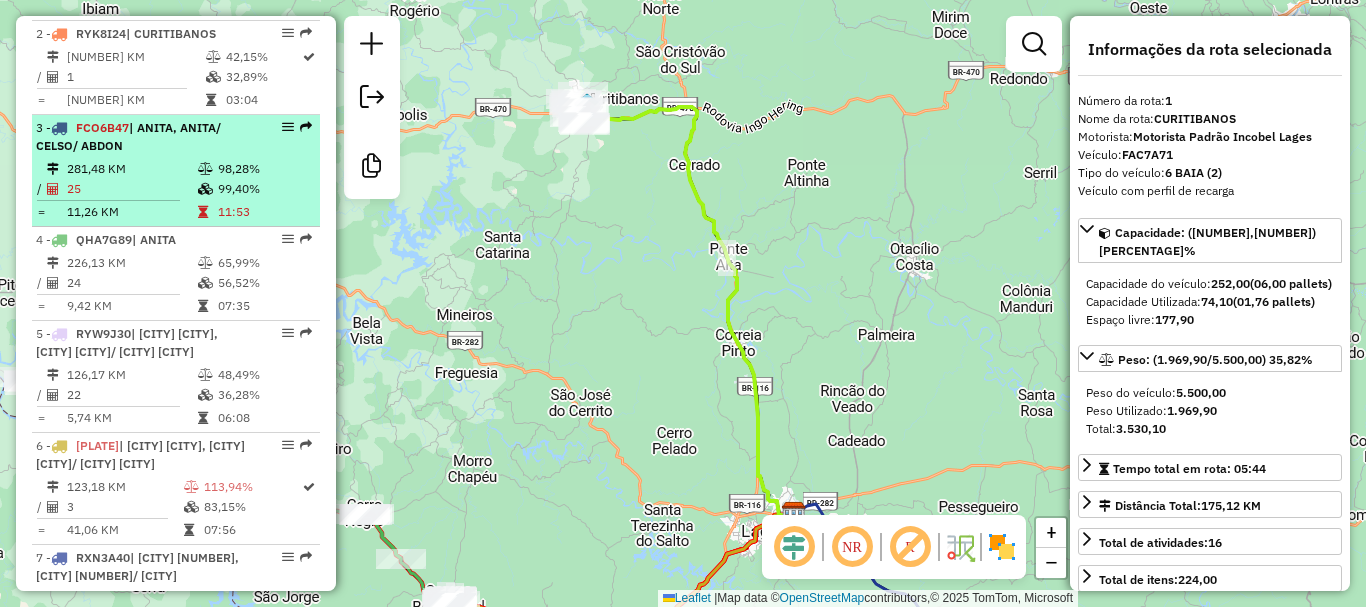 click on "25" at bounding box center [131, 189] 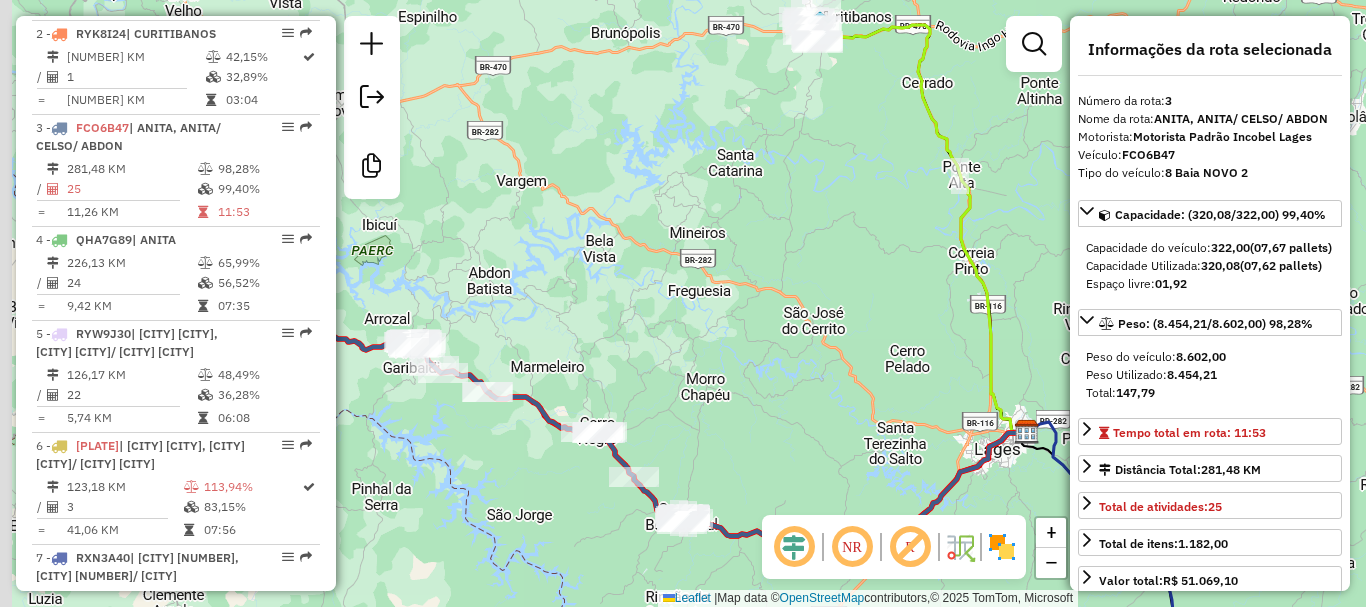 drag, startPoint x: 468, startPoint y: 451, endPoint x: 552, endPoint y: 492, distance: 93.471924 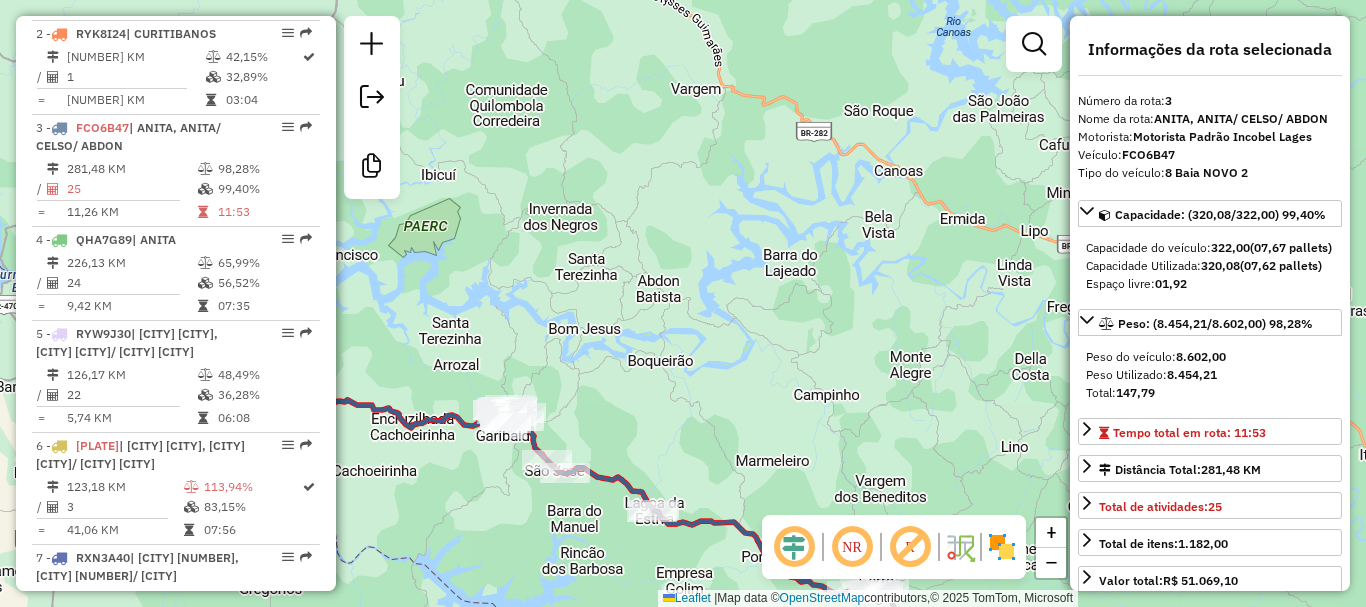drag, startPoint x: 444, startPoint y: 404, endPoint x: 518, endPoint y: 506, distance: 126.01587 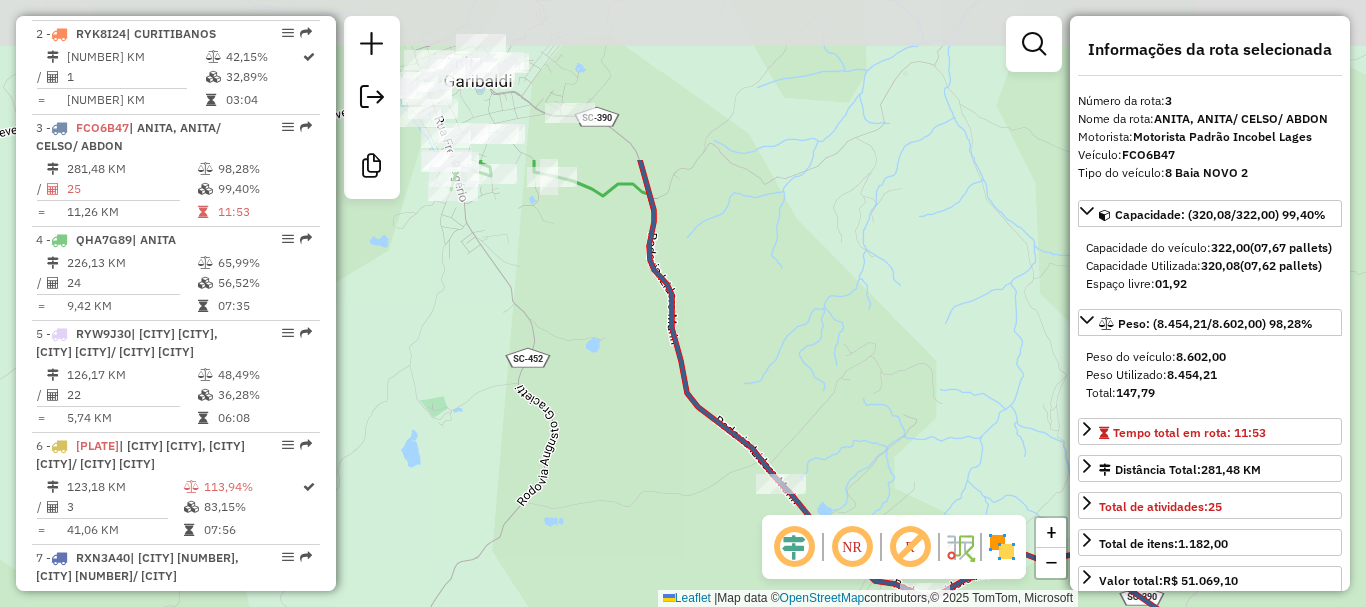 drag, startPoint x: 418, startPoint y: 201, endPoint x: 464, endPoint y: 426, distance: 229.65408 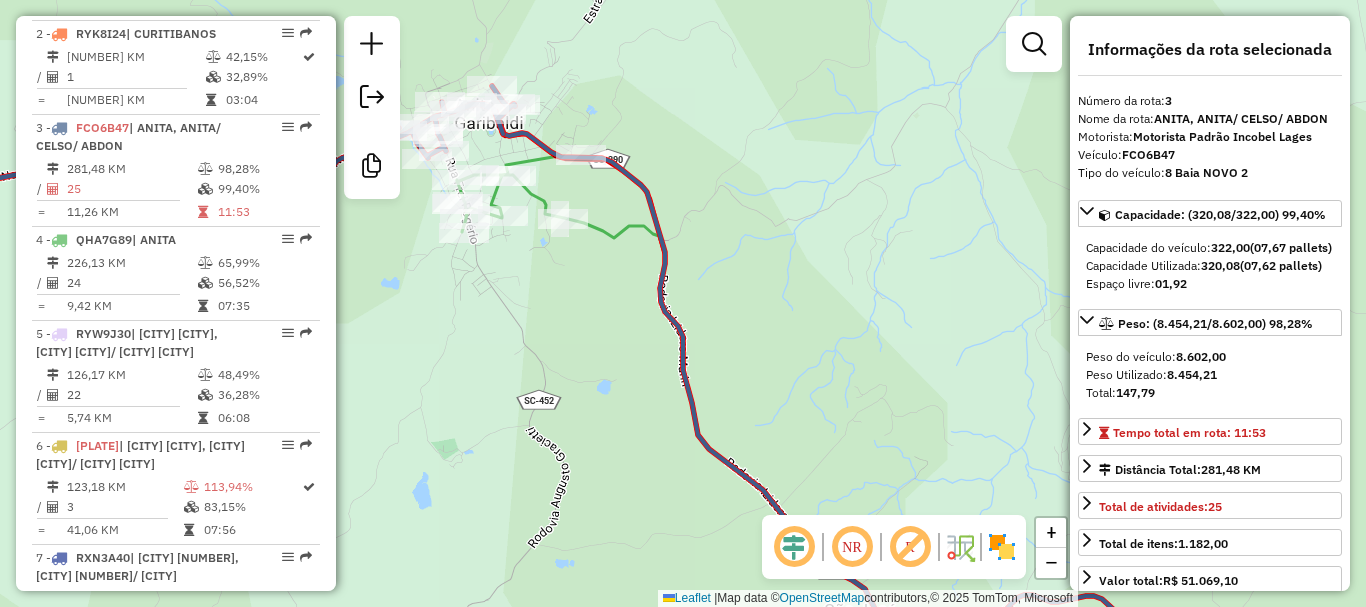 drag, startPoint x: 460, startPoint y: 322, endPoint x: 509, endPoint y: 473, distance: 158.75137 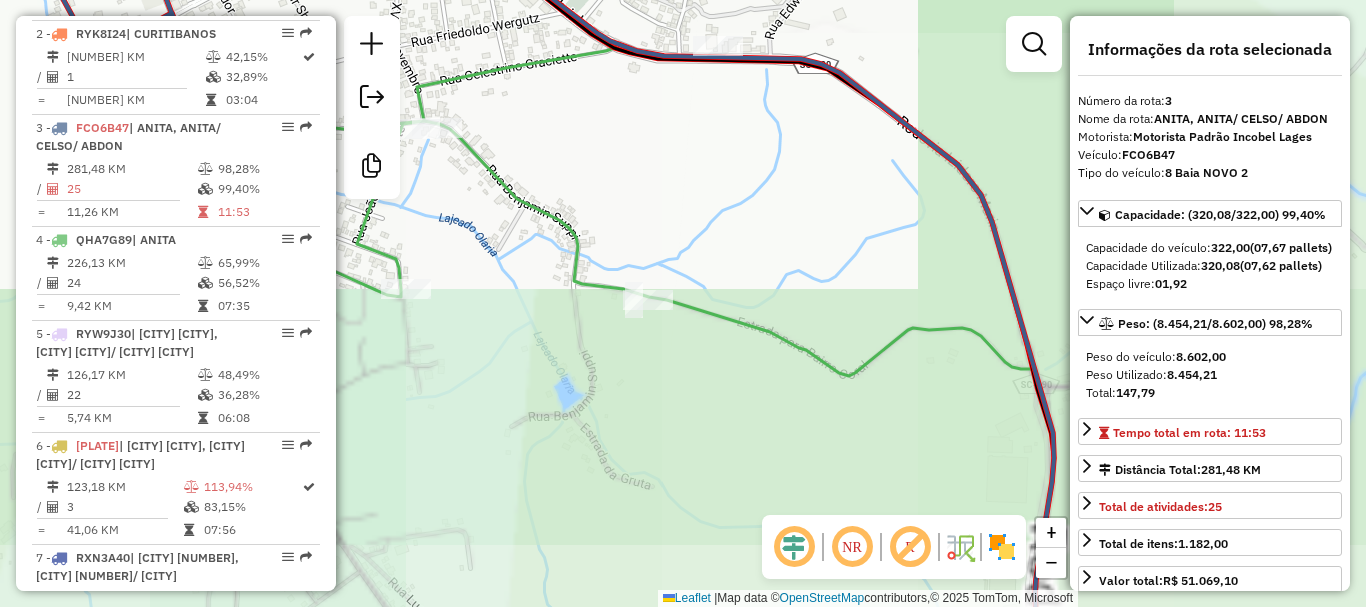 drag, startPoint x: 590, startPoint y: 379, endPoint x: 729, endPoint y: 564, distance: 231.40009 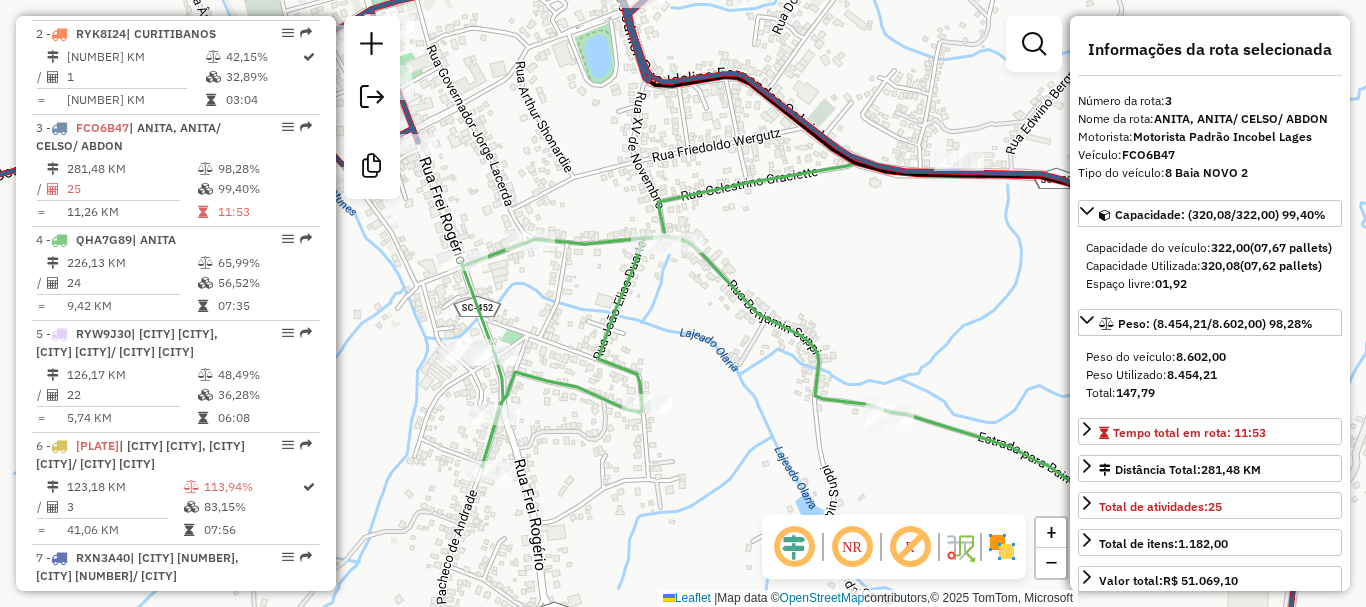drag, startPoint x: 644, startPoint y: 478, endPoint x: 751, endPoint y: 420, distance: 121.70867 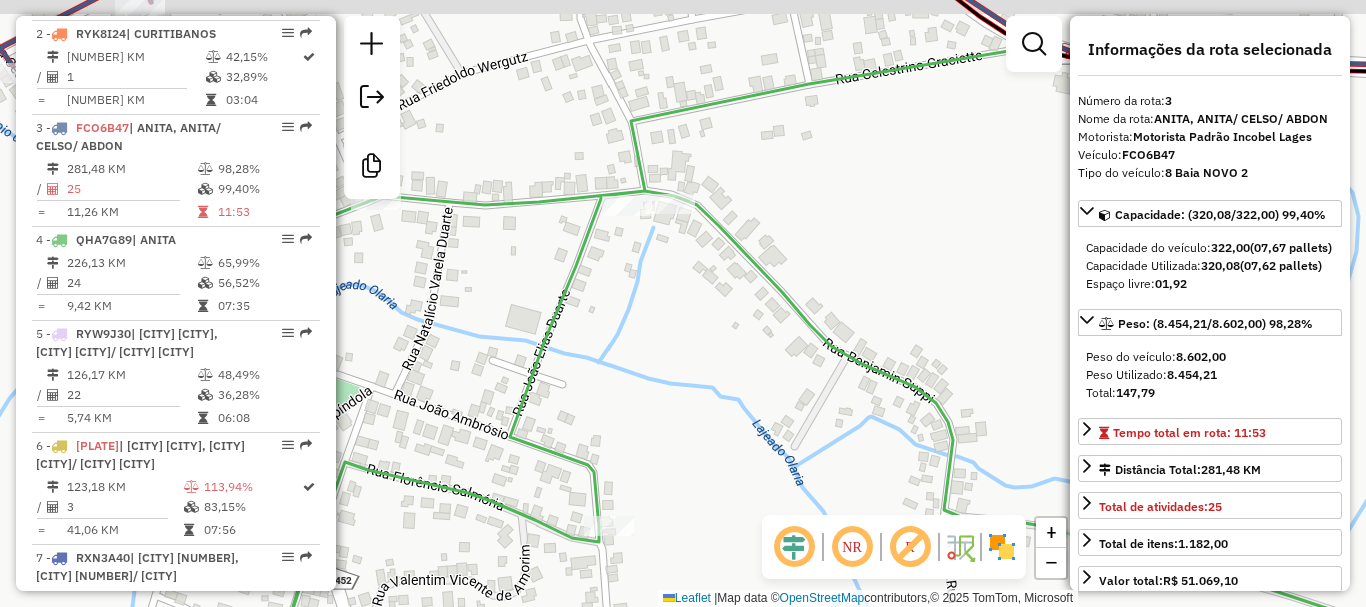drag, startPoint x: 659, startPoint y: 297, endPoint x: 687, endPoint y: 354, distance: 63.505905 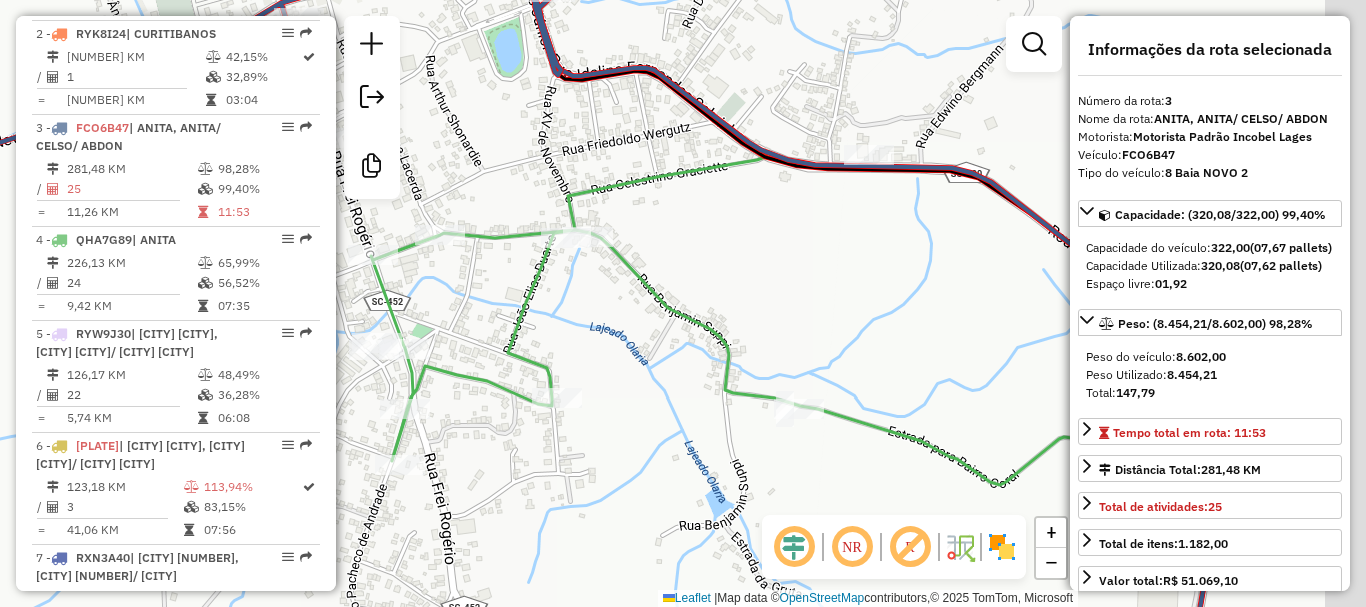 drag, startPoint x: 751, startPoint y: 473, endPoint x: 699, endPoint y: 410, distance: 81.68843 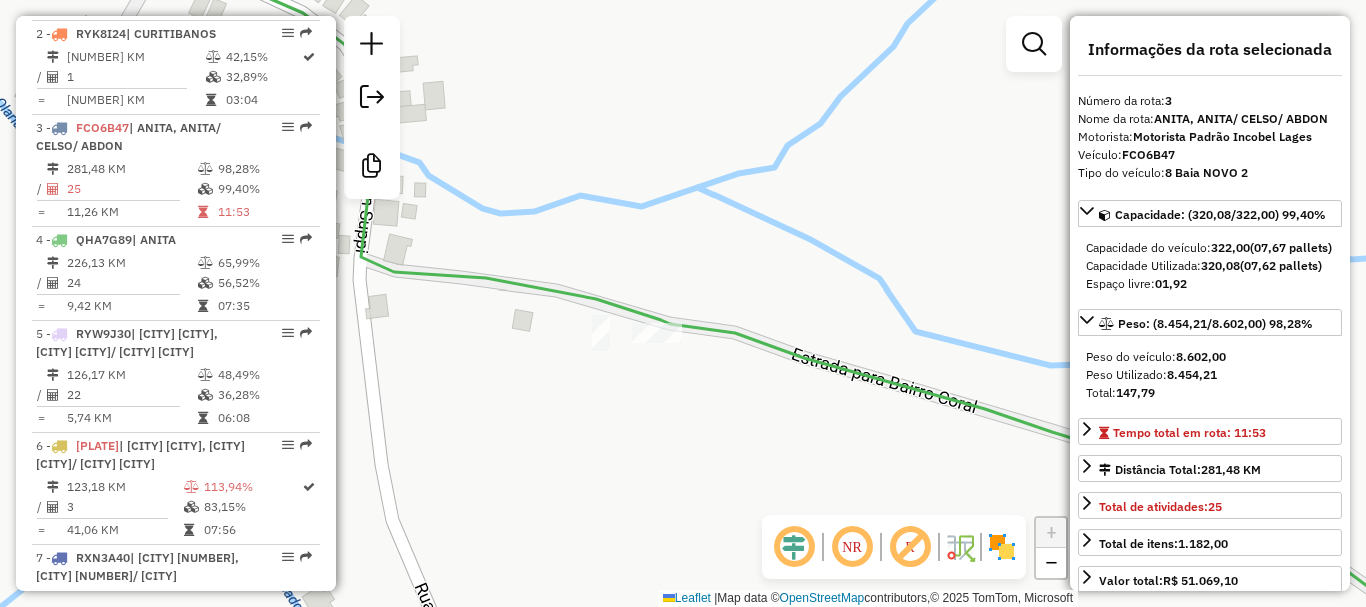 drag, startPoint x: 750, startPoint y: 379, endPoint x: 649, endPoint y: 354, distance: 104.048065 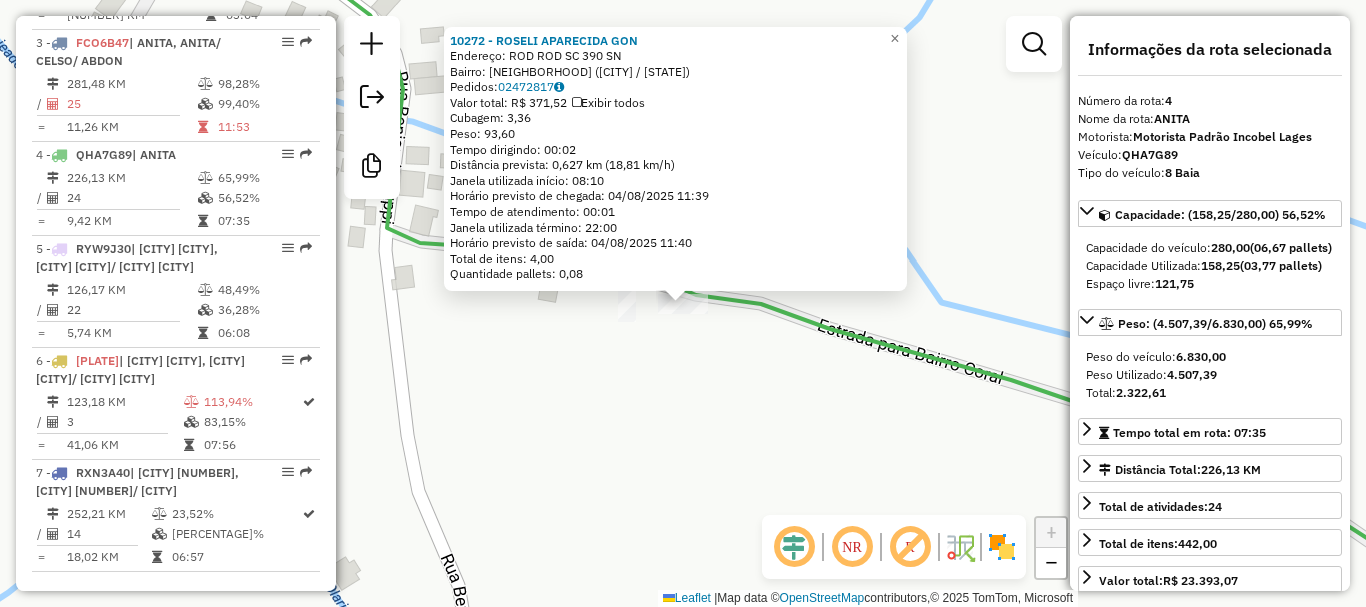 scroll, scrollTop: 1002, scrollLeft: 0, axis: vertical 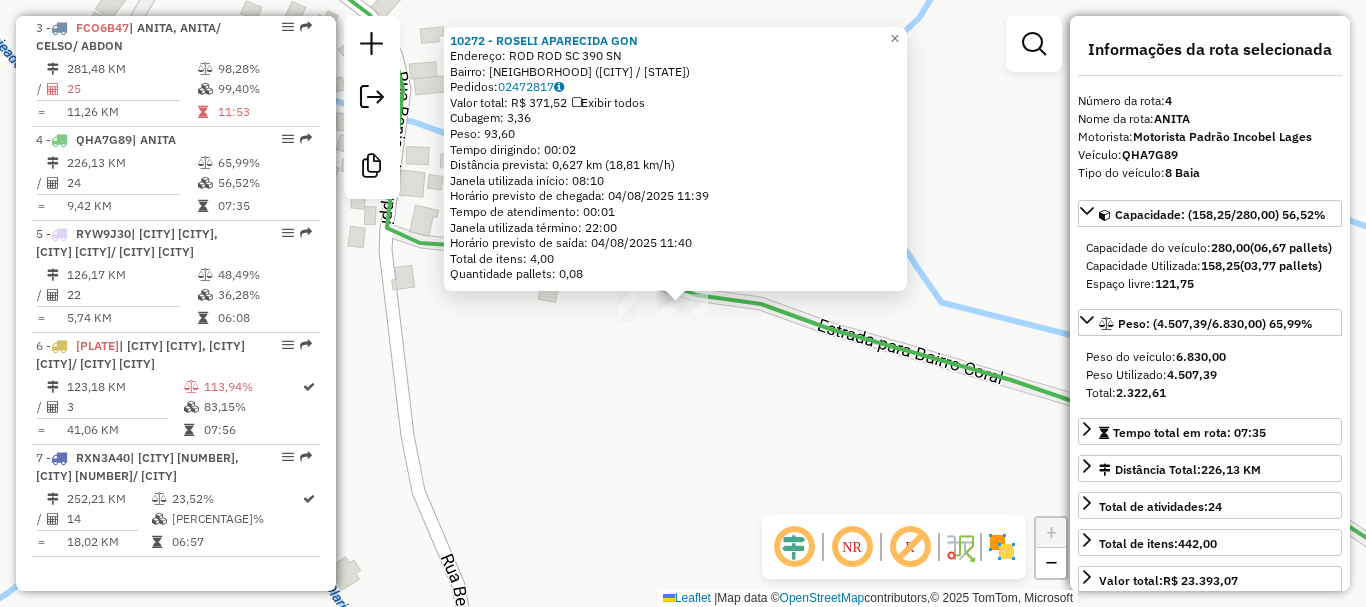 click on "10272 - ROSELI APARECIDA GON  Endereço: ROD ROD SC 390                    SN   Bairro: INTERIOR DO MUNICIPIO (ANITA GARIBALDI / SC)   Pedidos:  02472817   Valor total: R$ 371,52   Exibir todos   Cubagem: 3,36  Peso: 93,60  Tempo dirigindo: 00:02   Distância prevista: 0,627 km (18,81 km/h)   Janela utilizada início: 08:10   Horário previsto de chegada: 04/08/2025 11:39   Tempo de atendimento: 00:01   Janela utilizada término: 22:00   Horário previsto de saída: 04/08/2025 11:40   Total de itens: 4,00   Quantidade pallets: 0,08  × Janela de atendimento Grade de atendimento Capacidade Transportadoras Veículos Cliente Pedidos  Rotas Selecione os dias de semana para filtrar as janelas de atendimento  Seg   Ter   Qua   Qui   Sex   Sáb   Dom  Informe o período da janela de atendimento: De: Até:  Filtrar exatamente a janela do cliente  Considerar janela de atendimento padrão  Selecione os dias de semana para filtrar as grades de atendimento  Seg   Ter   Qua   Qui   Sex   Sáb   Dom   Peso mínimo:   De:" 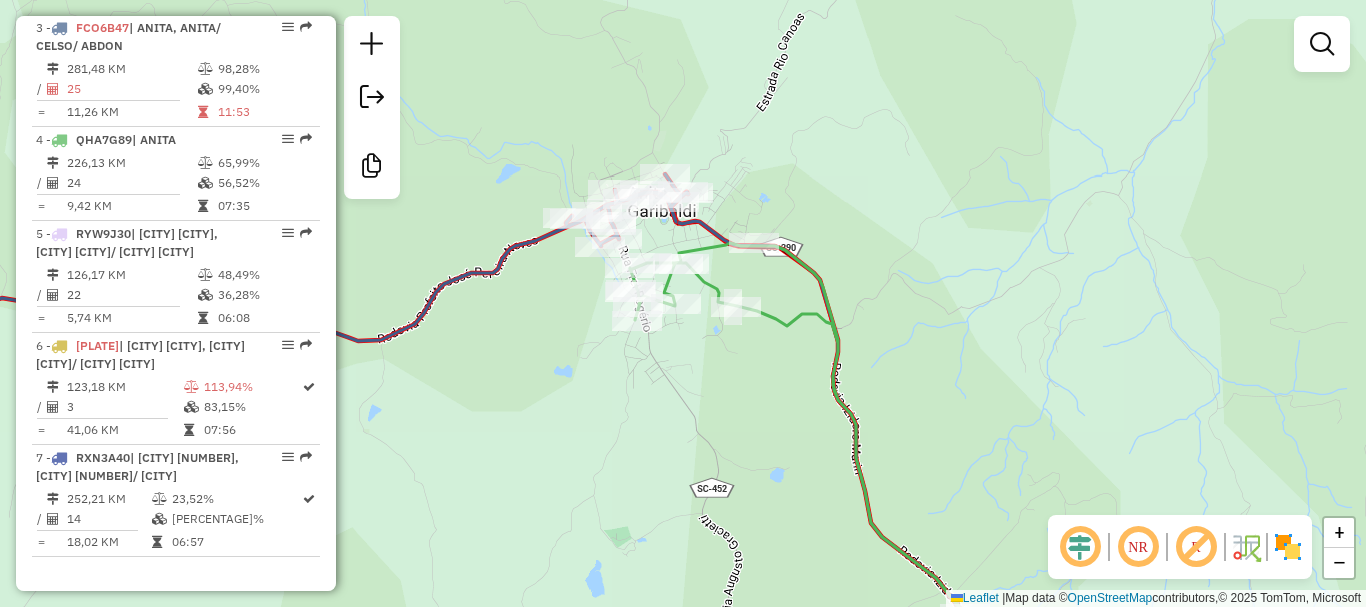 drag, startPoint x: 881, startPoint y: 567, endPoint x: 788, endPoint y: 428, distance: 167.24234 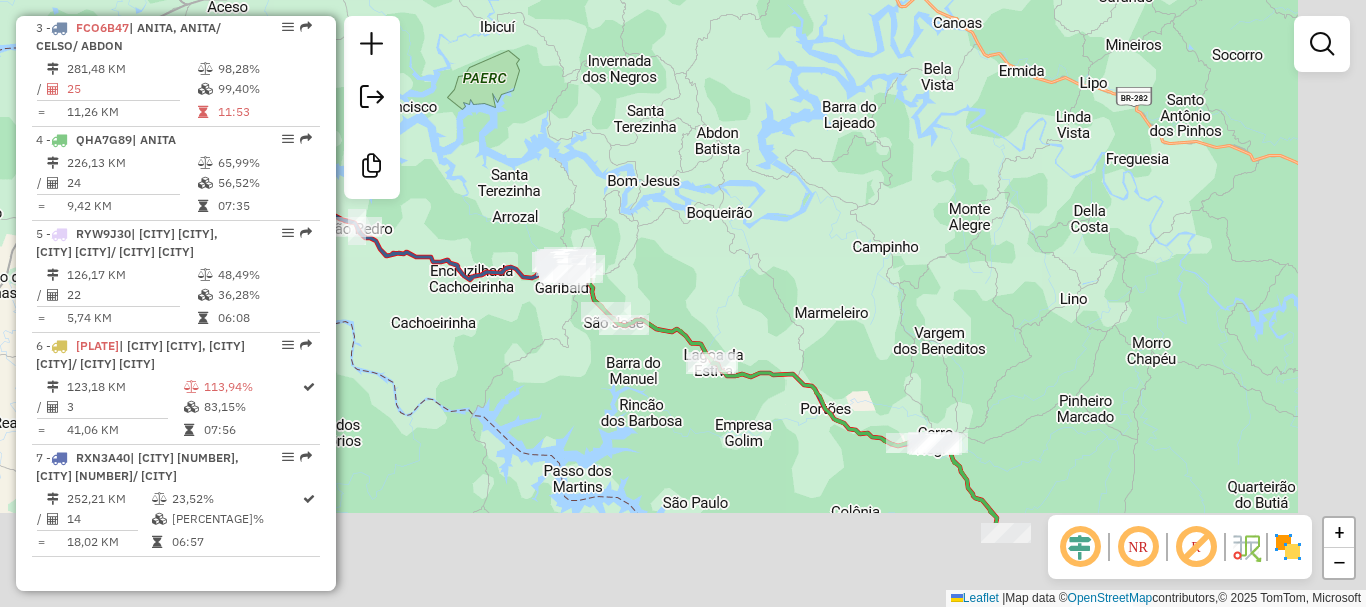drag, startPoint x: 867, startPoint y: 409, endPoint x: 723, endPoint y: 310, distance: 174.7484 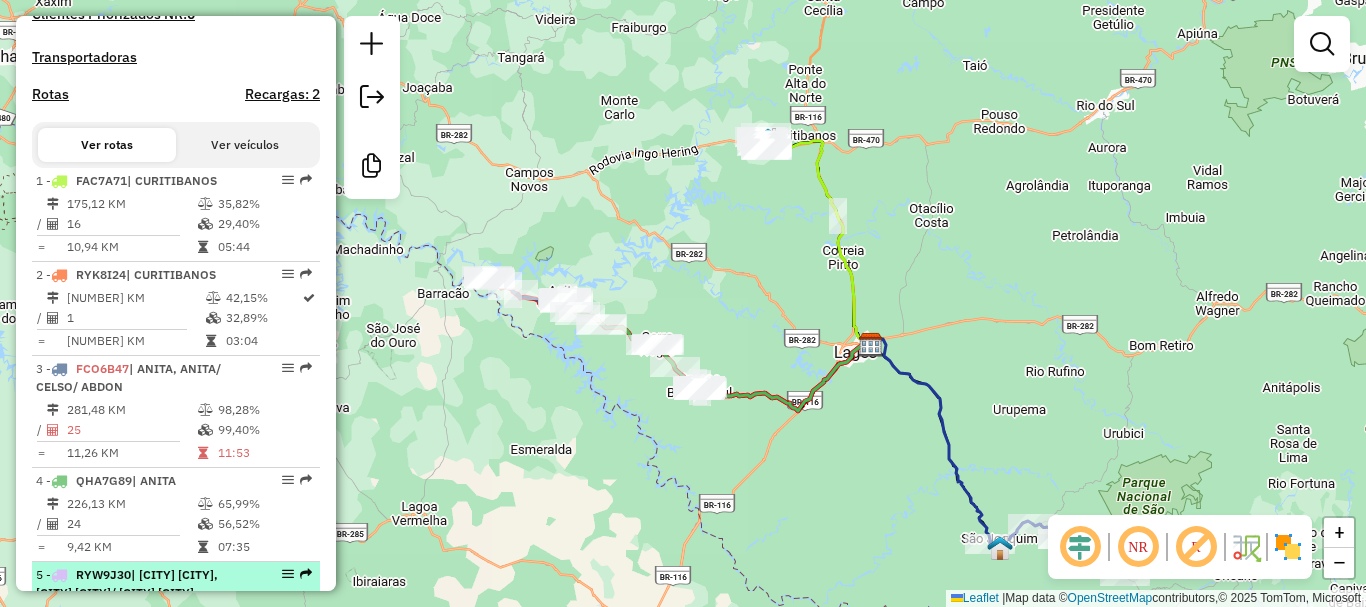 scroll, scrollTop: 402, scrollLeft: 0, axis: vertical 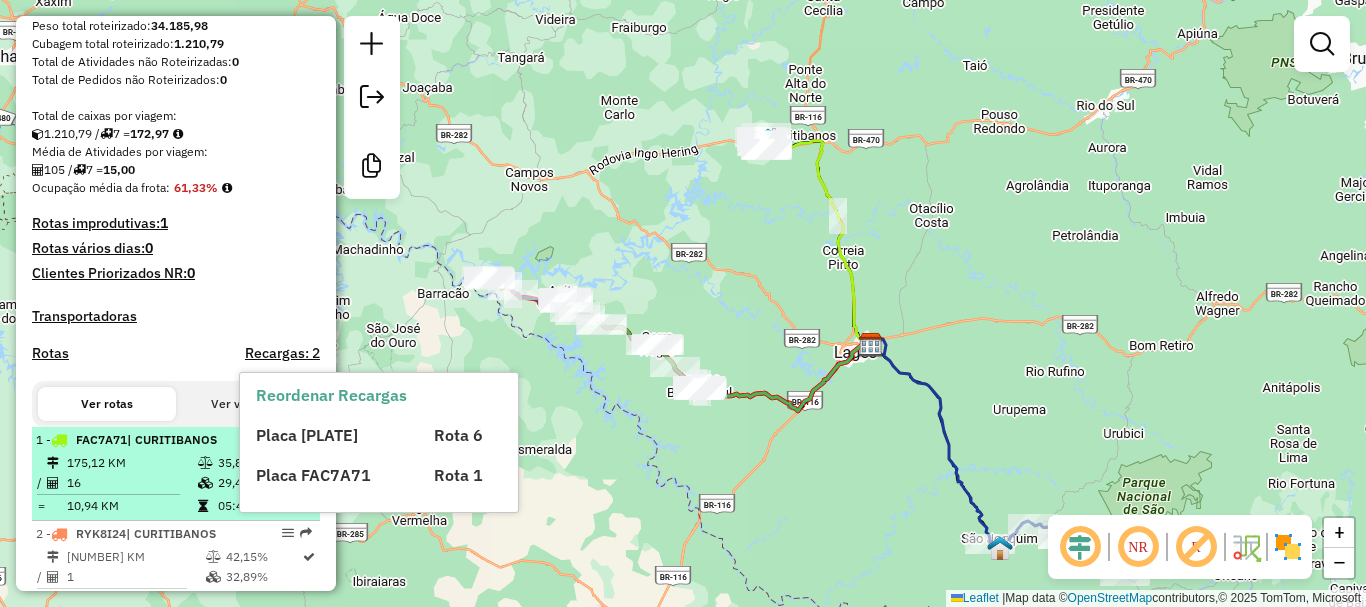 click on "16" at bounding box center [131, 483] 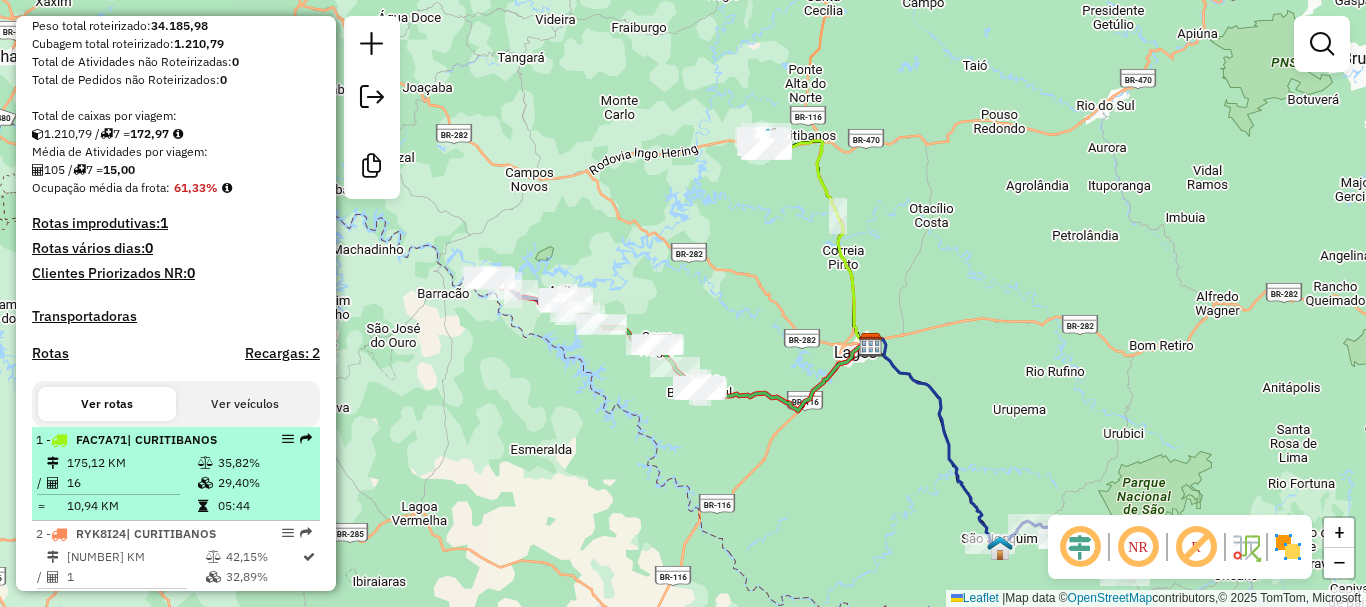 select on "**********" 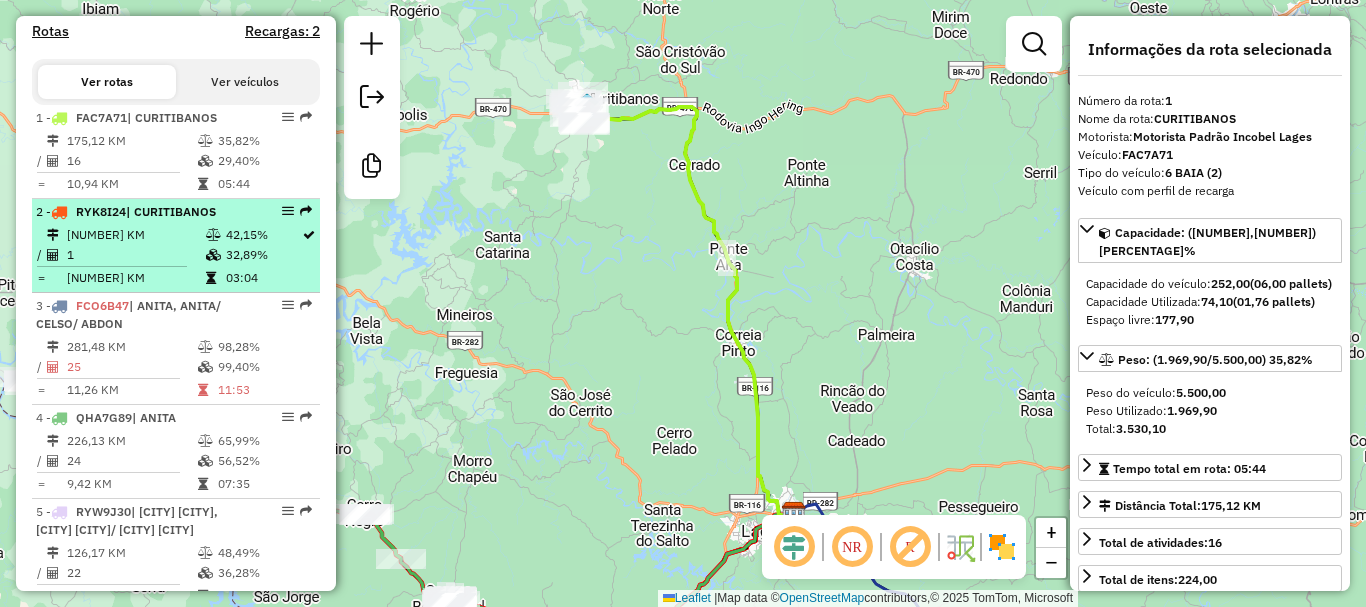 scroll, scrollTop: 802, scrollLeft: 0, axis: vertical 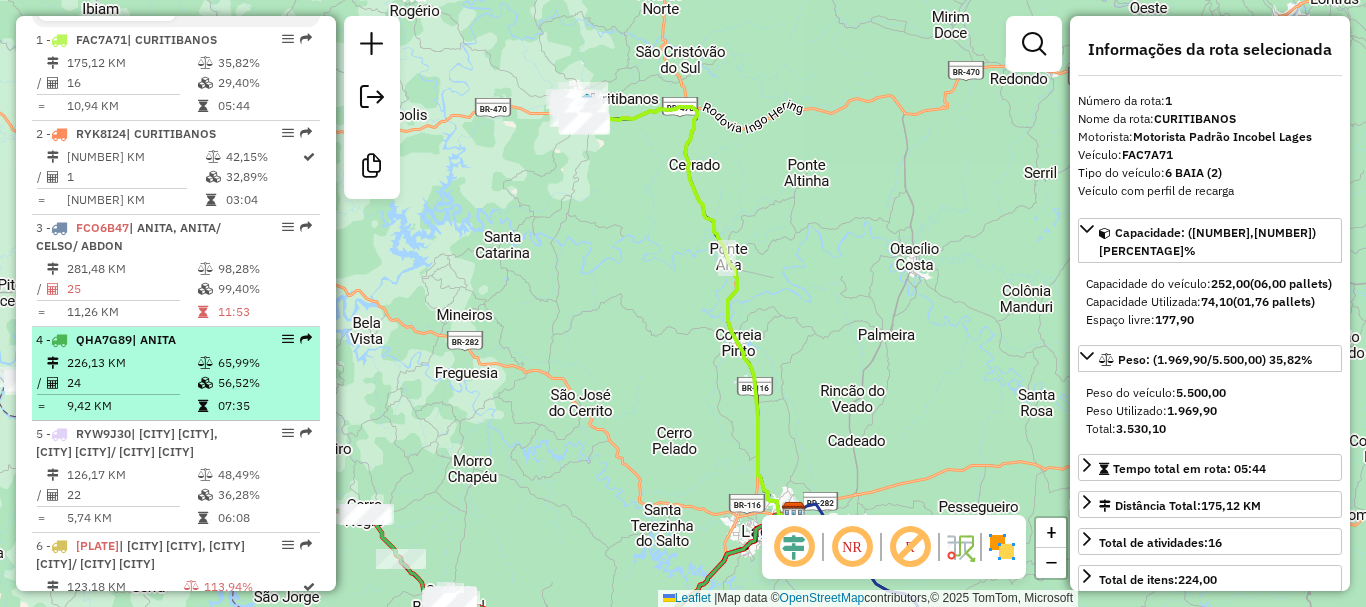 click on "226,13 KM" at bounding box center (131, 363) 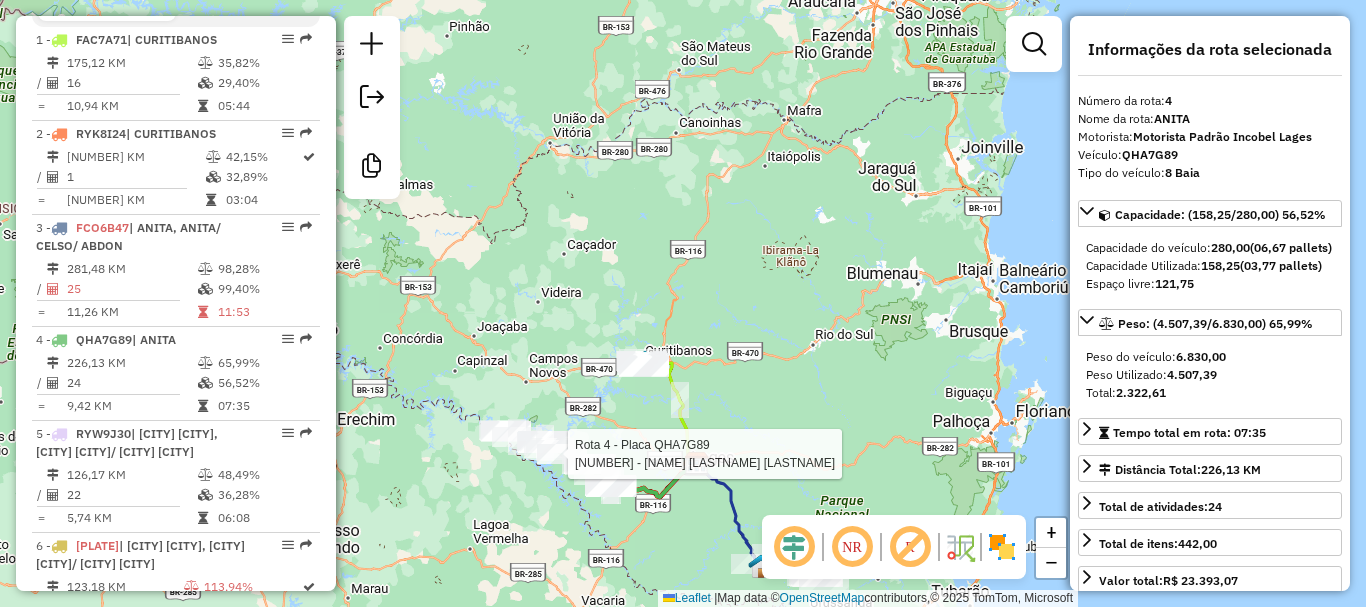 drag, startPoint x: 474, startPoint y: 441, endPoint x: 543, endPoint y: 467, distance: 73.736015 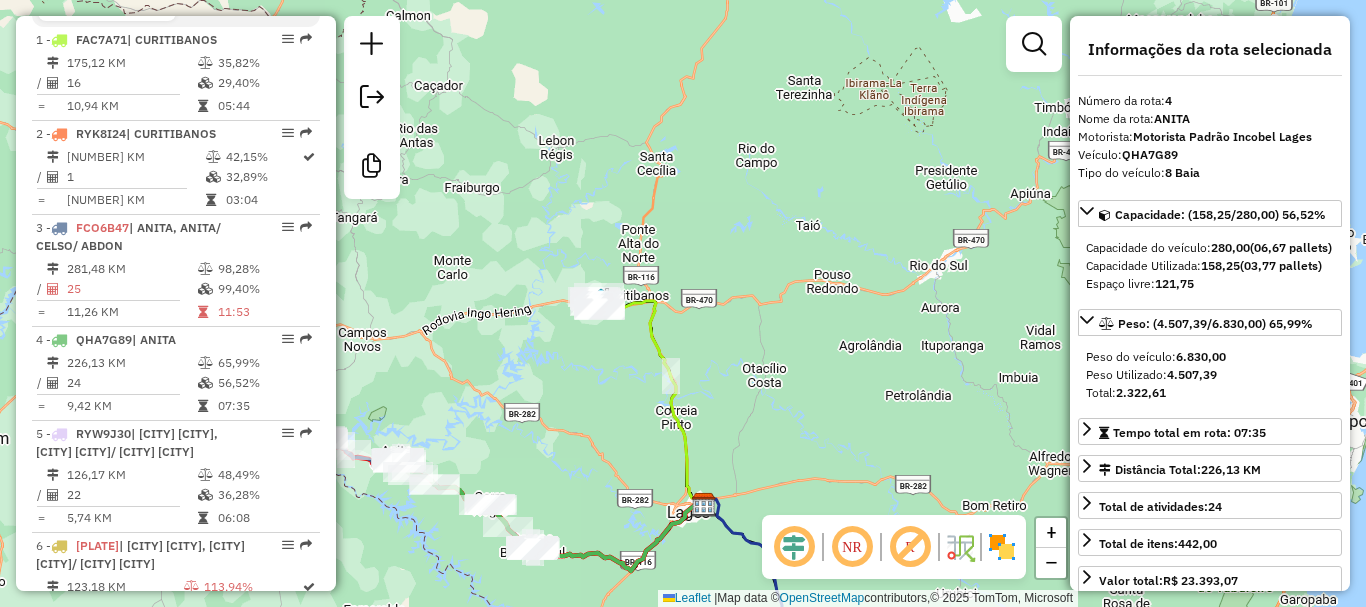 click on "Janela de atendimento Grade de atendimento Capacidade Transportadoras Veículos Cliente Pedidos  Rotas Selecione os dias de semana para filtrar as janelas de atendimento  Seg   Ter   Qua   Qui   Sex   Sáb   Dom  Informe o período da janela de atendimento: De: Até:  Filtrar exatamente a janela do cliente  Considerar janela de atendimento padrão  Selecione os dias de semana para filtrar as grades de atendimento  Seg   Ter   Qua   Qui   Sex   Sáb   Dom   Considerar clientes sem dia de atendimento cadastrado  Clientes fora do dia de atendimento selecionado Filtrar as atividades entre os valores definidos abaixo:  Peso mínimo:   Peso máximo:   Cubagem mínima:   Cubagem máxima:   De:   Até:  Filtrar as atividades entre o tempo de atendimento definido abaixo:  De:   Até:   Considerar capacidade total dos clientes não roteirizados Transportadora: Selecione um ou mais itens Tipo de veículo: Selecione um ou mais itens Veículo: Selecione um ou mais itens Motorista: Selecione um ou mais itens Nome: Rótulo:" 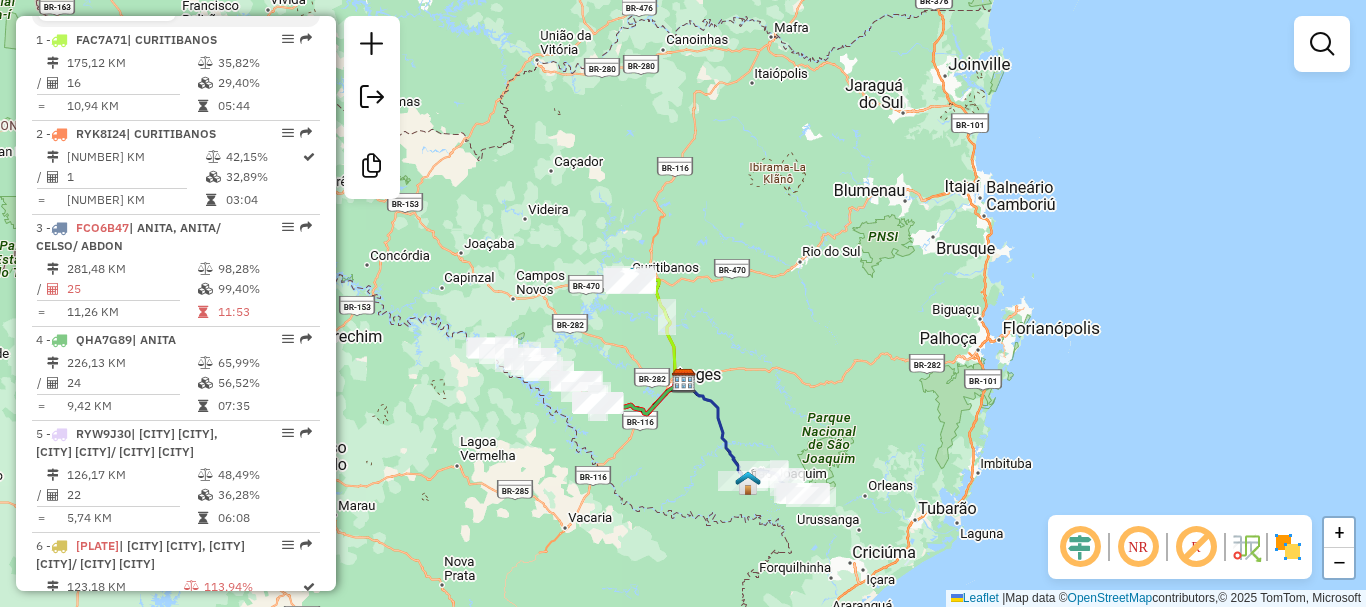 drag, startPoint x: 723, startPoint y: 493, endPoint x: 672, endPoint y: 297, distance: 202.52654 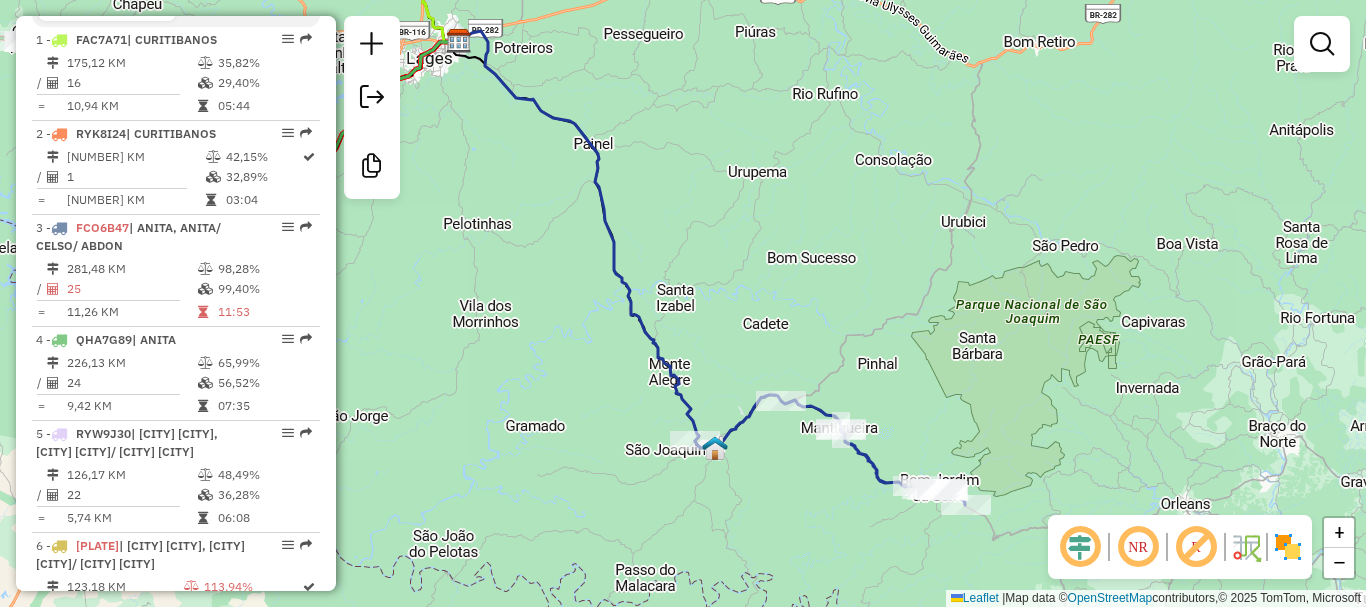 drag, startPoint x: 842, startPoint y: 481, endPoint x: 738, endPoint y: 313, distance: 197.58542 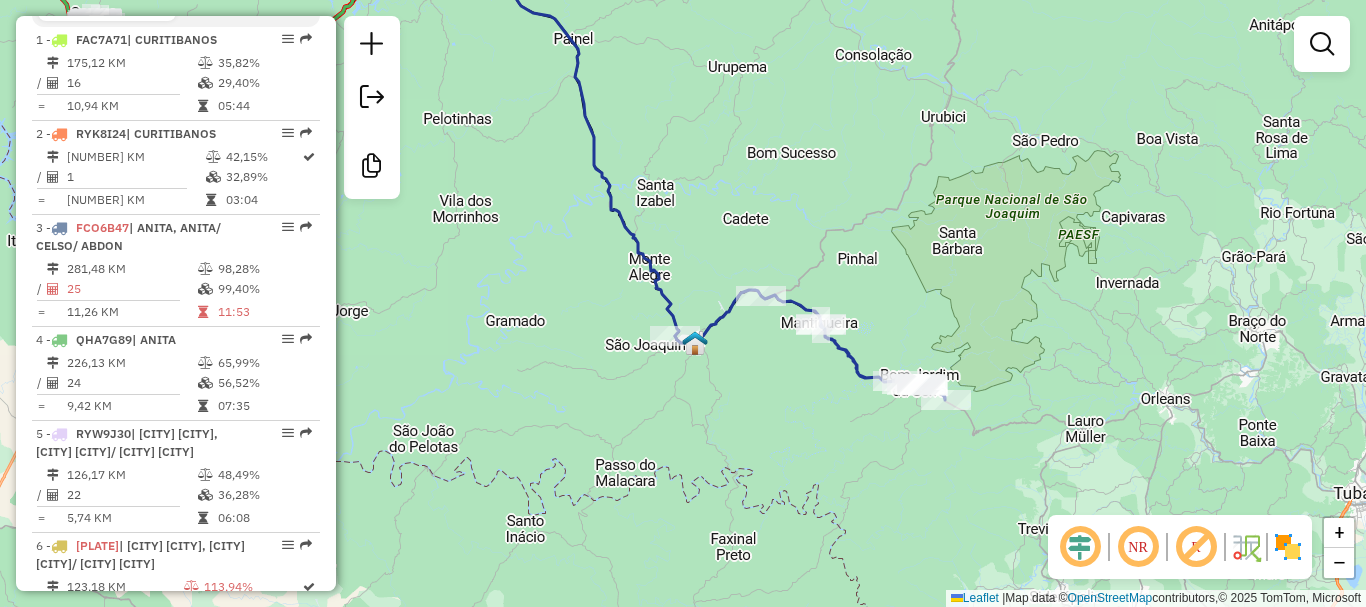 drag, startPoint x: 791, startPoint y: 310, endPoint x: 895, endPoint y: 354, distance: 112.92475 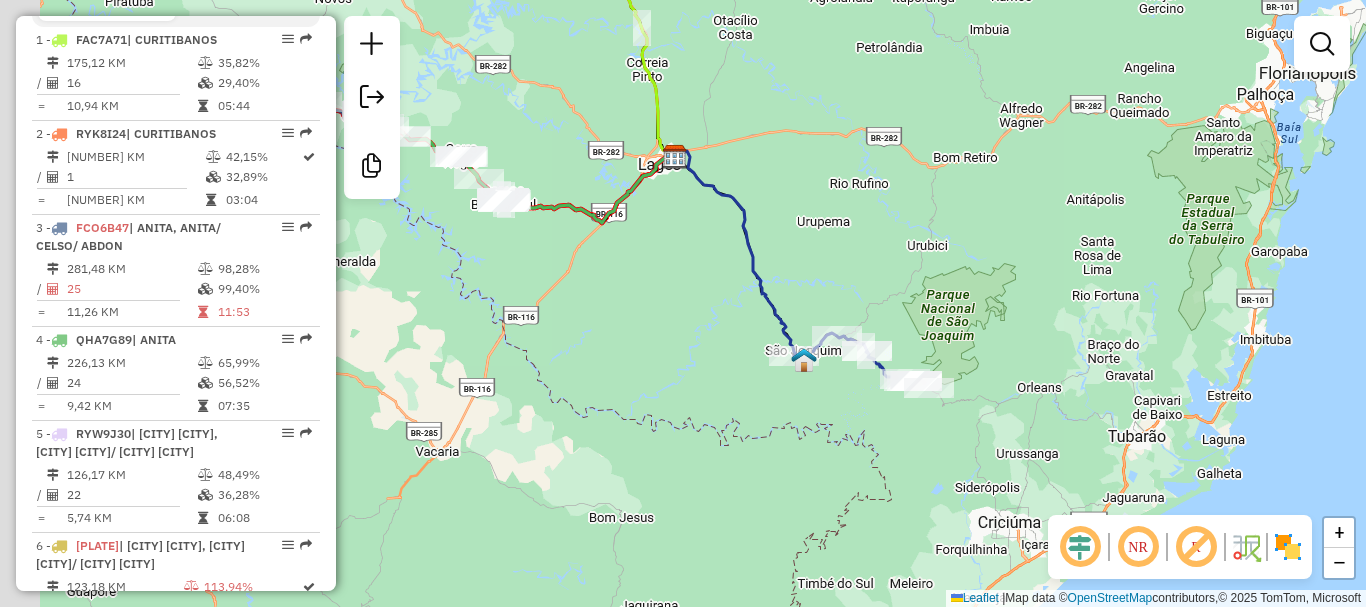 drag, startPoint x: 792, startPoint y: 185, endPoint x: 835, endPoint y: 239, distance: 69.02898 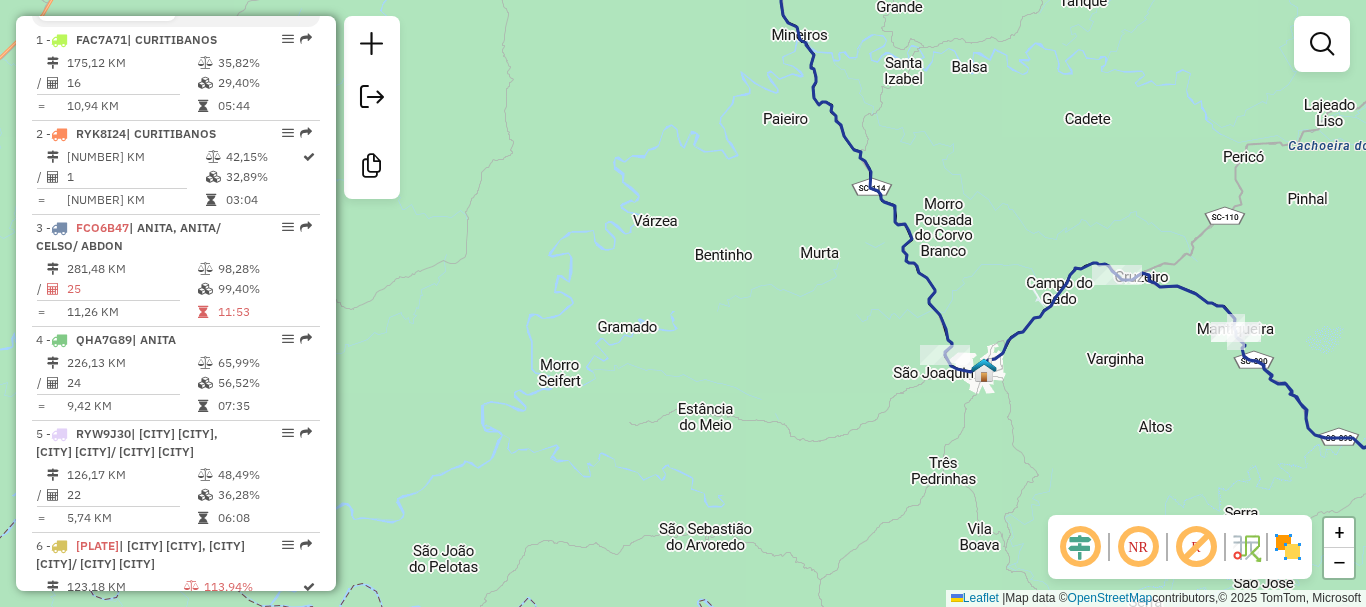 drag, startPoint x: 997, startPoint y: 431, endPoint x: 963, endPoint y: 384, distance: 58.00862 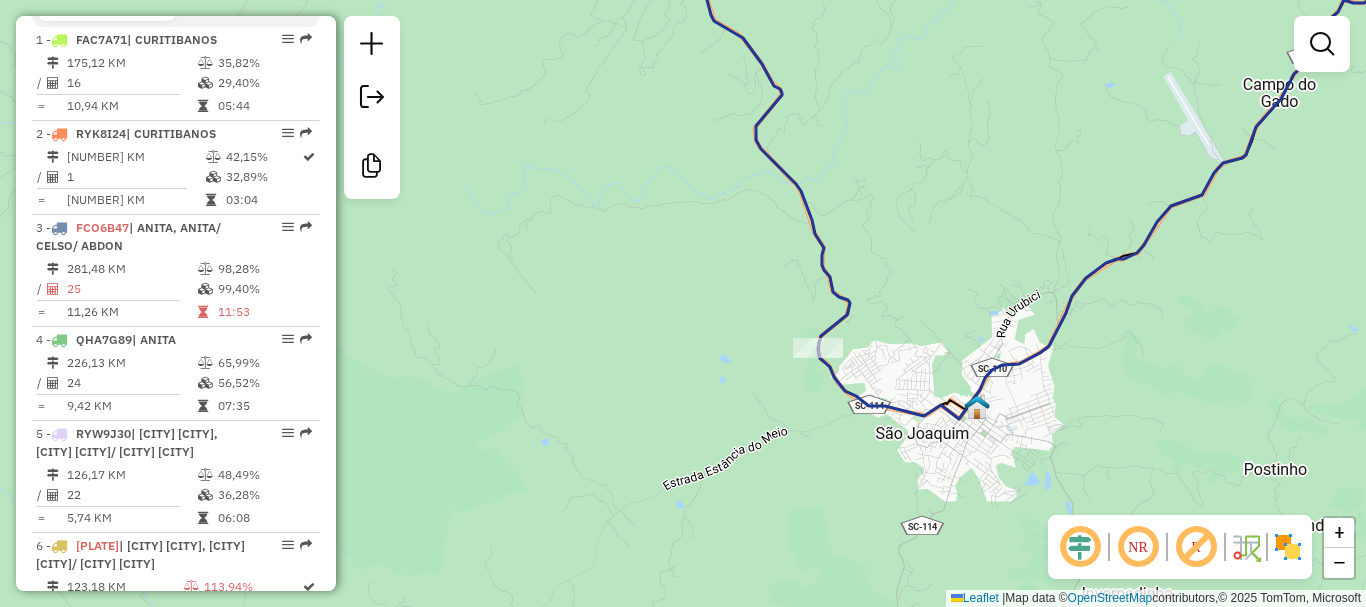 drag, startPoint x: 1246, startPoint y: 555, endPoint x: 1251, endPoint y: 569, distance: 14.866069 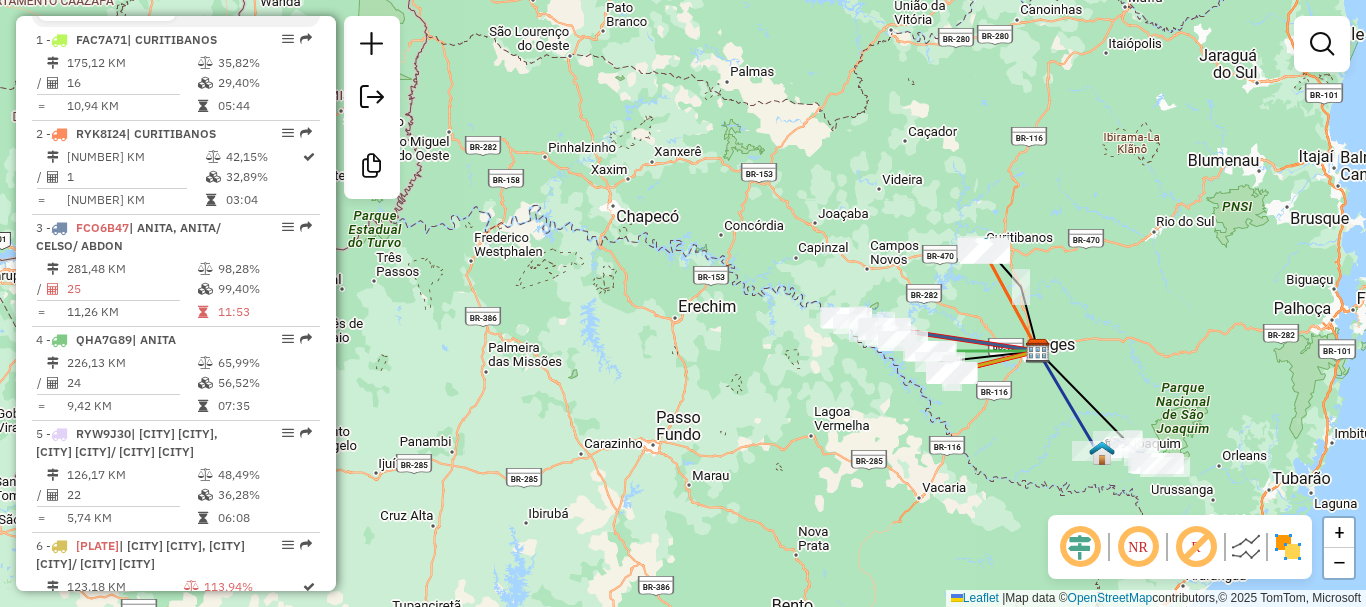click 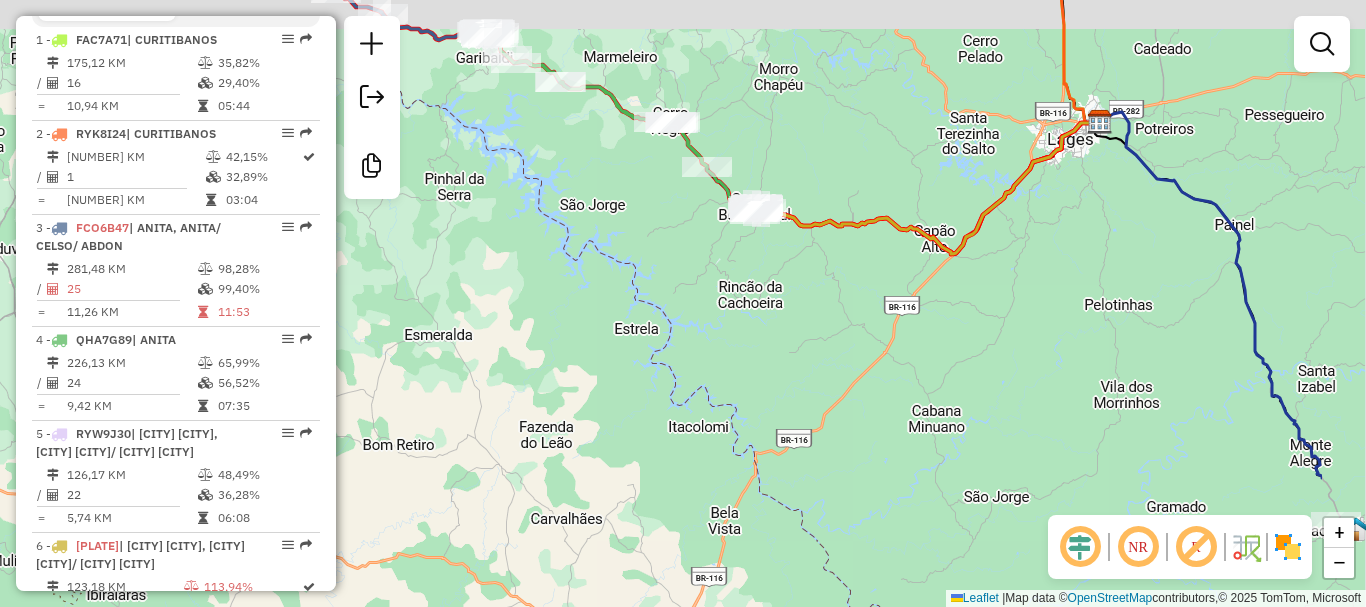drag, startPoint x: 1166, startPoint y: 315, endPoint x: 968, endPoint y: 363, distance: 203.73512 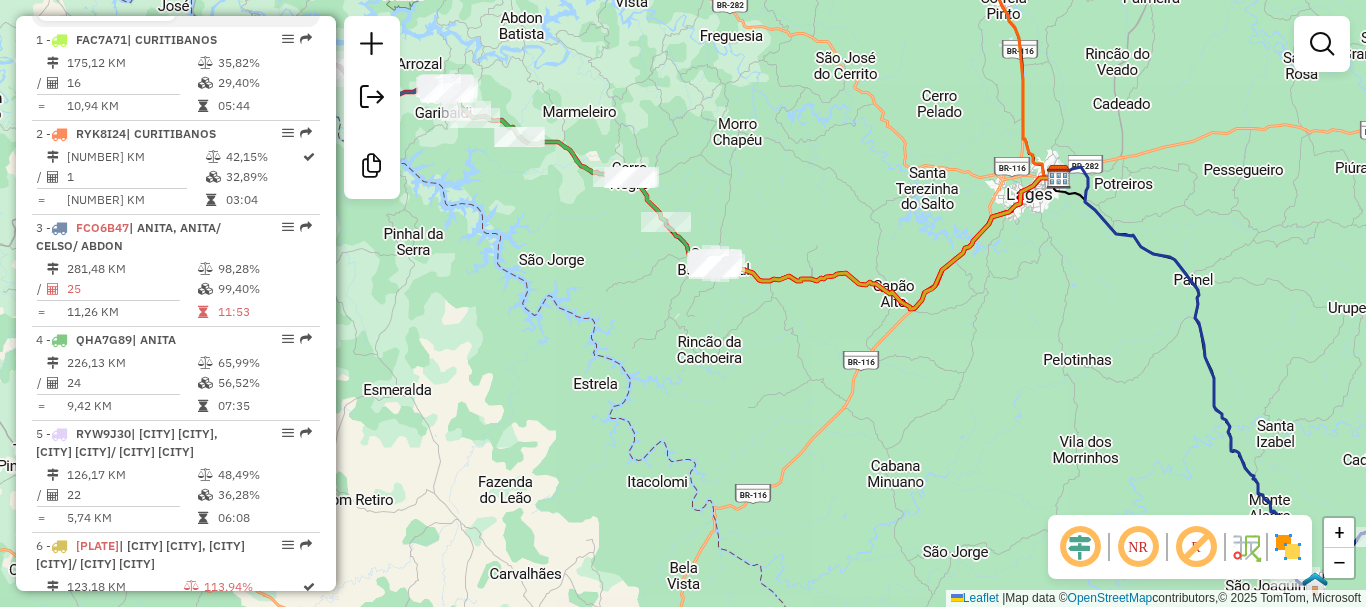 drag, startPoint x: 1106, startPoint y: 412, endPoint x: 1063, endPoint y: 488, distance: 87.32124 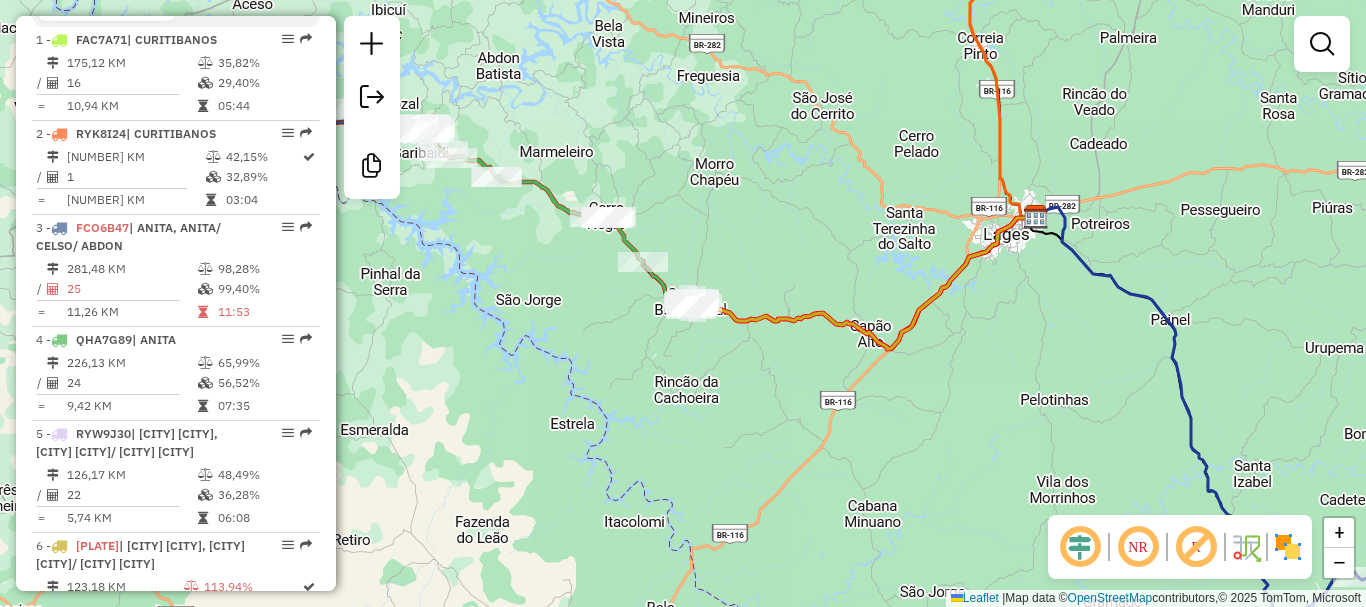 click 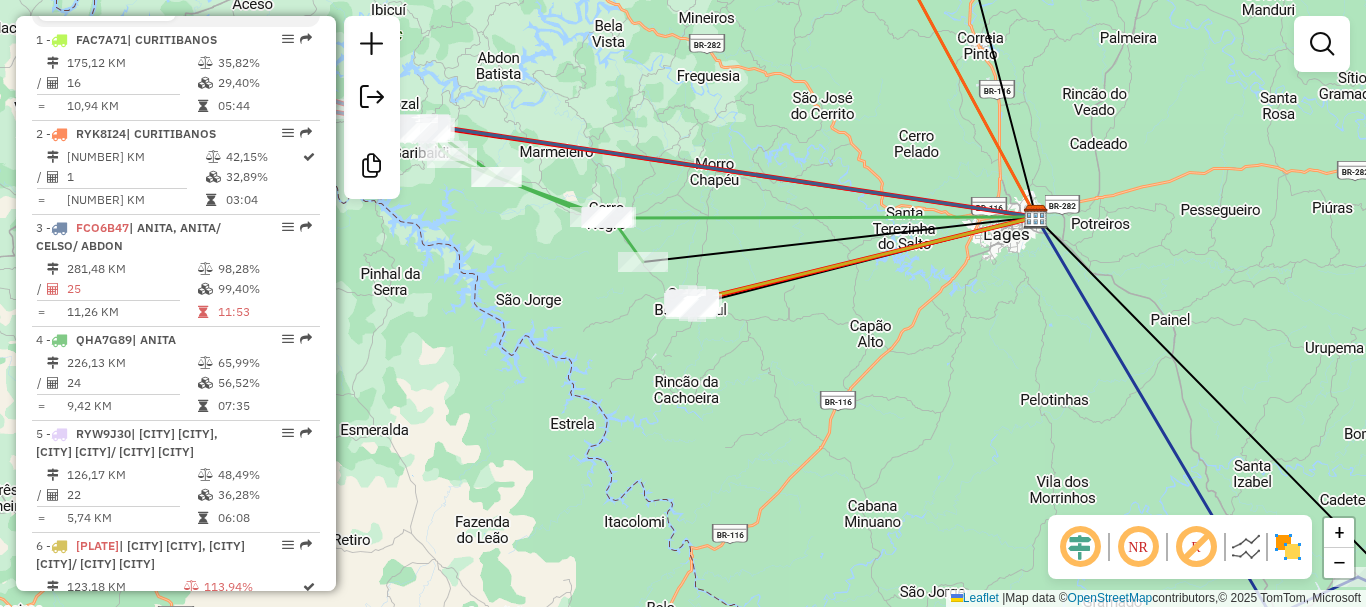 click 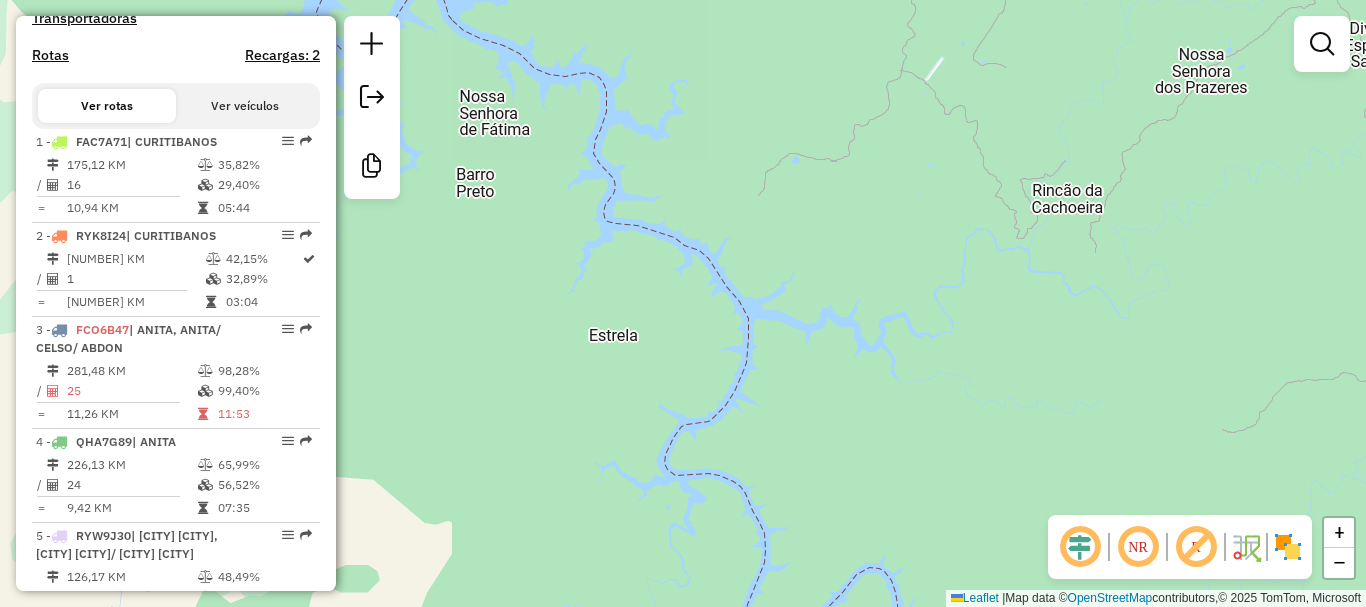 scroll, scrollTop: 1002, scrollLeft: 0, axis: vertical 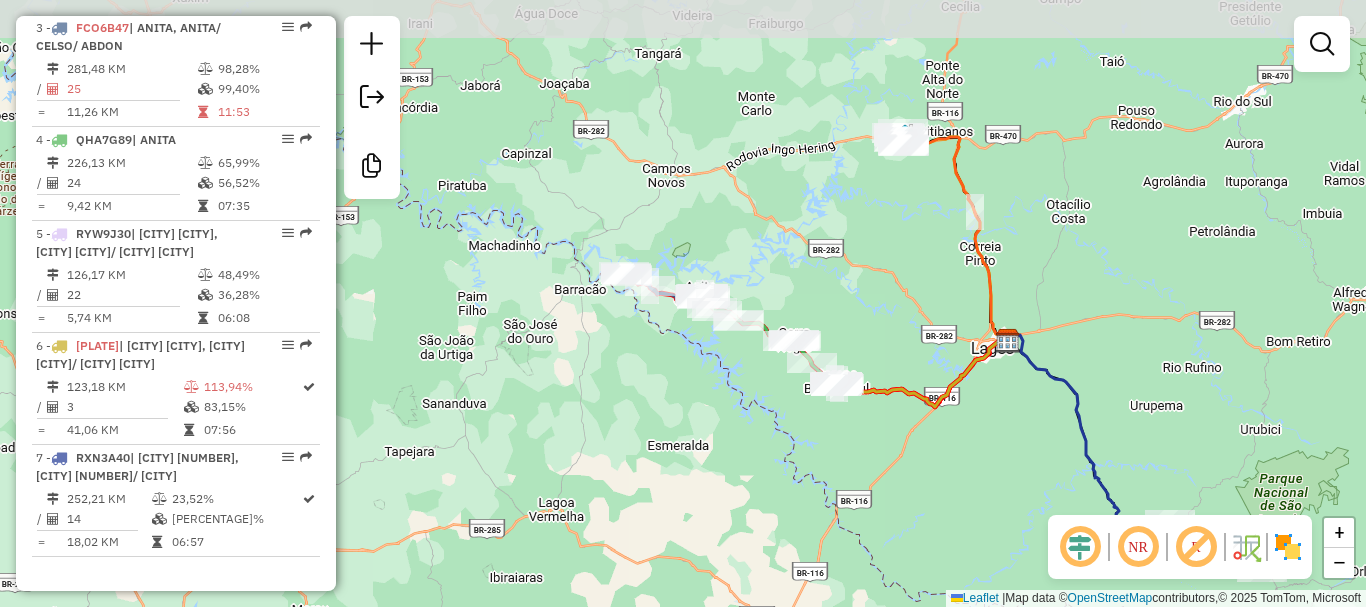 drag, startPoint x: 857, startPoint y: 359, endPoint x: 848, endPoint y: 437, distance: 78.51752 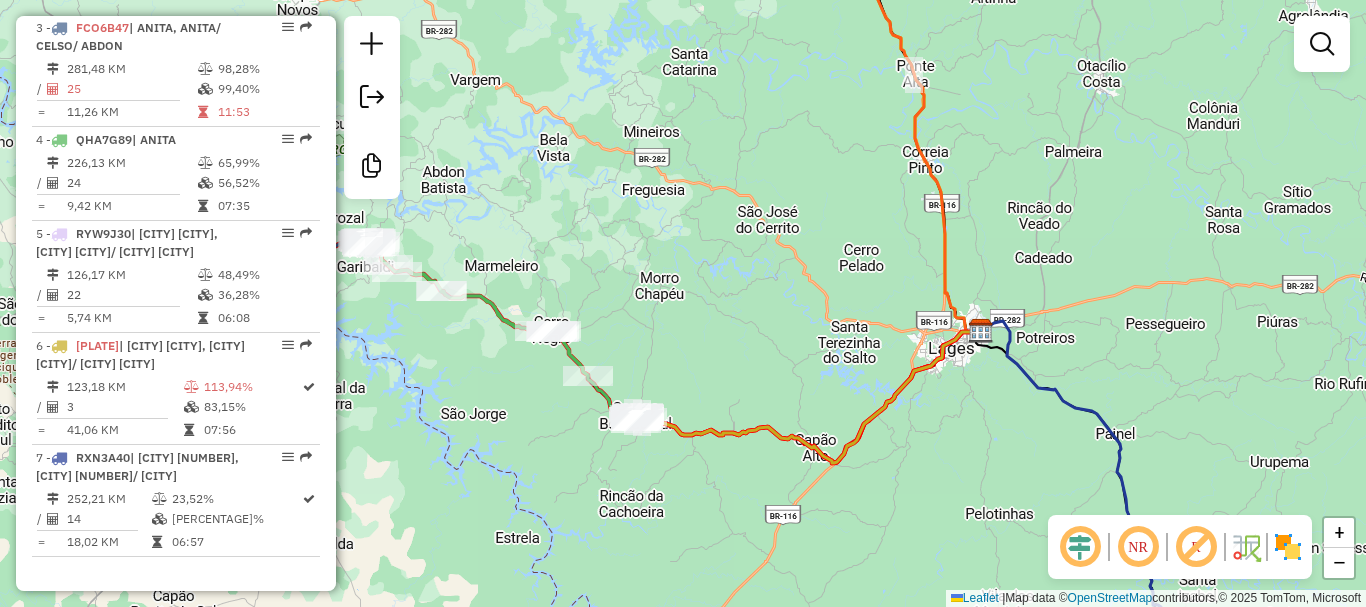 drag, startPoint x: 1002, startPoint y: 345, endPoint x: 972, endPoint y: 410, distance: 71.5891 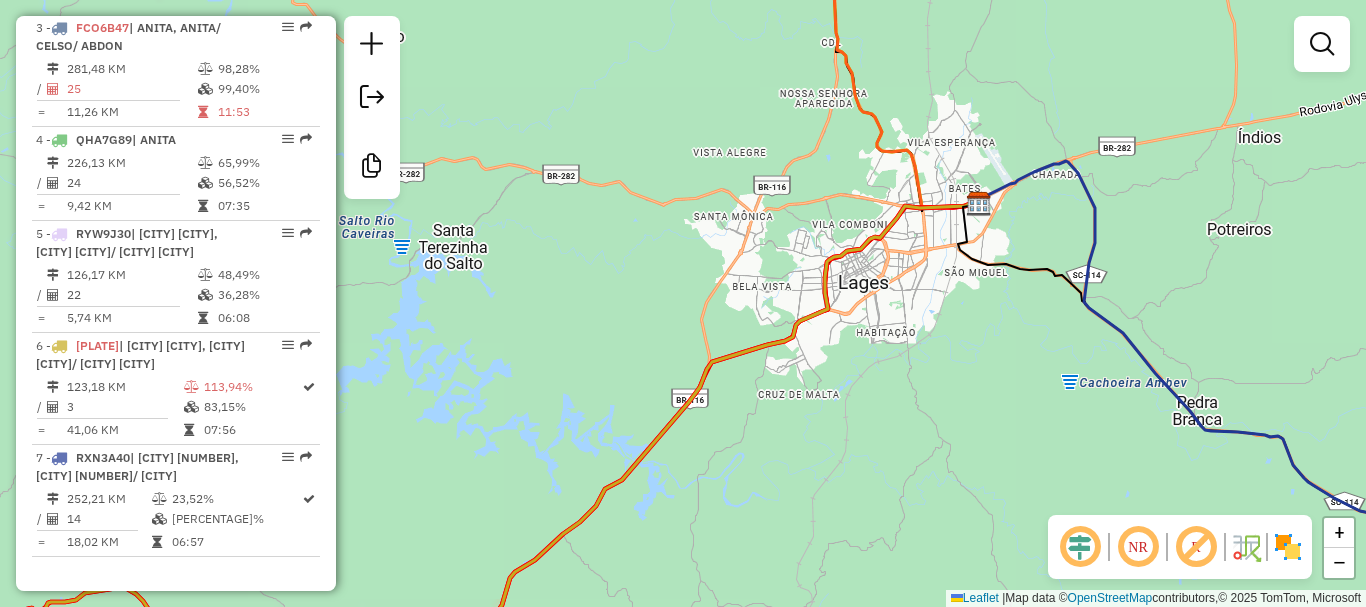 drag, startPoint x: 945, startPoint y: 228, endPoint x: 940, endPoint y: 298, distance: 70.178345 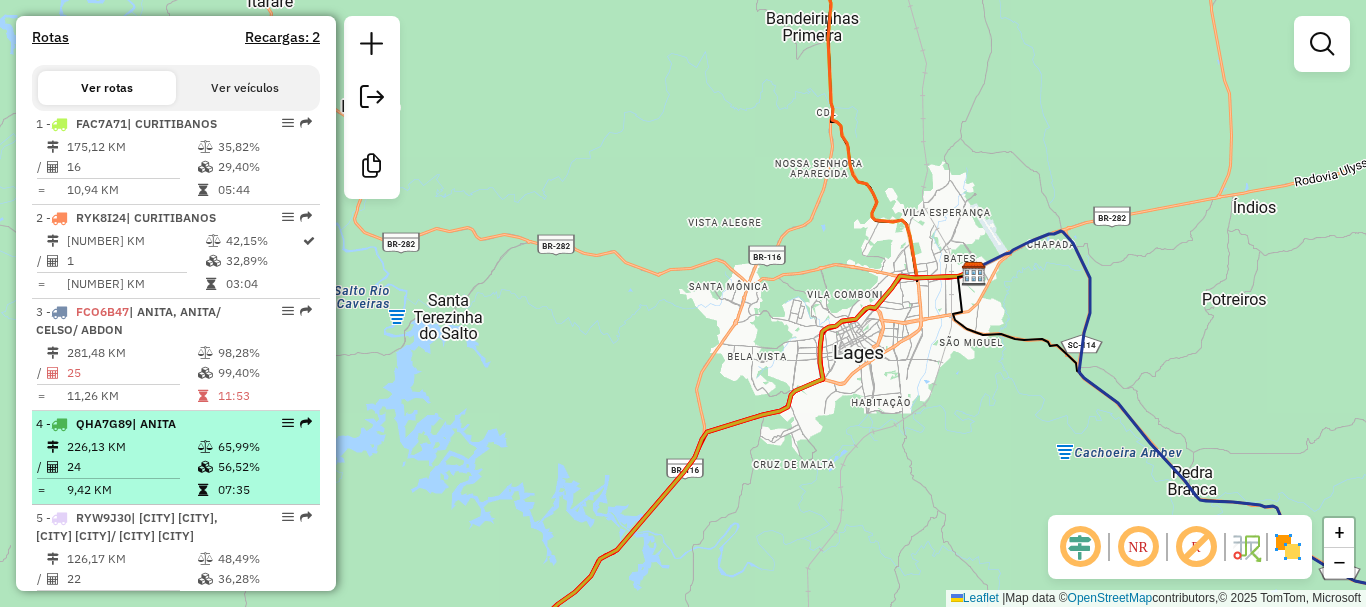 scroll, scrollTop: 702, scrollLeft: 0, axis: vertical 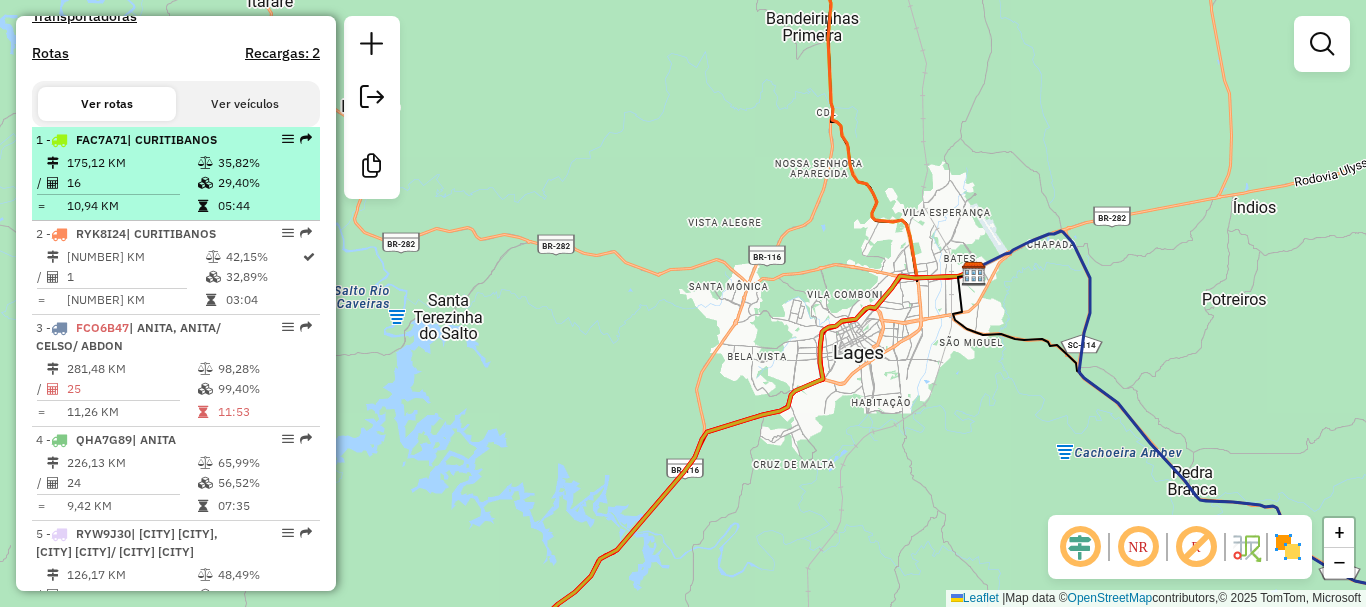 click on "16" at bounding box center (131, 183) 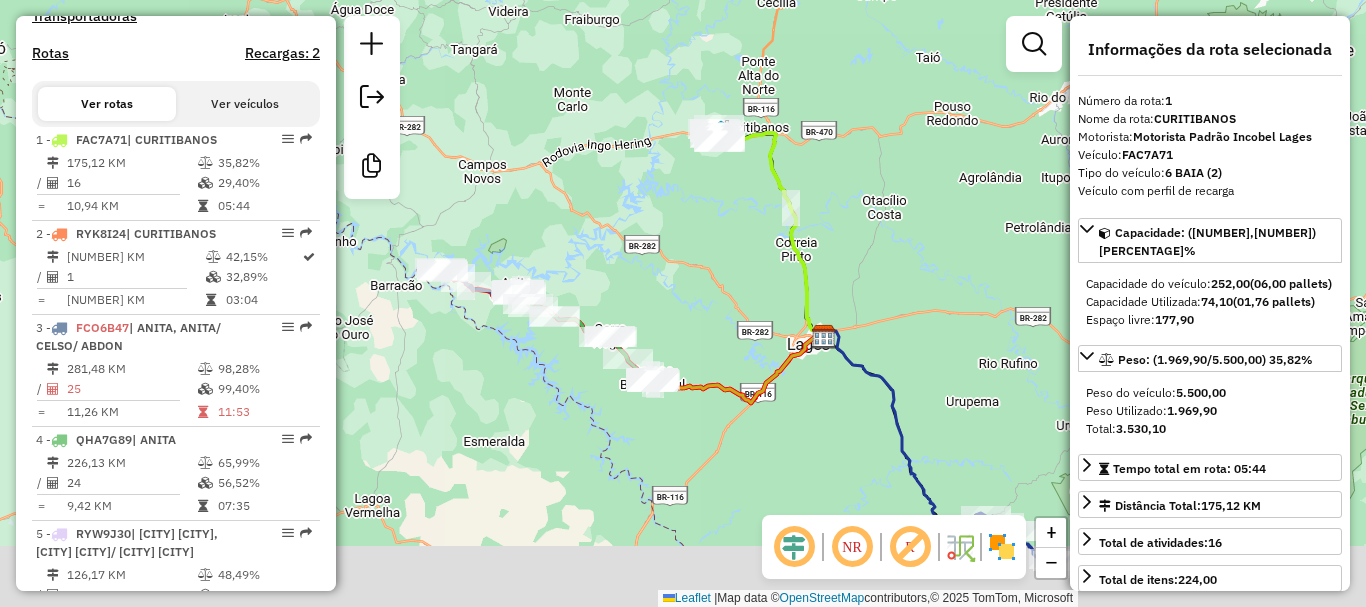 drag, startPoint x: 932, startPoint y: 435, endPoint x: 878, endPoint y: 327, distance: 120.74767 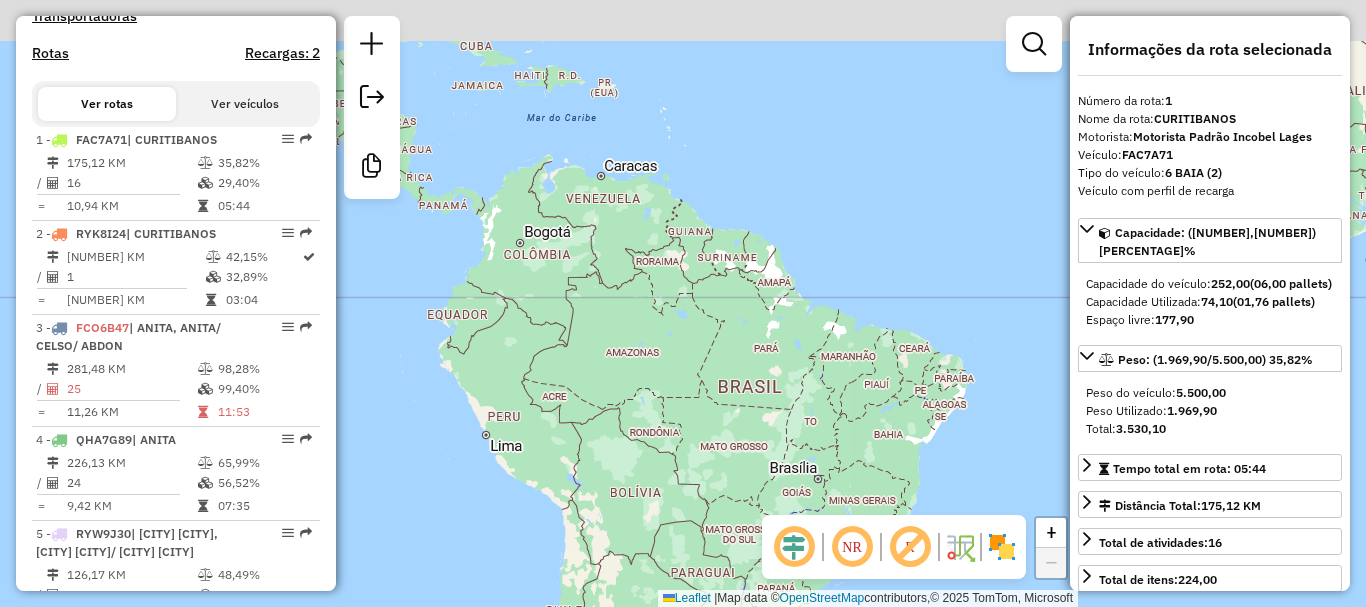 drag, startPoint x: 779, startPoint y: 319, endPoint x: 733, endPoint y: 625, distance: 309.4382 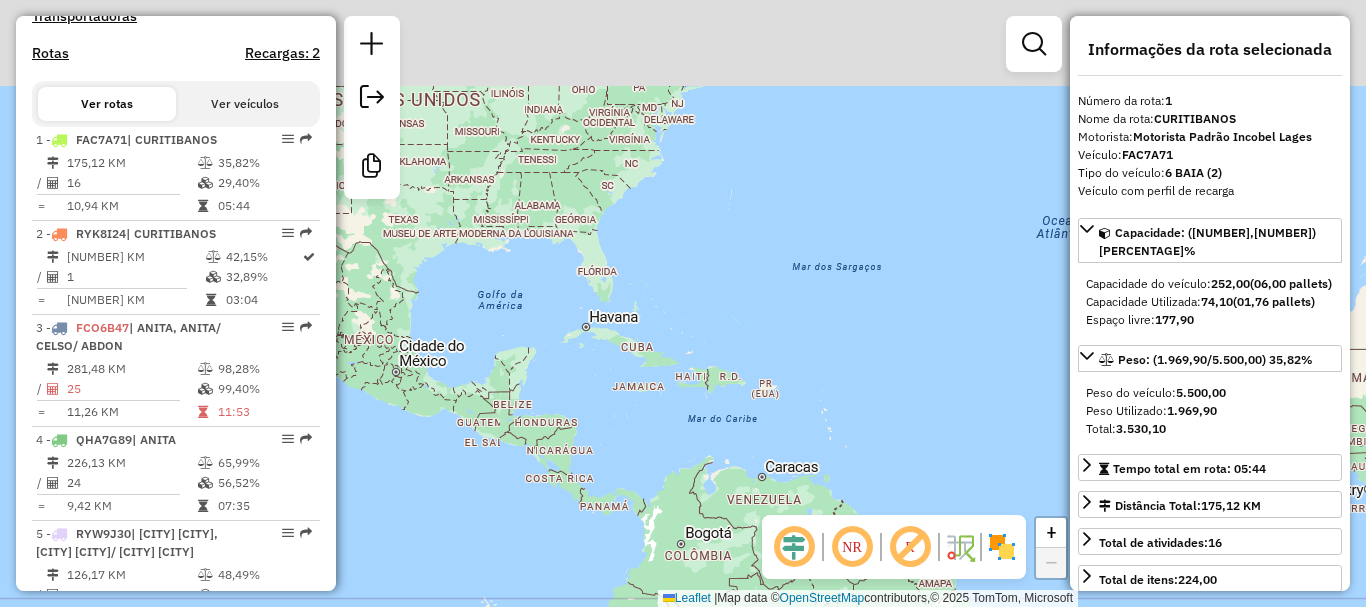 drag, startPoint x: 661, startPoint y: 387, endPoint x: 871, endPoint y: 565, distance: 275.28894 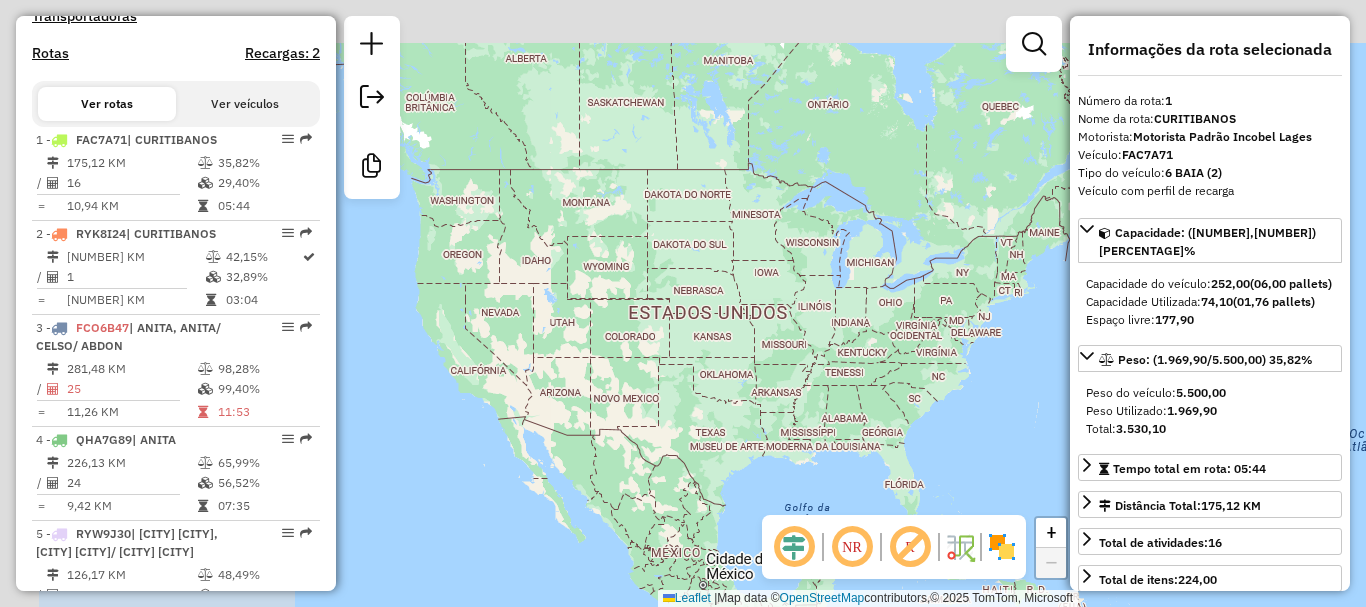 drag, startPoint x: 756, startPoint y: 359, endPoint x: 972, endPoint y: 490, distance: 252.62027 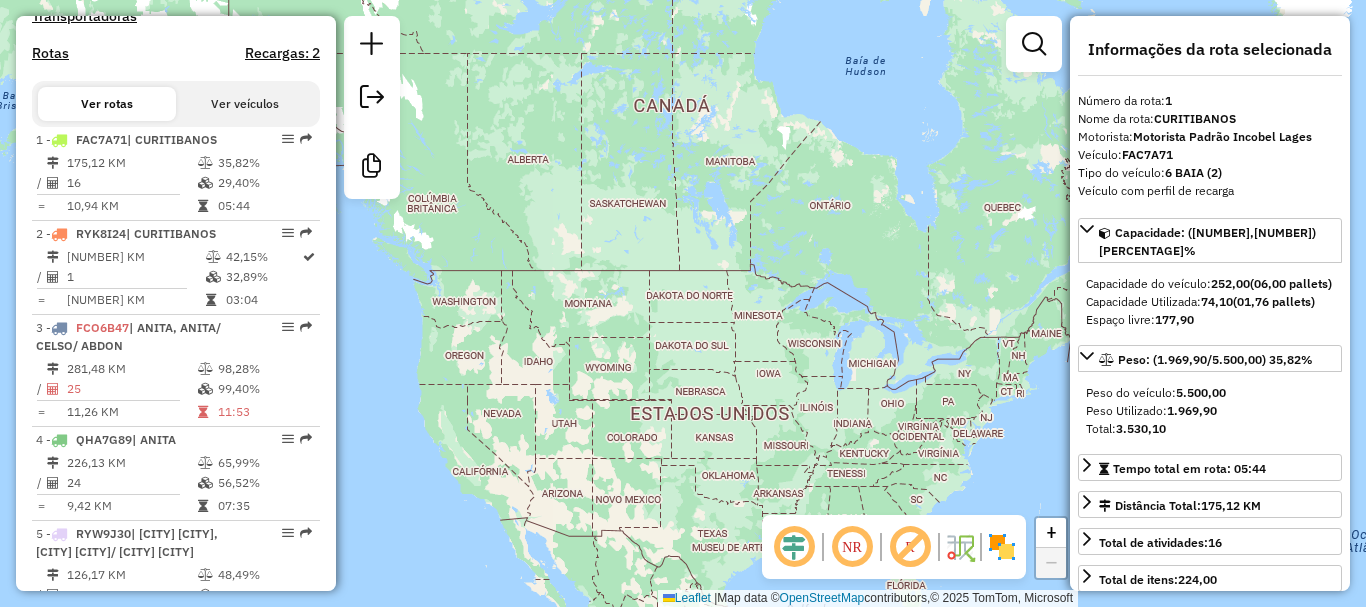 drag, startPoint x: 770, startPoint y: 418, endPoint x: 773, endPoint y: 535, distance: 117.03845 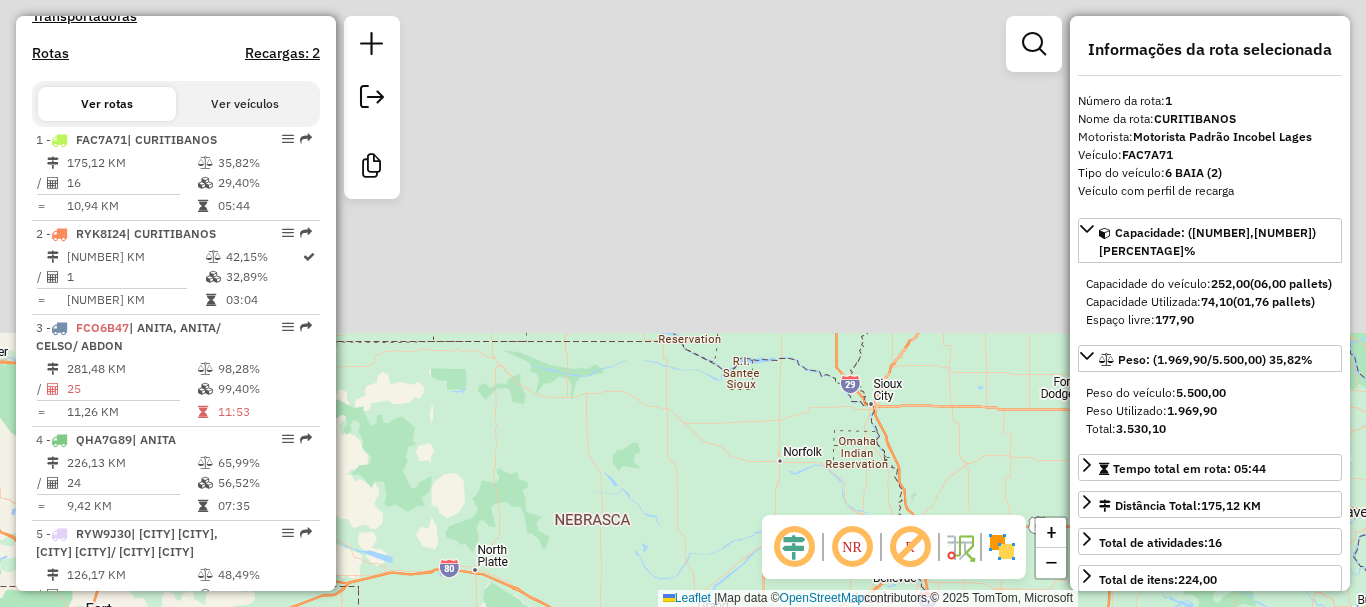 drag, startPoint x: 639, startPoint y: 139, endPoint x: 731, endPoint y: 646, distance: 515.27954 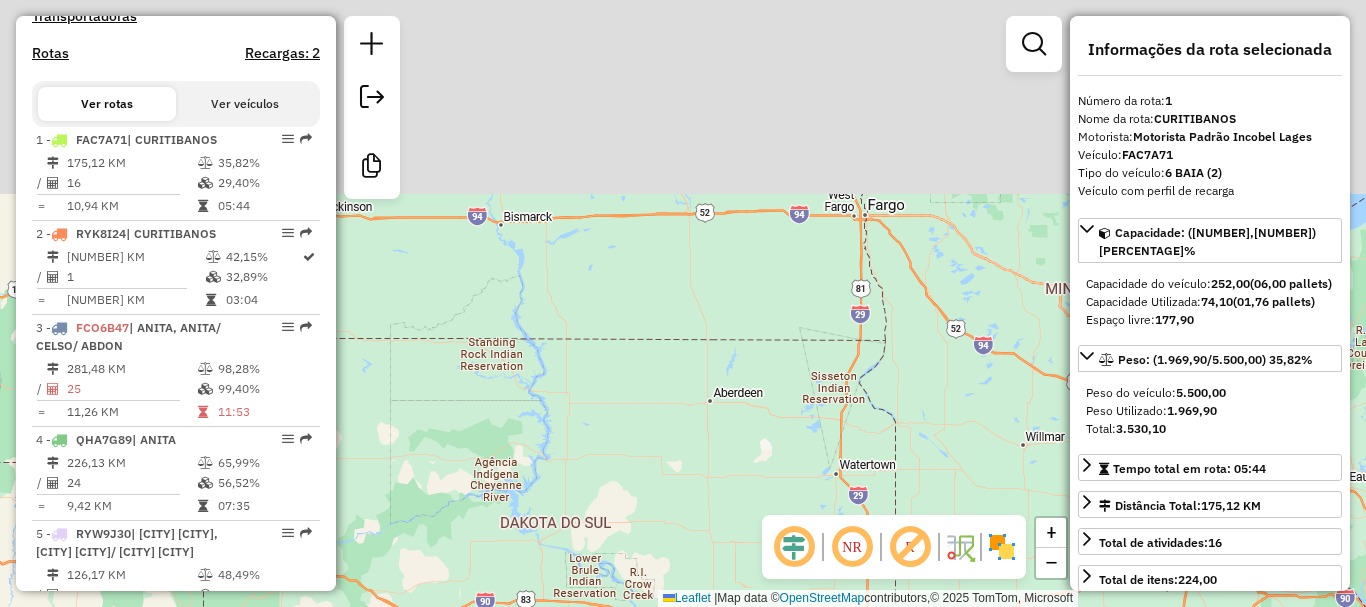 drag, startPoint x: 616, startPoint y: 274, endPoint x: 648, endPoint y: 646, distance: 373.3738 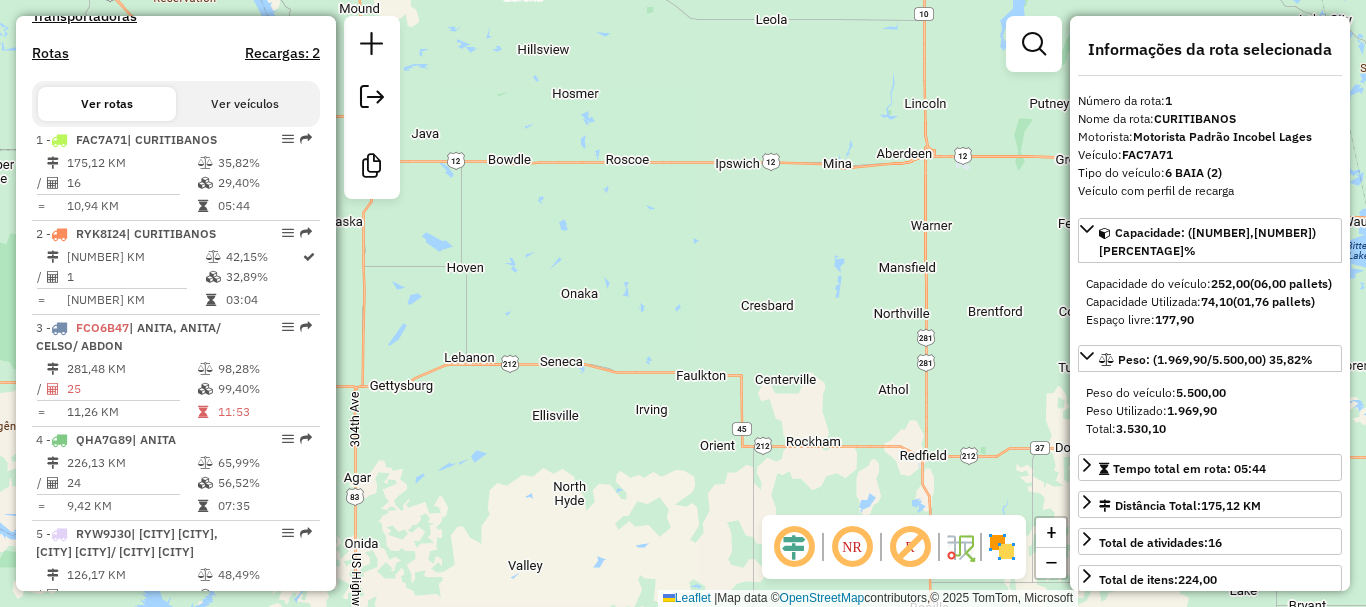 drag, startPoint x: 616, startPoint y: 393, endPoint x: 654, endPoint y: 565, distance: 176.14766 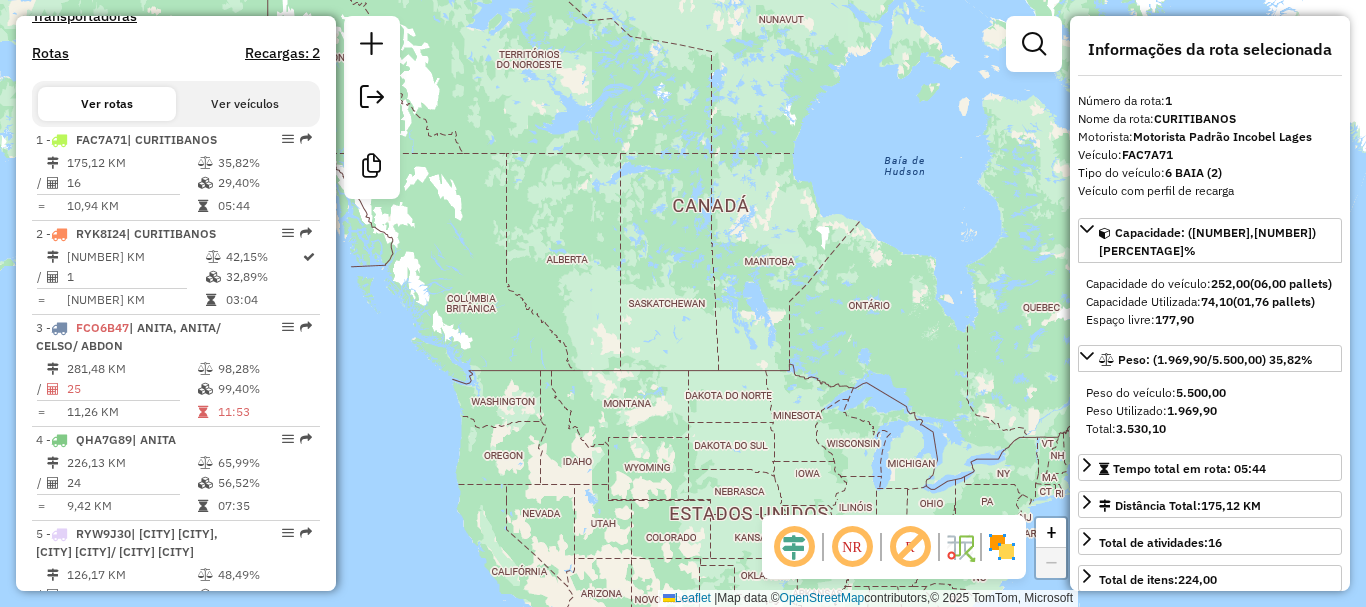 drag, startPoint x: 754, startPoint y: 441, endPoint x: 674, endPoint y: 186, distance: 267.25455 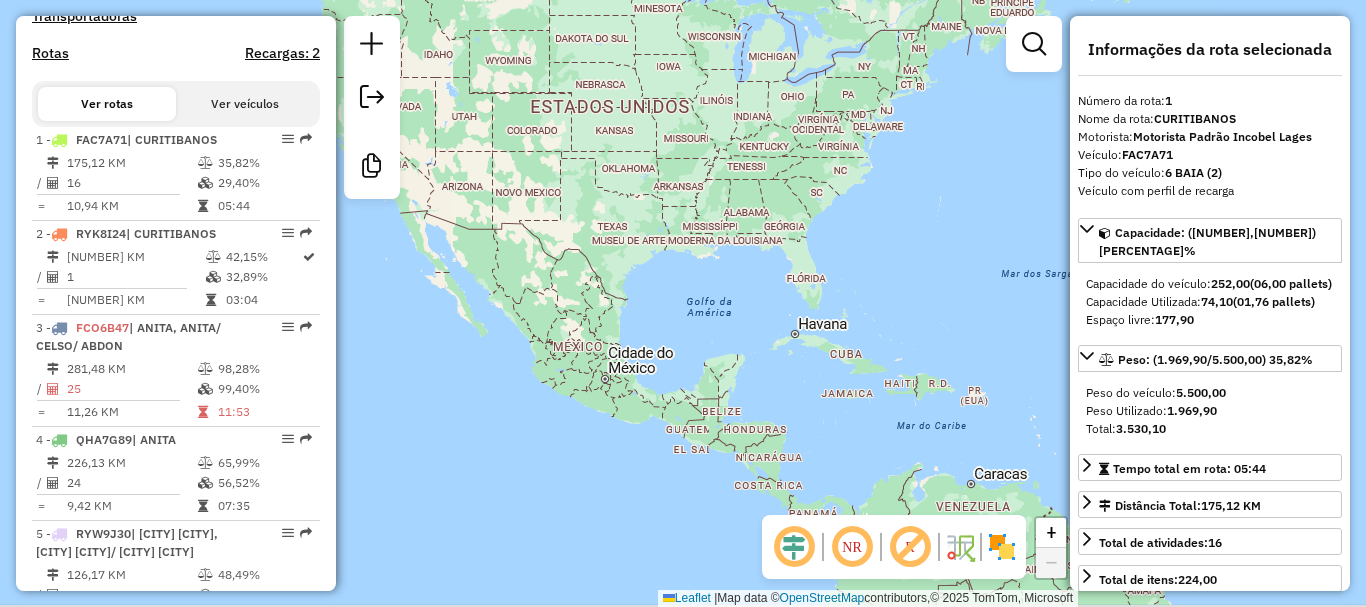 drag, startPoint x: 788, startPoint y: 275, endPoint x: 734, endPoint y: 148, distance: 138.00362 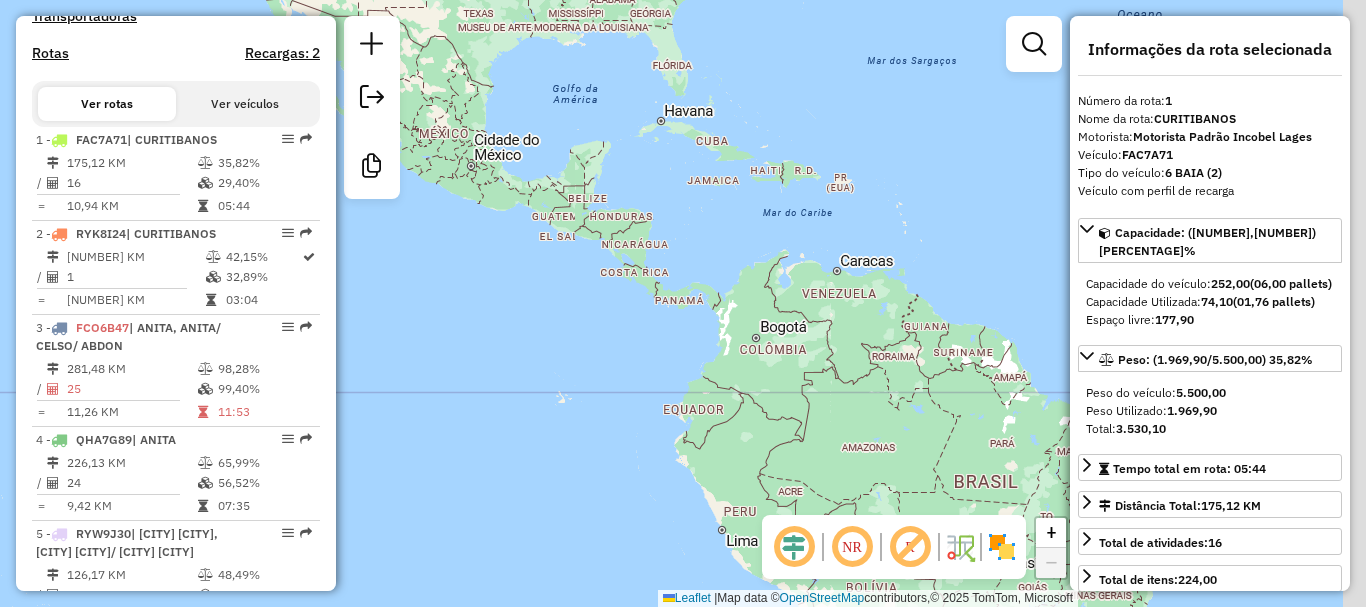drag, startPoint x: 899, startPoint y: 358, endPoint x: 761, endPoint y: 167, distance: 235.63744 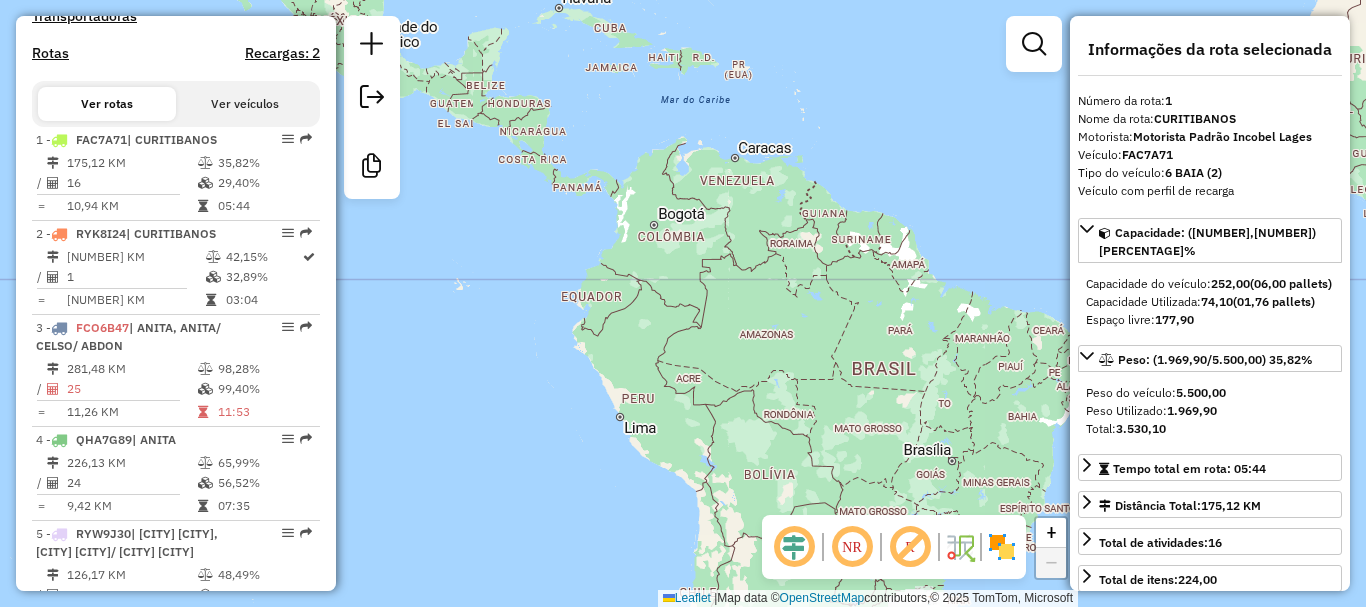 drag, startPoint x: 944, startPoint y: 364, endPoint x: 492, endPoint y: 15, distance: 571.056 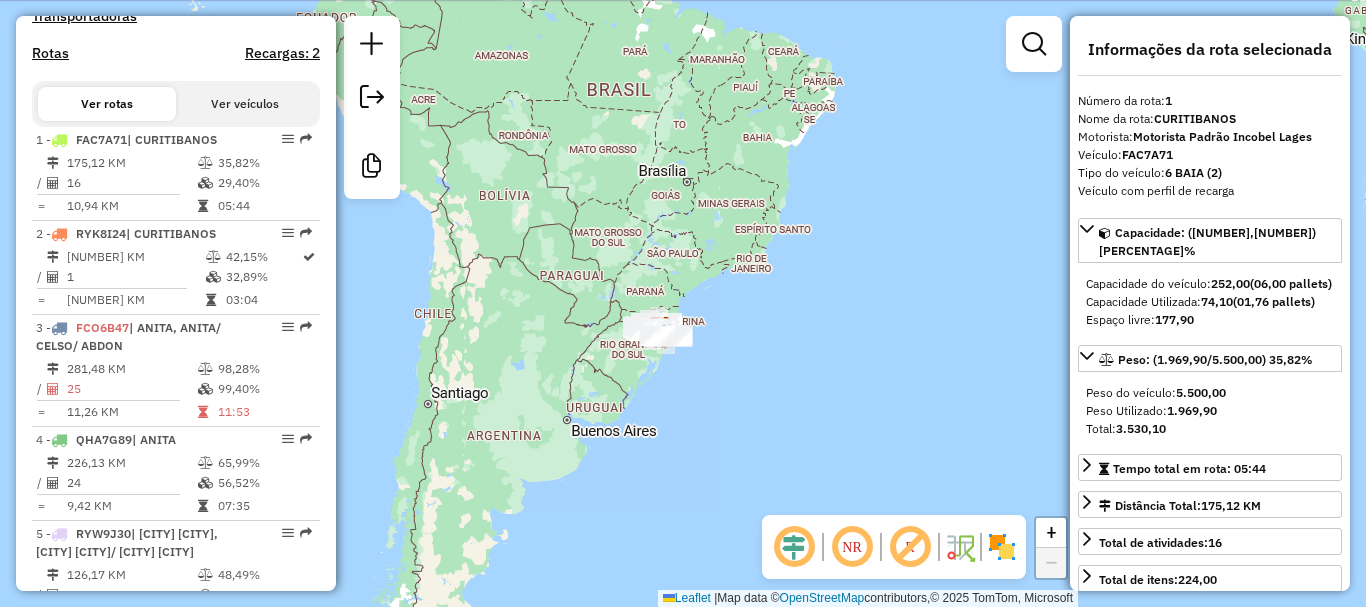 drag, startPoint x: 661, startPoint y: 293, endPoint x: 793, endPoint y: 309, distance: 132.96616 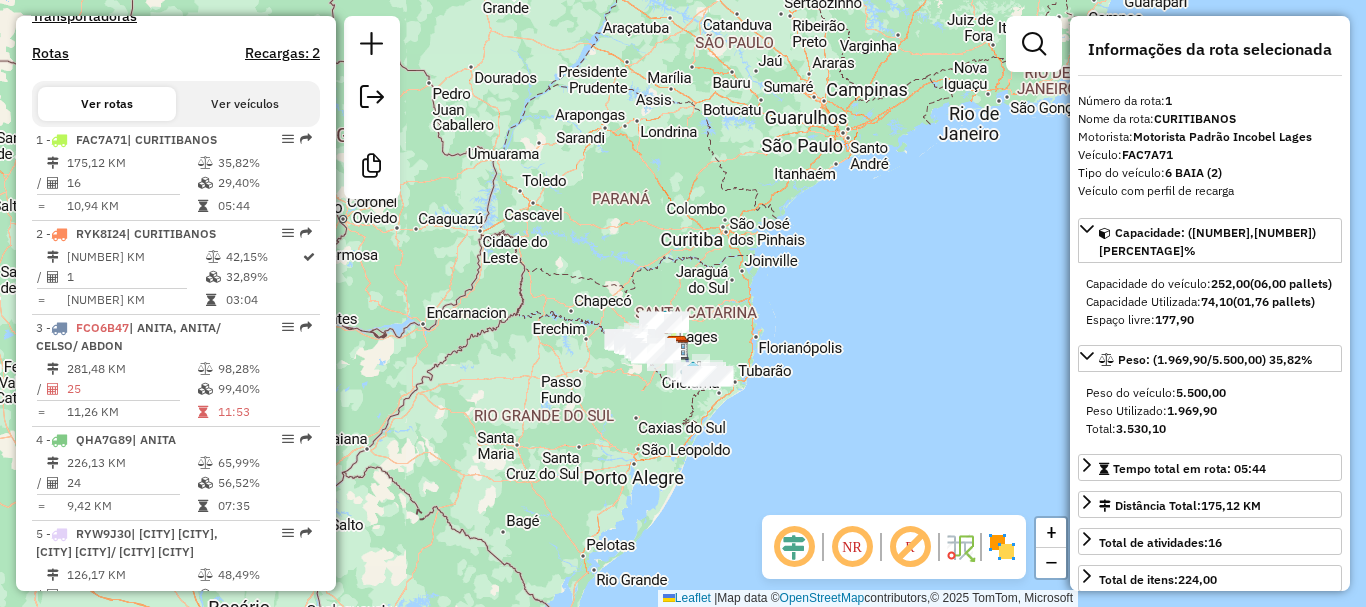 drag, startPoint x: 610, startPoint y: 332, endPoint x: 690, endPoint y: 343, distance: 80.75271 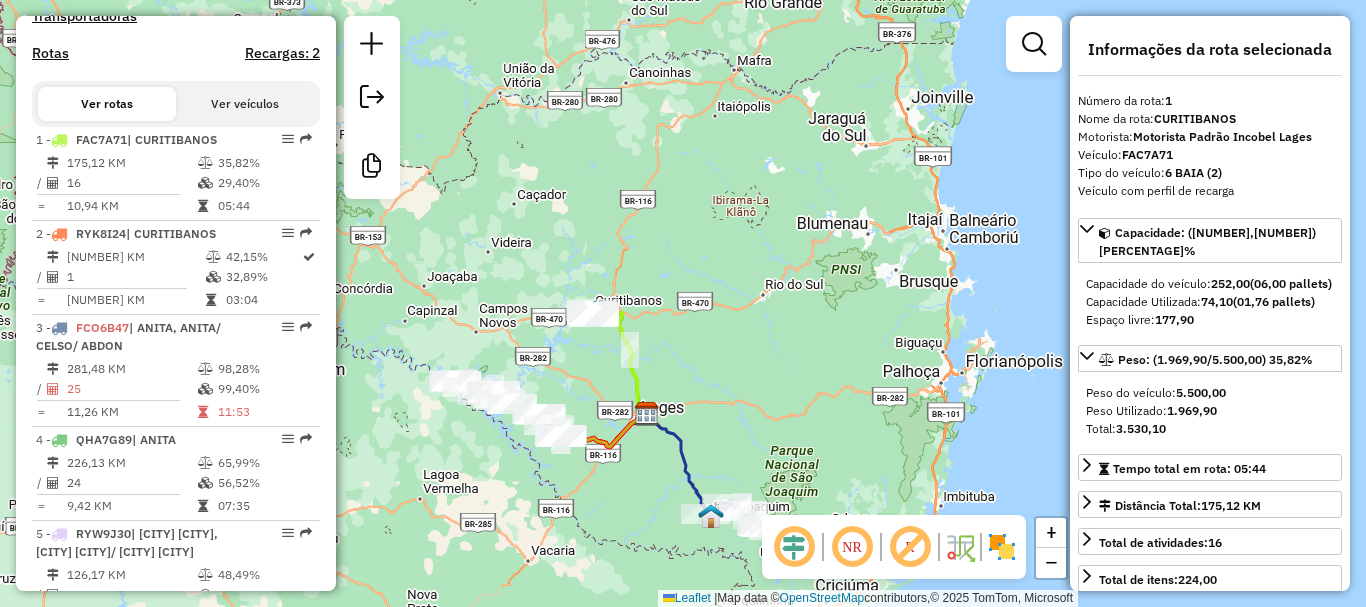 drag, startPoint x: 704, startPoint y: 438, endPoint x: 702, endPoint y: 370, distance: 68.0294 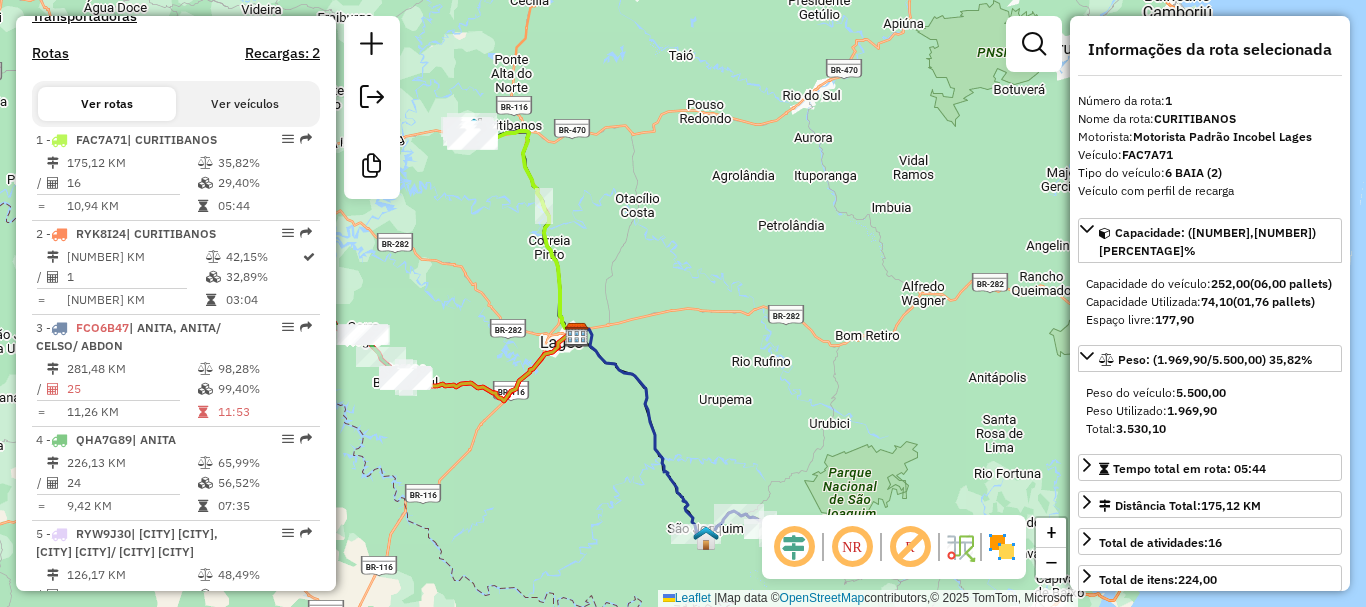 click on "Janela de atendimento Grade de atendimento Capacidade Transportadoras Veículos Cliente Pedidos  Rotas Selecione os dias de semana para filtrar as janelas de atendimento  Seg   Ter   Qua   Qui   Sex   Sáb   Dom  Informe o período da janela de atendimento: De: Até:  Filtrar exatamente a janela do cliente  Considerar janela de atendimento padrão  Selecione os dias de semana para filtrar as grades de atendimento  Seg   Ter   Qua   Qui   Sex   Sáb   Dom   Considerar clientes sem dia de atendimento cadastrado  Clientes fora do dia de atendimento selecionado Filtrar as atividades entre os valores definidos abaixo:  Peso mínimo:   Peso máximo:   Cubagem mínima:   Cubagem máxima:   De:   Até:  Filtrar as atividades entre o tempo de atendimento definido abaixo:  De:   Até:   Considerar capacidade total dos clientes não roteirizados Transportadora: Selecione um ou mais itens Tipo de veículo: Selecione um ou mais itens Veículo: Selecione um ou mais itens Motorista: Selecione um ou mais itens Nome: Rótulo:" 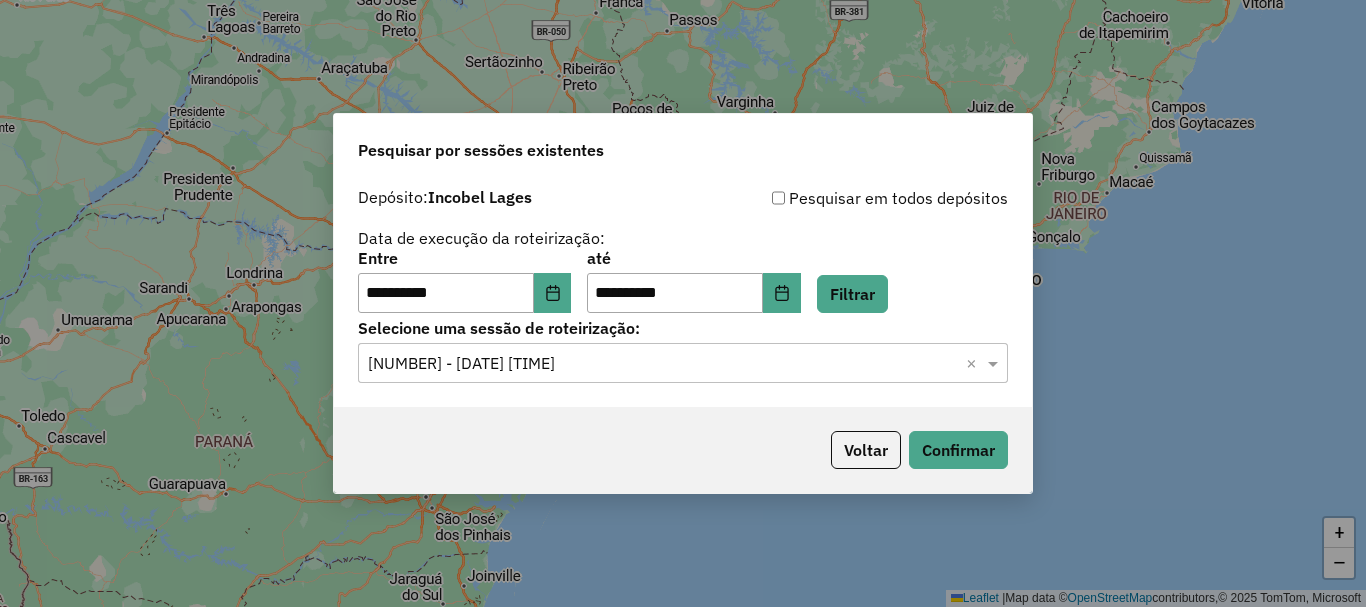 scroll, scrollTop: 0, scrollLeft: 0, axis: both 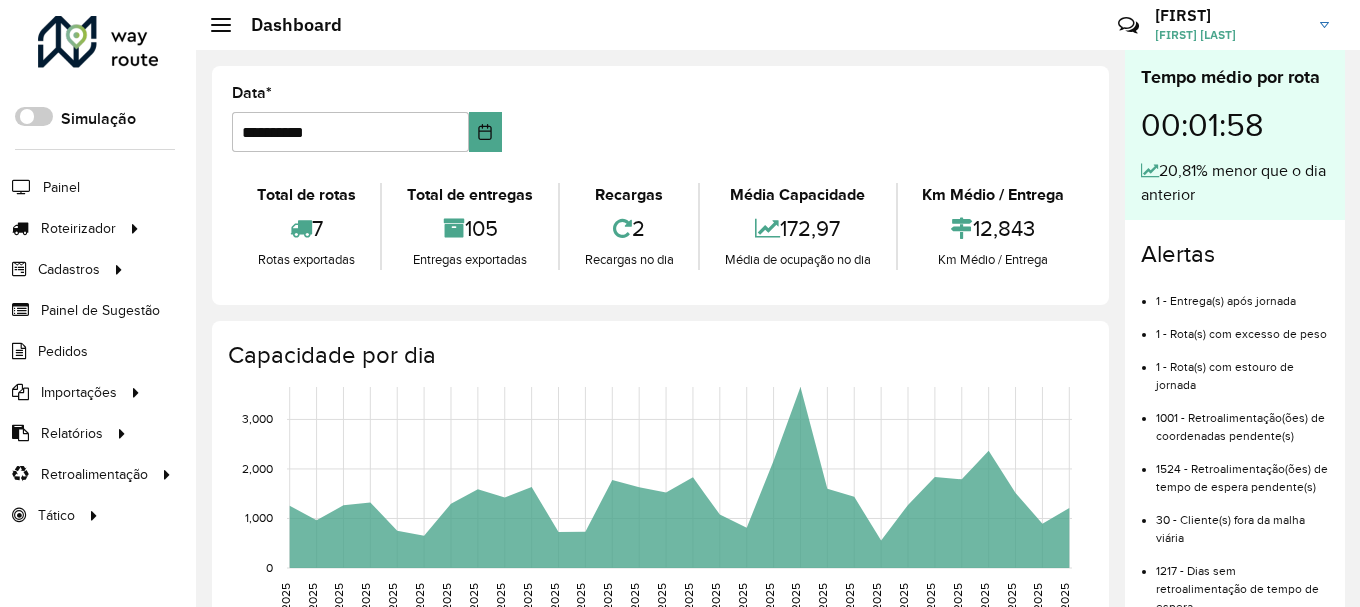 click 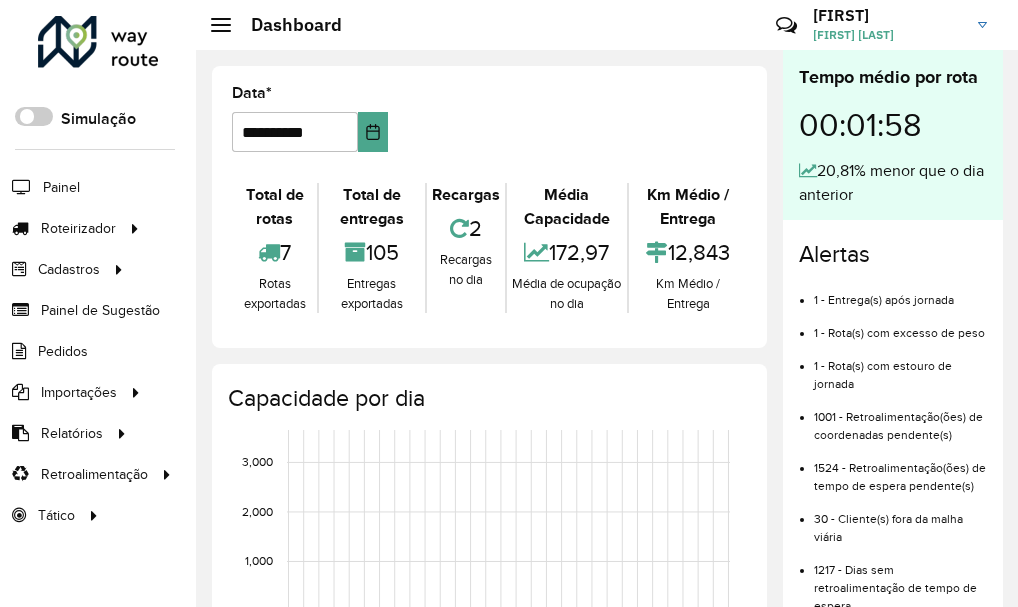 scroll, scrollTop: 0, scrollLeft: 0, axis: both 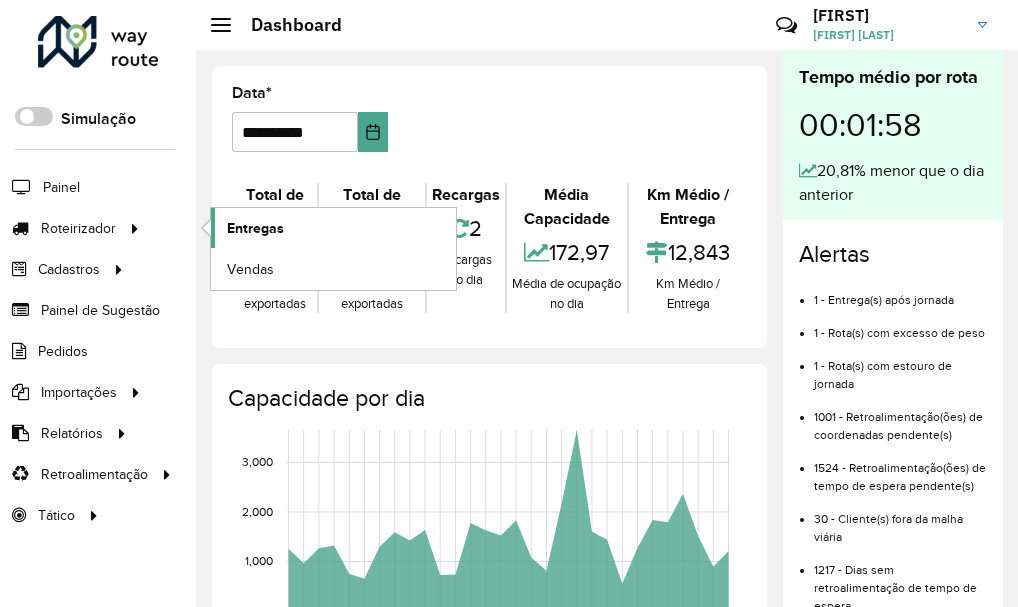 click on "Entregas" 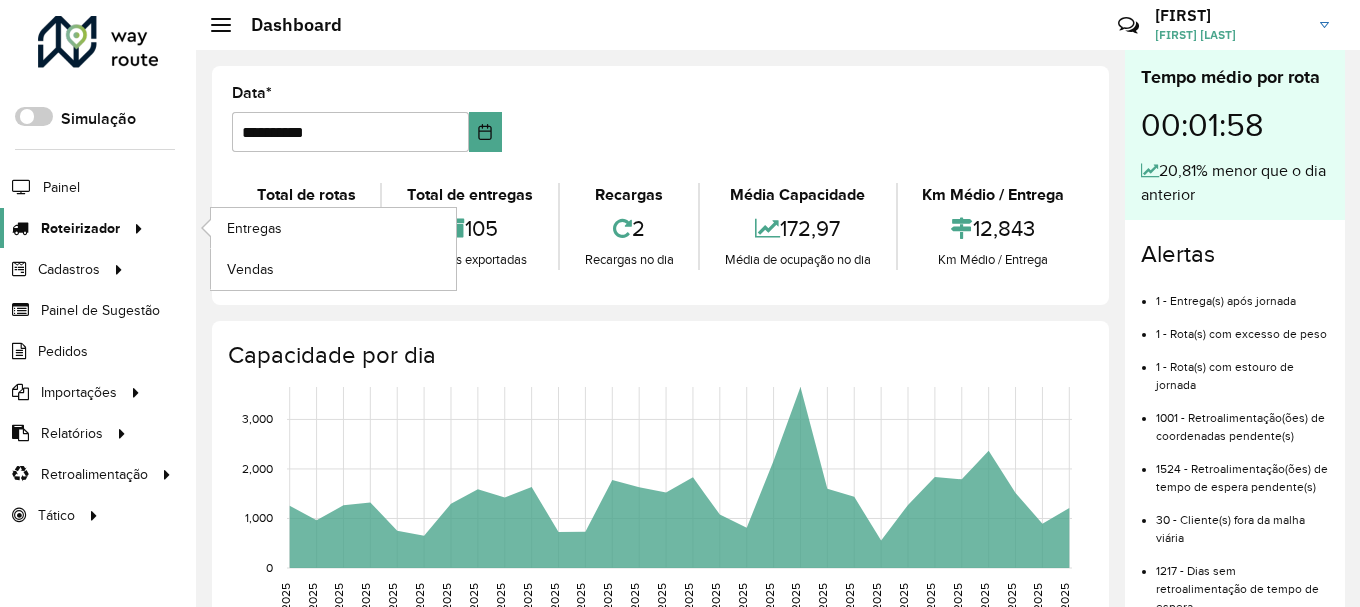 scroll, scrollTop: 0, scrollLeft: 0, axis: both 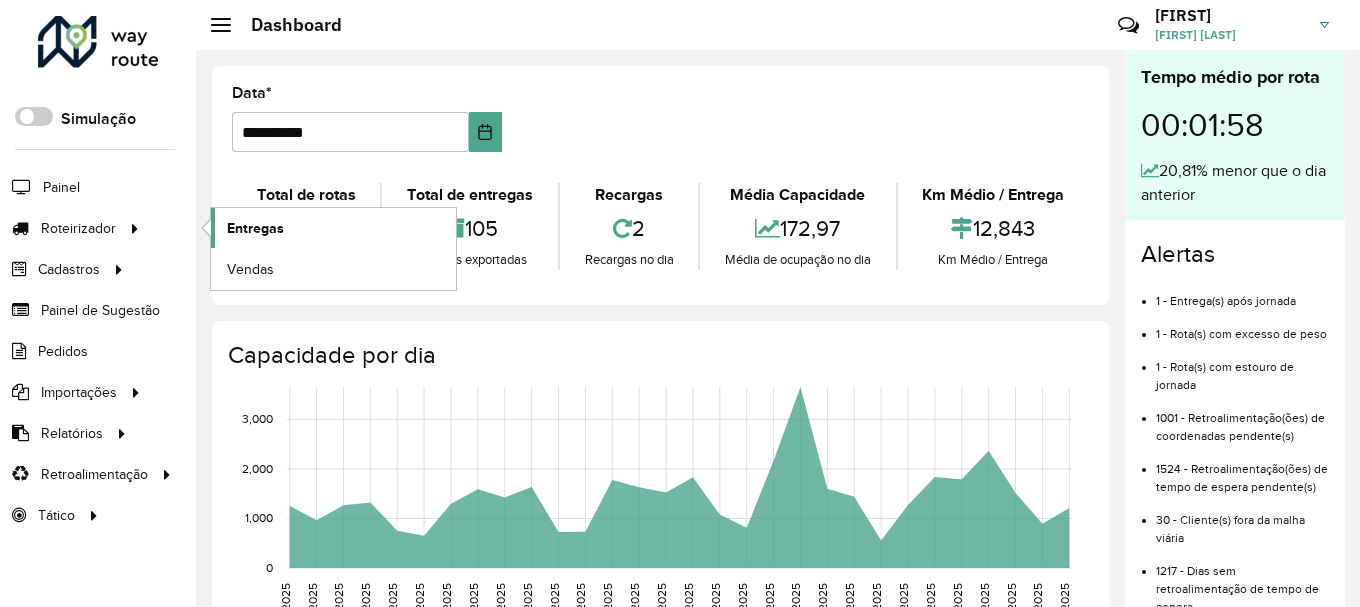click on "Entregas" 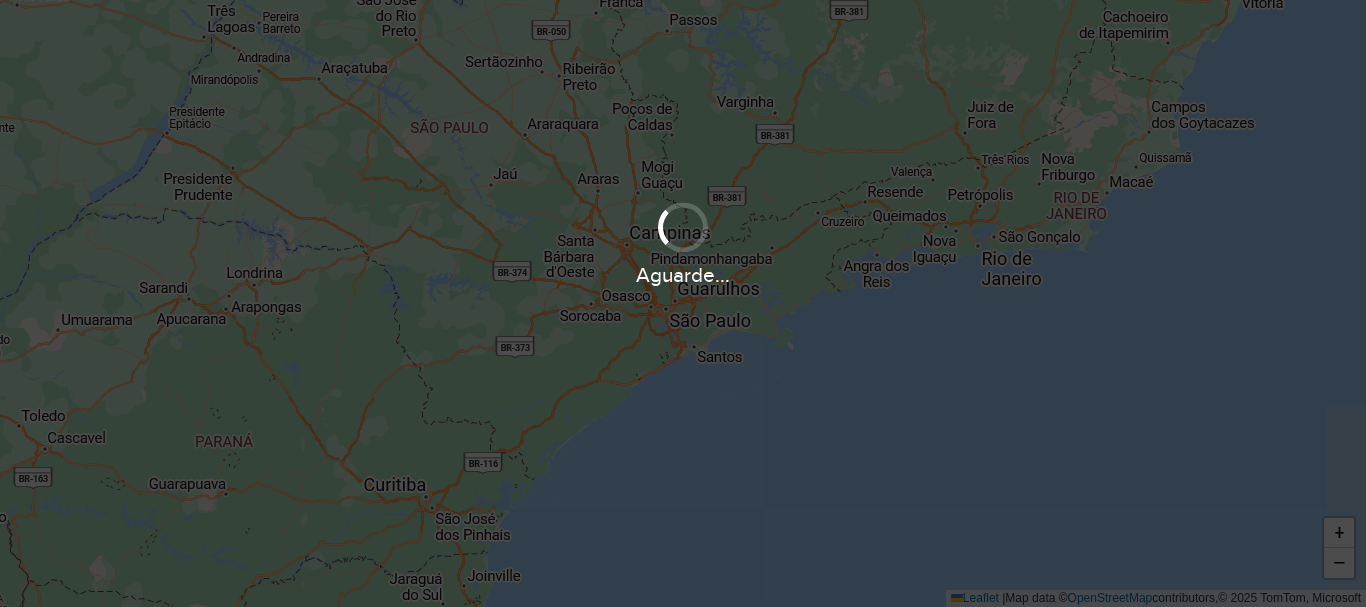 scroll, scrollTop: 0, scrollLeft: 0, axis: both 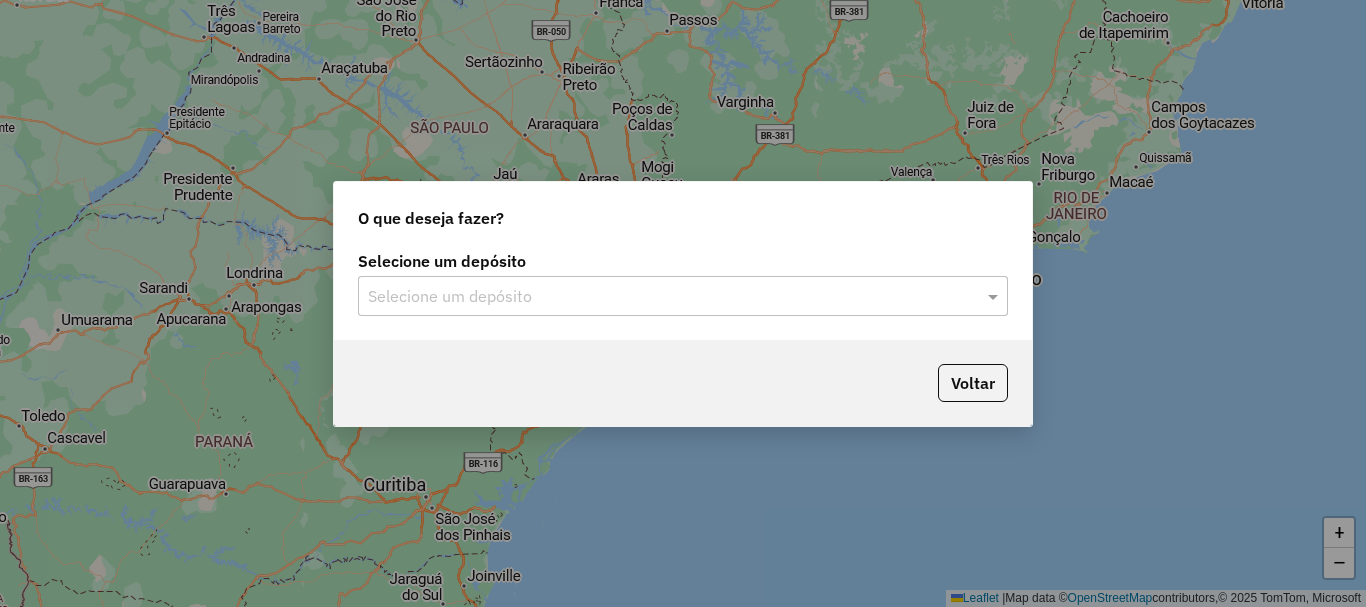 click 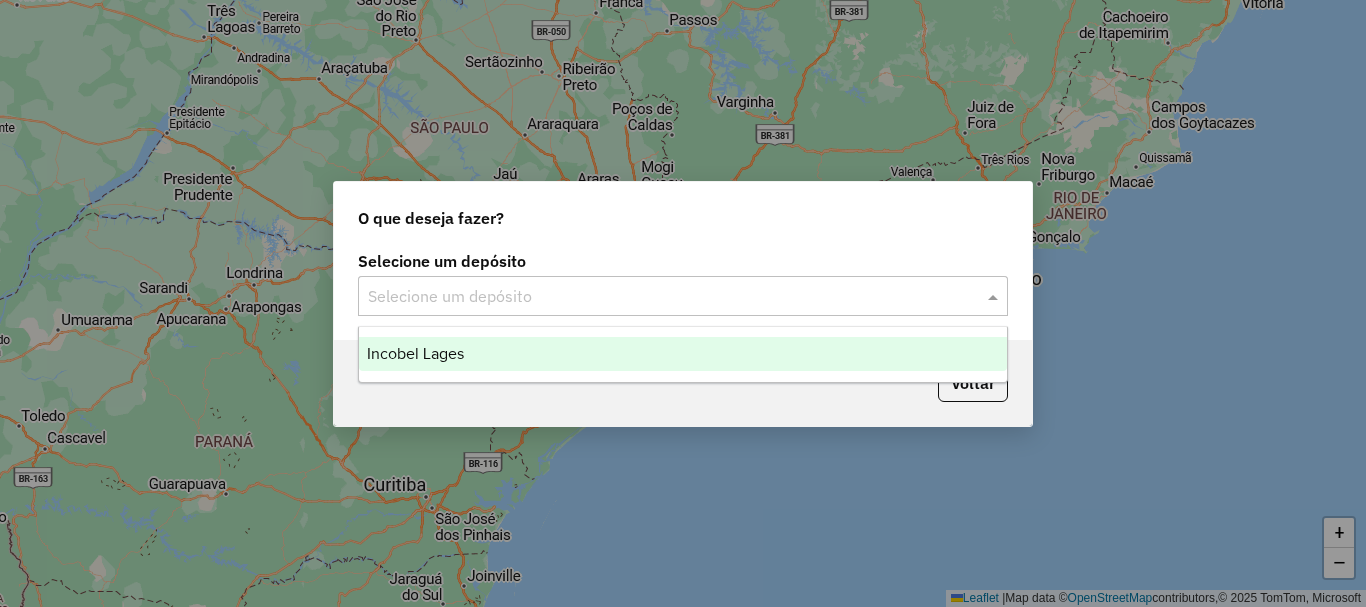 click on "Incobel Lages" at bounding box center (683, 354) 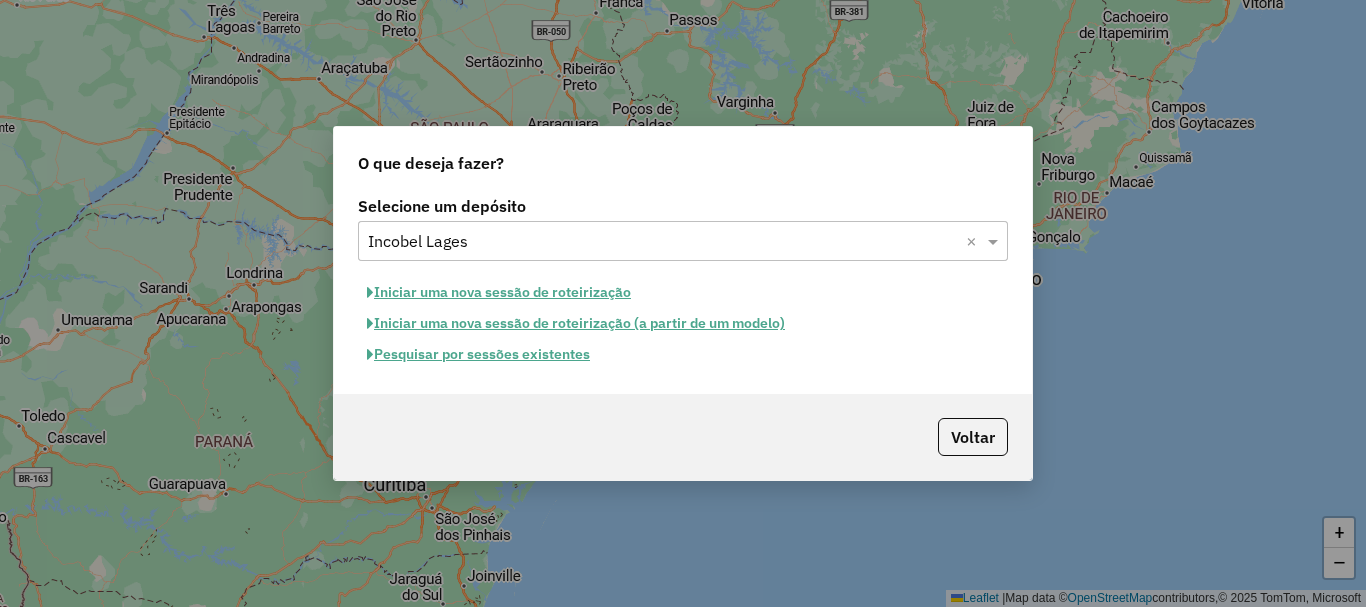 click on "Pesquisar por sessões existentes" 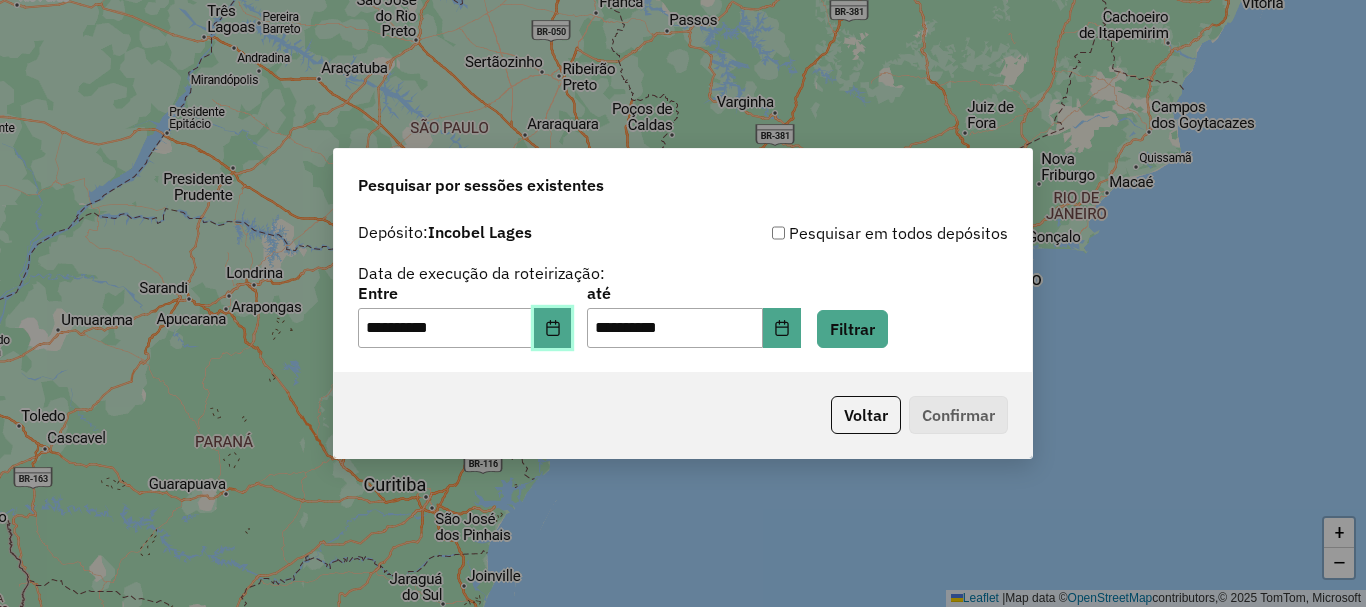 click 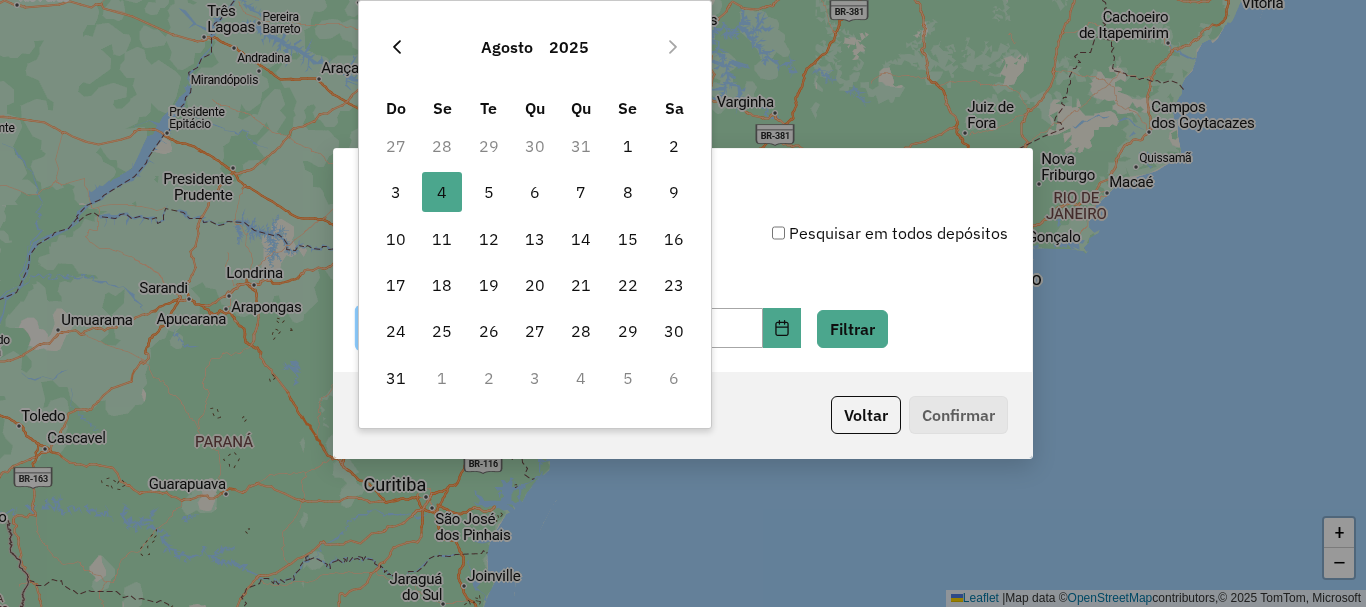 click 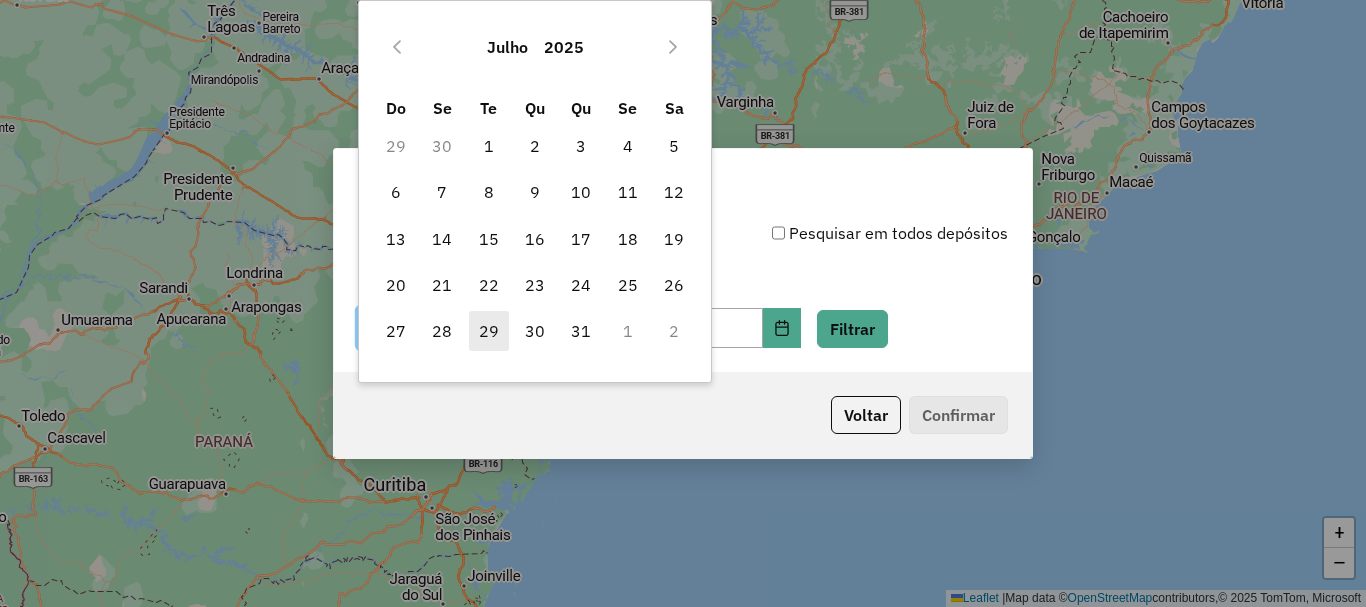 click on "29" at bounding box center [489, 331] 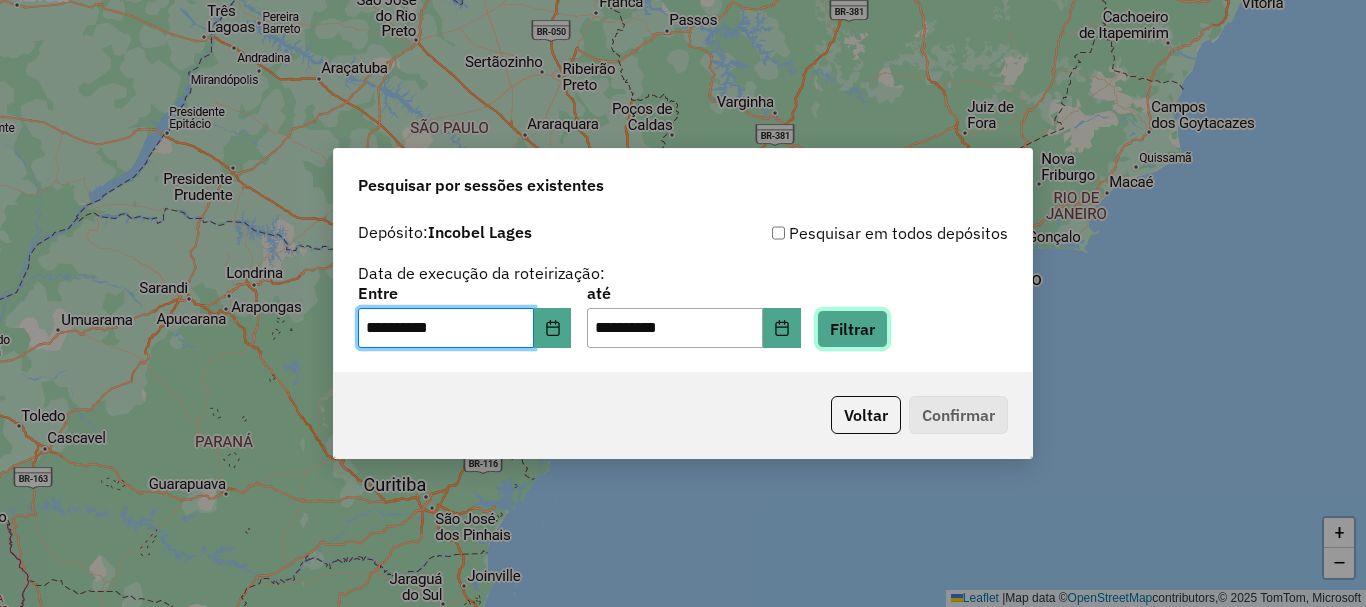 click on "Filtrar" 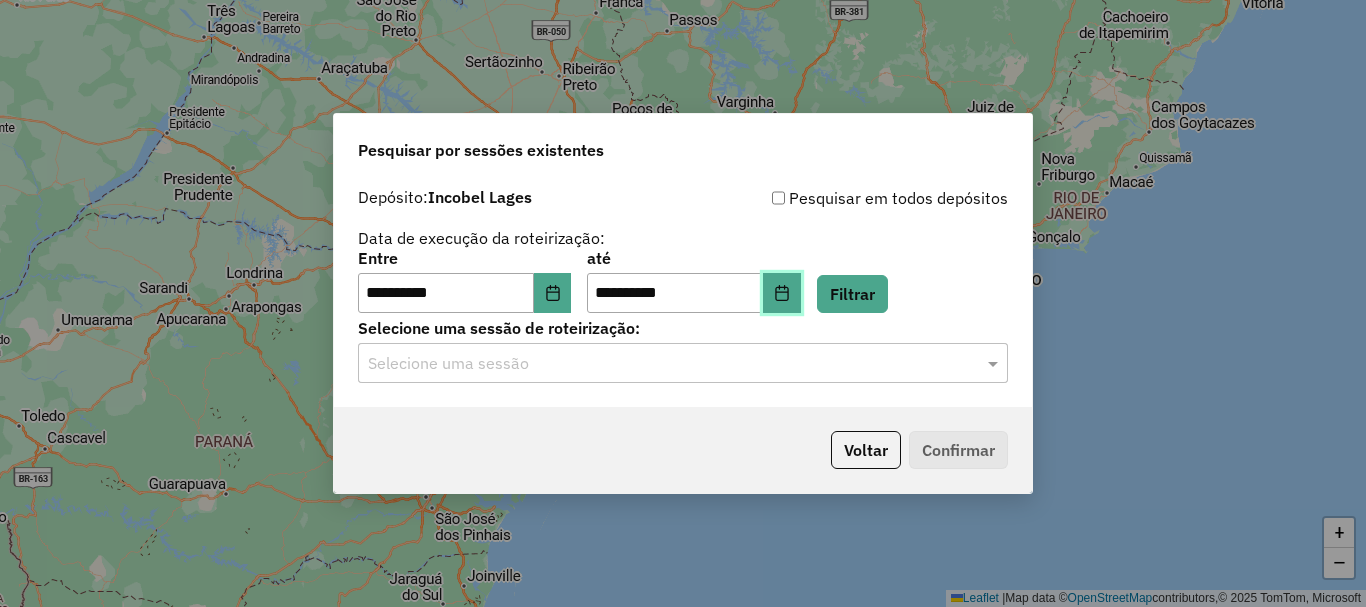 click 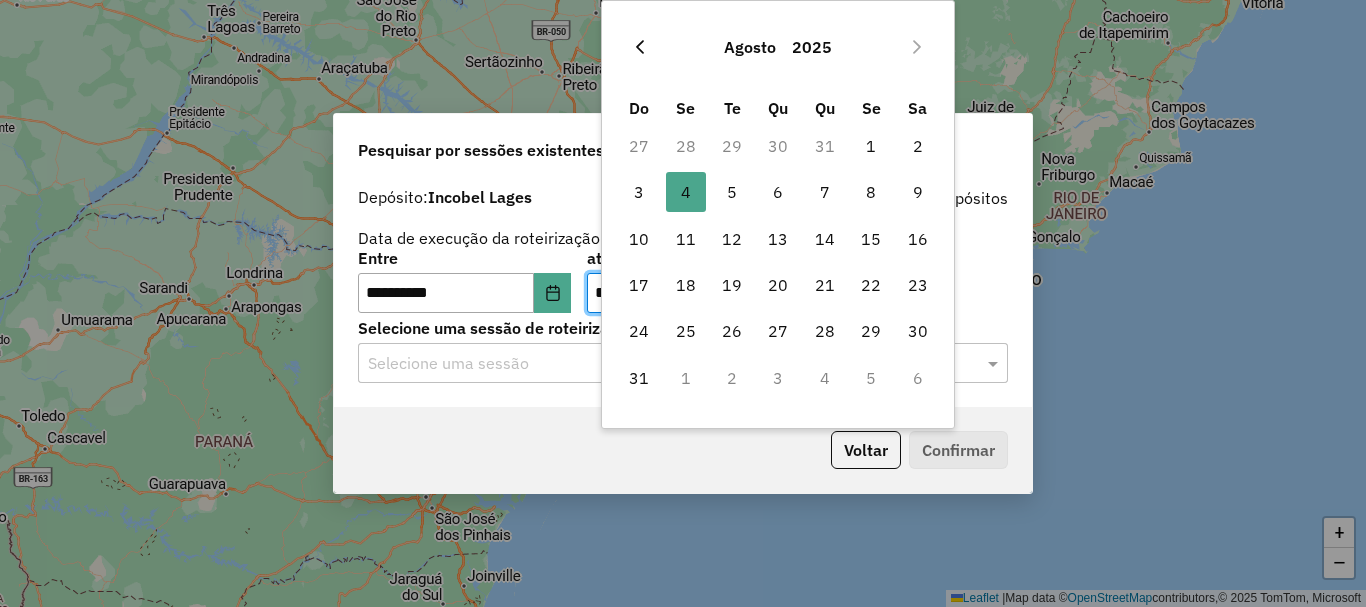 click 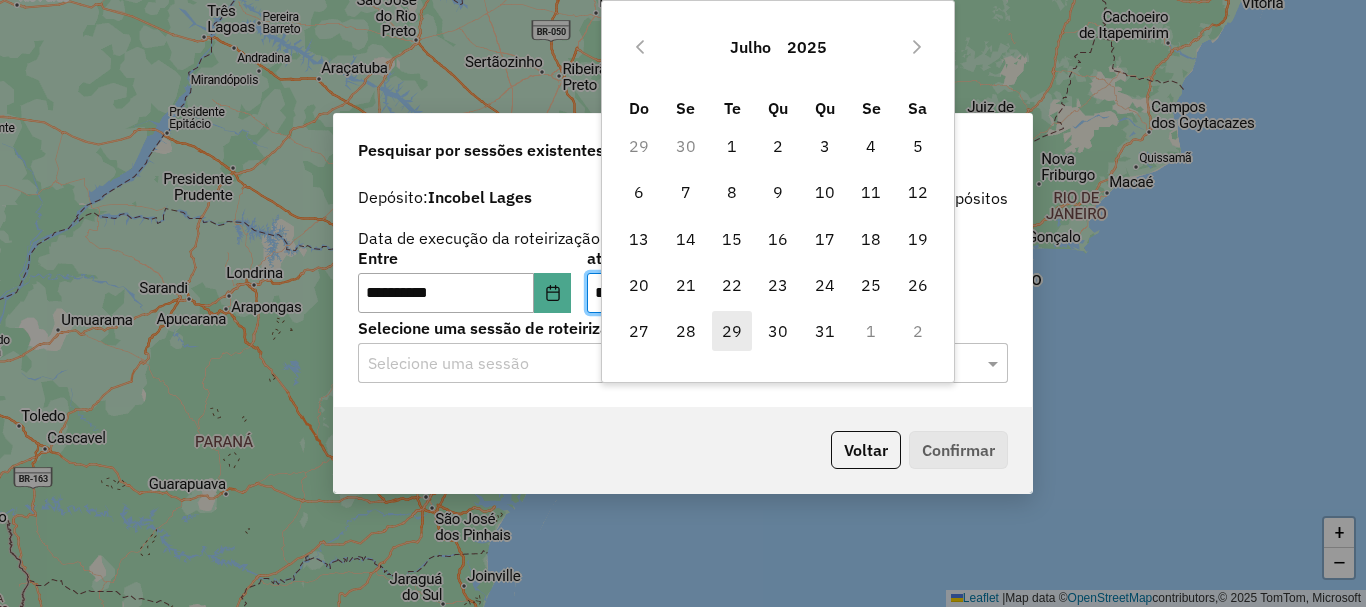 click on "29" at bounding box center [732, 331] 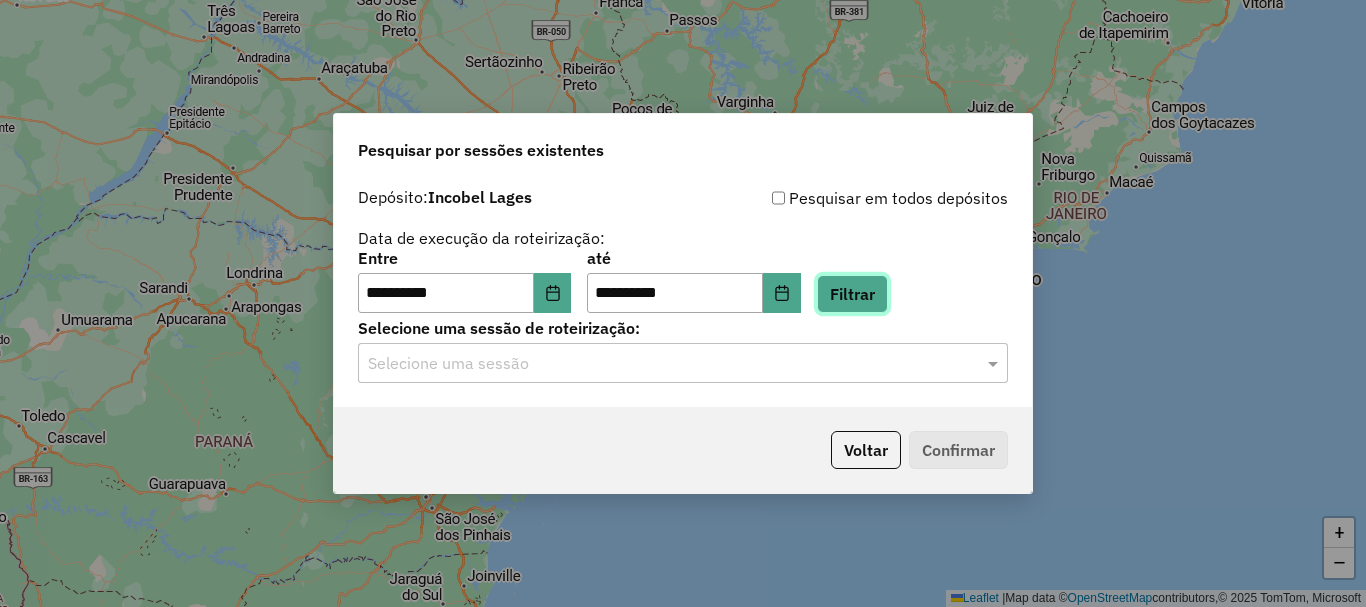click on "Filtrar" 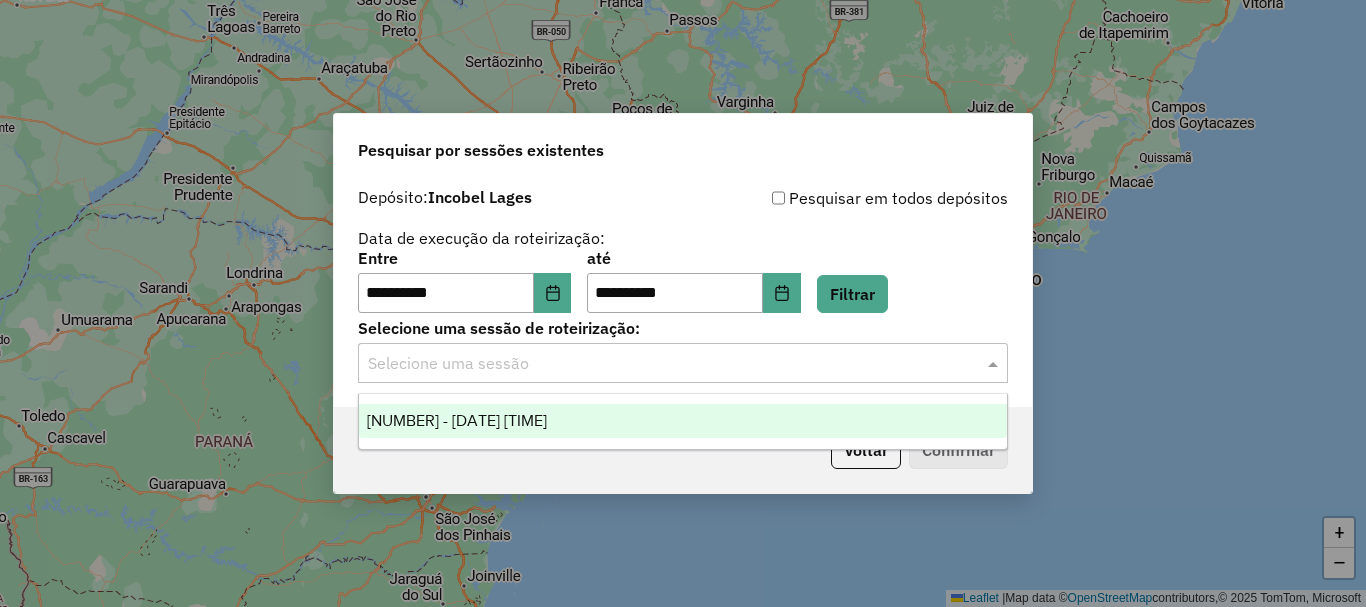 click 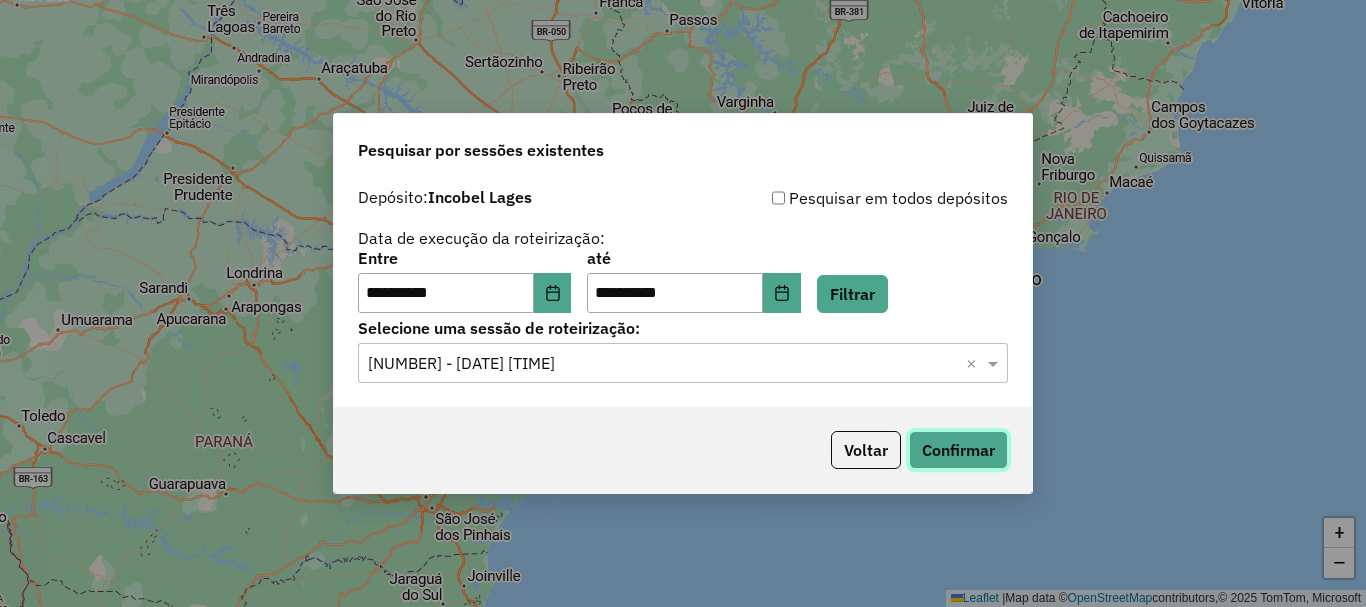 click on "Confirmar" 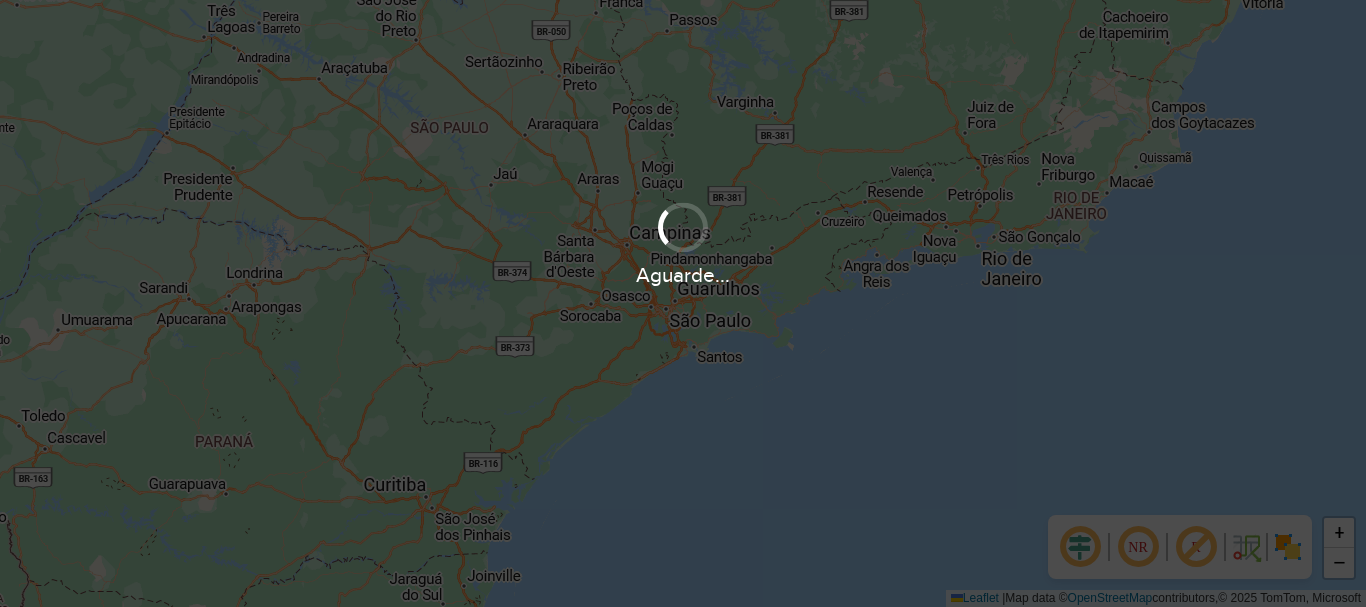 scroll, scrollTop: 0, scrollLeft: 0, axis: both 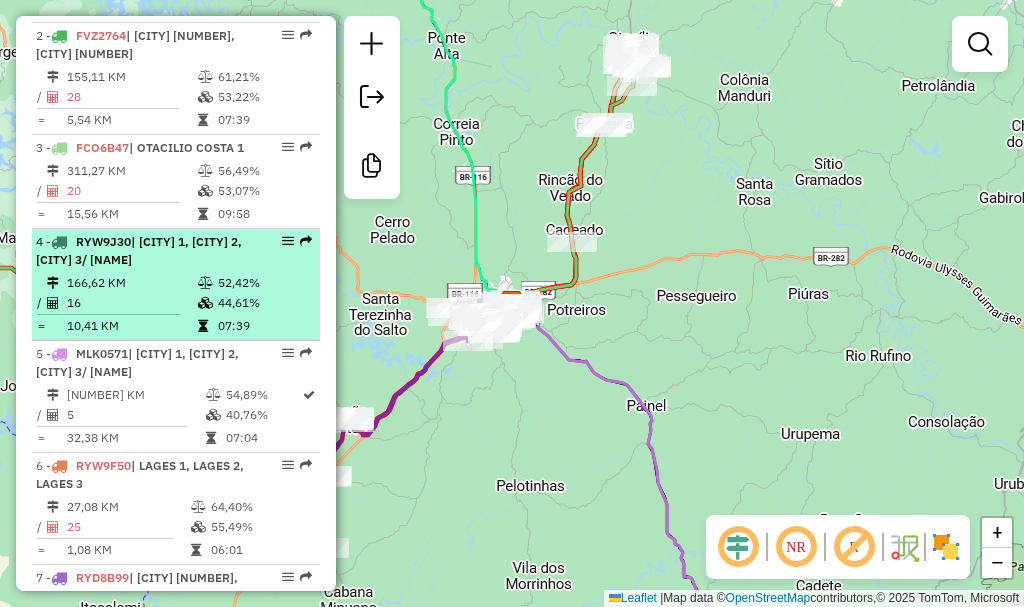 click on "166,62 KM" at bounding box center [131, 283] 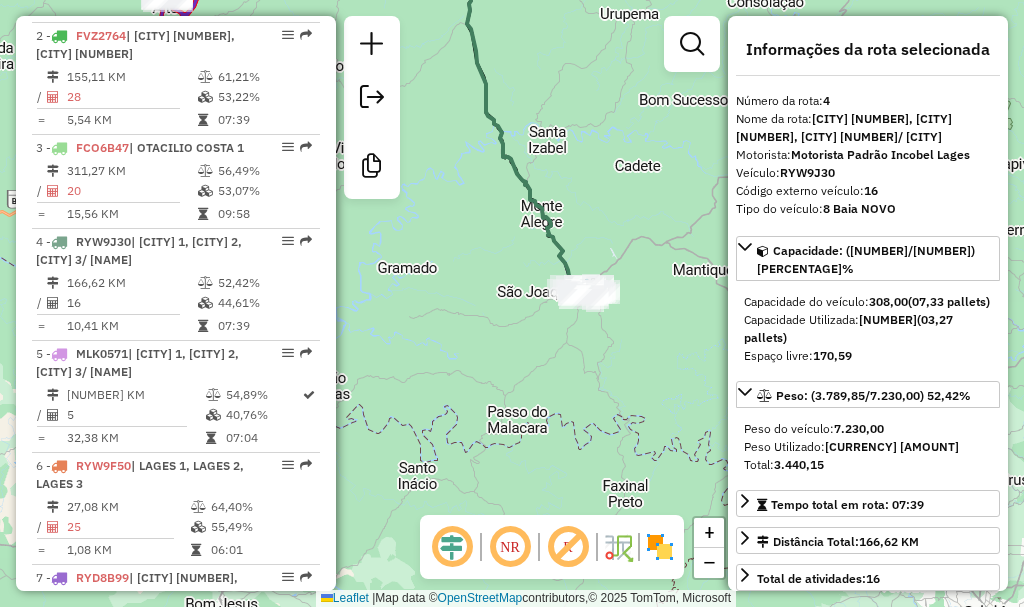 drag, startPoint x: 630, startPoint y: 446, endPoint x: 579, endPoint y: 228, distance: 223.88614 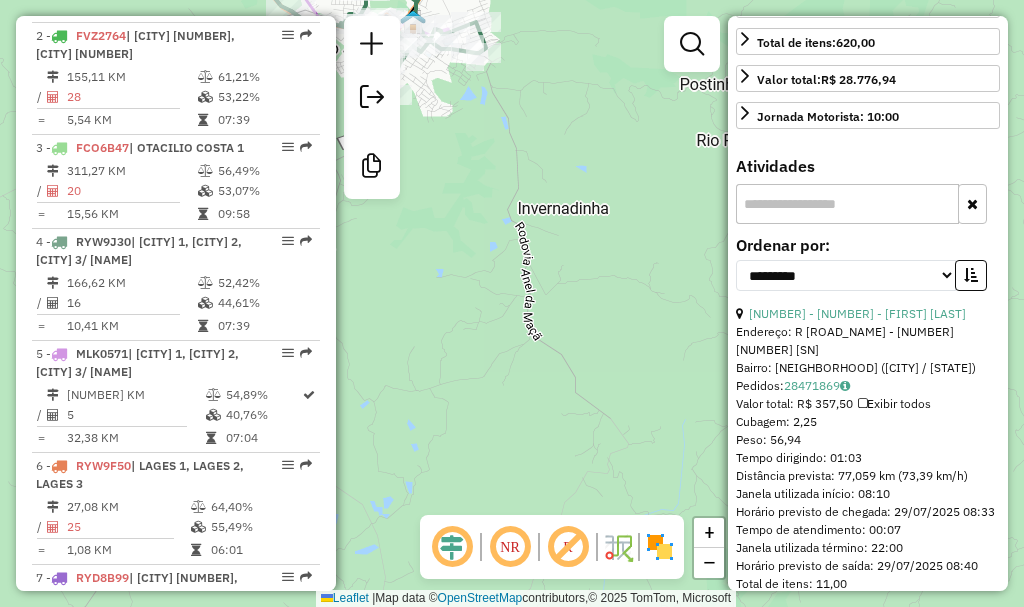 scroll, scrollTop: 600, scrollLeft: 0, axis: vertical 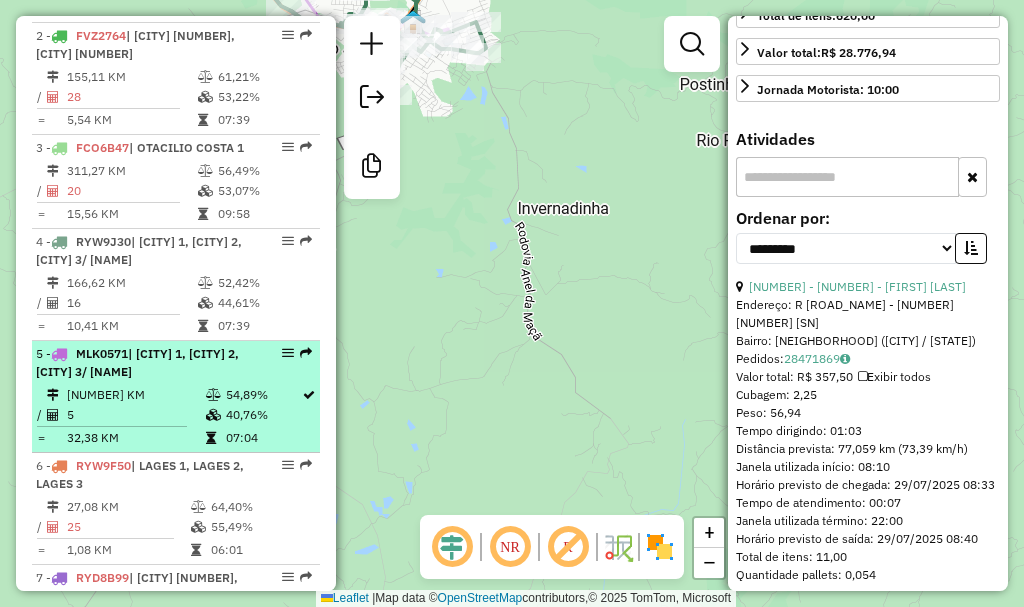 click on "5 -       MLK0571   | SÃO JOAQUIM 1, SÃO JOAQUIM 2, SÃO JOAQUIM 3/ BOM JARDIM" at bounding box center [142, 363] 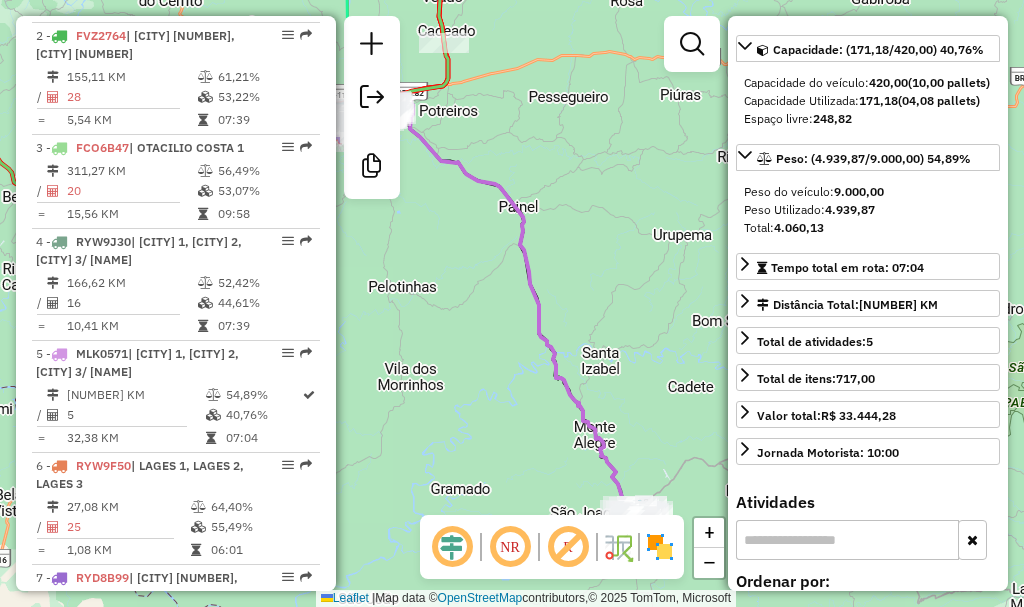 scroll, scrollTop: 182, scrollLeft: 0, axis: vertical 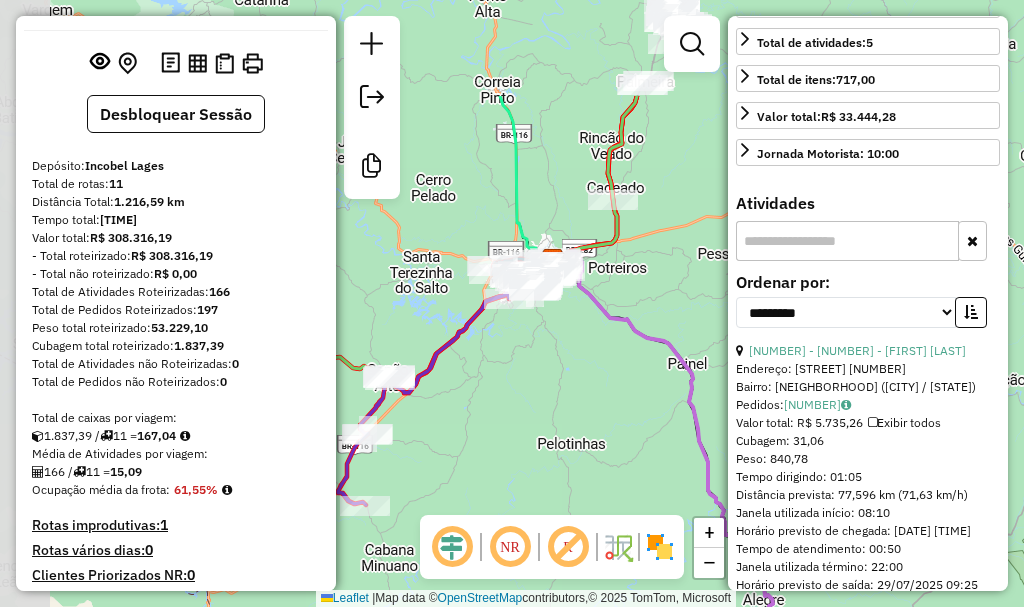 drag, startPoint x: 452, startPoint y: 320, endPoint x: 593, endPoint y: 400, distance: 162.11415 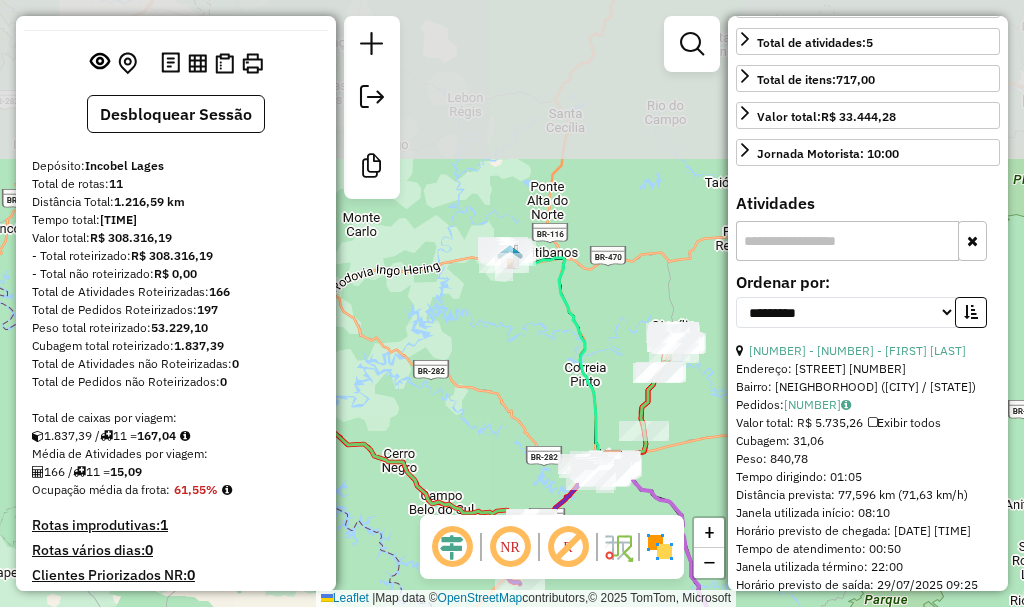 drag, startPoint x: 446, startPoint y: 172, endPoint x: 514, endPoint y: 357, distance: 197.1015 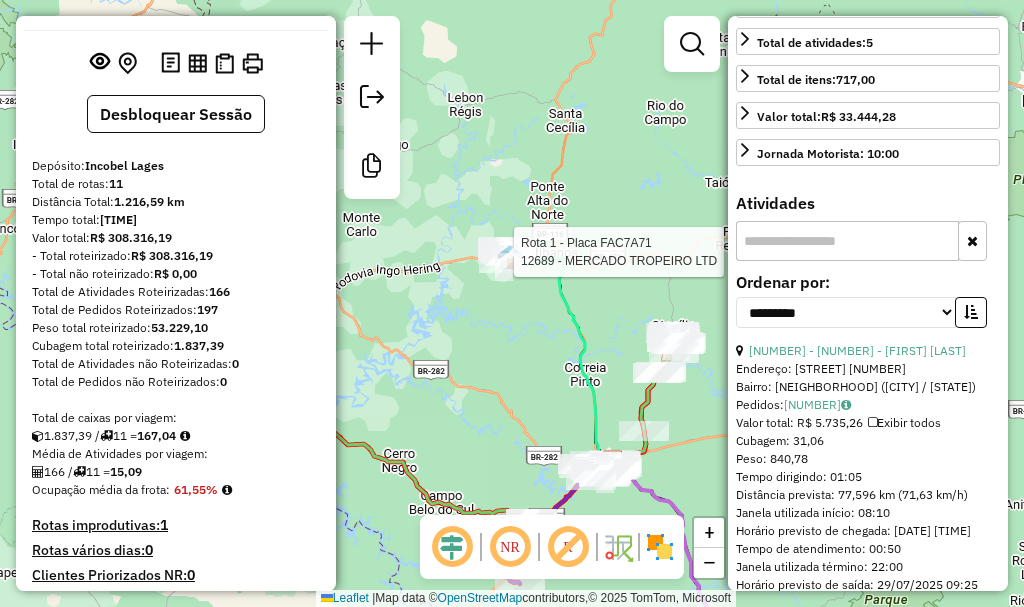 scroll, scrollTop: 464, scrollLeft: 0, axis: vertical 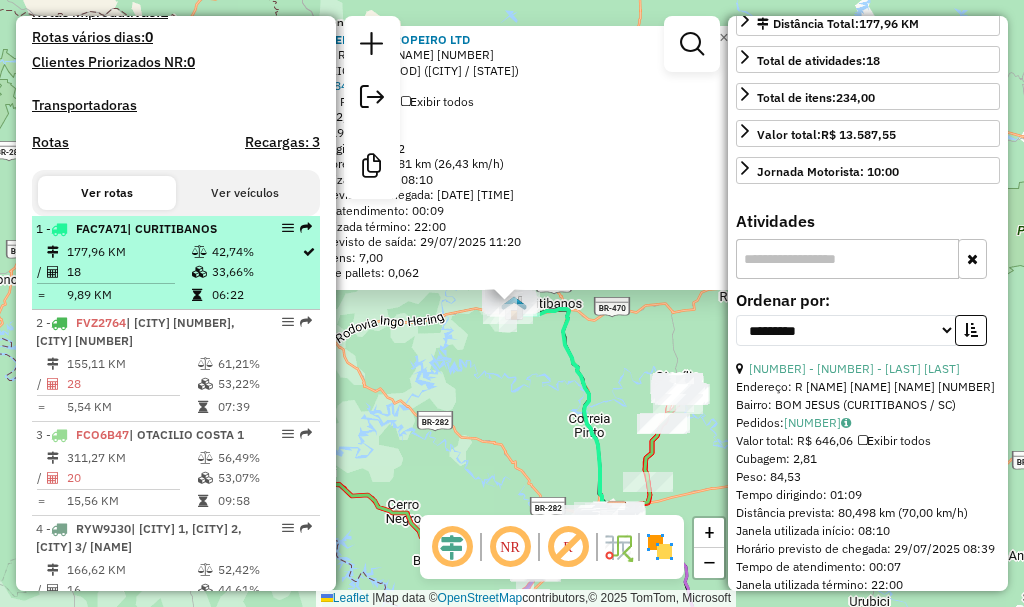 click at bounding box center [199, 272] 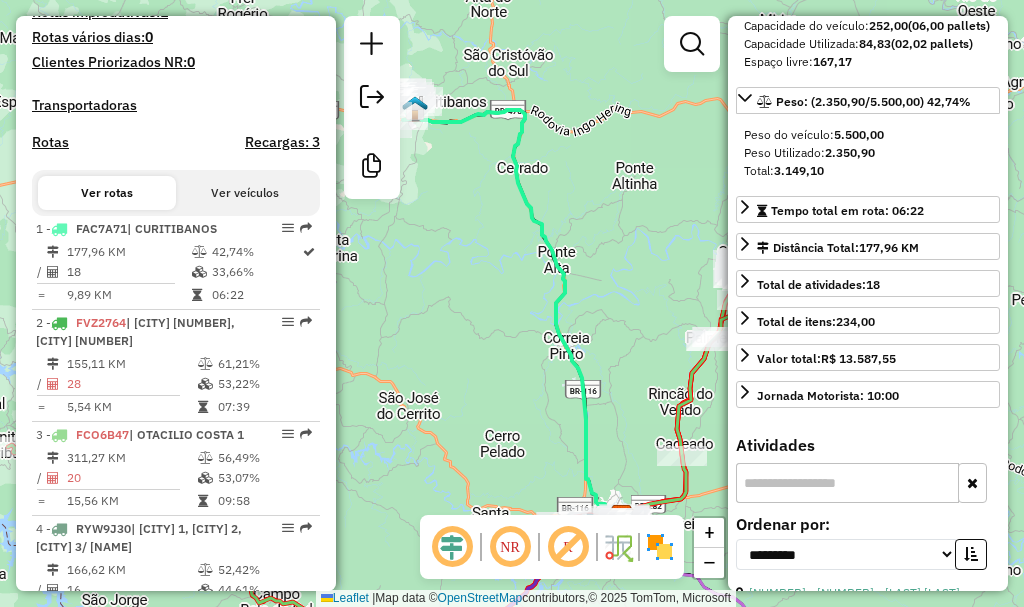 scroll, scrollTop: 0, scrollLeft: 0, axis: both 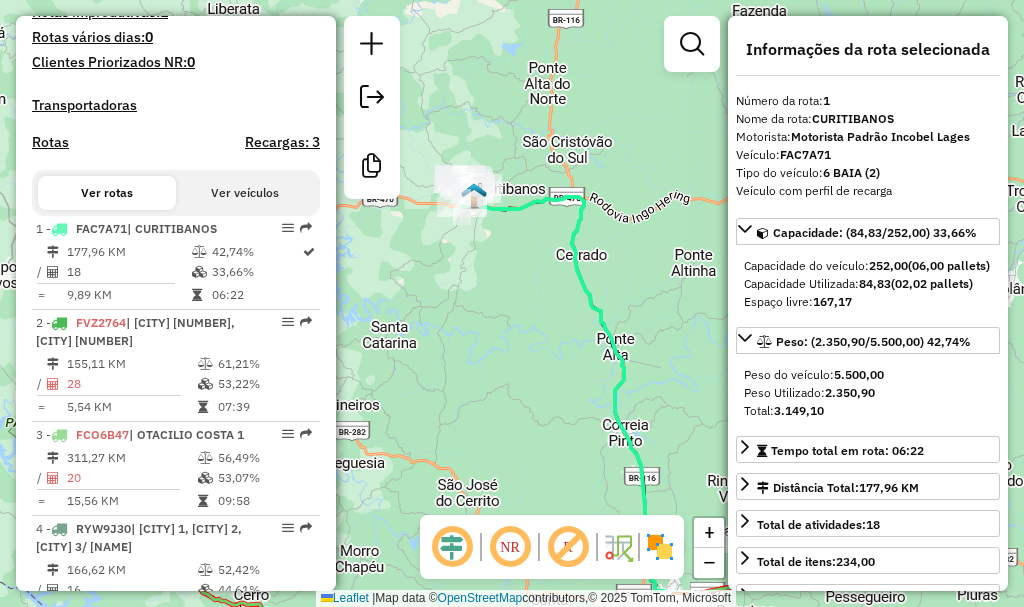 drag, startPoint x: 443, startPoint y: 302, endPoint x: 468, endPoint y: 325, distance: 33.970577 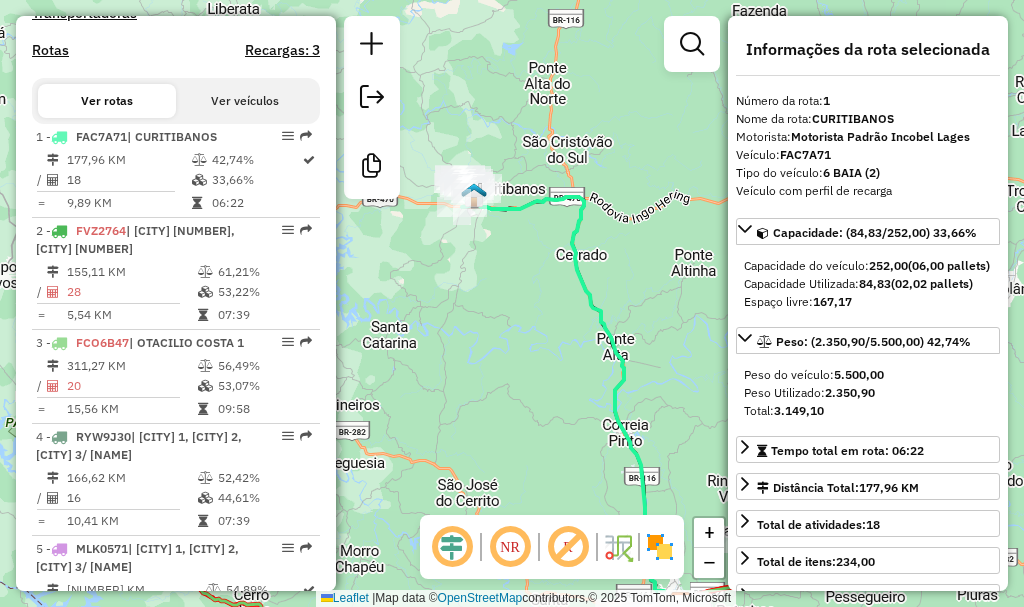 scroll, scrollTop: 713, scrollLeft: 0, axis: vertical 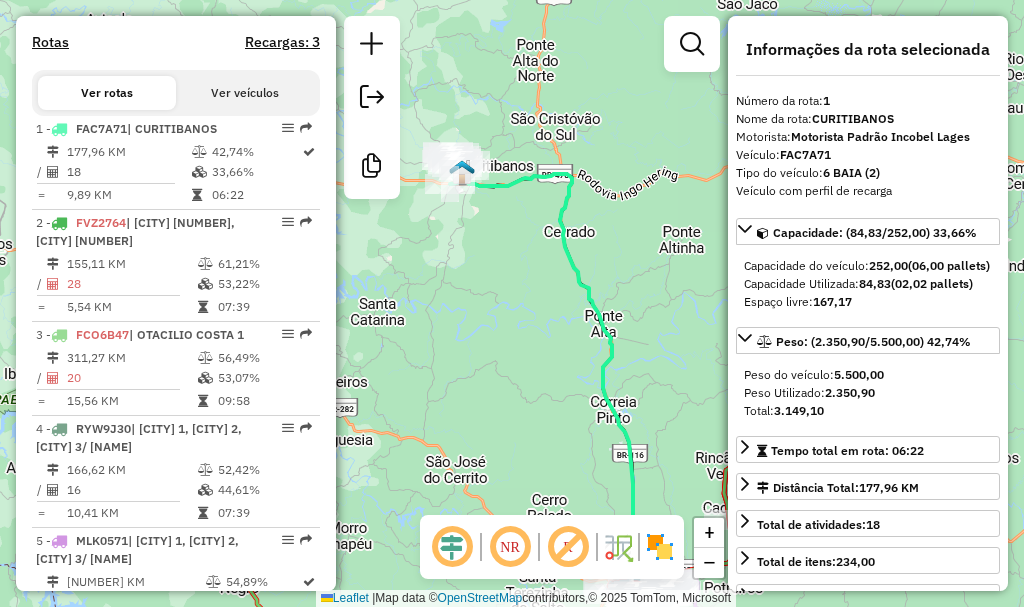 drag, startPoint x: 470, startPoint y: 291, endPoint x: 458, endPoint y: 268, distance: 25.942244 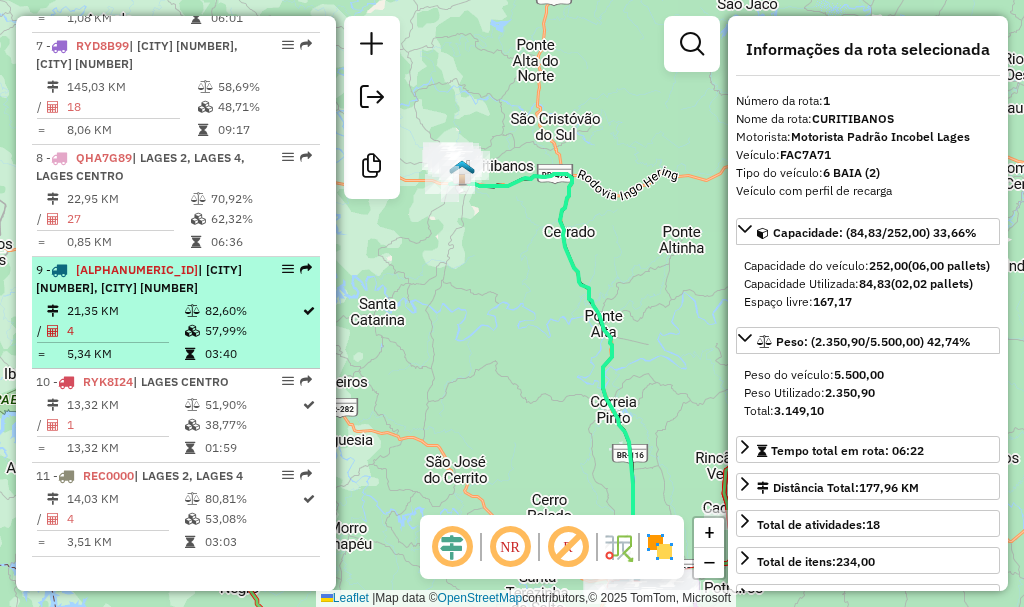 scroll, scrollTop: 1504, scrollLeft: 0, axis: vertical 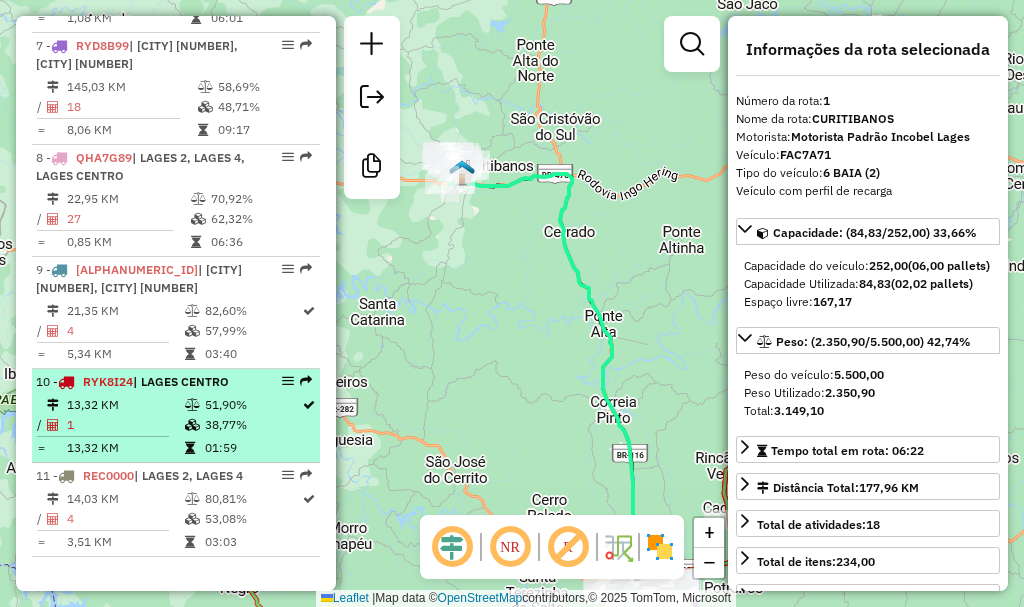 click on "51,90%" at bounding box center [252, 405] 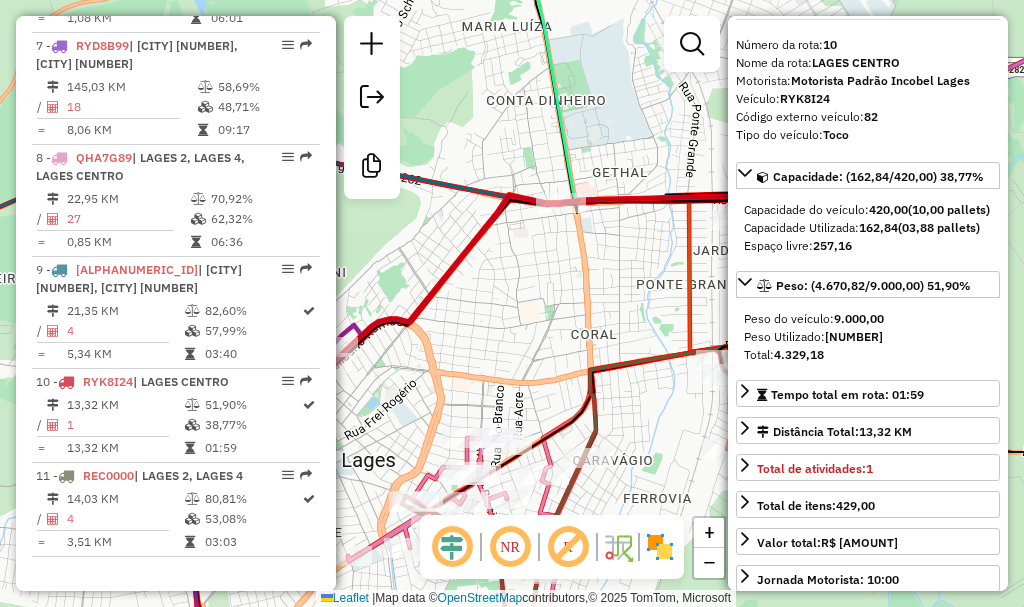 scroll, scrollTop: 100, scrollLeft: 0, axis: vertical 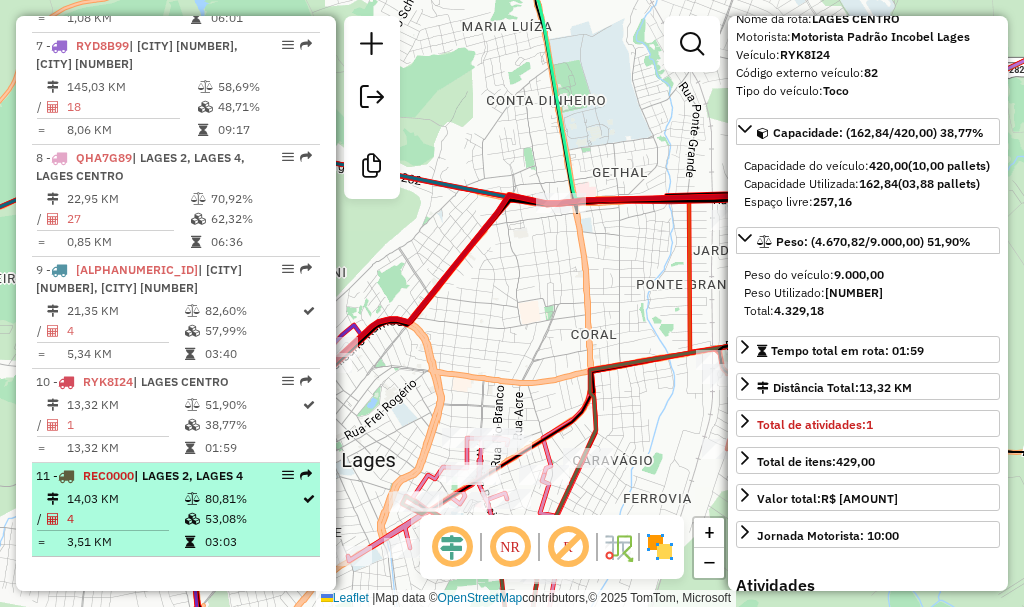 click on "80,81%" at bounding box center (252, 499) 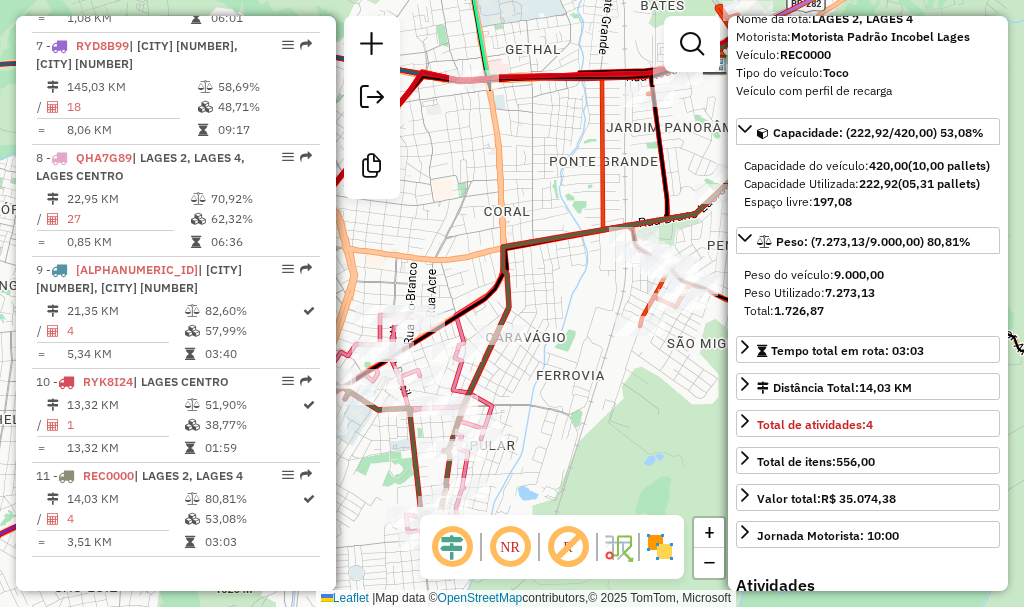 drag, startPoint x: 446, startPoint y: 264, endPoint x: 475, endPoint y: 245, distance: 34.669872 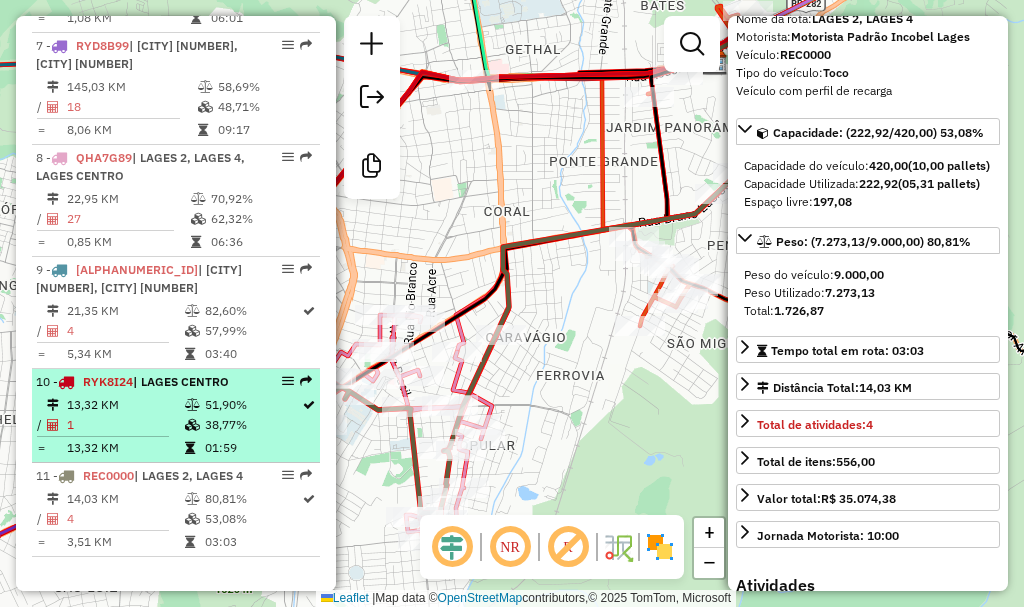 click on "51,90%" at bounding box center (252, 405) 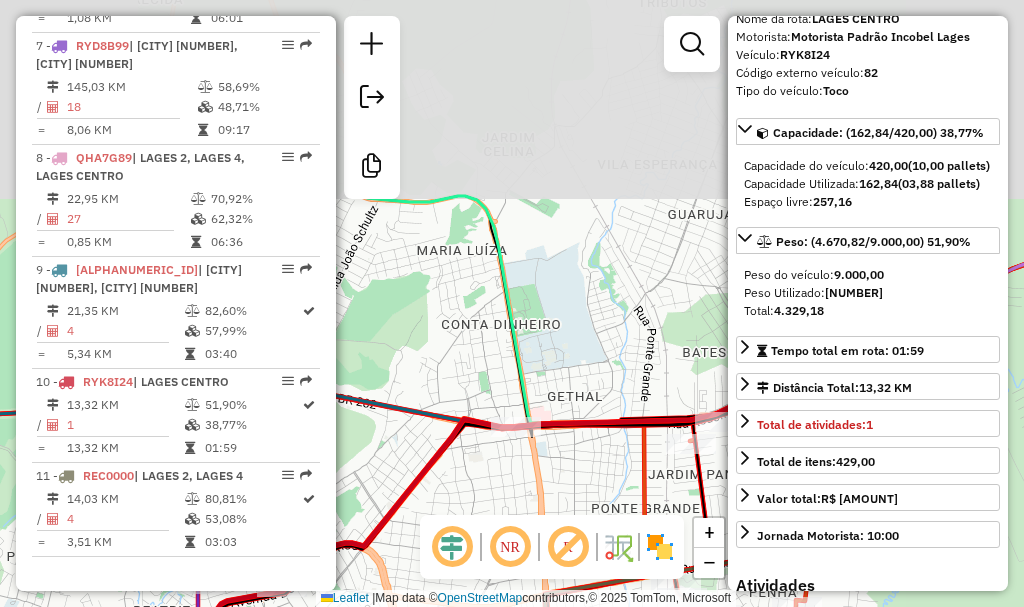 drag, startPoint x: 536, startPoint y: 285, endPoint x: 502, endPoint y: 472, distance: 190.06578 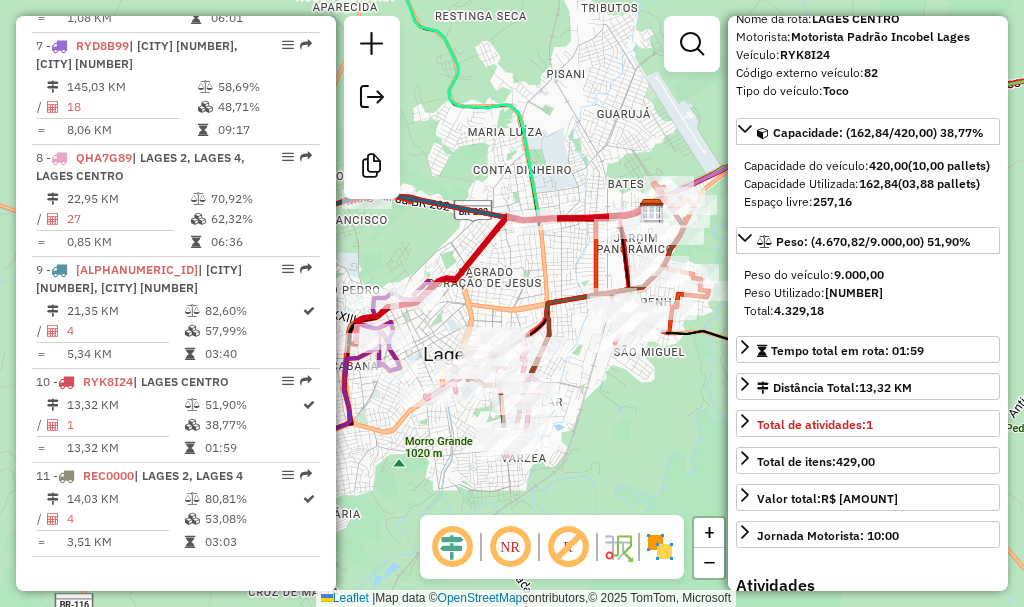 drag, startPoint x: 528, startPoint y: 295, endPoint x: 536, endPoint y: 243, distance: 52.611786 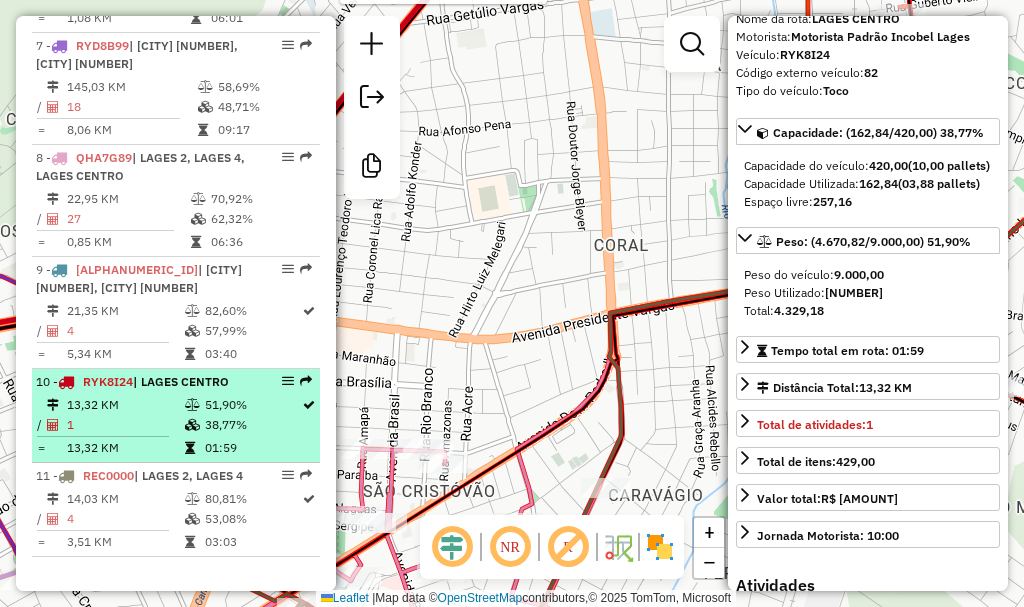 click on "13,32 KM" at bounding box center (125, 405) 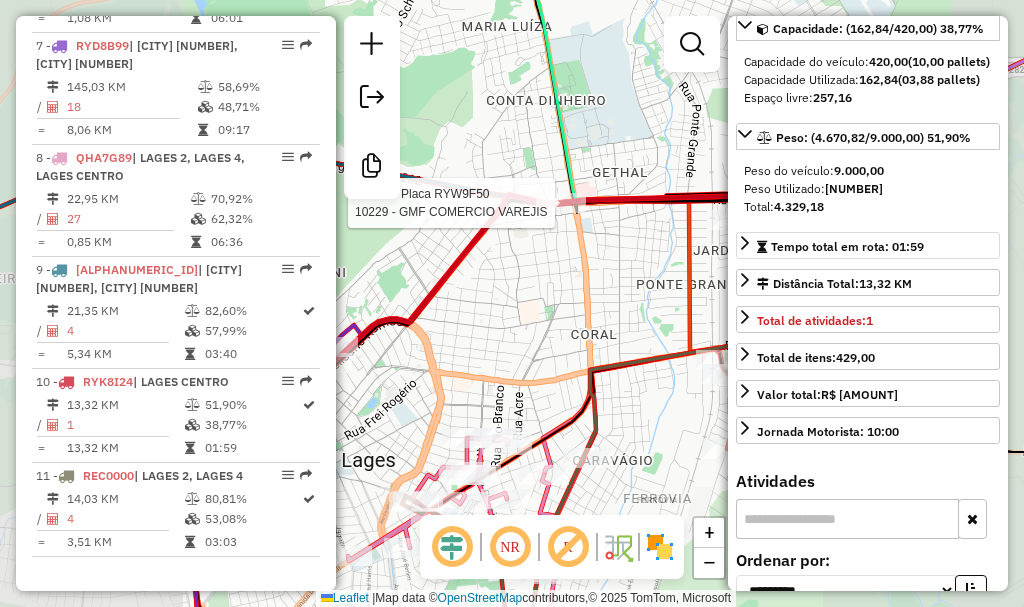 scroll, scrollTop: 400, scrollLeft: 0, axis: vertical 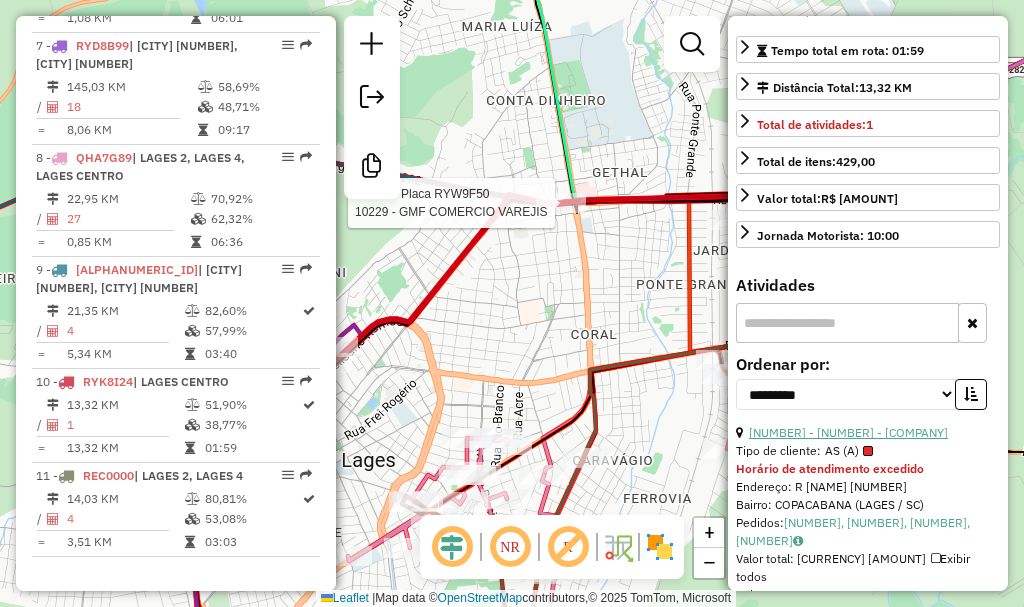 click on "1 - 9 - CEREALISTA MARTENDAL" at bounding box center (848, 432) 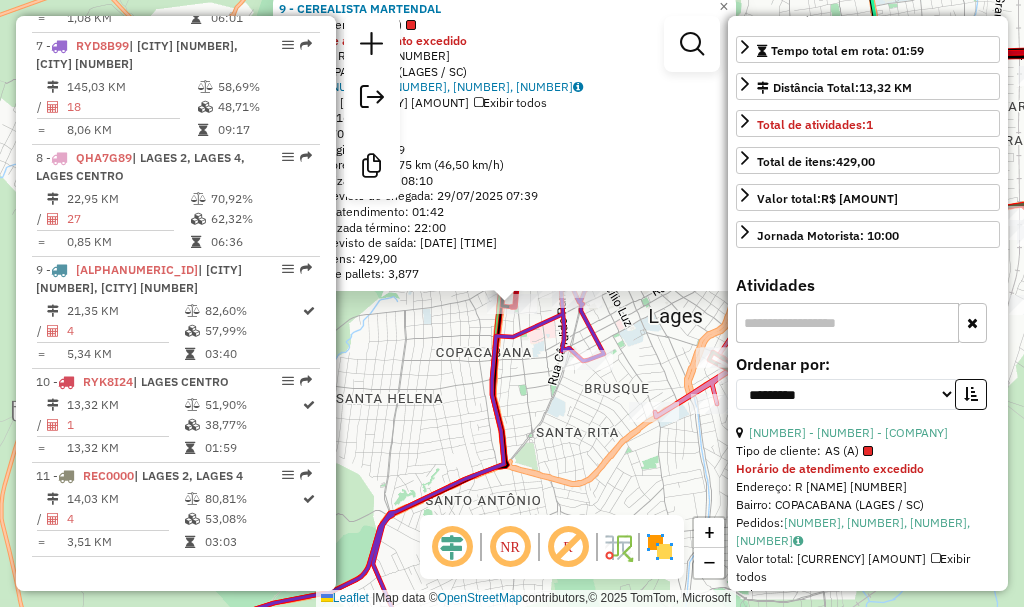 click on "Rota 6 - Placa RYW9F50  10229 - GMF COMERCIO VAREJIS 9 - CEREALISTA MARTENDAL  Tipo de cliente:   AS (A)  Horário de atendimento excedido  Endereço: R   SAO JOAQUIM                   1079   Bairro: COPACABANA (LAGES / SC)   Pedidos:  28471769, 28471776, 28471855, 28471770   Valor total: R$ 21.556,11   Exibir todos   Cubagem: 162,84  Peso: 4.670,82  Tempo dirigindo: 00:09   Distância prevista: 6,975 km (46,50 km/h)   Janela utilizada início: 08:10   Horário previsto de chegada: 29/07/2025 07:39   Tempo de atendimento: 01:42   Janela utilizada término: 22:00   Horário previsto de saída: 29/07/2025 09:21   Total de itens: 429,00   Quantidade pallets: 3,877  × Janela de atendimento Grade de atendimento Capacidade Transportadoras Veículos Cliente Pedidos  Rotas Selecione os dias de semana para filtrar as janelas de atendimento  Seg   Ter   Qua   Qui   Sex   Sáb   Dom  Informe o período da janela de atendimento: De: Até:  Filtrar exatamente a janela do cliente  Considerar janela de atendimento padrão" 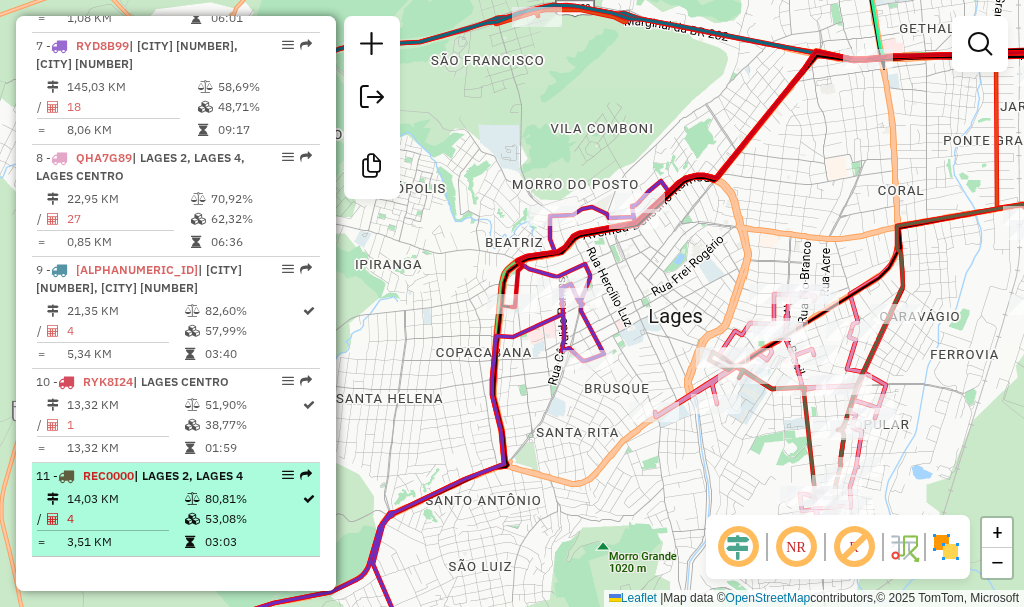 click on "11 -       REC0000   | LAGES 2, LAGES 4  14,03 KM   80,81%  /  4   53,08%     =  3,51 KM   03:03" at bounding box center (176, 510) 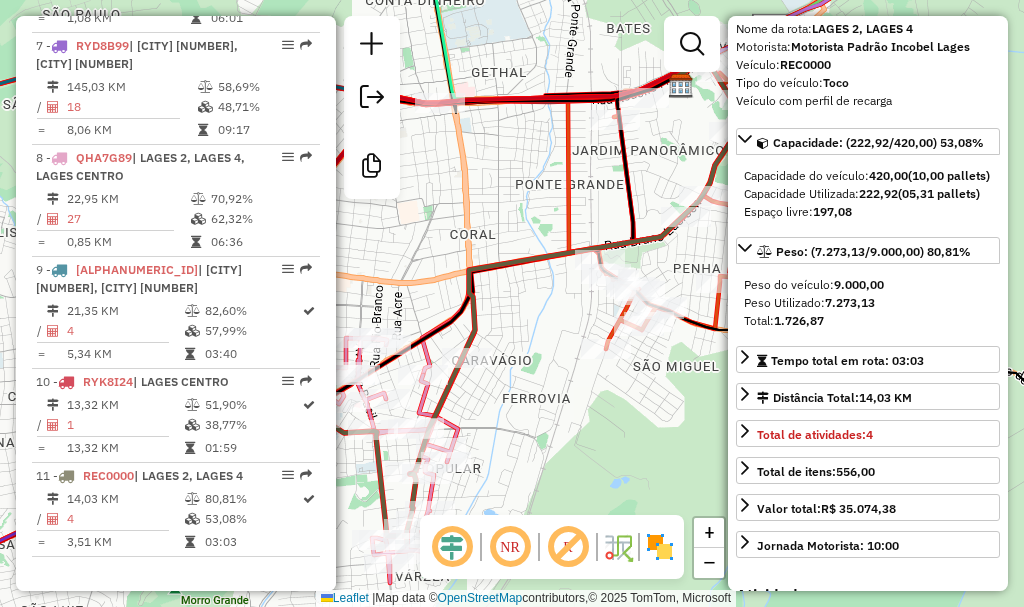 scroll, scrollTop: 500, scrollLeft: 0, axis: vertical 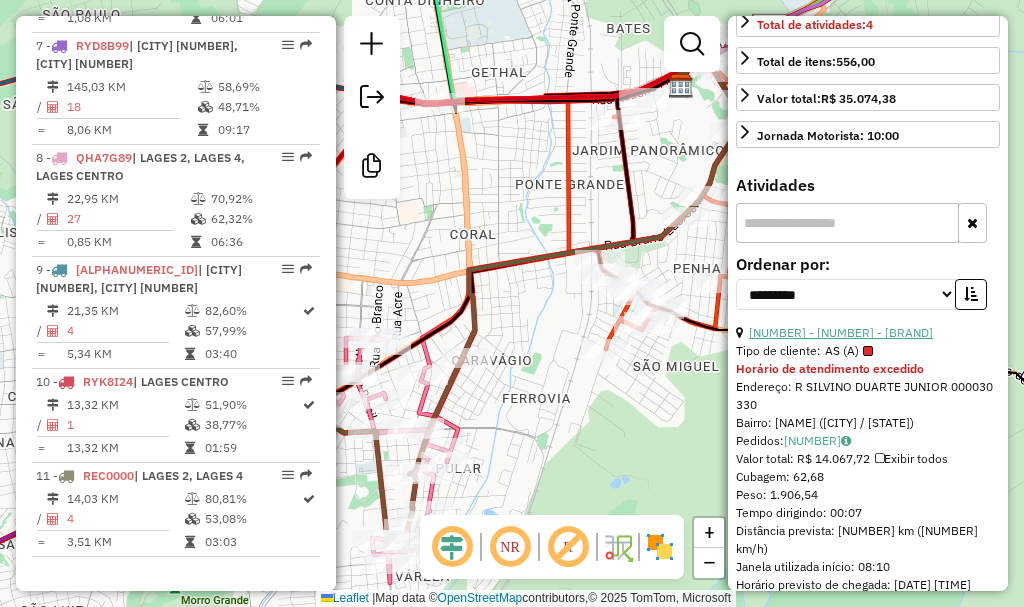 click on "1 - 2200 - COMERCIAL DE ALIMENT" at bounding box center [841, 332] 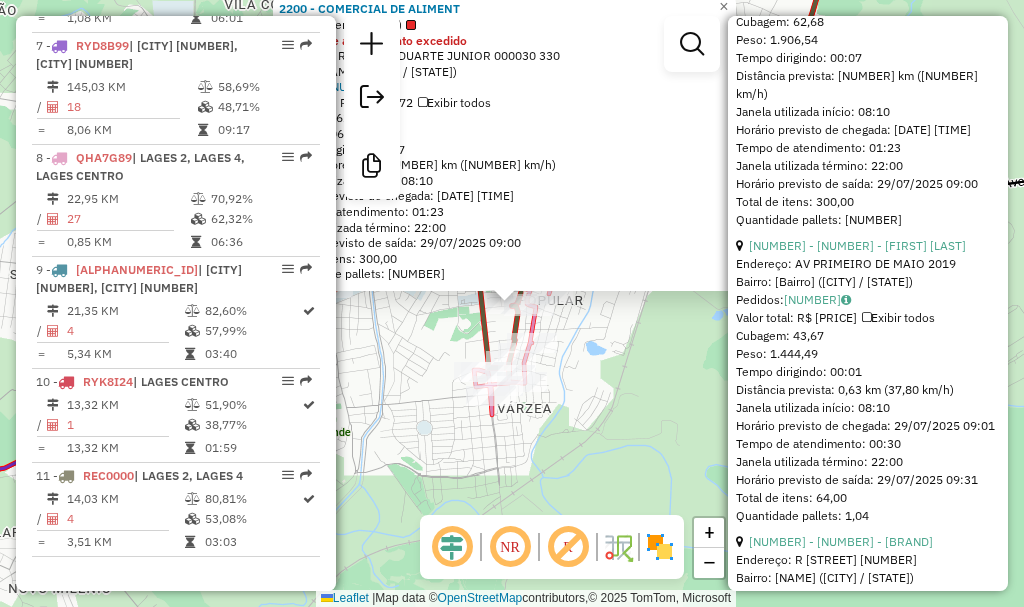 scroll, scrollTop: 1000, scrollLeft: 0, axis: vertical 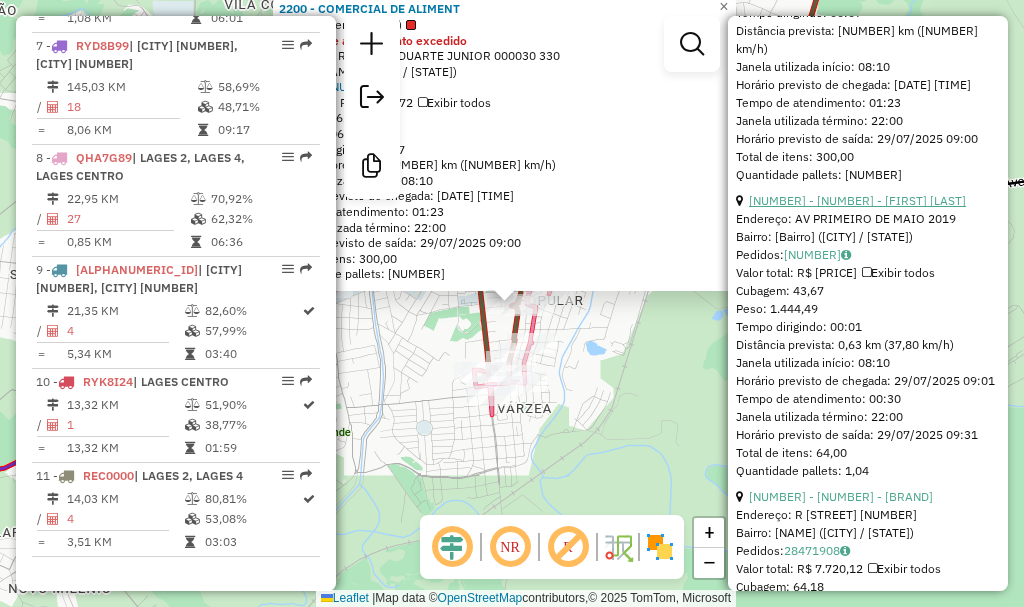 click on "2 - 4824 - DIEGO FILIOL FURTADO" at bounding box center (857, 200) 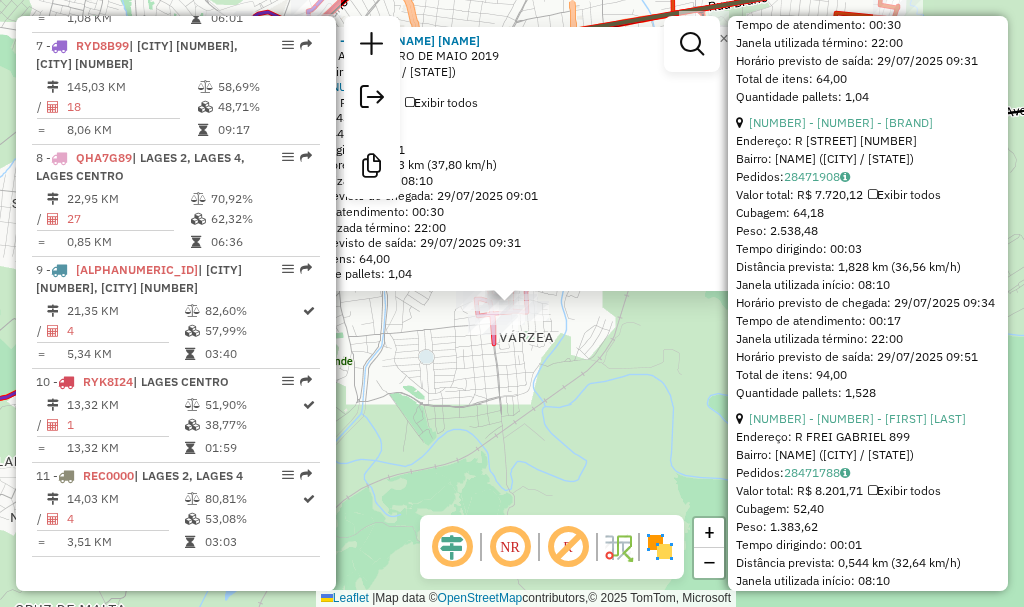 scroll, scrollTop: 1400, scrollLeft: 0, axis: vertical 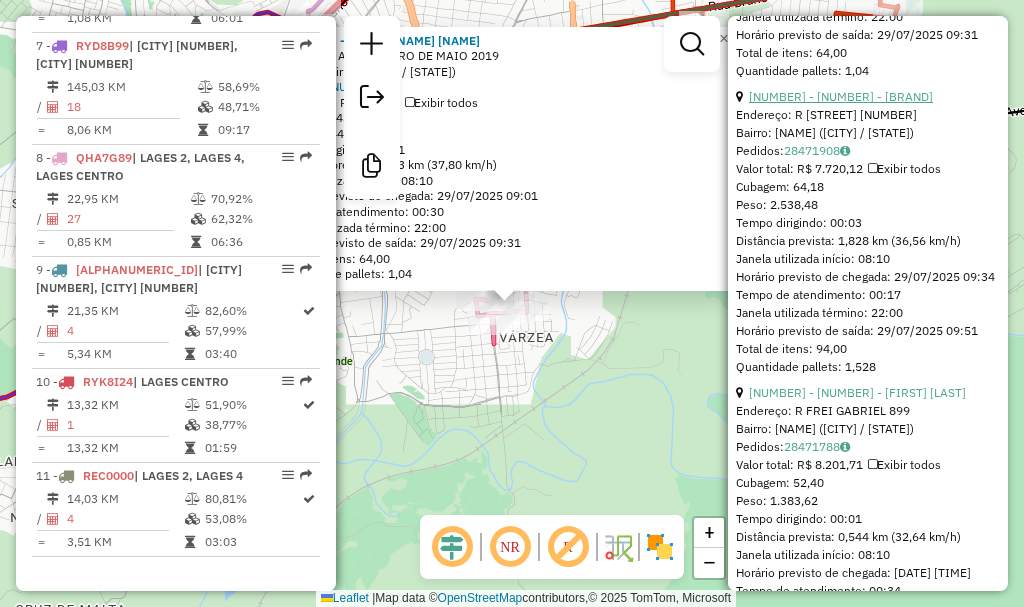 click on "3 - 11132 - DJBS BAR LTDA" at bounding box center (841, 96) 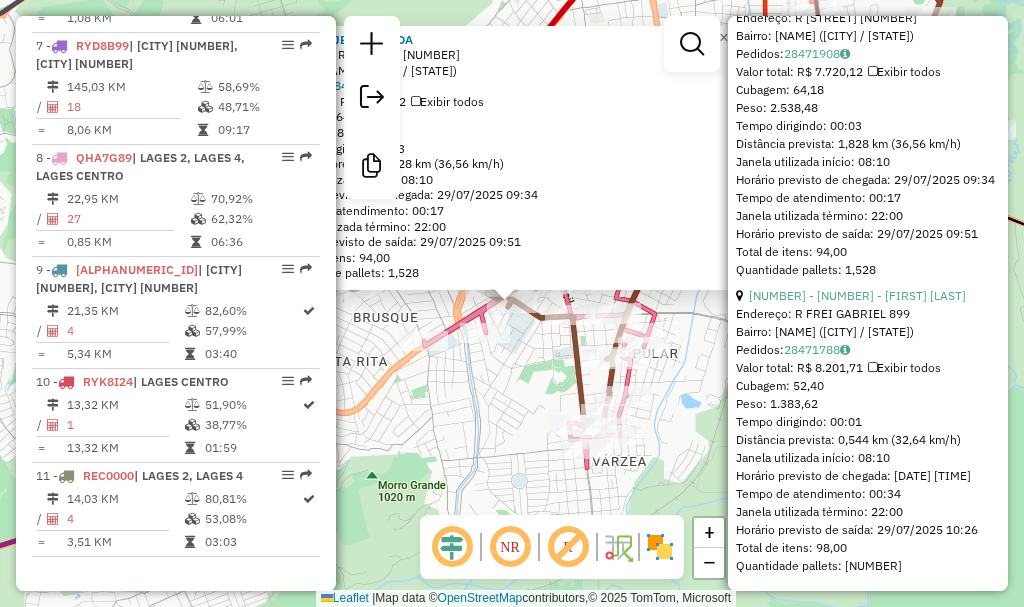 scroll, scrollTop: 1587, scrollLeft: 0, axis: vertical 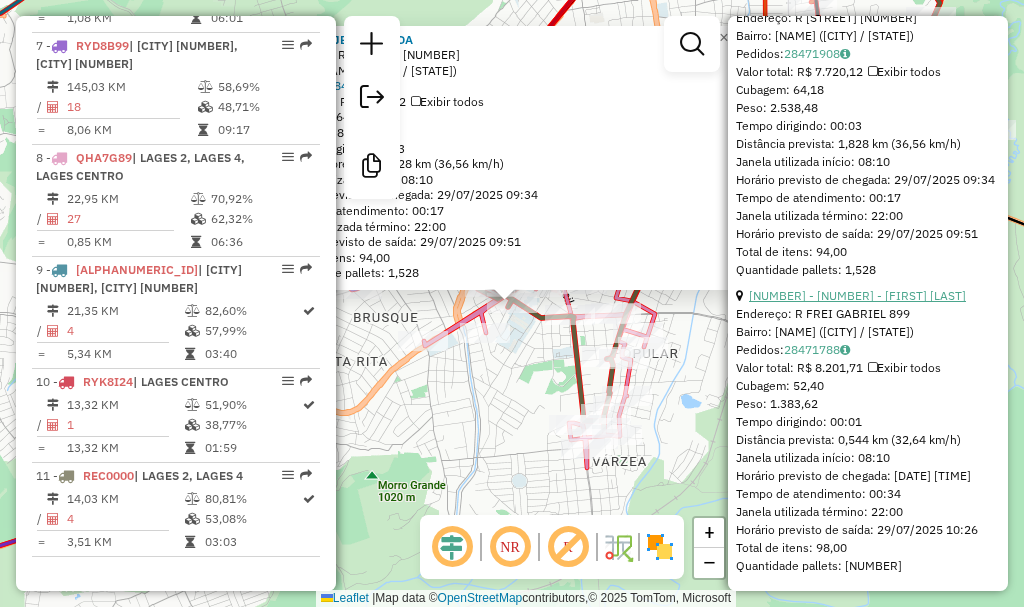 click on "4 - 2819 - ADRIANO CORDOVA BRAN" at bounding box center (857, 295) 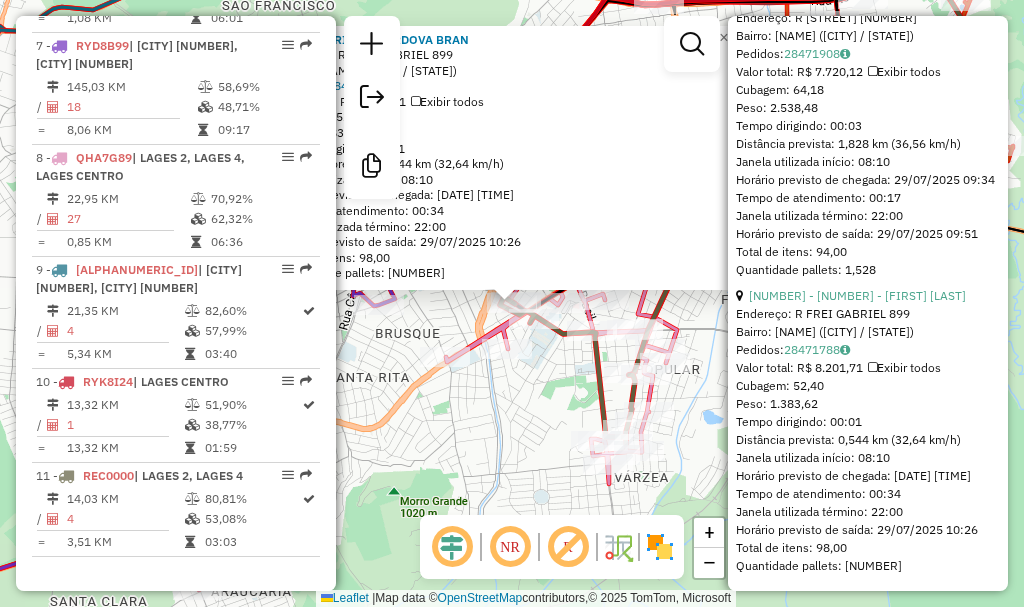 click on "2819 - ADRIANO CORDOVA BRAN  Endereço: R   FREI GABRIEL                  899   Bairro: UNIVERSITARIO (LAGES / SC)   Pedidos:  28471788   Valor total: R$ 8.201,71   Exibir todos   Cubagem: 52,40  Peso: 1.383,62  Tempo dirigindo: 00:01   Distância prevista: 0,544 km (32,64 km/h)   Janela utilizada início: 08:10   Horário previsto de chegada: 29/07/2025 09:52   Tempo de atendimento: 00:34   Janela utilizada término: 22:00   Horário previsto de saída: 29/07/2025 10:26   Total de itens: 98,00   Quantidade pallets: 1,248  × Janela de atendimento Grade de atendimento Capacidade Transportadoras Veículos Cliente Pedidos  Rotas Selecione os dias de semana para filtrar as janelas de atendimento  Seg   Ter   Qua   Qui   Sex   Sáb   Dom  Informe o período da janela de atendimento: De: Até:  Filtrar exatamente a janela do cliente  Considerar janela de atendimento padrão  Selecione os dias de semana para filtrar as grades de atendimento  Seg   Ter   Qua   Qui   Sex   Sáb   Dom   Peso mínimo:   Peso máximo:" 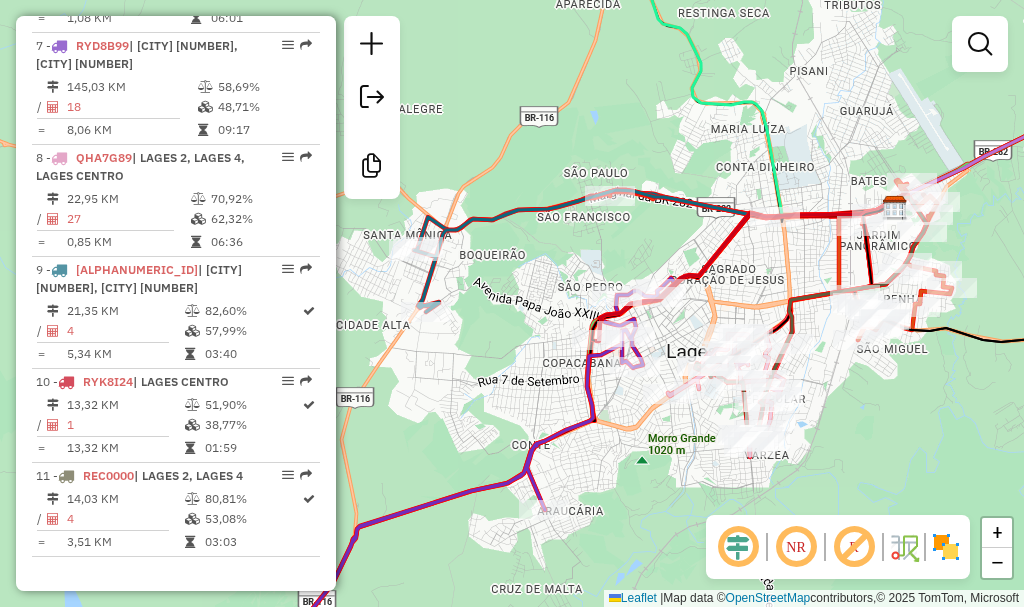 drag, startPoint x: 616, startPoint y: 229, endPoint x: 760, endPoint y: 290, distance: 156.38734 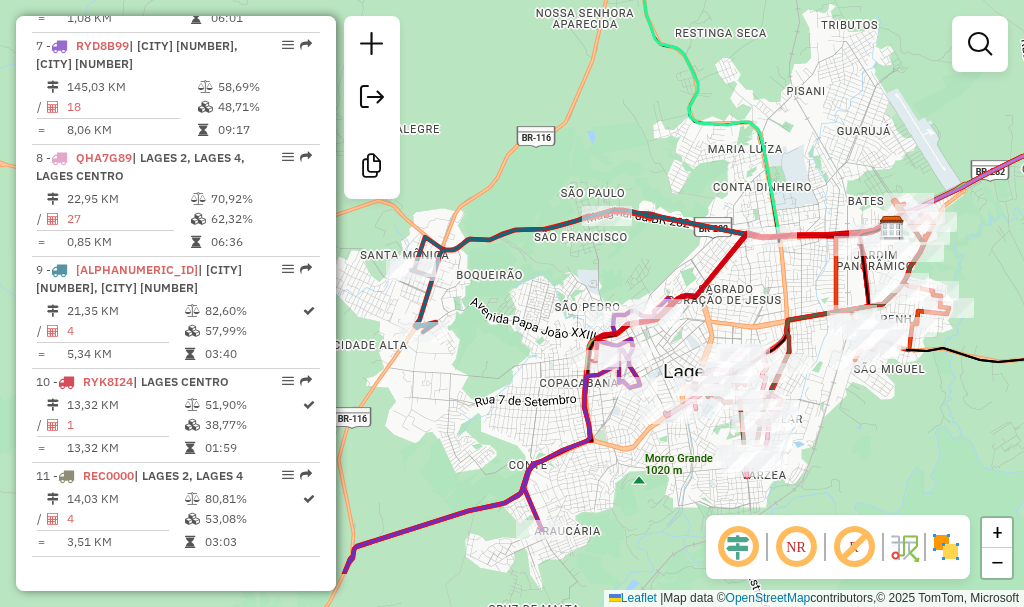 drag, startPoint x: 599, startPoint y: 361, endPoint x: 563, endPoint y: 283, distance: 85.90693 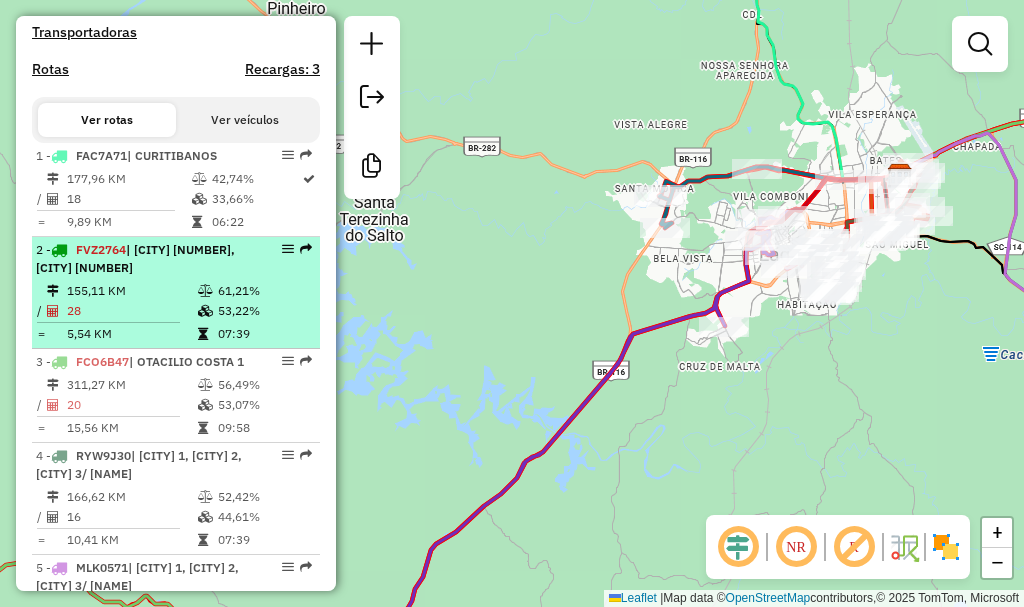 scroll, scrollTop: 604, scrollLeft: 0, axis: vertical 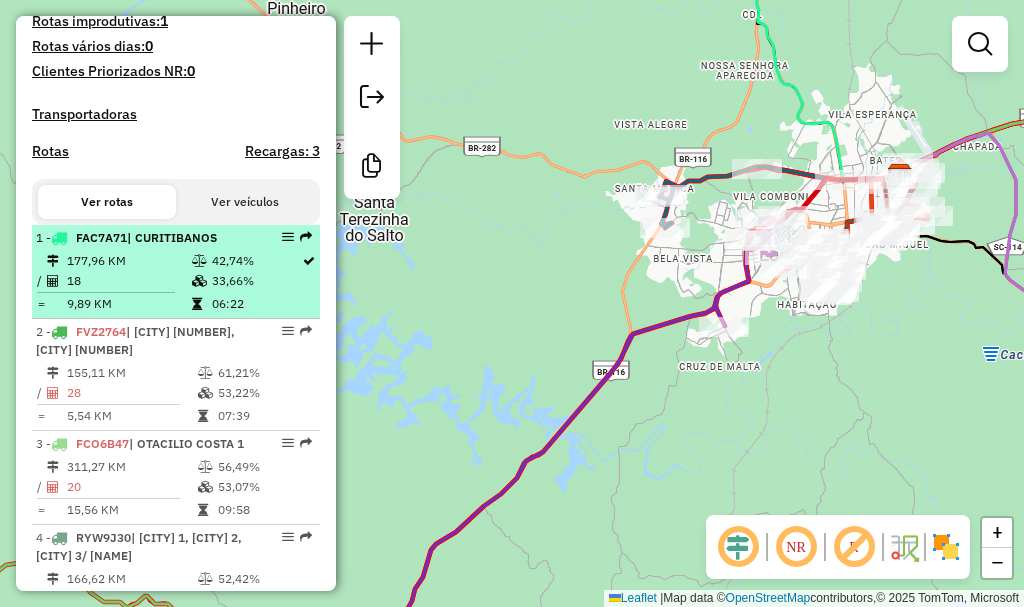 click on "177,96 KM" at bounding box center (128, 261) 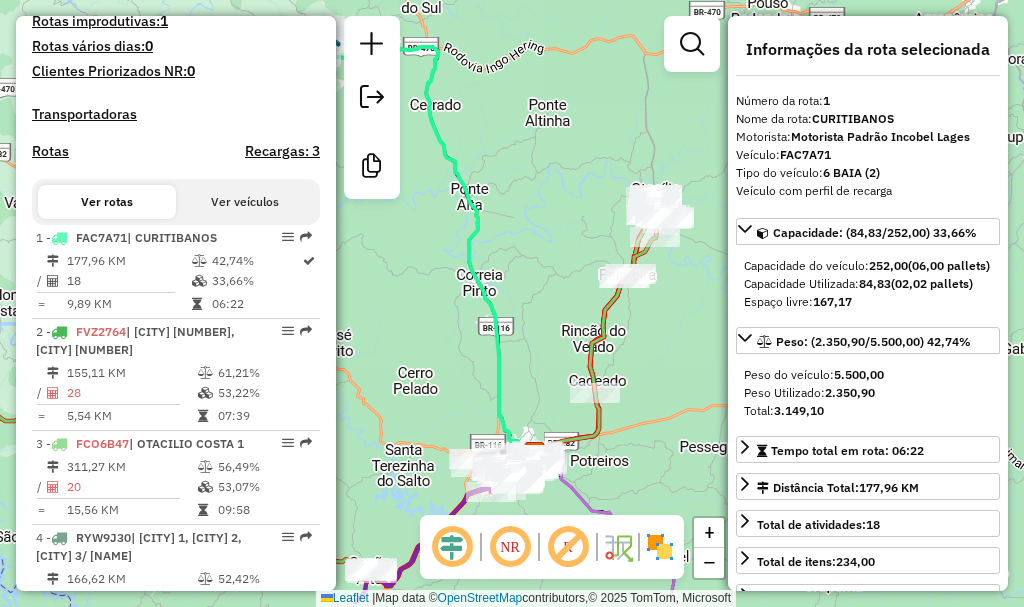 drag, startPoint x: 497, startPoint y: 306, endPoint x: 410, endPoint y: 243, distance: 107.415085 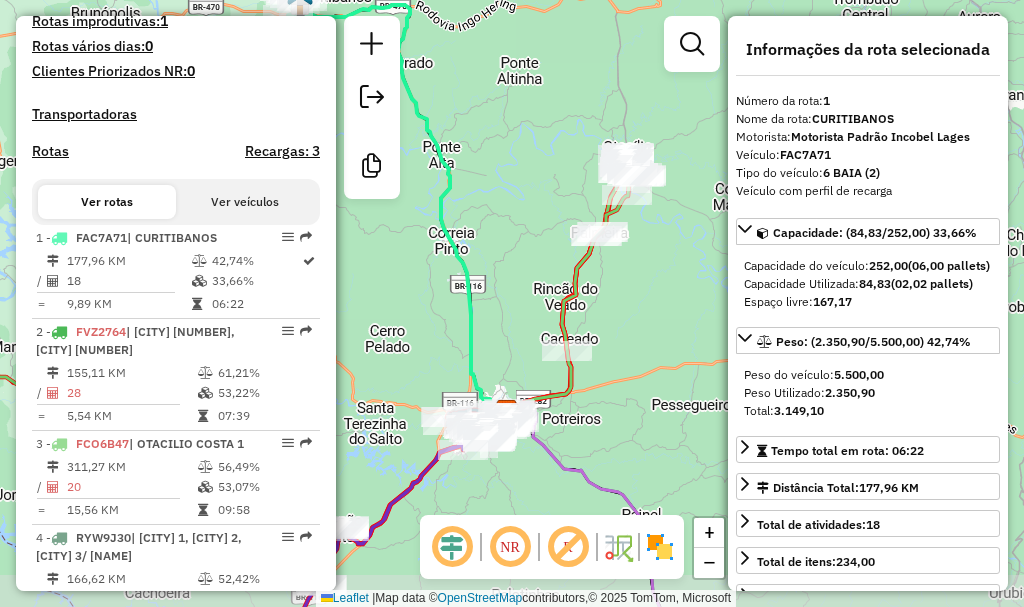 drag, startPoint x: 572, startPoint y: 279, endPoint x: 549, endPoint y: 258, distance: 31.144823 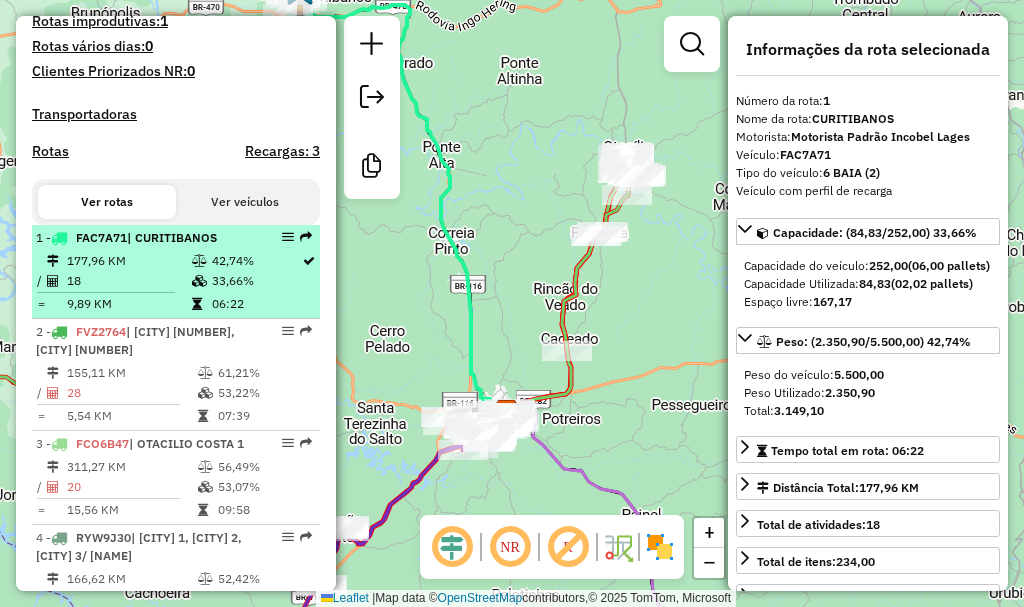 click at bounding box center [201, 281] 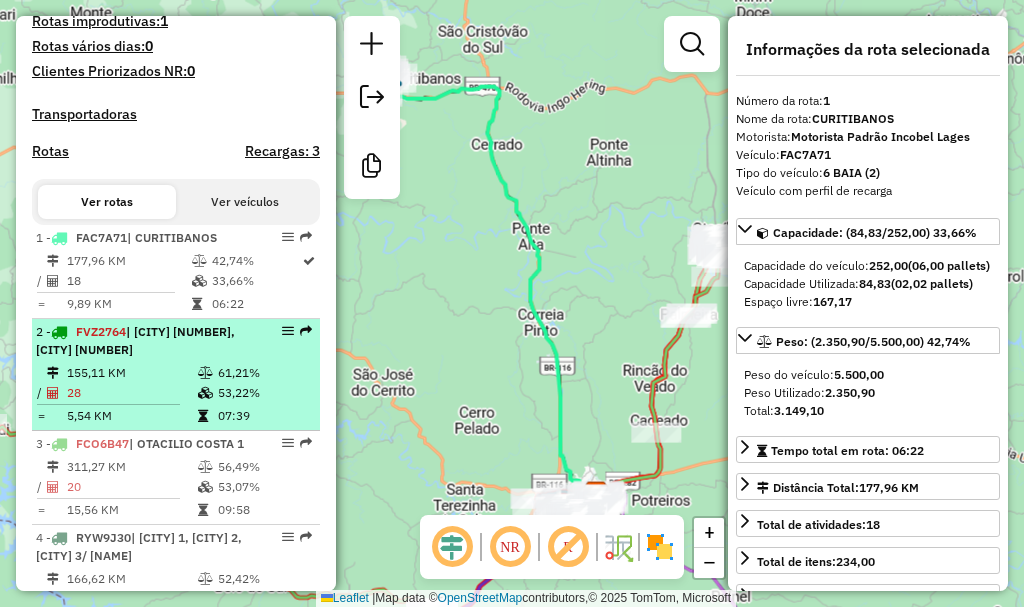 click on "| [CITY] [NUMBER], [CITY] [NUMBER]" at bounding box center (135, 340) 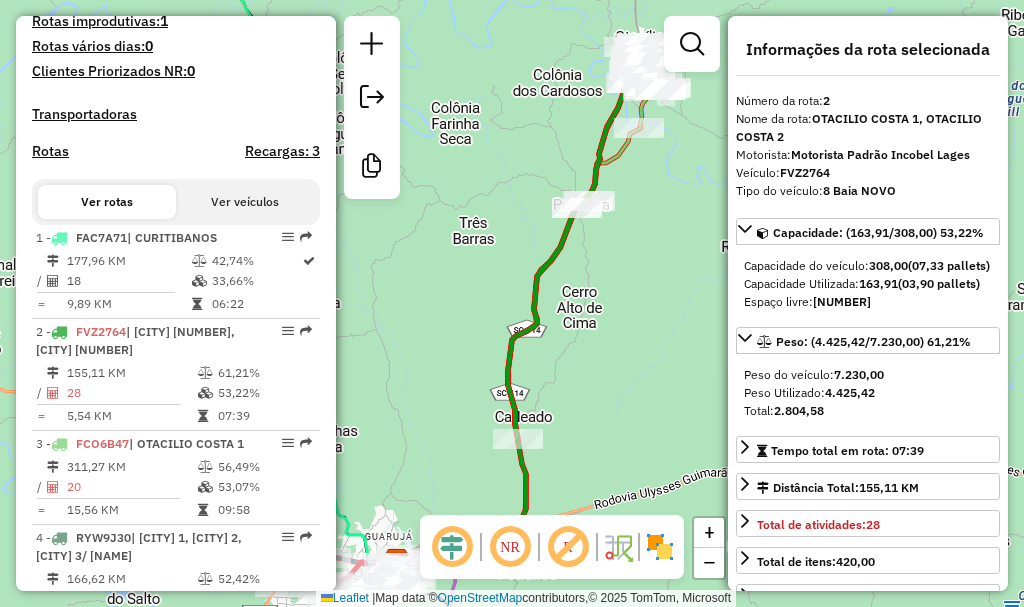 drag, startPoint x: 626, startPoint y: 222, endPoint x: 572, endPoint y: 353, distance: 141.69333 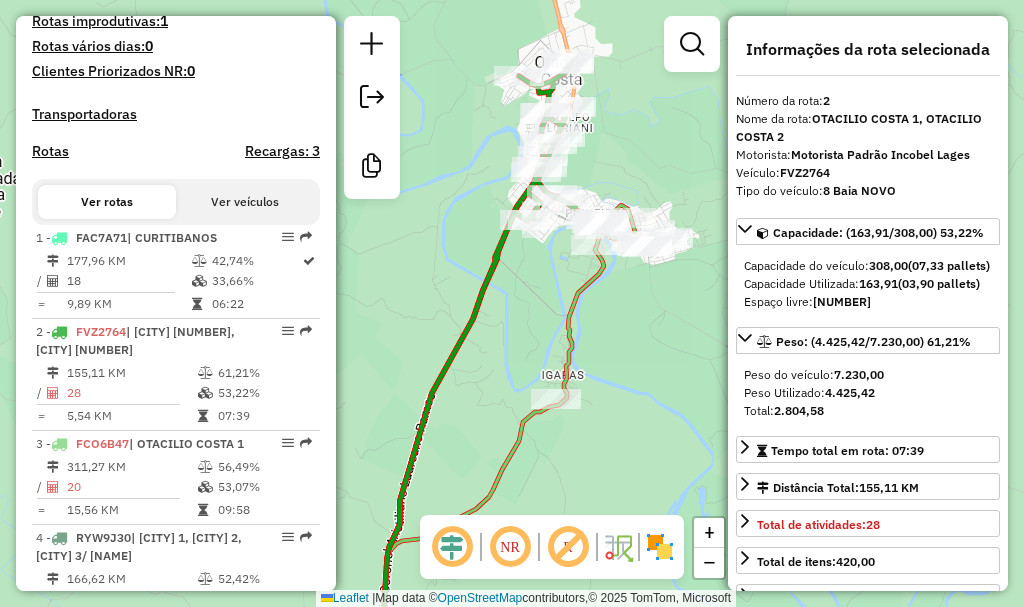 drag, startPoint x: 673, startPoint y: 198, endPoint x: 642, endPoint y: 160, distance: 49.0408 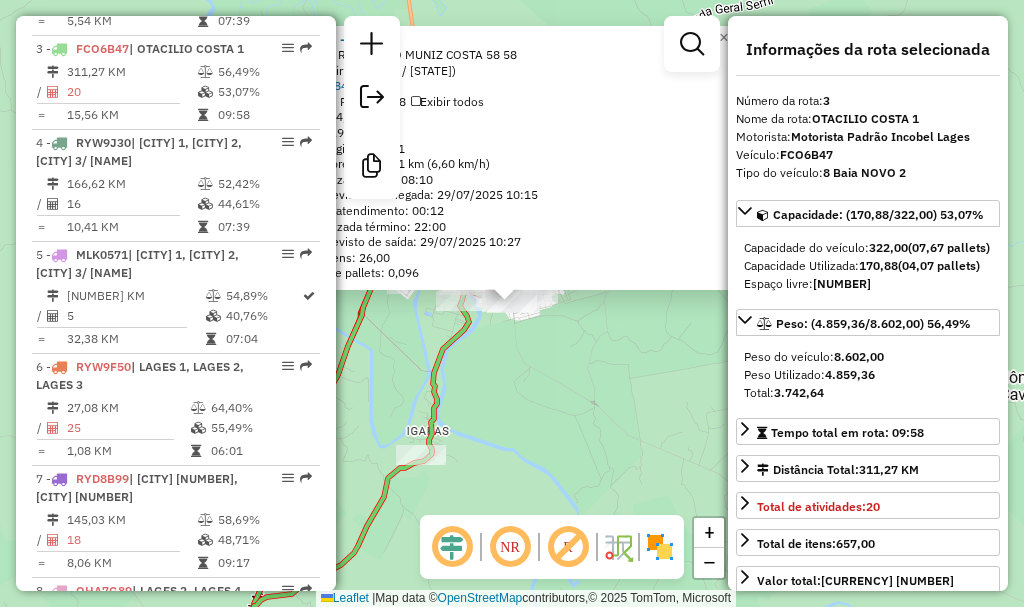 scroll, scrollTop: 1019, scrollLeft: 0, axis: vertical 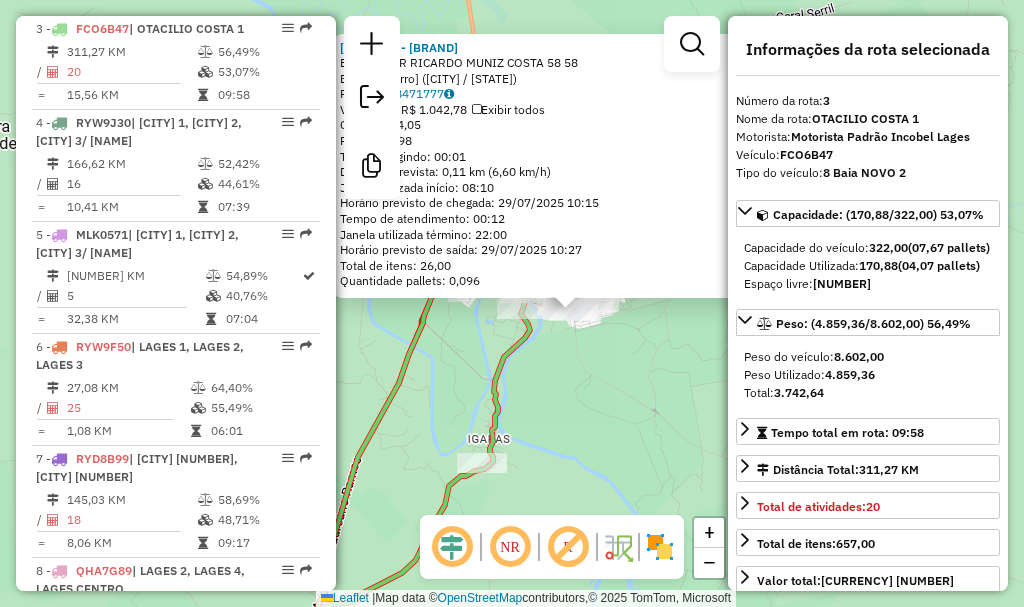 drag, startPoint x: 590, startPoint y: 362, endPoint x: 647, endPoint y: 370, distance: 57.558666 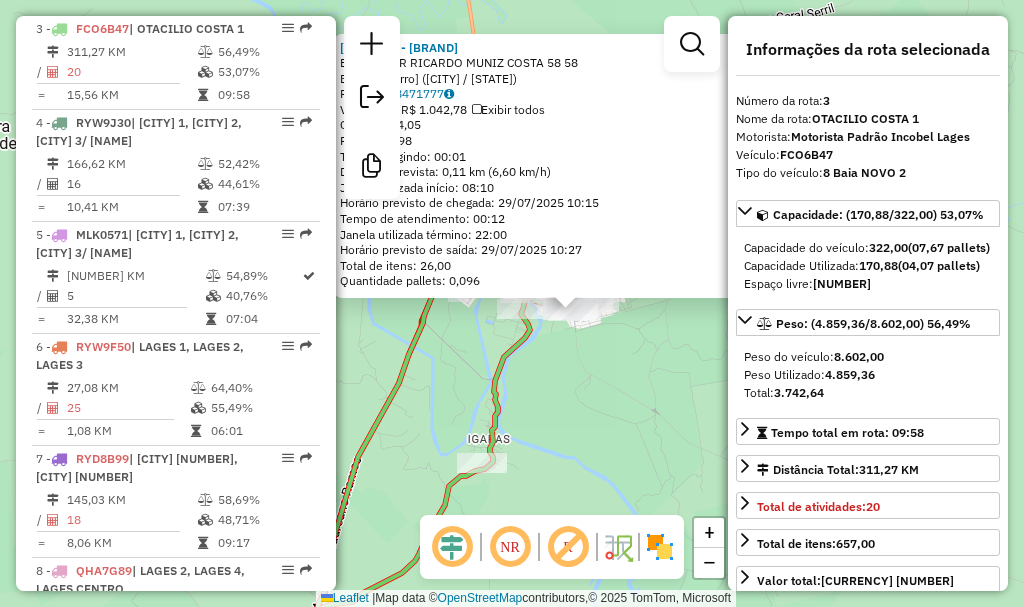 click on "2869 - MAYCON MAFRA COMBUST  Endereço: R   RICARDO MUNIZ COSTA 58        58   Bairro: FATIMA (OTACILIO COSTA / SC)   Pedidos:  28471777   Valor total: R$ 1.042,78   Exibir todos   Cubagem: 4,05  Peso: 124,98  Tempo dirigindo: 00:01   Distância prevista: 0,11 km (6,60 km/h)   Janela utilizada início: 08:10   Horário previsto de chegada: 29/07/2025 10:15   Tempo de atendimento: 00:12   Janela utilizada término: 22:00   Horário previsto de saída: 29/07/2025 10:27   Total de itens: 26,00   Quantidade pallets: 0,096  × Janela de atendimento Grade de atendimento Capacidade Transportadoras Veículos Cliente Pedidos  Rotas Selecione os dias de semana para filtrar as janelas de atendimento  Seg   Ter   Qua   Qui   Sex   Sáb   Dom  Informe o período da janela de atendimento: De: Até:  Filtrar exatamente a janela do cliente  Considerar janela de atendimento padrão  Selecione os dias de semana para filtrar as grades de atendimento  Seg   Ter   Qua   Qui   Sex   Sáb   Dom   Peso mínimo:   Peso máximo:  De:" 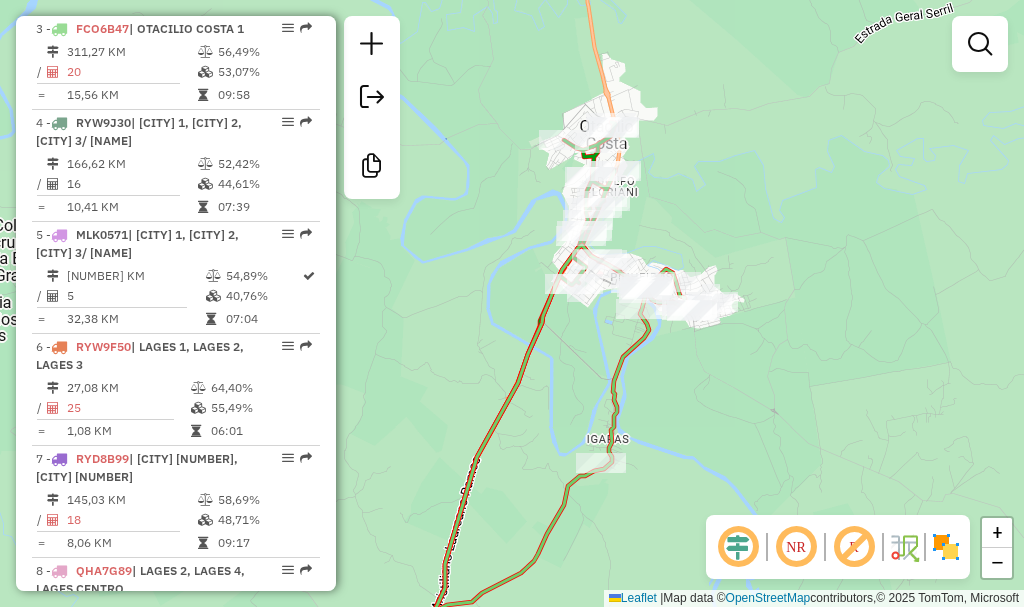 drag, startPoint x: 714, startPoint y: 344, endPoint x: 784, endPoint y: 339, distance: 70.178345 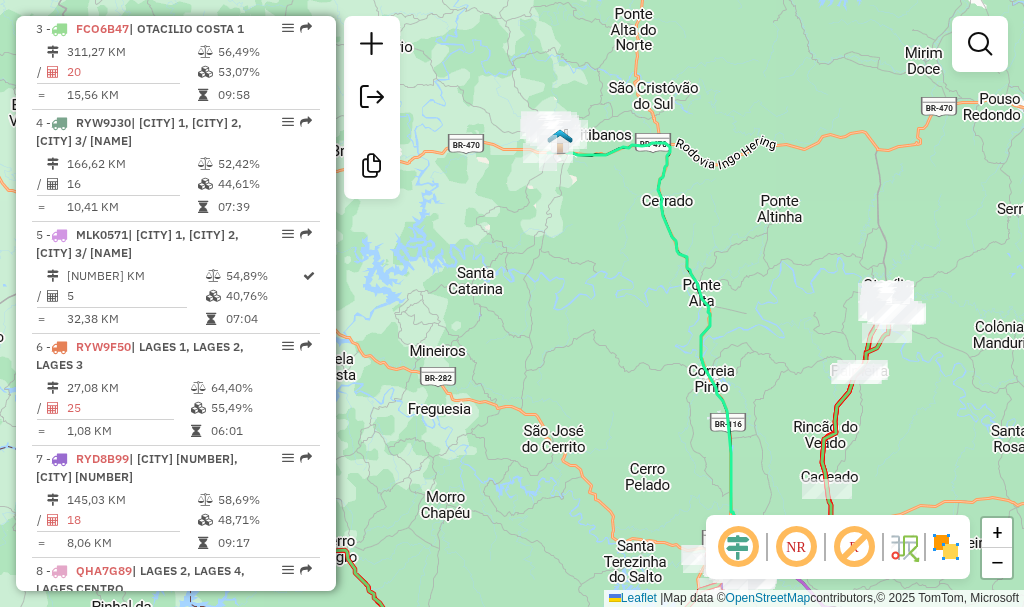 drag, startPoint x: 544, startPoint y: 168, endPoint x: 697, endPoint y: 214, distance: 159.76546 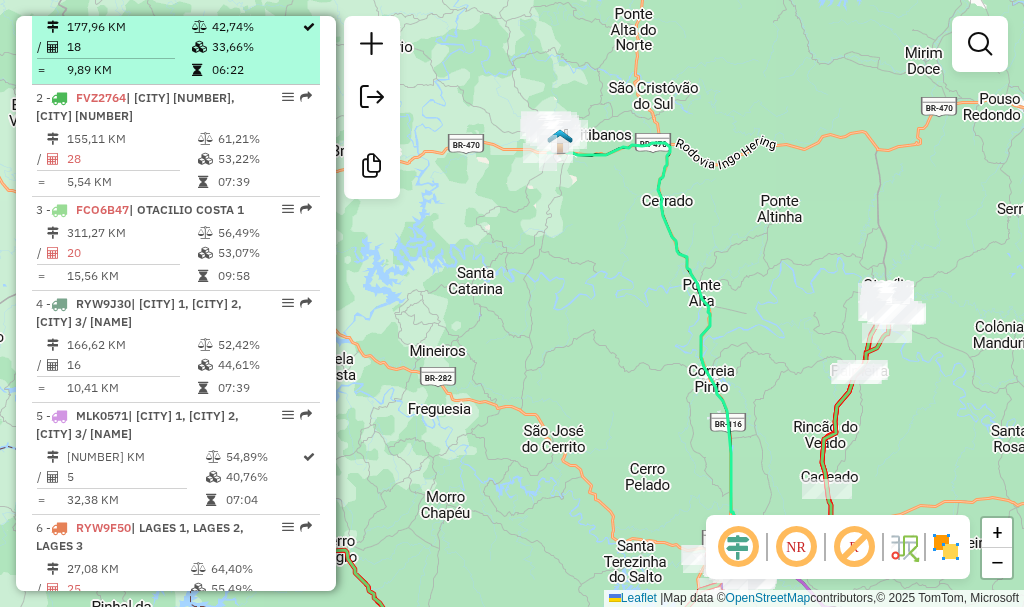 scroll, scrollTop: 719, scrollLeft: 0, axis: vertical 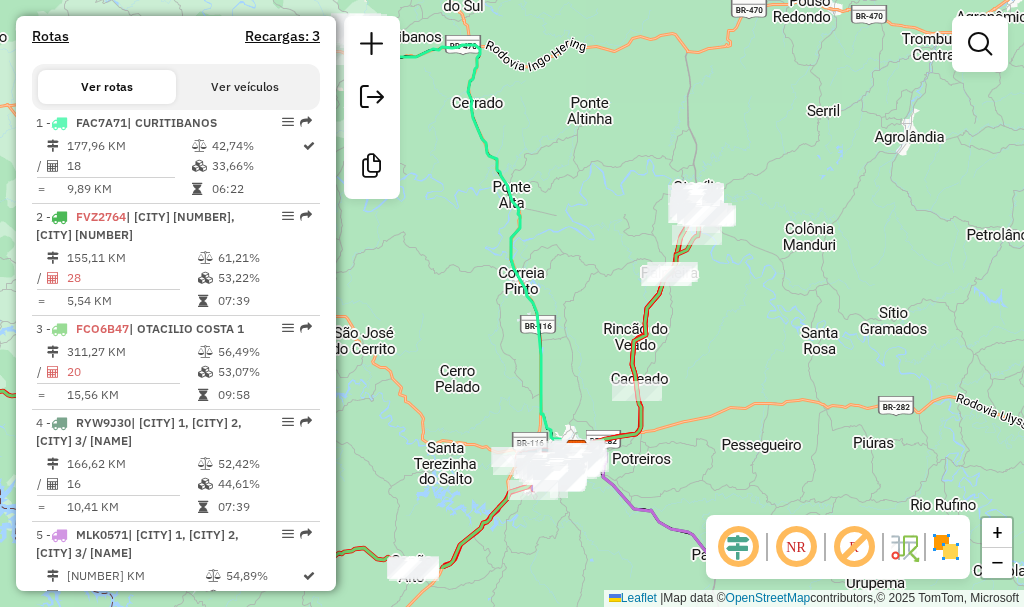 drag, startPoint x: 652, startPoint y: 295, endPoint x: 464, endPoint y: 202, distance: 209.74509 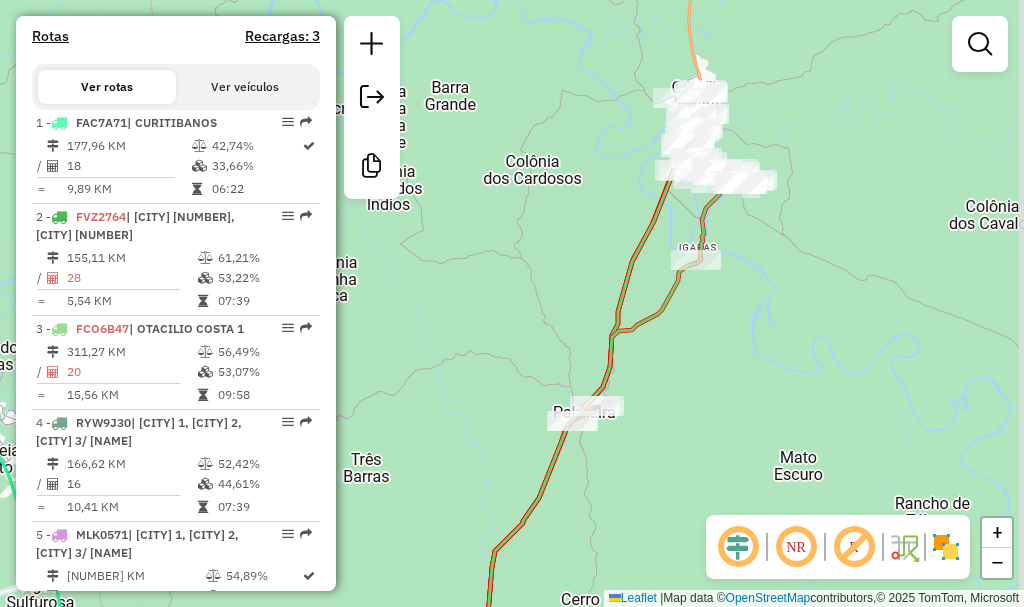 drag, startPoint x: 789, startPoint y: 248, endPoint x: 571, endPoint y: 240, distance: 218.14674 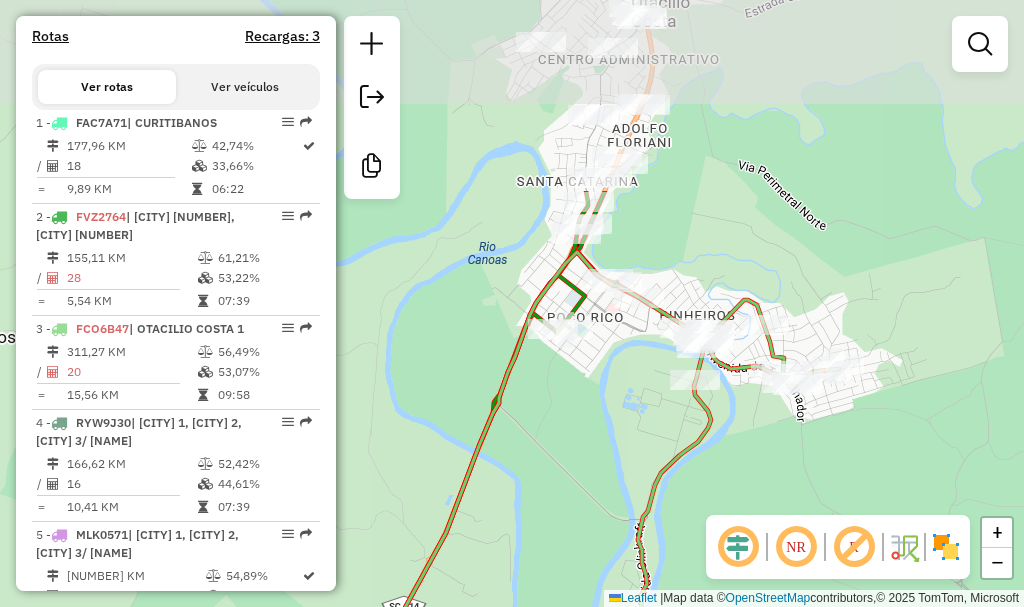 drag, startPoint x: 754, startPoint y: 163, endPoint x: 472, endPoint y: 425, distance: 384.92596 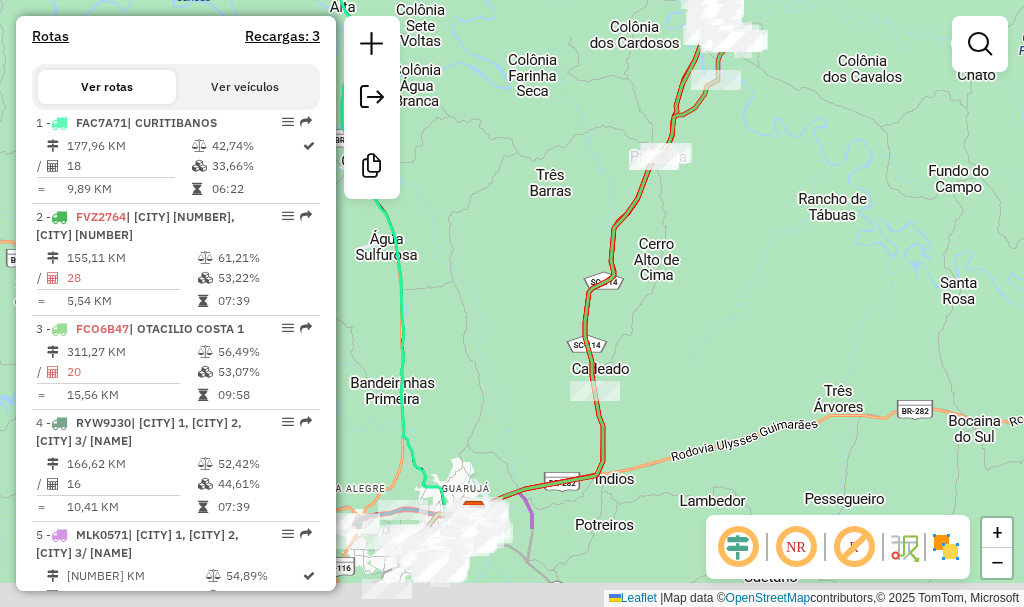 drag, startPoint x: 753, startPoint y: 348, endPoint x: 750, endPoint y: 191, distance: 157.02866 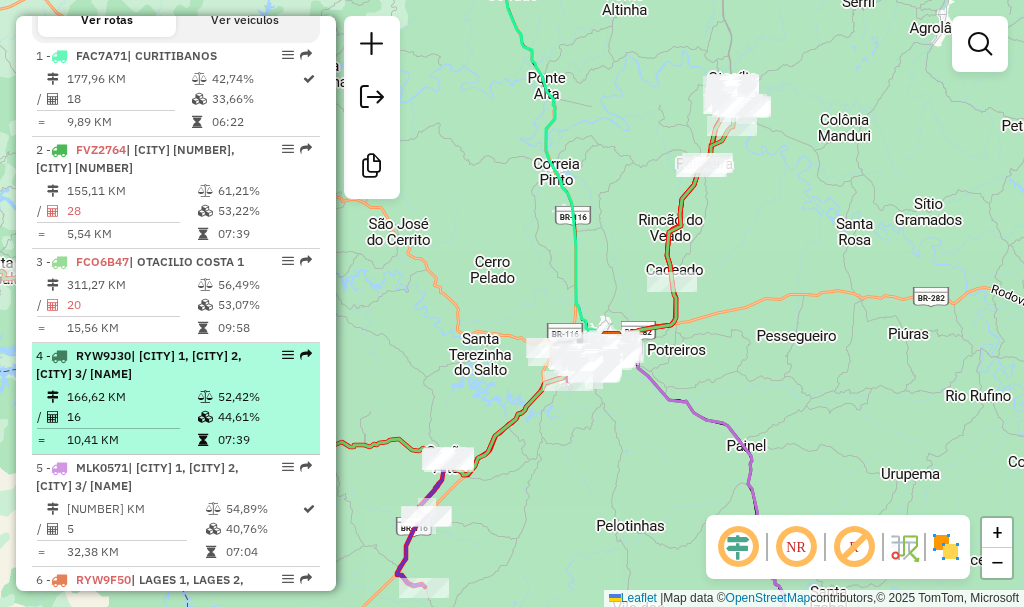 scroll, scrollTop: 919, scrollLeft: 0, axis: vertical 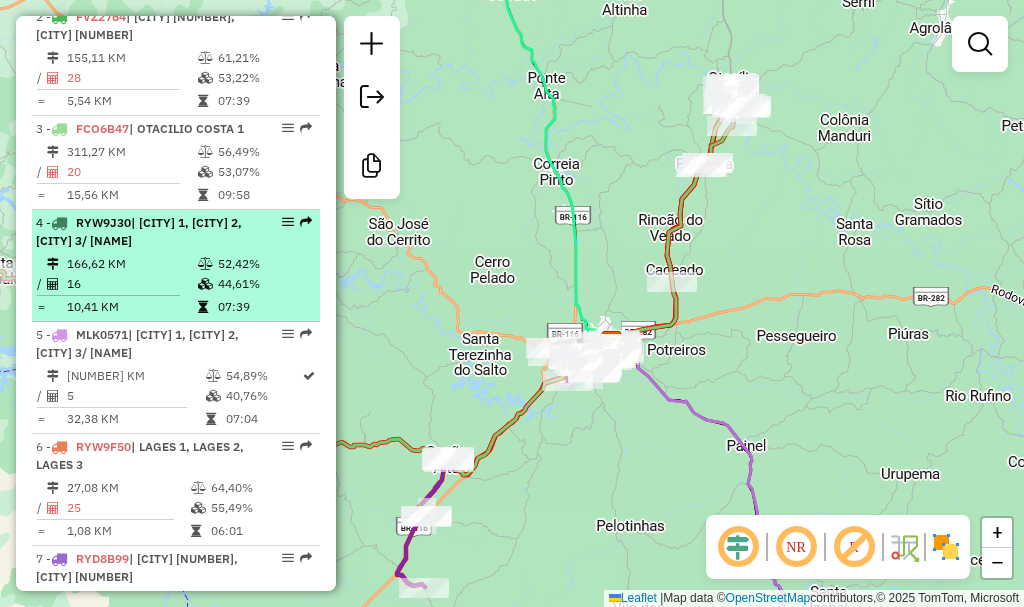 click at bounding box center [207, 264] 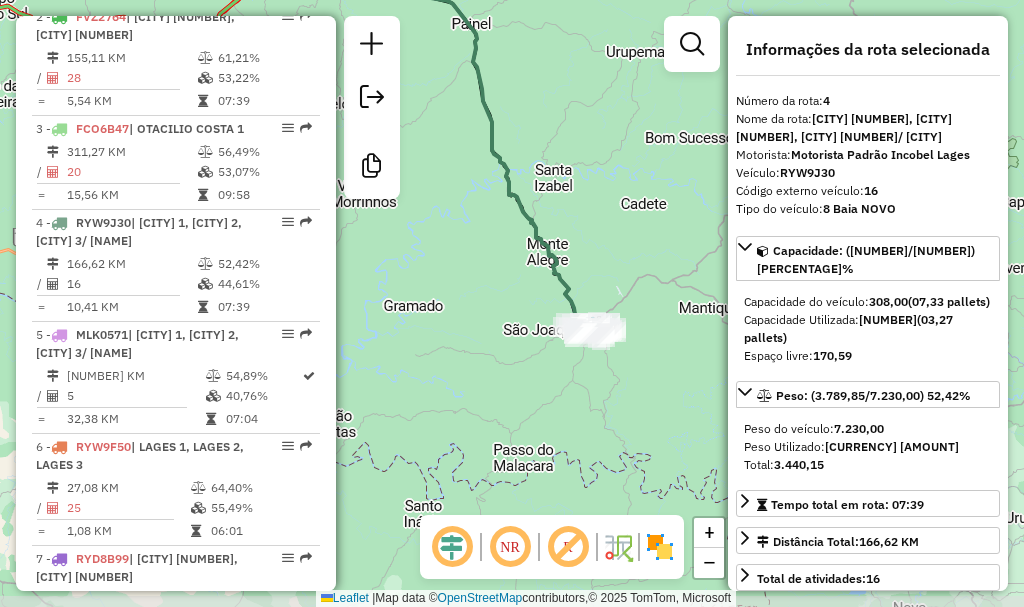 drag, startPoint x: 571, startPoint y: 342, endPoint x: 549, endPoint y: 241, distance: 103.36827 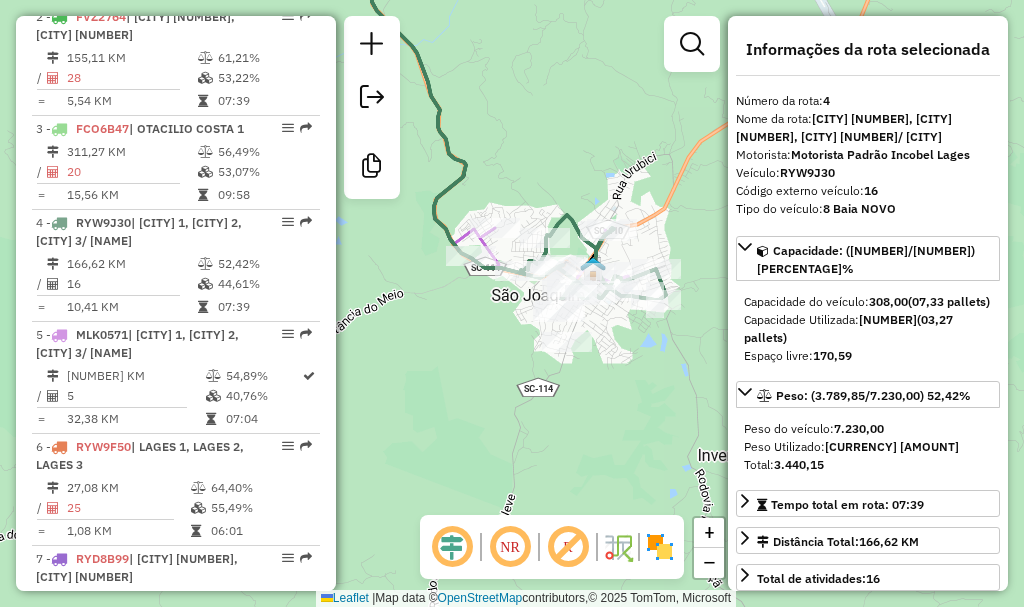 drag, startPoint x: 581, startPoint y: 375, endPoint x: 608, endPoint y: 19, distance: 357.0224 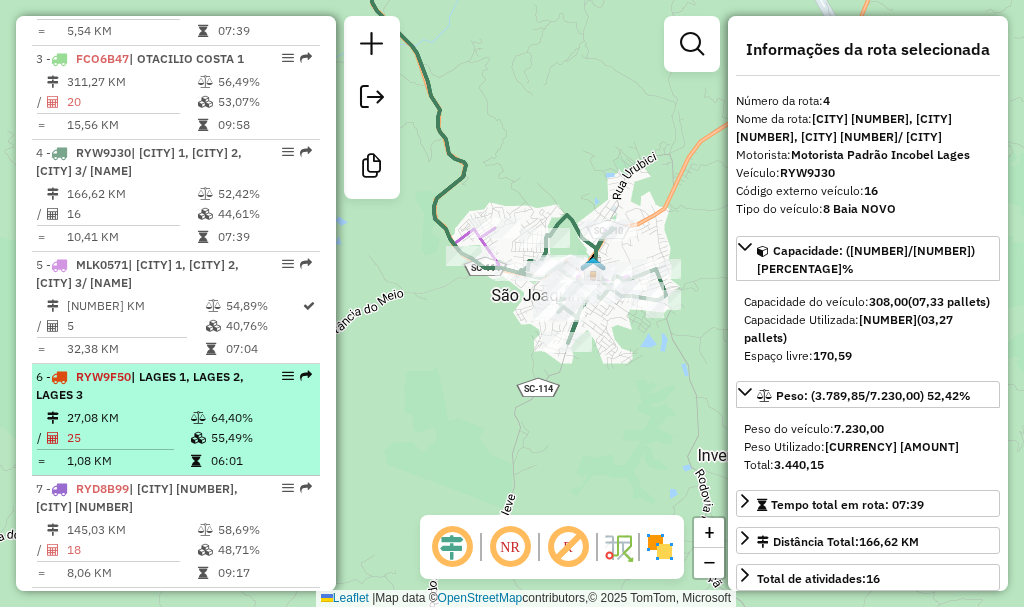 scroll, scrollTop: 1019, scrollLeft: 0, axis: vertical 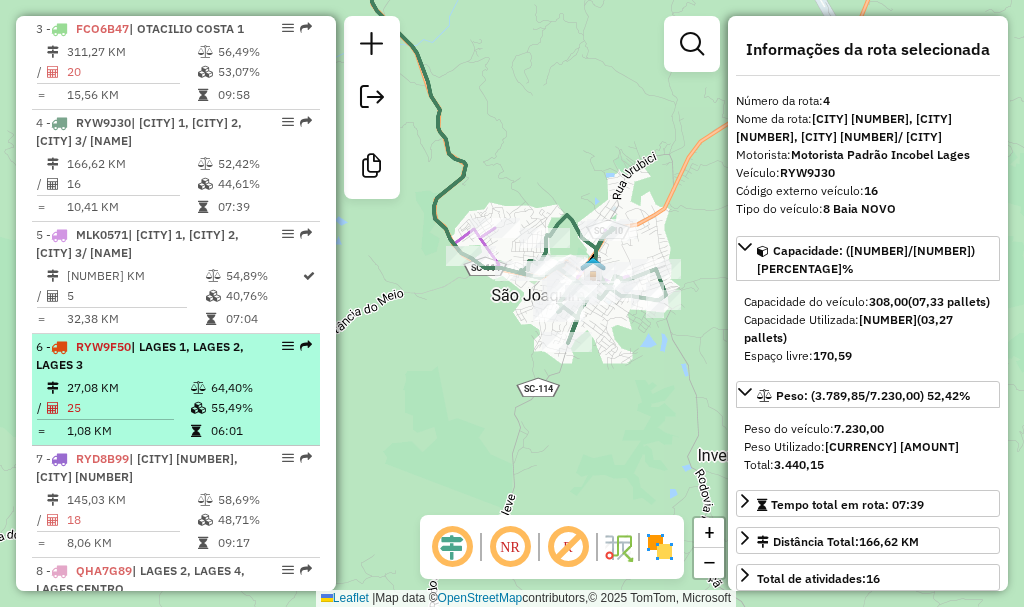 click on "6 -       RYW9F50   | LAGES 1, LAGES 2, LAGES 3" at bounding box center [142, 356] 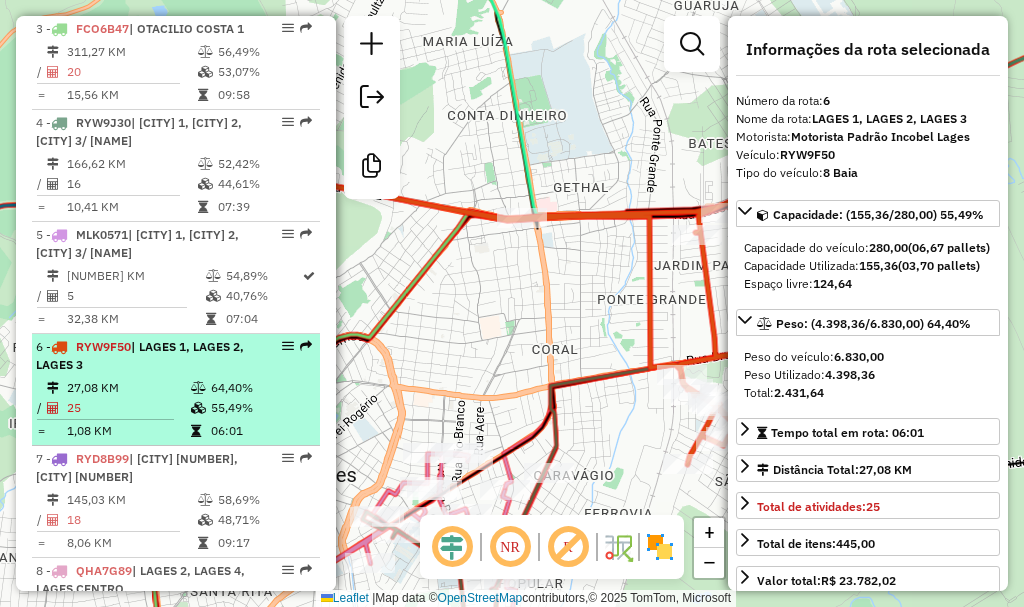 click on "6 -       RYW9F50   | LAGES 1, LAGES 2, LAGES 3" at bounding box center (142, 356) 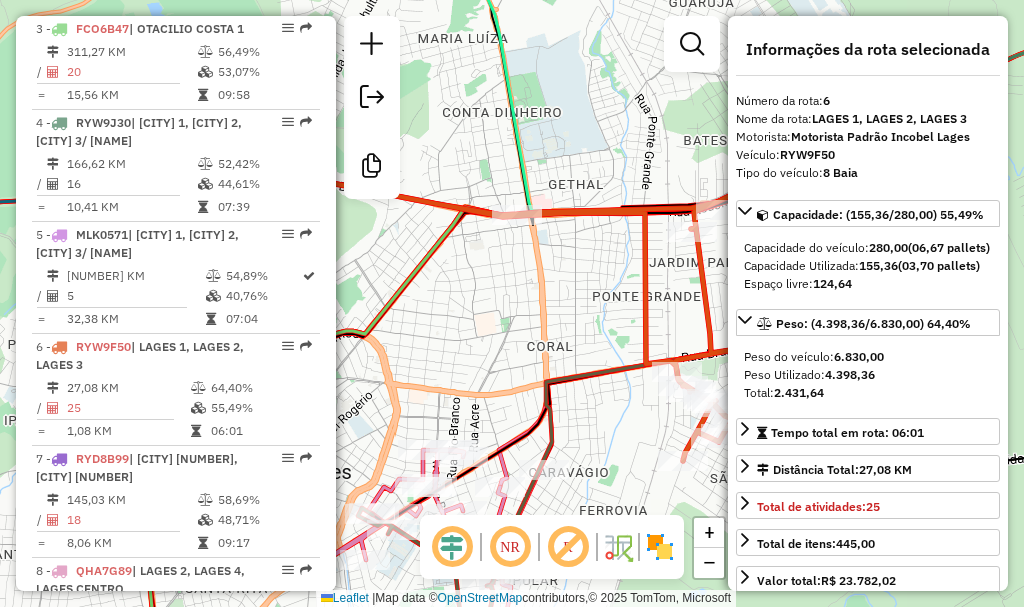 drag, startPoint x: 641, startPoint y: 336, endPoint x: 551, endPoint y: 322, distance: 91.08238 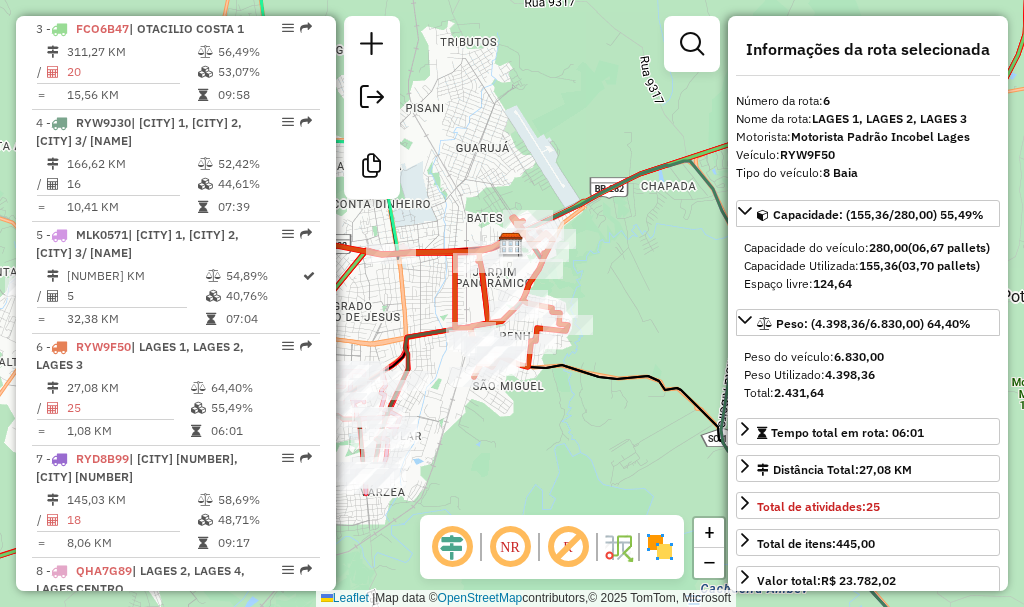 drag, startPoint x: 529, startPoint y: 313, endPoint x: 432, endPoint y: 307, distance: 97.18539 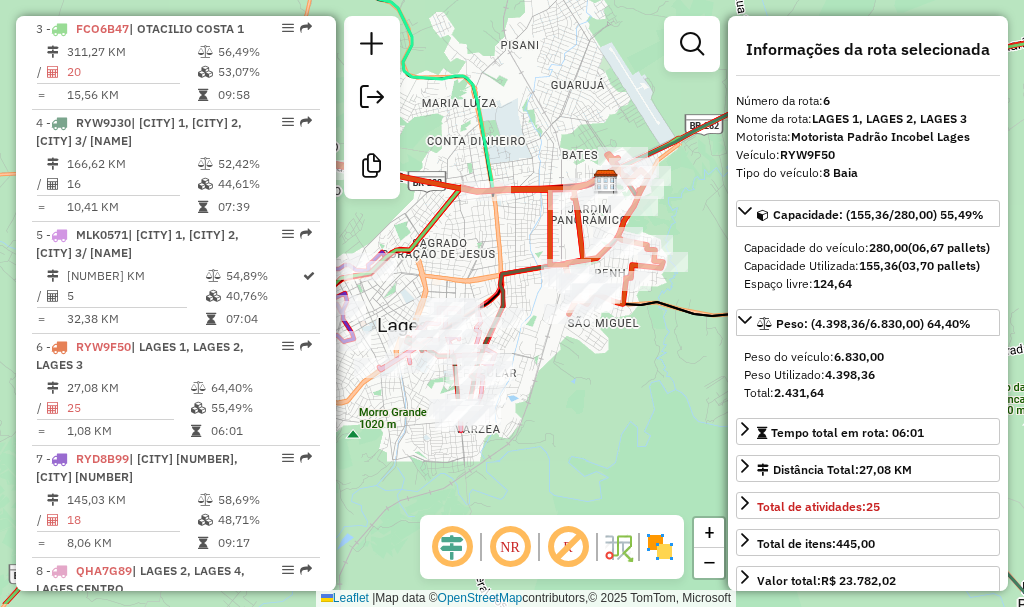 drag, startPoint x: 507, startPoint y: 122, endPoint x: 580, endPoint y: 75, distance: 86.821655 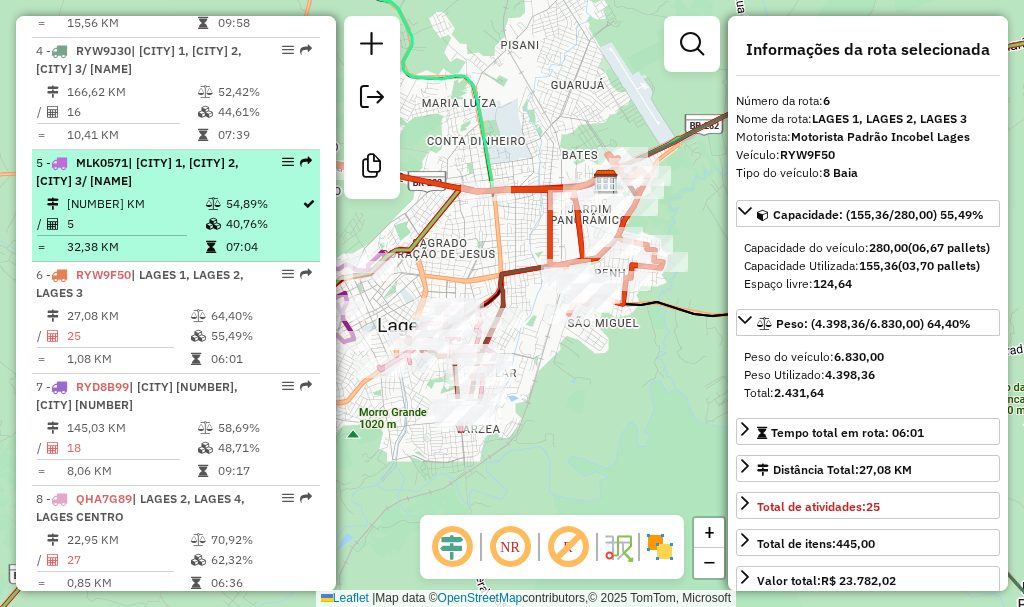 scroll, scrollTop: 1119, scrollLeft: 0, axis: vertical 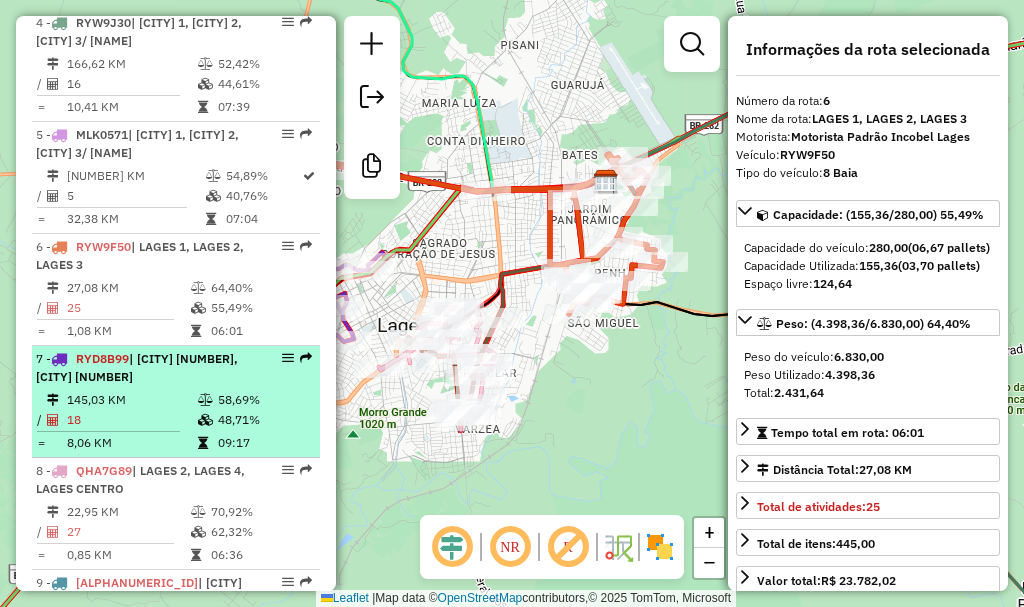 click on "7 -       RYD8B99   | LAGES 2, LAGES CENTRO" at bounding box center (142, 368) 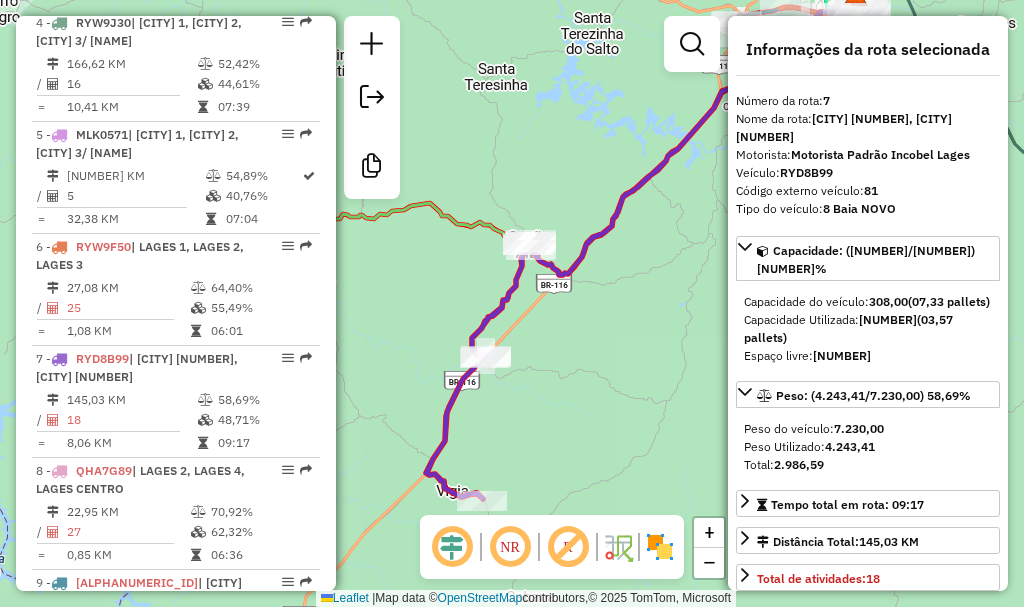 drag, startPoint x: 698, startPoint y: 214, endPoint x: 720, endPoint y: 192, distance: 31.112698 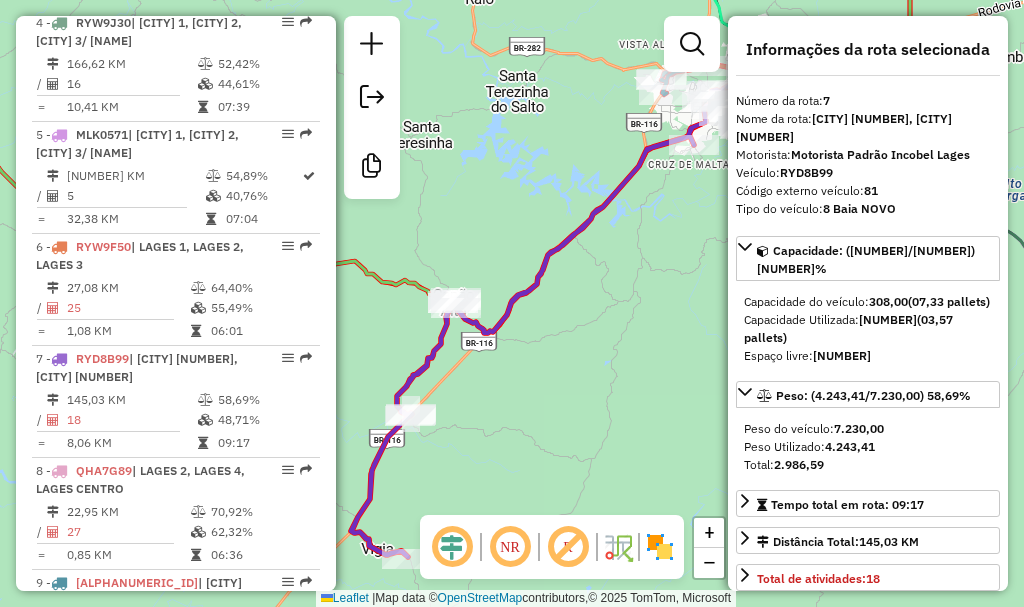 drag, startPoint x: 678, startPoint y: 218, endPoint x: 603, endPoint y: 276, distance: 94.81033 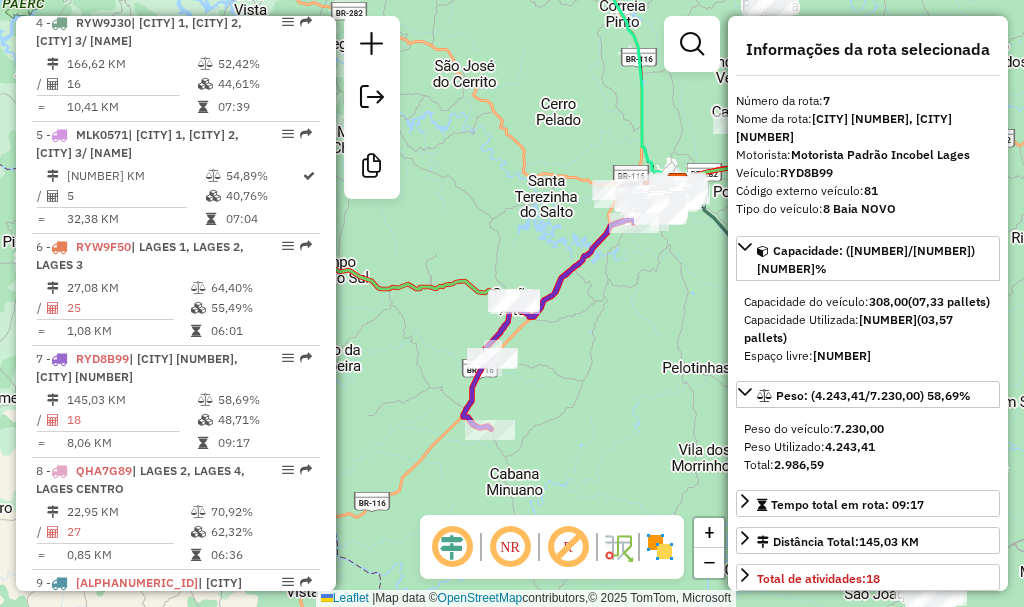 drag, startPoint x: 648, startPoint y: 249, endPoint x: 612, endPoint y: 269, distance: 41.18252 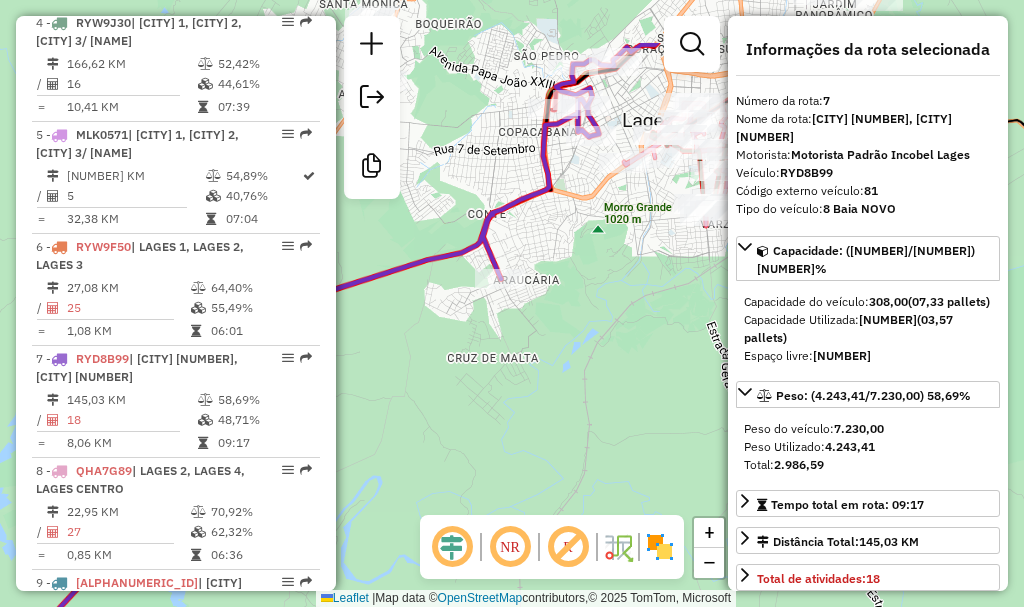 drag, startPoint x: 623, startPoint y: 211, endPoint x: 598, endPoint y: 315, distance: 106.96261 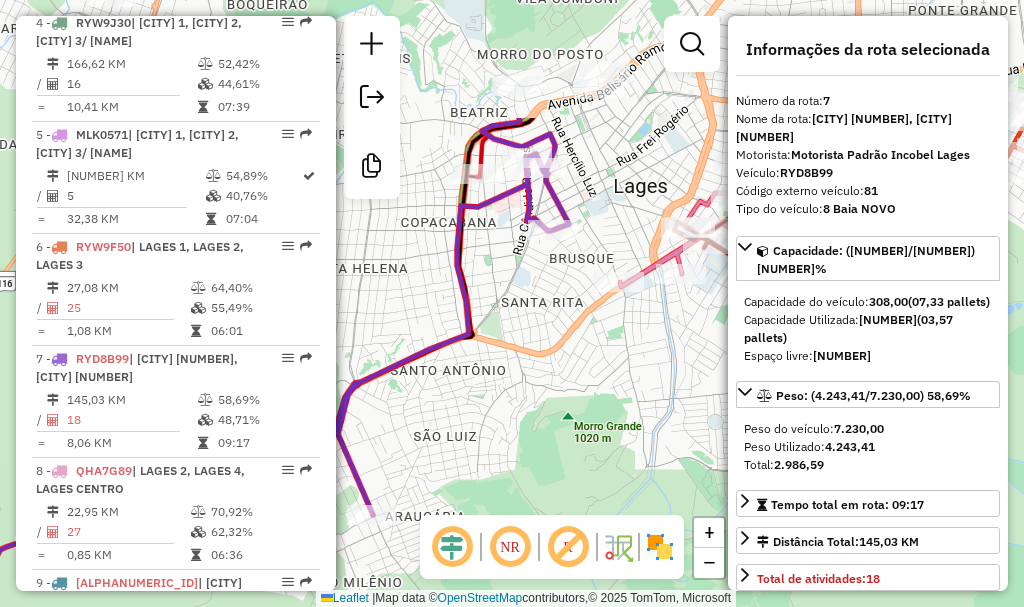 drag, startPoint x: 599, startPoint y: 213, endPoint x: 582, endPoint y: 401, distance: 188.76706 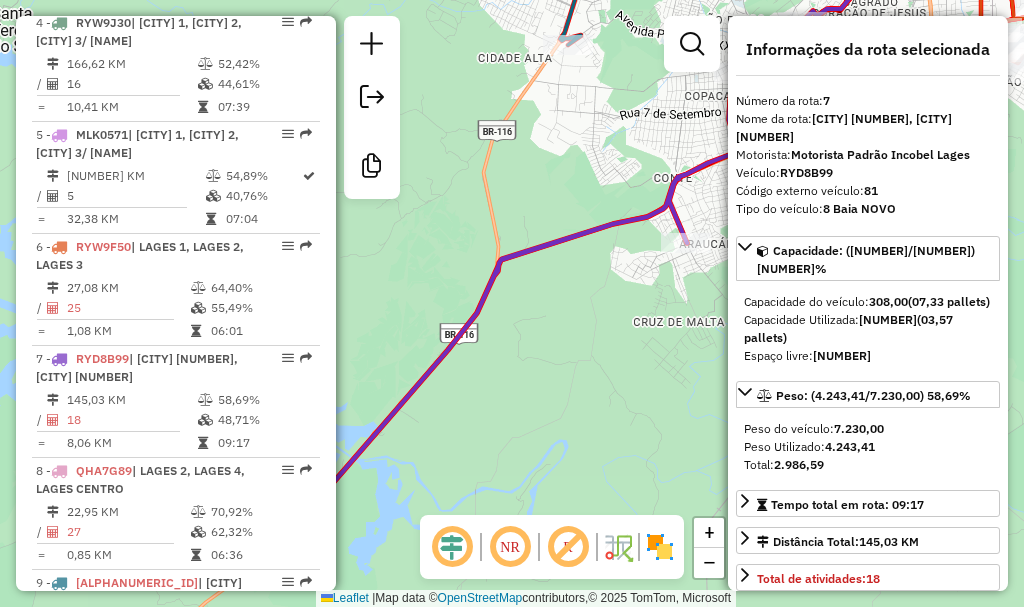 drag, startPoint x: 532, startPoint y: 323, endPoint x: 563, endPoint y: 265, distance: 65.76473 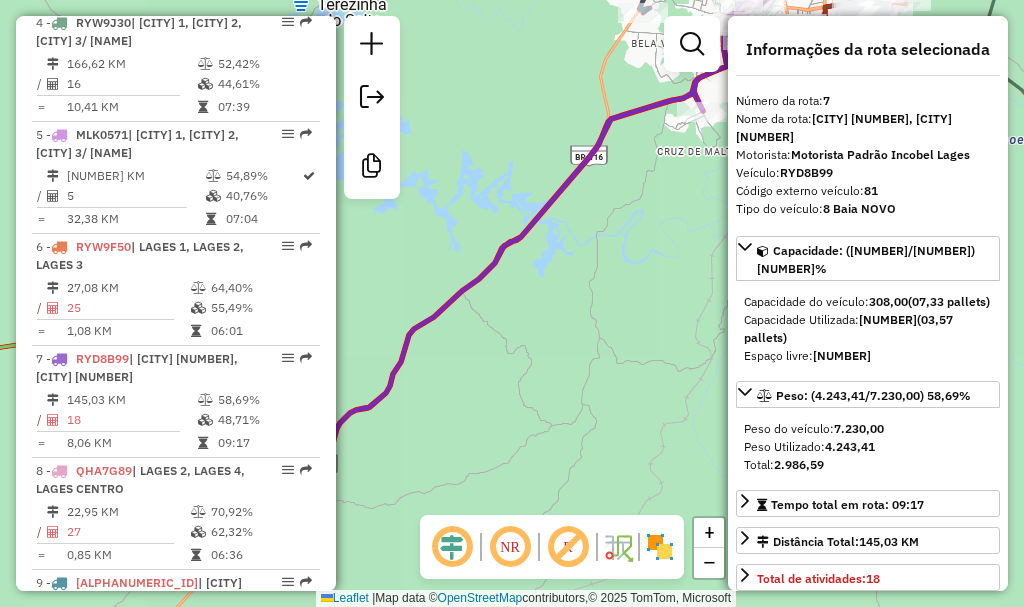 drag, startPoint x: 545, startPoint y: 308, endPoint x: 648, endPoint y: 141, distance: 196.20908 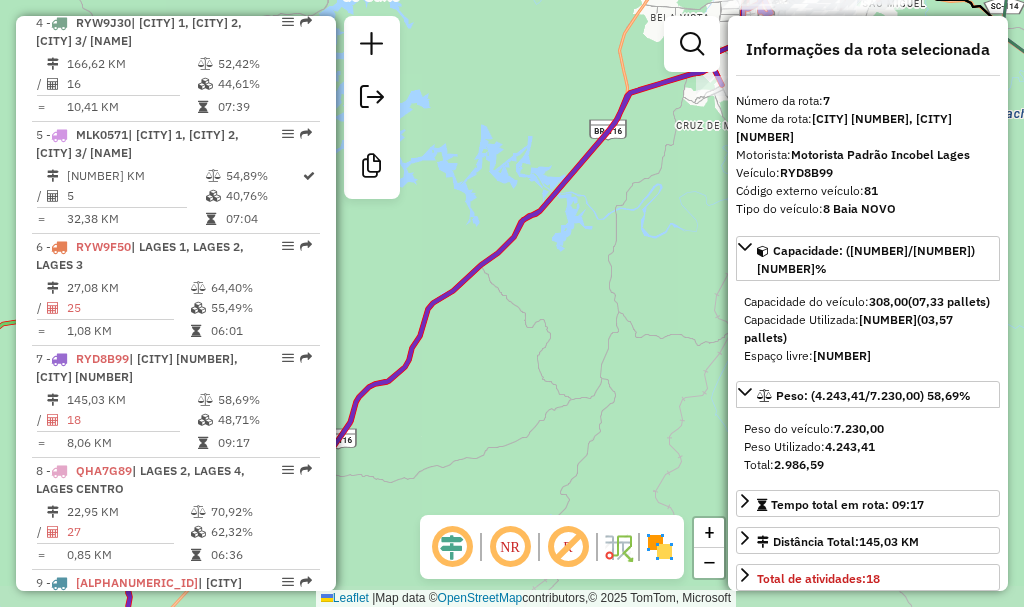 click on "Janela de atendimento Grade de atendimento Capacidade Transportadoras Veículos Cliente Pedidos  Rotas Selecione os dias de semana para filtrar as janelas de atendimento  Seg   Ter   Qua   Qui   Sex   Sáb   Dom  Informe o período da janela de atendimento: De: Até:  Filtrar exatamente a janela do cliente  Considerar janela de atendimento padrão  Selecione os dias de semana para filtrar as grades de atendimento  Seg   Ter   Qua   Qui   Sex   Sáb   Dom   Considerar clientes sem dia de atendimento cadastrado  Clientes fora do dia de atendimento selecionado Filtrar as atividades entre os valores definidos abaixo:  Peso mínimo:   Peso máximo:   Cubagem mínima:   Cubagem máxima:   De:   Até:  Filtrar as atividades entre o tempo de atendimento definido abaixo:  De:   Até:   Considerar capacidade total dos clientes não roteirizados Transportadora: Selecione um ou mais itens Tipo de veículo: Selecione um ou mais itens Veículo: Selecione um ou mais itens Motorista: Selecione um ou mais itens Nome: Rótulo:" 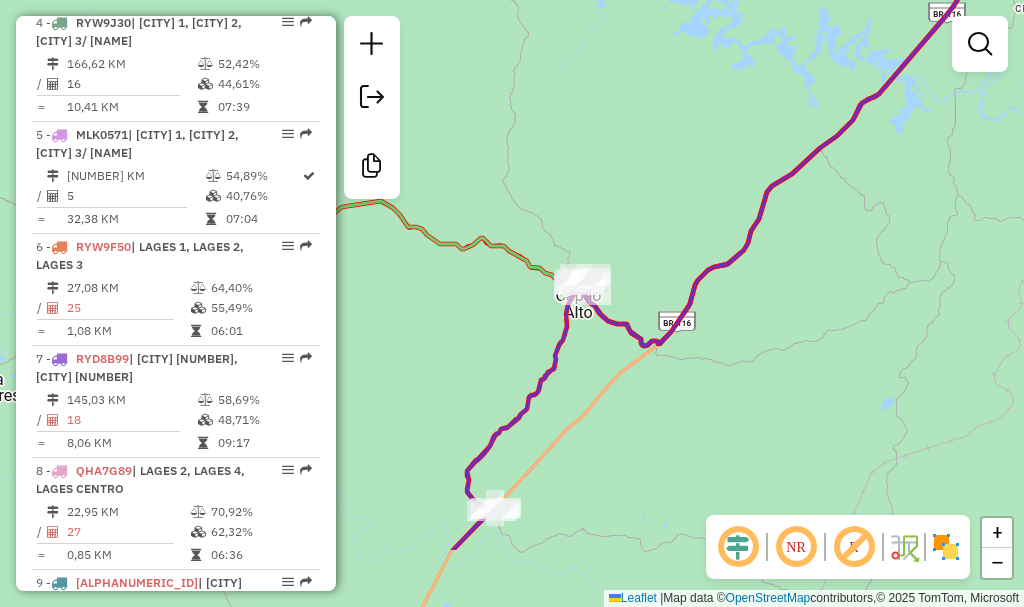 drag, startPoint x: 617, startPoint y: 240, endPoint x: 955, endPoint y: 124, distance: 357.35138 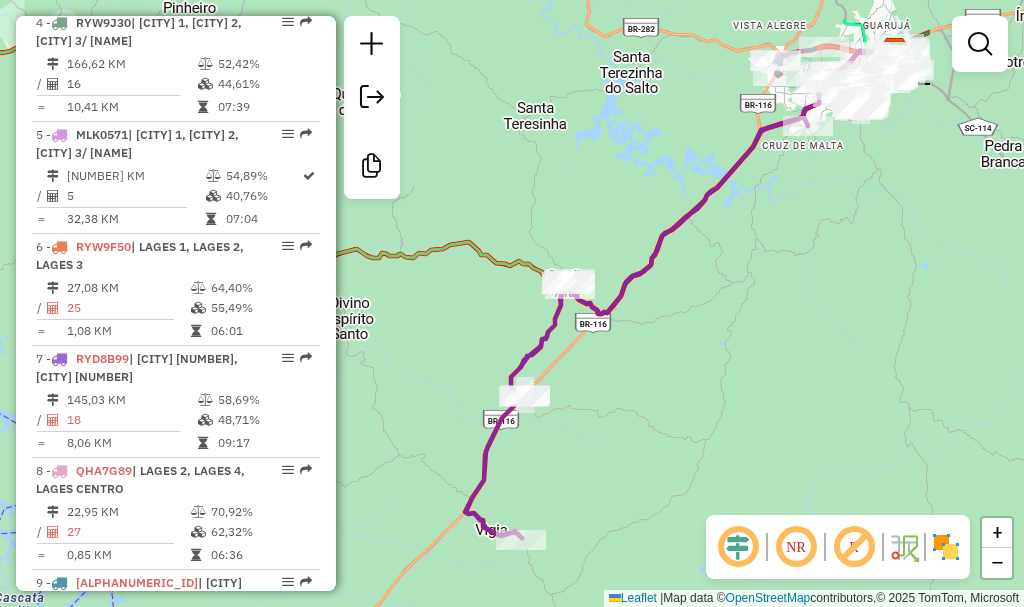 drag, startPoint x: 949, startPoint y: 138, endPoint x: 752, endPoint y: 218, distance: 212.62408 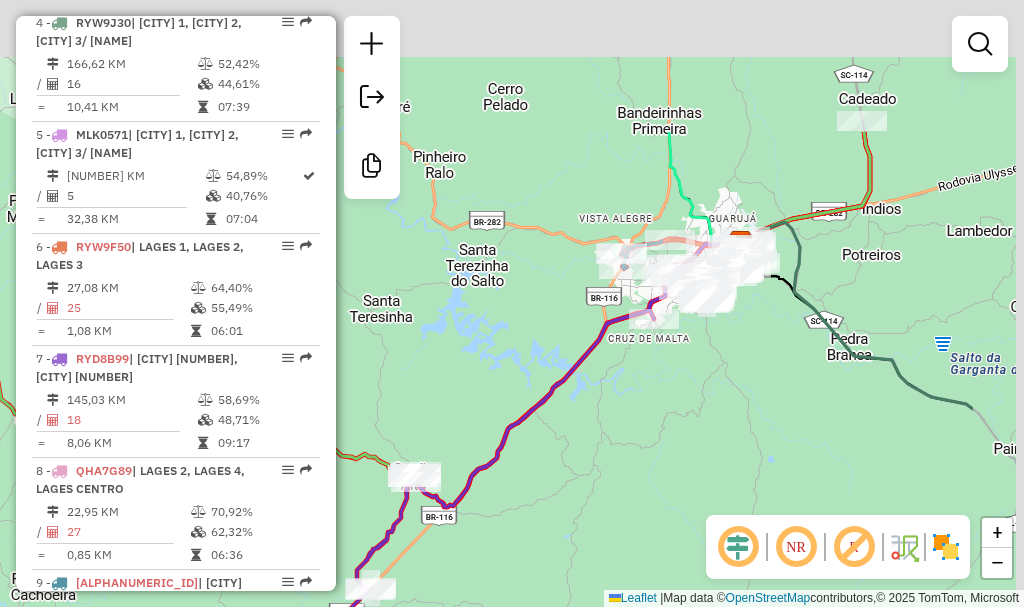 drag, startPoint x: 758, startPoint y: 150, endPoint x: 604, endPoint y: 342, distance: 246.13005 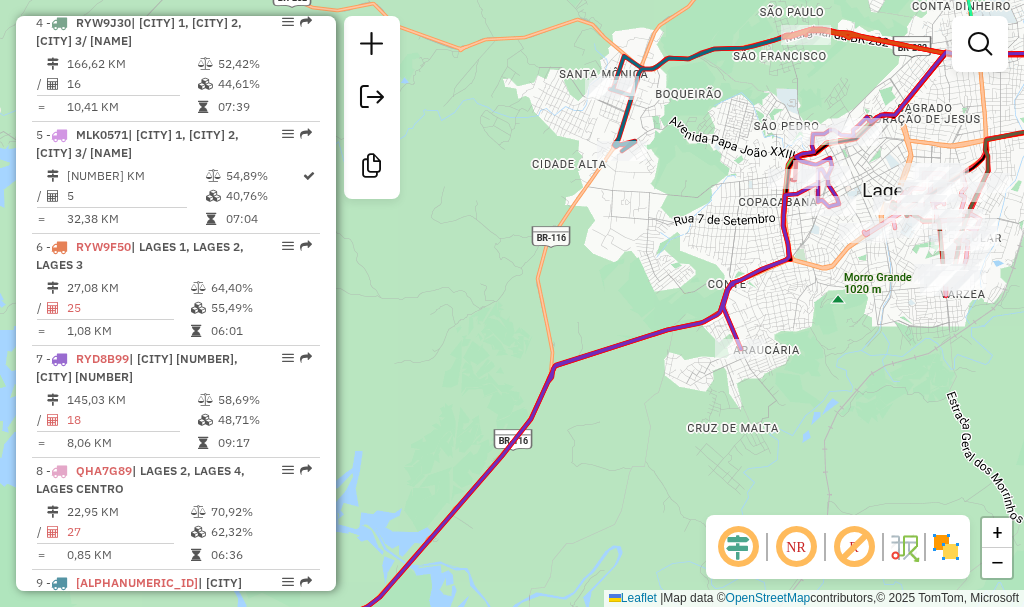 click on "Janela de atendimento Grade de atendimento Capacidade Transportadoras Veículos Cliente Pedidos  Rotas Selecione os dias de semana para filtrar as janelas de atendimento  Seg   Ter   Qua   Qui   Sex   Sáb   Dom  Informe o período da janela de atendimento: De: Até:  Filtrar exatamente a janela do cliente  Considerar janela de atendimento padrão  Selecione os dias de semana para filtrar as grades de atendimento  Seg   Ter   Qua   Qui   Sex   Sáb   Dom   Considerar clientes sem dia de atendimento cadastrado  Clientes fora do dia de atendimento selecionado Filtrar as atividades entre os valores definidos abaixo:  Peso mínimo:   Peso máximo:   Cubagem mínima:   Cubagem máxima:   De:   Até:  Filtrar as atividades entre o tempo de atendimento definido abaixo:  De:   Até:   Considerar capacidade total dos clientes não roteirizados Transportadora: Selecione um ou mais itens Tipo de veículo: Selecione um ou mais itens Veículo: Selecione um ou mais itens Motorista: Selecione um ou mais itens Nome: Rótulo:" 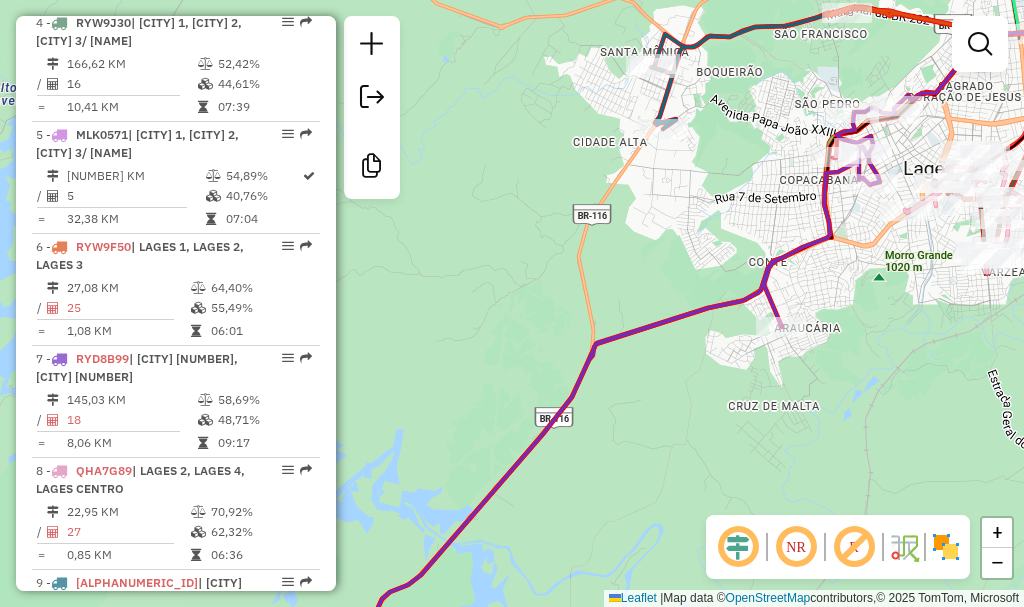 drag, startPoint x: 666, startPoint y: 268, endPoint x: 708, endPoint y: 243, distance: 48.8774 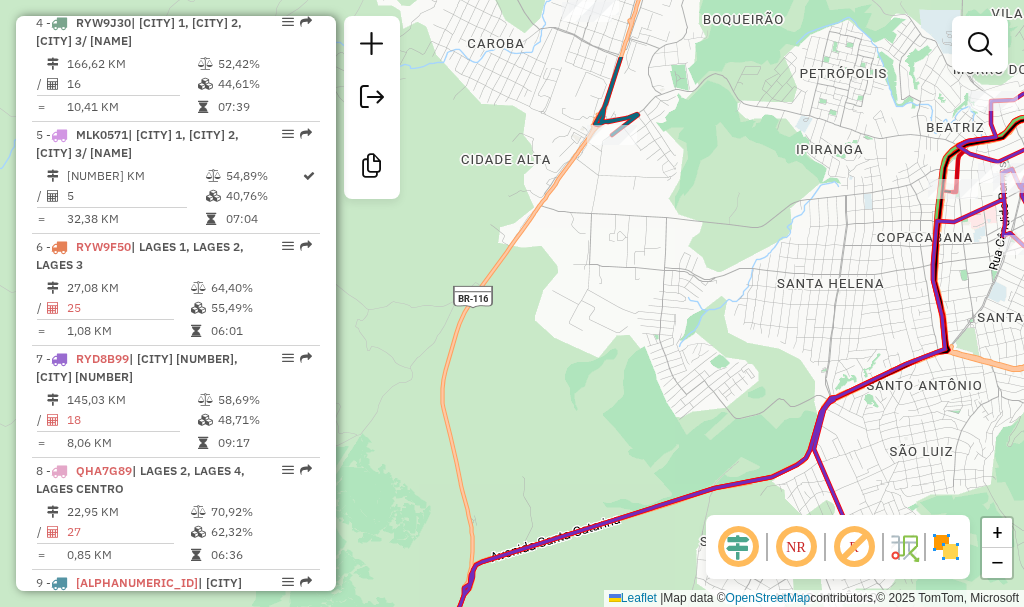 drag, startPoint x: 704, startPoint y: 209, endPoint x: 700, endPoint y: 271, distance: 62.1289 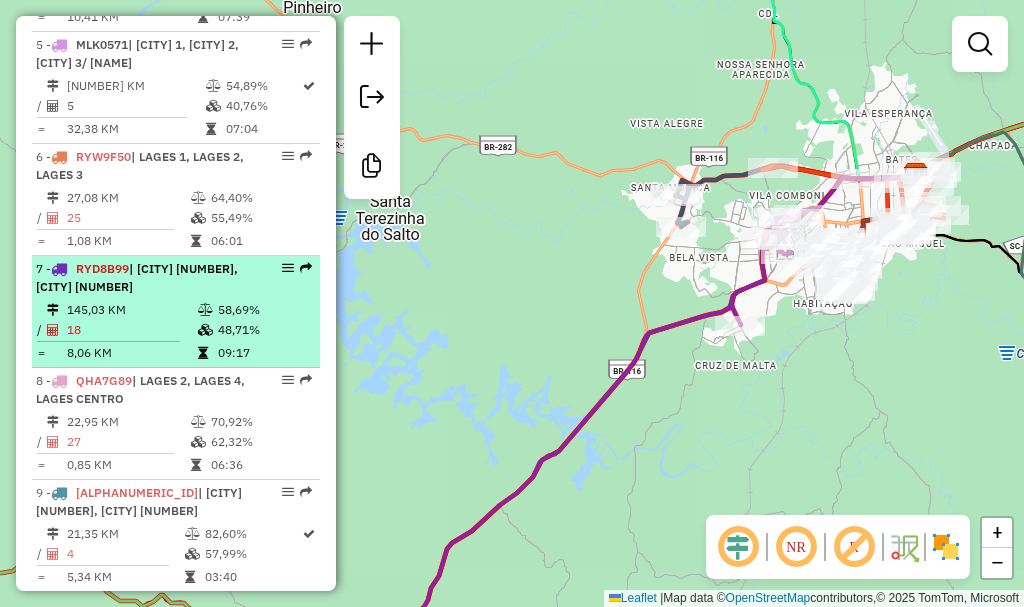 scroll, scrollTop: 1219, scrollLeft: 0, axis: vertical 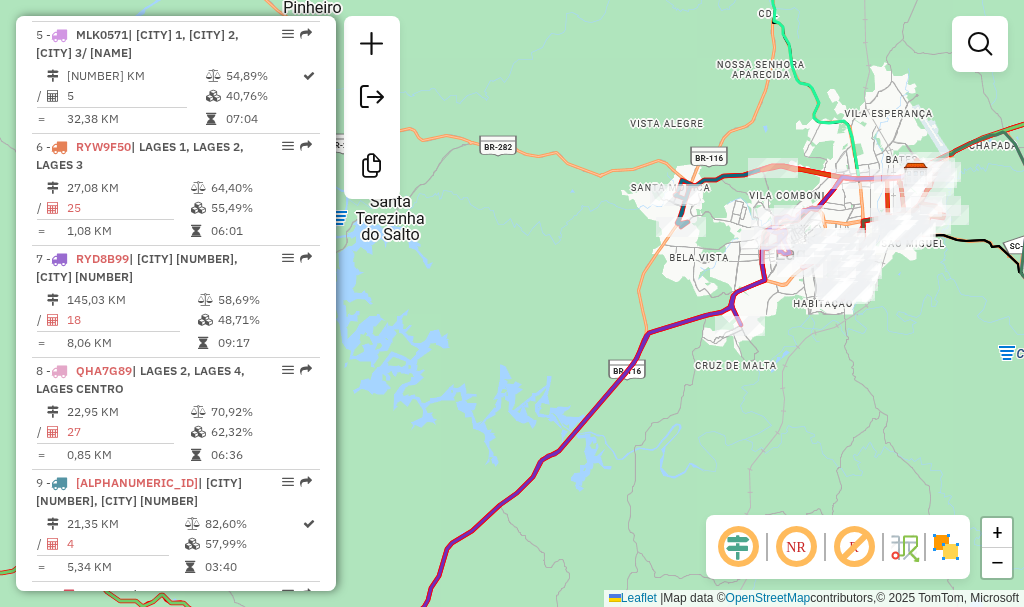drag, startPoint x: 180, startPoint y: 441, endPoint x: 327, endPoint y: 435, distance: 147.12239 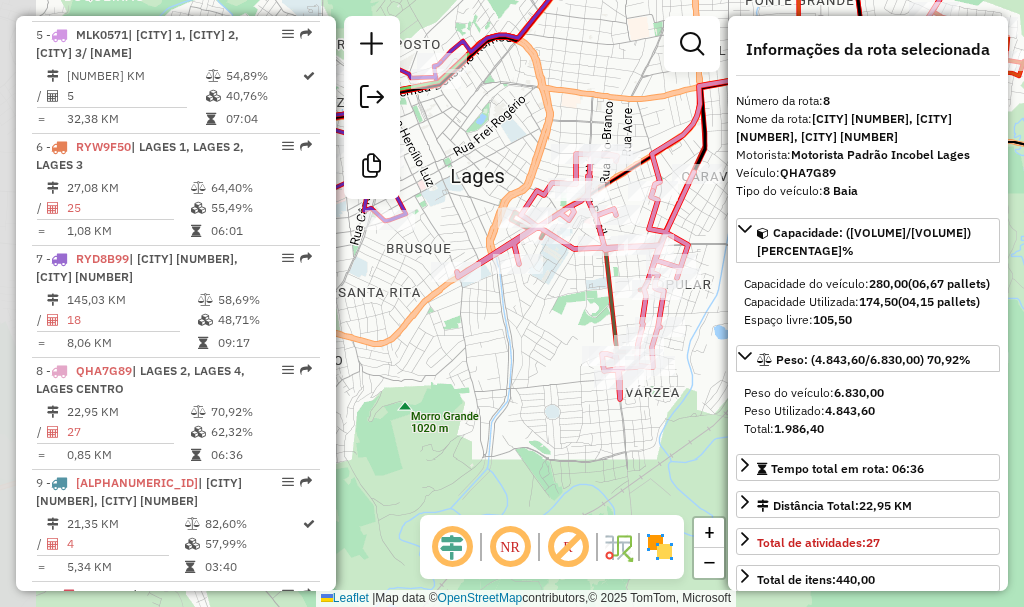 drag, startPoint x: 552, startPoint y: 427, endPoint x: 755, endPoint y: 264, distance: 260.34207 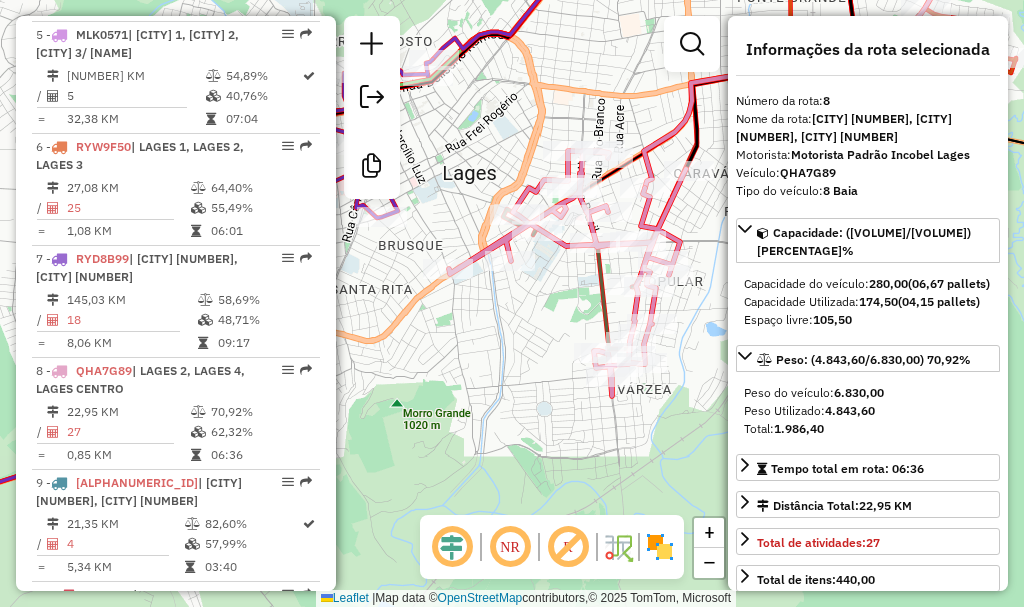 drag, startPoint x: 573, startPoint y: 297, endPoint x: 600, endPoint y: 285, distance: 29.546574 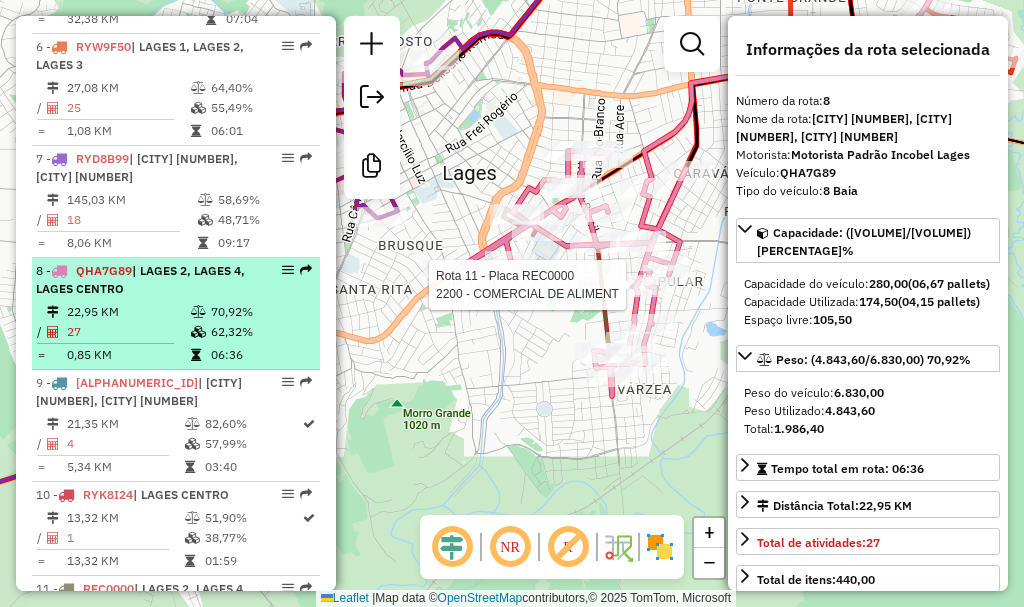 scroll, scrollTop: 1419, scrollLeft: 0, axis: vertical 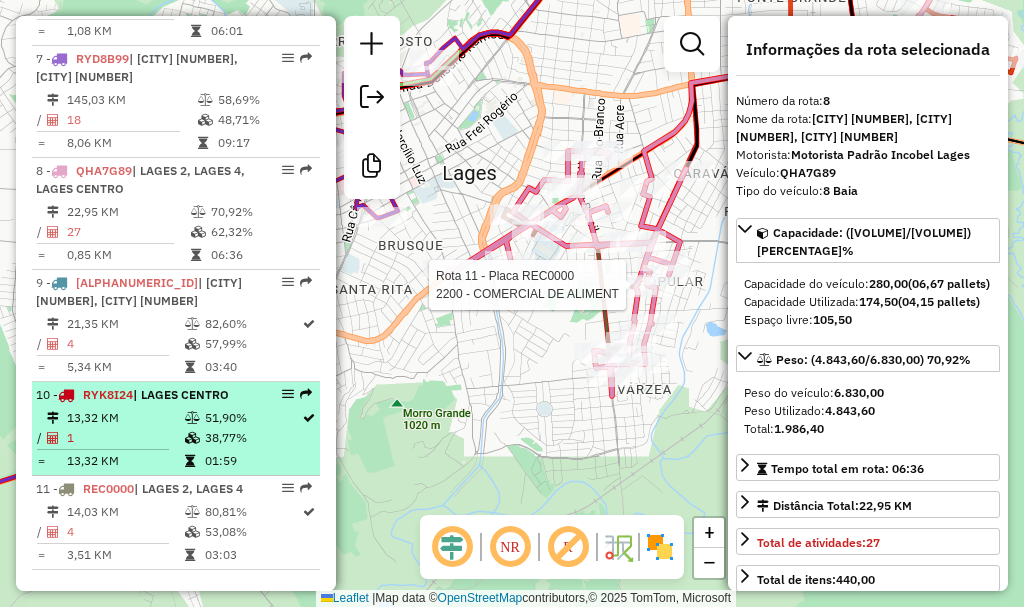 click on "51,90%" at bounding box center [252, 418] 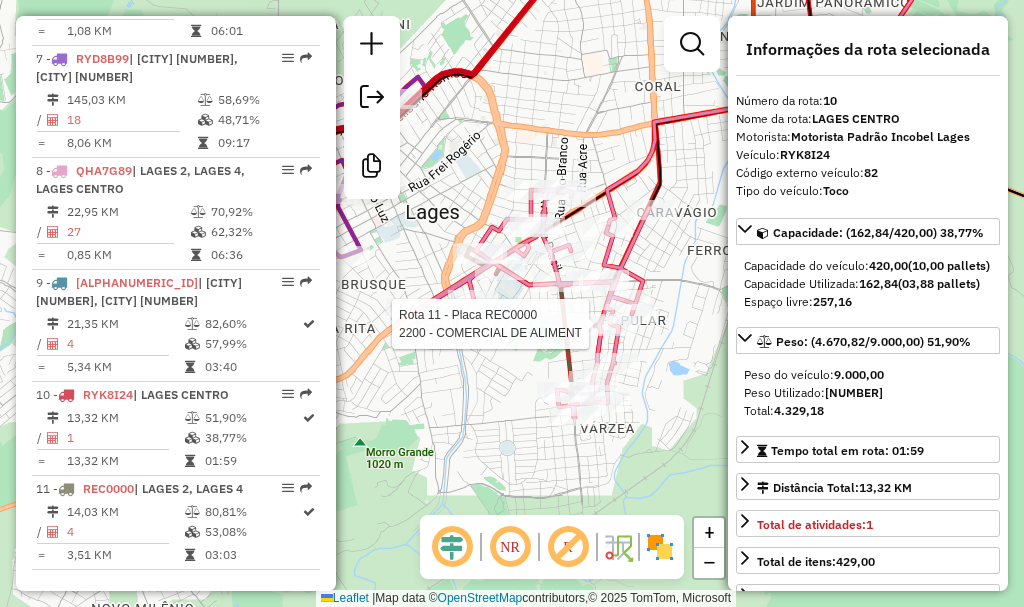 drag, startPoint x: 479, startPoint y: 409, endPoint x: 549, endPoint y: 148, distance: 270.22397 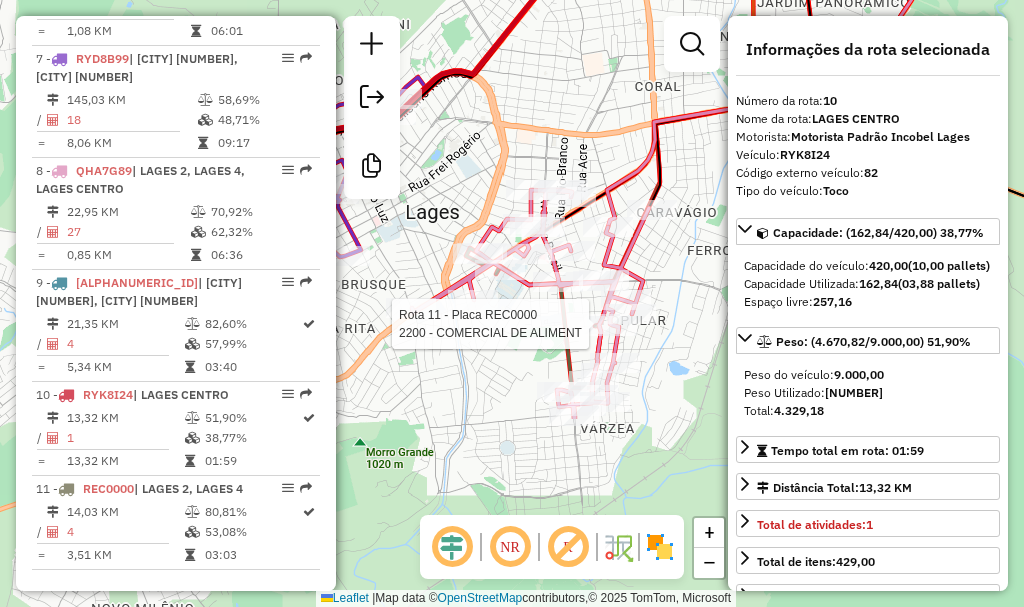 click on "Rota 11 - Placa REC0000  2200 - COMERCIAL DE ALIMENT Janela de atendimento Grade de atendimento Capacidade Transportadoras Veículos Cliente Pedidos  Rotas Selecione os dias de semana para filtrar as janelas de atendimento  Seg   Ter   Qua   Qui   Sex   Sáb   Dom  Informe o período da janela de atendimento: De: Até:  Filtrar exatamente a janela do cliente  Considerar janela de atendimento padrão  Selecione os dias de semana para filtrar as grades de atendimento  Seg   Ter   Qua   Qui   Sex   Sáb   Dom   Considerar clientes sem dia de atendimento cadastrado  Clientes fora do dia de atendimento selecionado Filtrar as atividades entre os valores definidos abaixo:  Peso mínimo:   Peso máximo:   Cubagem mínima:   Cubagem máxima:   De:   Até:  Filtrar as atividades entre o tempo de atendimento definido abaixo:  De:   Até:   Considerar capacidade total dos clientes não roteirizados Transportadora: Selecione um ou mais itens Tipo de veículo: Selecione um ou mais itens Veículo: Selecione um ou mais itens" 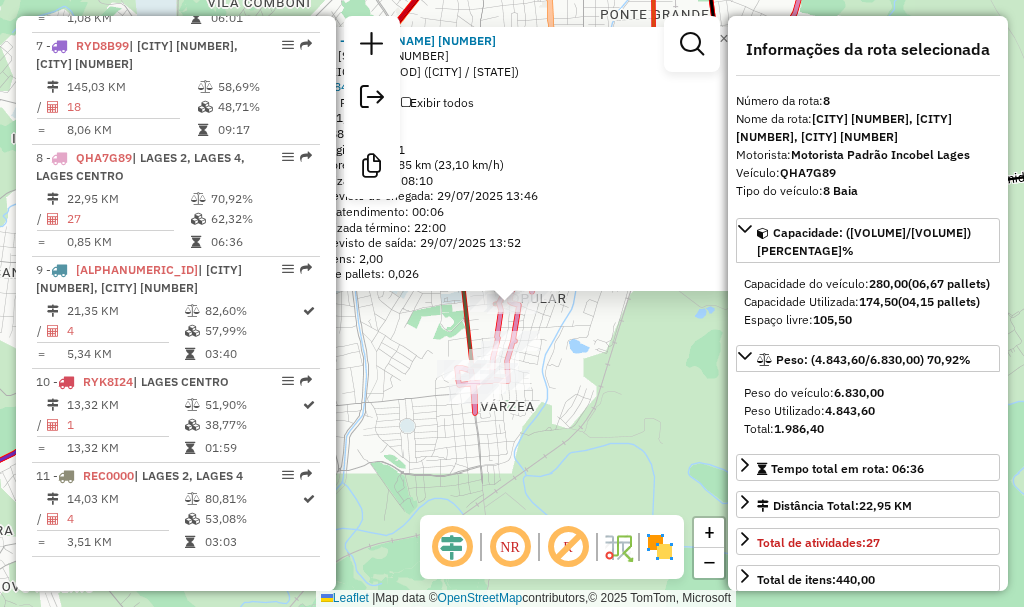 scroll, scrollTop: 1504, scrollLeft: 0, axis: vertical 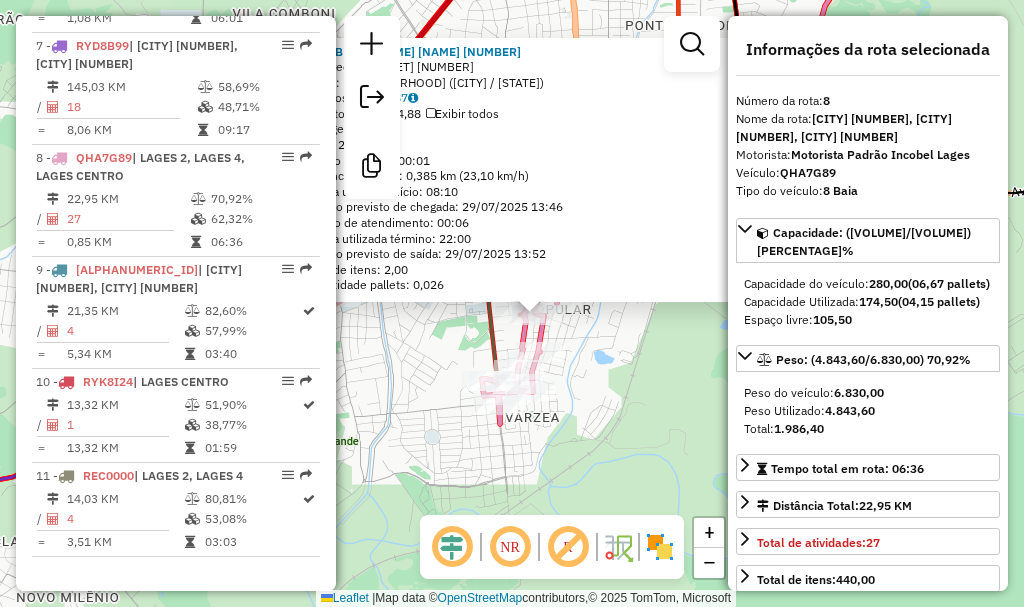 drag, startPoint x: 640, startPoint y: 355, endPoint x: 663, endPoint y: 364, distance: 24.698177 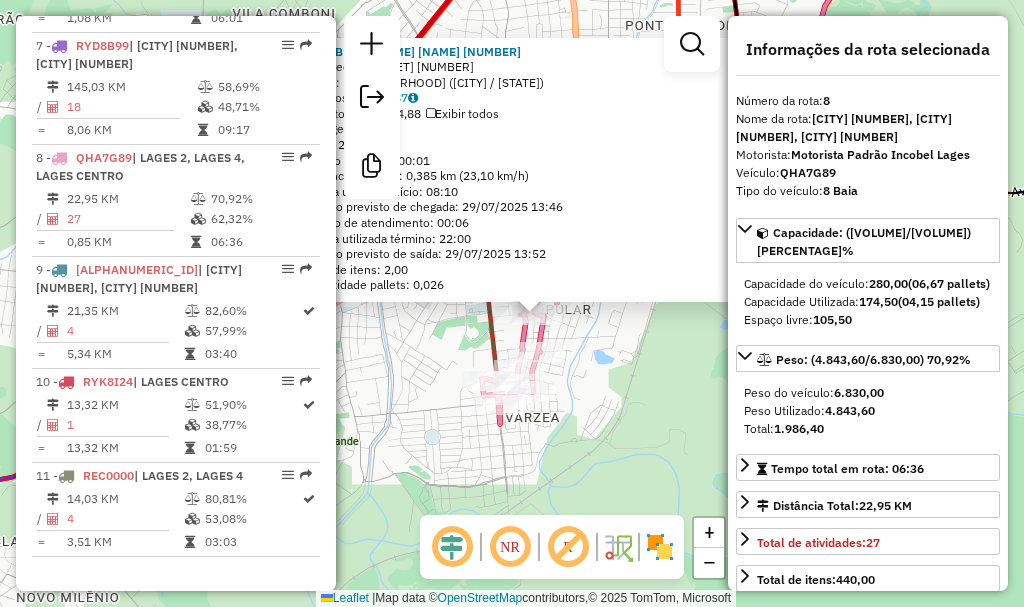 click on "10060 - TEODORO DOMINO 37186  Endereço: R   ERICO VERISSIMO               188   Bairro: FERROVIA (LAGES / SC)   Pedidos:  28471887   Valor total: R$ 134,88   Exibir todos   Cubagem: 1,09  Peso: 29,88  Tempo dirigindo: 00:01   Distância prevista: 0,385 km (23,10 km/h)   Janela utilizada início: 08:10   Horário previsto de chegada: 29/07/2025 13:46   Tempo de atendimento: 00:06   Janela utilizada término: 22:00   Horário previsto de saída: 29/07/2025 13:52   Total de itens: 2,00   Quantidade pallets: 0,026  × Janela de atendimento Grade de atendimento Capacidade Transportadoras Veículos Cliente Pedidos  Rotas Selecione os dias de semana para filtrar as janelas de atendimento  Seg   Ter   Qua   Qui   Sex   Sáb   Dom  Informe o período da janela de atendimento: De: Até:  Filtrar exatamente a janela do cliente  Considerar janela de atendimento padrão  Selecione os dias de semana para filtrar as grades de atendimento  Seg   Ter   Qua   Qui   Sex   Sáb   Dom   Peso mínimo:   Peso máximo:   De:   De:" 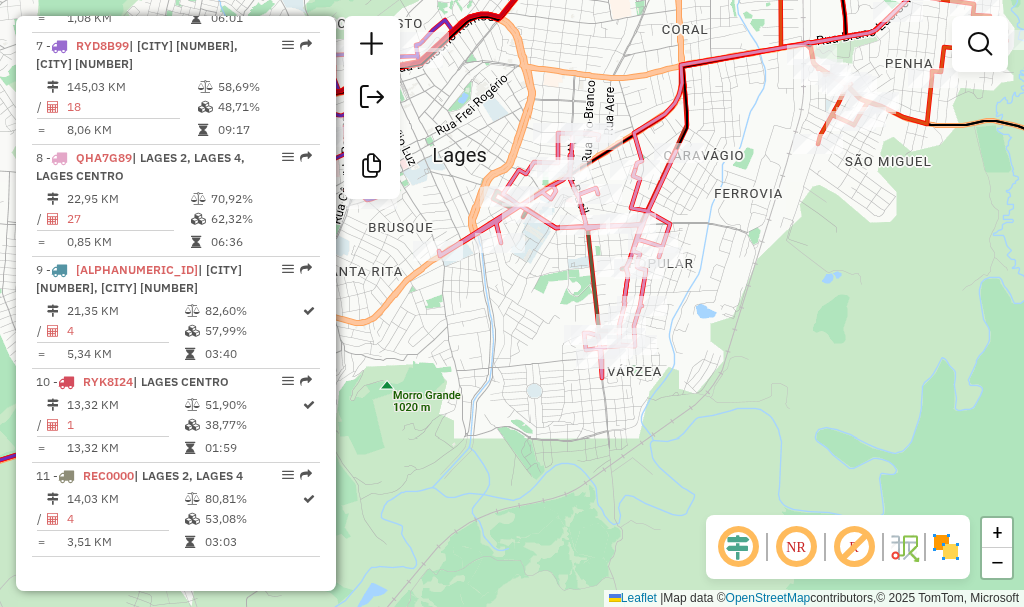 drag, startPoint x: 618, startPoint y: 226, endPoint x: 720, endPoint y: 180, distance: 111.89281 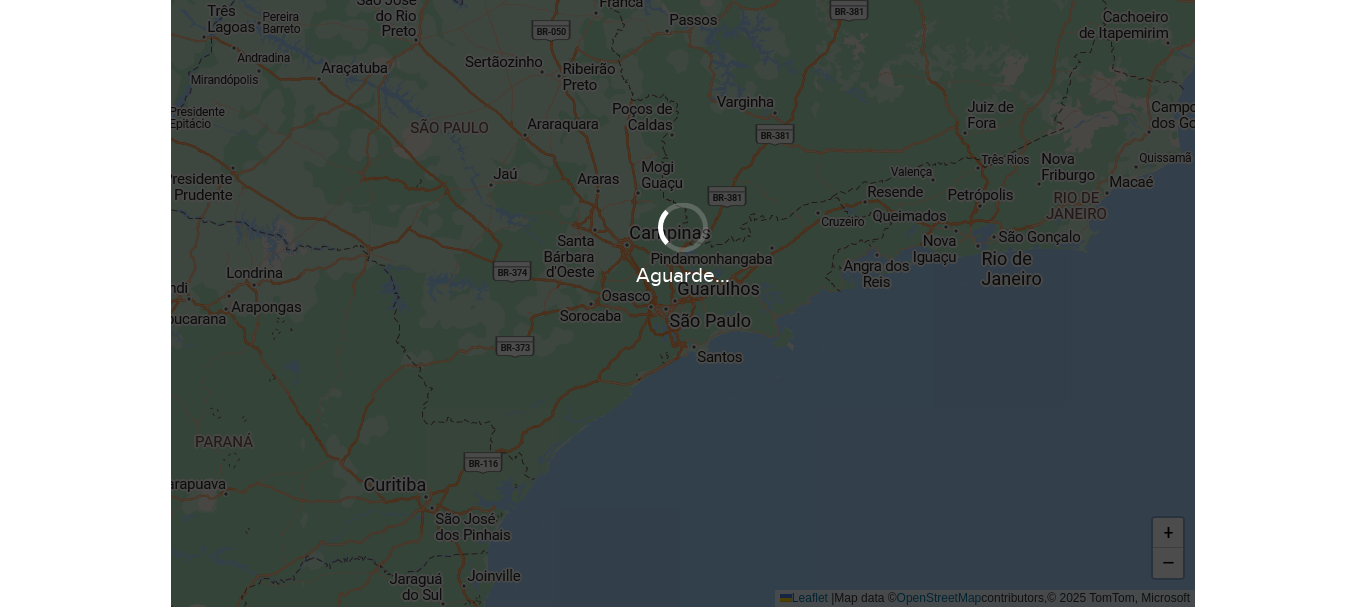 scroll, scrollTop: 0, scrollLeft: 0, axis: both 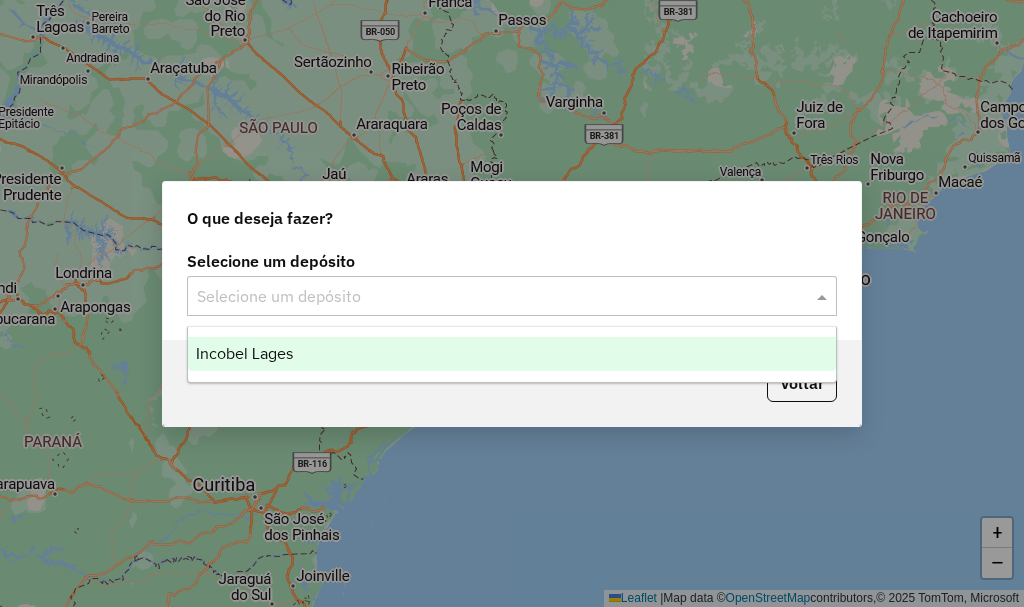 click 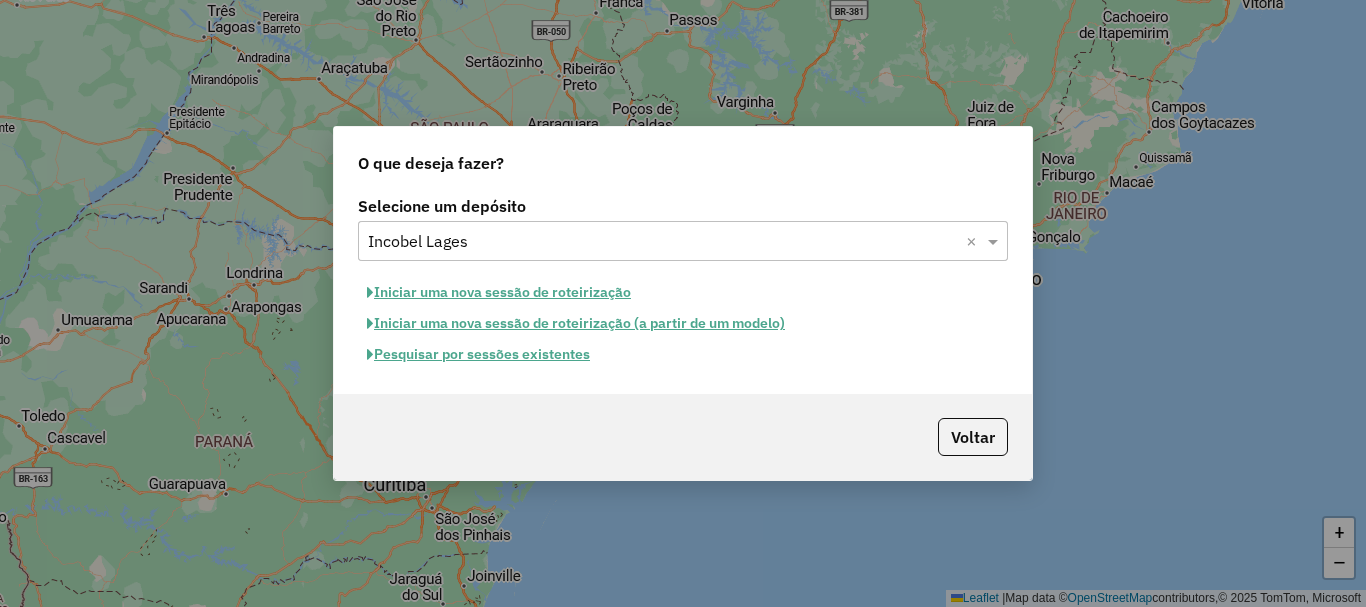 click on "Iniciar uma nova sessão de roteirização" 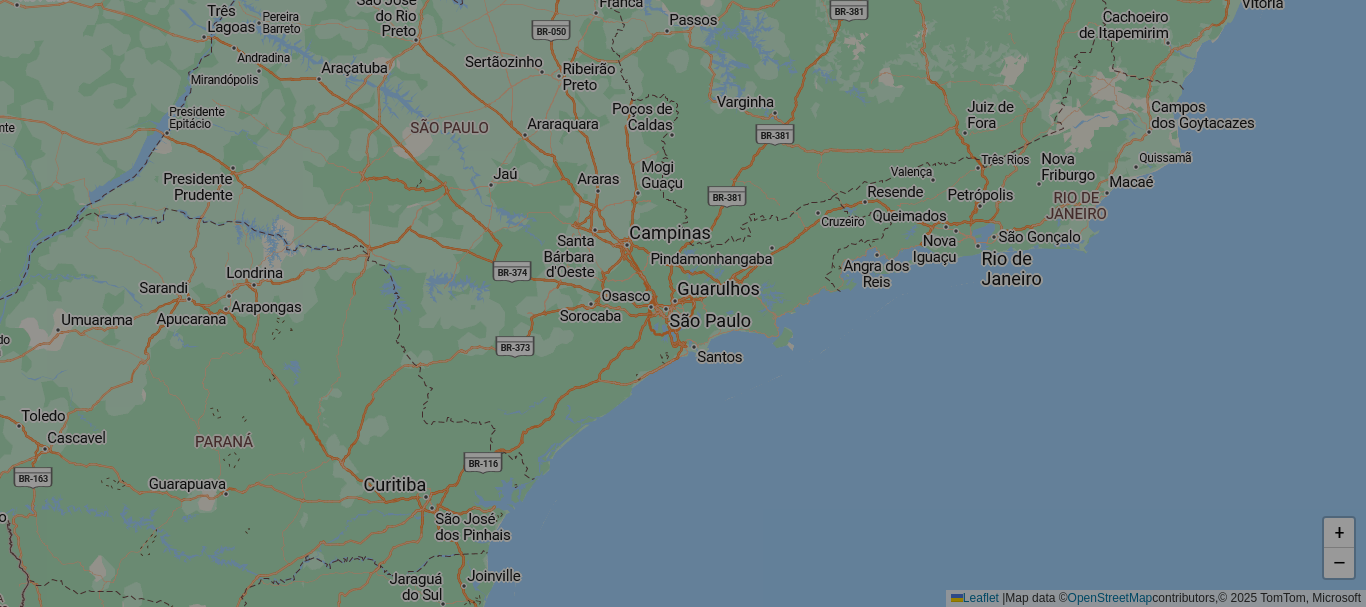 select on "*" 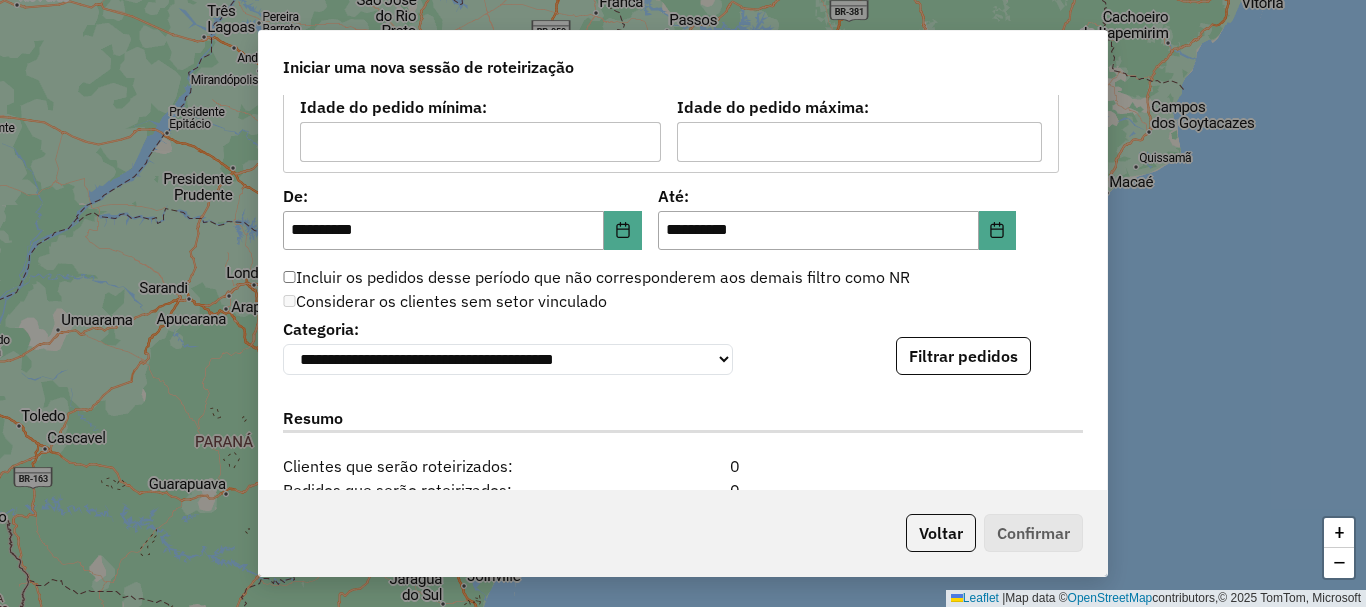 scroll, scrollTop: 1841, scrollLeft: 0, axis: vertical 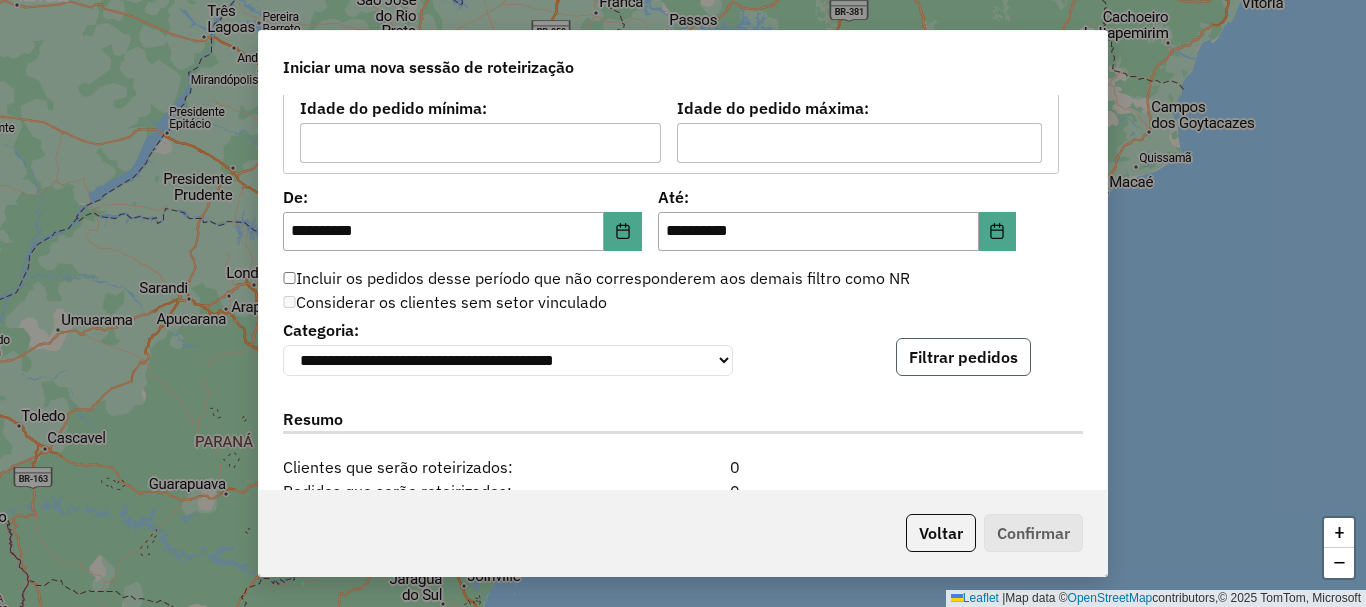click on "Filtrar pedidos" 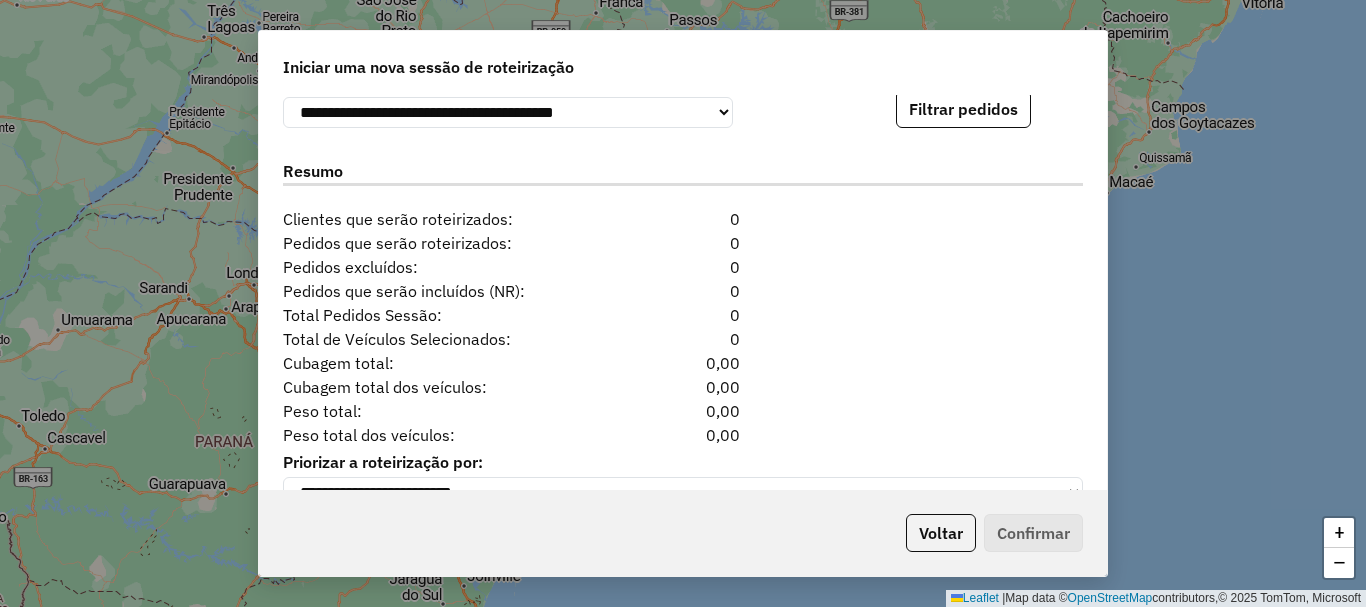 scroll, scrollTop: 2041, scrollLeft: 0, axis: vertical 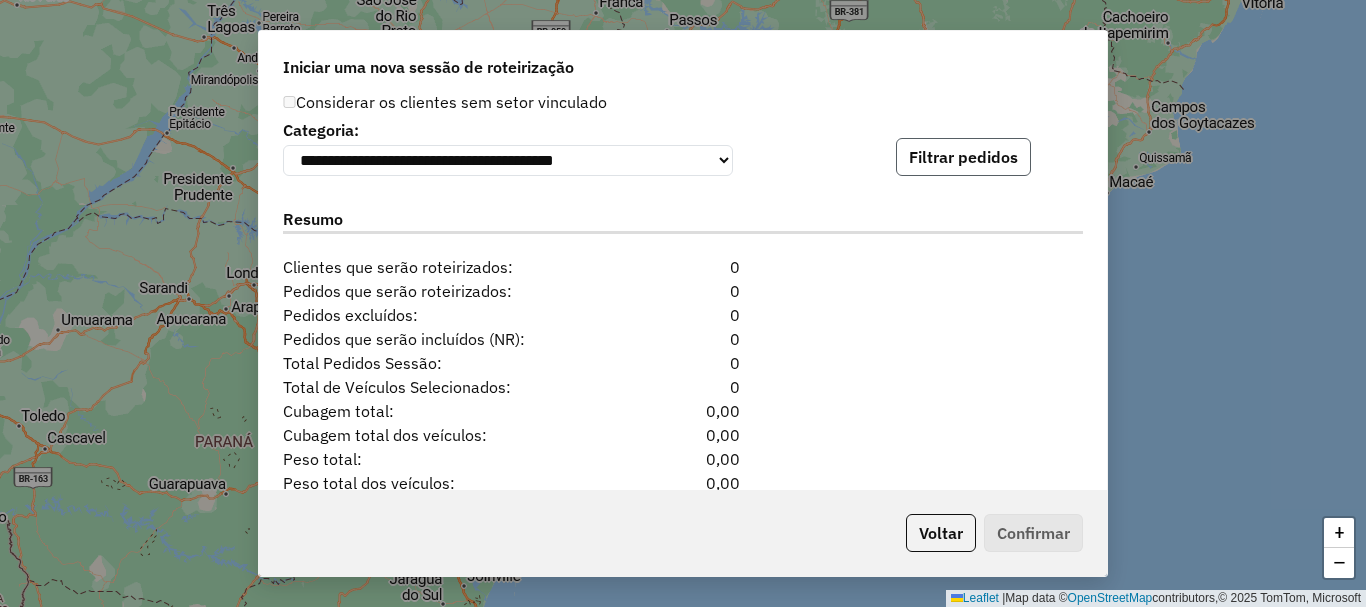 click on "Filtrar pedidos" 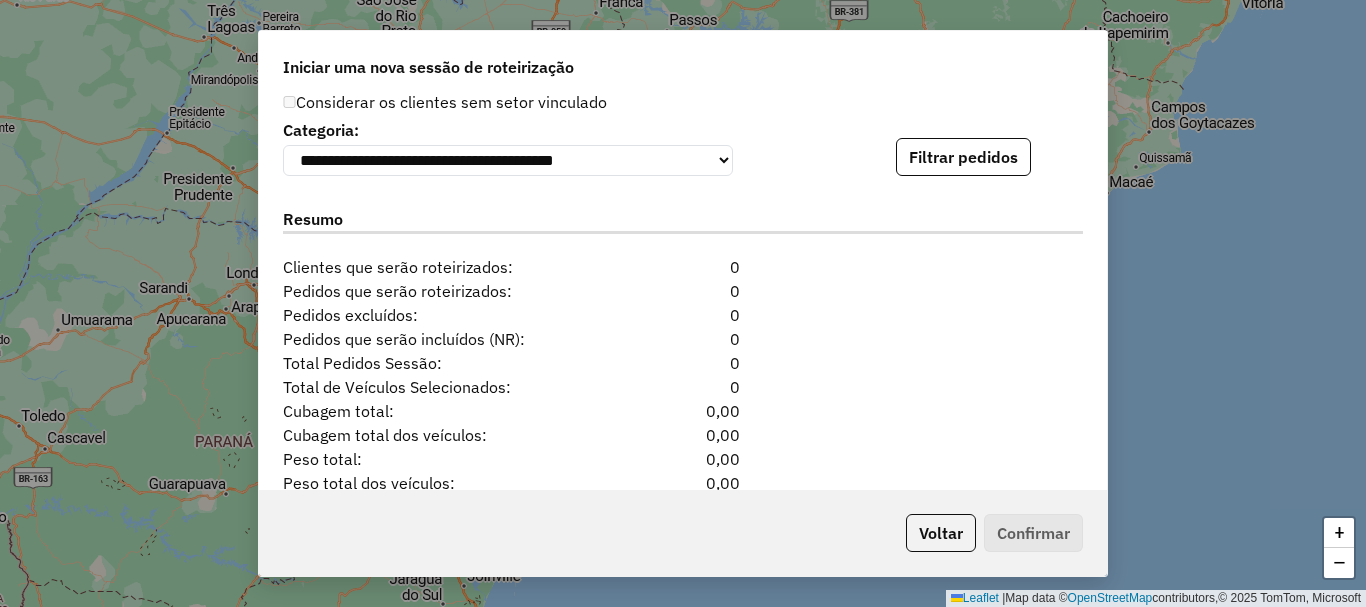 click on "Resumo" 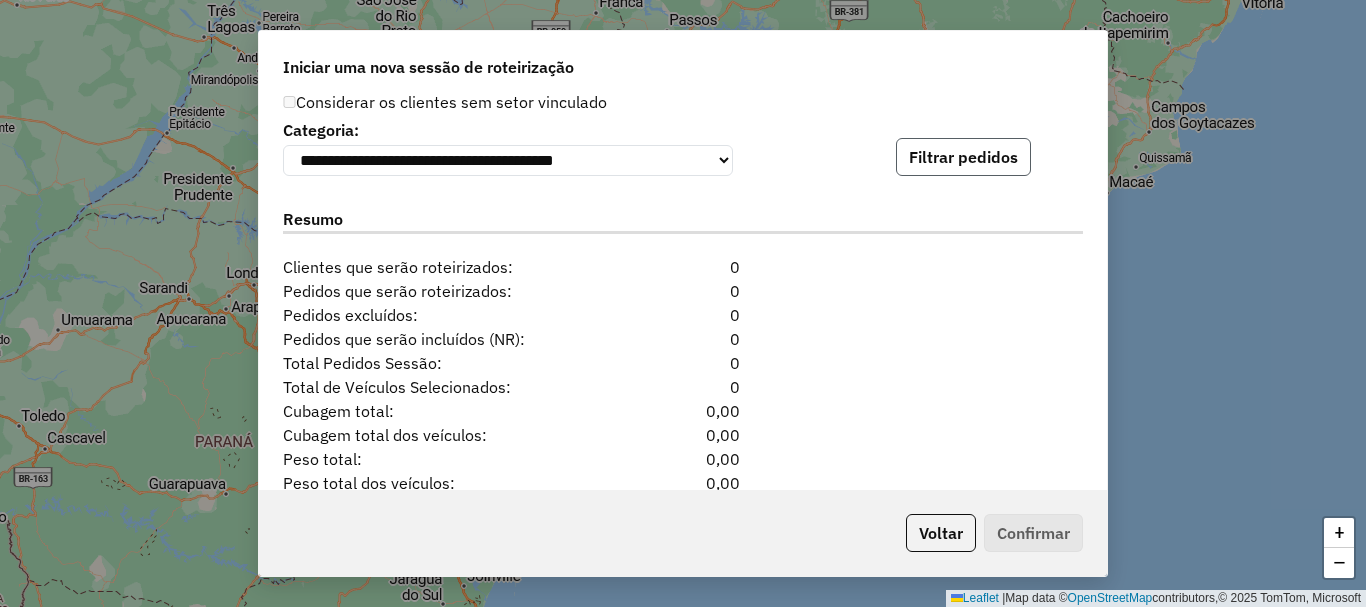 click on "Filtrar pedidos" 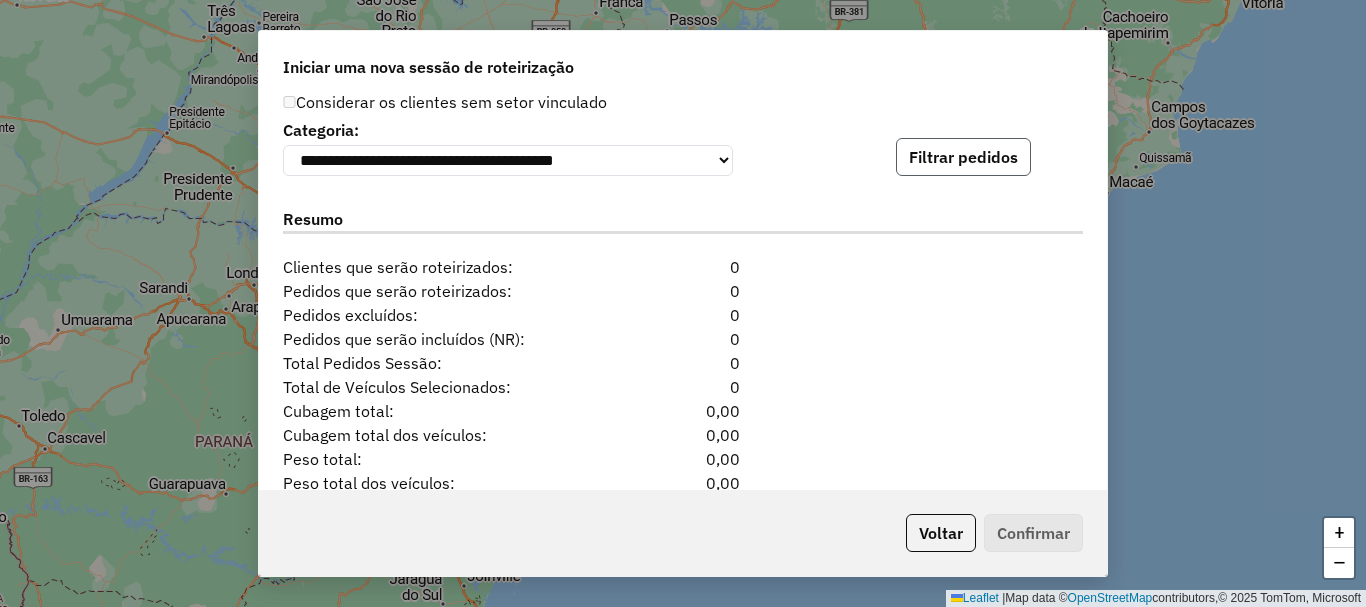 click on "Filtrar pedidos" 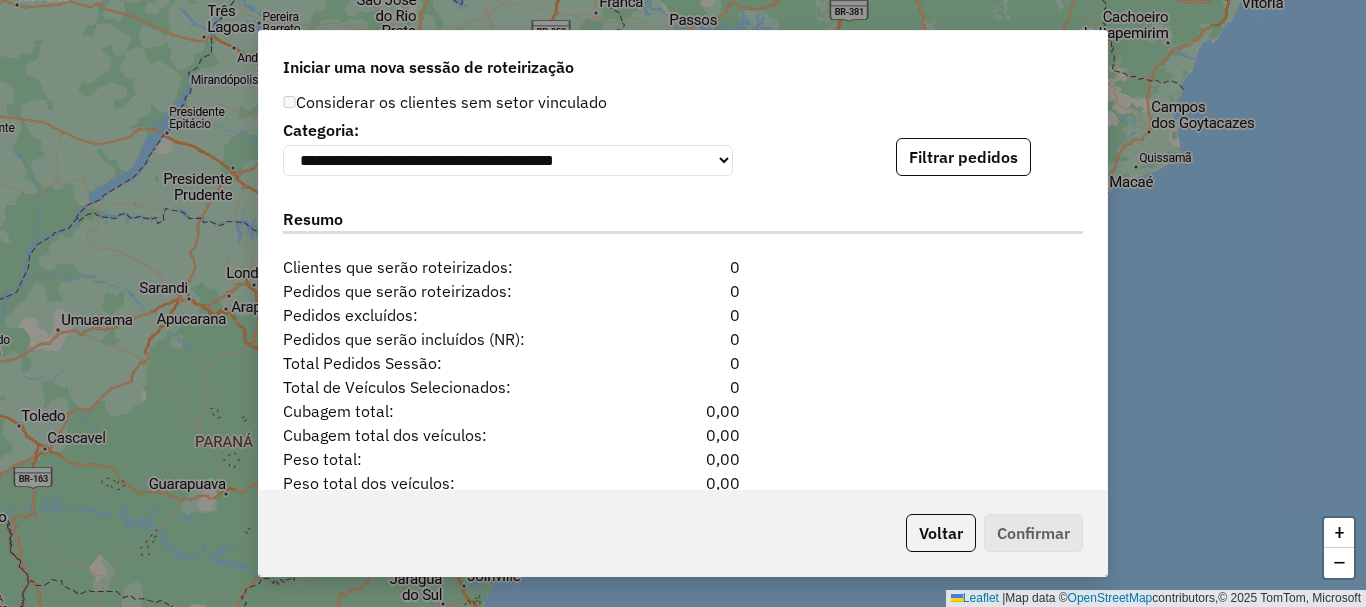 click on "Filtrar pedidos" 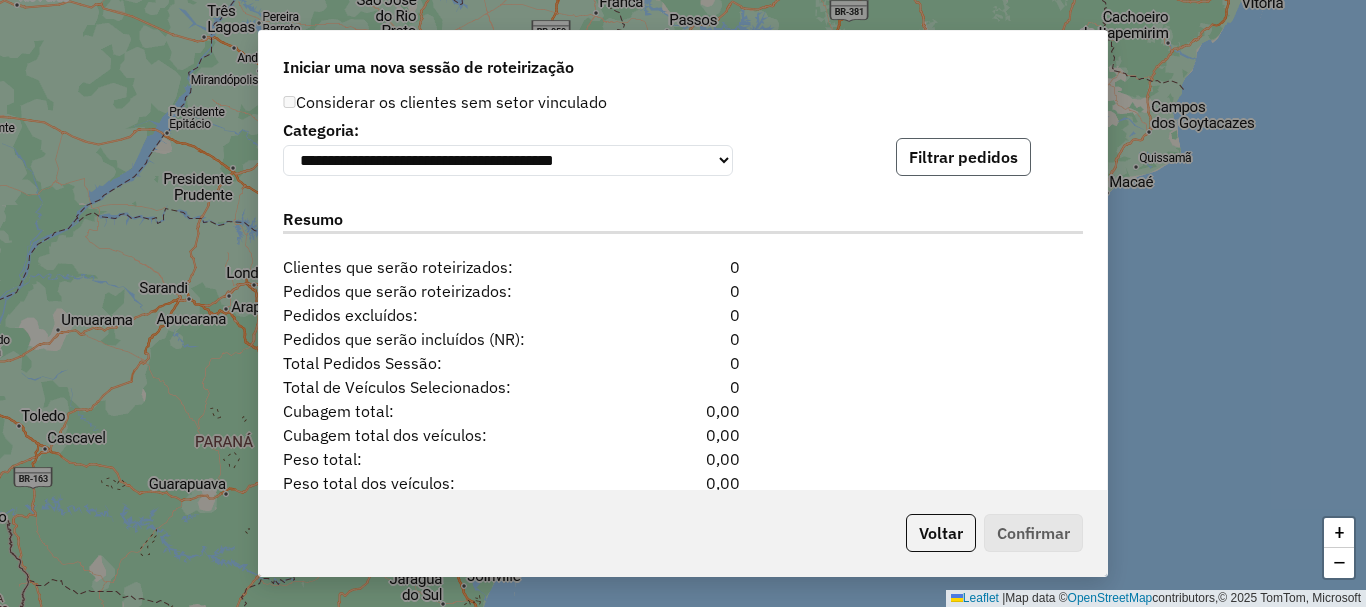 click on "Filtrar pedidos" 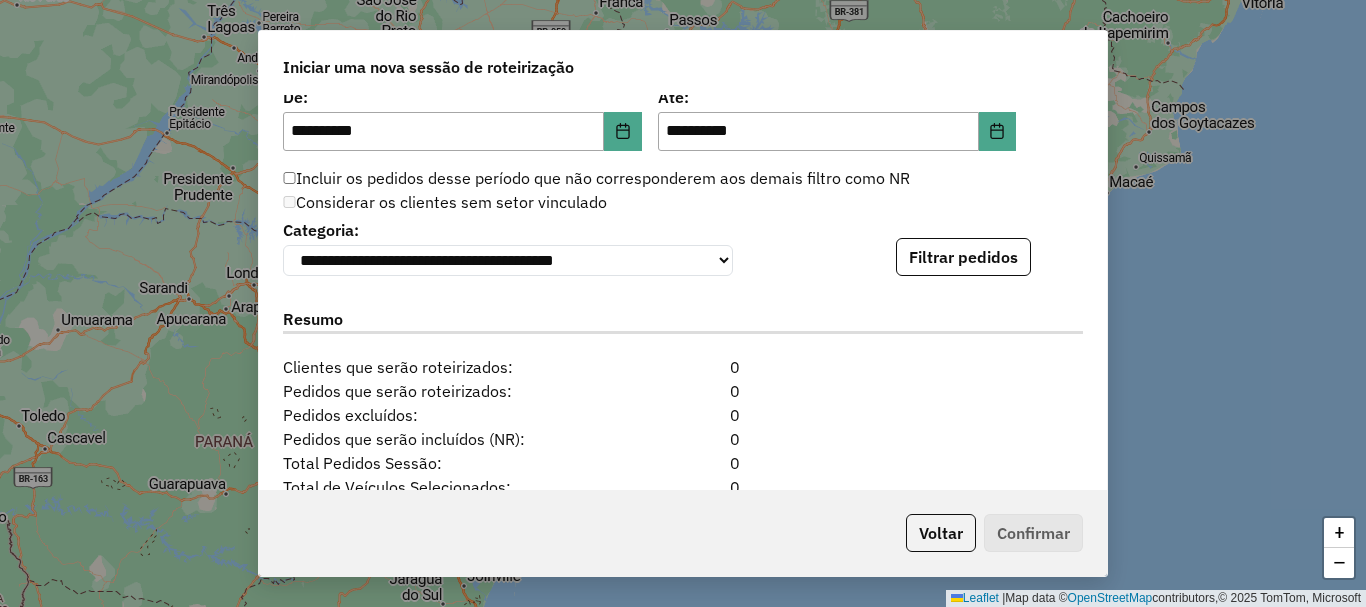 scroll, scrollTop: 2041, scrollLeft: 0, axis: vertical 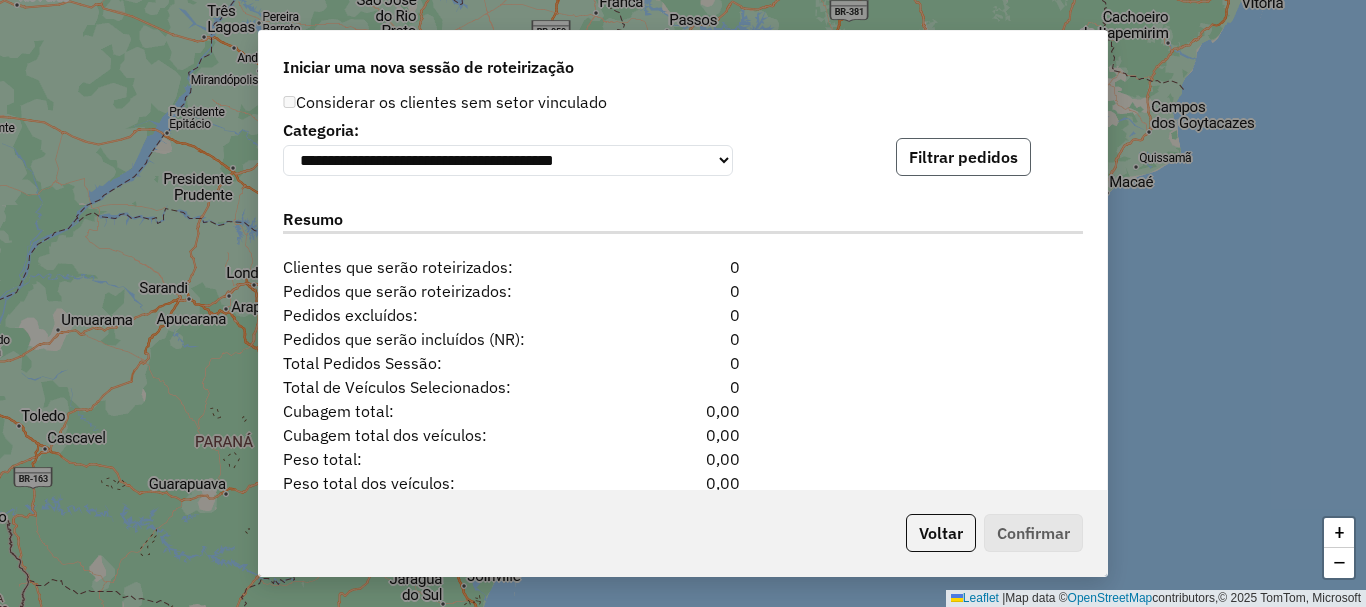 click on "Filtrar pedidos" 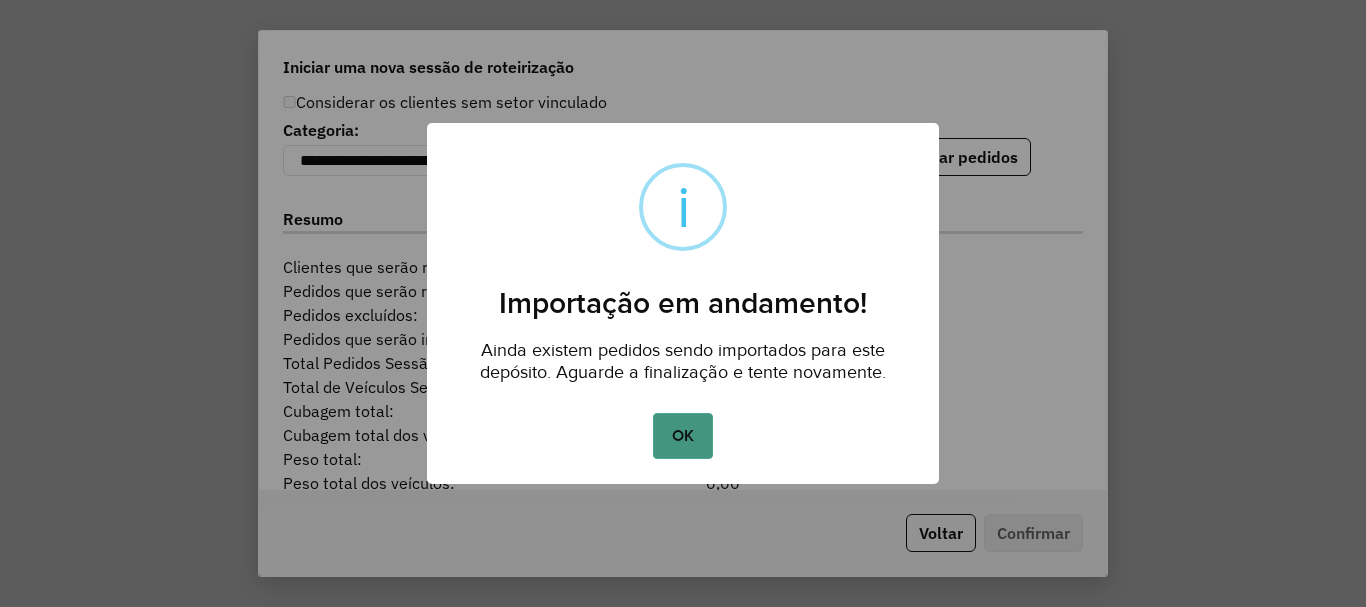 click on "OK" at bounding box center (682, 436) 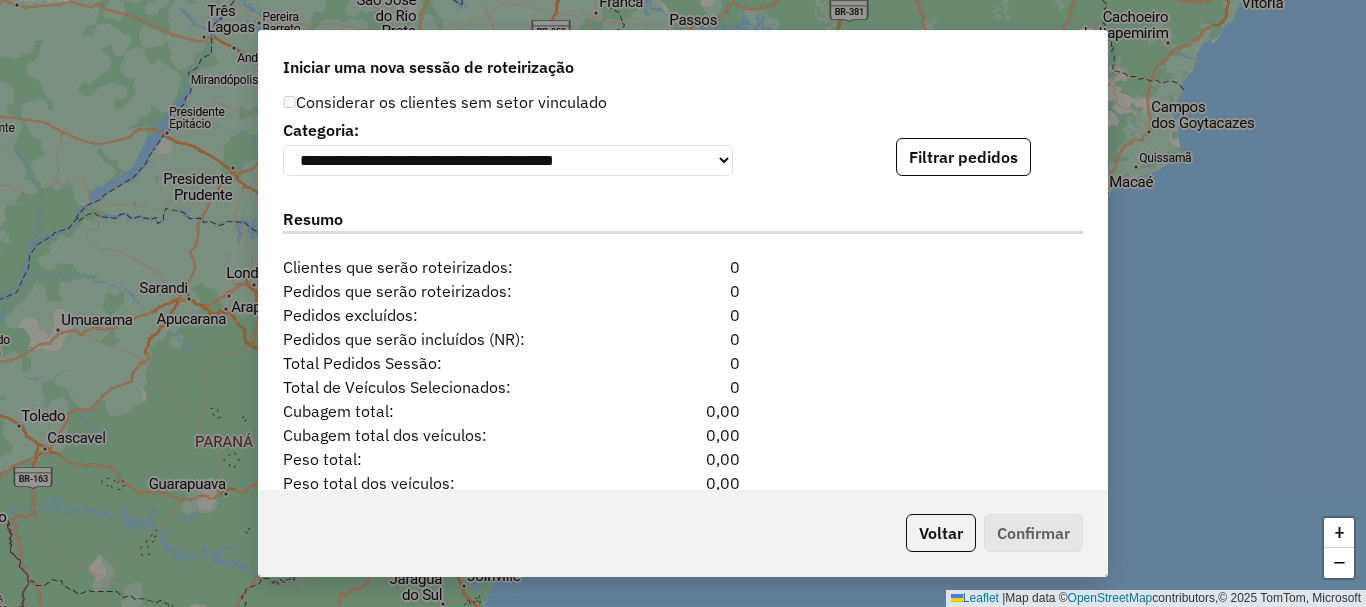 click on "Filtrar pedidos" 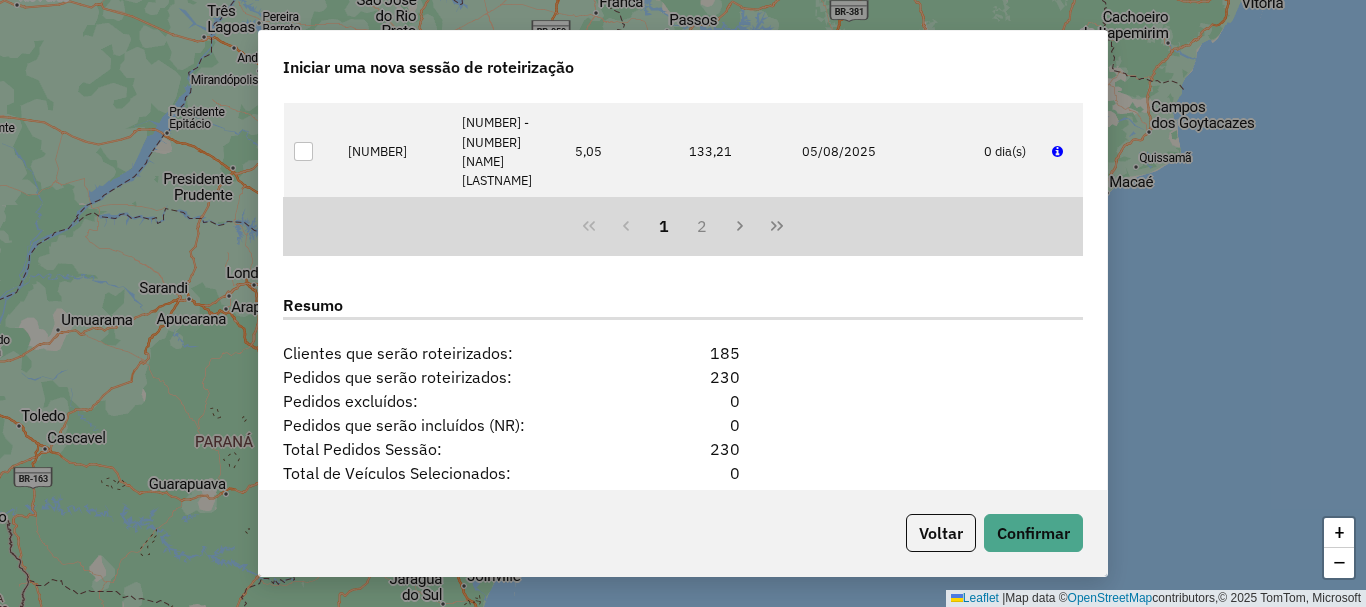 scroll, scrollTop: 2541, scrollLeft: 0, axis: vertical 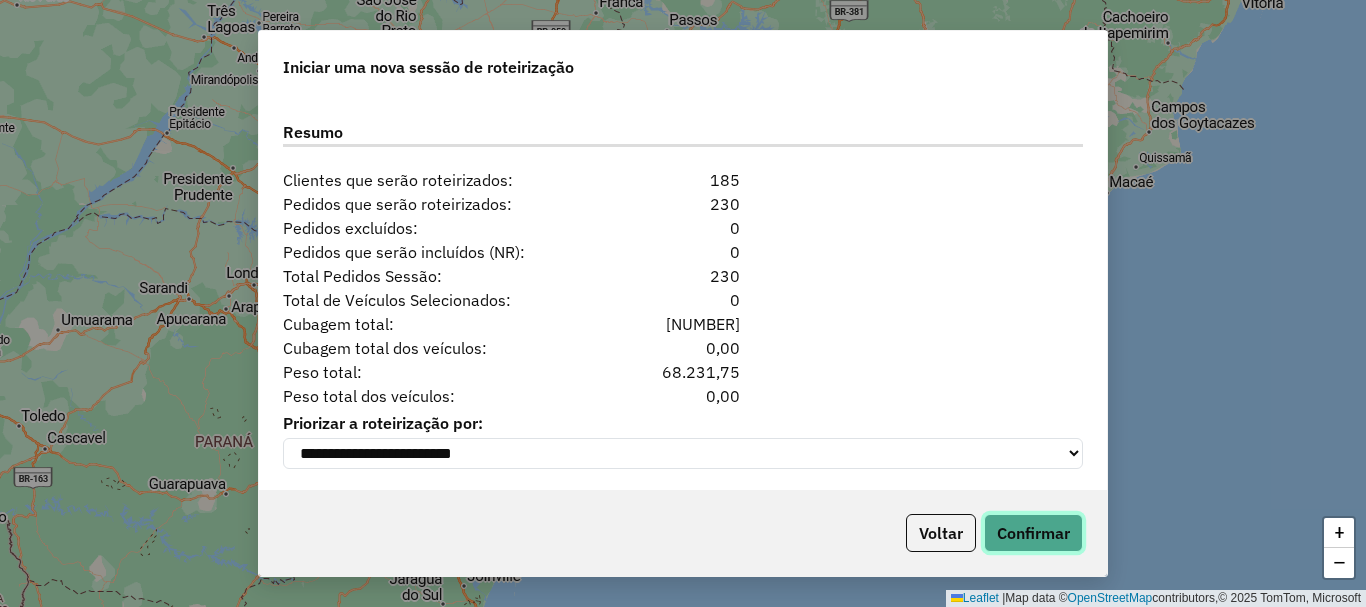 click on "Confirmar" 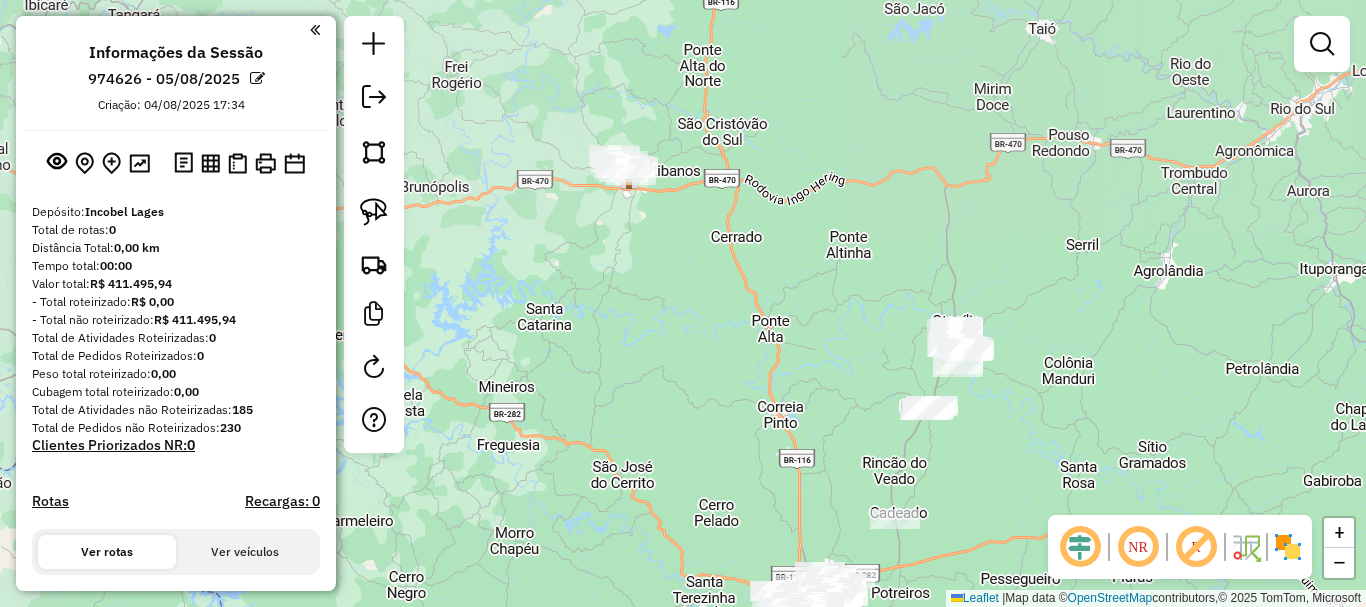 drag, startPoint x: 626, startPoint y: 76, endPoint x: 782, endPoint y: 367, distance: 330.17722 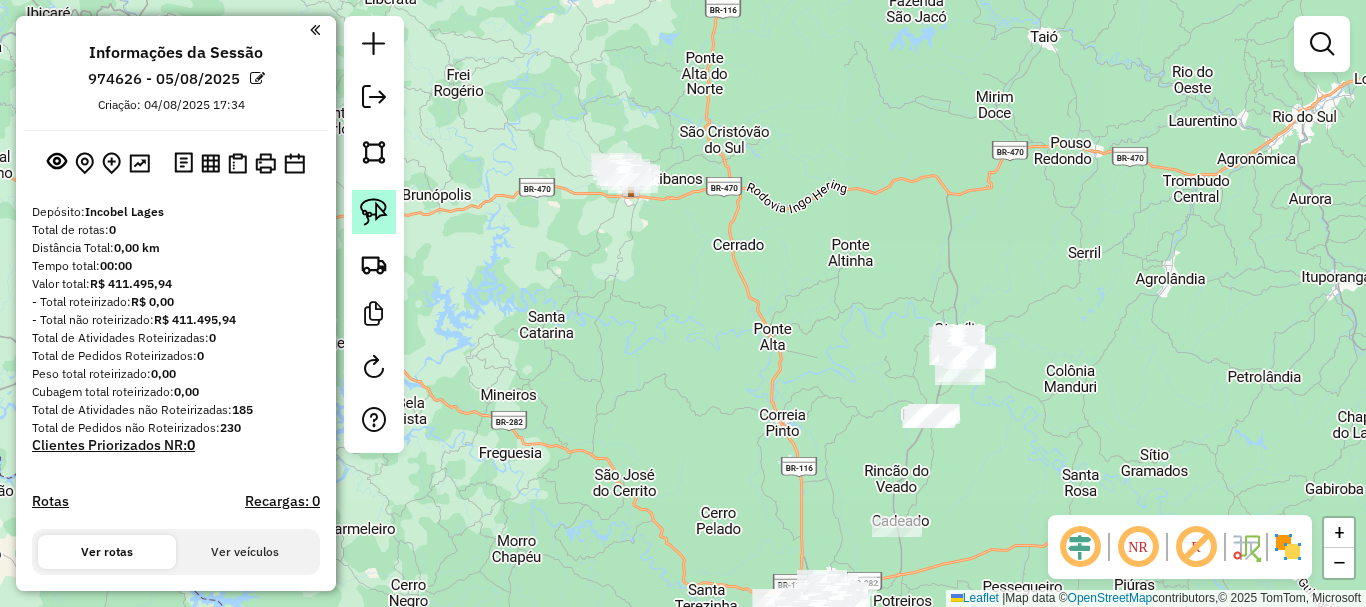 click 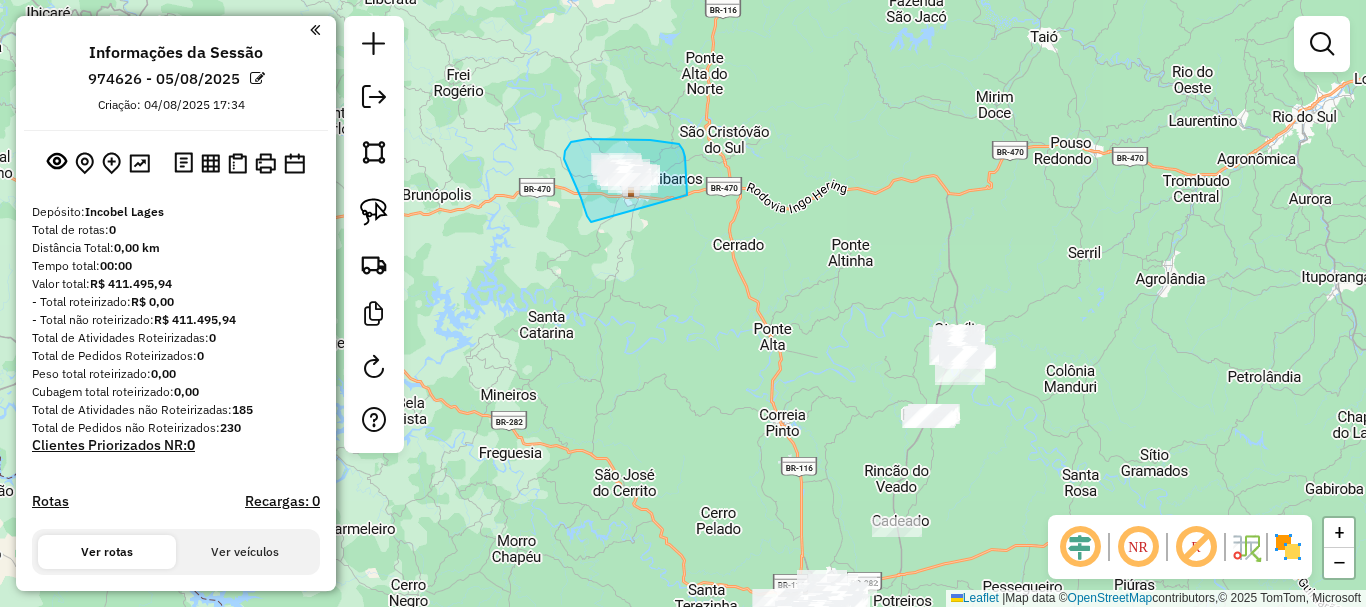 drag, startPoint x: 590, startPoint y: 221, endPoint x: 687, endPoint y: 196, distance: 100.16985 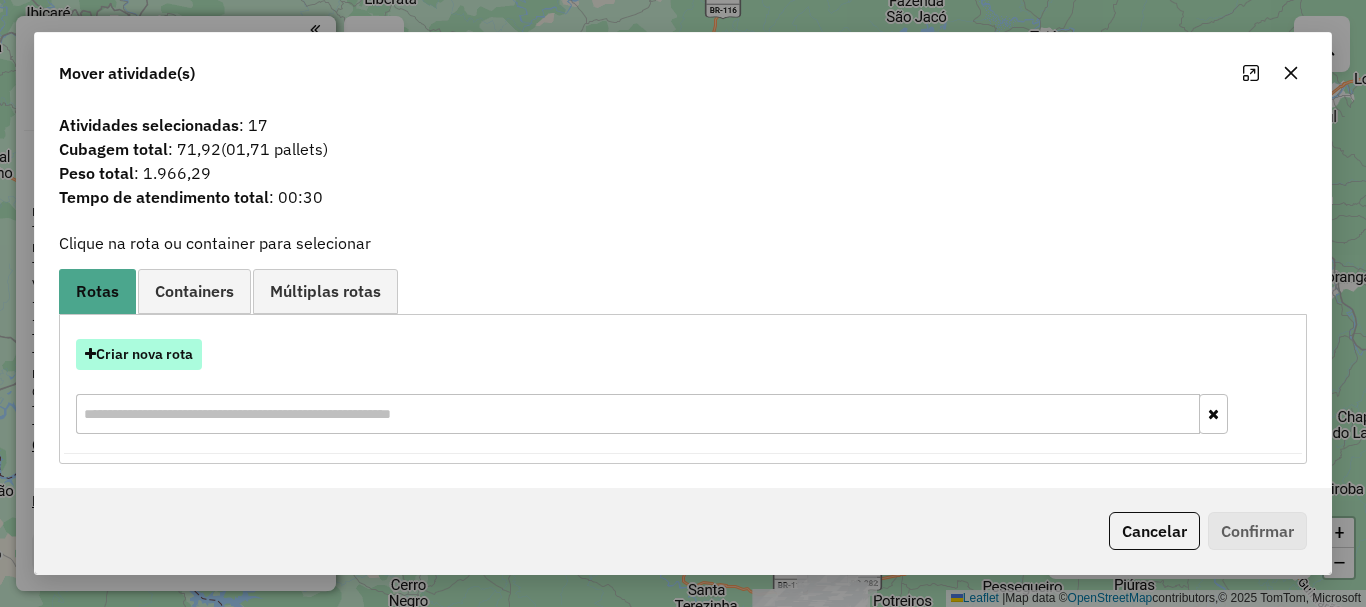 click on "Criar nova rota" at bounding box center (139, 354) 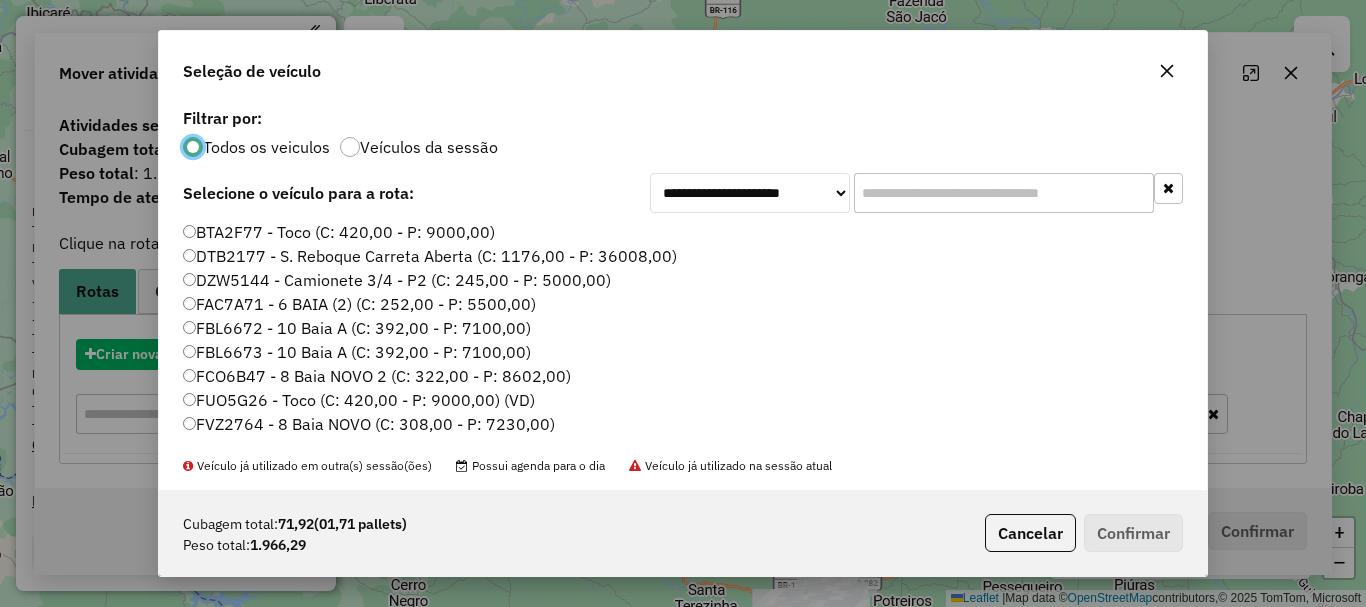 scroll, scrollTop: 11, scrollLeft: 6, axis: both 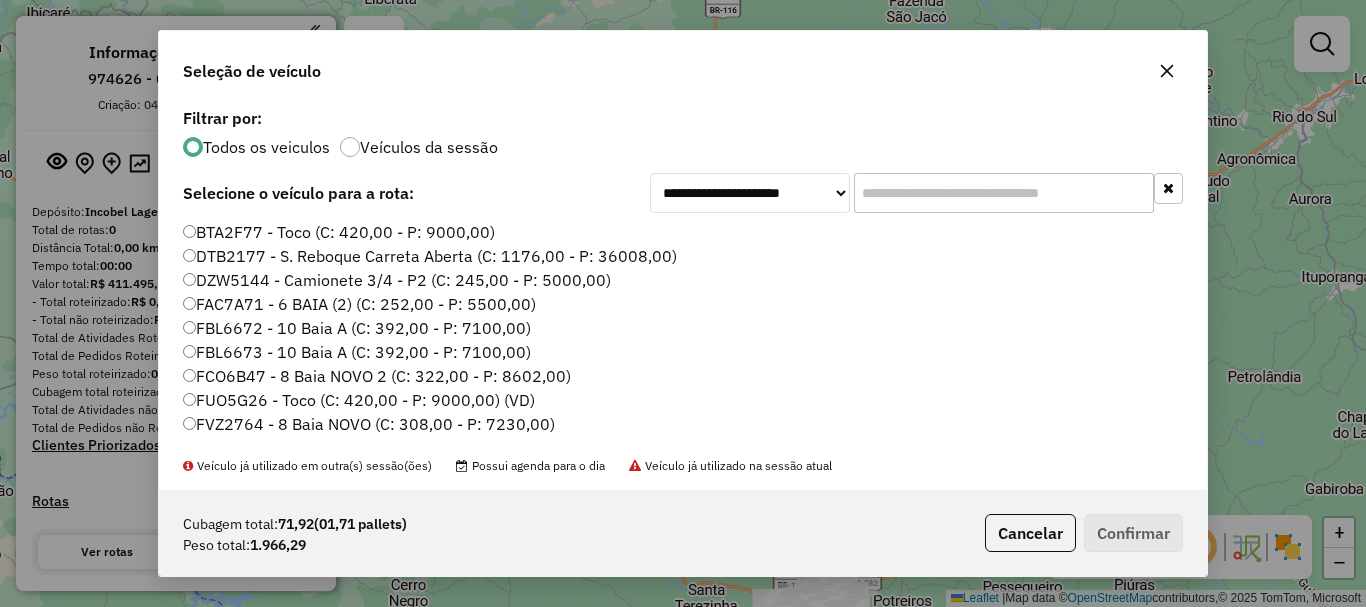 click 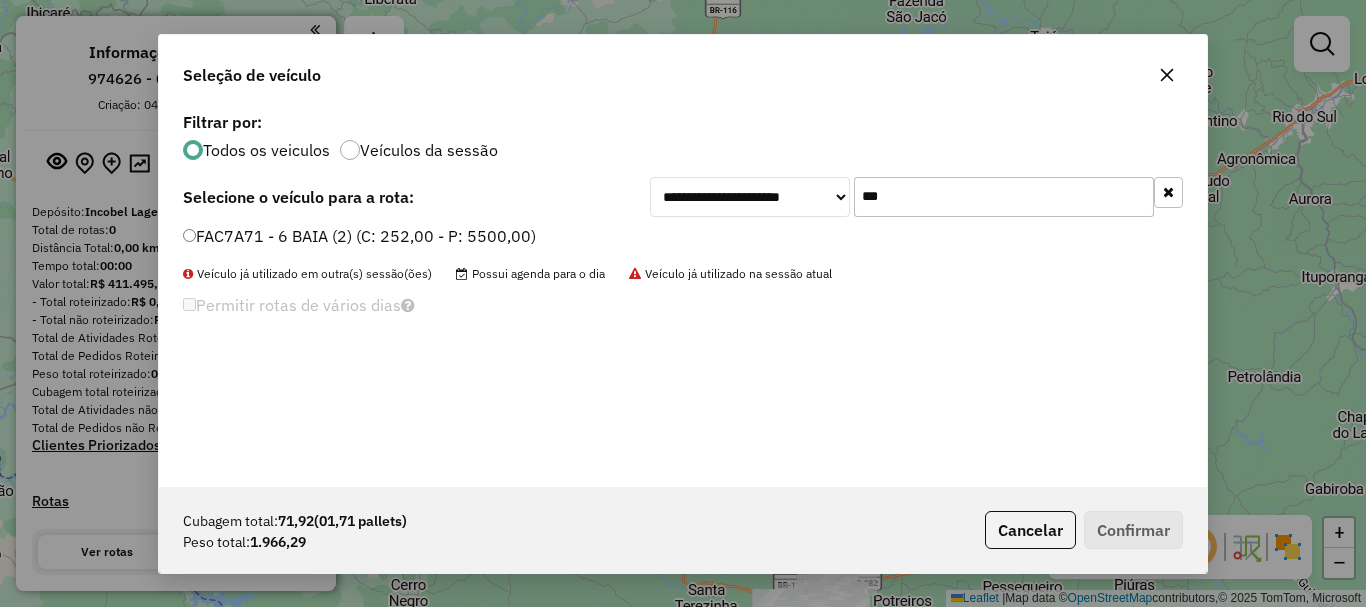 type on "***" 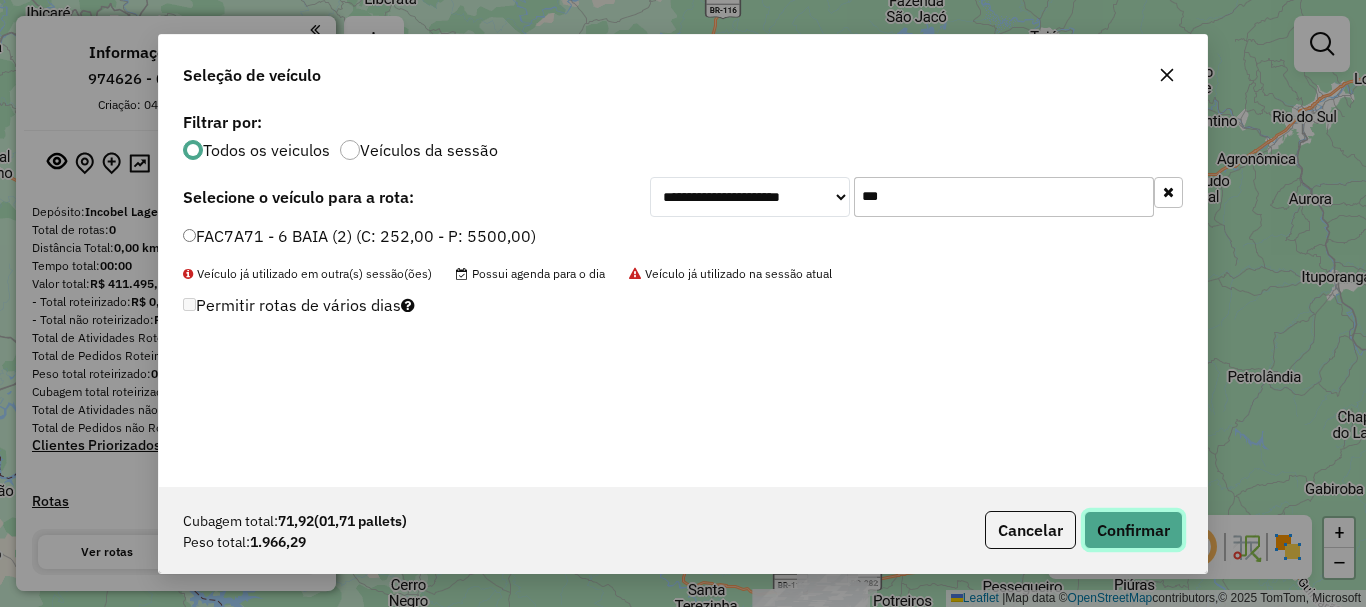 click on "Confirmar" 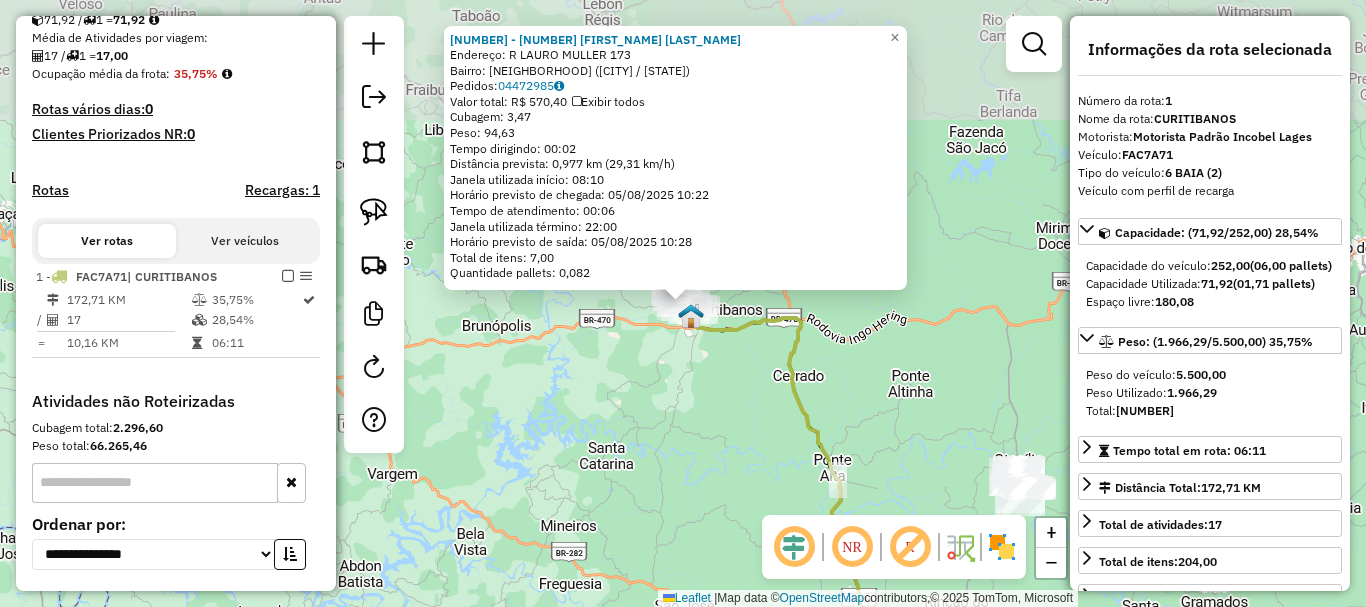 scroll, scrollTop: 622, scrollLeft: 0, axis: vertical 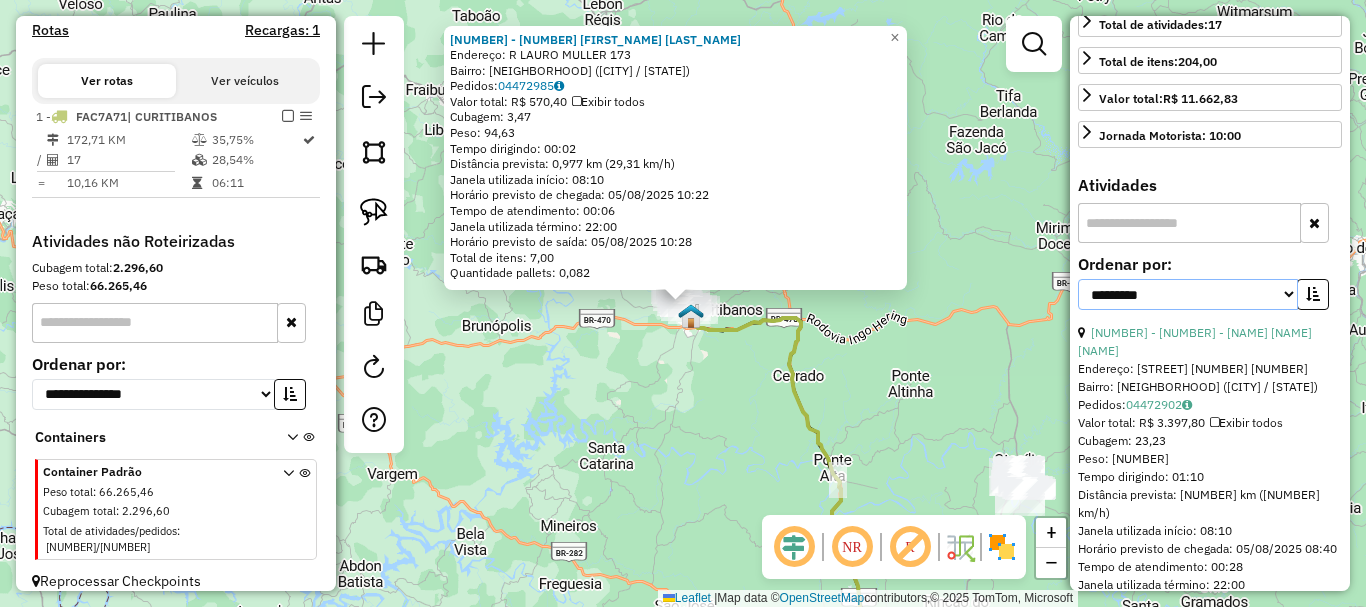 click on "**********" at bounding box center (1188, 294) 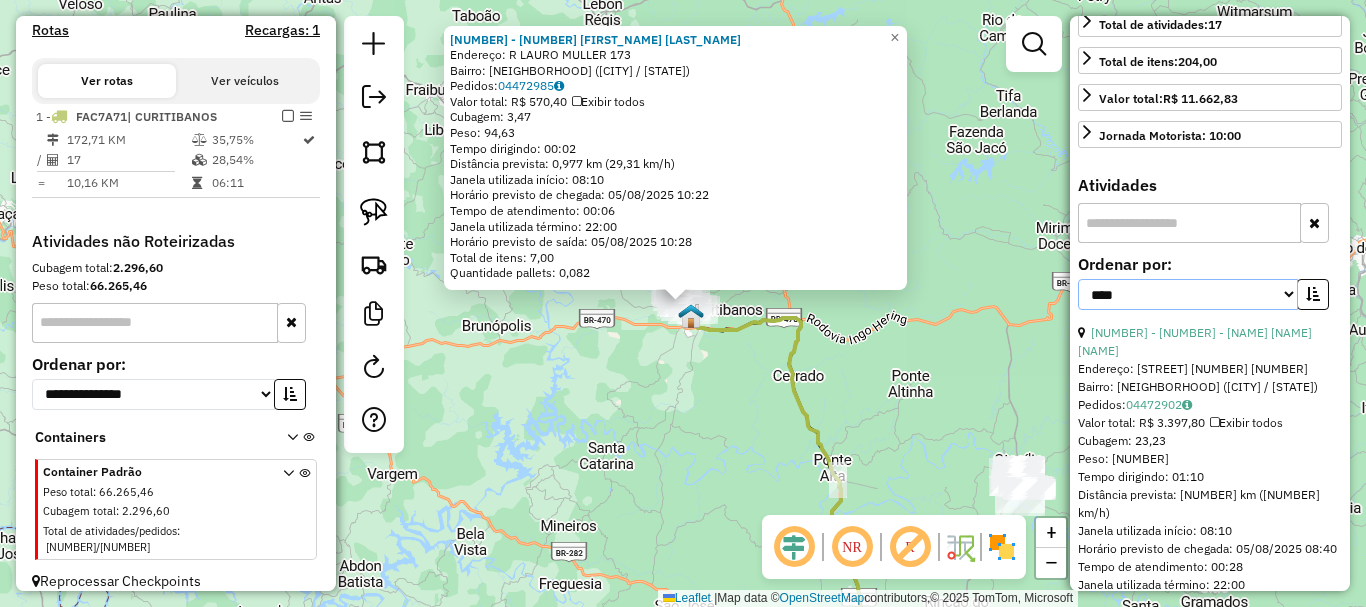 click on "**********" at bounding box center (1188, 294) 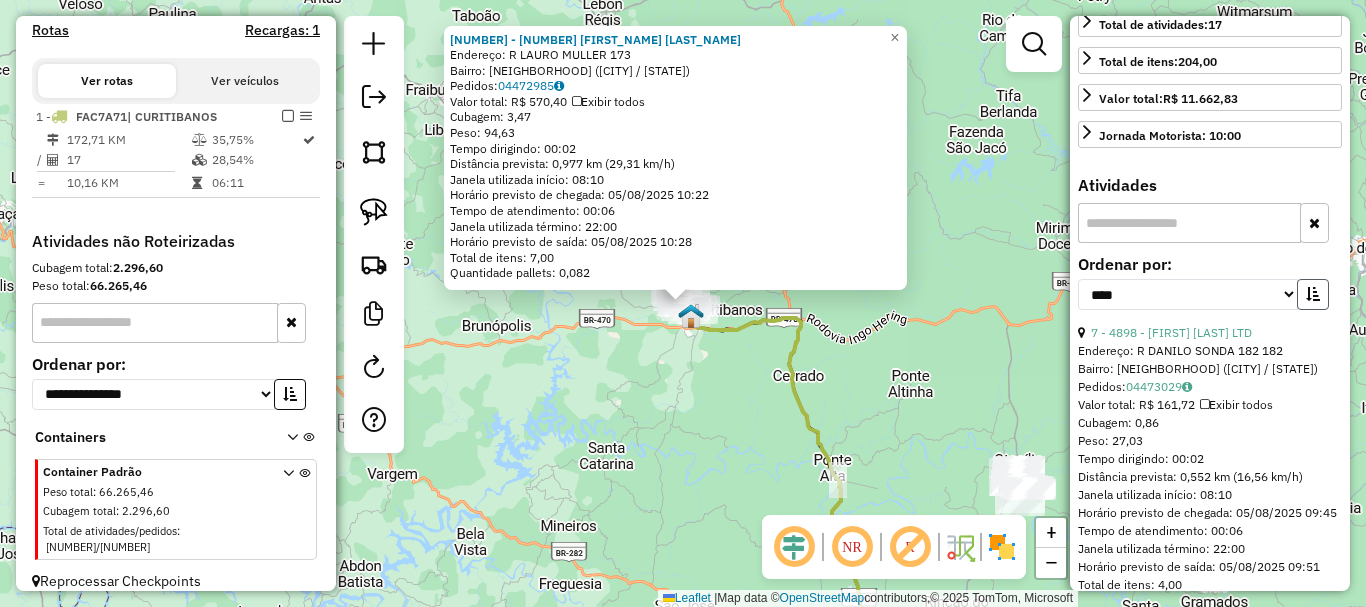 click at bounding box center (1313, 294) 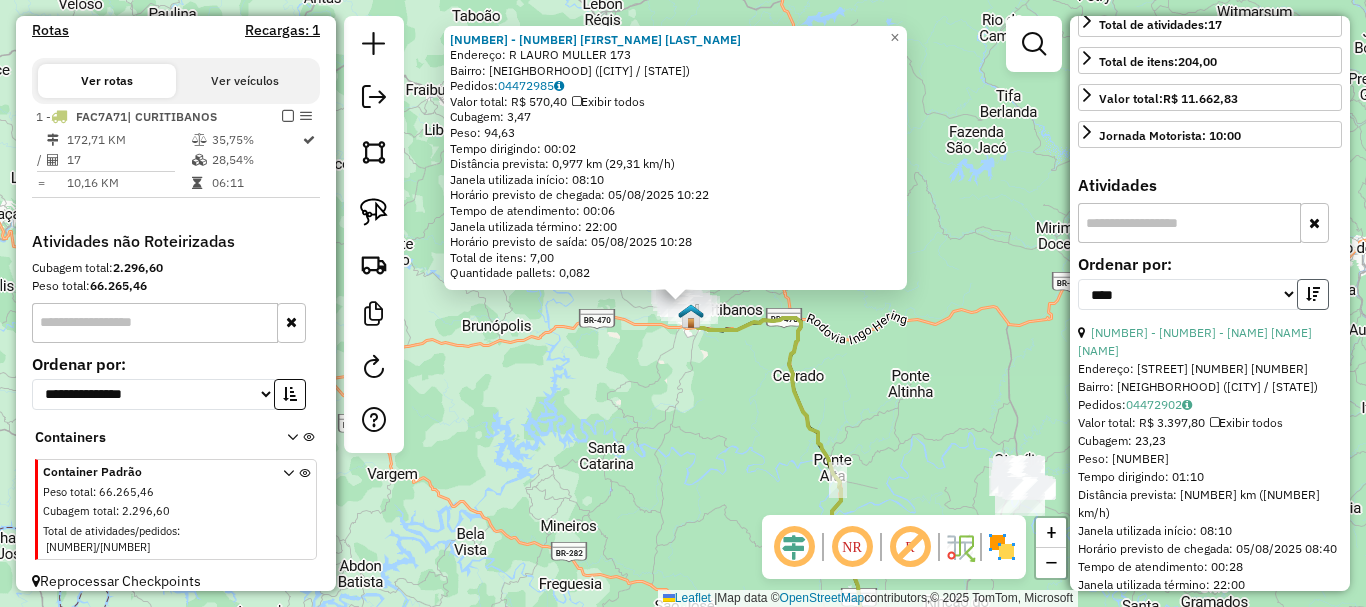 click at bounding box center (1313, 294) 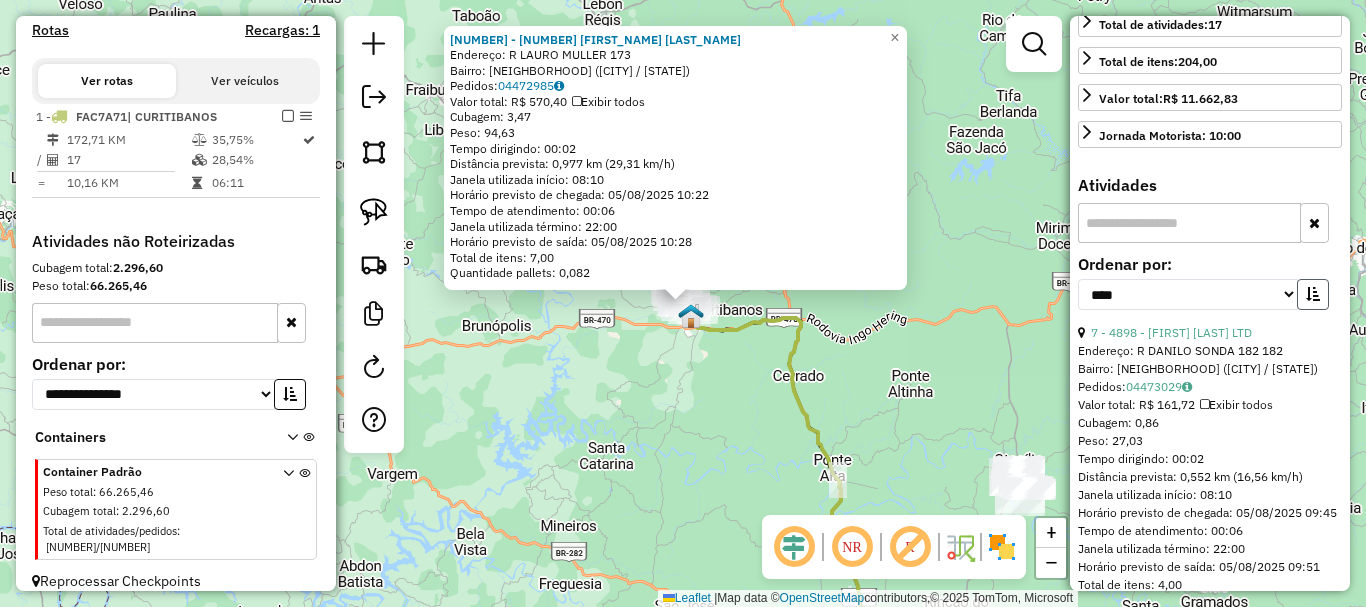 click at bounding box center (1313, 294) 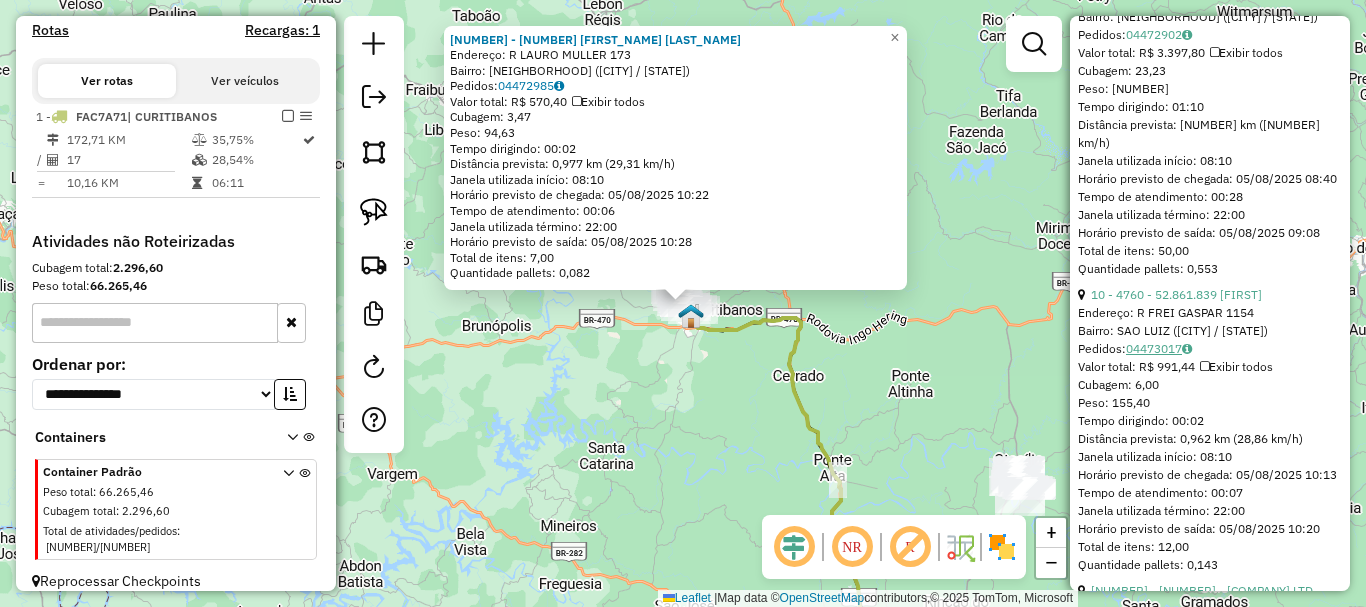 scroll, scrollTop: 900, scrollLeft: 0, axis: vertical 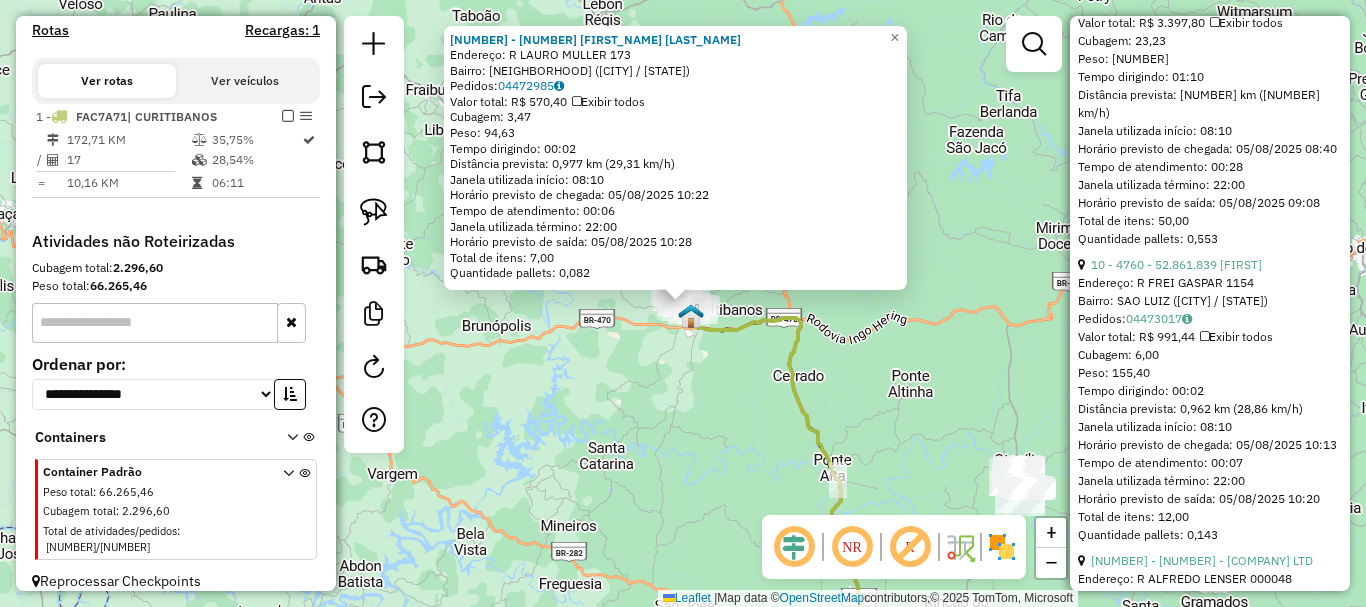 click on "[NUMBER] - [NUMBER].[NUMBER] [FIRST] RO Endereço: R LAURO MULLER [NUMBER] Bairro: CENTRO ([CITY] / [STATE]) Pedidos: [NUMBER] Valor total: R$ [NUMBER] Exibir todos Cubagem: [NUMBER] Peso: [NUMBER] Tempo dirigindo: [TIME] Distância prevista: [NUMBER] km ([NUMBER] km/h) Janela utilizada início: [TIME] Horário previsto de chegada: [DATE] [TIME] Tempo de atendimento: [TIME] Janela utilizada término: [TIME] Horário previsto de saída: [DATE] [TIME] Total de itens: [NUMBER] Quantidade pallets: [NUMBER] × Janela de atendimento Grade de atendimento Capacidade Transportadoras Veículos Cliente Pedidos Rotas Selecione os dias de semana para filtrar as janelas de atendimento Seg Ter Qua Qui Sex Sáb Dom Informe o período da janela de atendimento: De: Até: Filtrar exatamente a janela do cliente Considerar janela de atendimento padrão Seg Ter Qua Qui Sex Sáb Dom Peso mínimo: Peso máximo: De: +" 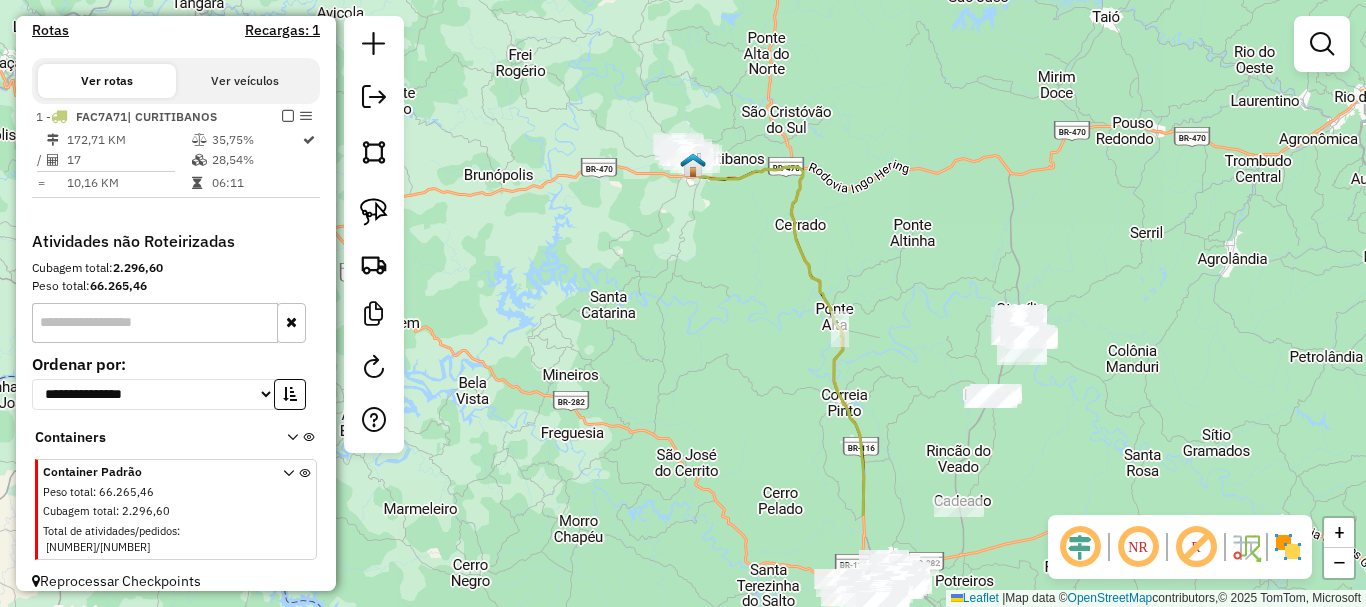 drag, startPoint x: 830, startPoint y: 438, endPoint x: 832, endPoint y: 286, distance: 152.01315 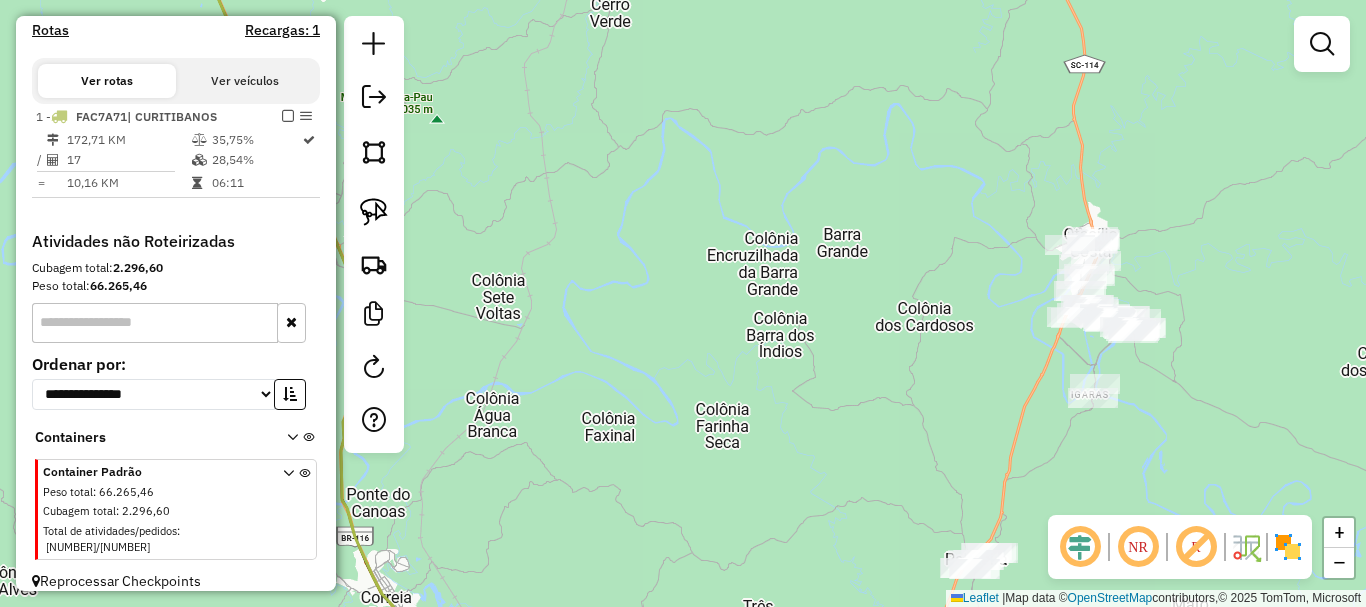drag, startPoint x: 1034, startPoint y: 341, endPoint x: 806, endPoint y: 282, distance: 235.51009 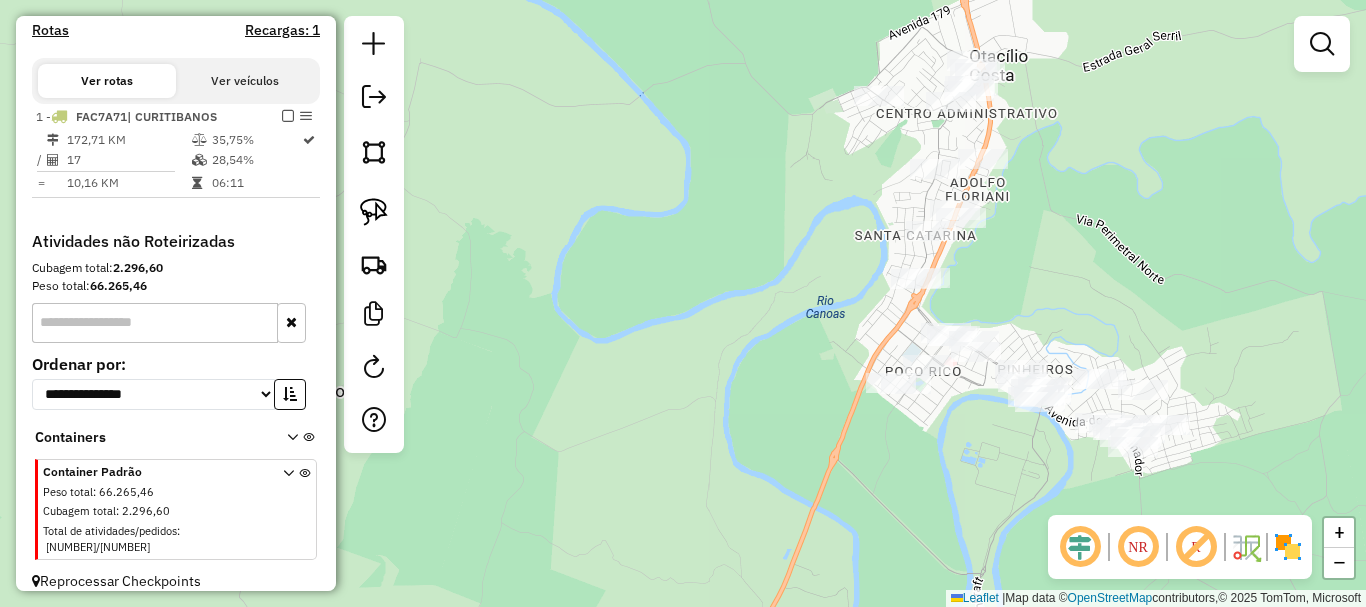 drag, startPoint x: 1051, startPoint y: 317, endPoint x: 874, endPoint y: 426, distance: 207.87015 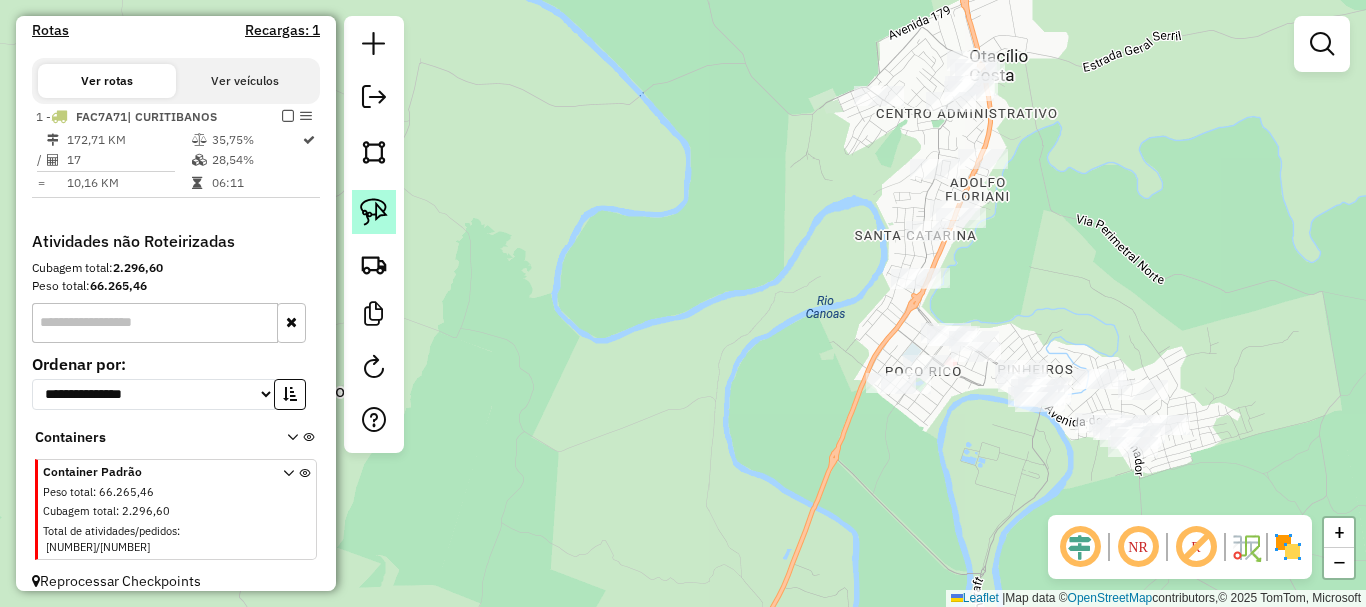 click 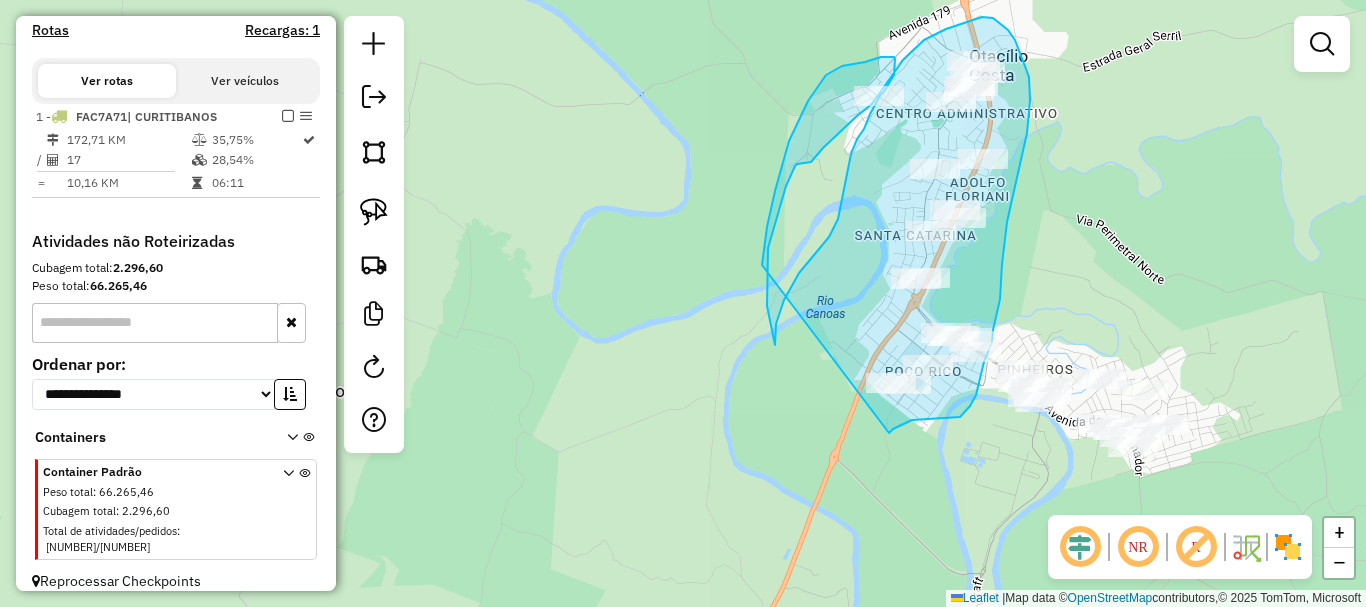 drag, startPoint x: 889, startPoint y: 433, endPoint x: 762, endPoint y: 265, distance: 210.60152 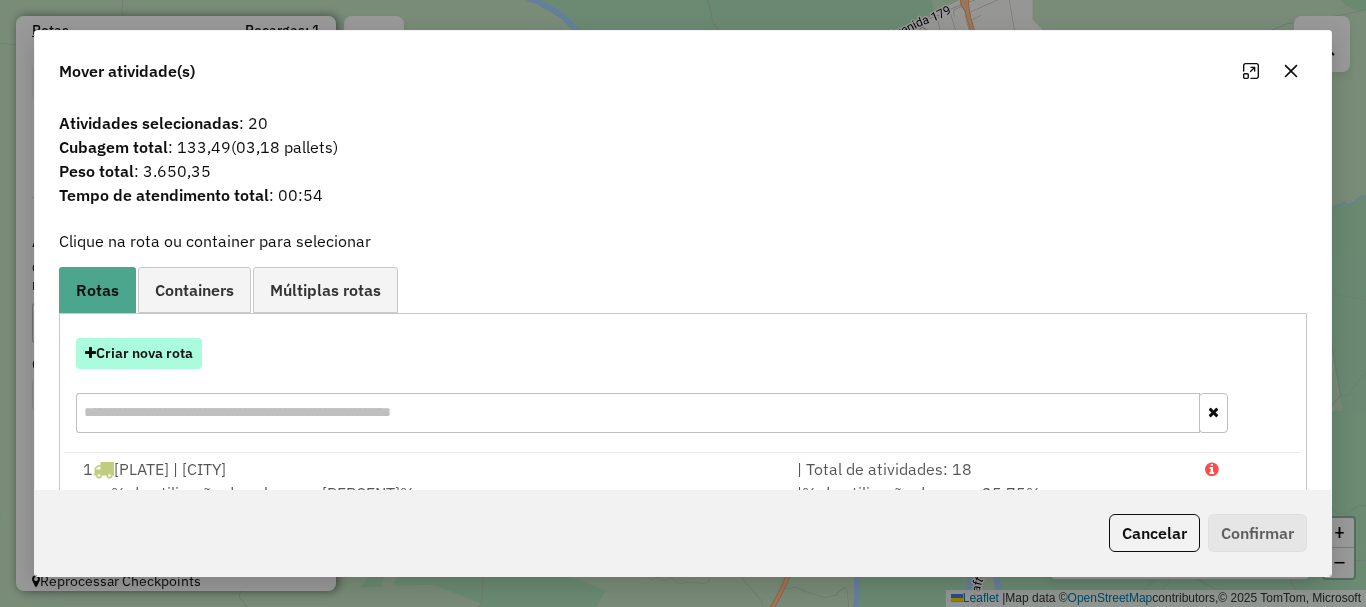 click on "Criar nova rota" at bounding box center (139, 353) 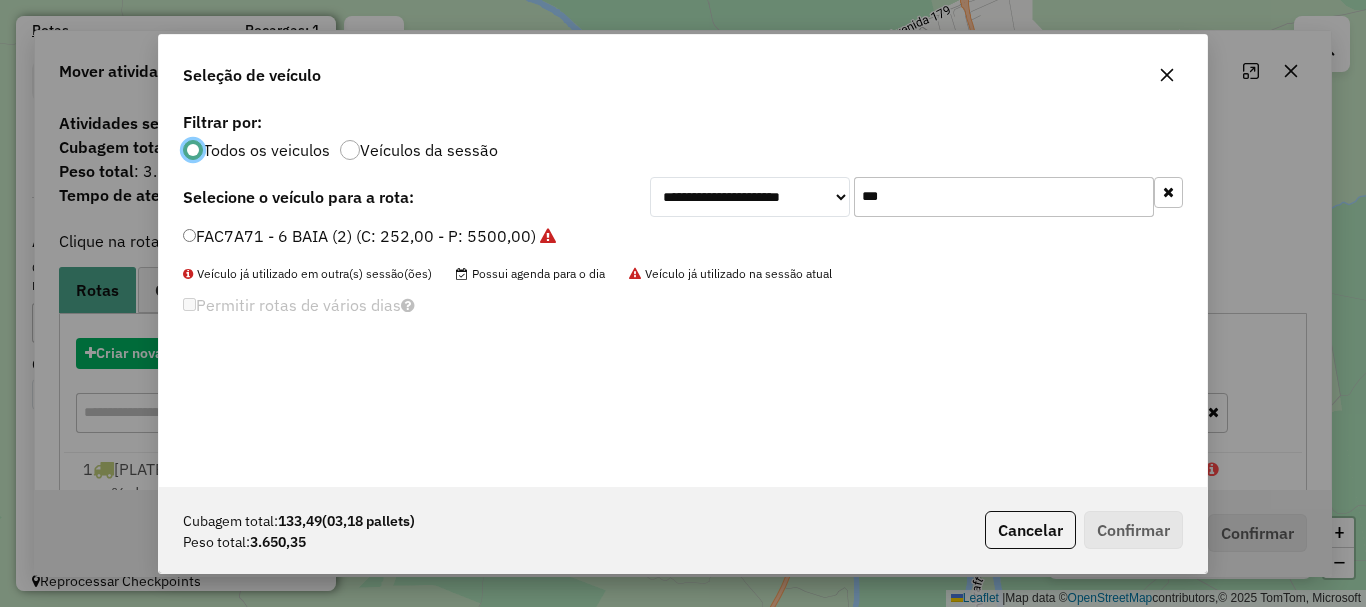 scroll, scrollTop: 11, scrollLeft: 6, axis: both 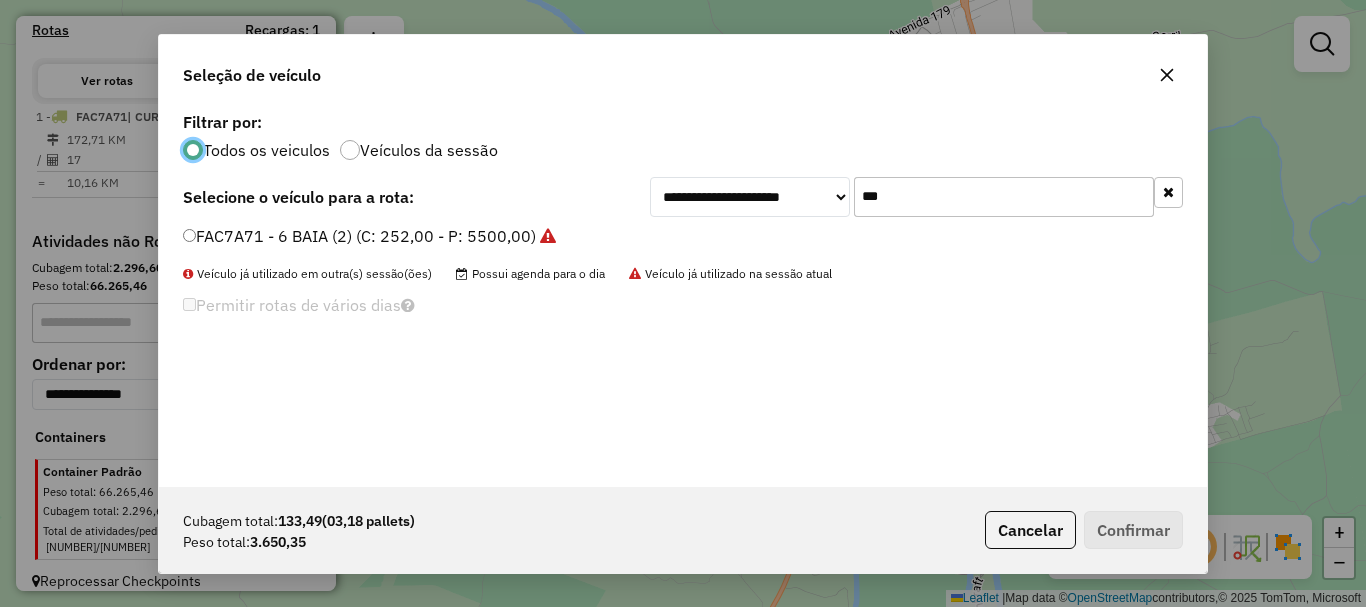 drag, startPoint x: 823, startPoint y: 194, endPoint x: 750, endPoint y: 184, distance: 73.68175 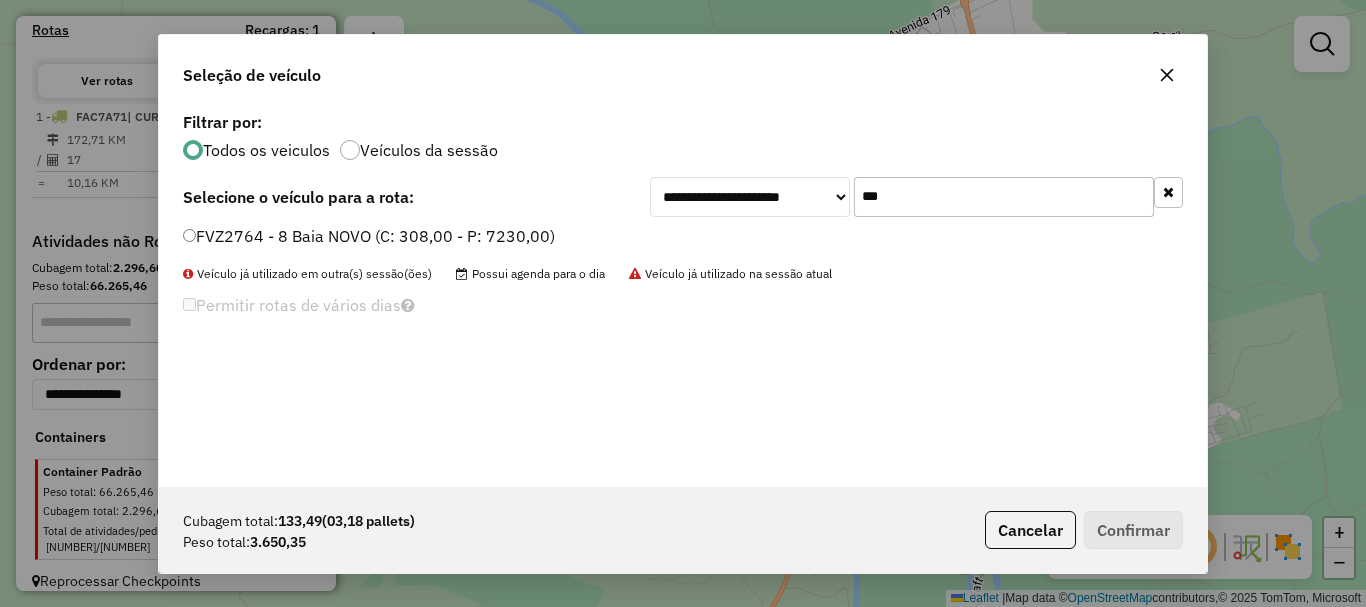 type on "***" 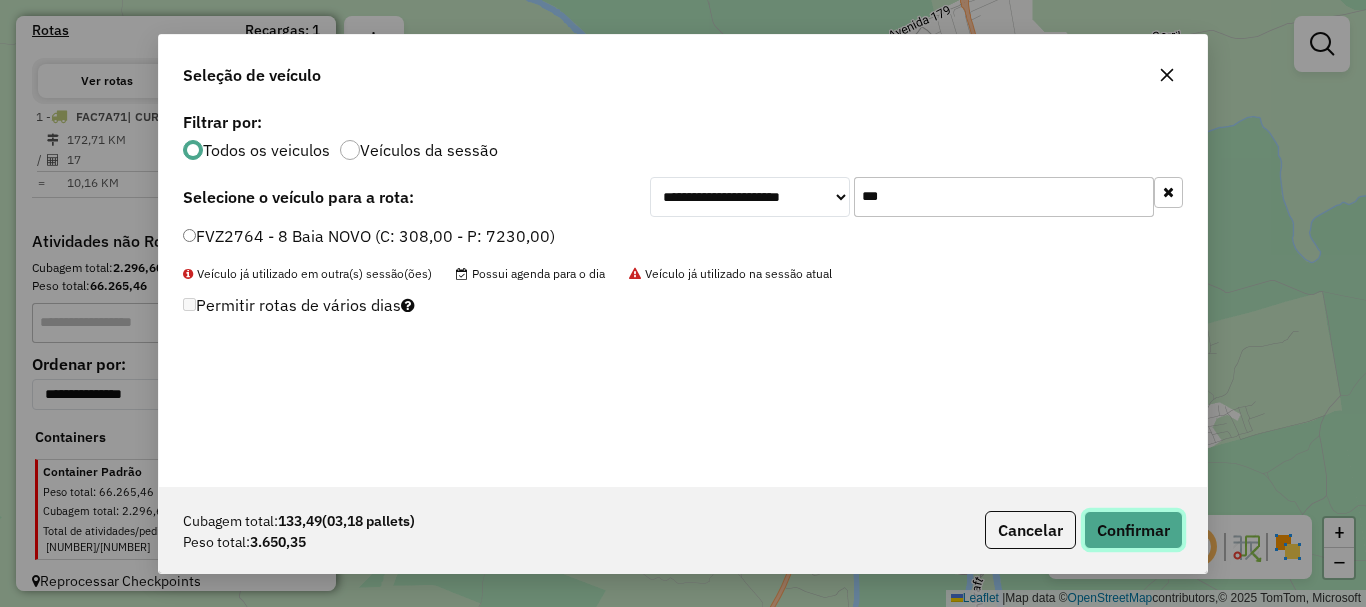 click on "Confirmar" 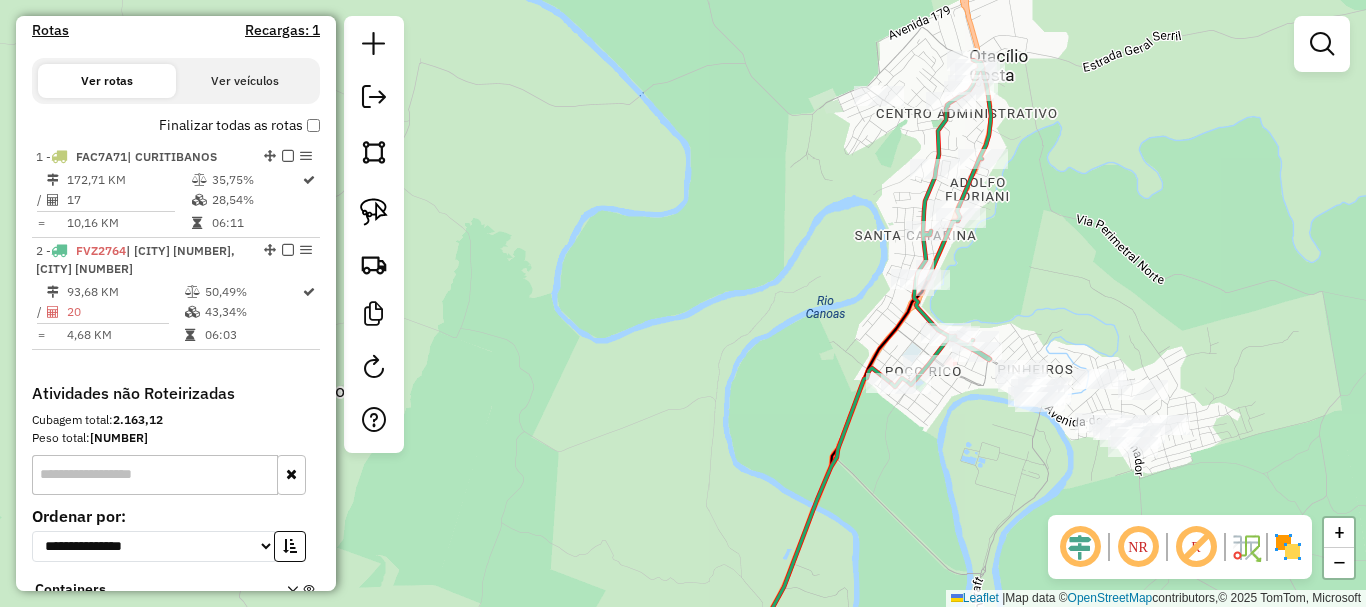 click 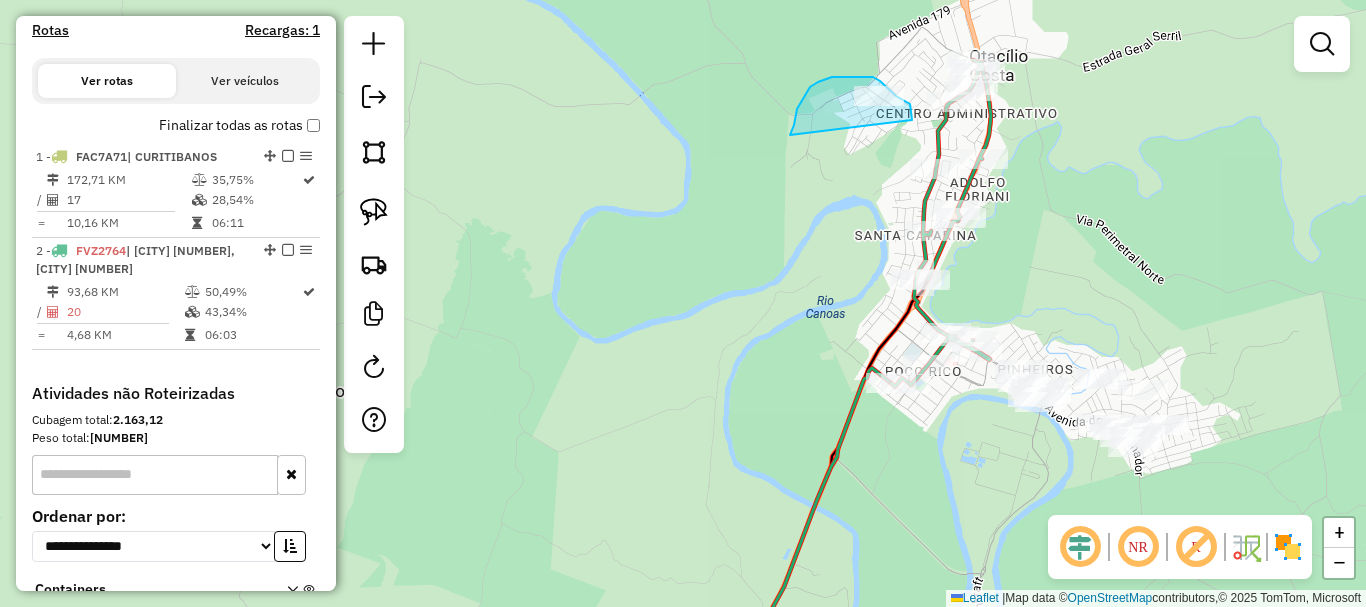 drag, startPoint x: 797, startPoint y: 112, endPoint x: 912, endPoint y: 120, distance: 115.27792 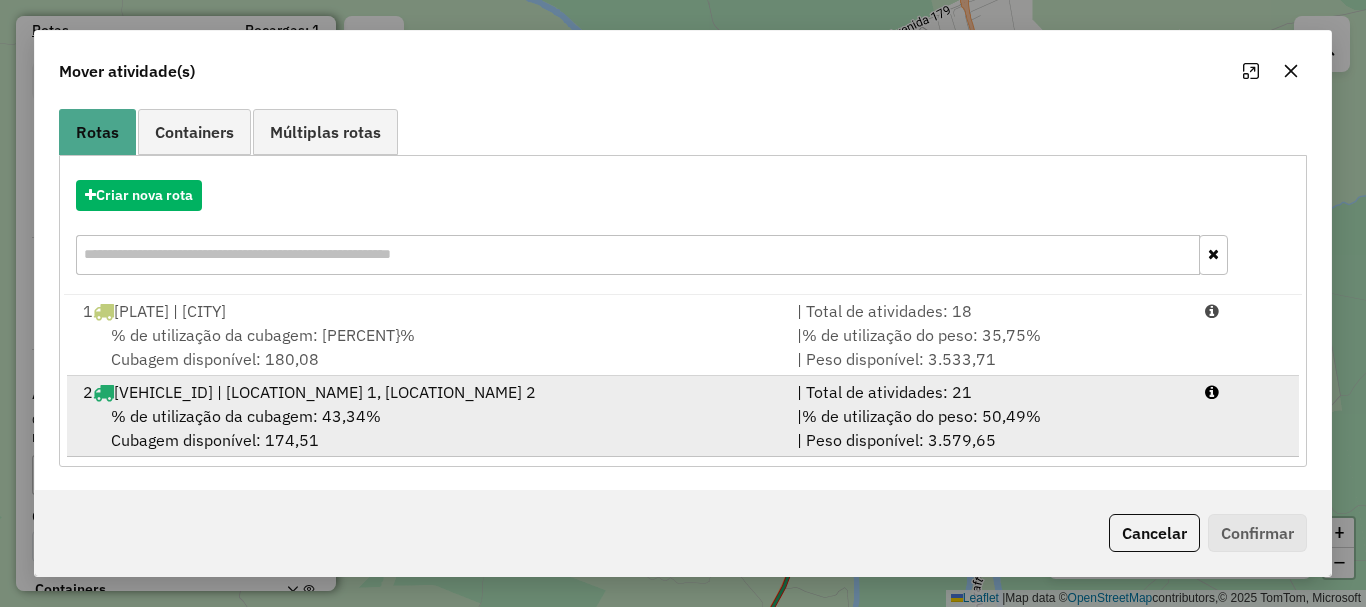 scroll, scrollTop: 159, scrollLeft: 0, axis: vertical 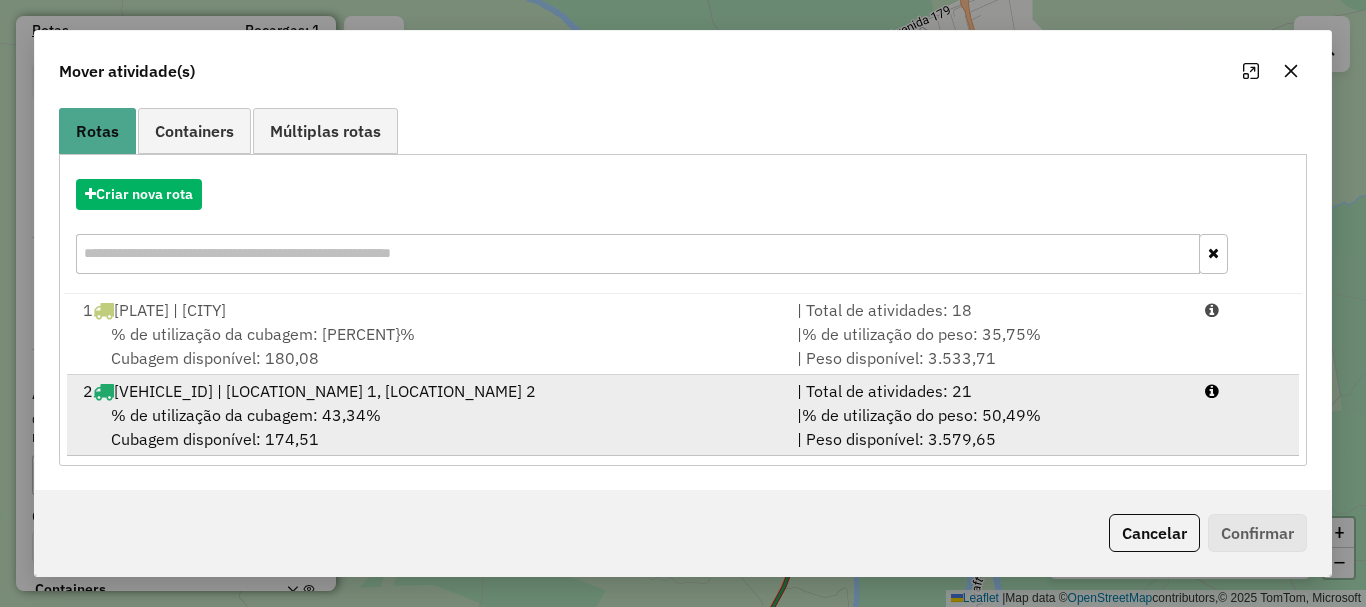 click on "% de utilização da cubagem: 43,34%  Cubagem disponível: 174,51" at bounding box center [428, 427] 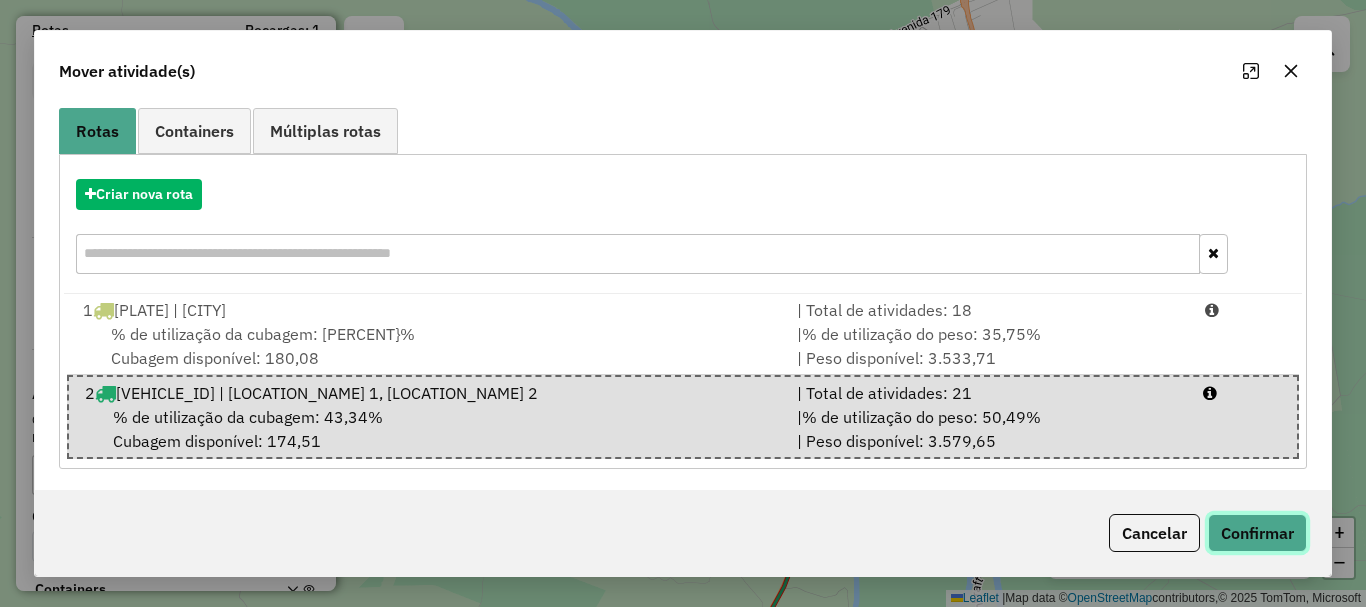 click on "Confirmar" 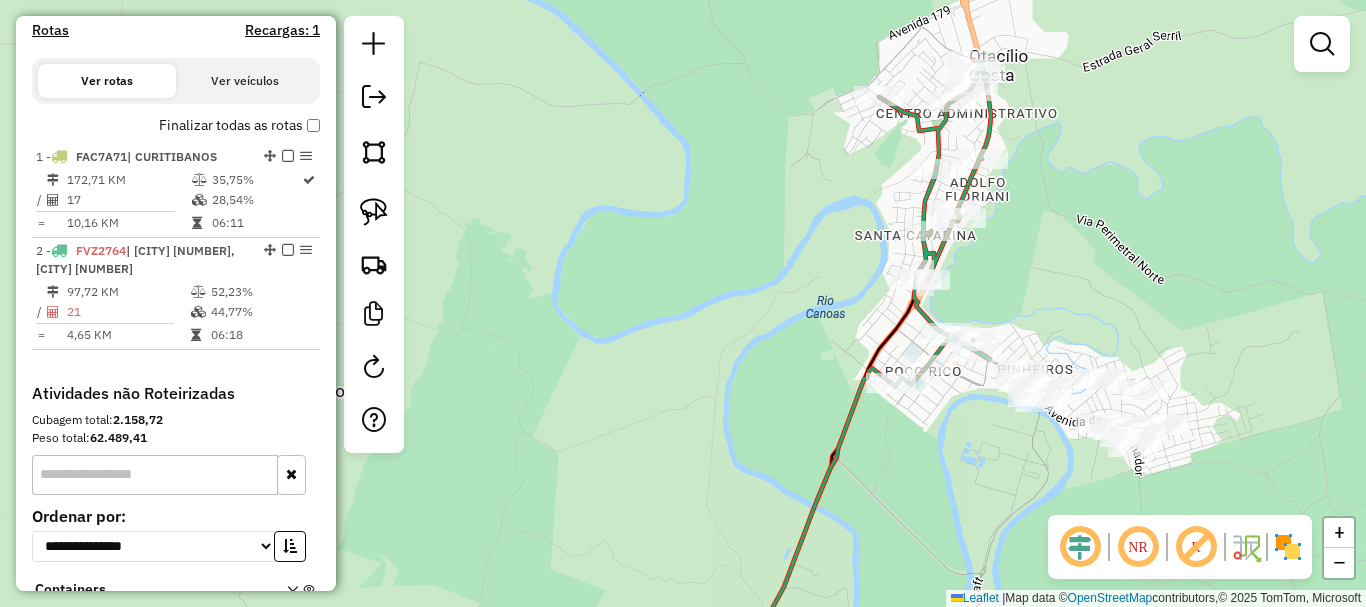 scroll, scrollTop: 0, scrollLeft: 0, axis: both 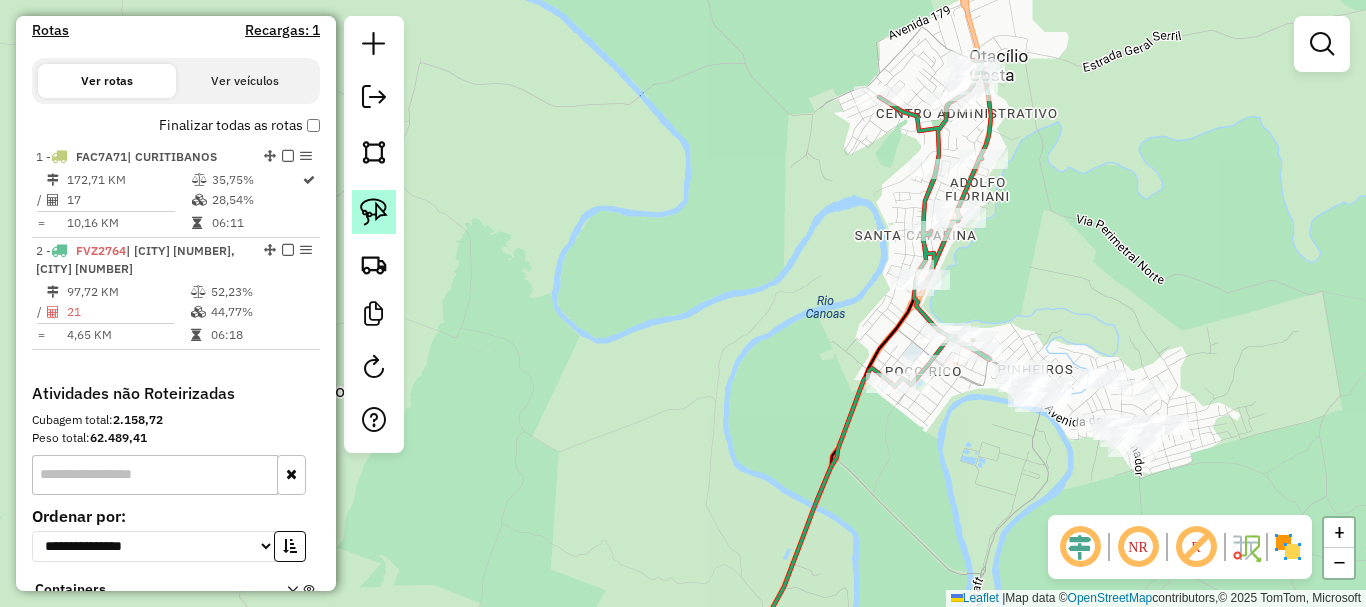 click 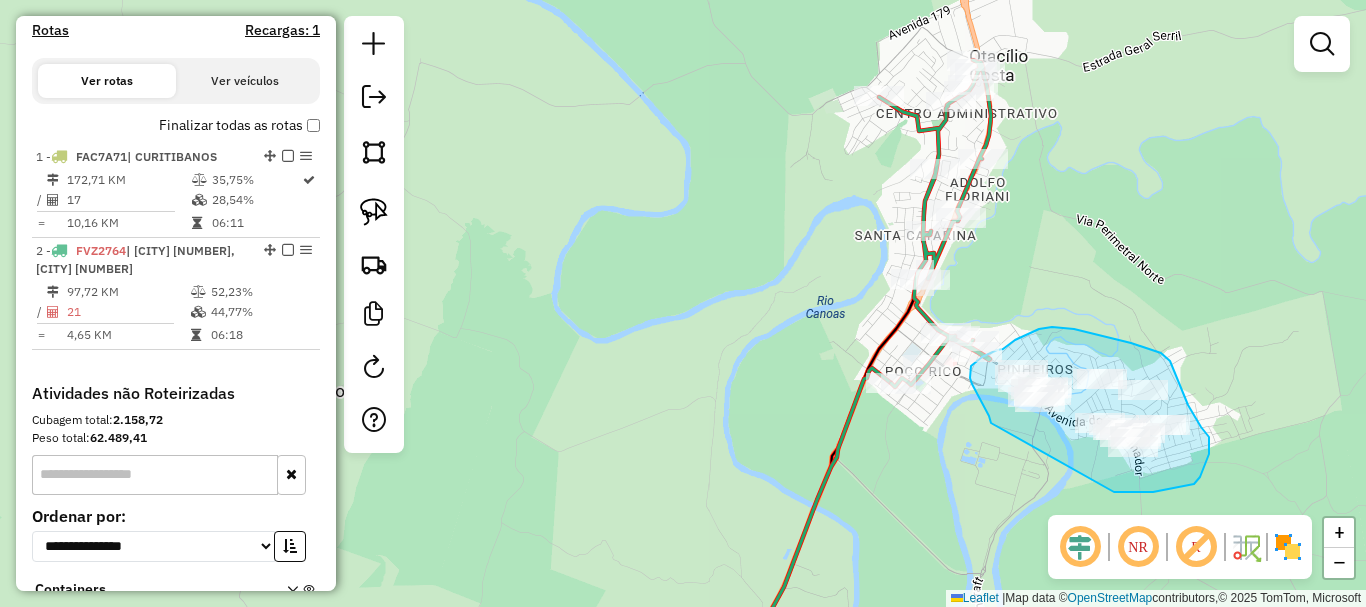 drag, startPoint x: 987, startPoint y: 414, endPoint x: 1108, endPoint y: 487, distance: 141.31525 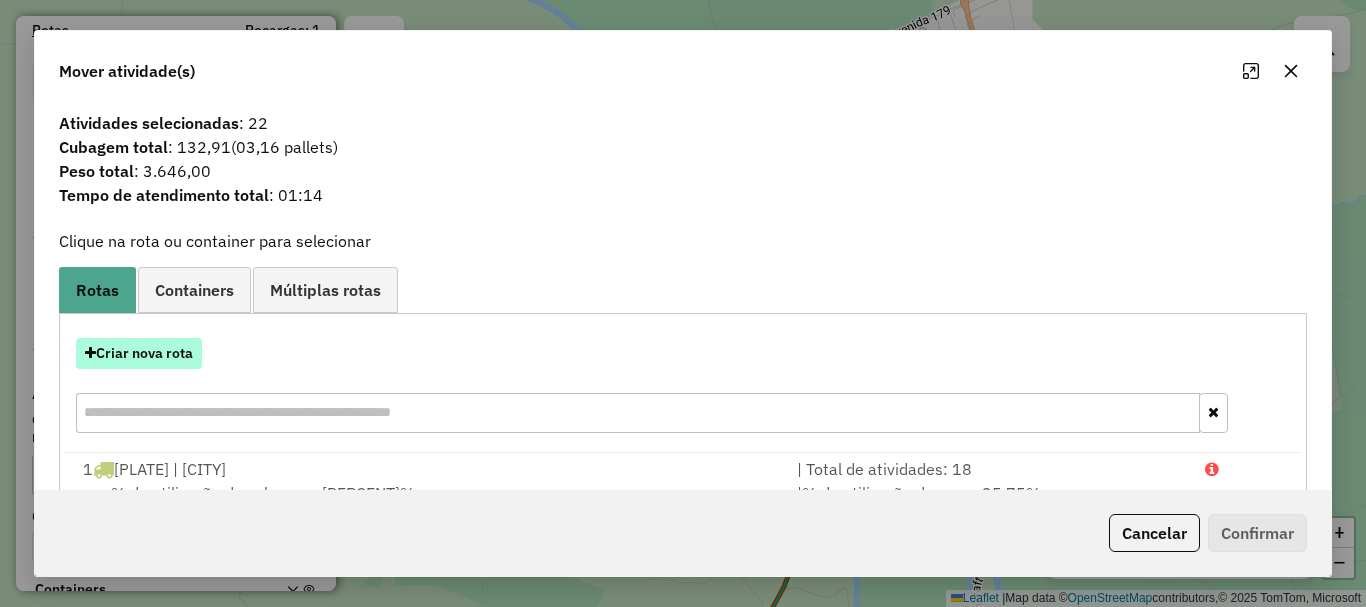 click on "Criar nova rota" at bounding box center [139, 353] 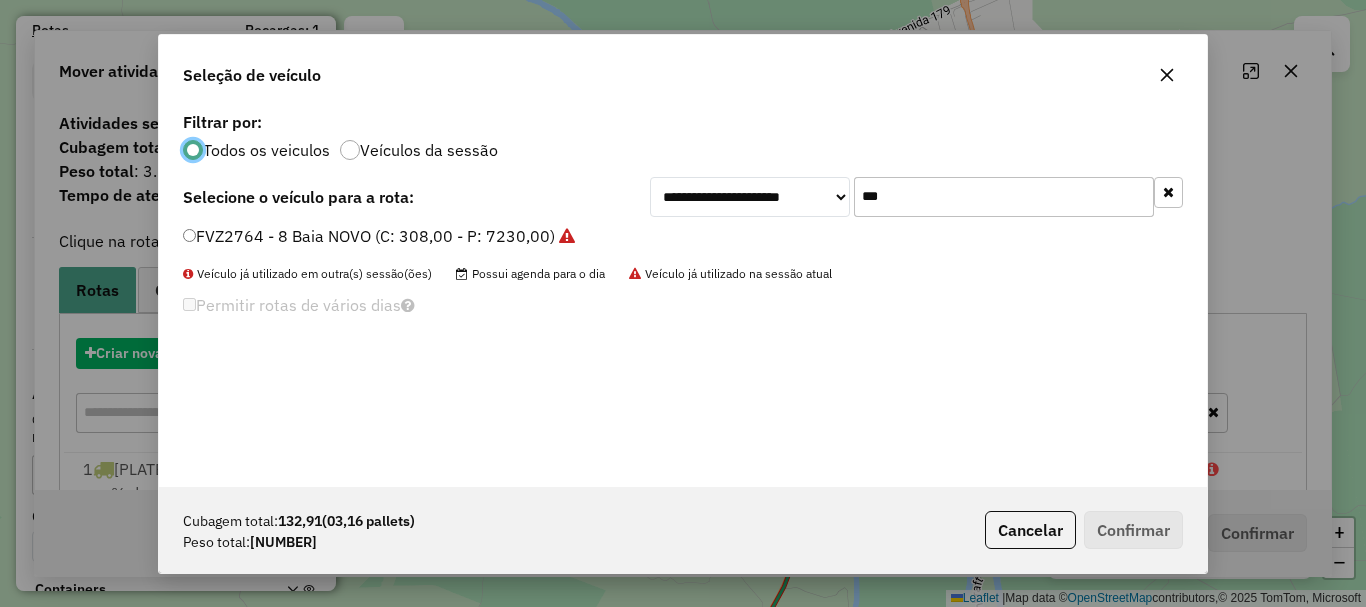 scroll, scrollTop: 11, scrollLeft: 6, axis: both 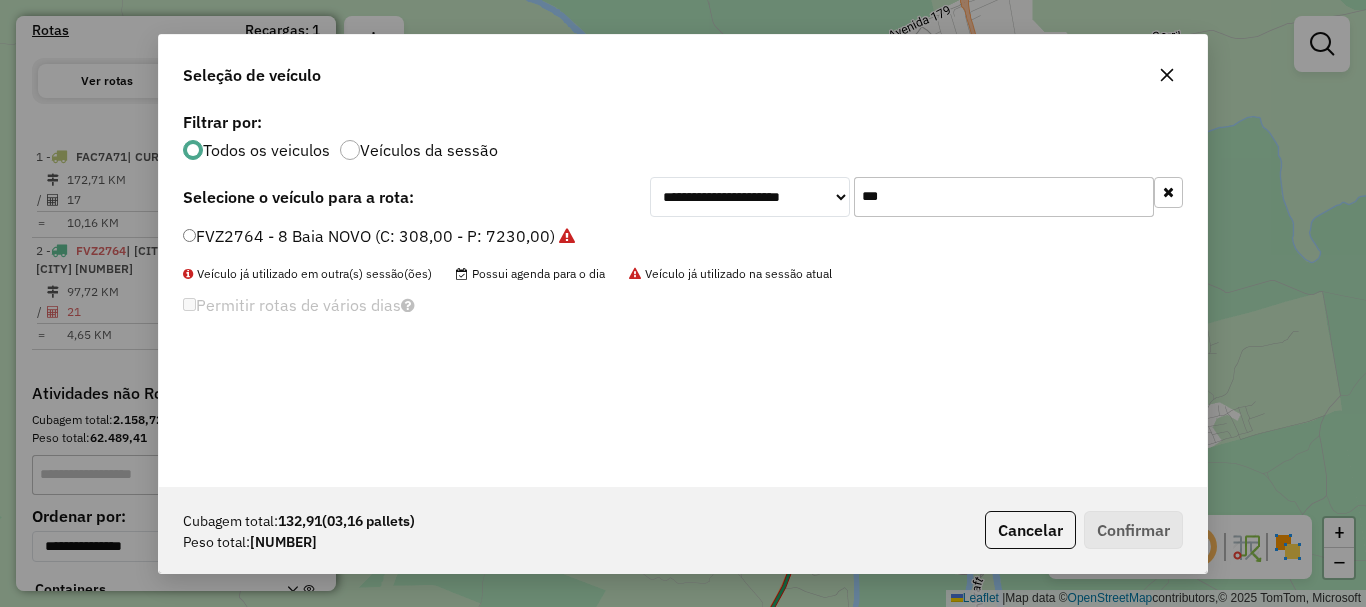 drag, startPoint x: 805, startPoint y: 170, endPoint x: 759, endPoint y: 164, distance: 46.389652 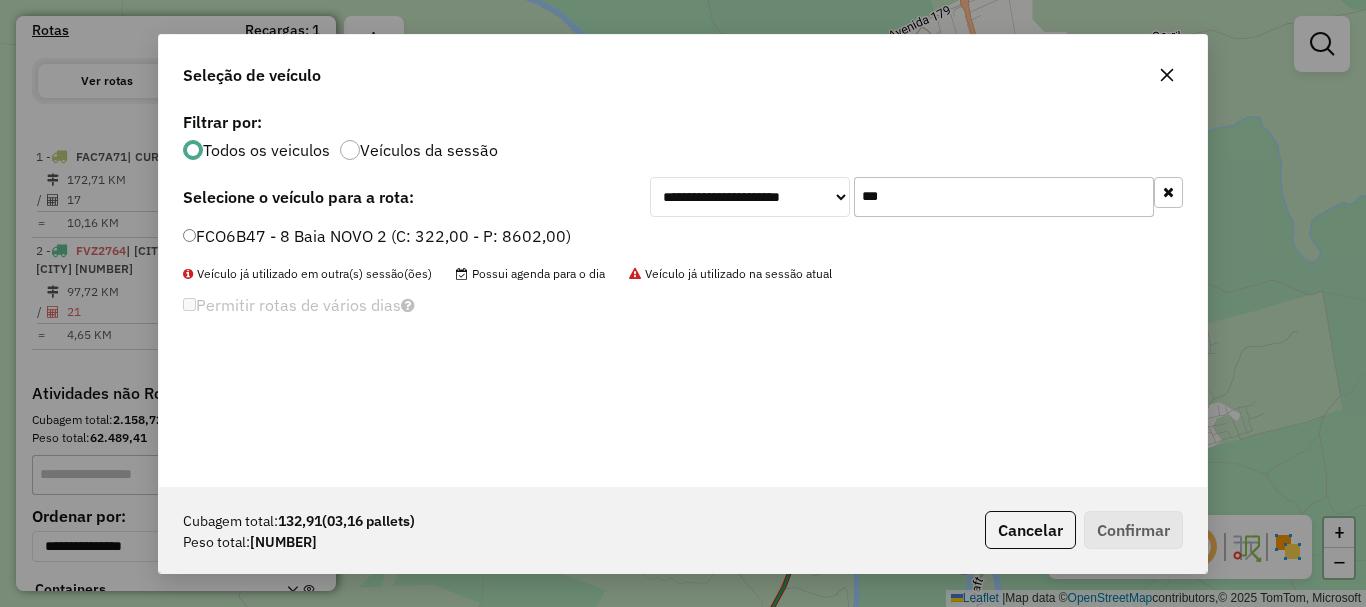 type on "***" 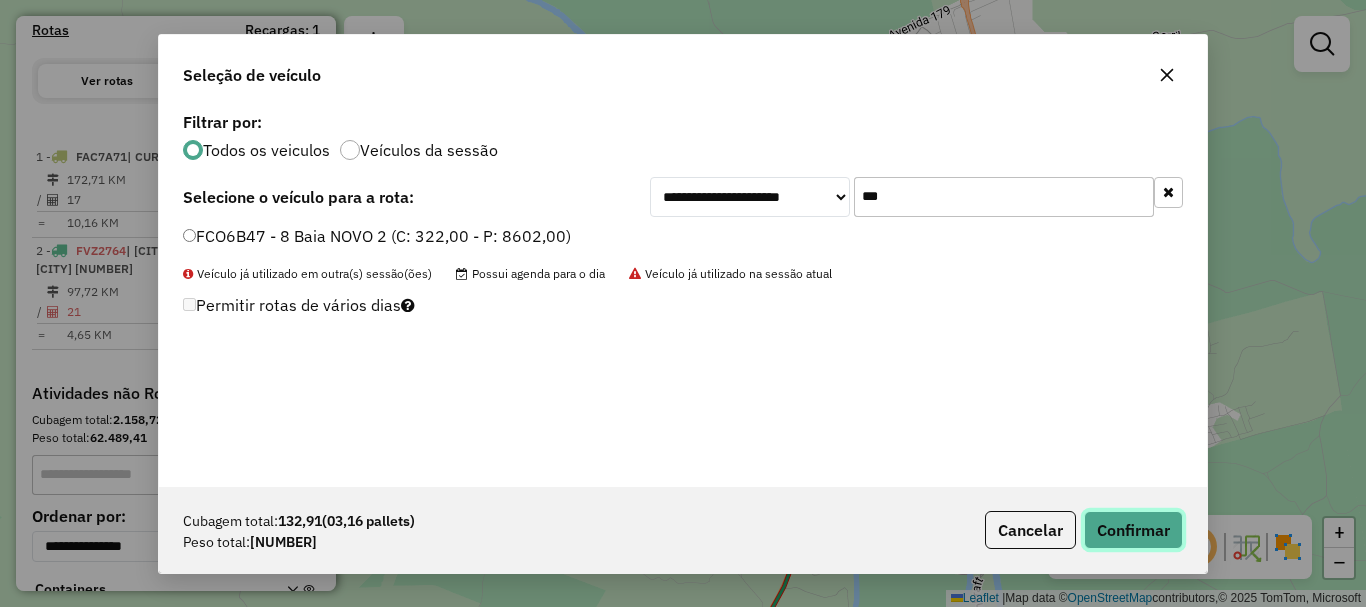 click on "Confirmar" 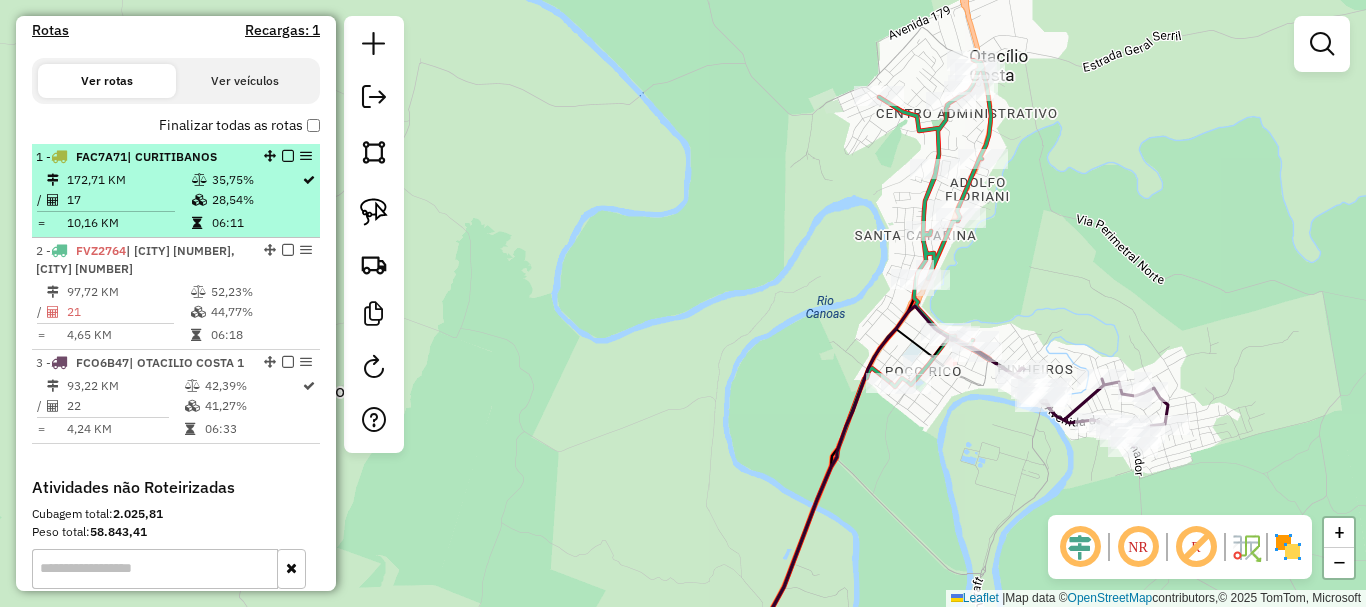 click at bounding box center [288, 156] 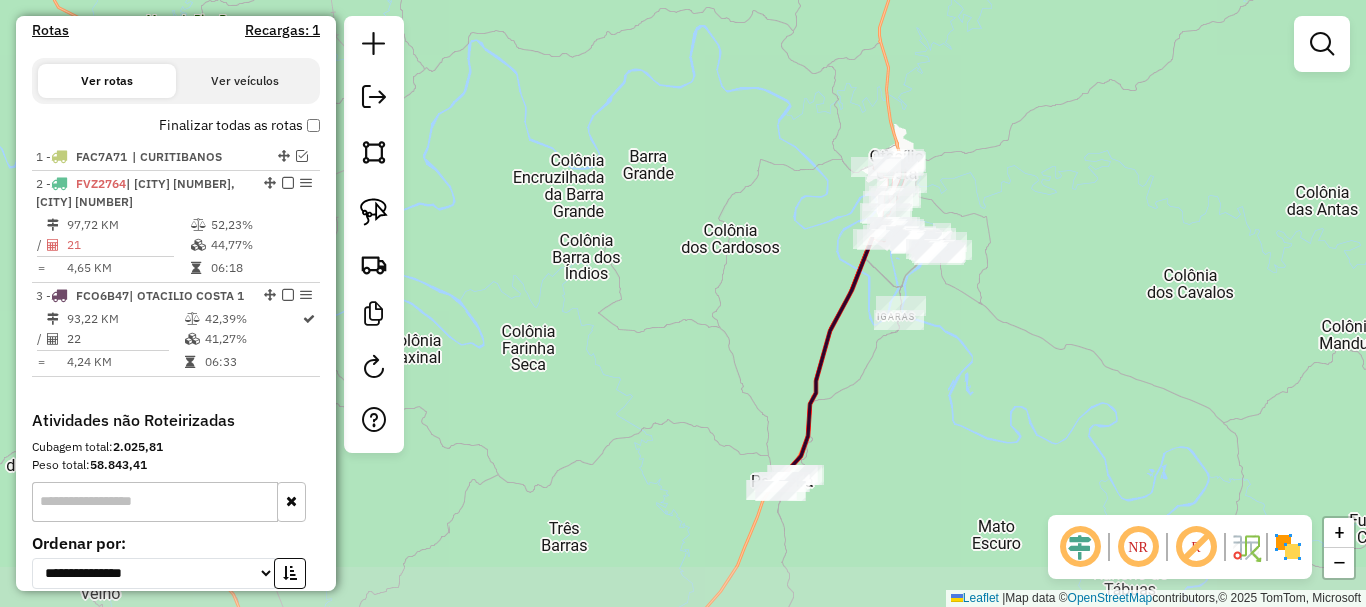 drag, startPoint x: 846, startPoint y: 447, endPoint x: 853, endPoint y: 272, distance: 175.13994 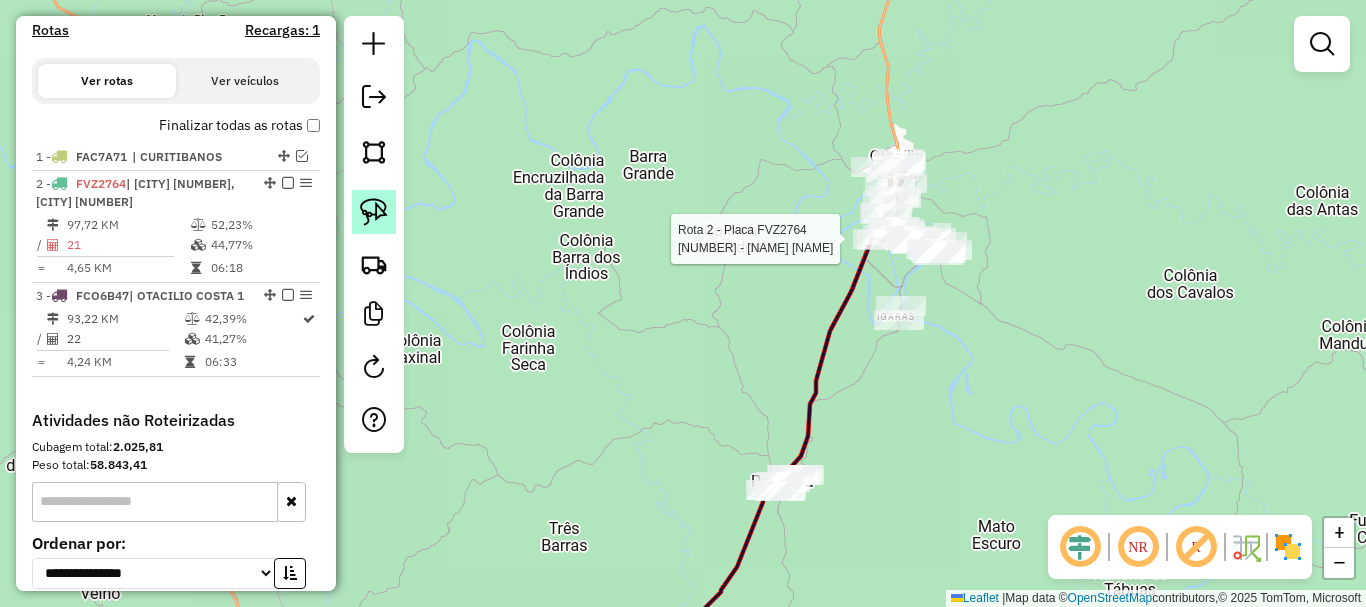click 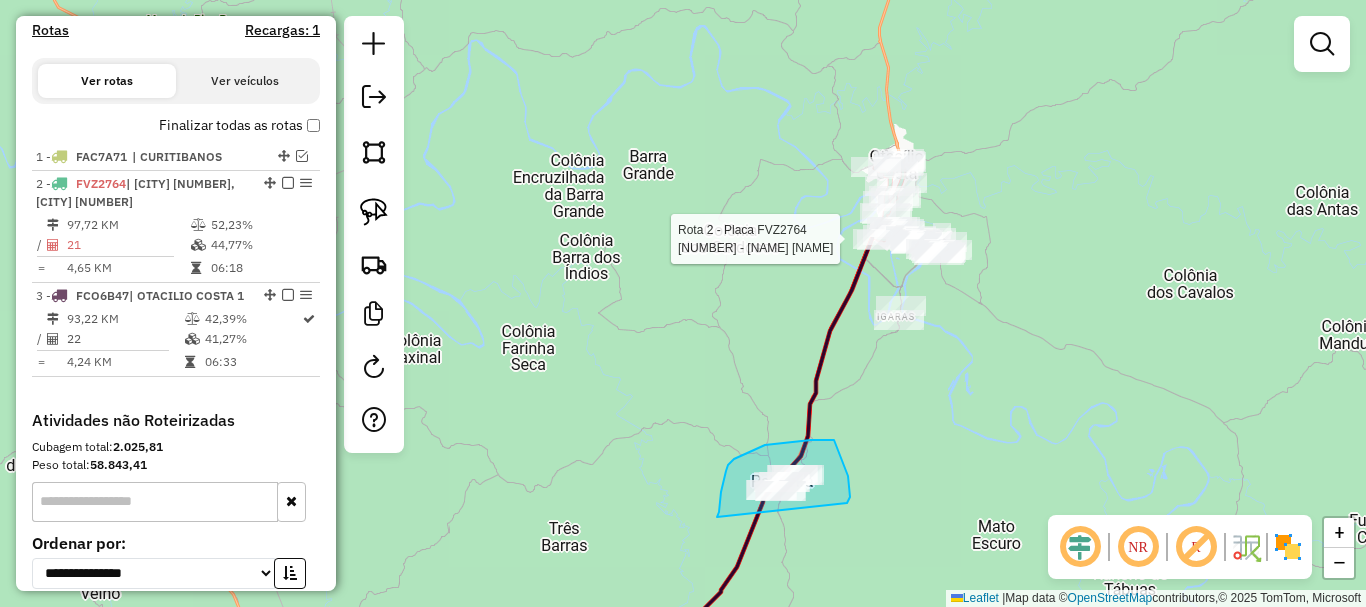 drag, startPoint x: 719, startPoint y: 512, endPoint x: 842, endPoint y: 509, distance: 123.03658 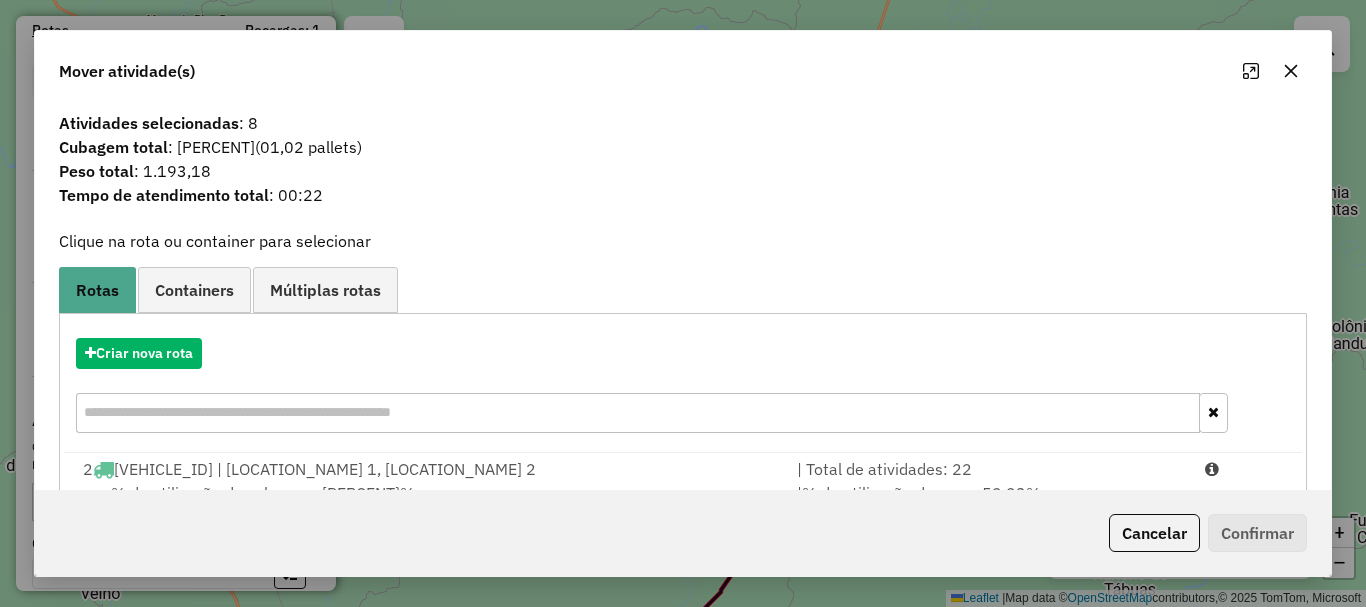click on "[PLATE] - [NUMBER] [CITY] [NUMBER], [CITY] [NUMBER]" at bounding box center (428, 469) 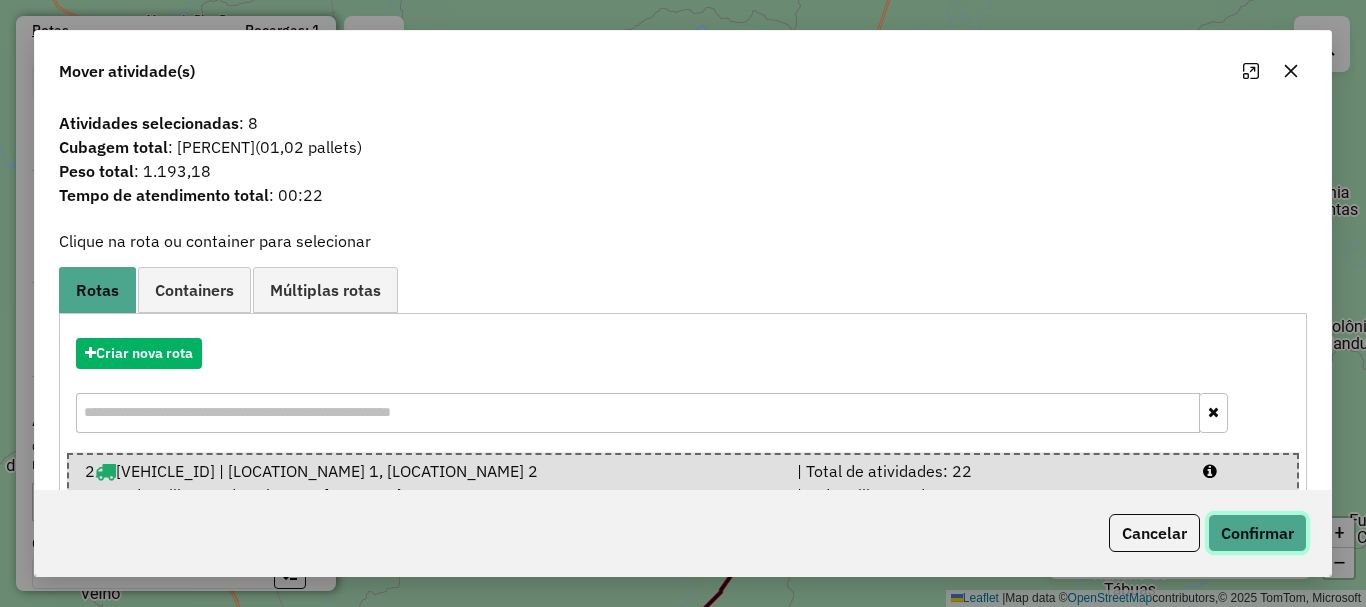click on "Confirmar" 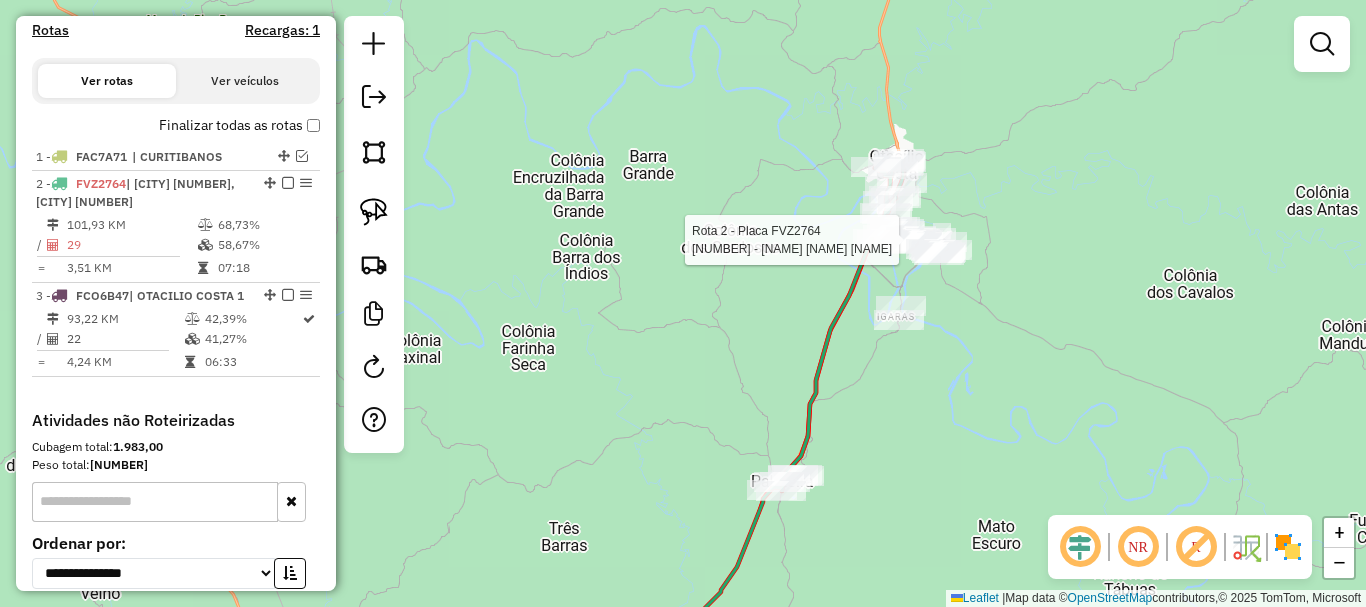 select on "*********" 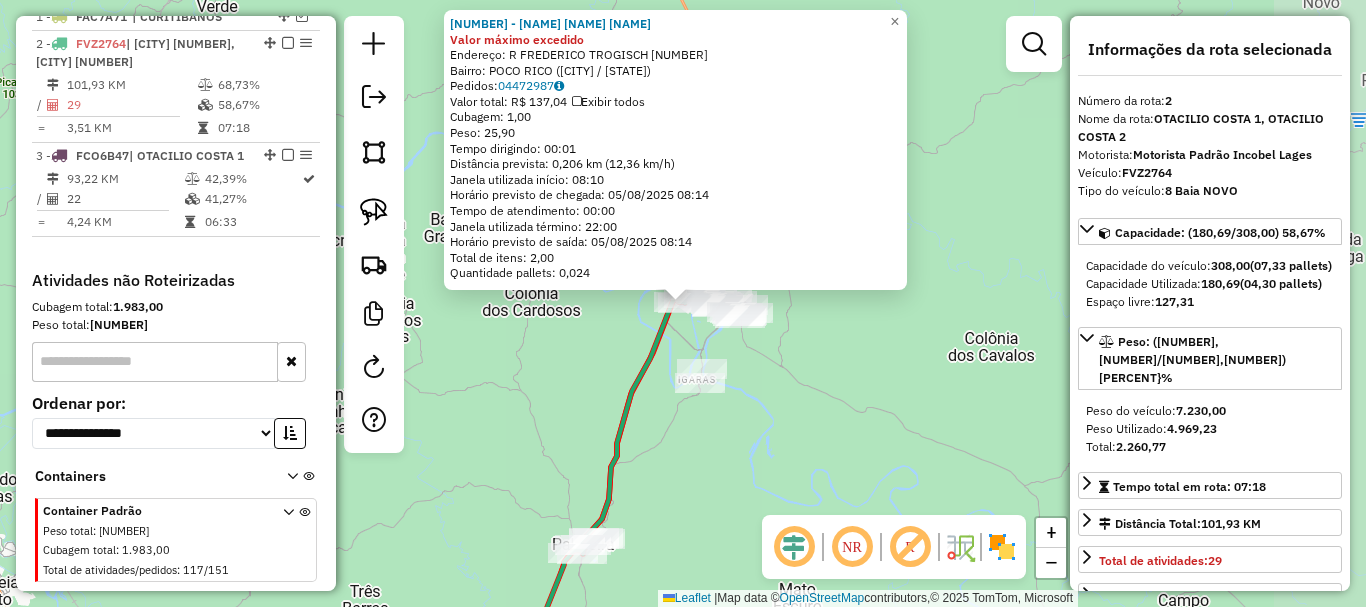 scroll, scrollTop: 777, scrollLeft: 0, axis: vertical 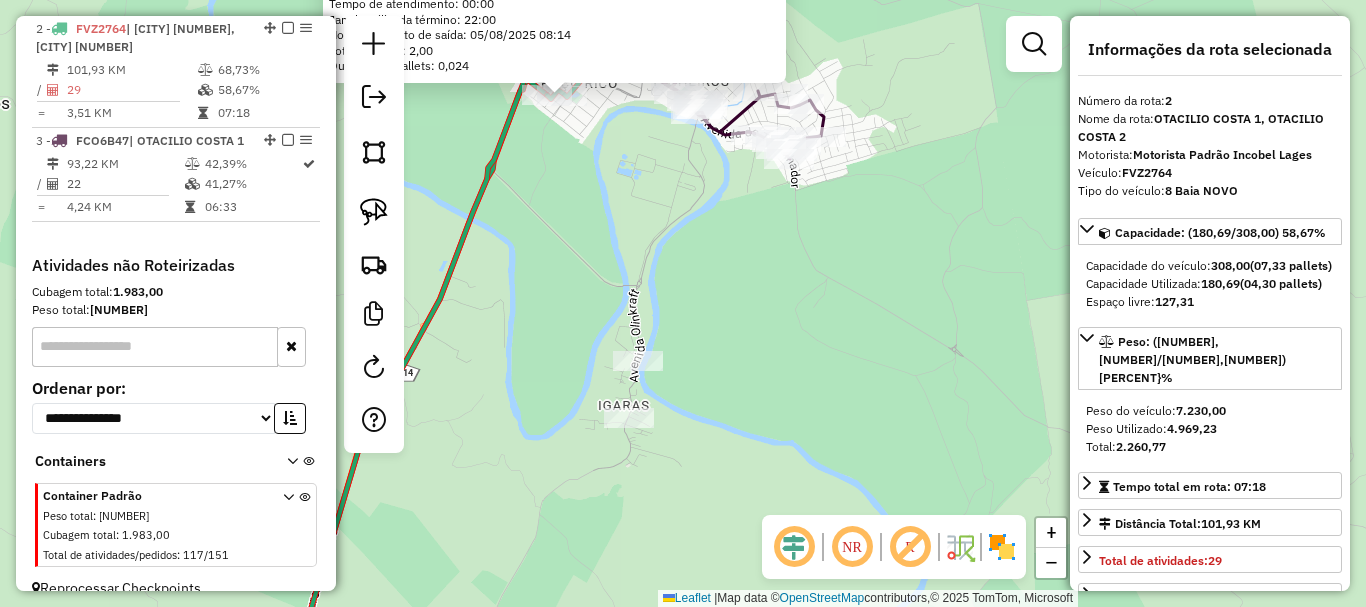 drag, startPoint x: 752, startPoint y: 222, endPoint x: 924, endPoint y: 264, distance: 177.05367 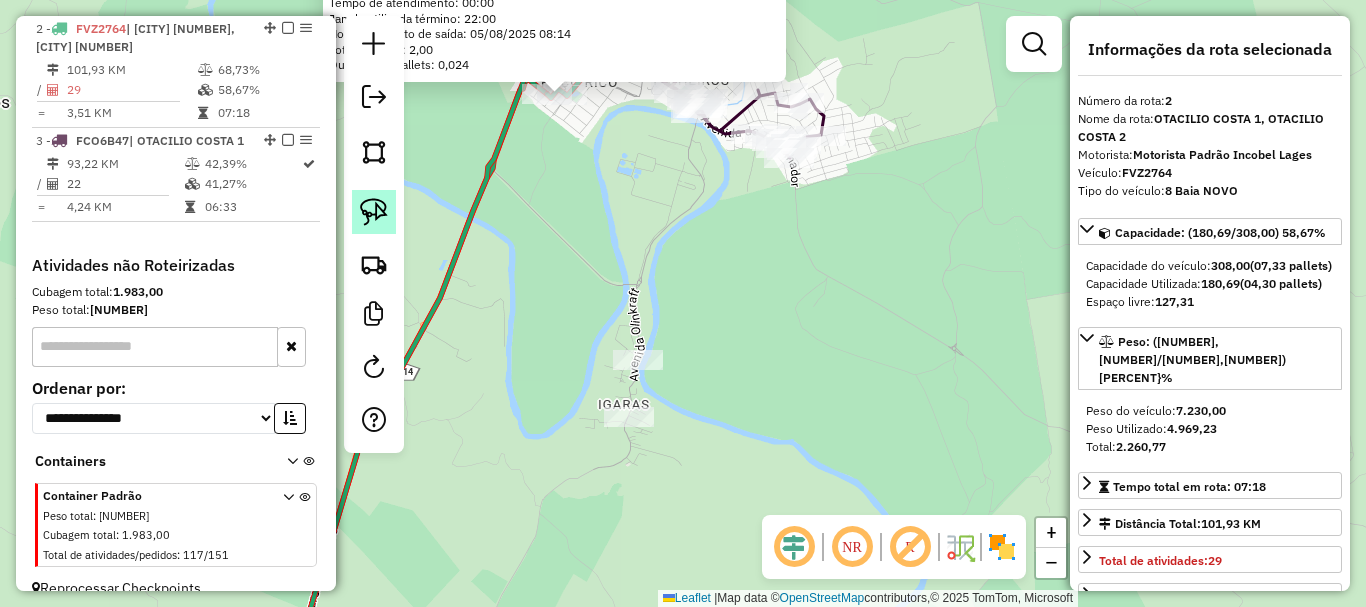 click 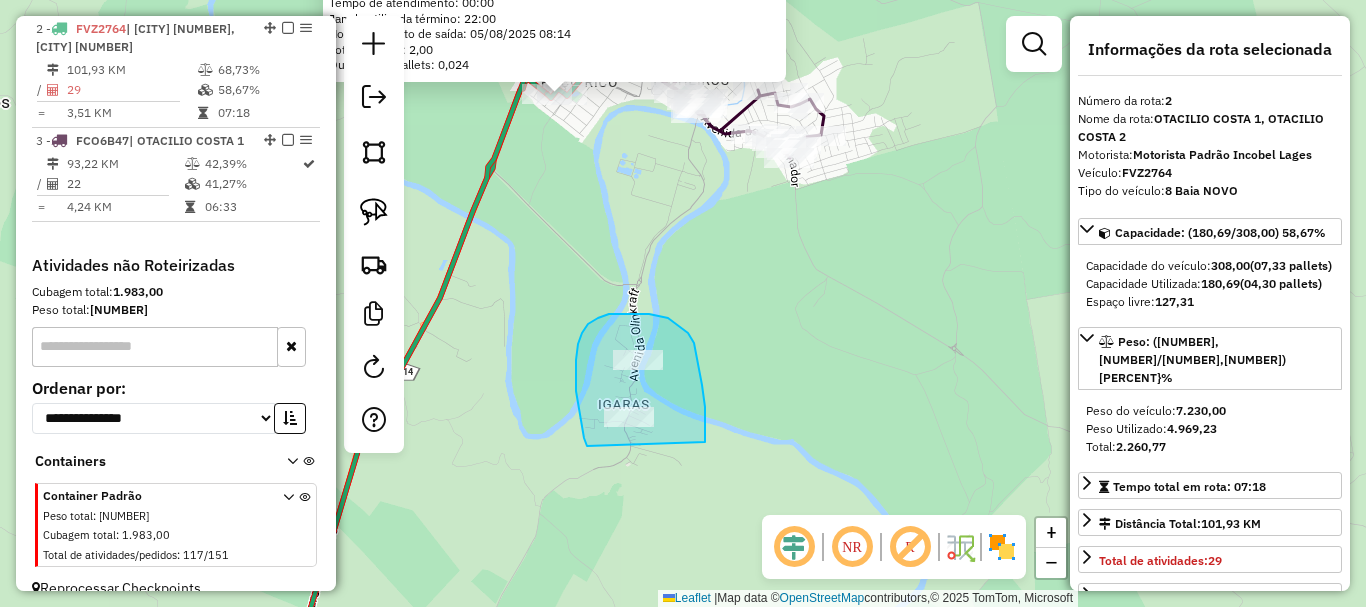 drag, startPoint x: 585, startPoint y: 442, endPoint x: 692, endPoint y: 450, distance: 107.298645 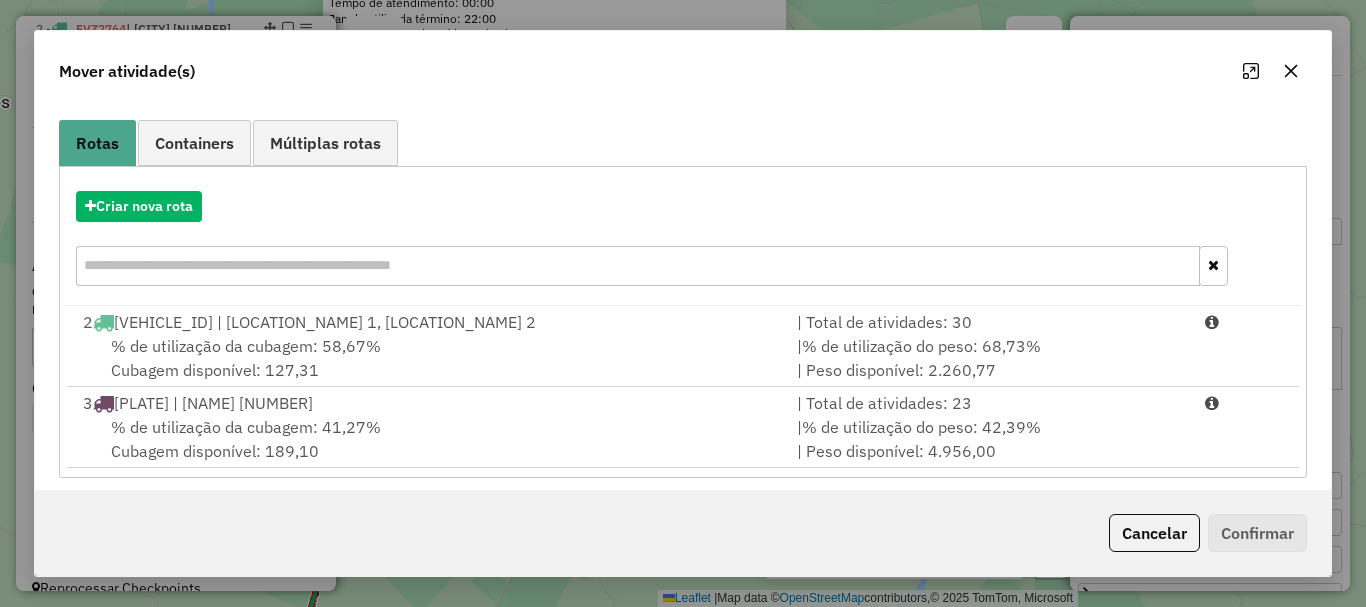 scroll, scrollTop: 159, scrollLeft: 0, axis: vertical 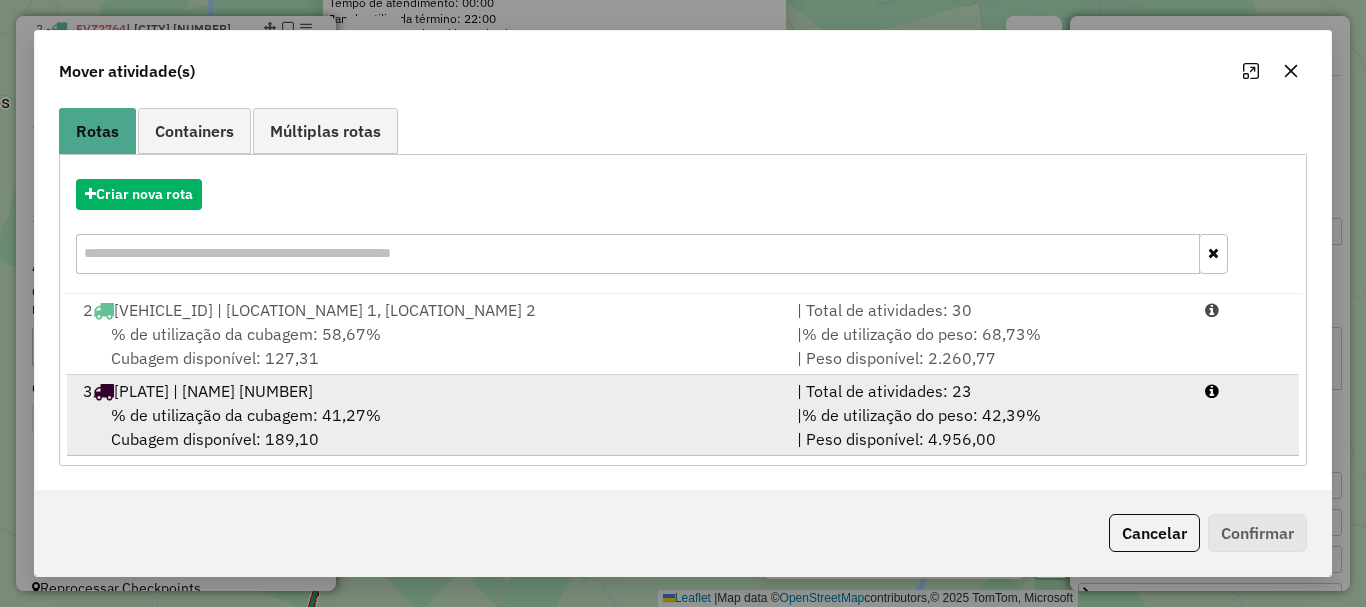 click on "3  FCO6B47 | OTACILIO COSTA 1" at bounding box center [428, 391] 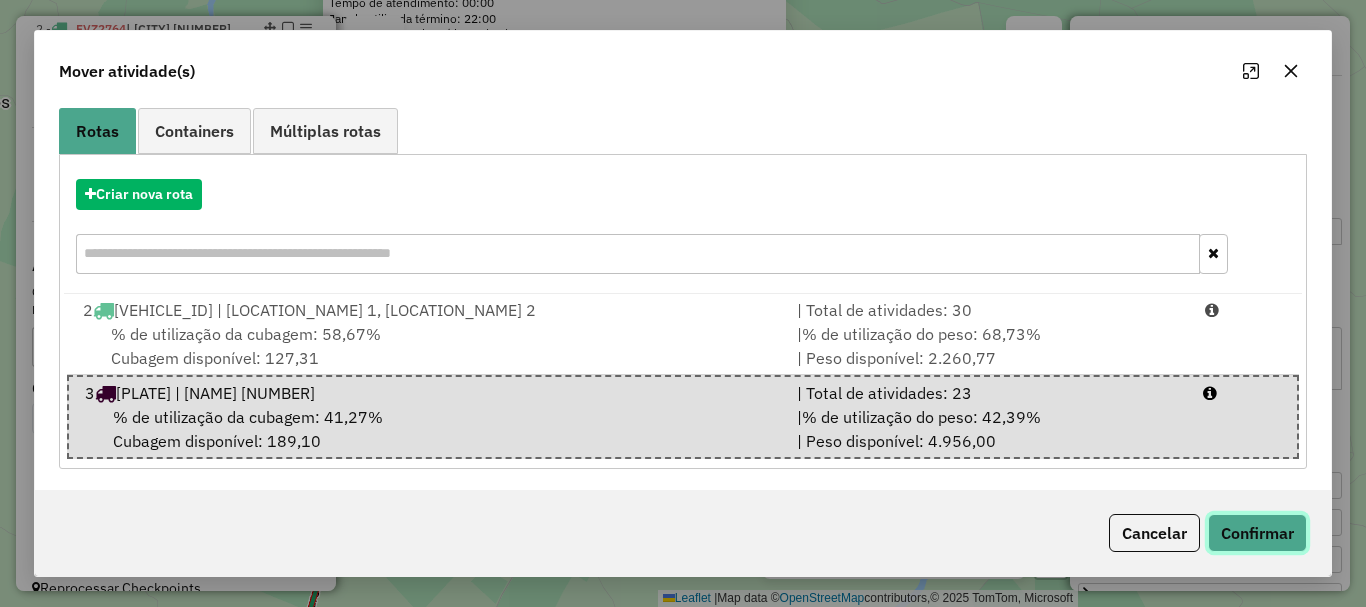 click on "Confirmar" 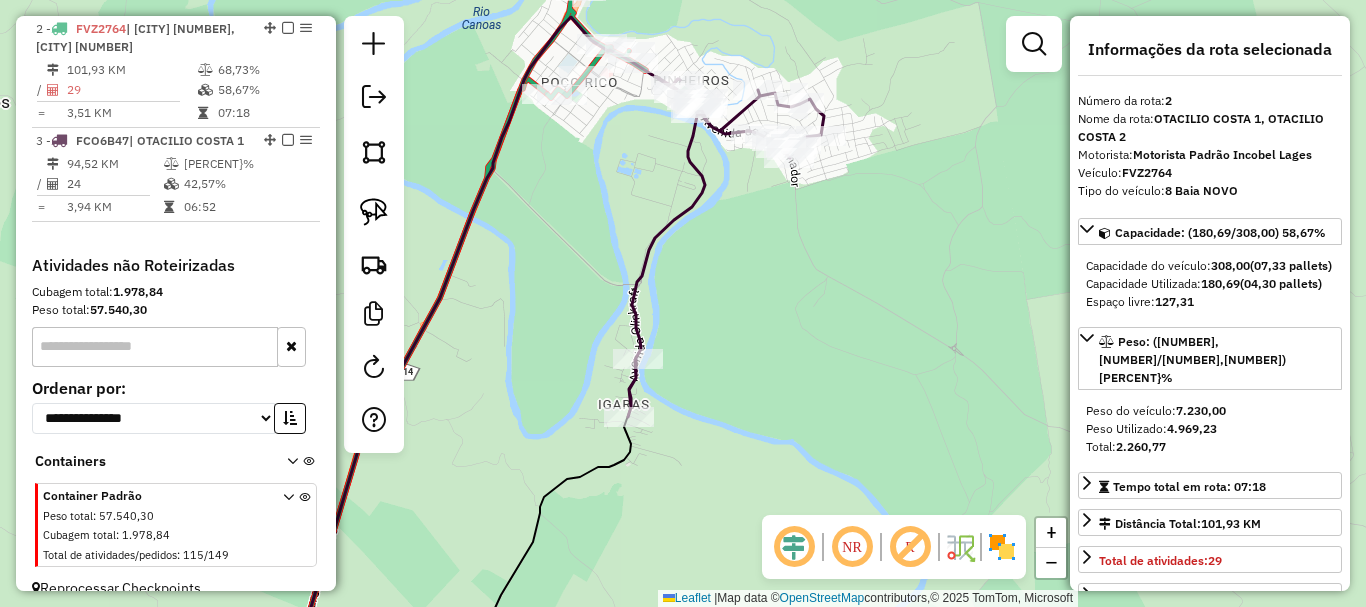 scroll, scrollTop: 0, scrollLeft: 0, axis: both 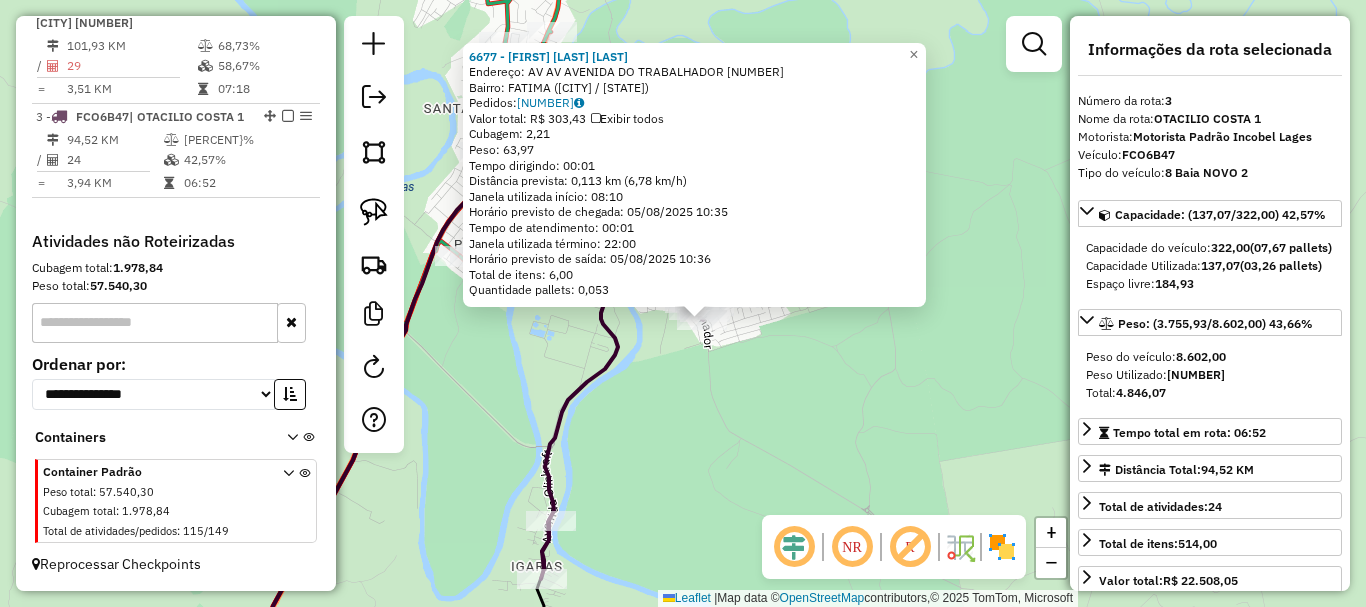 drag, startPoint x: 892, startPoint y: 371, endPoint x: 965, endPoint y: 433, distance: 95.77578 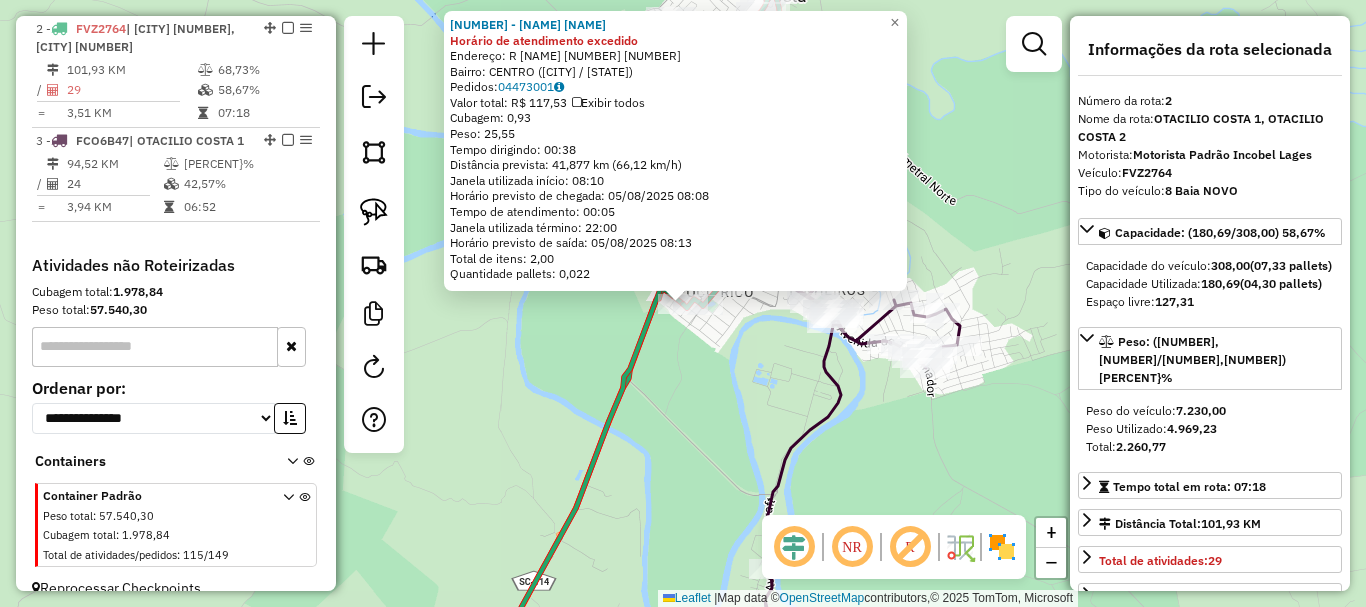 click 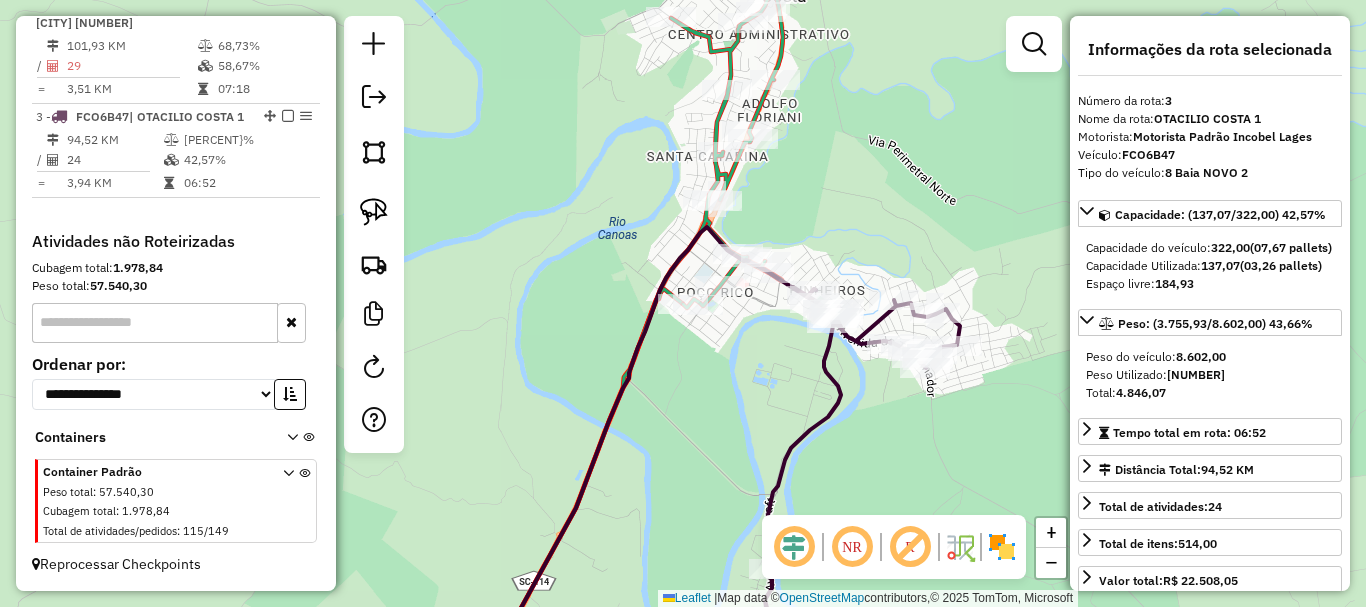 scroll, scrollTop: 819, scrollLeft: 0, axis: vertical 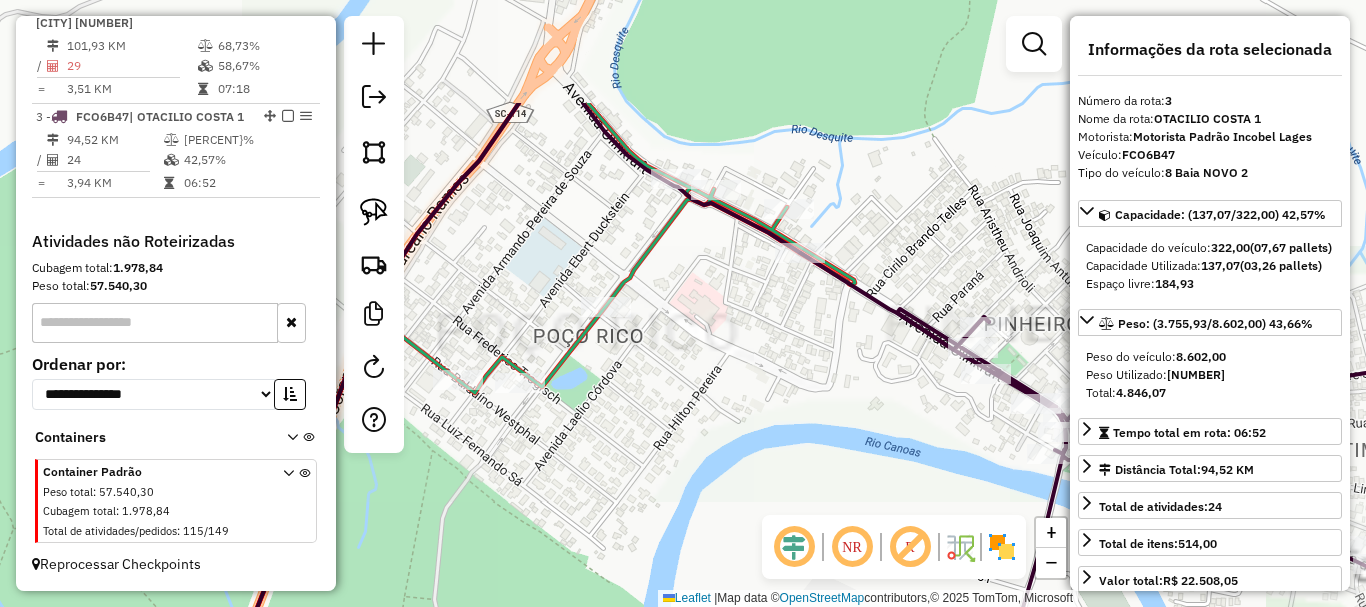 drag, startPoint x: 731, startPoint y: 206, endPoint x: 758, endPoint y: 343, distance: 139.63524 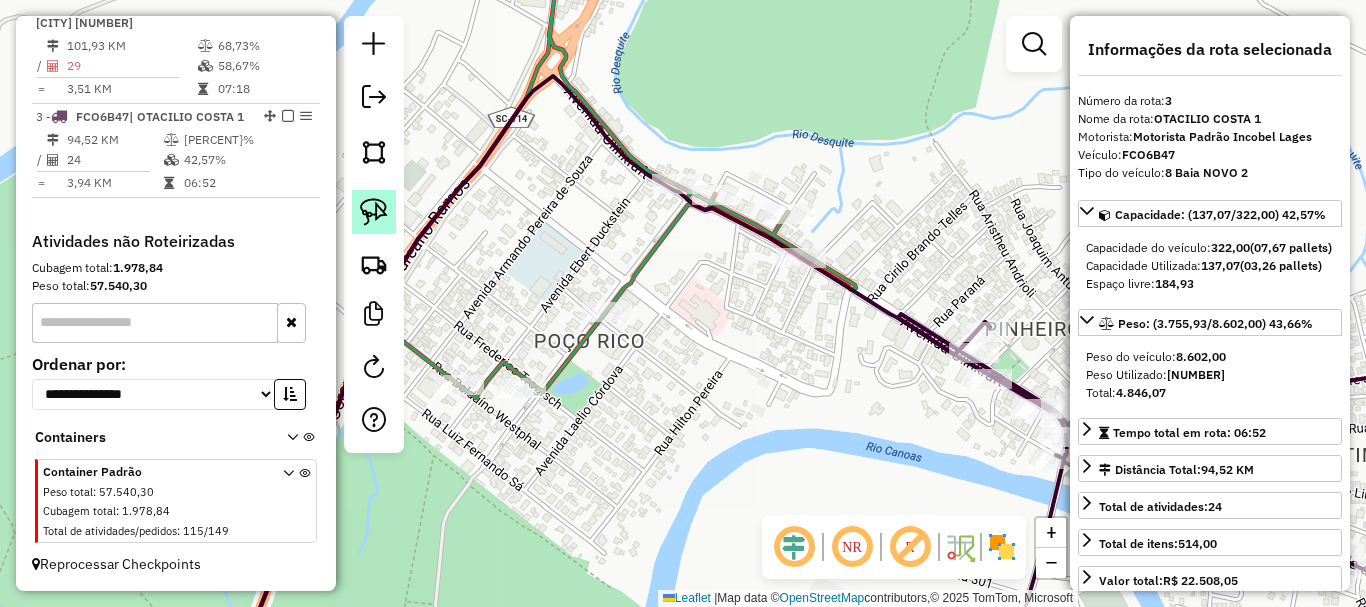 click 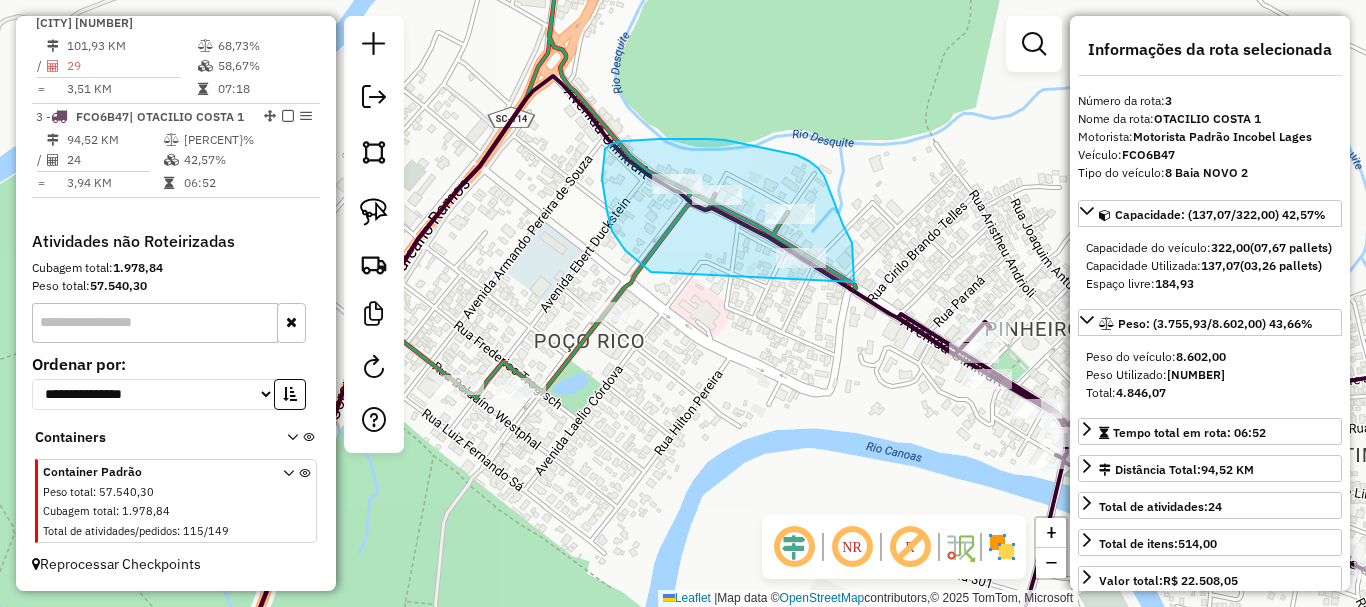drag, startPoint x: 612, startPoint y: 231, endPoint x: 854, endPoint y: 288, distance: 248.62221 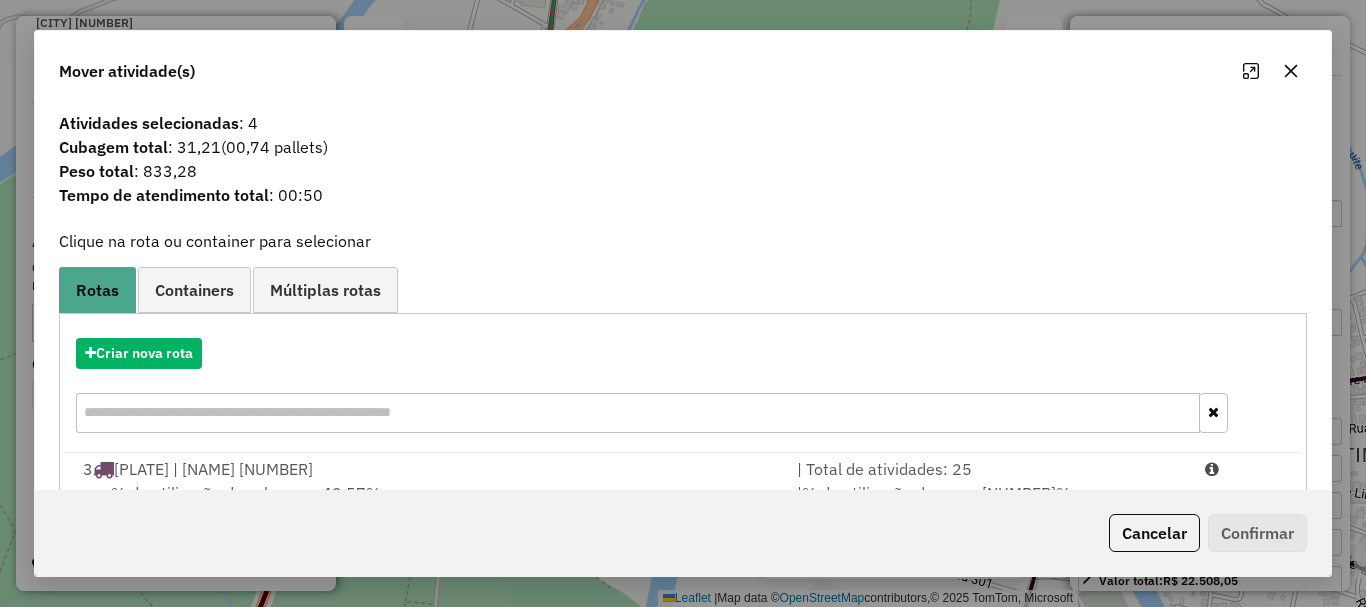 click on "3  FCO6B47 | OTACILIO COSTA 1" at bounding box center [428, 469] 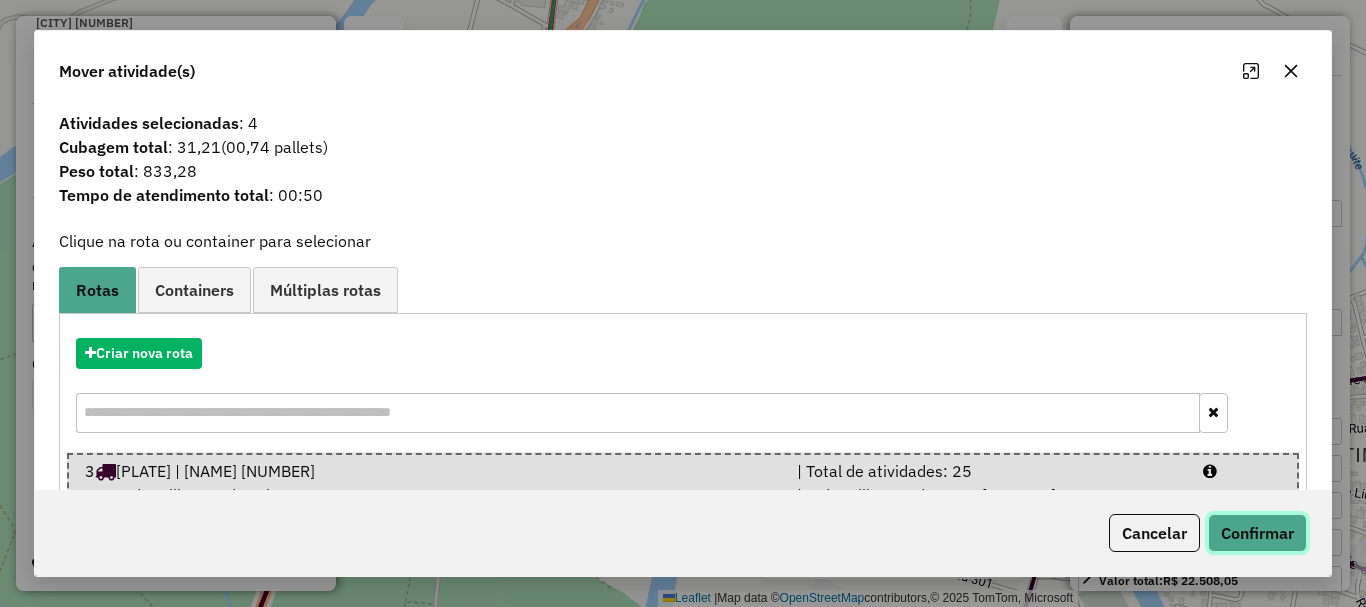 click on "Confirmar" 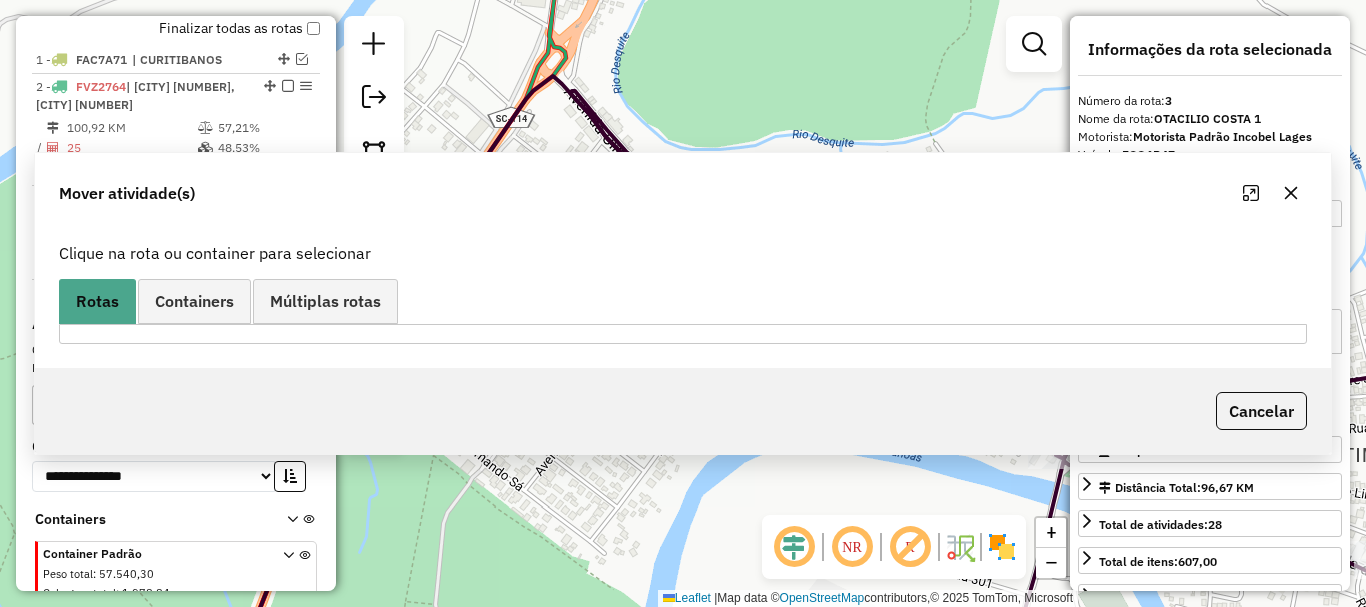 scroll, scrollTop: 819, scrollLeft: 0, axis: vertical 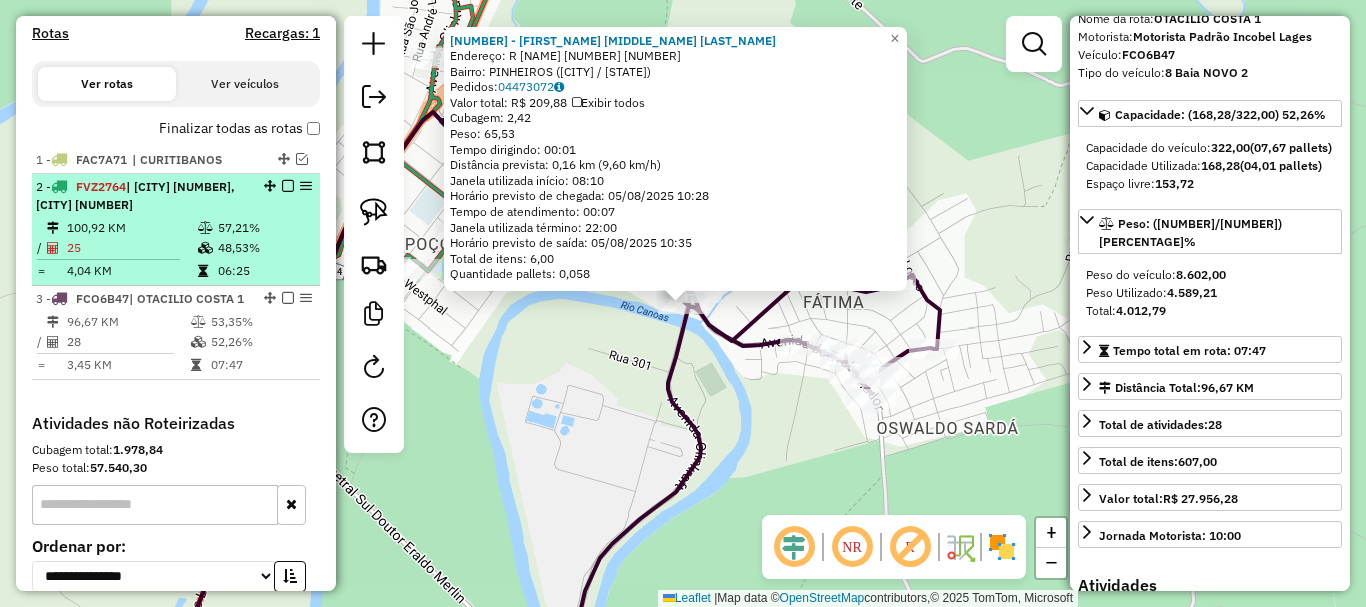 click at bounding box center (205, 228) 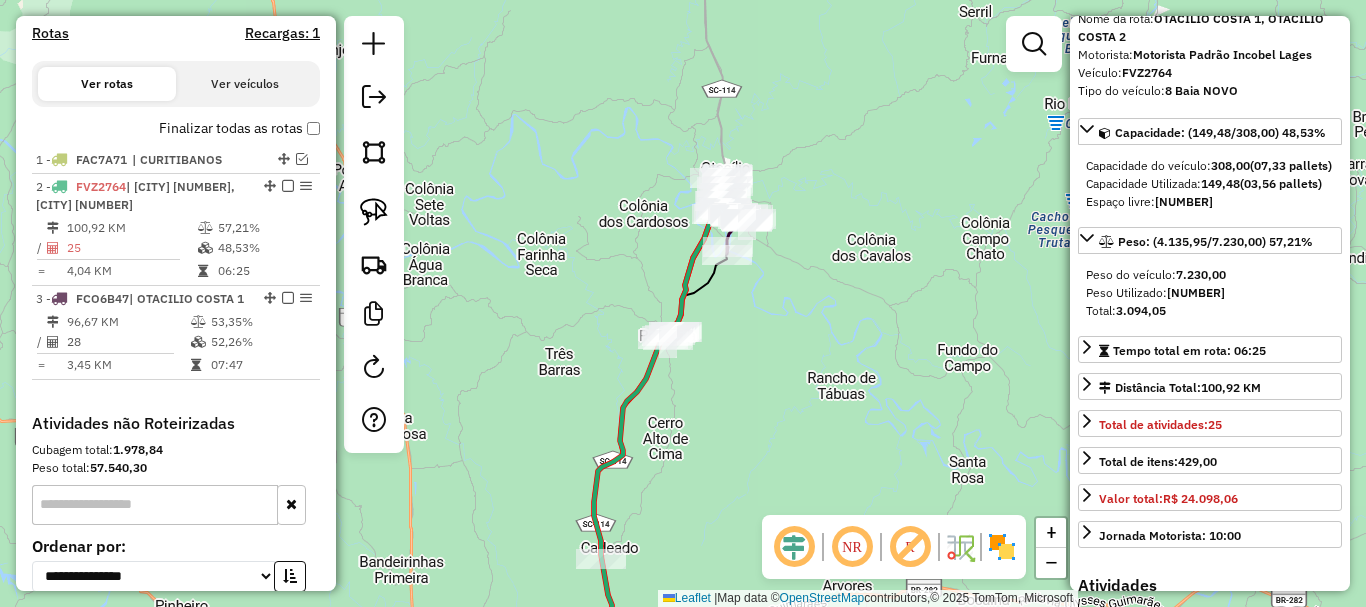drag, startPoint x: 919, startPoint y: 215, endPoint x: 836, endPoint y: 345, distance: 154.23683 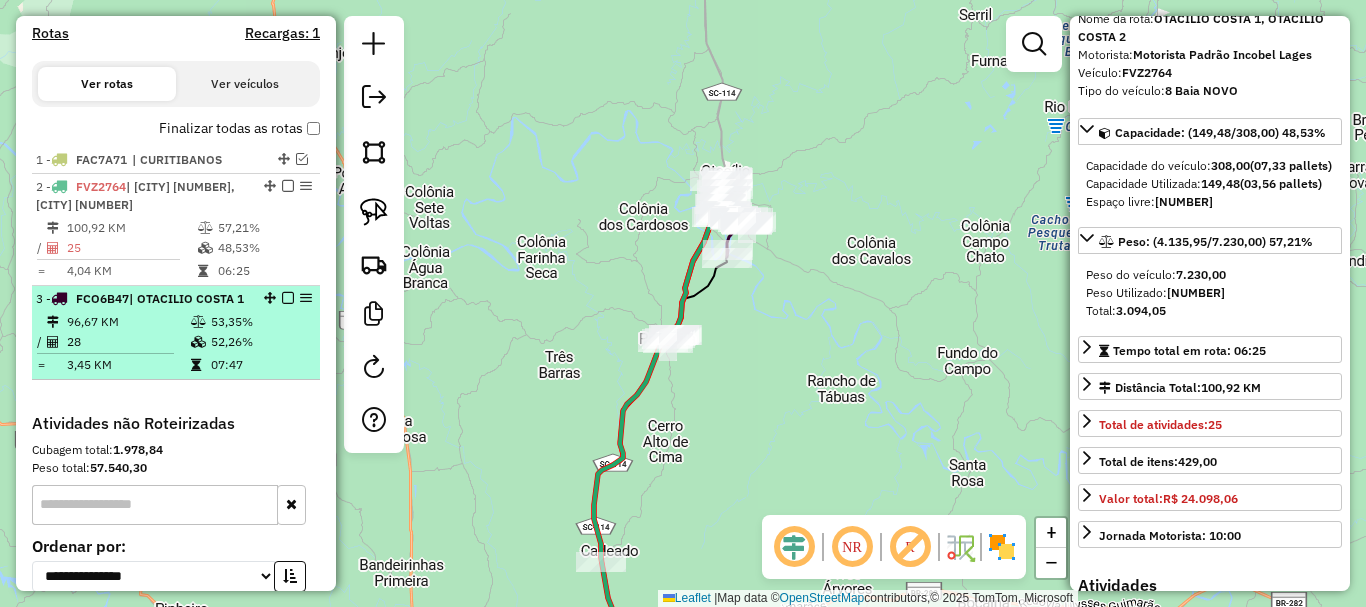 click on "| OTACILIO COSTA 1" at bounding box center [186, 298] 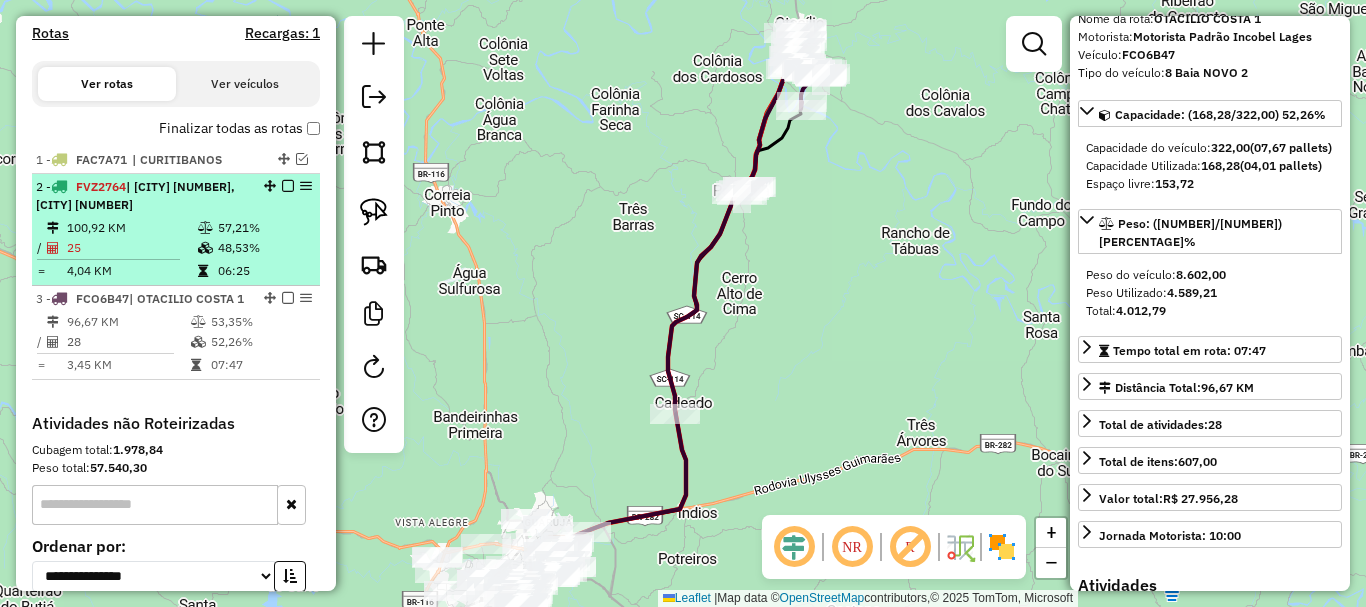 click on "100,92 KM" at bounding box center (131, 228) 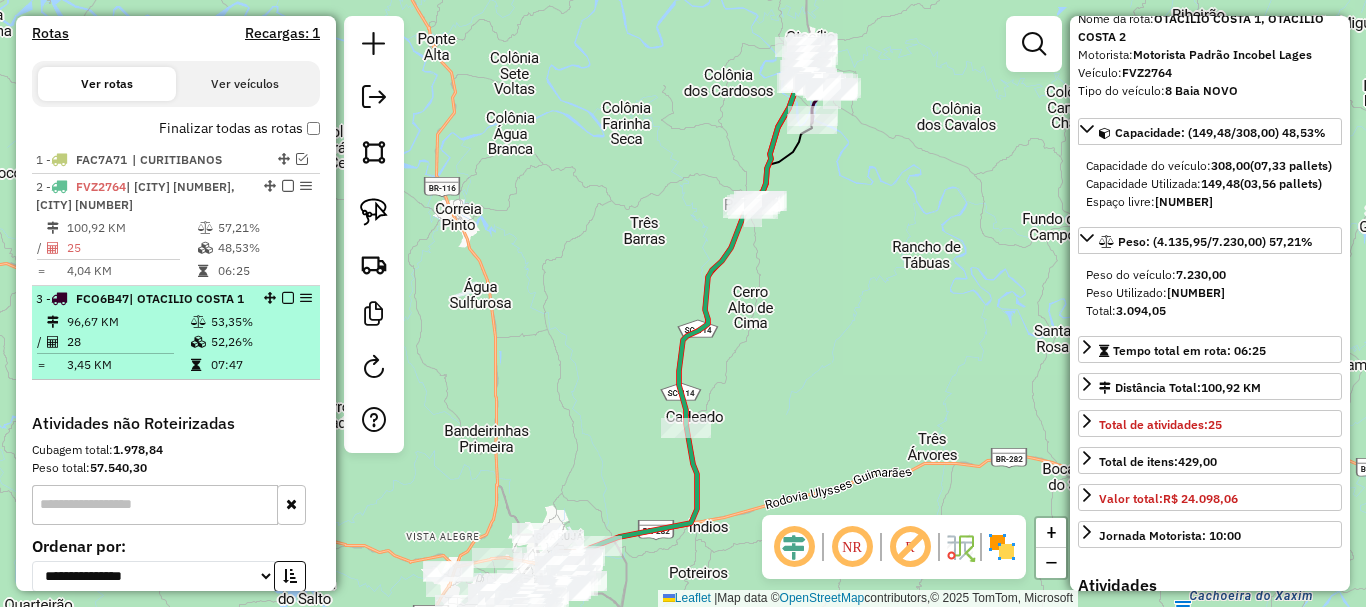 click on "[NUMBER] - [PLATE] | [NAME] [NUMBER]" at bounding box center (142, 299) 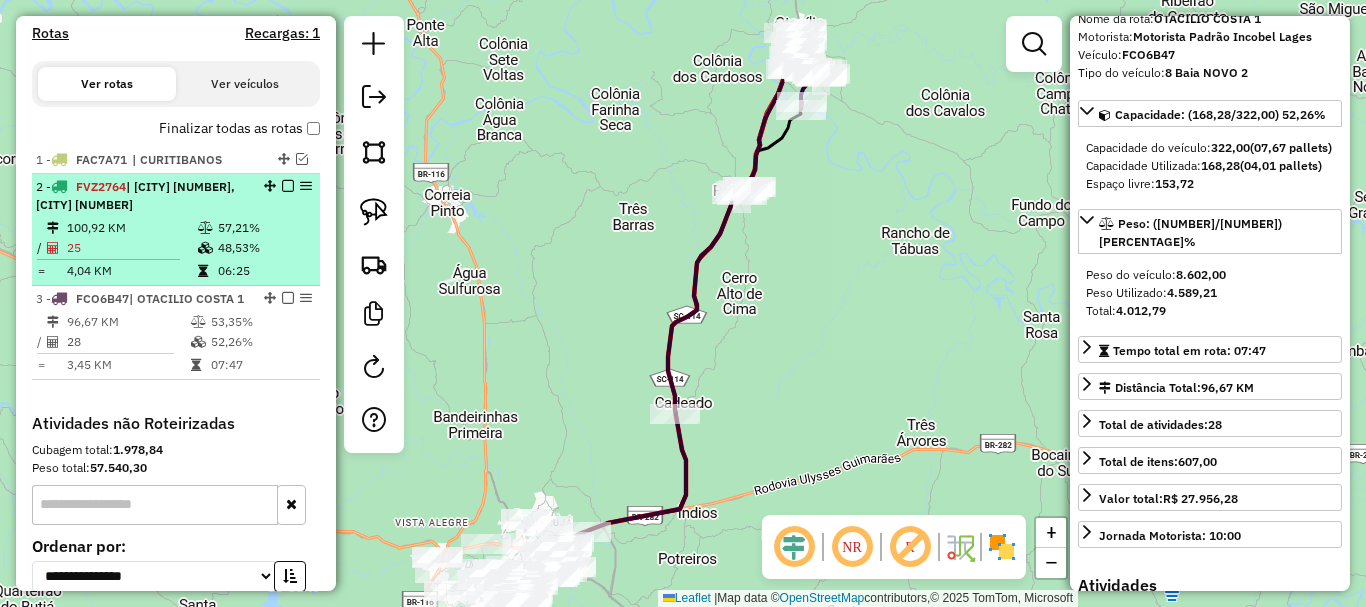 click on "[NUMBER] -       [PLATE]   | [CITY] [NUMBER] KM   [NUMBER]%  /  [NUMBER]   [NUMBER]%     =  [NUMBER] KM   [TIME]" at bounding box center [176, 230] 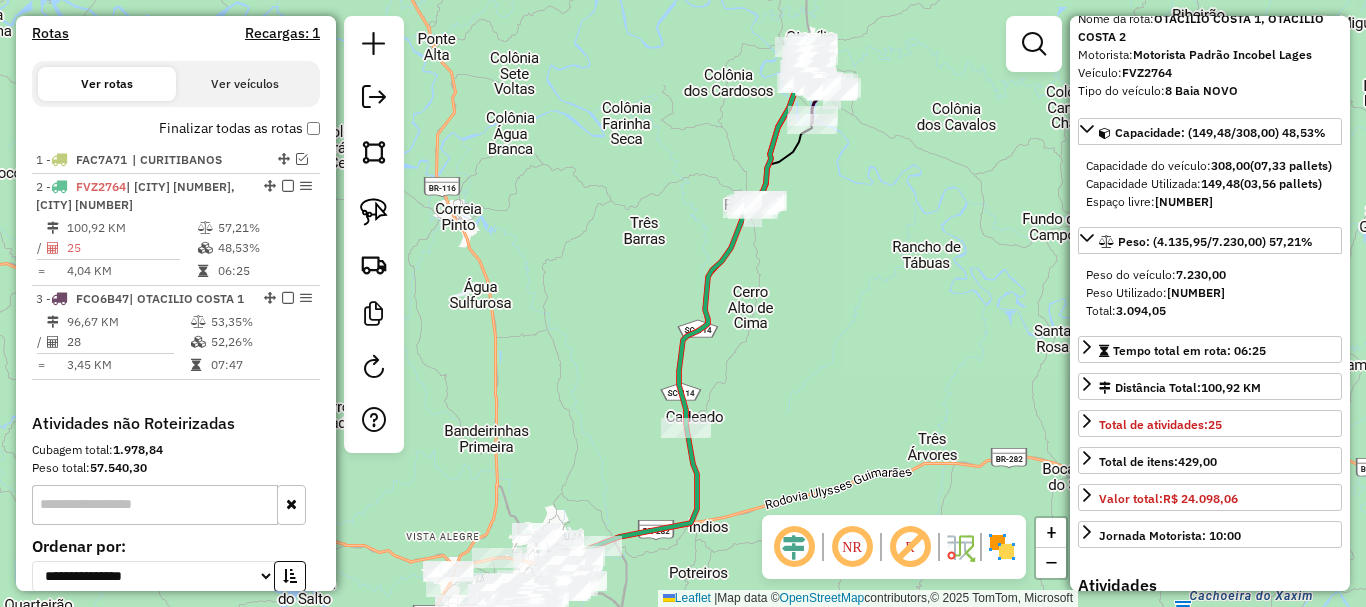 drag, startPoint x: 719, startPoint y: 137, endPoint x: 602, endPoint y: 301, distance: 201.4572 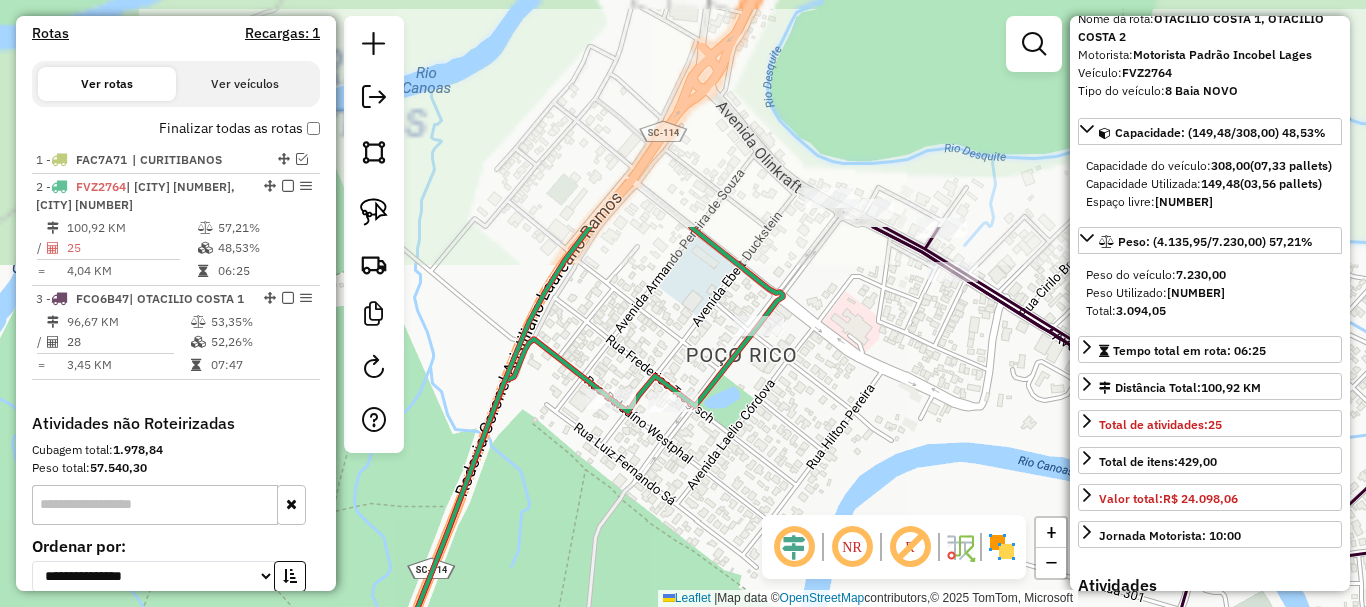 drag, startPoint x: 783, startPoint y: 325, endPoint x: 758, endPoint y: 550, distance: 226.38463 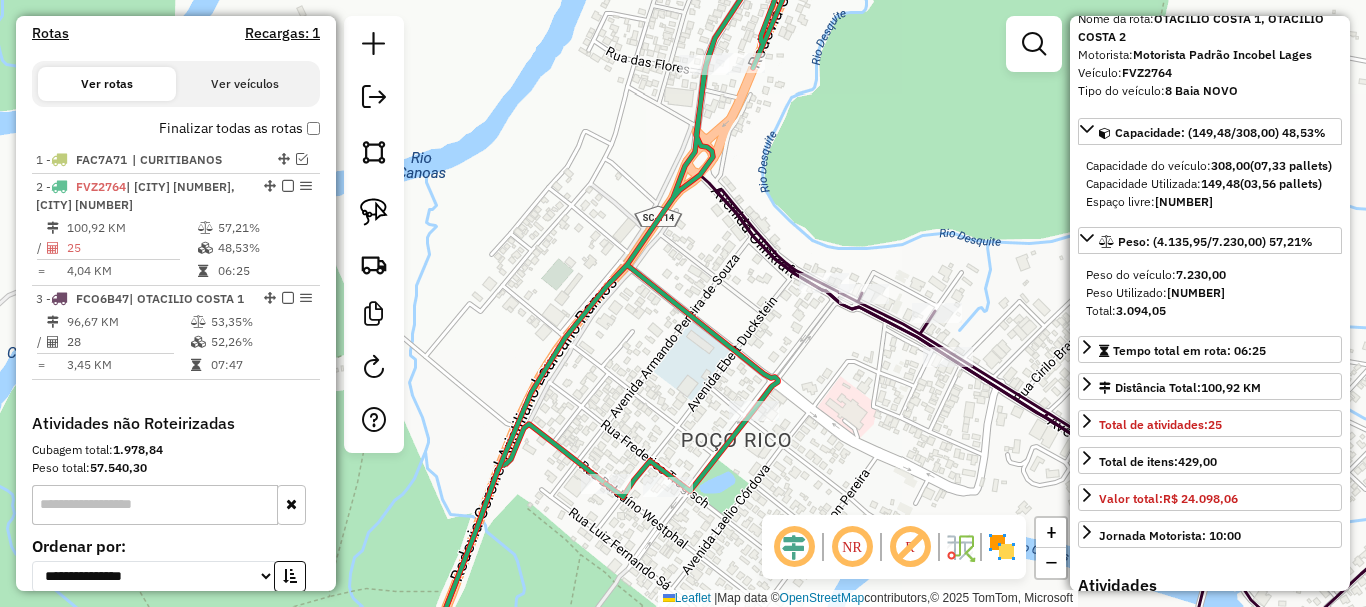 drag, startPoint x: 371, startPoint y: 216, endPoint x: 429, endPoint y: 232, distance: 60.166435 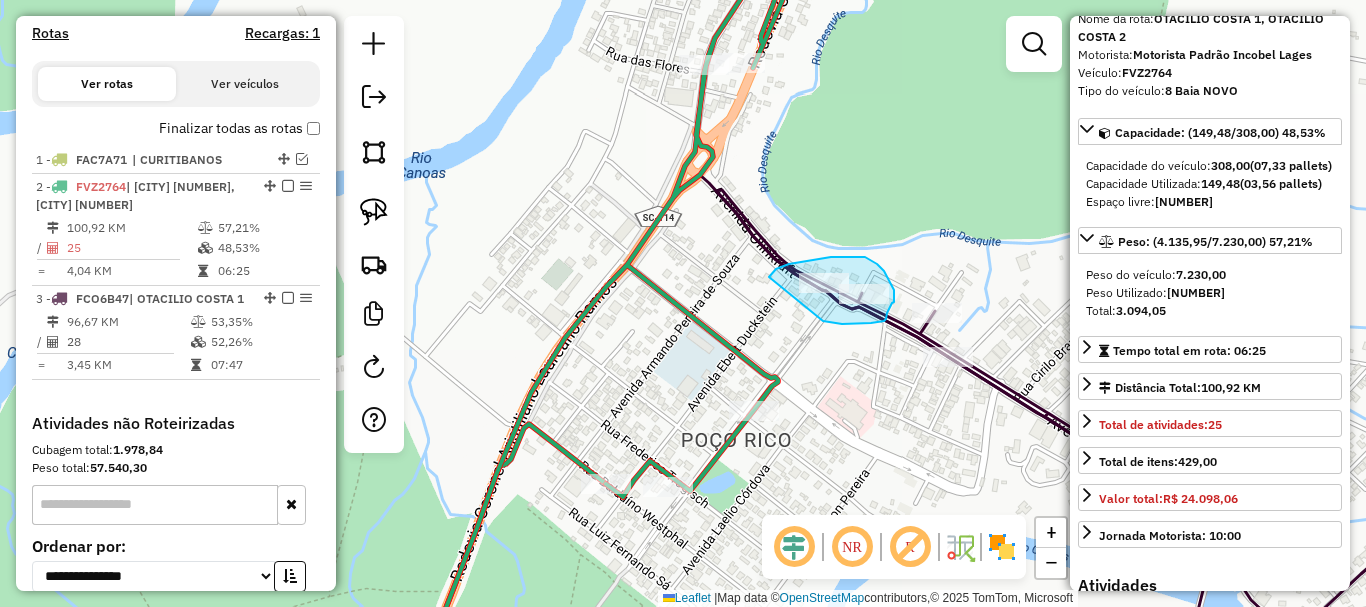 drag, startPoint x: 823, startPoint y: 321, endPoint x: 769, endPoint y: 277, distance: 69.656296 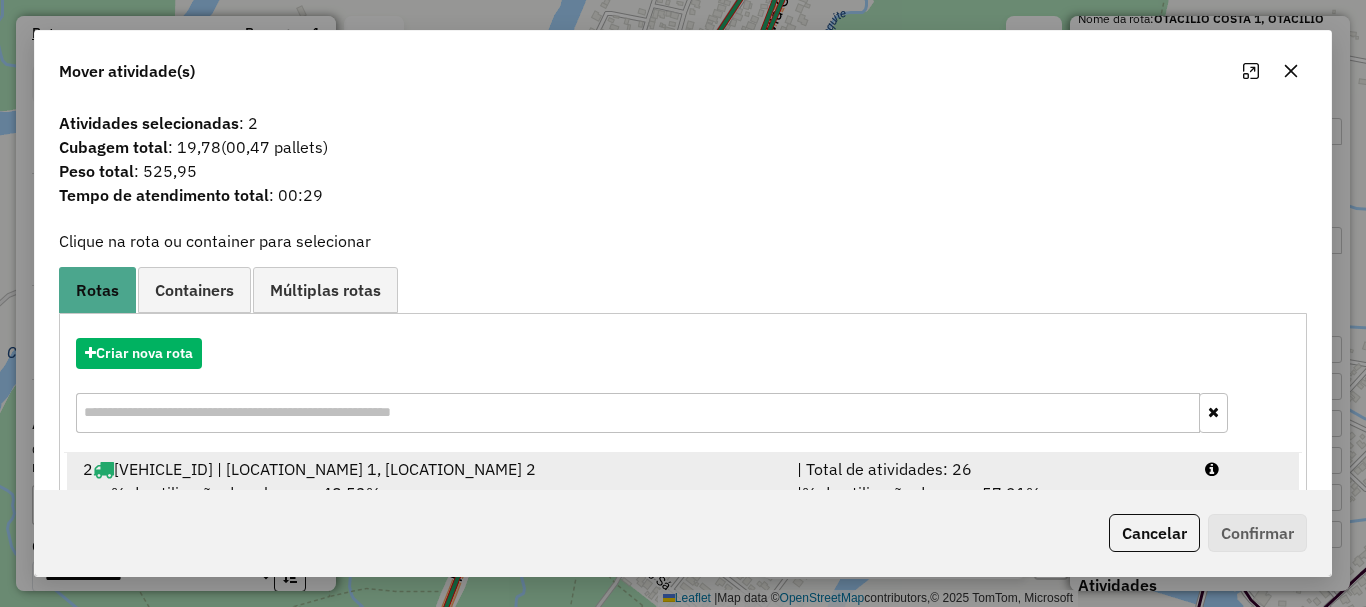 click on "[PLATE] - [NUMBER] [CITY] [NUMBER], [CITY] [NUMBER]" at bounding box center [428, 469] 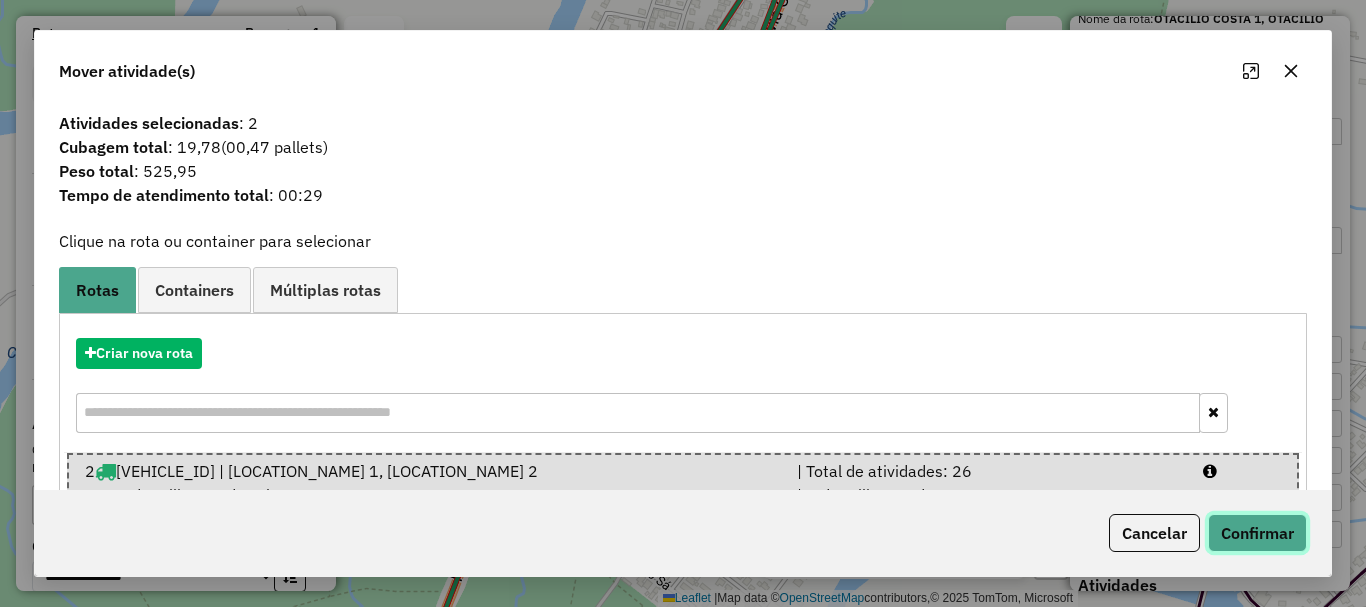 click on "Confirmar" 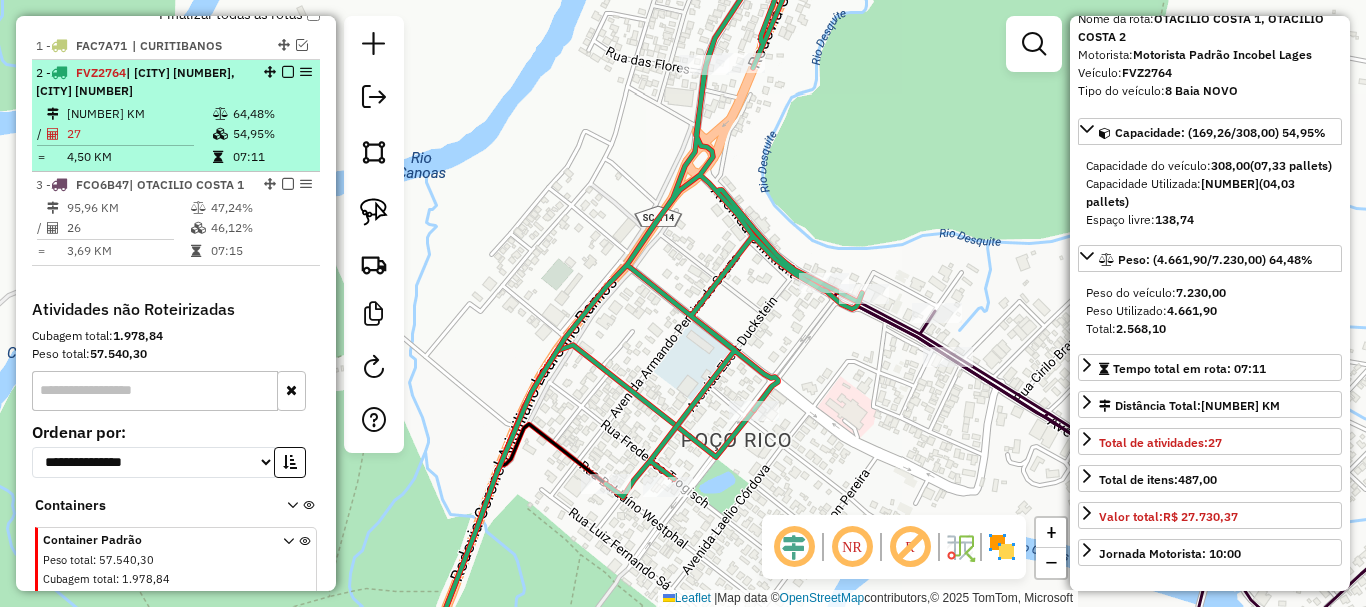 scroll, scrollTop: 677, scrollLeft: 0, axis: vertical 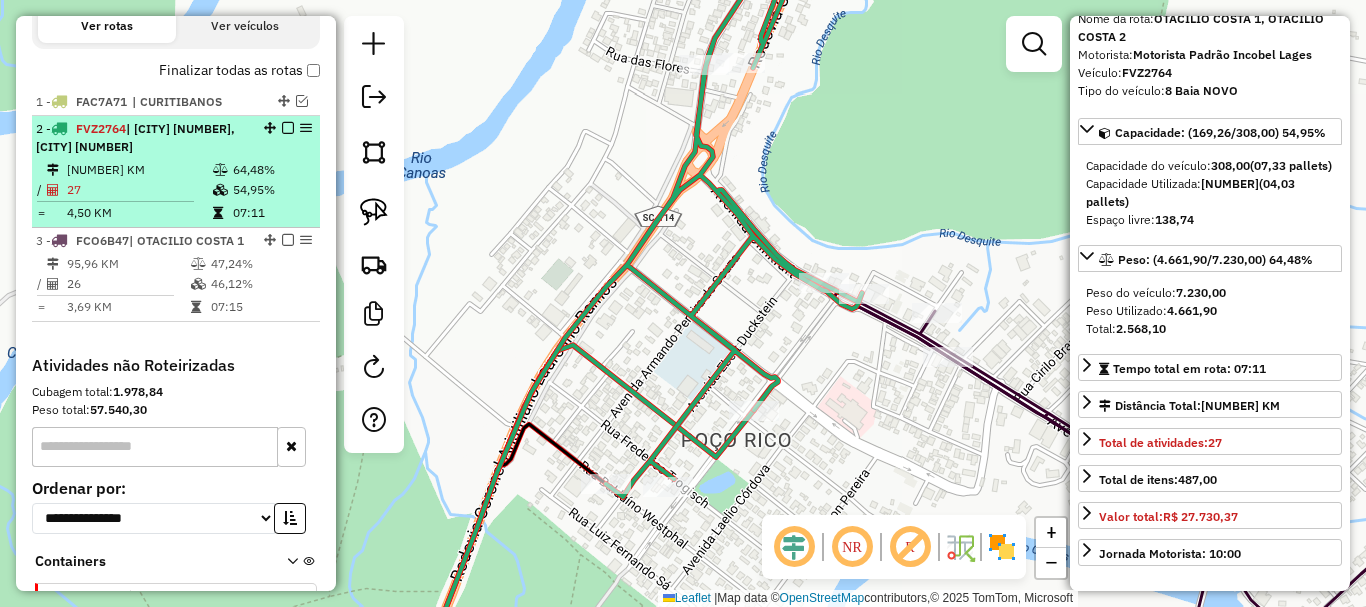 click on "[NUMBER]  [VEHICLE_ID]   | [LOCATION_NAME] 1, [LOCATION_NAME] 2" at bounding box center (142, 138) 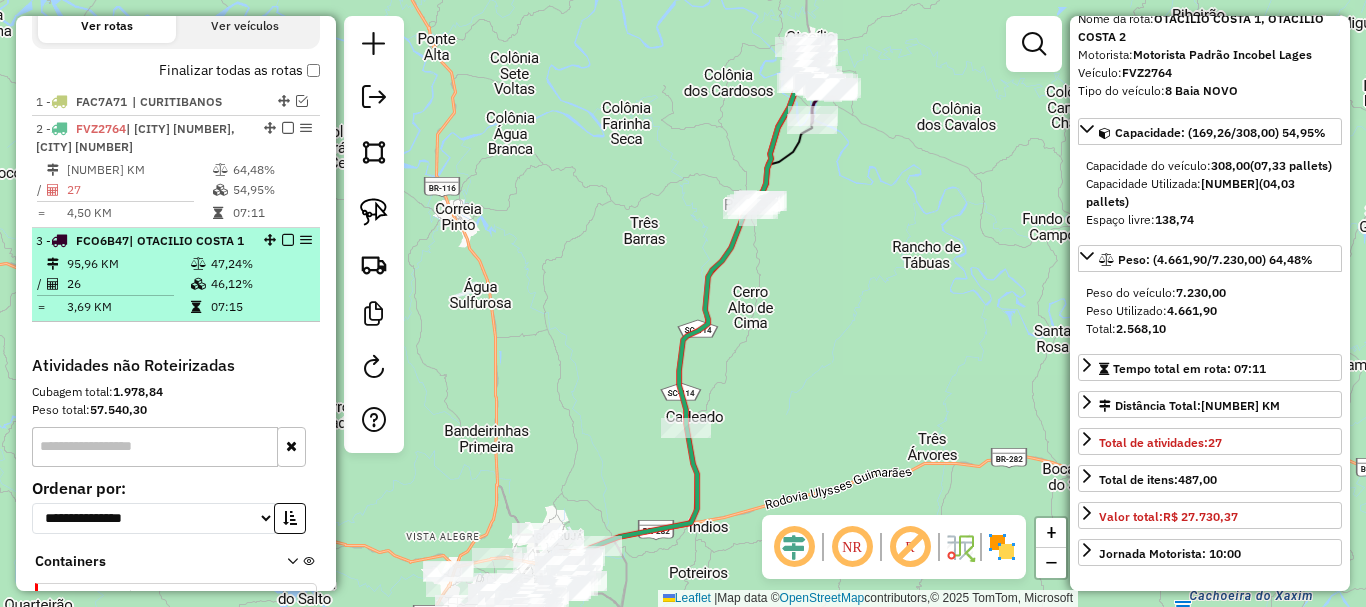 click on "[NUMBER] - [PLATE] | [NAME] [NUMBER]" at bounding box center [142, 241] 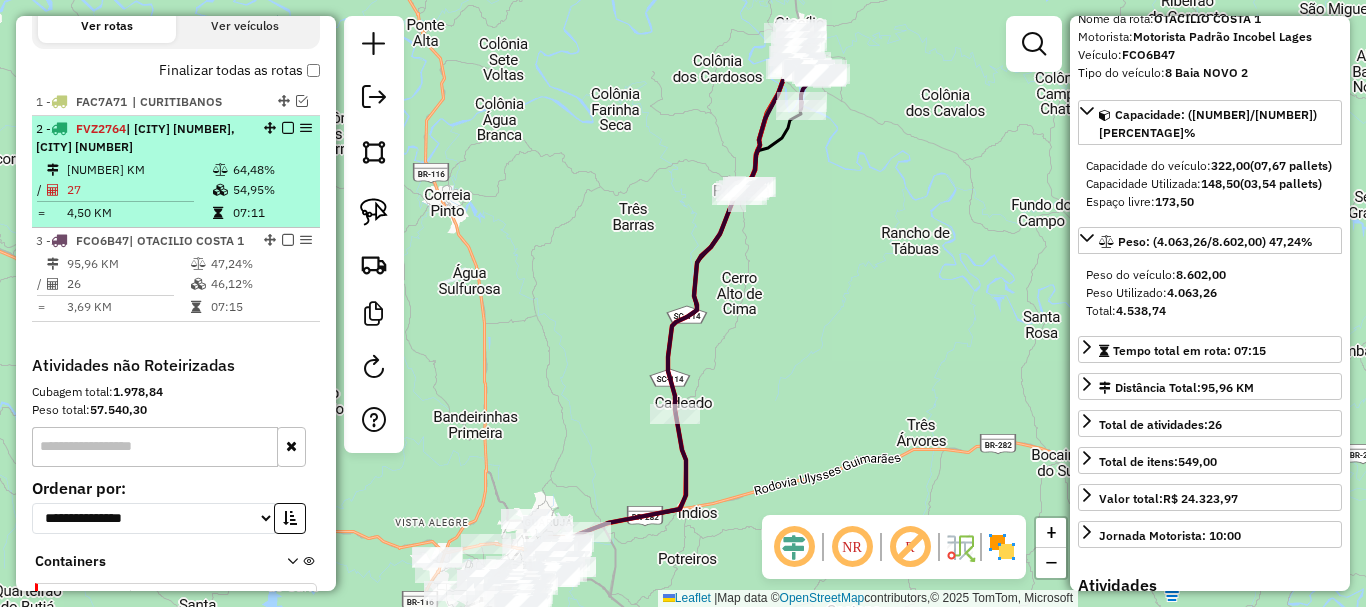 click at bounding box center [282, 128] 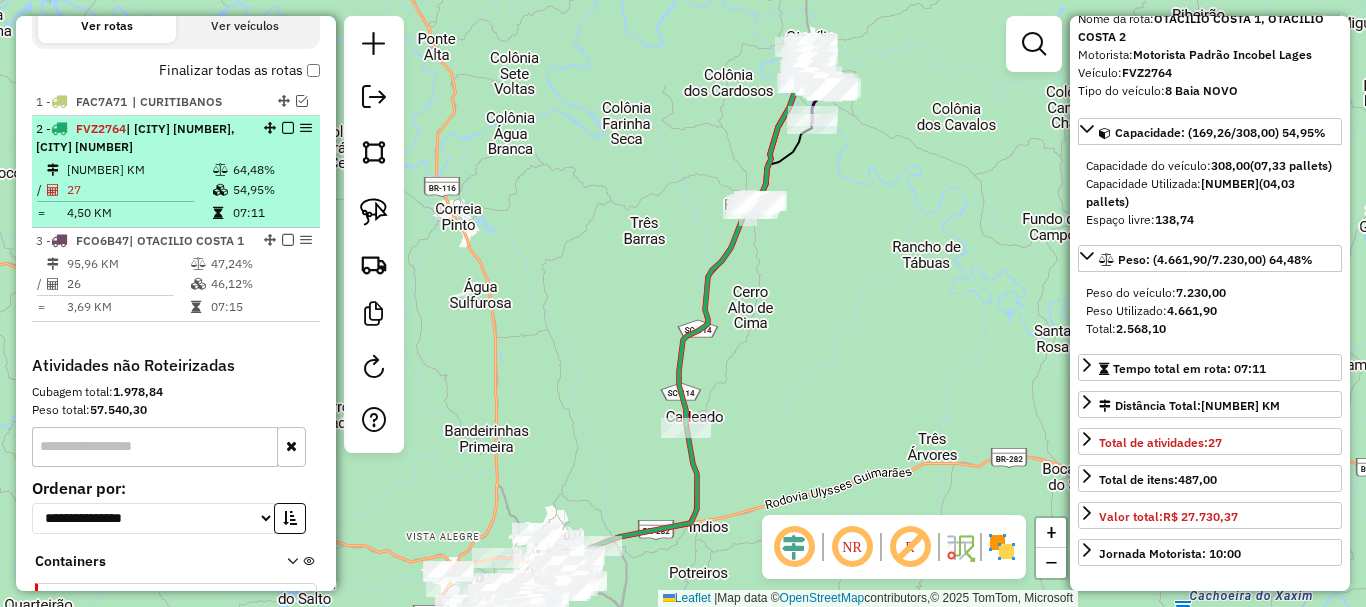 click at bounding box center [288, 128] 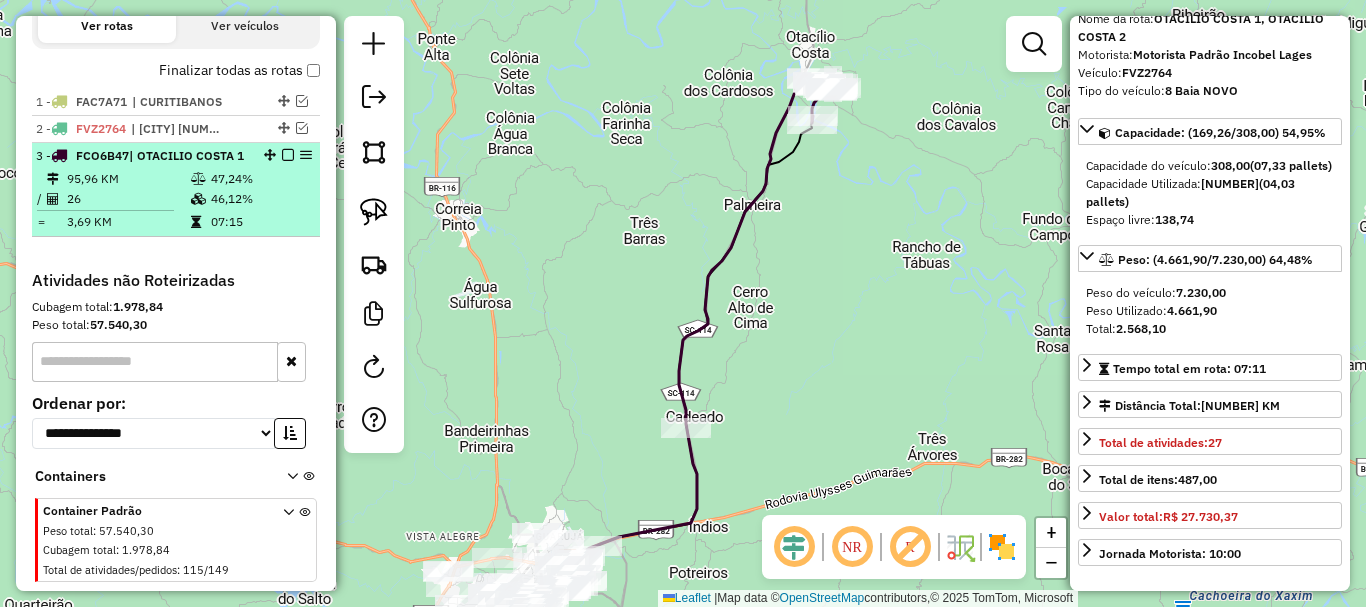 click at bounding box center (288, 155) 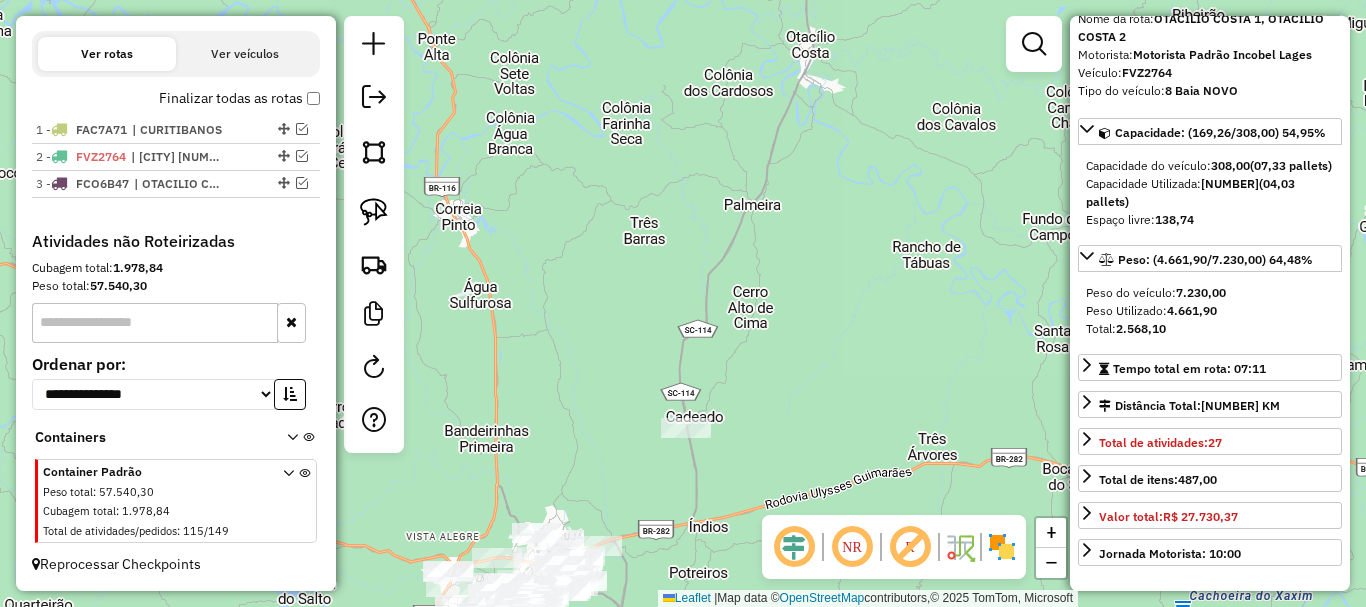 scroll, scrollTop: 649, scrollLeft: 0, axis: vertical 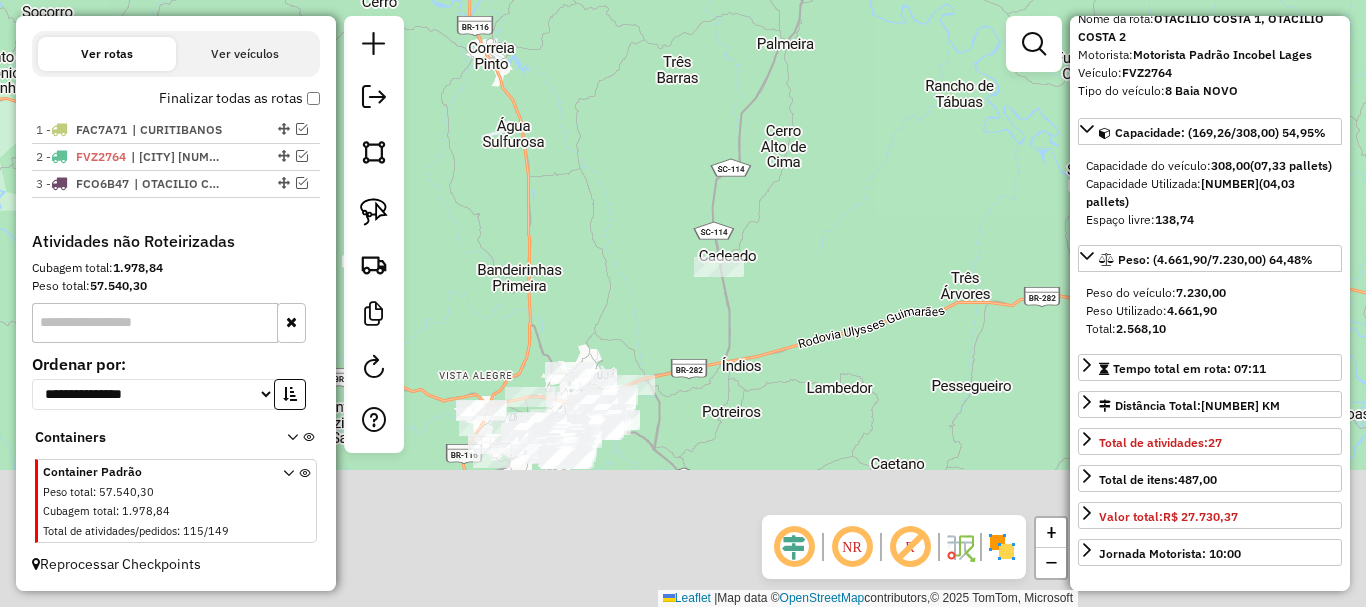 drag, startPoint x: 730, startPoint y: 282, endPoint x: 749, endPoint y: 138, distance: 145.24806 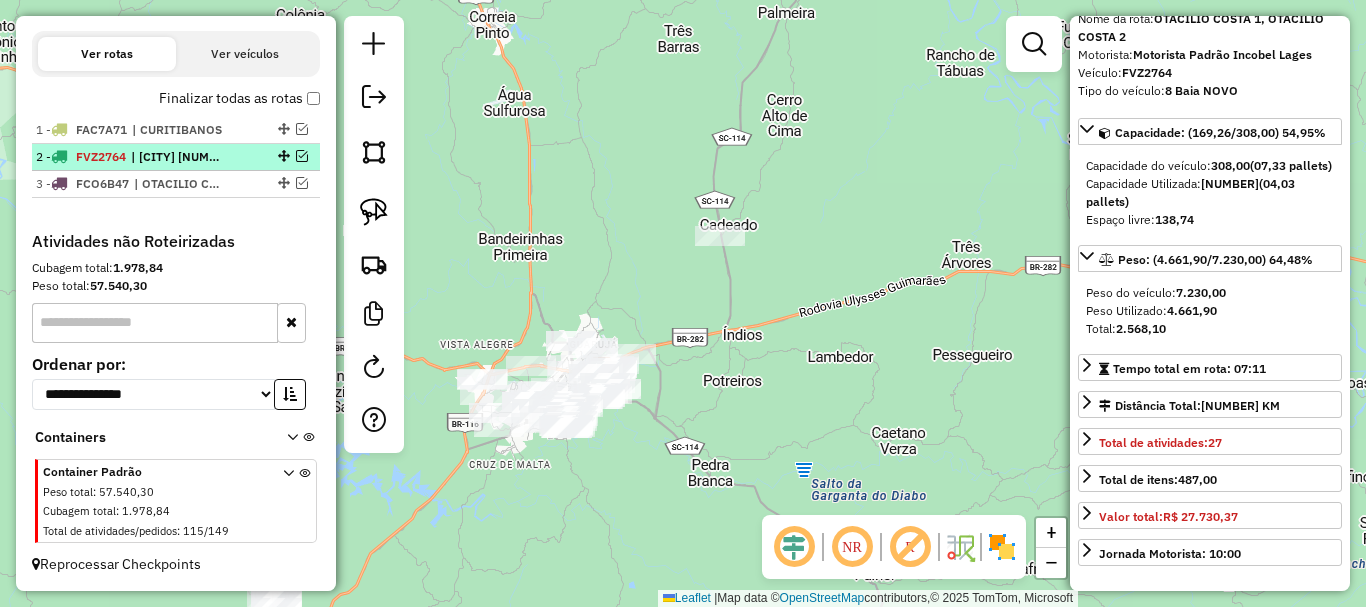 click at bounding box center (302, 156) 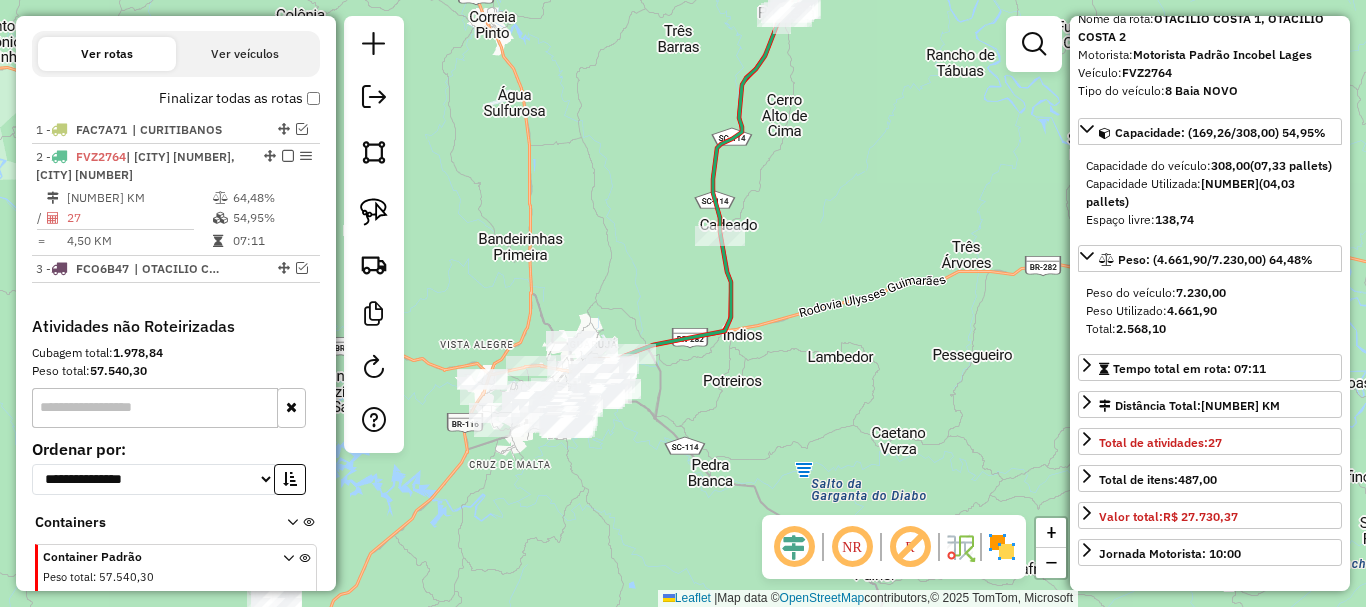 scroll, scrollTop: 677, scrollLeft: 0, axis: vertical 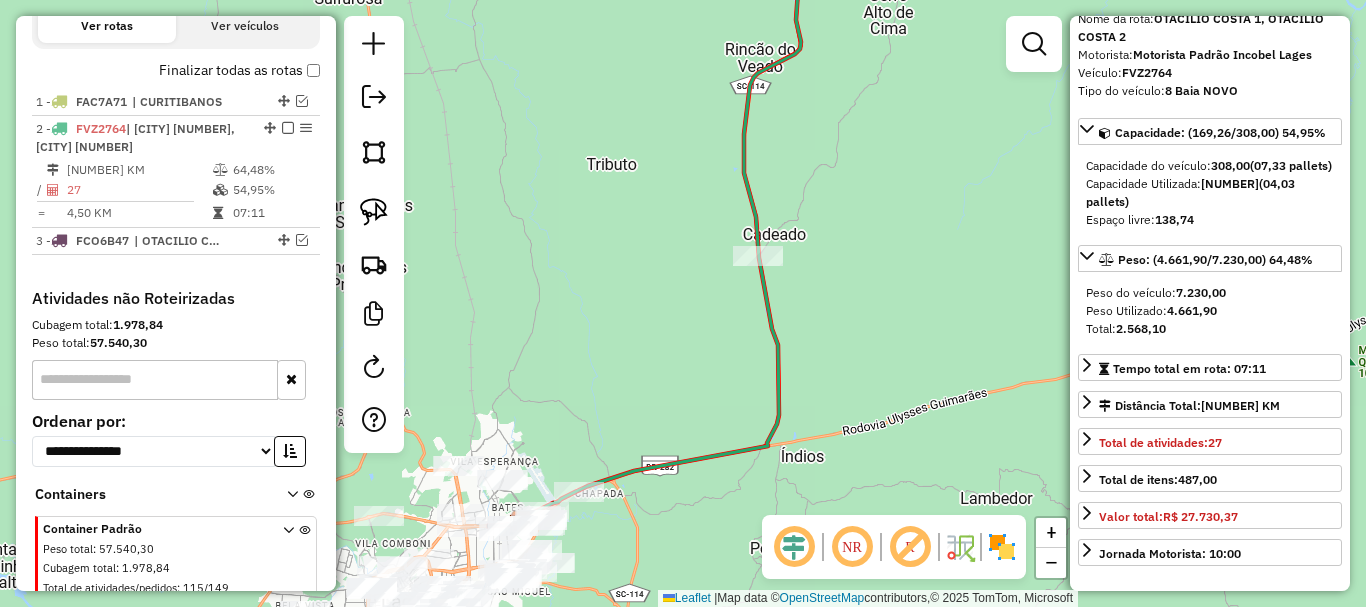 drag, startPoint x: 370, startPoint y: 212, endPoint x: 438, endPoint y: 237, distance: 72.44998 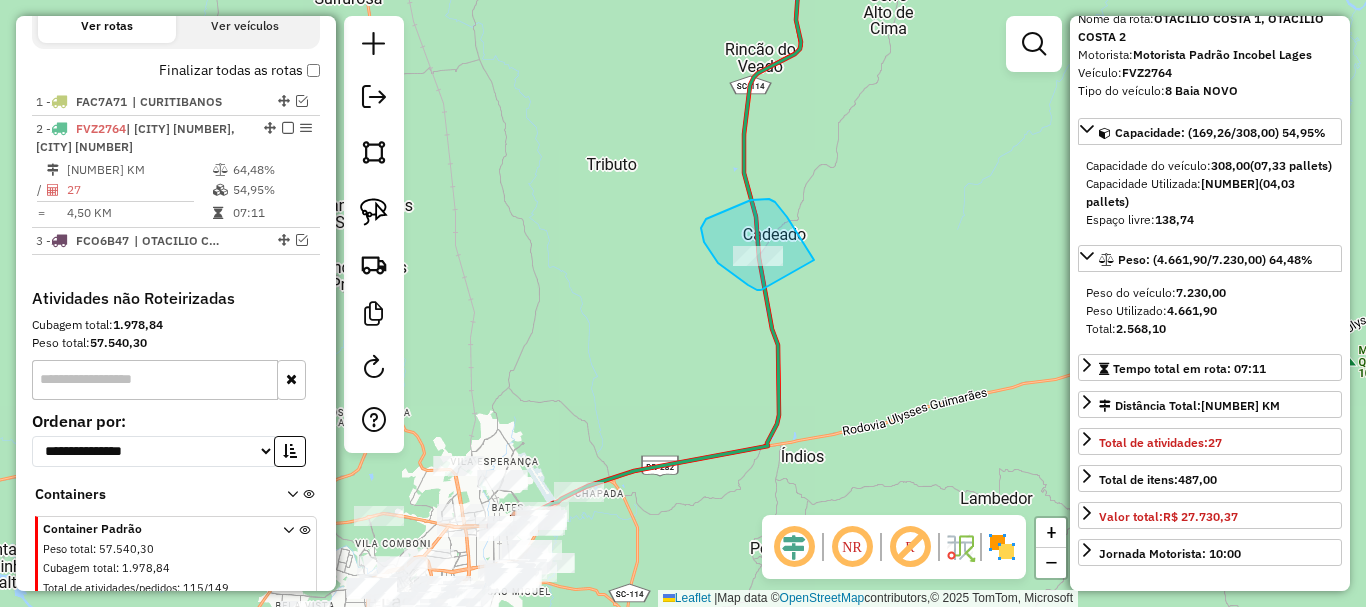 drag, startPoint x: 757, startPoint y: 290, endPoint x: 812, endPoint y: 265, distance: 60.41523 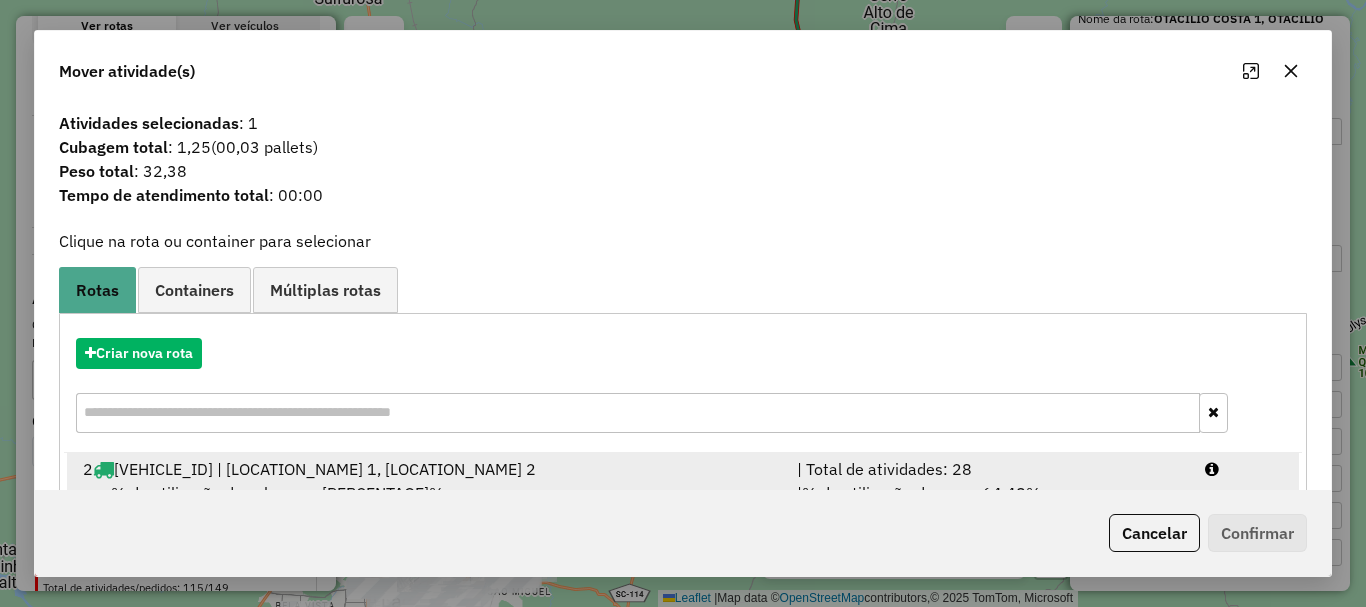 click on "[PLATE] - [NUMBER] [CITY] [NUMBER], [CITY] [NUMBER]" at bounding box center (428, 469) 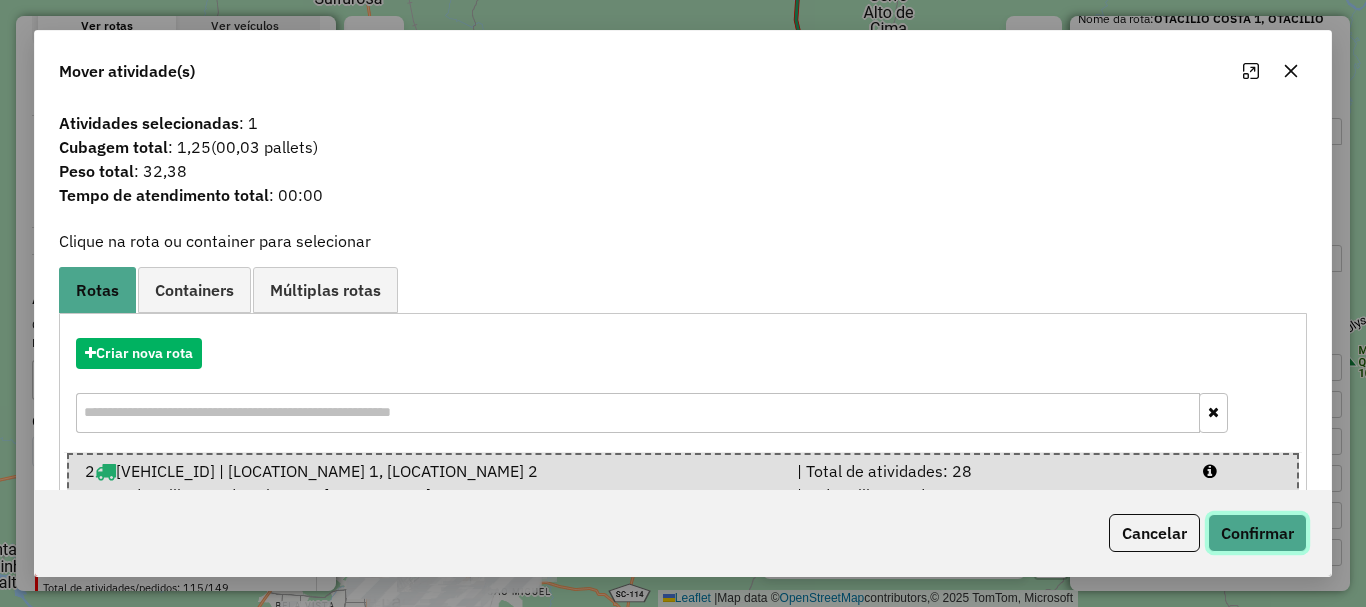 click on "Confirmar" 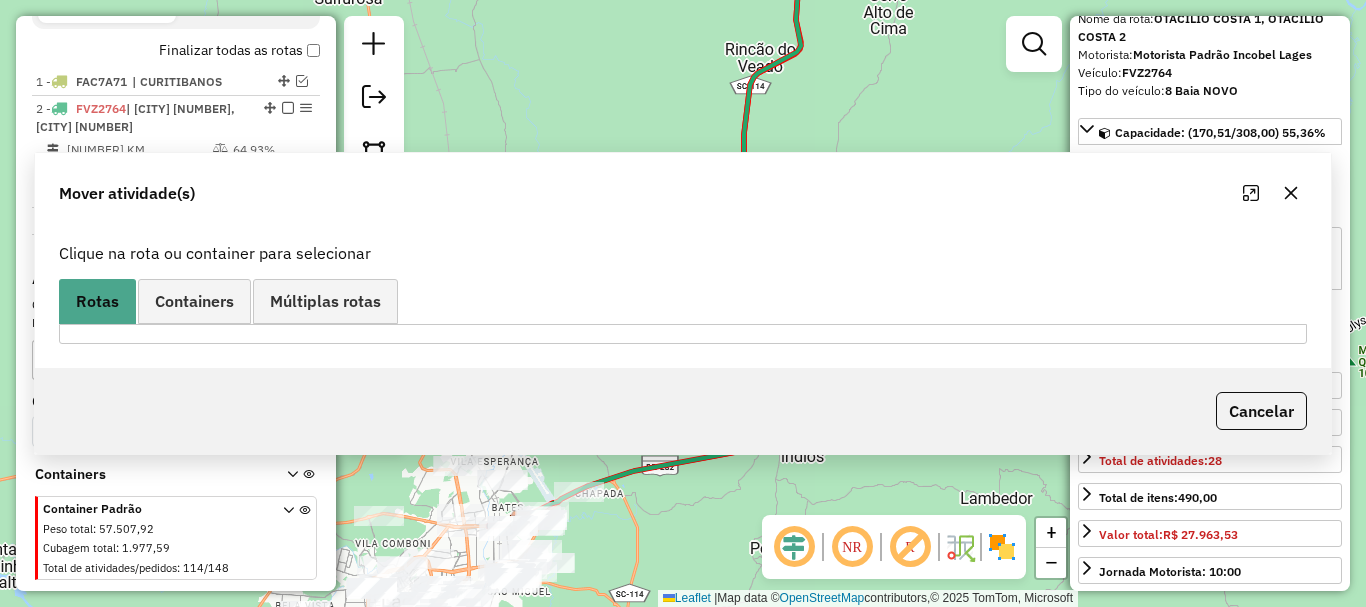 scroll, scrollTop: 734, scrollLeft: 0, axis: vertical 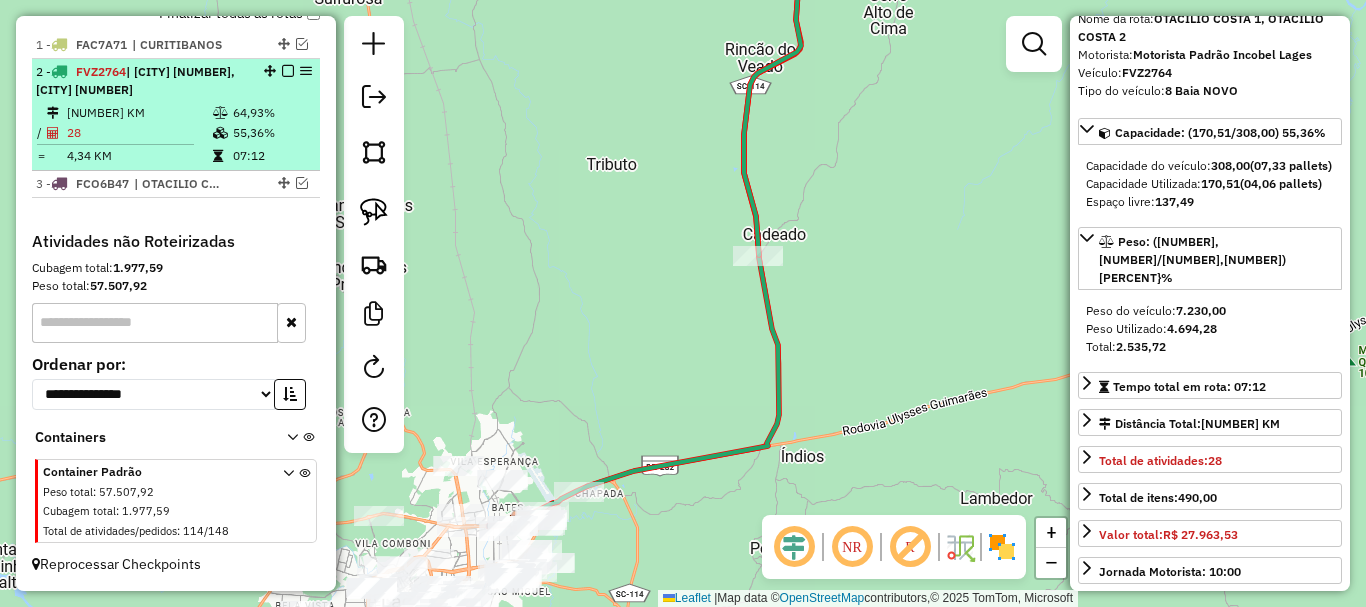 click at bounding box center (288, 71) 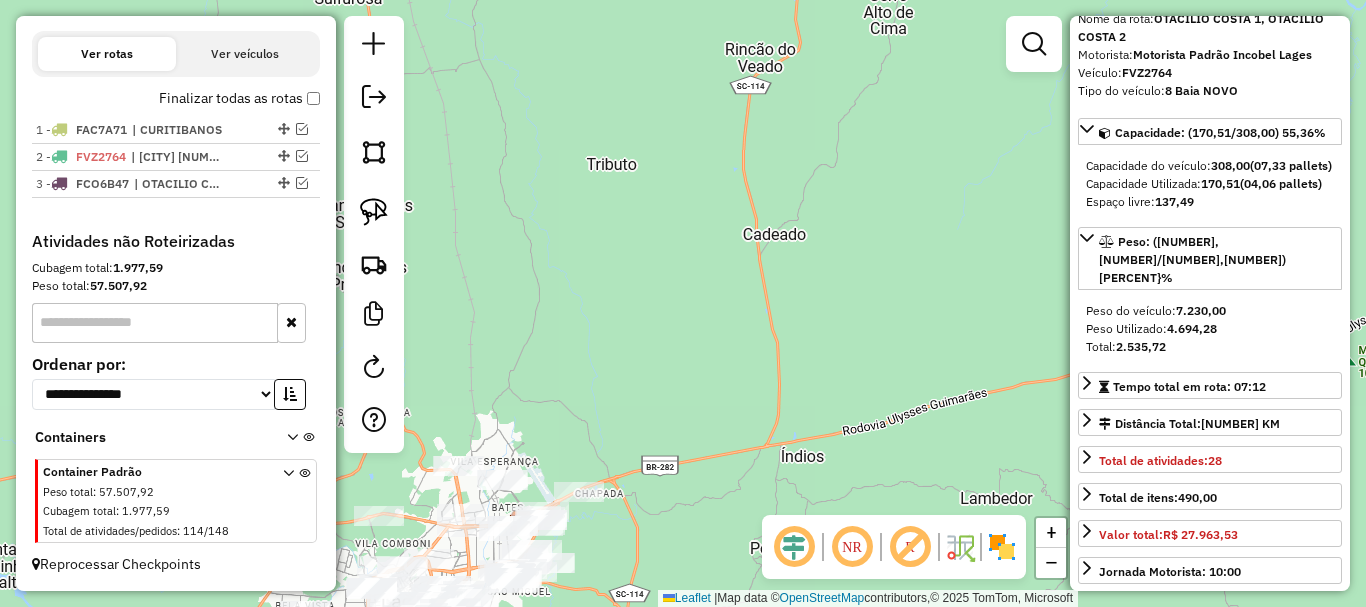 scroll, scrollTop: 649, scrollLeft: 0, axis: vertical 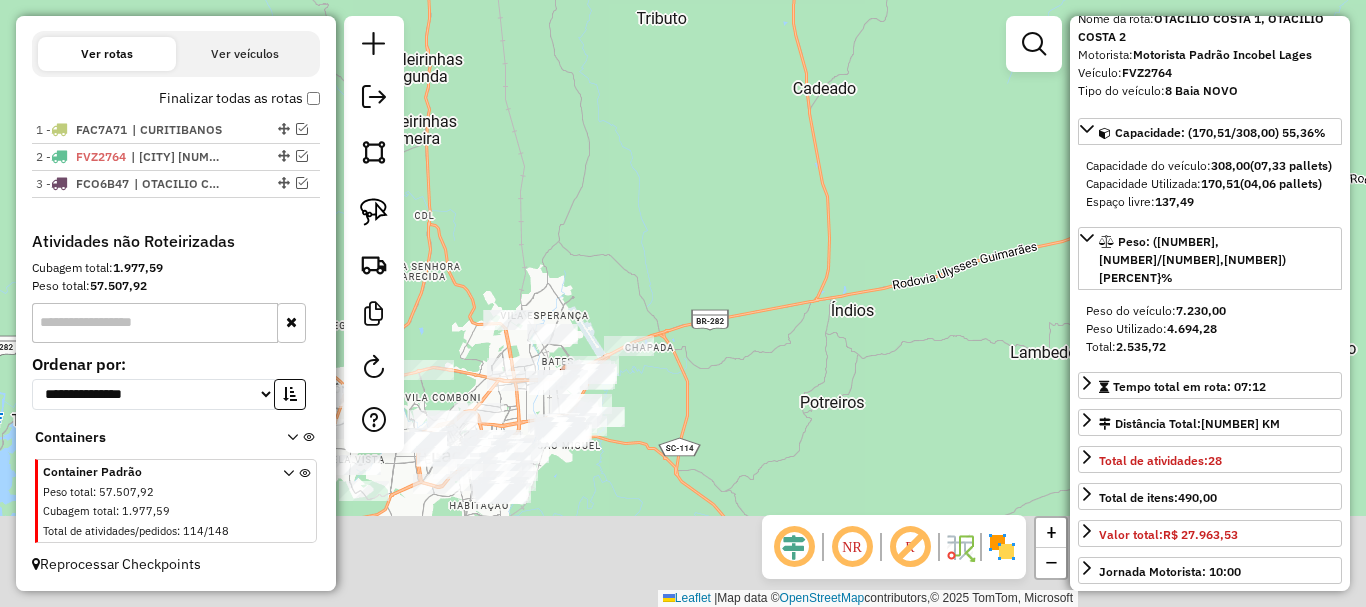 drag, startPoint x: 654, startPoint y: 193, endPoint x: 680, endPoint y: 156, distance: 45.221676 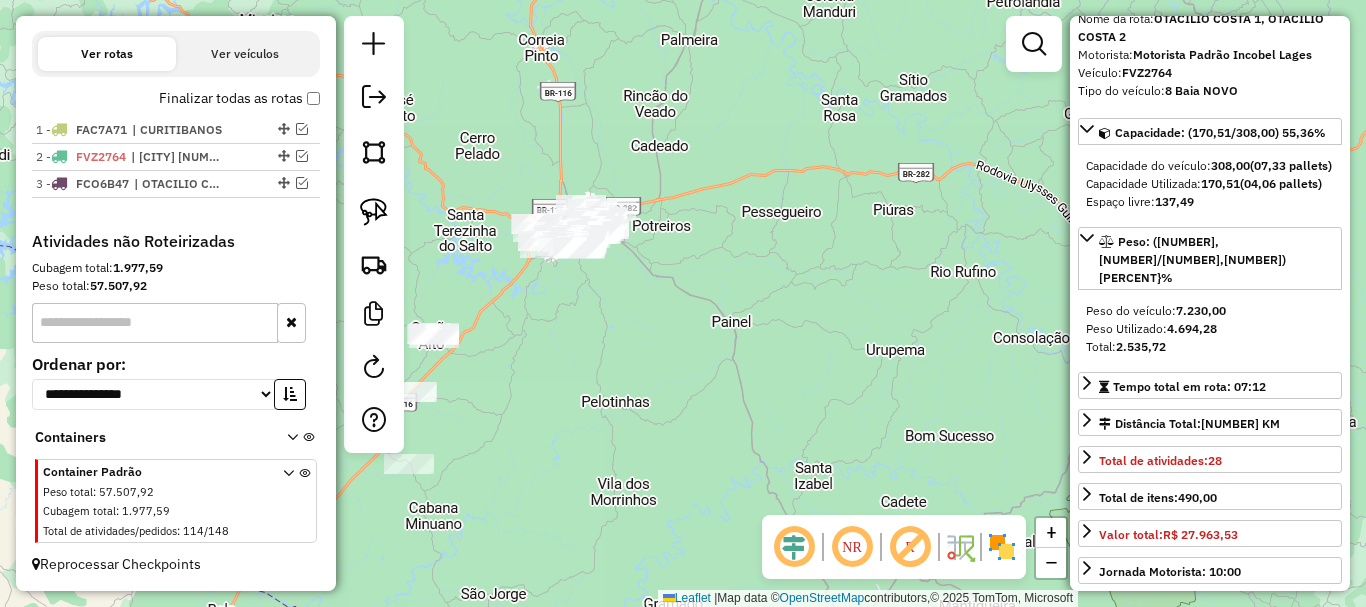 drag, startPoint x: 887, startPoint y: 419, endPoint x: 841, endPoint y: 181, distance: 242.40462 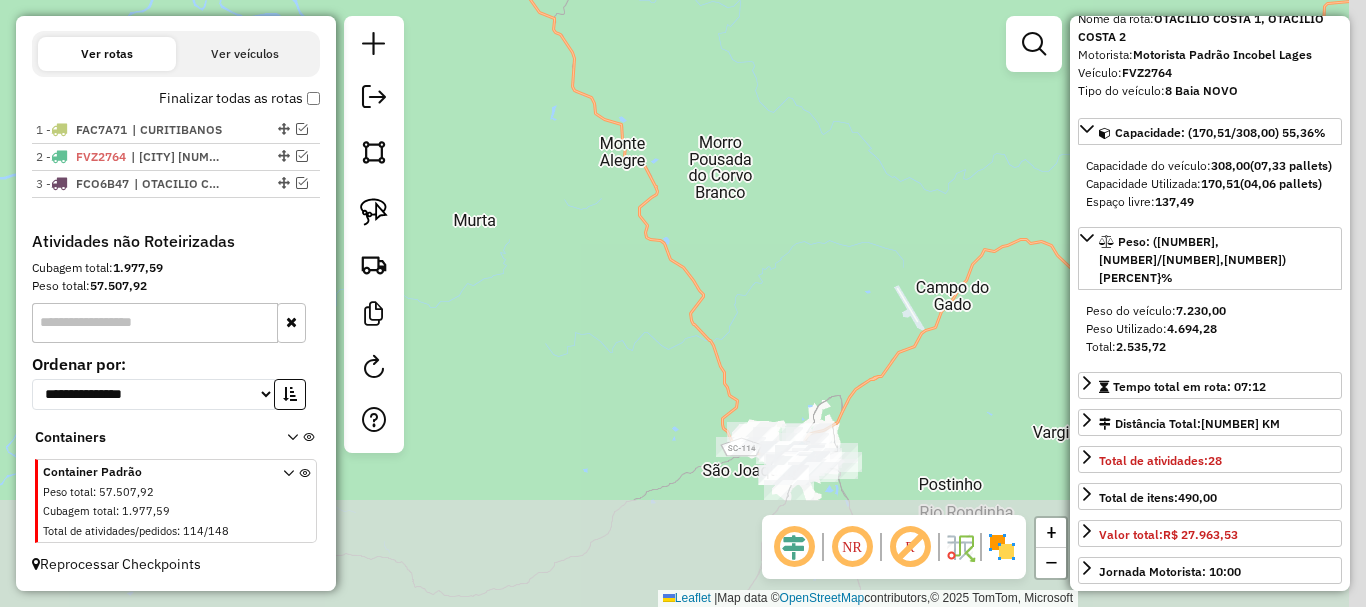 drag, startPoint x: 860, startPoint y: 438, endPoint x: 749, endPoint y: 65, distance: 389.16577 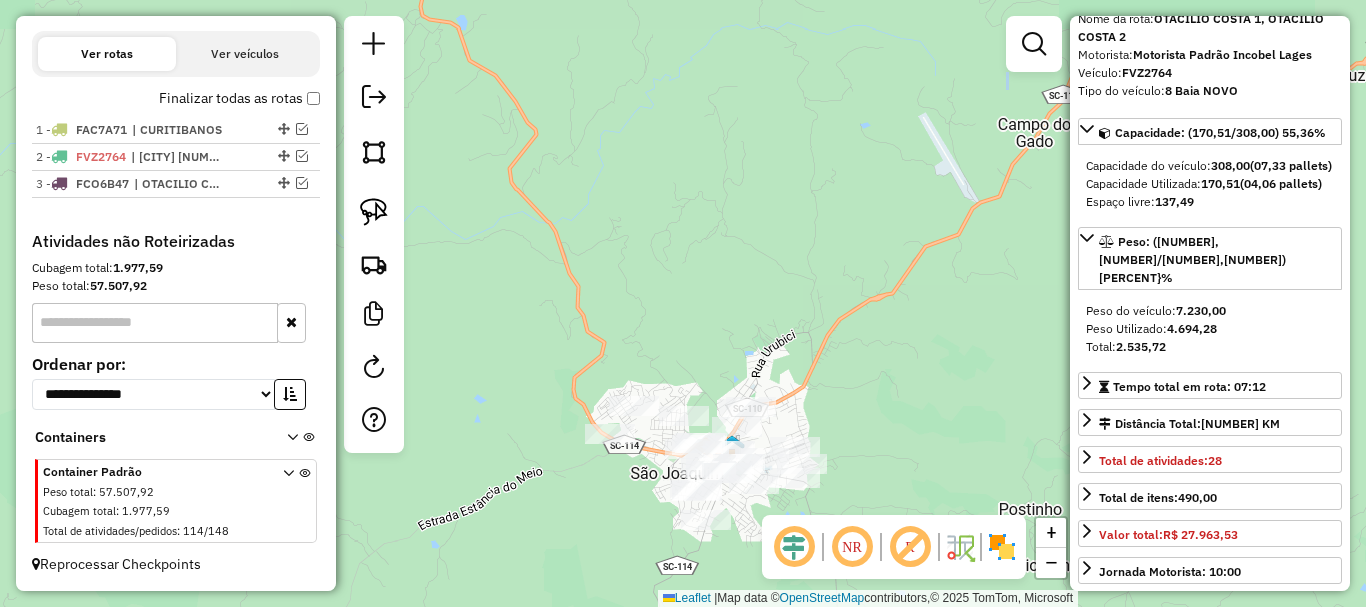 drag, startPoint x: 791, startPoint y: 295, endPoint x: 756, endPoint y: 144, distance: 155.00322 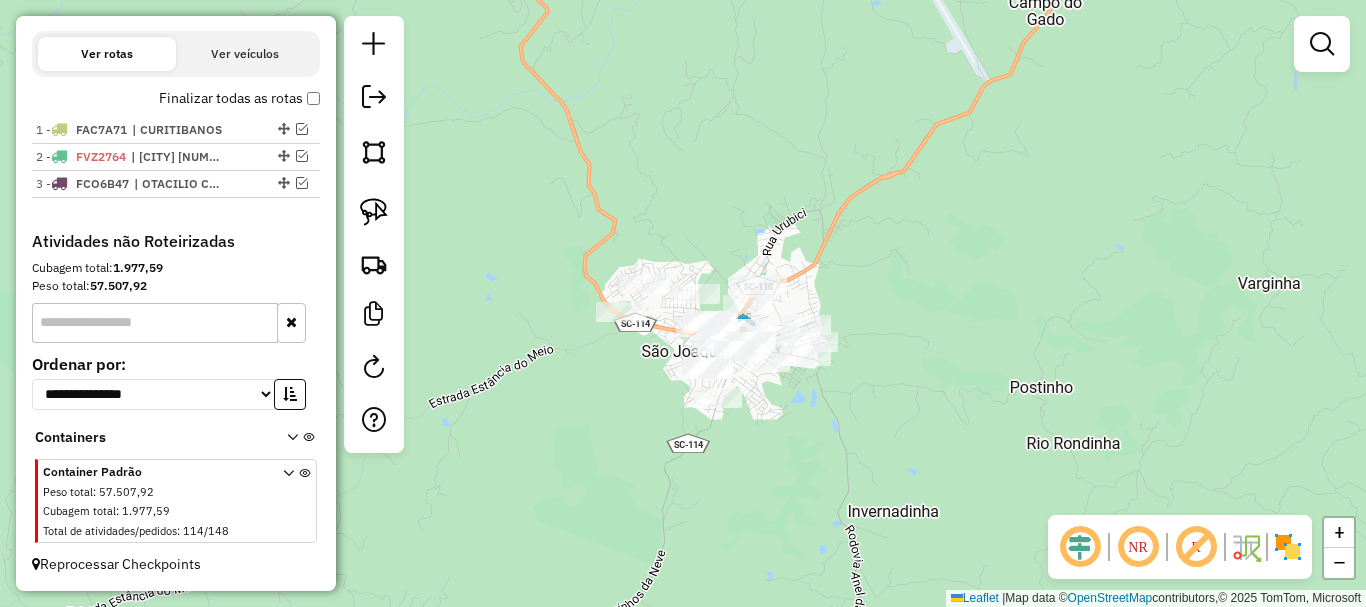 drag, startPoint x: 737, startPoint y: 133, endPoint x: 736, endPoint y: 64, distance: 69.00725 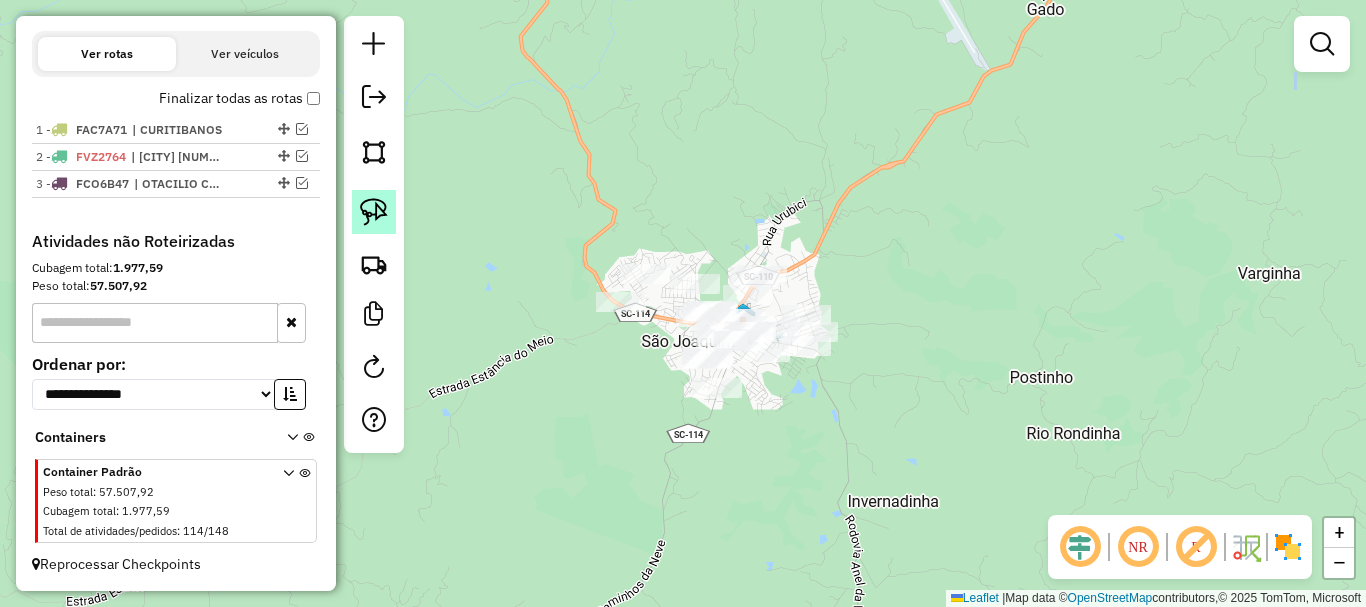 click 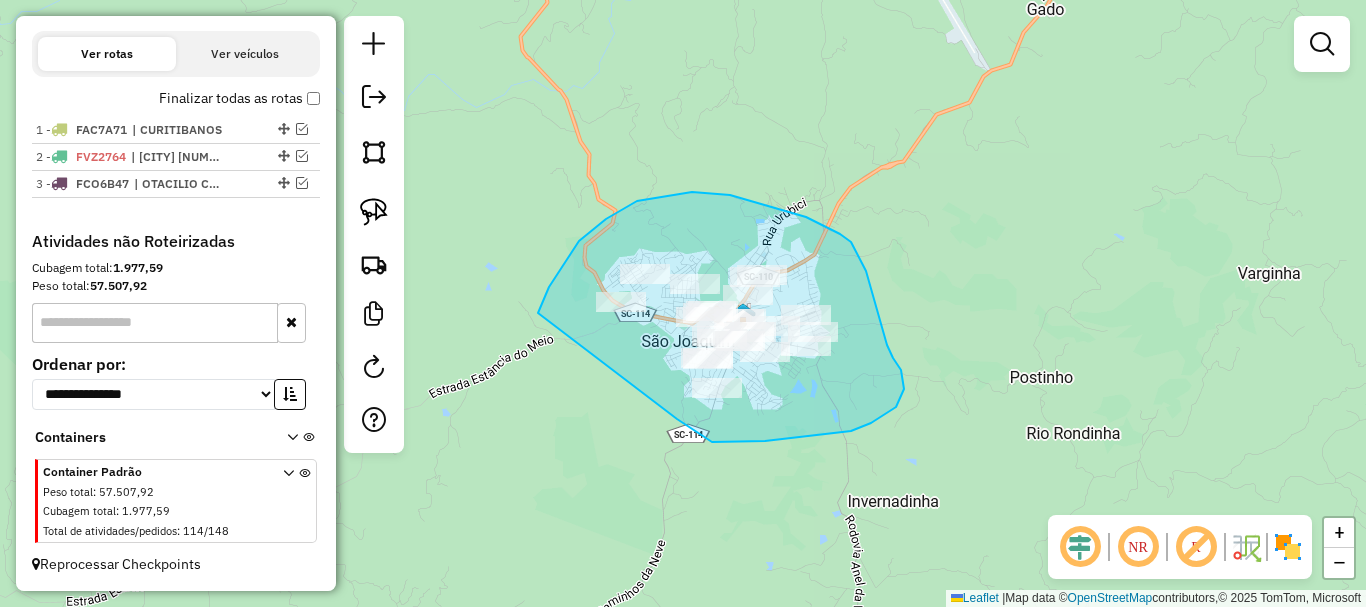 drag, startPoint x: 551, startPoint y: 284, endPoint x: 675, endPoint y: 414, distance: 179.65523 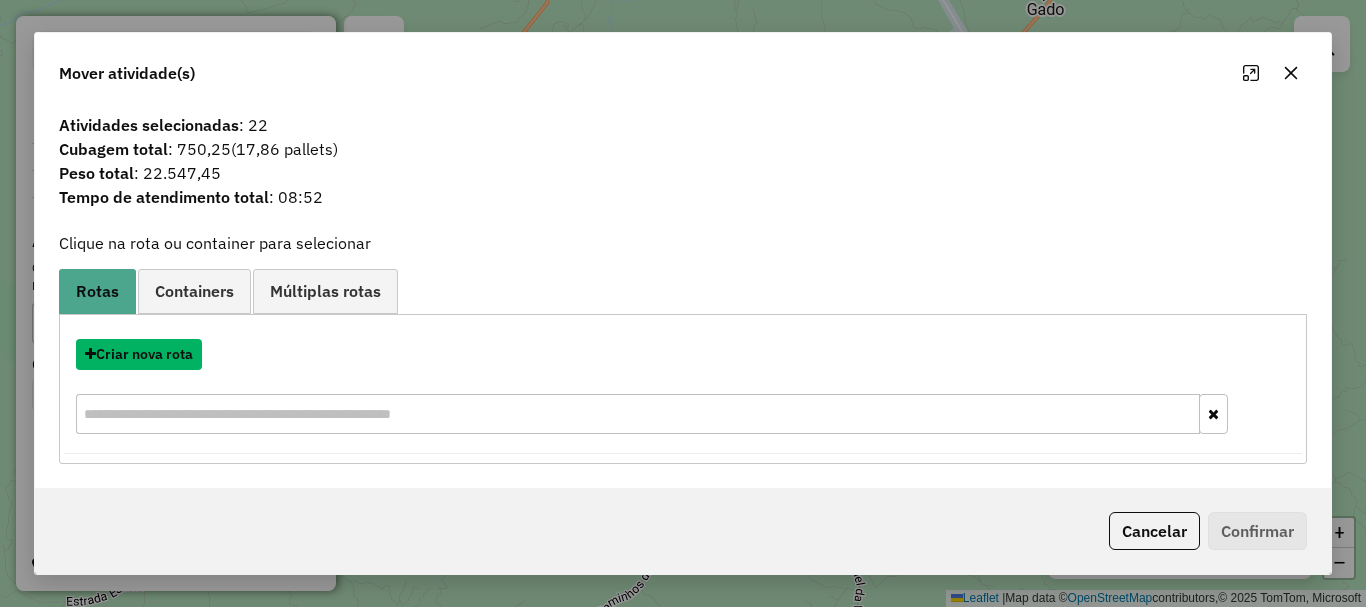 click on "Criar nova rota" at bounding box center [139, 354] 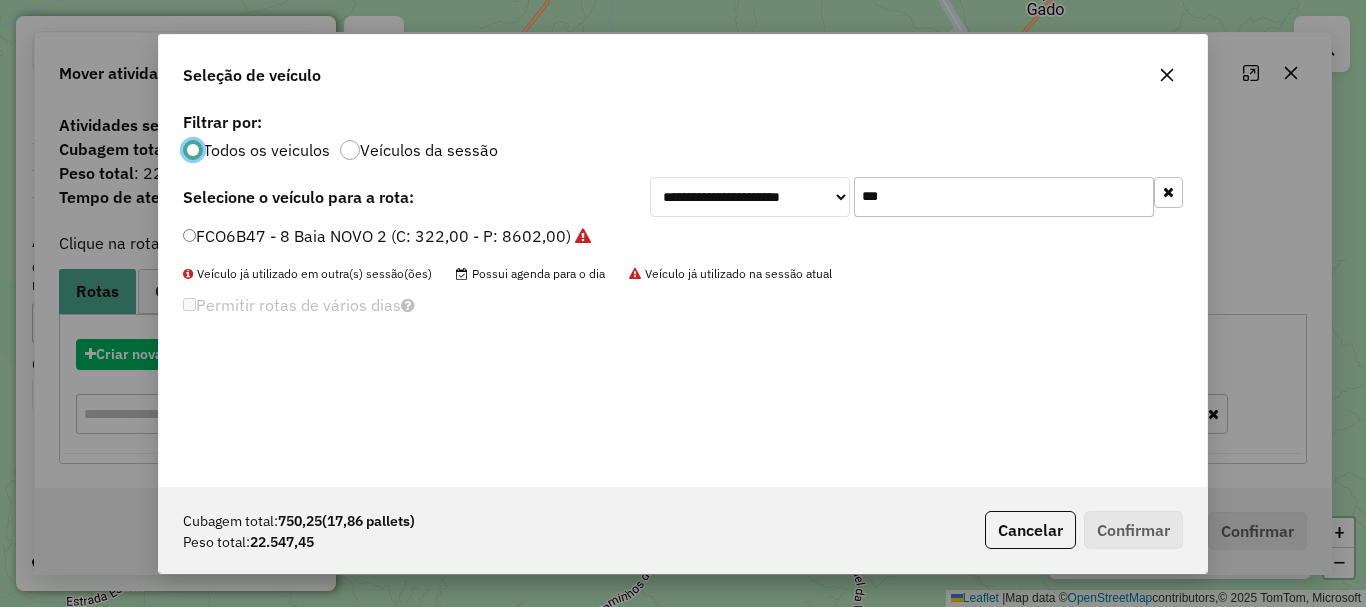 scroll, scrollTop: 11, scrollLeft: 6, axis: both 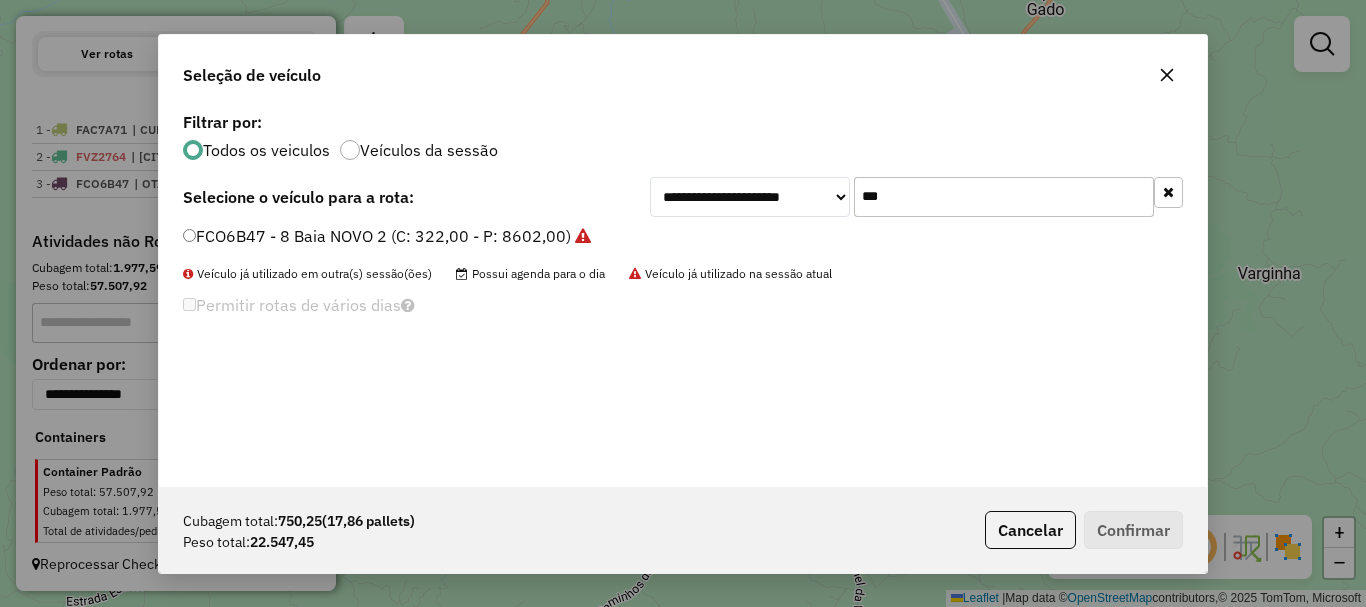 drag, startPoint x: 759, startPoint y: 188, endPoint x: 748, endPoint y: 188, distance: 11 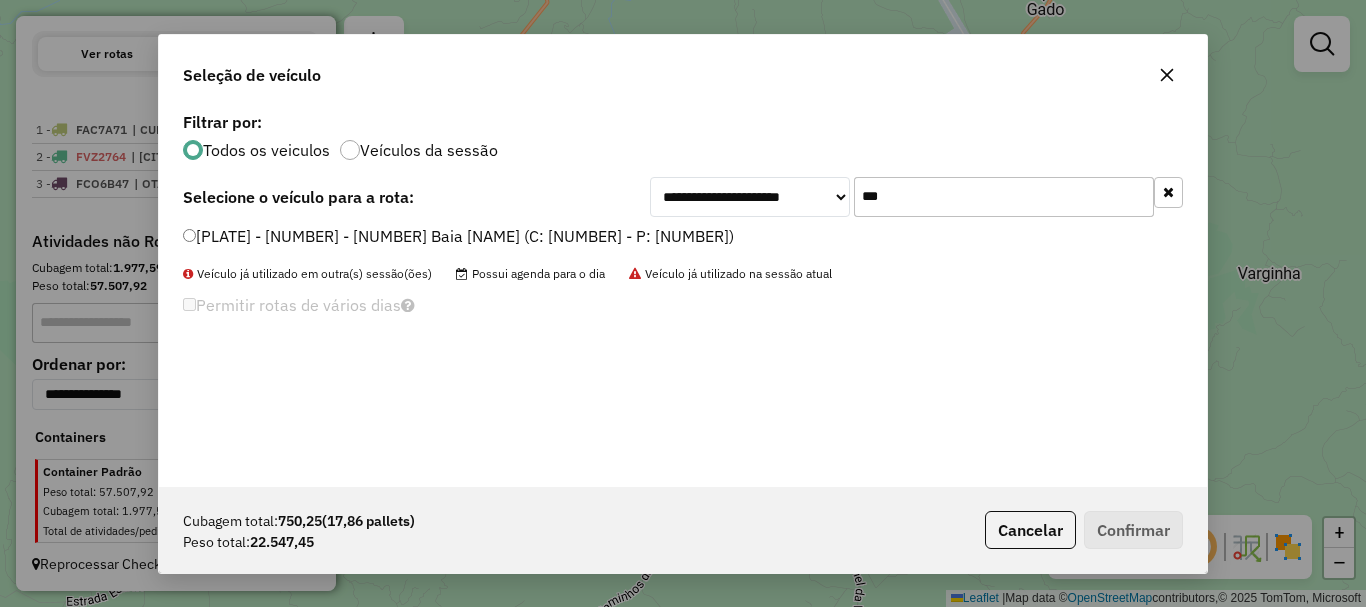type on "***" 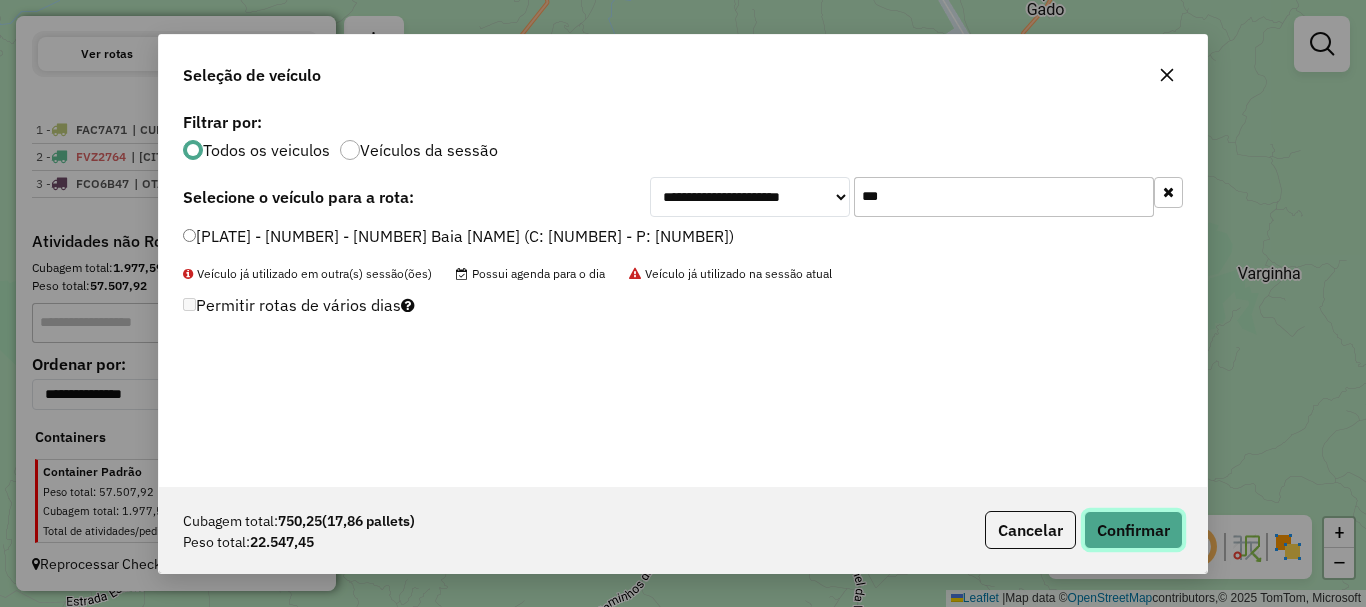 click on "Confirmar" 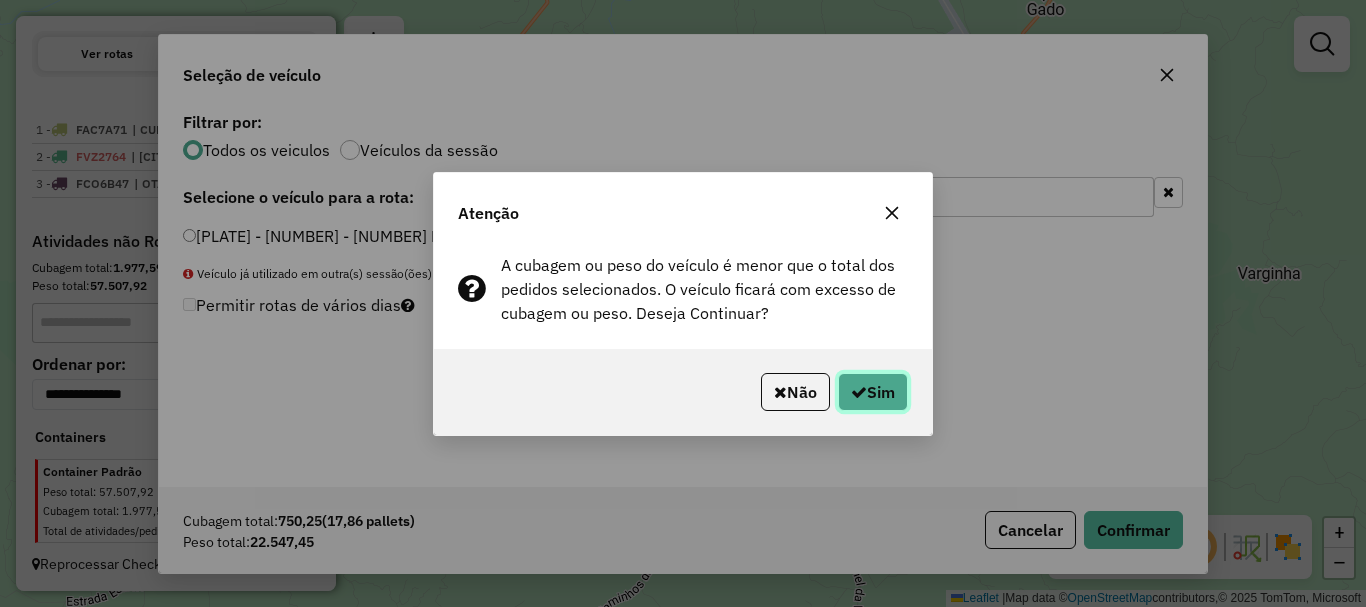 click on "Sim" 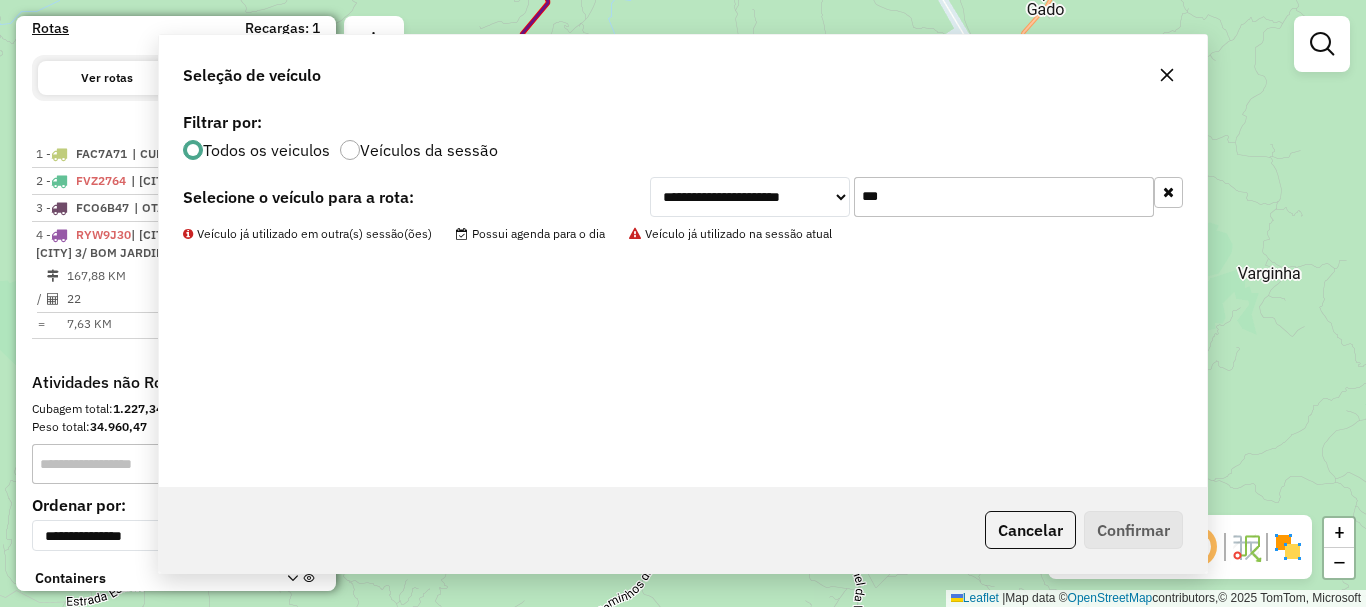 scroll, scrollTop: 758, scrollLeft: 0, axis: vertical 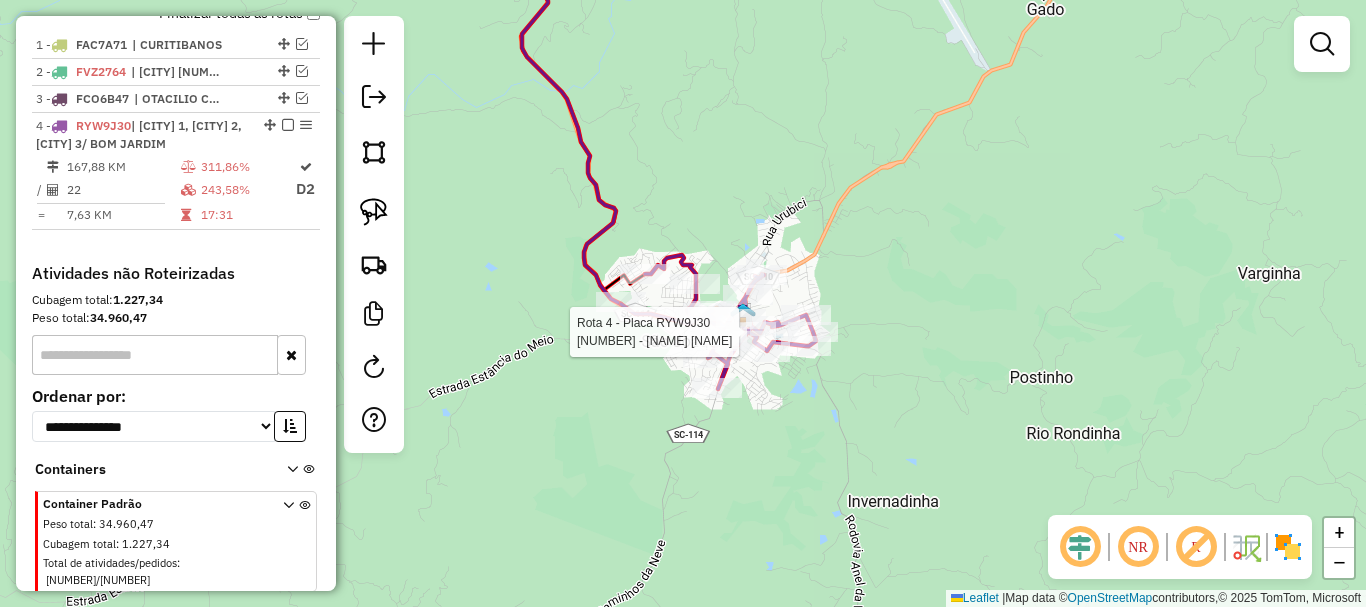 select on "*********" 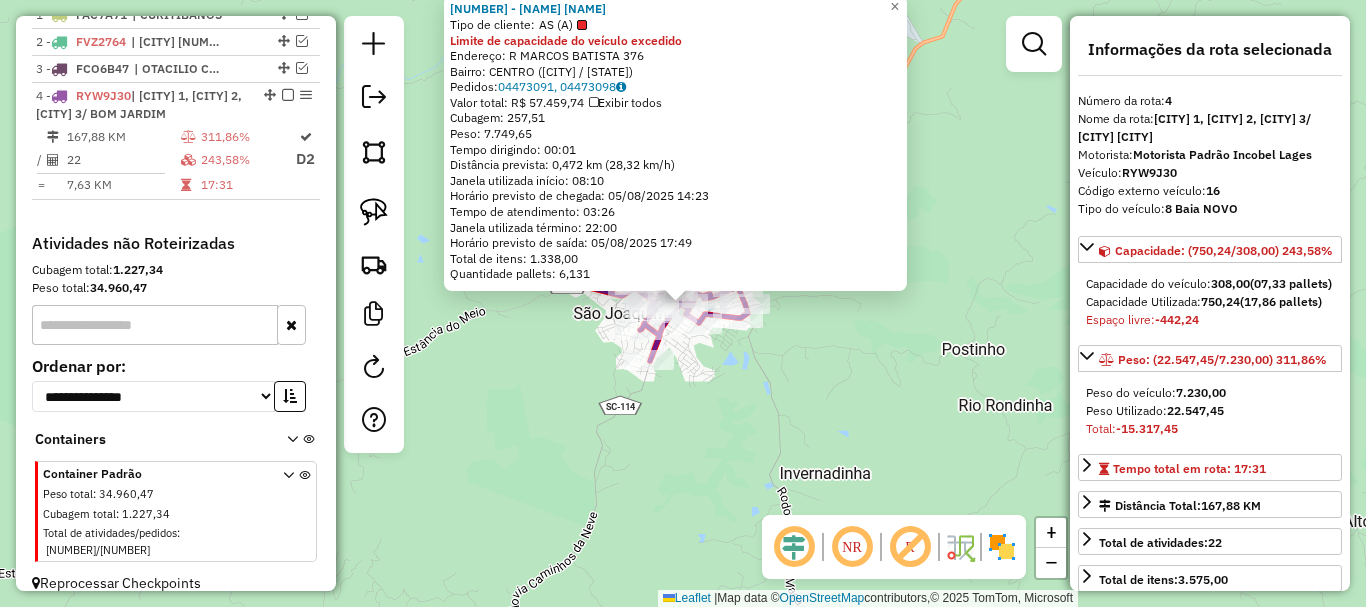scroll, scrollTop: 809, scrollLeft: 0, axis: vertical 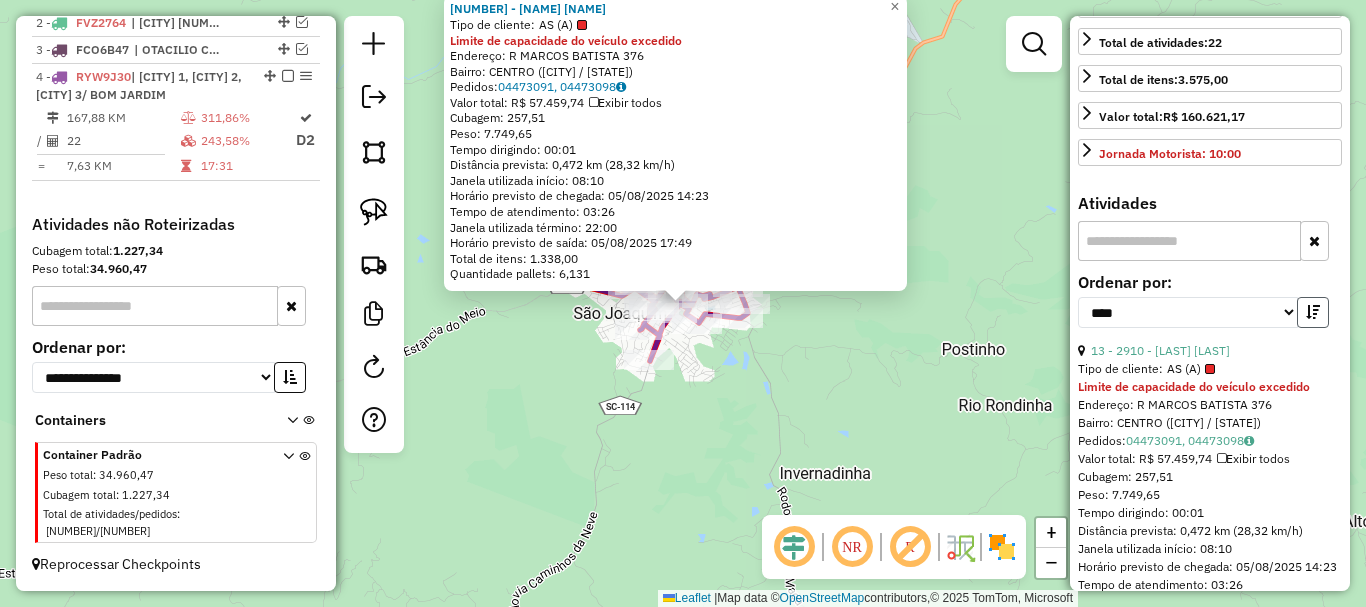click at bounding box center [1313, 312] 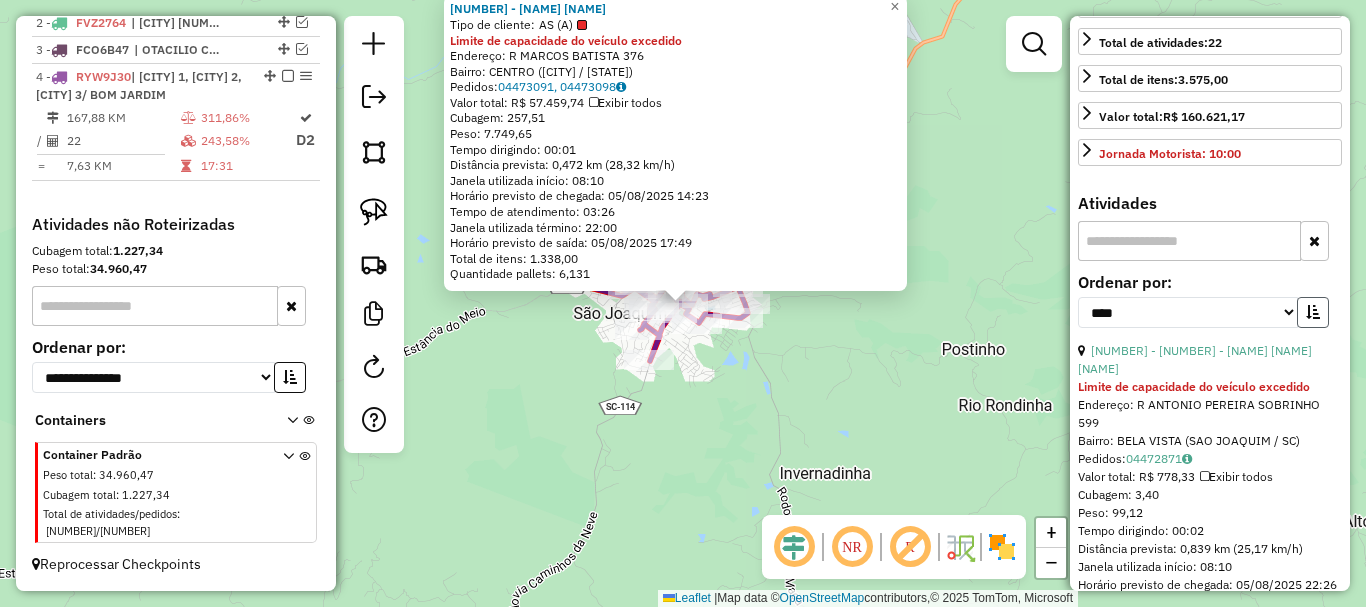 click at bounding box center (1313, 312) 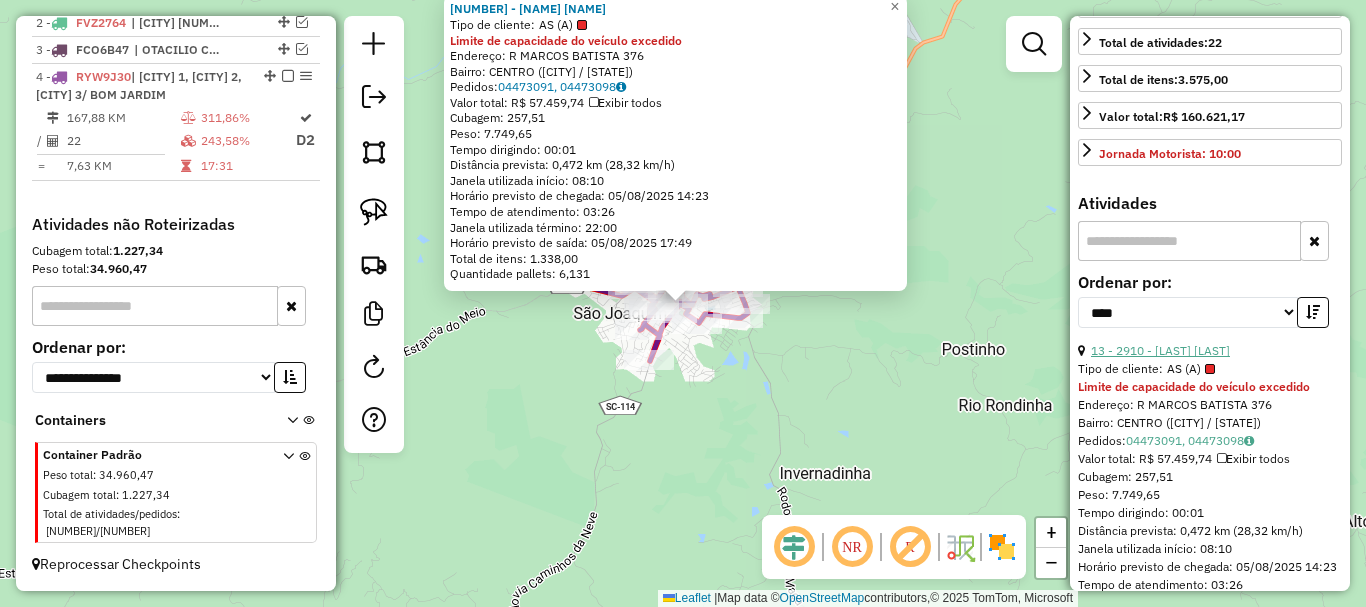 click on "13 - 2910 - [LAST] [LAST]" at bounding box center (1160, 350) 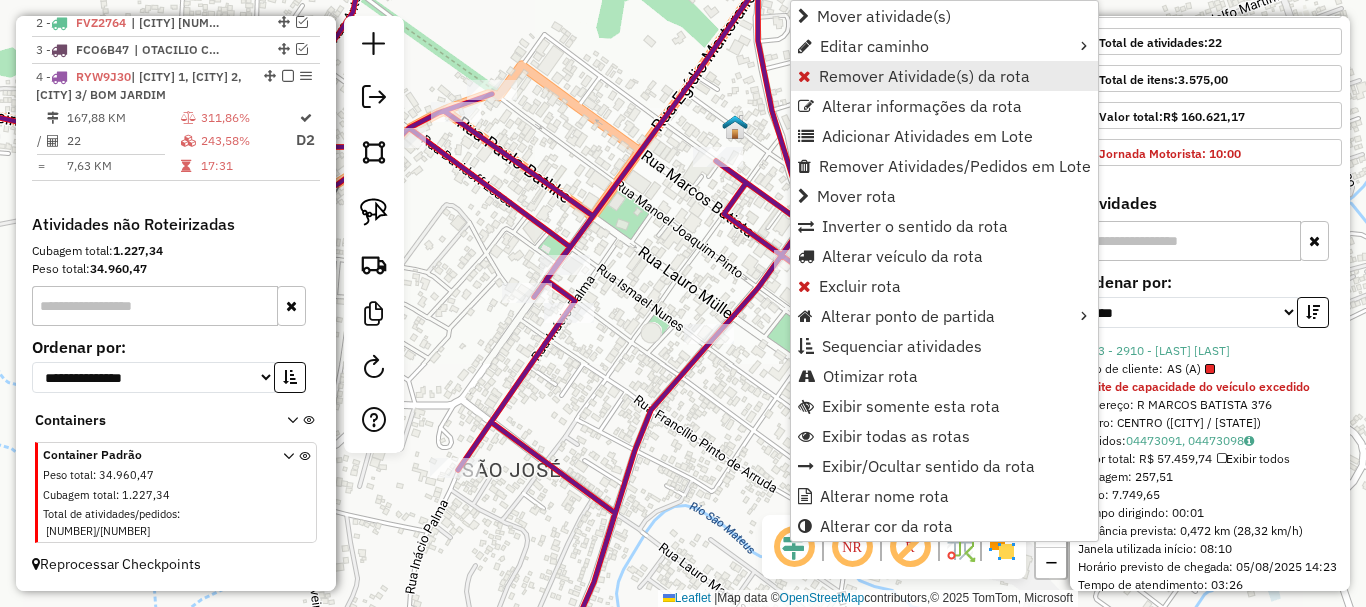 click on "Remover Atividade(s) da rota" at bounding box center [924, 76] 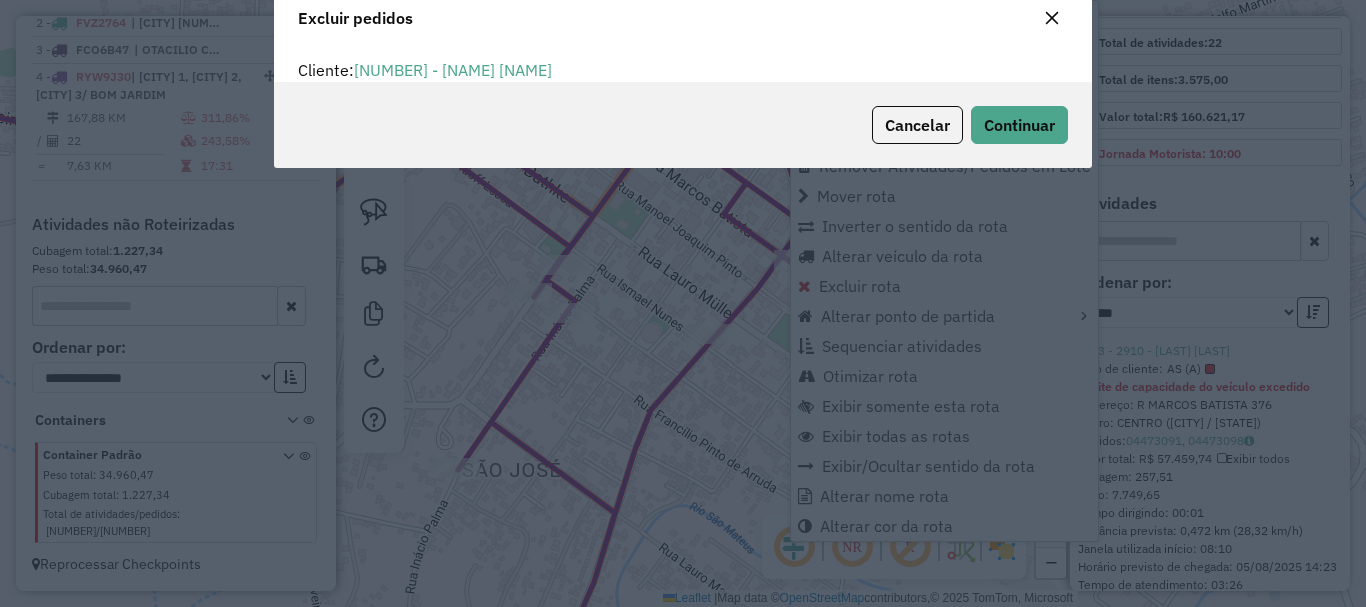 scroll, scrollTop: 12, scrollLeft: 6, axis: both 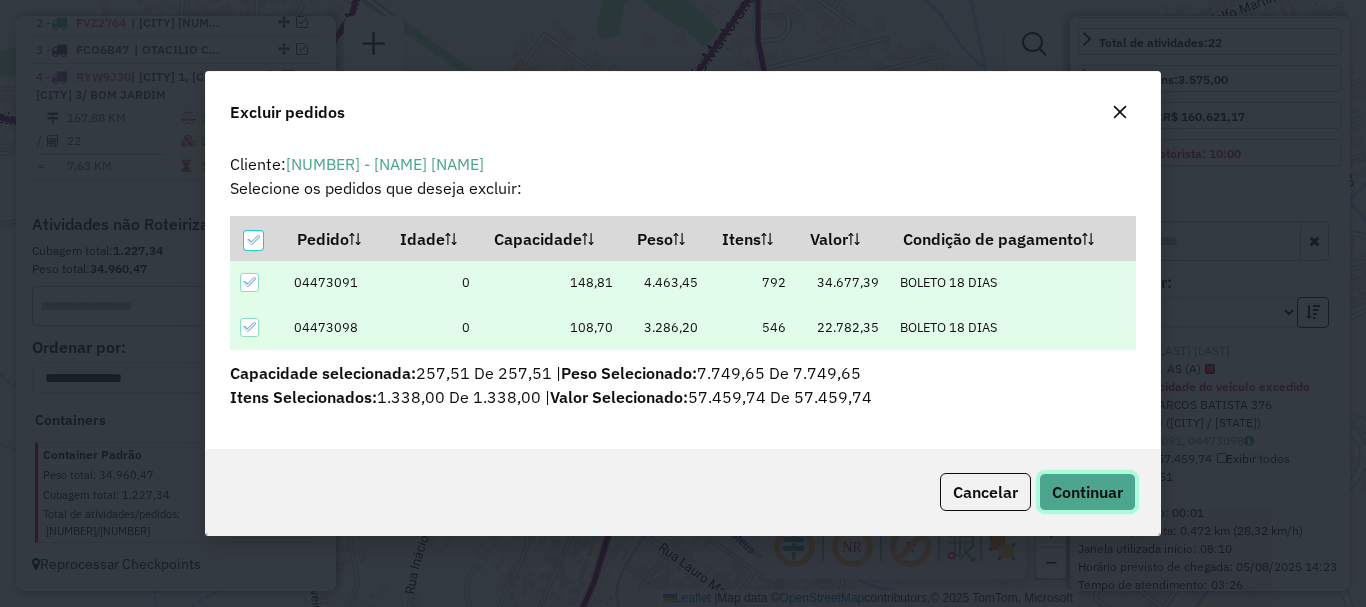 click on "Continuar" 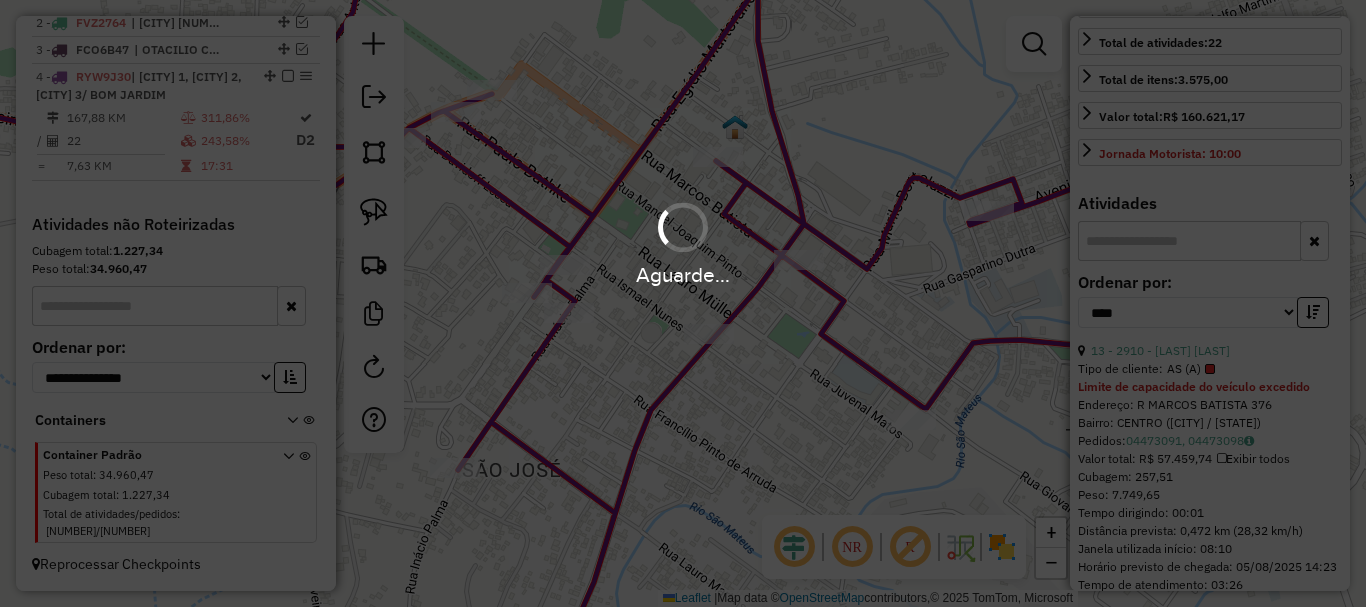 scroll, scrollTop: 804, scrollLeft: 0, axis: vertical 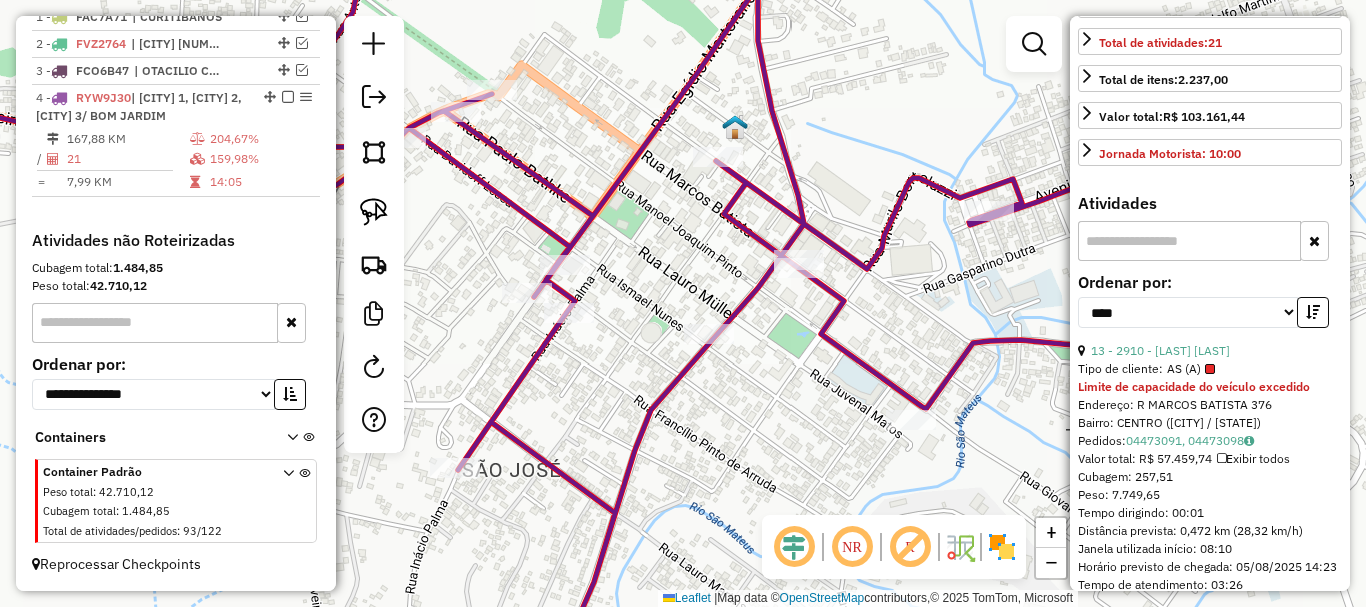 click at bounding box center [1313, 312] 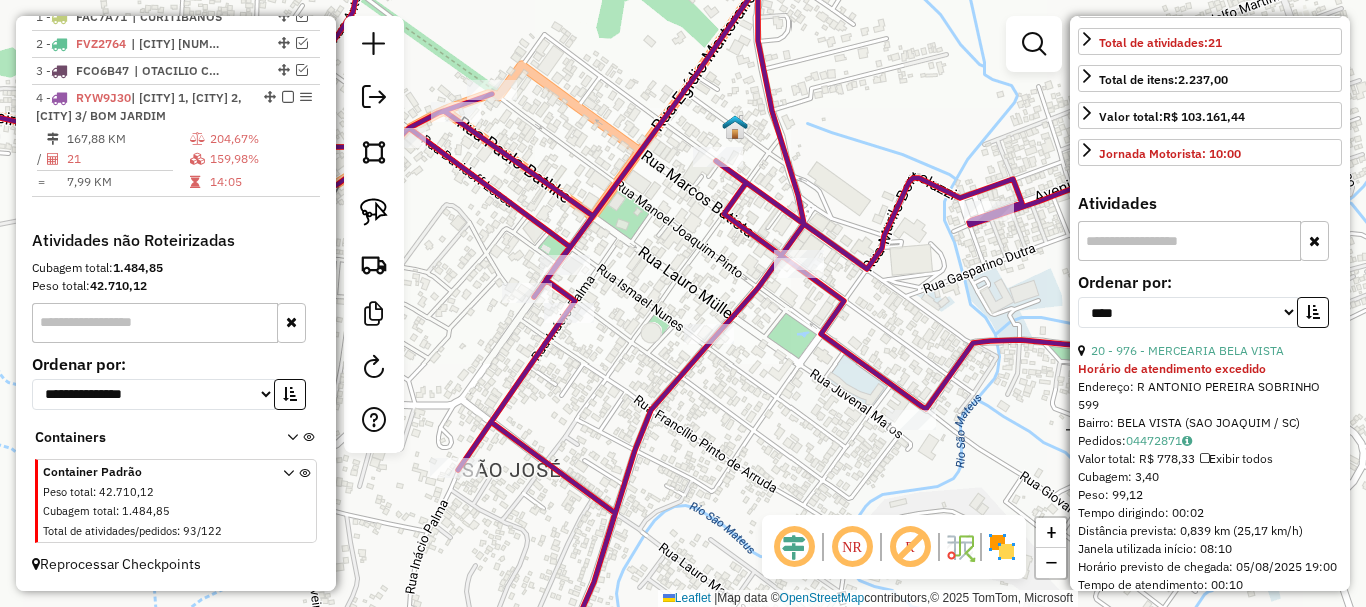 click at bounding box center (1313, 312) 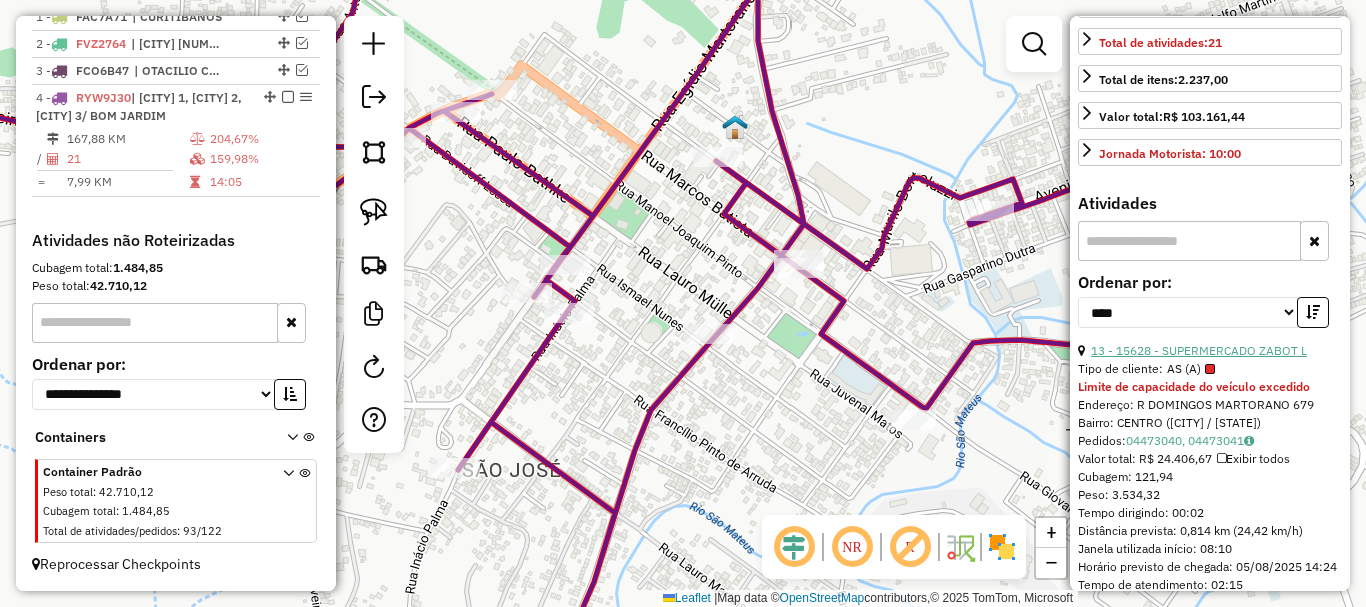 click on "13 - 15628 - SUPERMERCADO ZABOT L" at bounding box center (1199, 350) 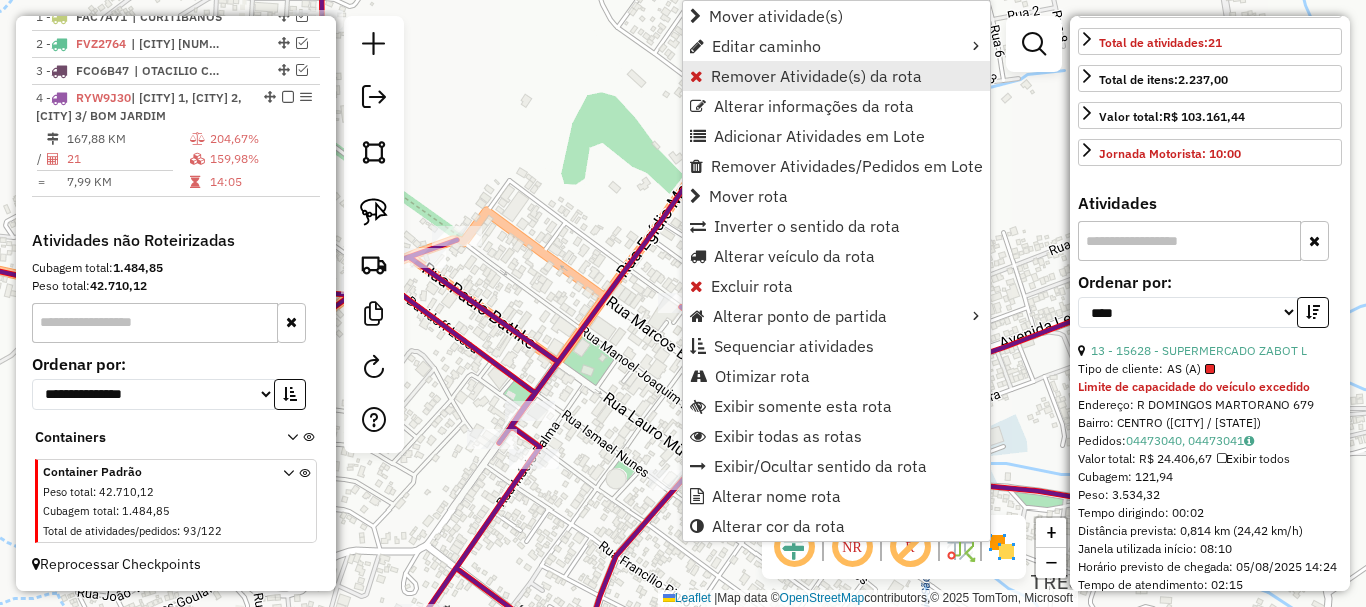 click on "Remover Atividade(s) da rota" at bounding box center (816, 76) 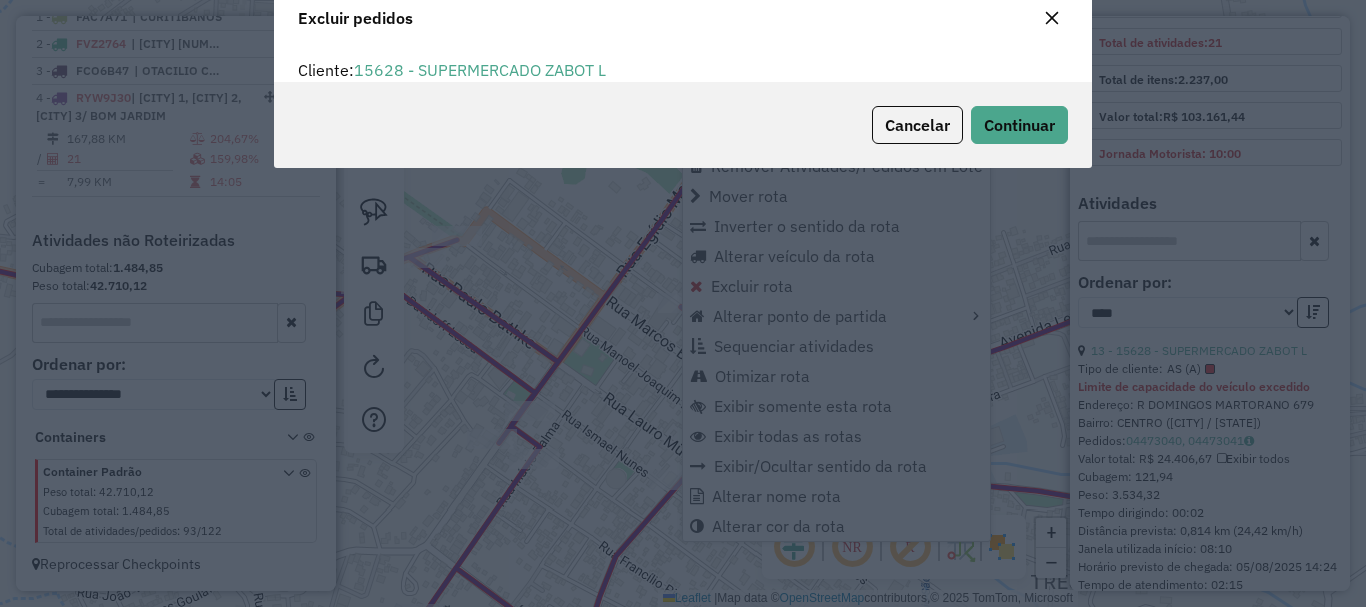 scroll, scrollTop: 82, scrollLeft: 0, axis: vertical 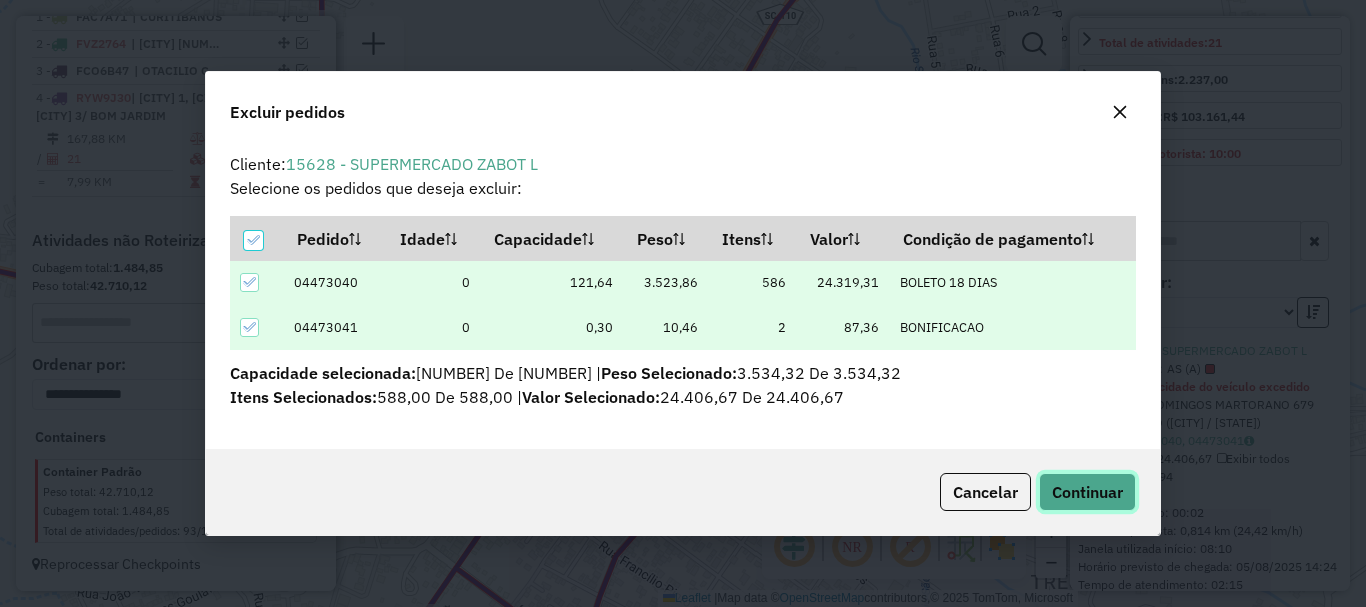 click on "Continuar" 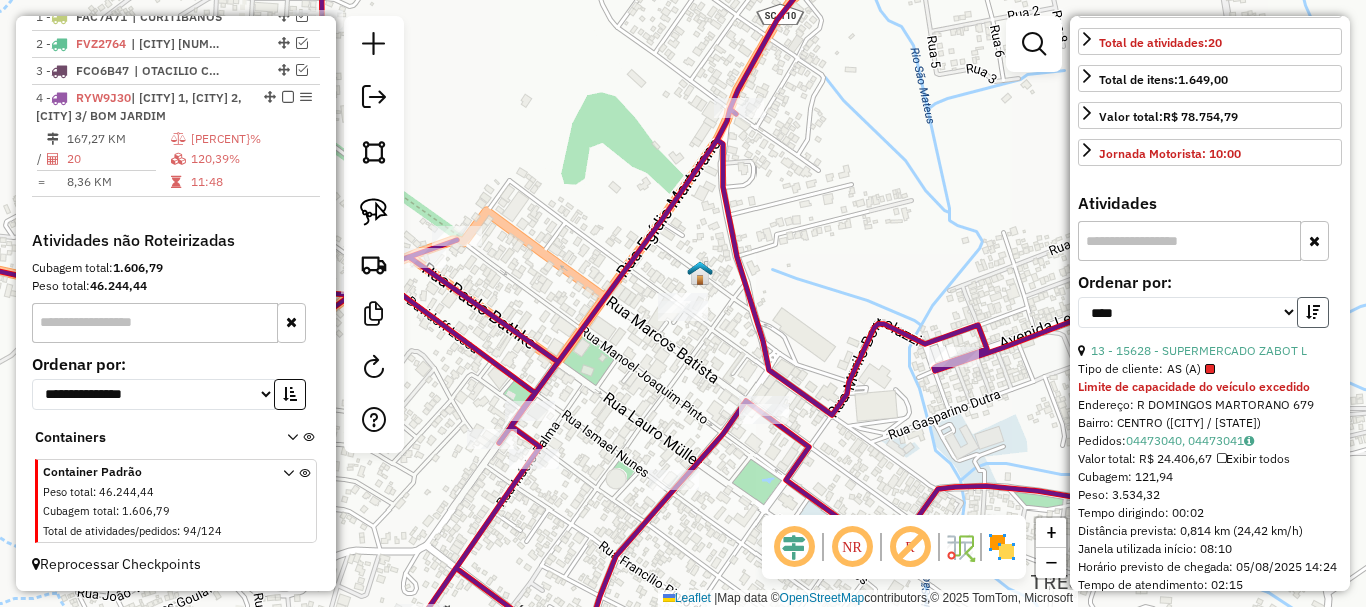 click at bounding box center [1313, 312] 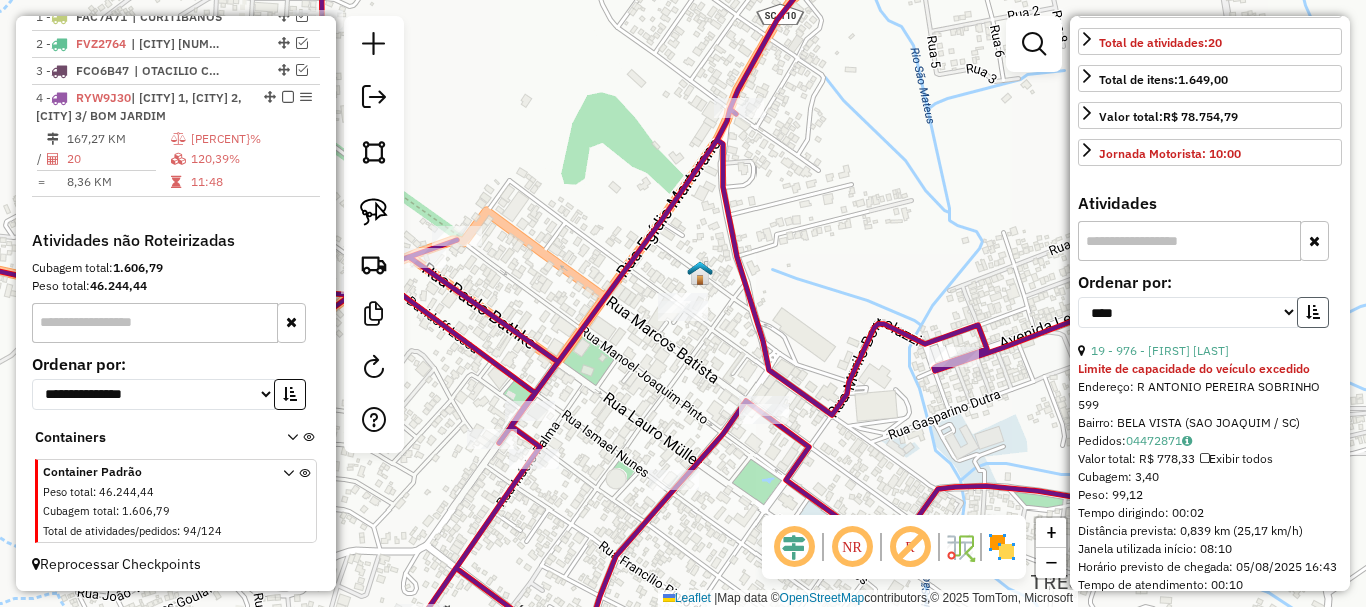 click at bounding box center [1313, 312] 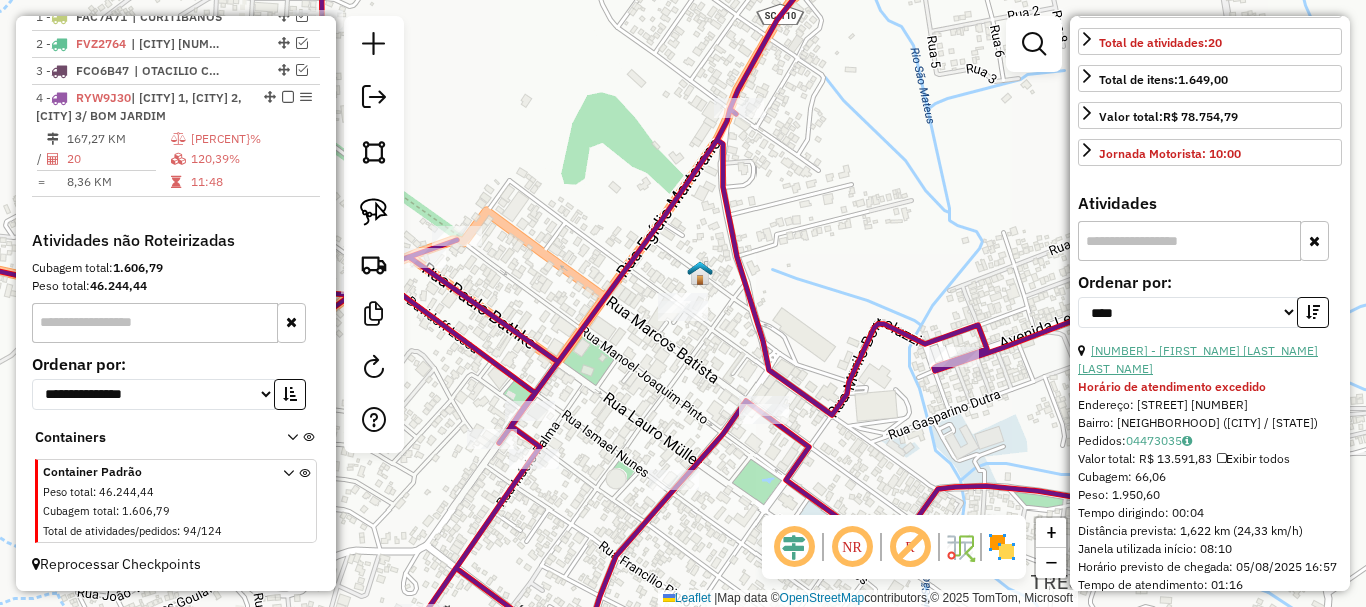 click on "[NUMBER] - [FIRST_NAME] [LAST_NAME] [LAST_NAME]" at bounding box center (1198, 359) 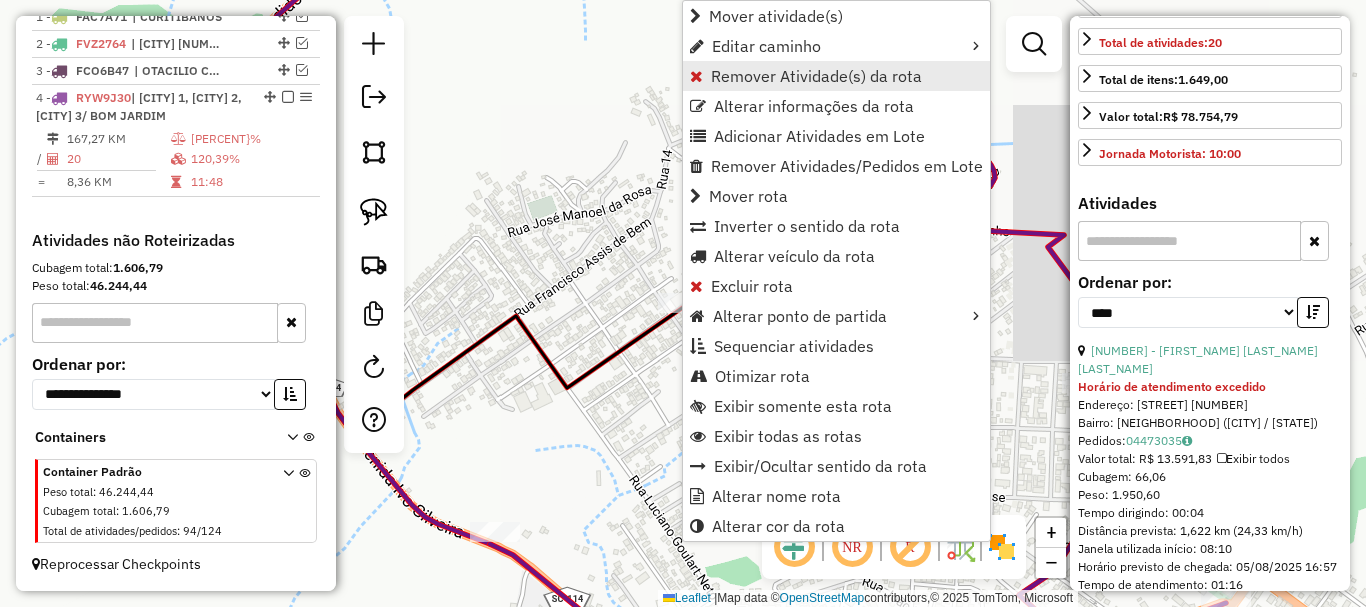 click on "Remover Atividade(s) da rota" at bounding box center [816, 76] 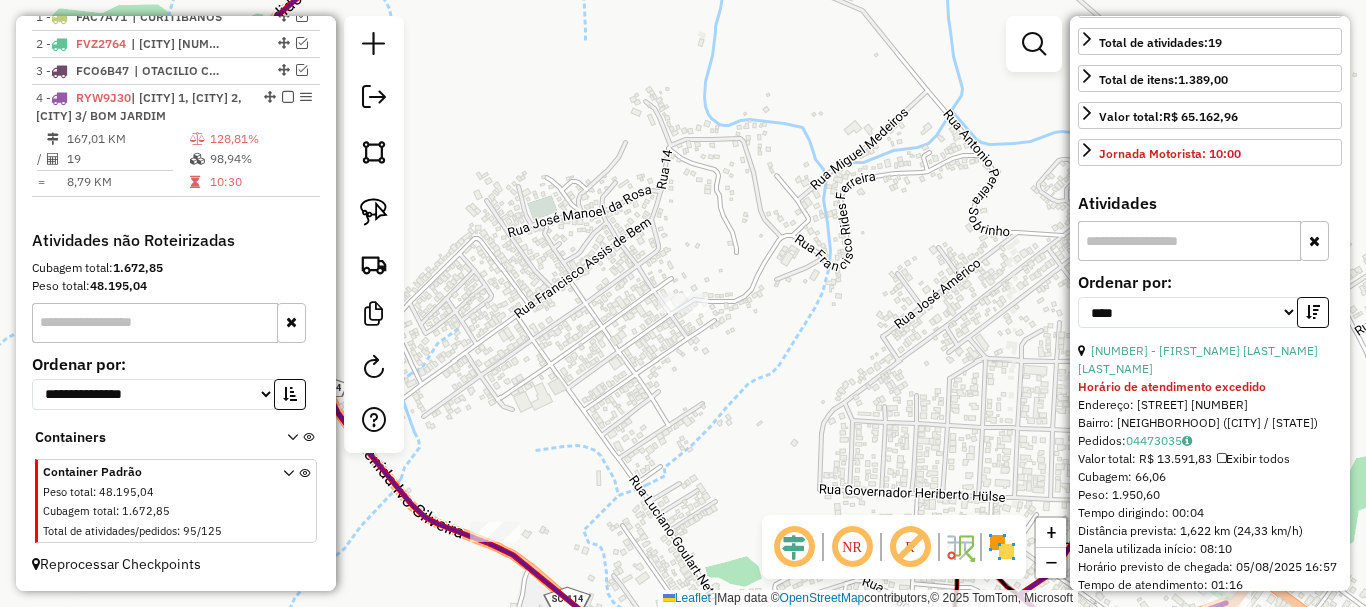 scroll, scrollTop: 482, scrollLeft: 0, axis: vertical 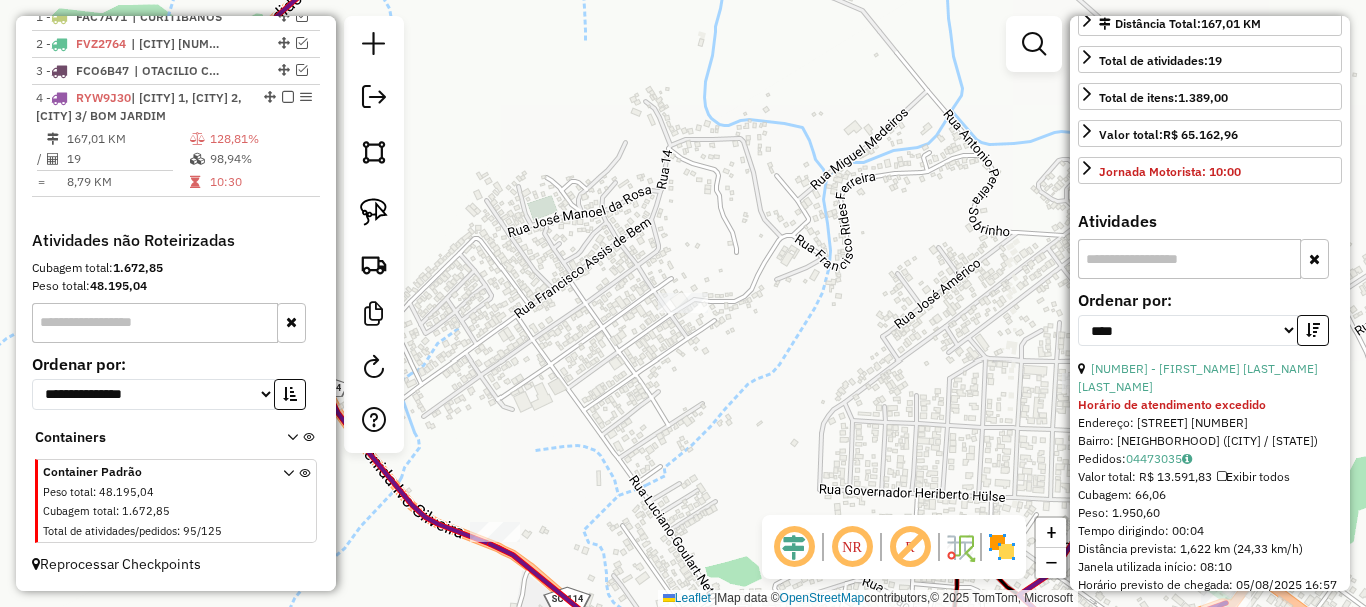 click at bounding box center [1313, 330] 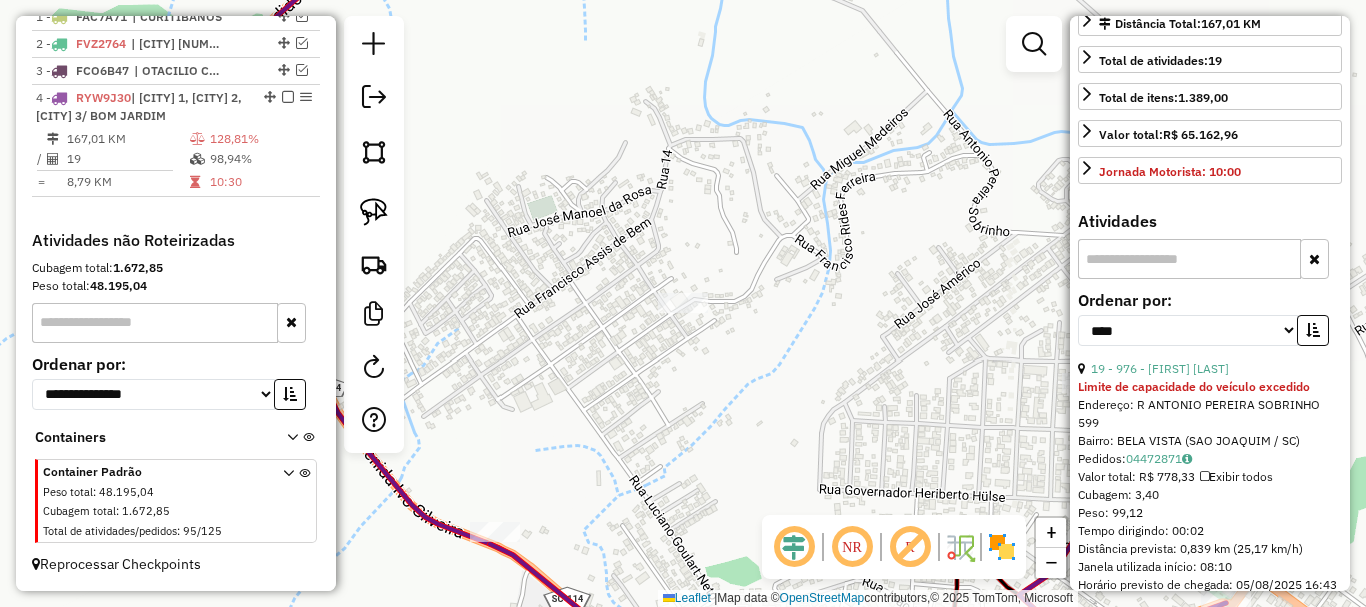 click at bounding box center [1313, 330] 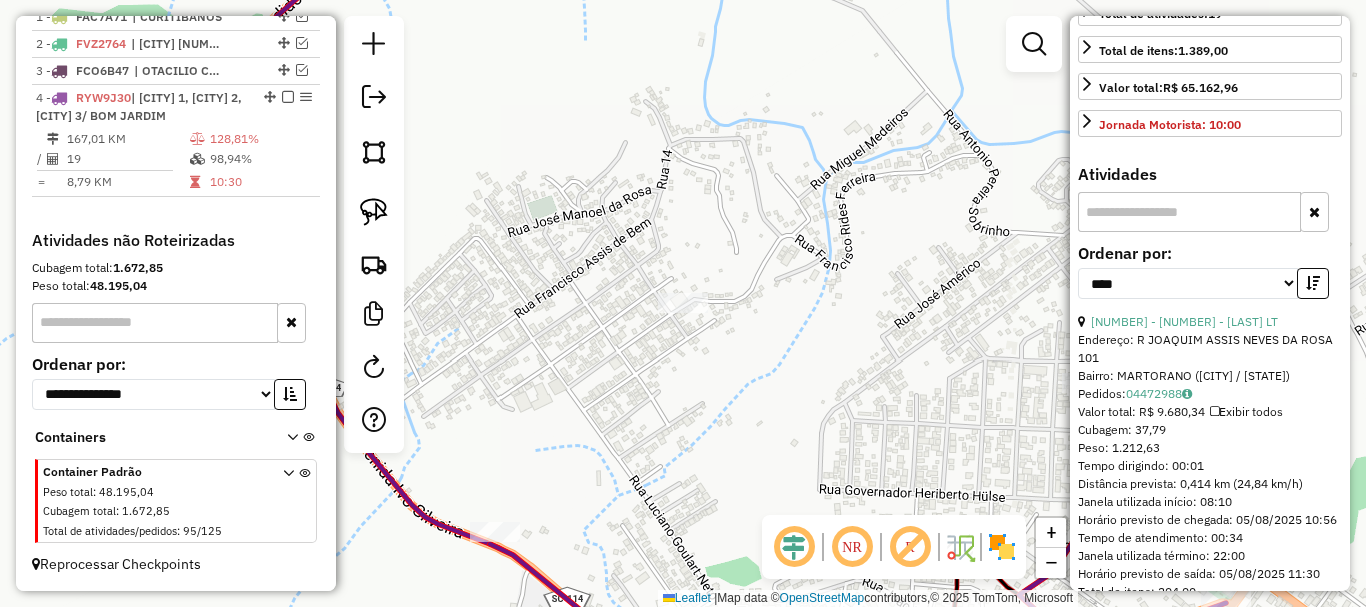 scroll, scrollTop: 582, scrollLeft: 0, axis: vertical 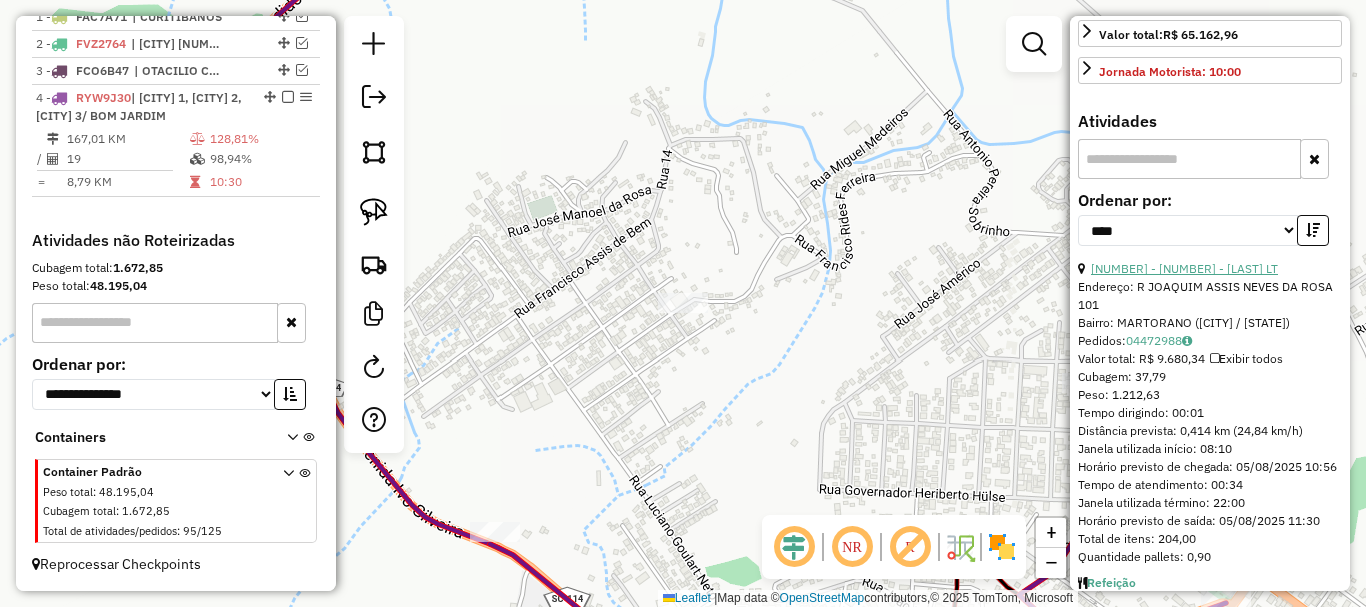 click on "[NUMBER] - [NUMBER] - [LAST] LT" at bounding box center [1184, 268] 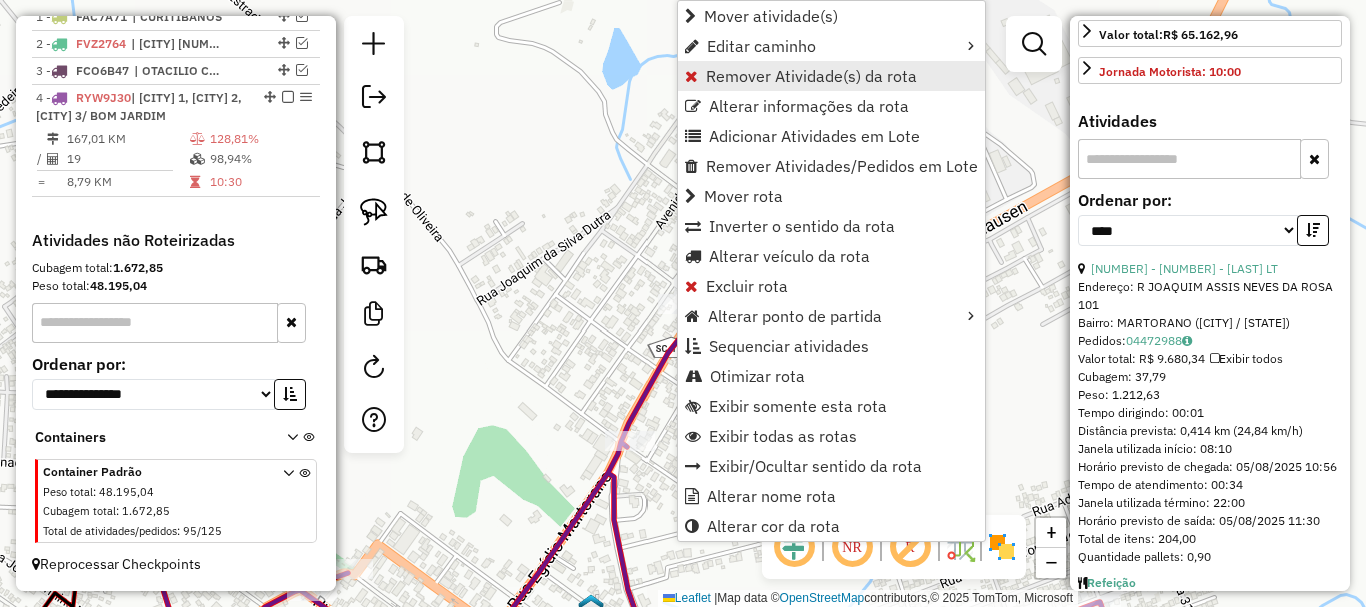 click on "Remover Atividade(s) da rota" at bounding box center [811, 76] 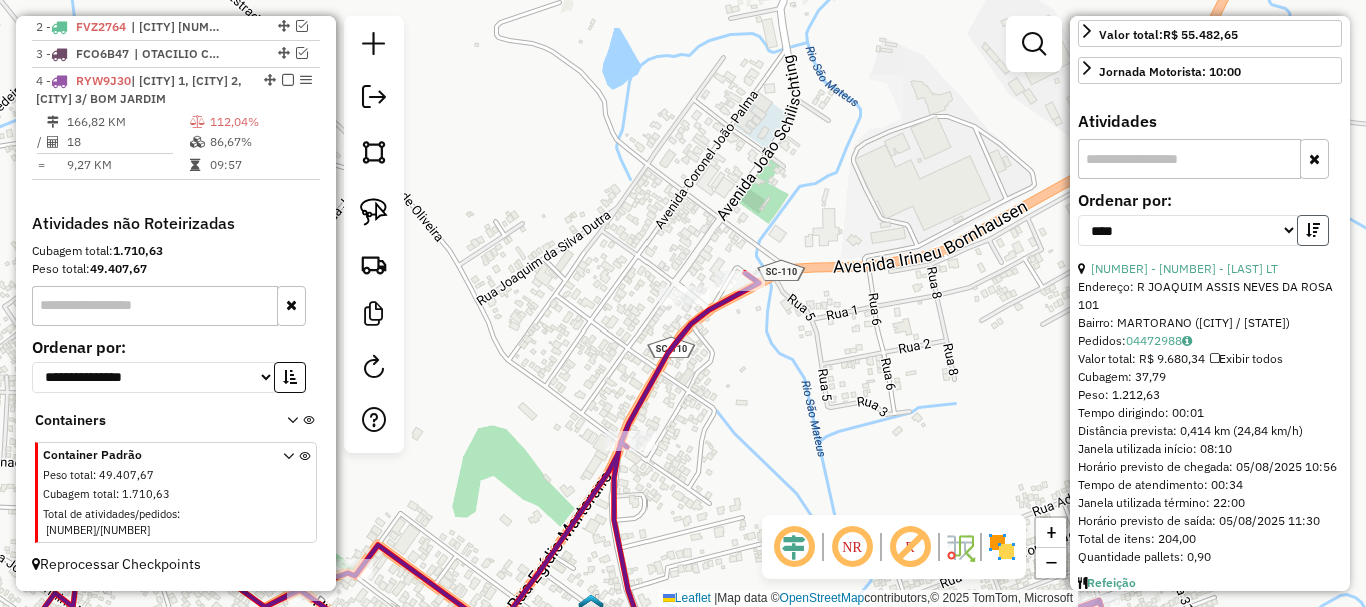 click at bounding box center (1313, 230) 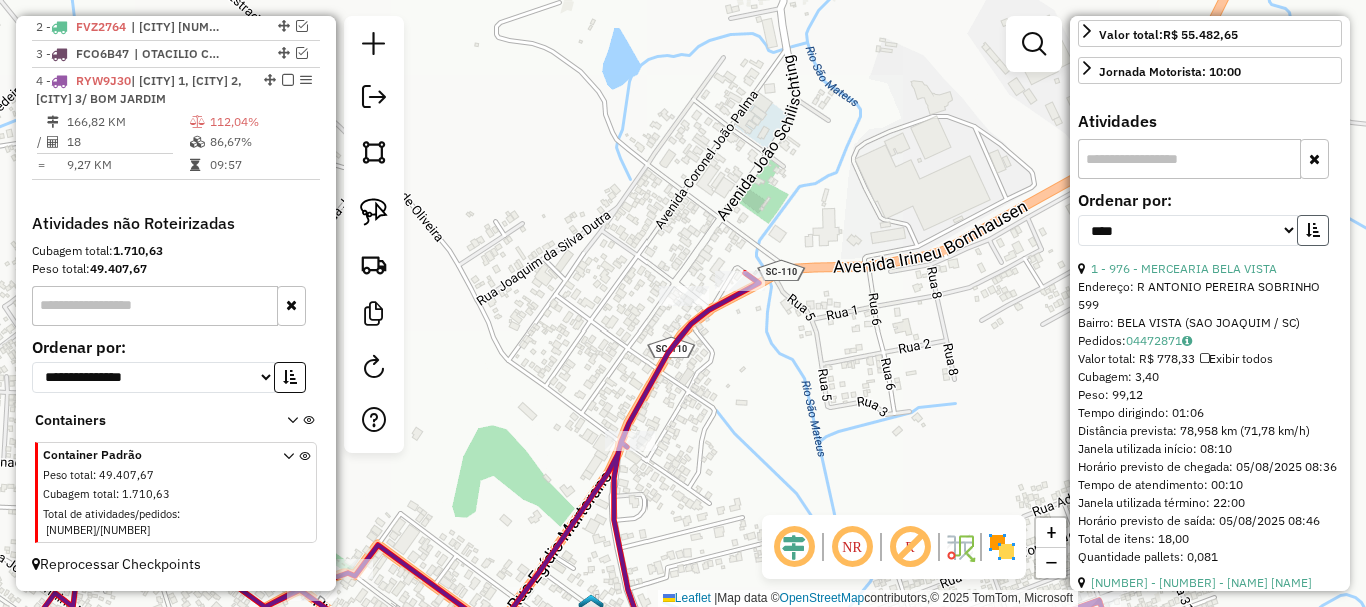 click at bounding box center [1313, 230] 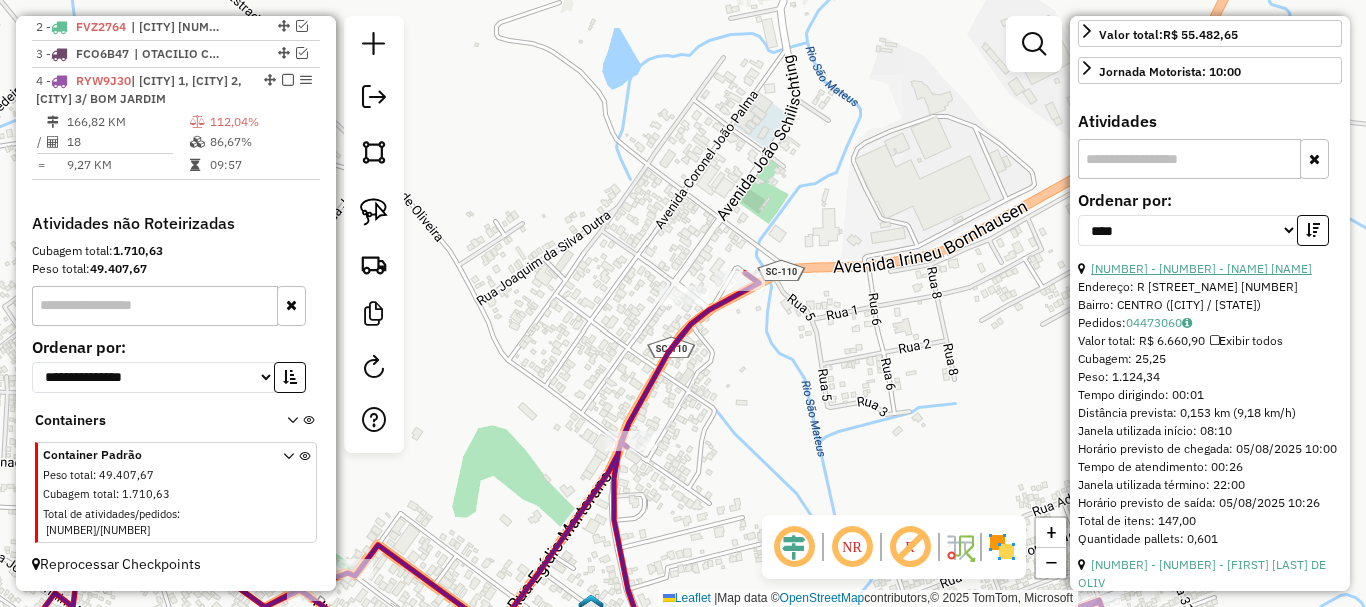 click on "[NUMBER] - [NUMBER] - [NAME] [NAME]" at bounding box center (1201, 268) 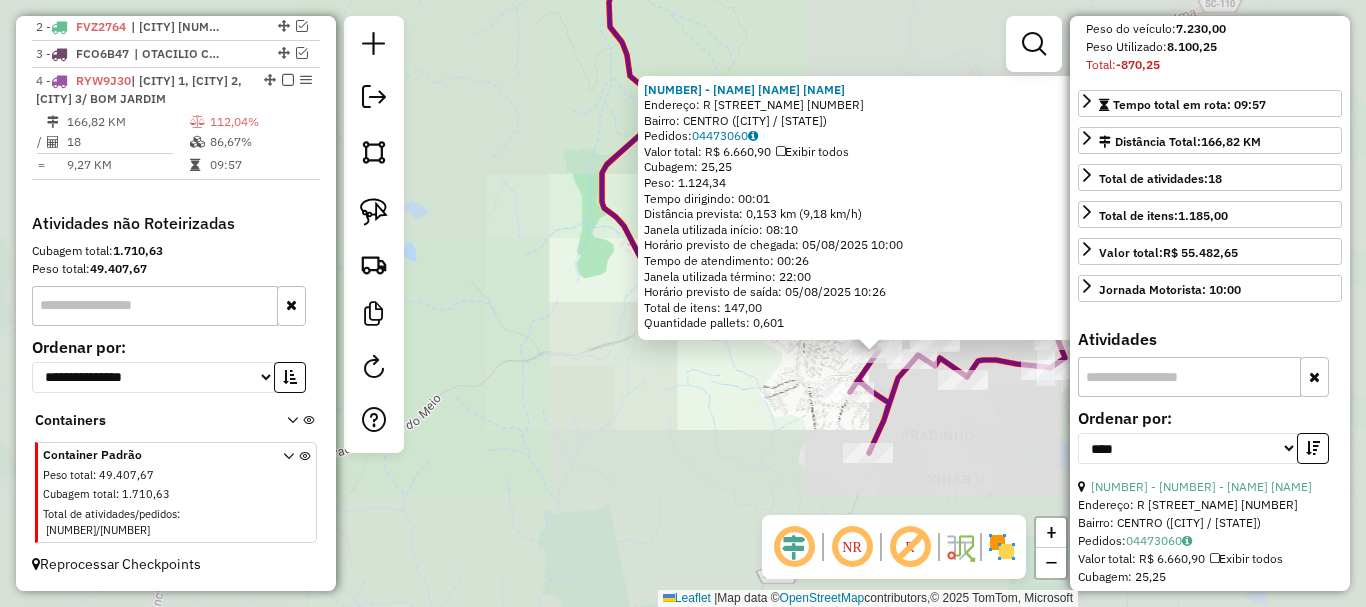 scroll, scrollTop: 182, scrollLeft: 0, axis: vertical 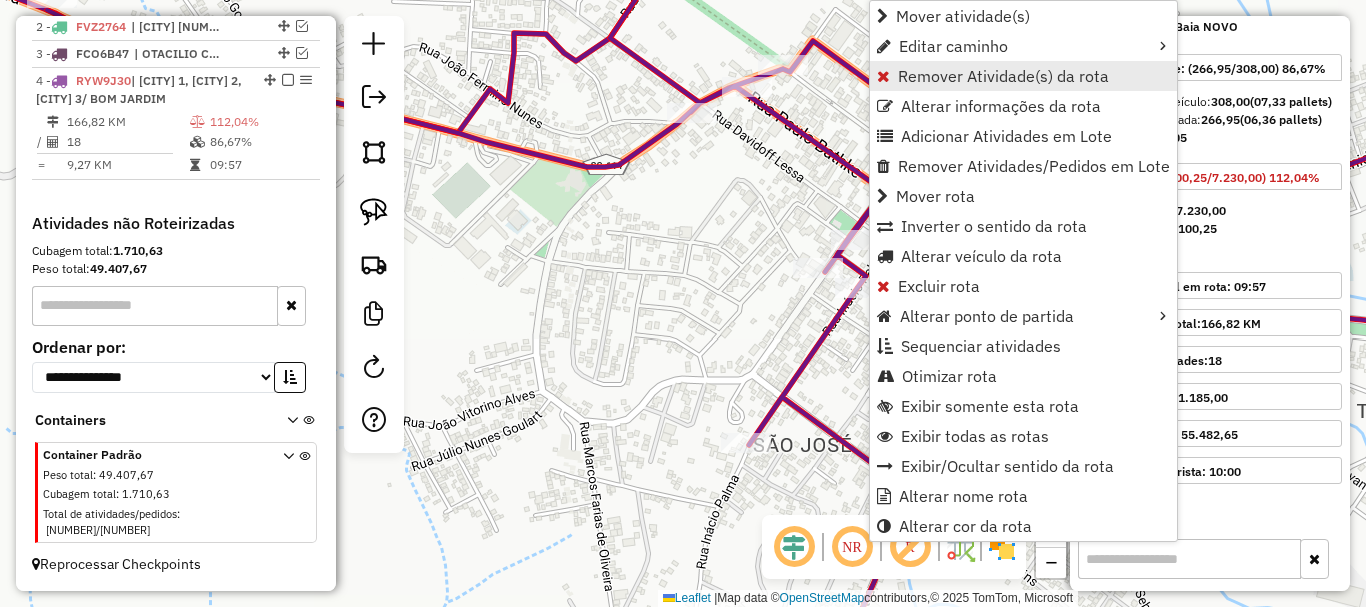 click on "Remover Atividade(s) da rota" at bounding box center [1003, 76] 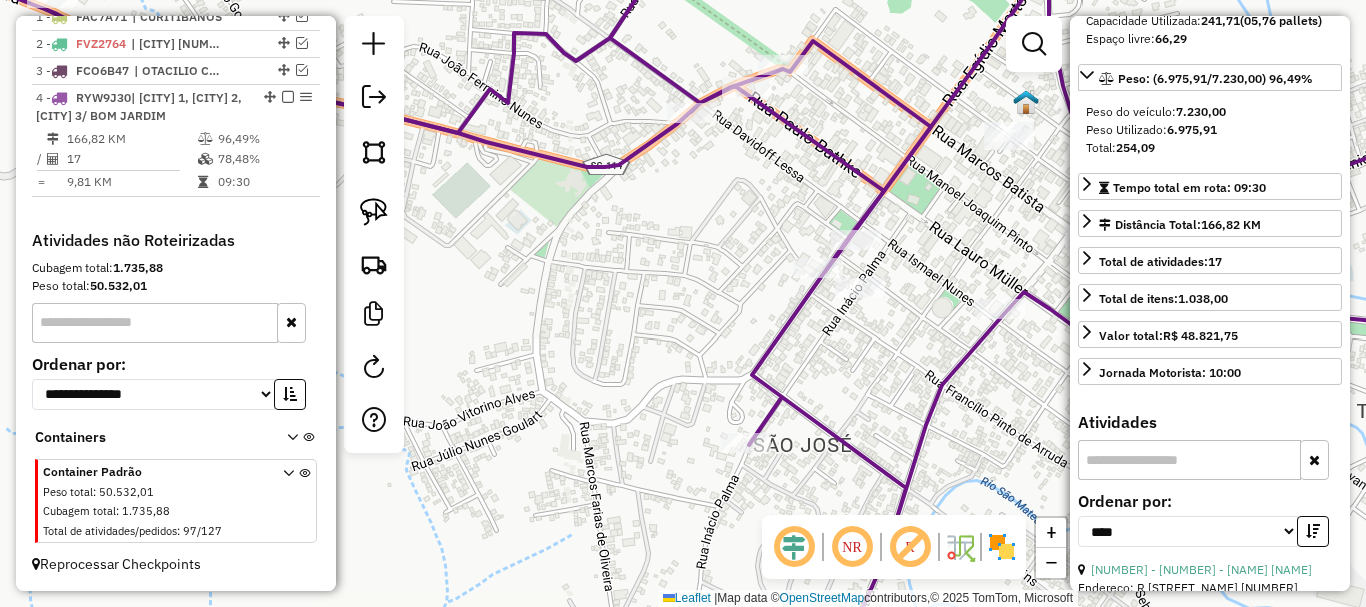 scroll, scrollTop: 482, scrollLeft: 0, axis: vertical 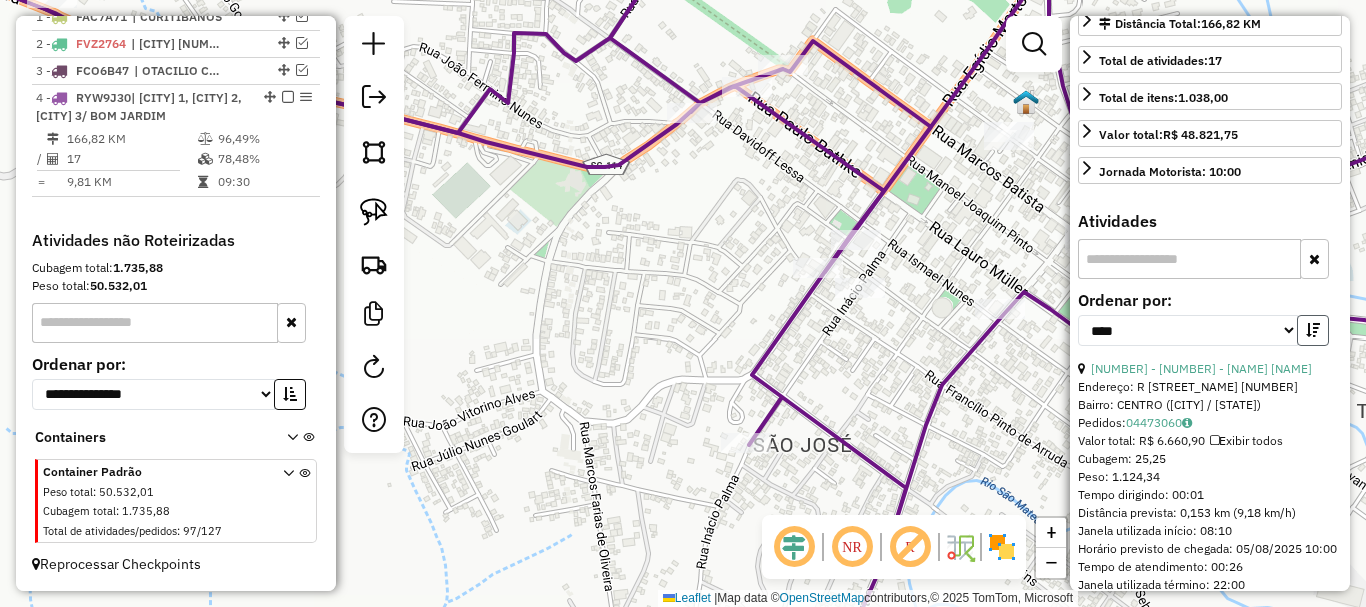 click at bounding box center [1313, 330] 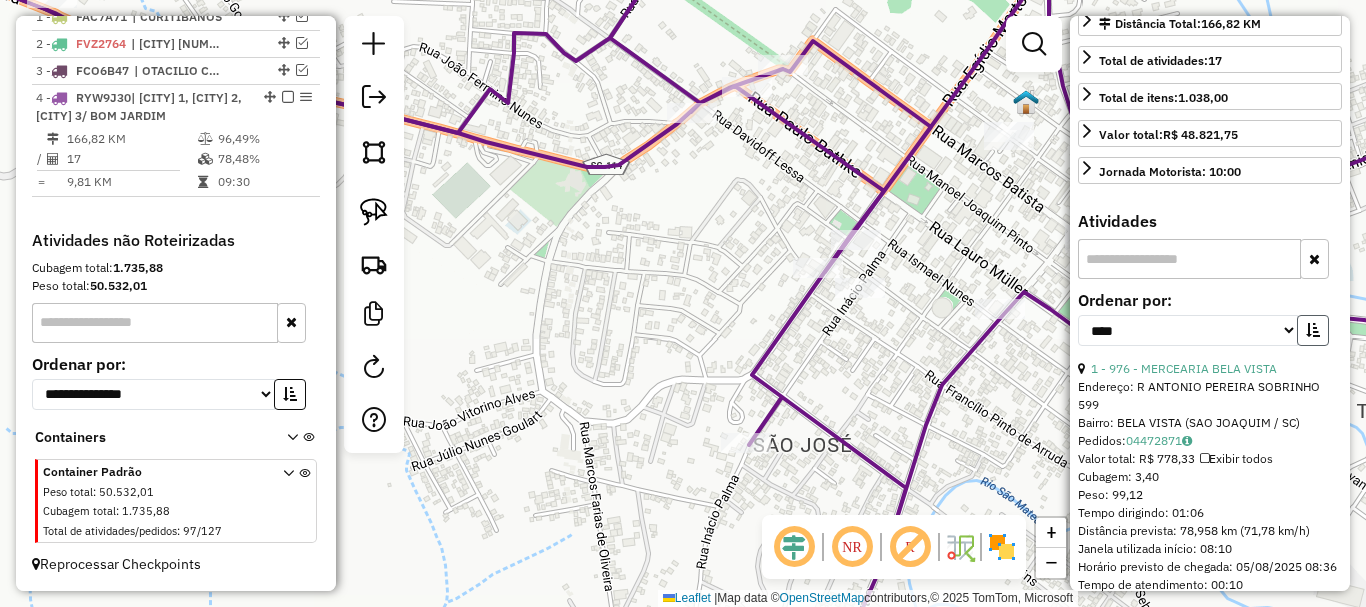 click at bounding box center (1313, 330) 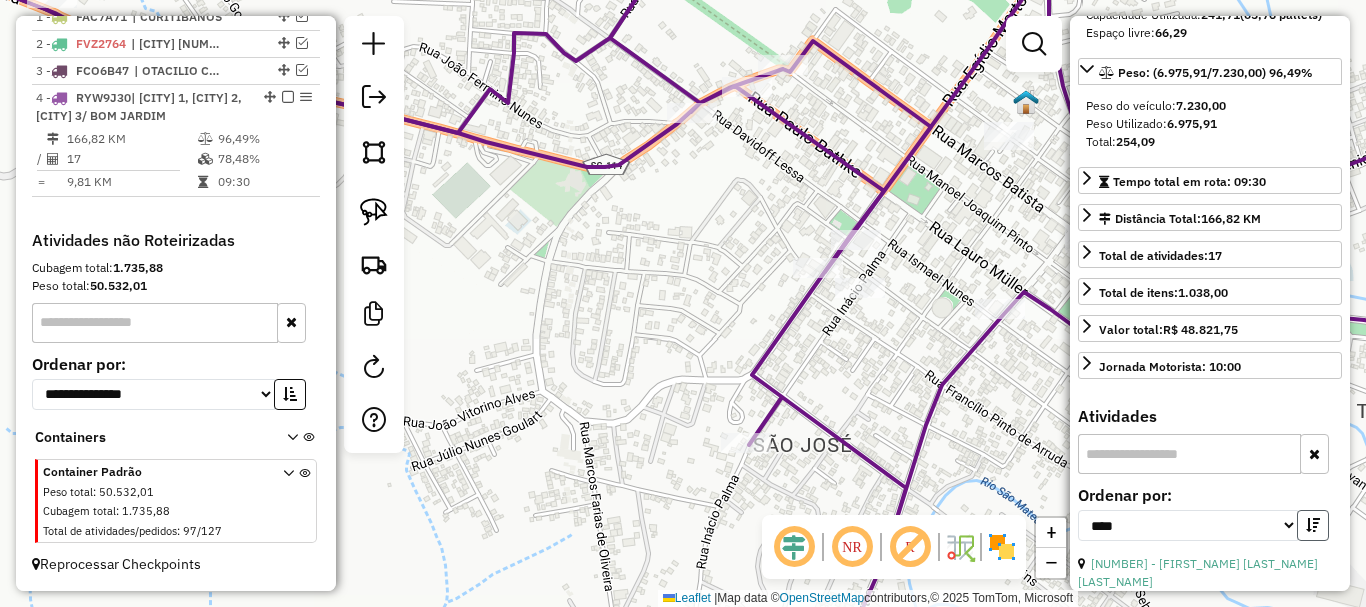 scroll, scrollTop: 282, scrollLeft: 0, axis: vertical 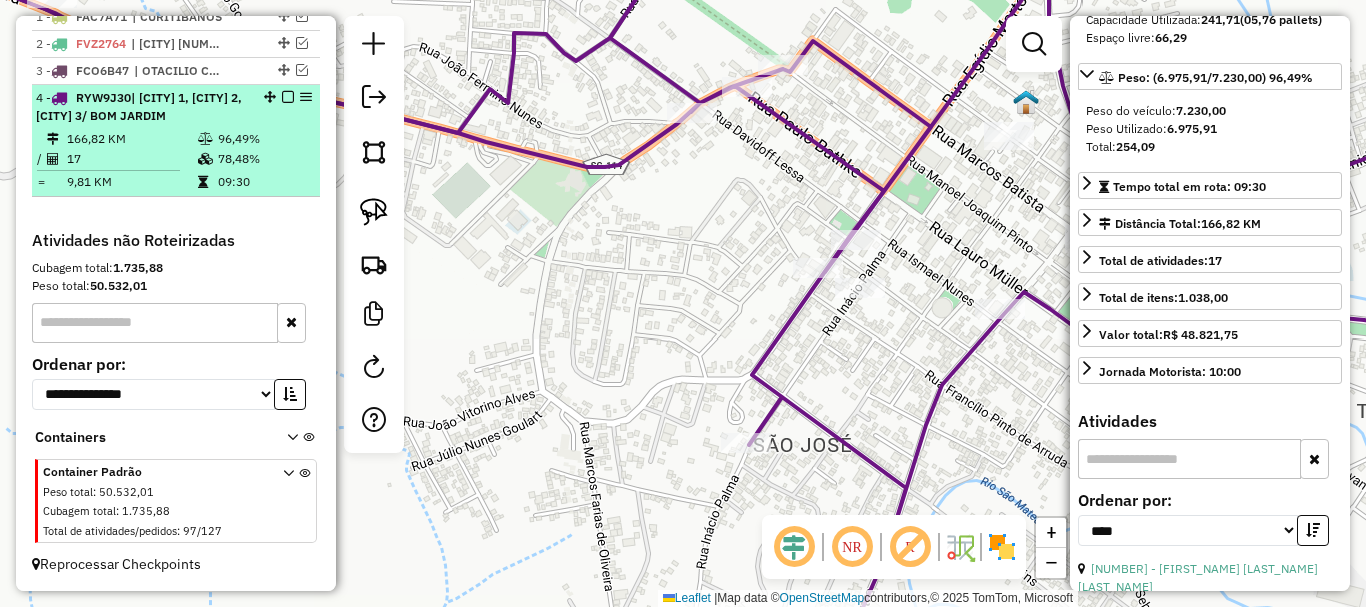 click at bounding box center [288, 97] 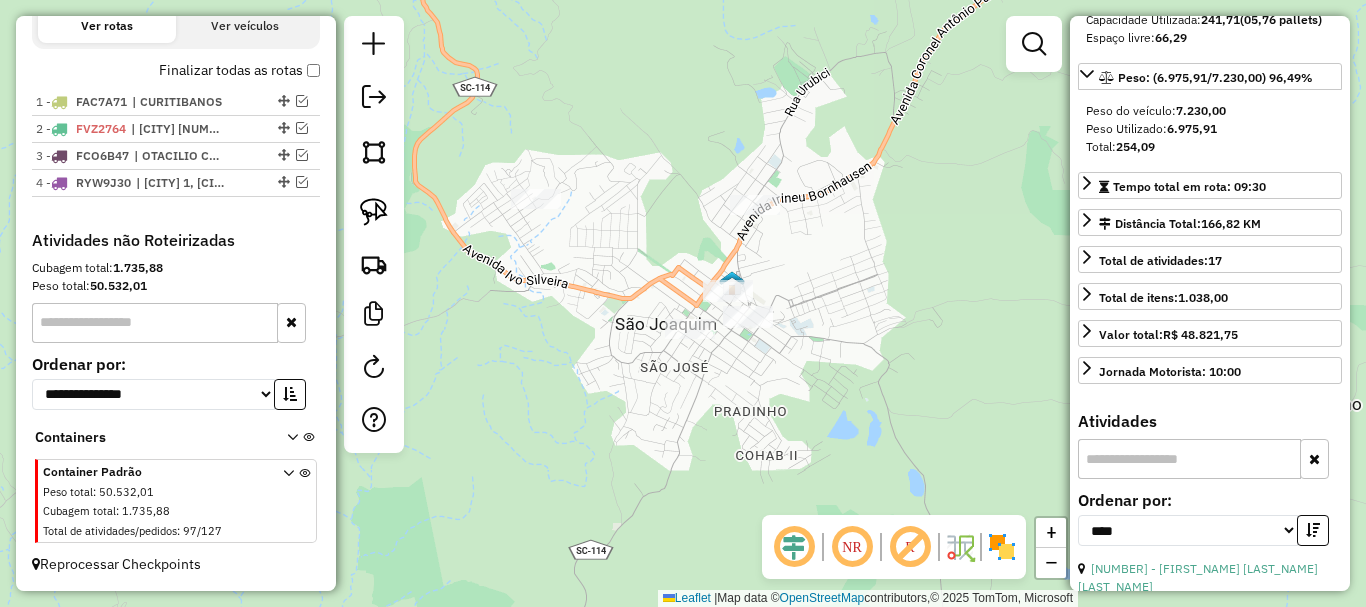 drag, startPoint x: 709, startPoint y: 321, endPoint x: 654, endPoint y: 336, distance: 57.00877 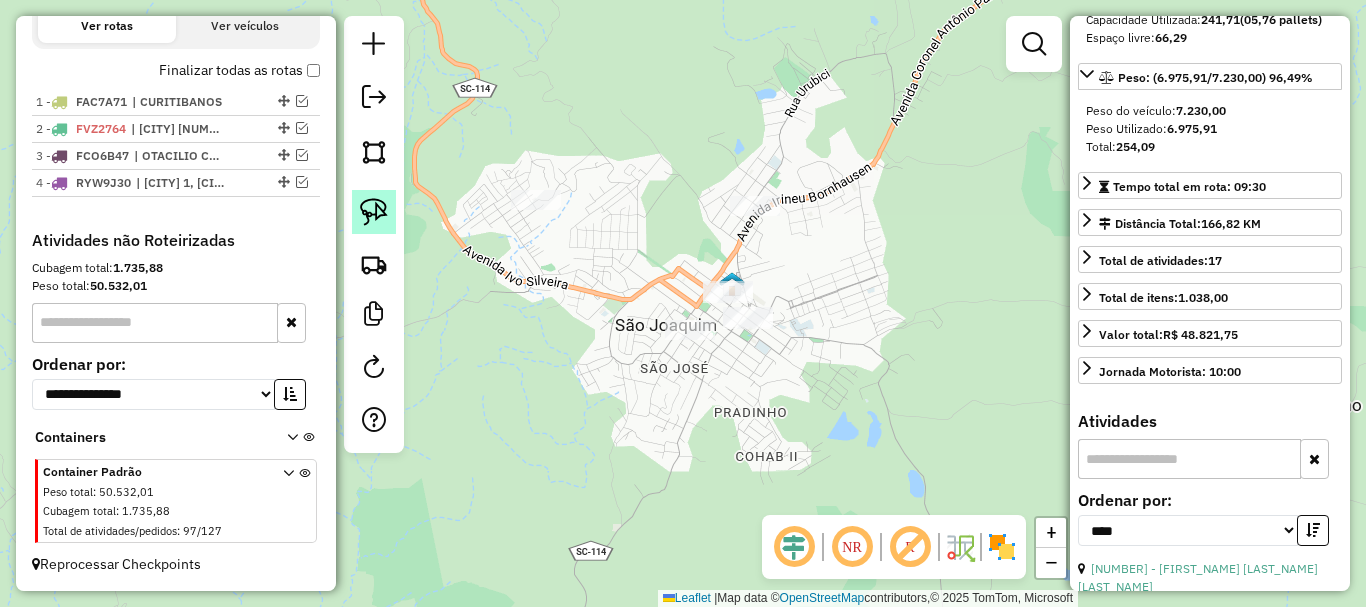 click 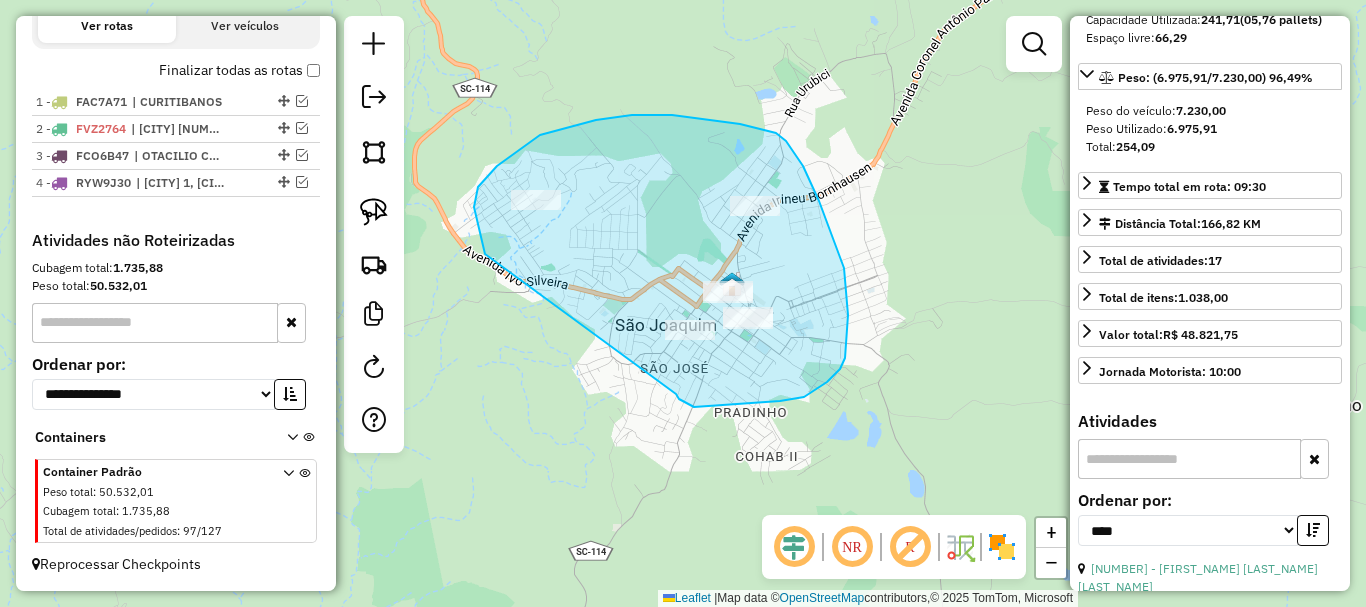 drag, startPoint x: 482, startPoint y: 241, endPoint x: 676, endPoint y: 394, distance: 247.07286 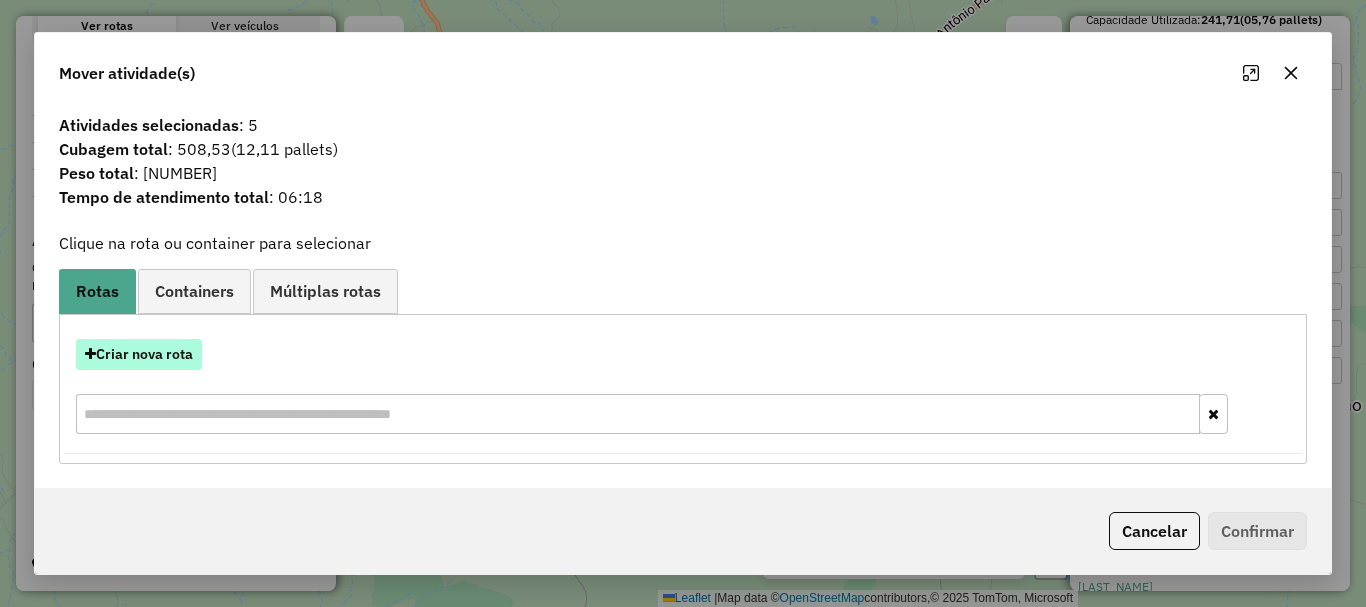 click on "Criar nova rota" at bounding box center (139, 354) 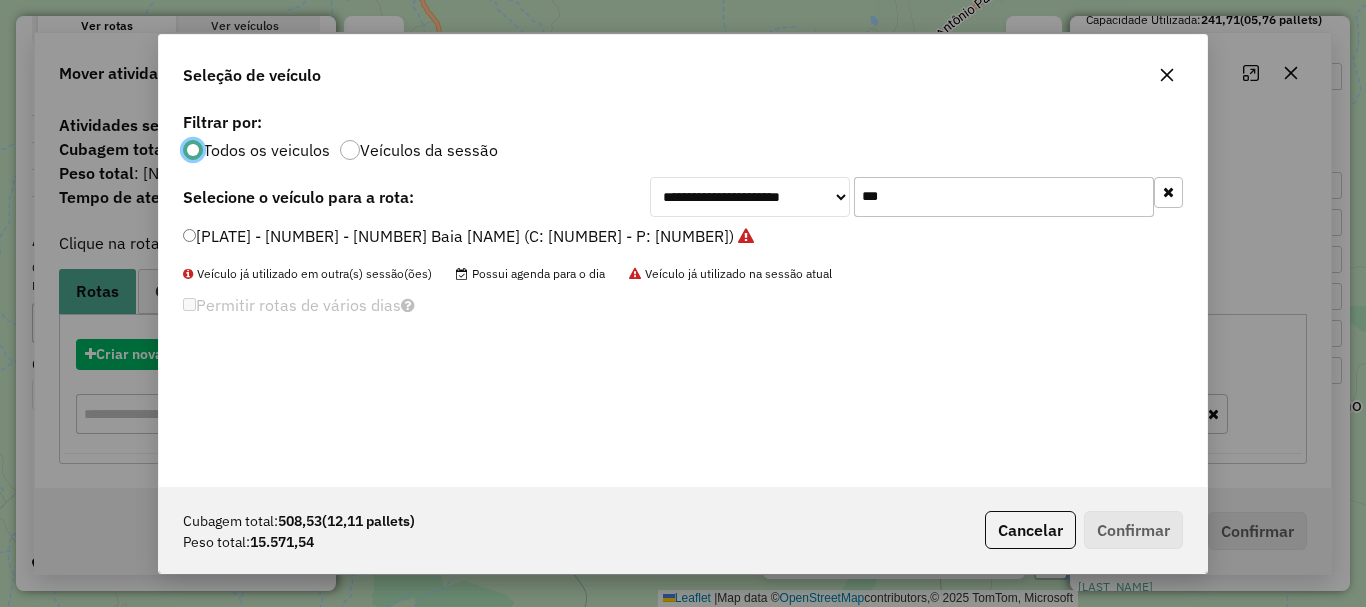 scroll, scrollTop: 11, scrollLeft: 6, axis: both 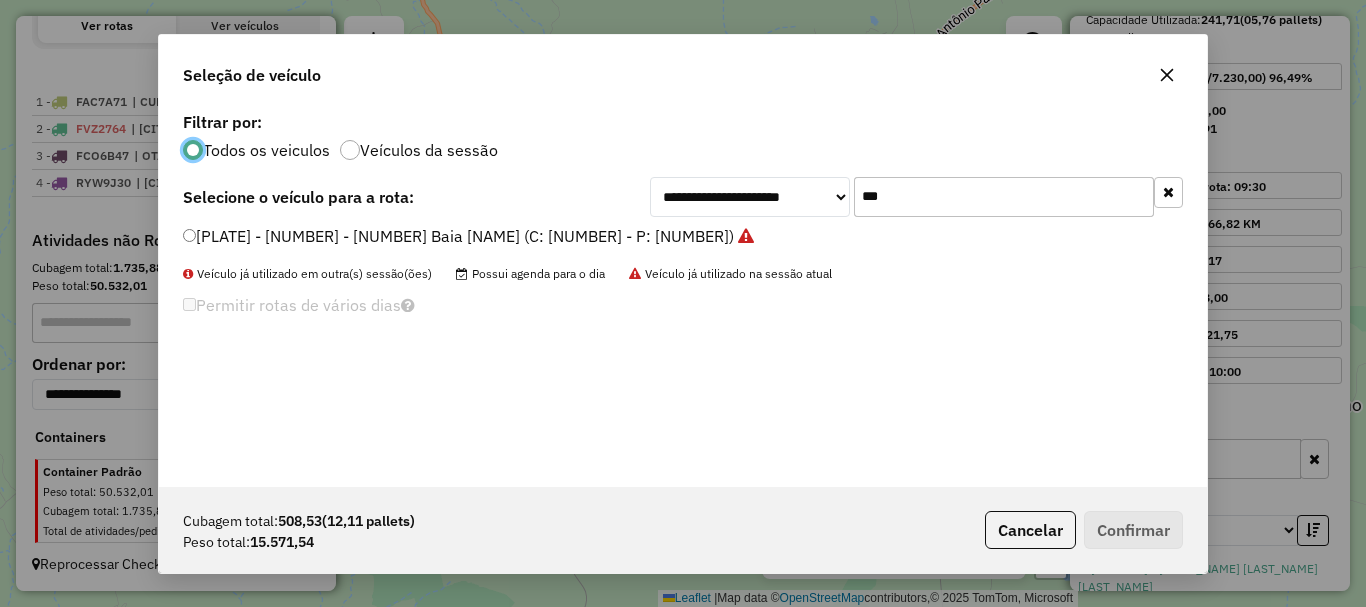 click on "***" 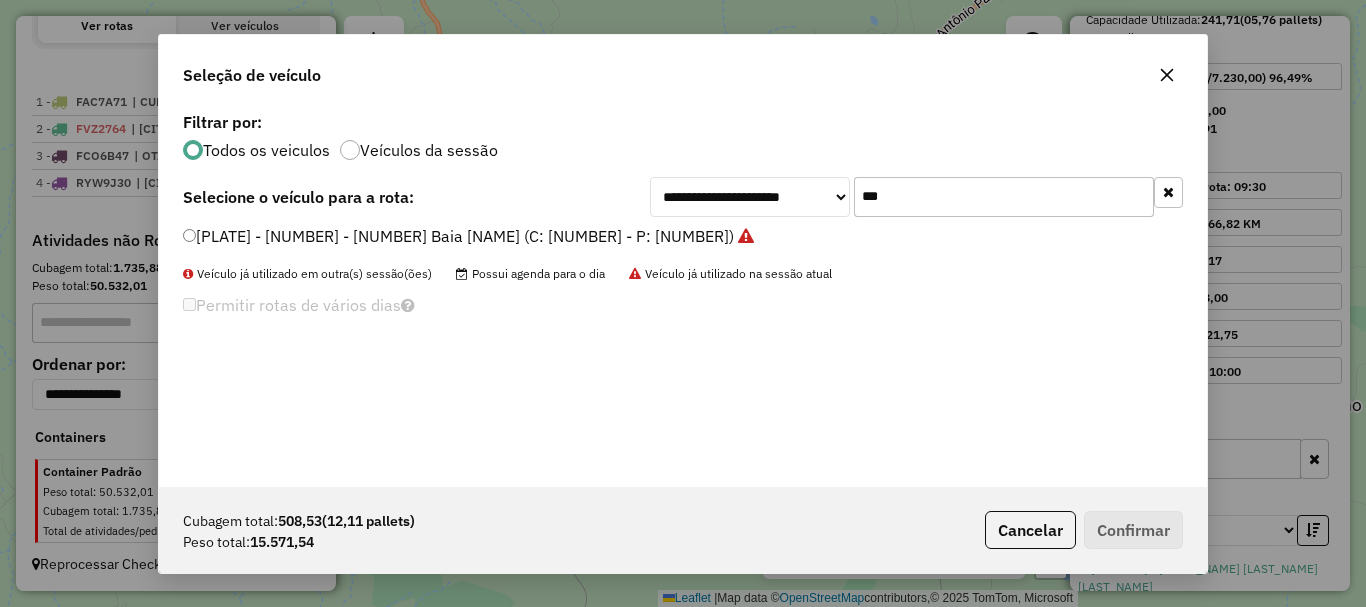 click on "***" 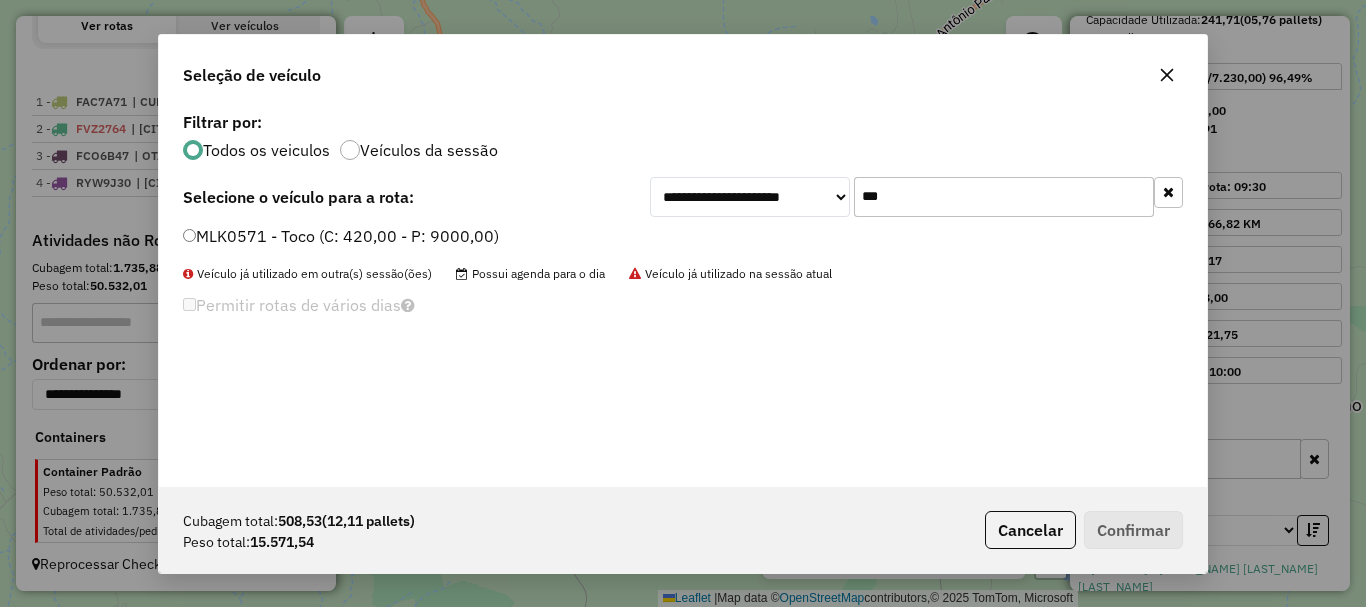 type on "***" 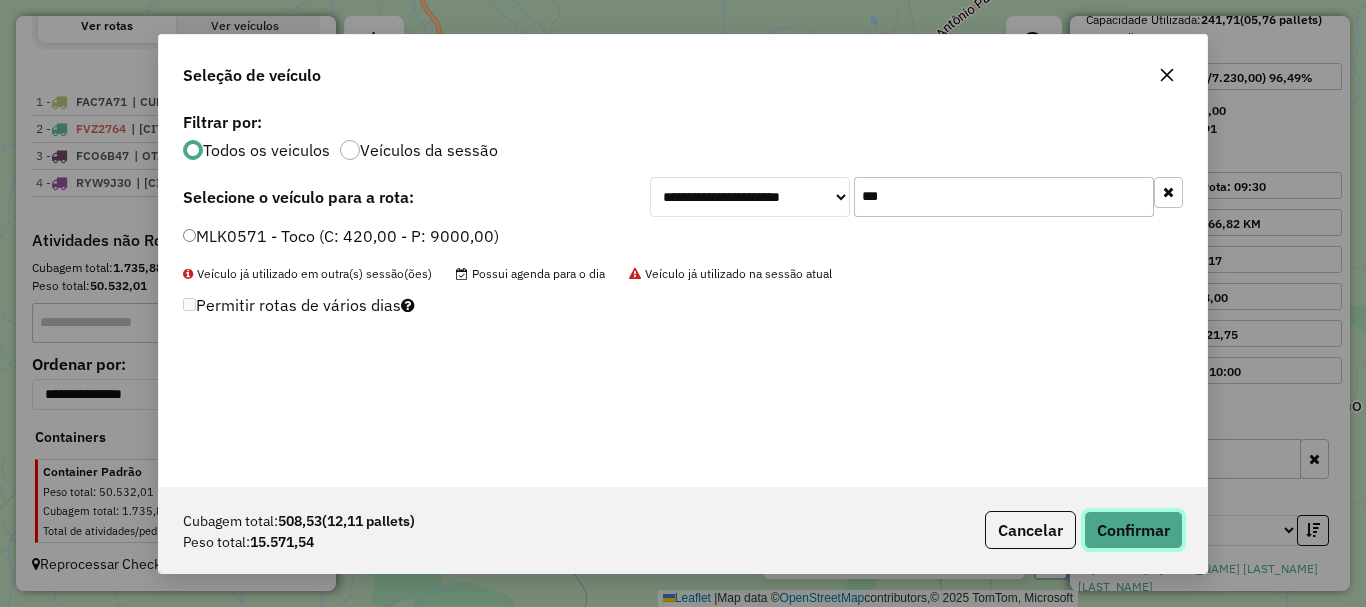 click on "Confirmar" 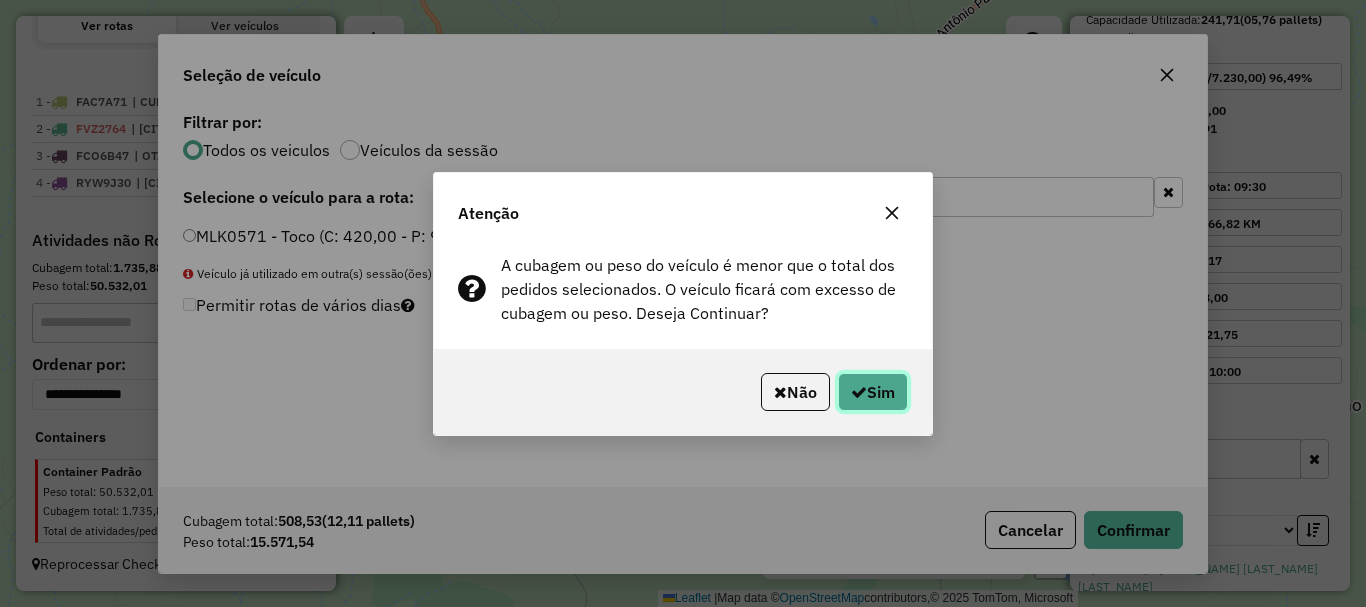 click on "Sim" 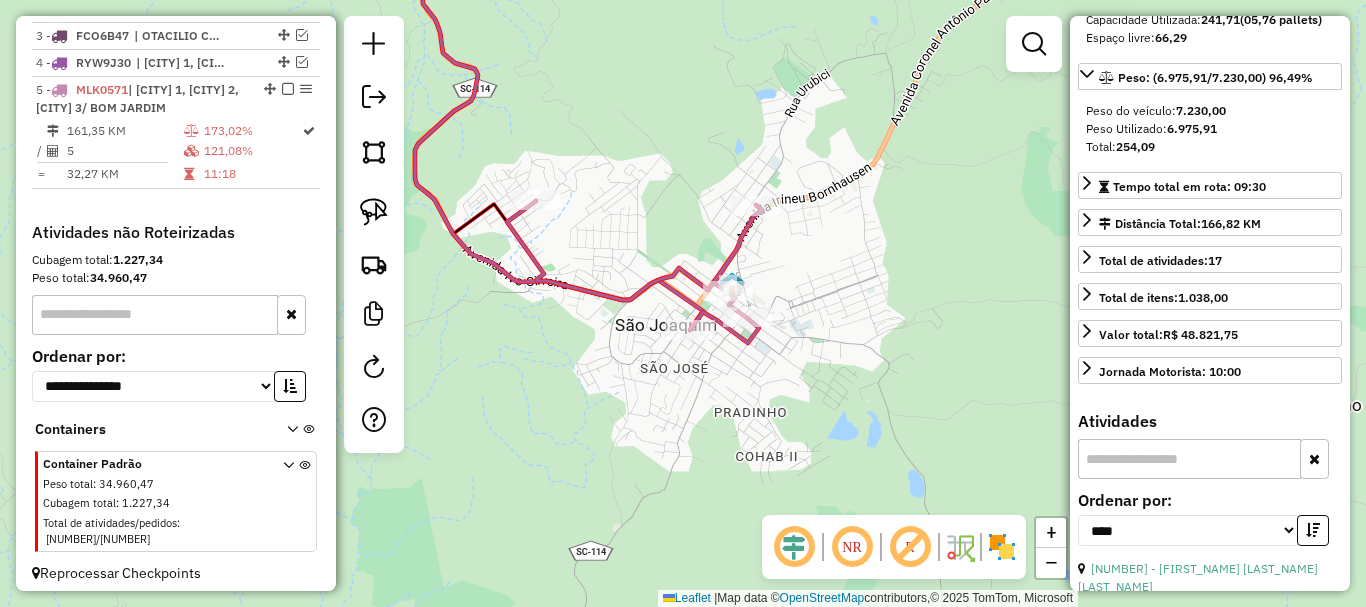 scroll, scrollTop: 831, scrollLeft: 0, axis: vertical 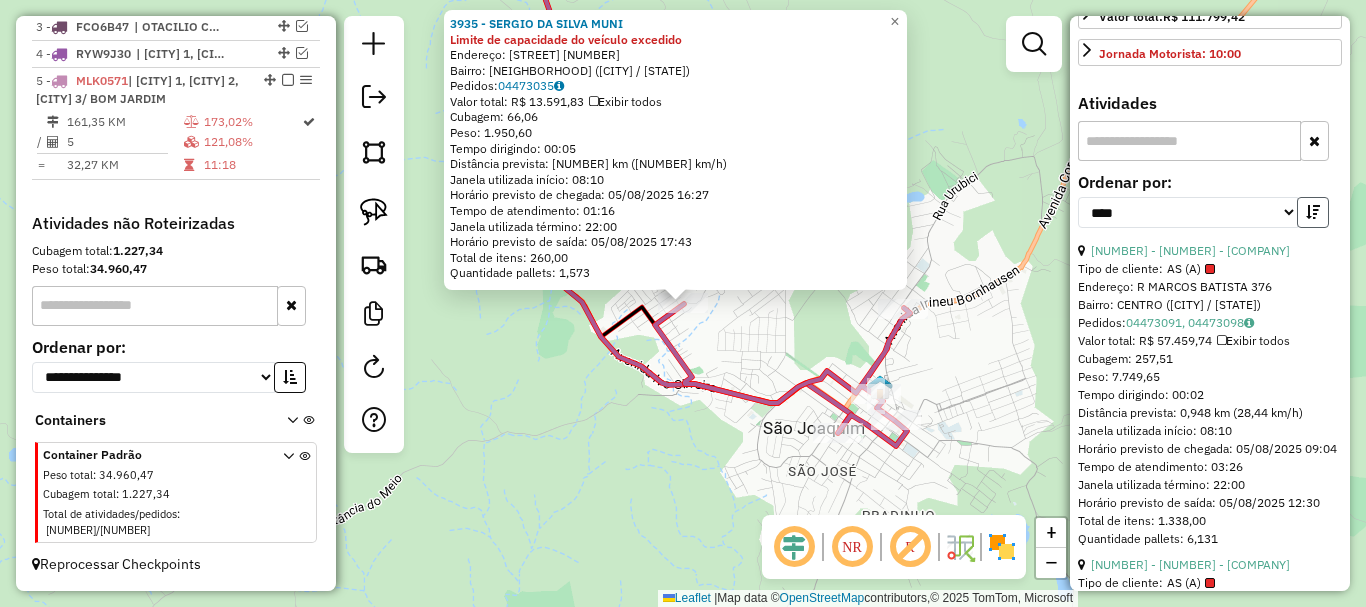 click at bounding box center [1313, 212] 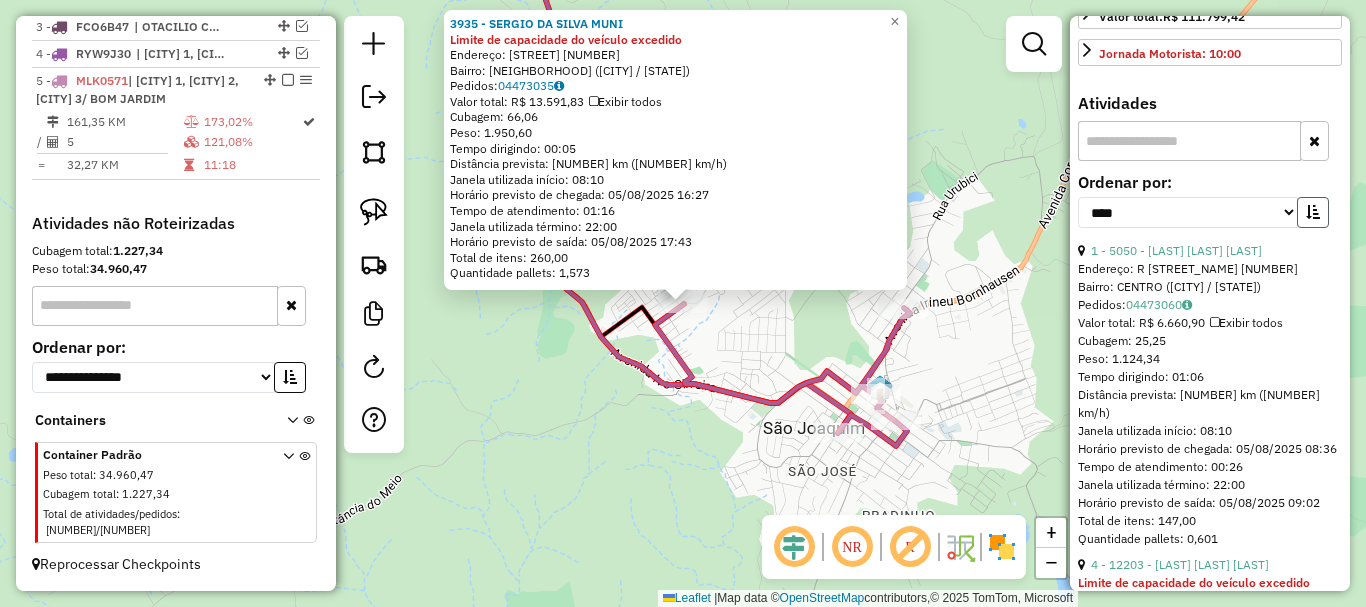 click at bounding box center [1313, 212] 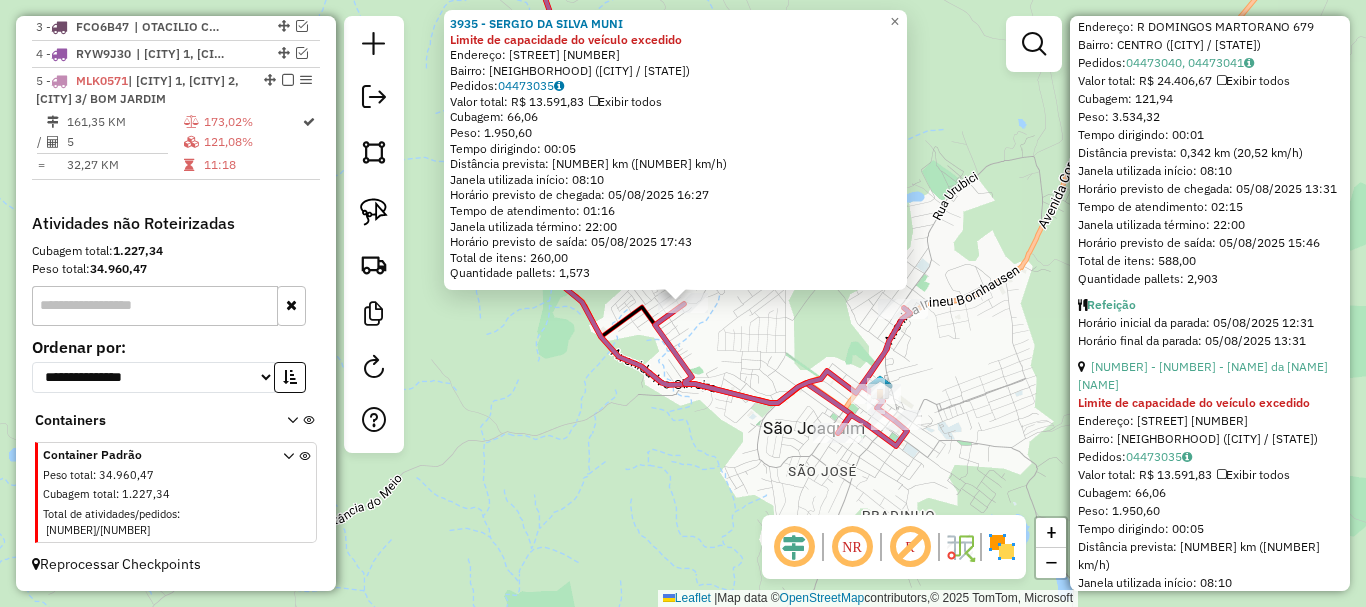 scroll, scrollTop: 1082, scrollLeft: 0, axis: vertical 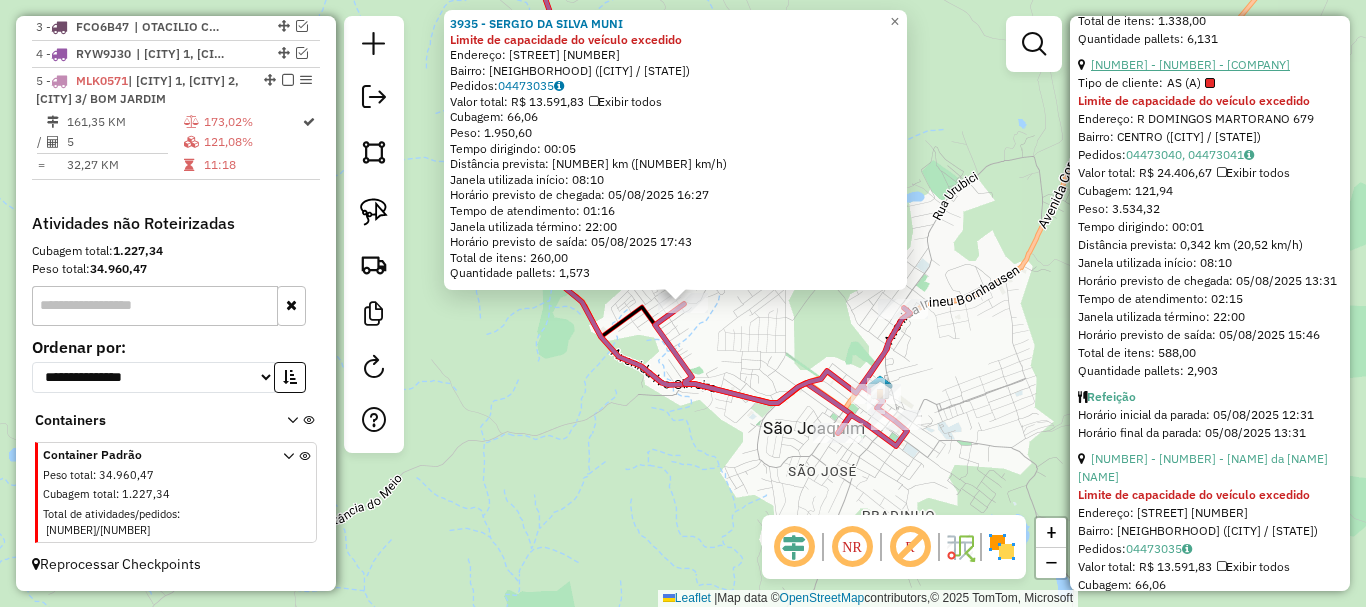 click on "[NUMBER] - [NUMBER] - [COMPANY]" at bounding box center (1190, 64) 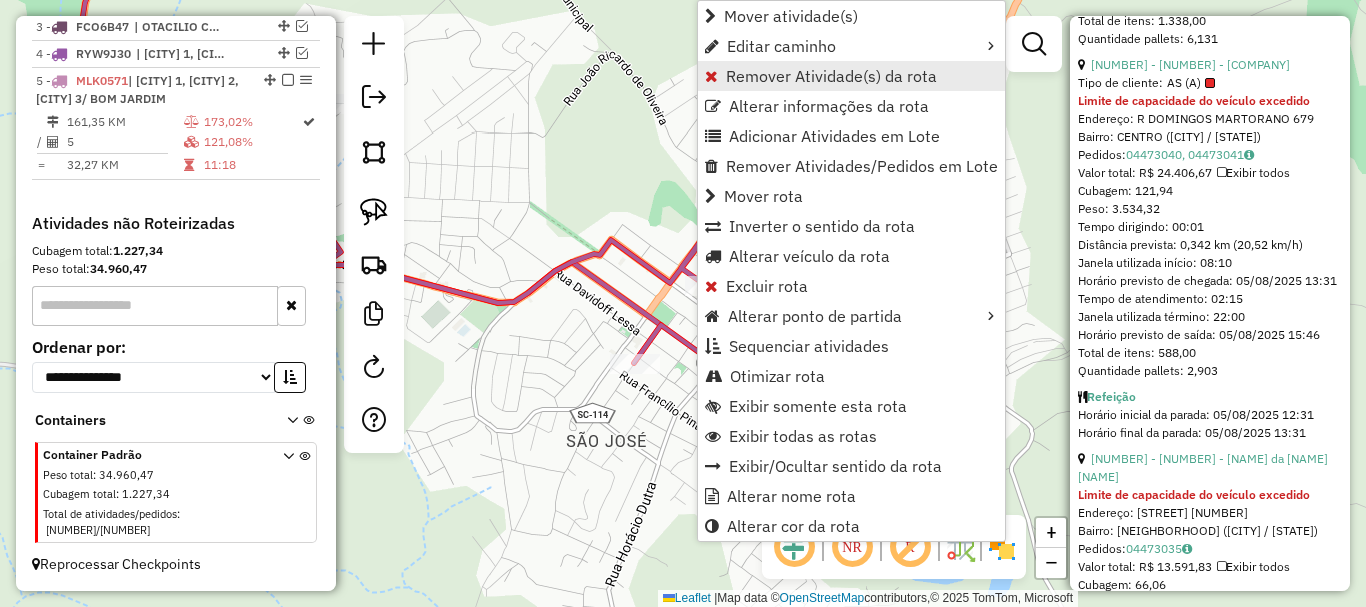 click on "Remover Atividade(s) da rota" at bounding box center (831, 76) 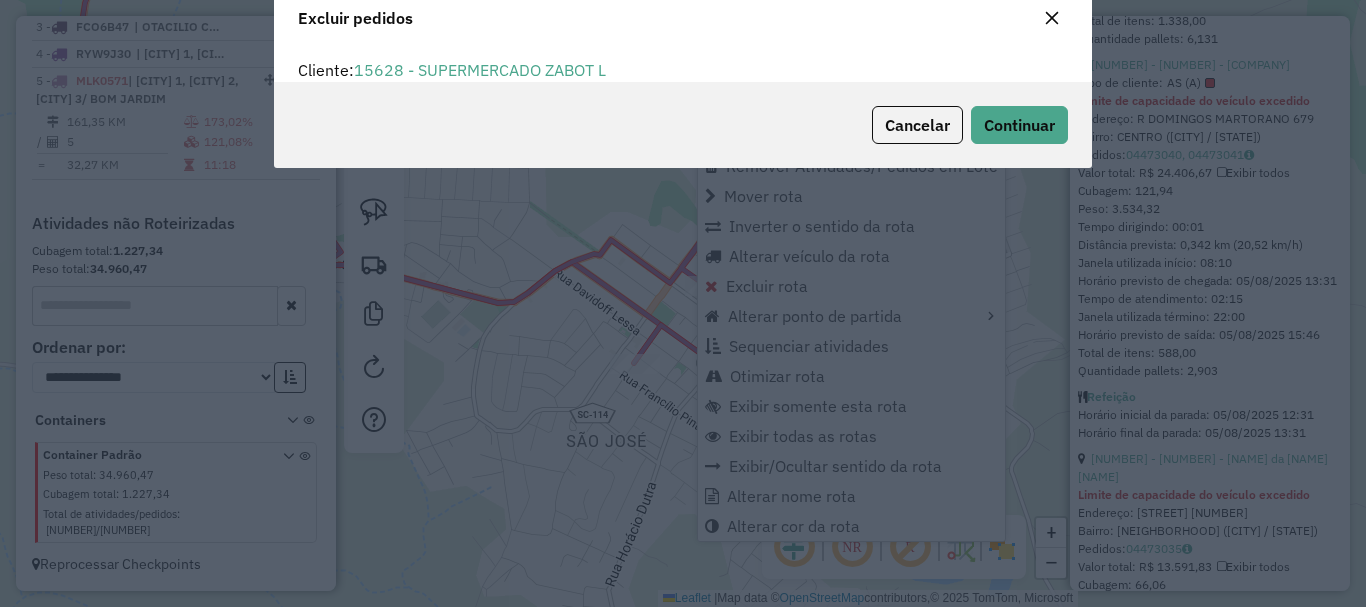 scroll, scrollTop: 82, scrollLeft: 0, axis: vertical 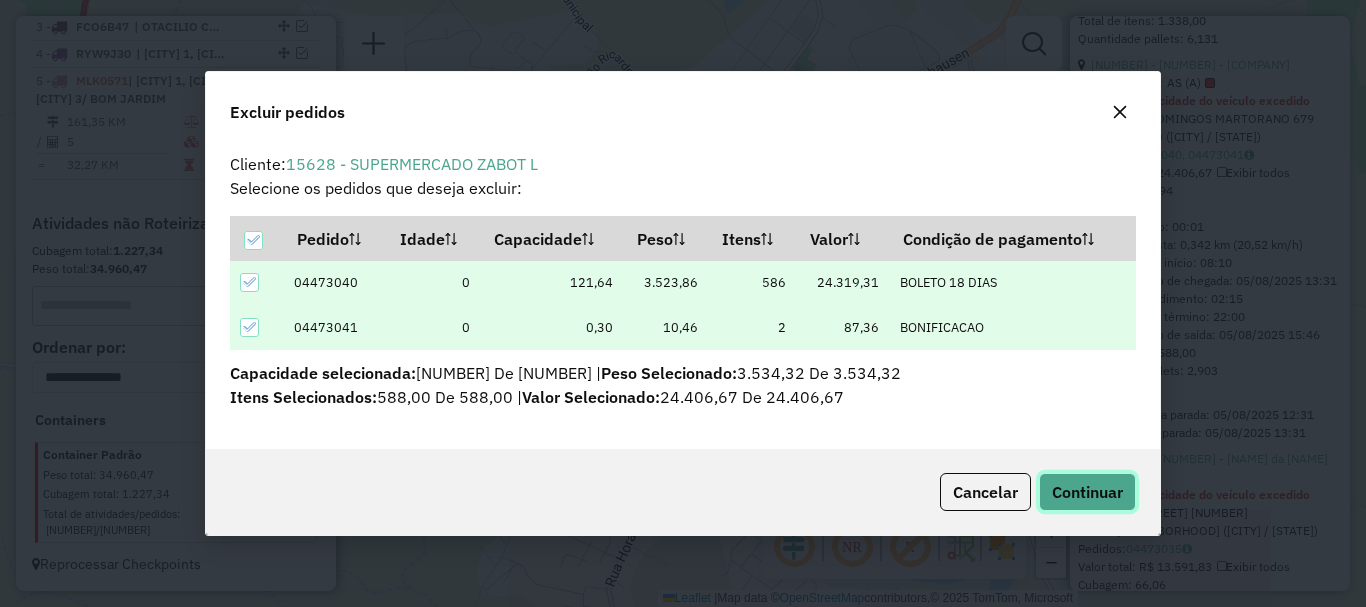 click on "Continuar" 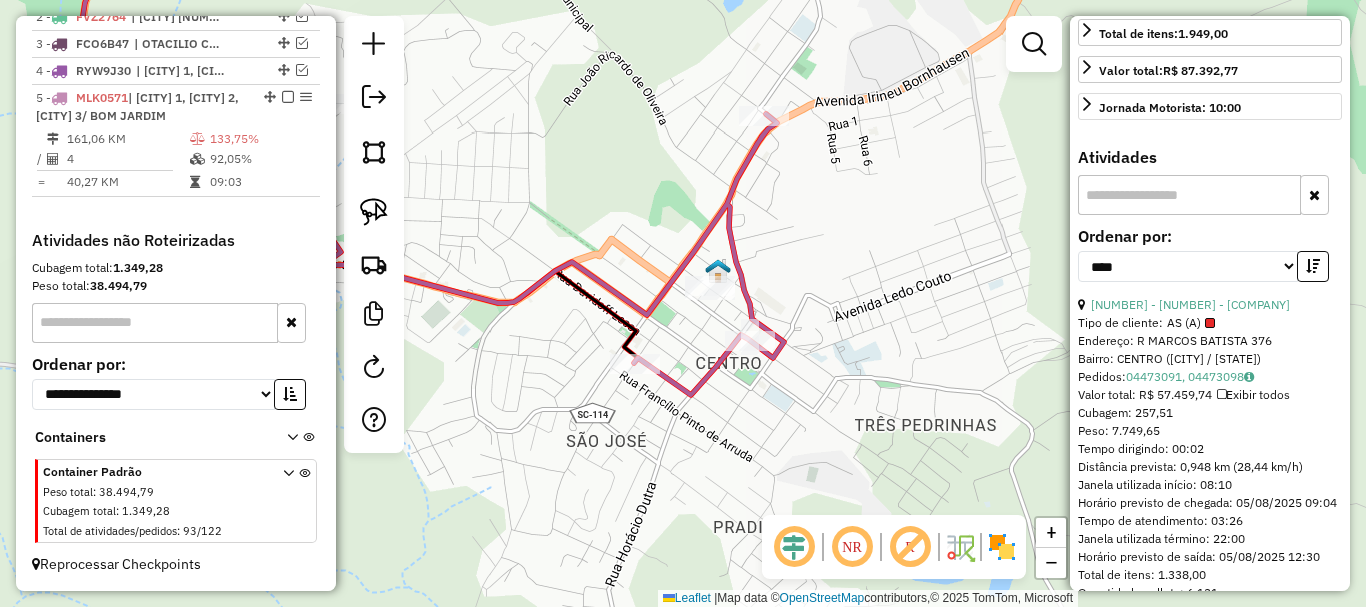 scroll, scrollTop: 464, scrollLeft: 0, axis: vertical 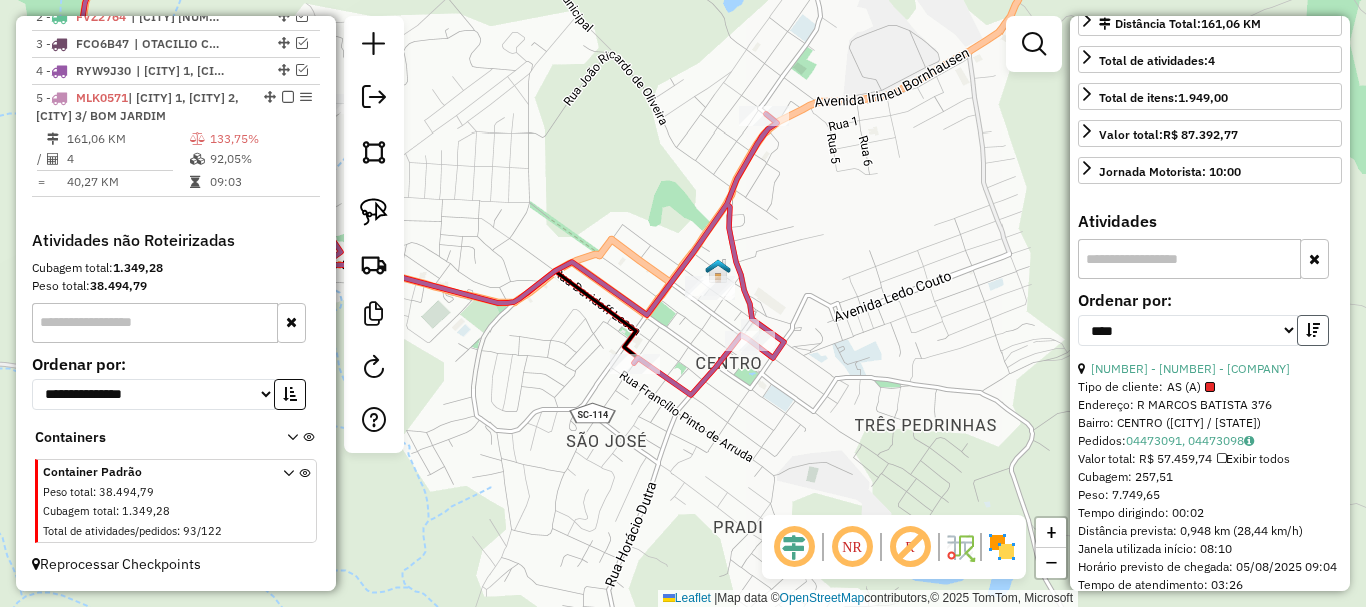 click at bounding box center [1313, 330] 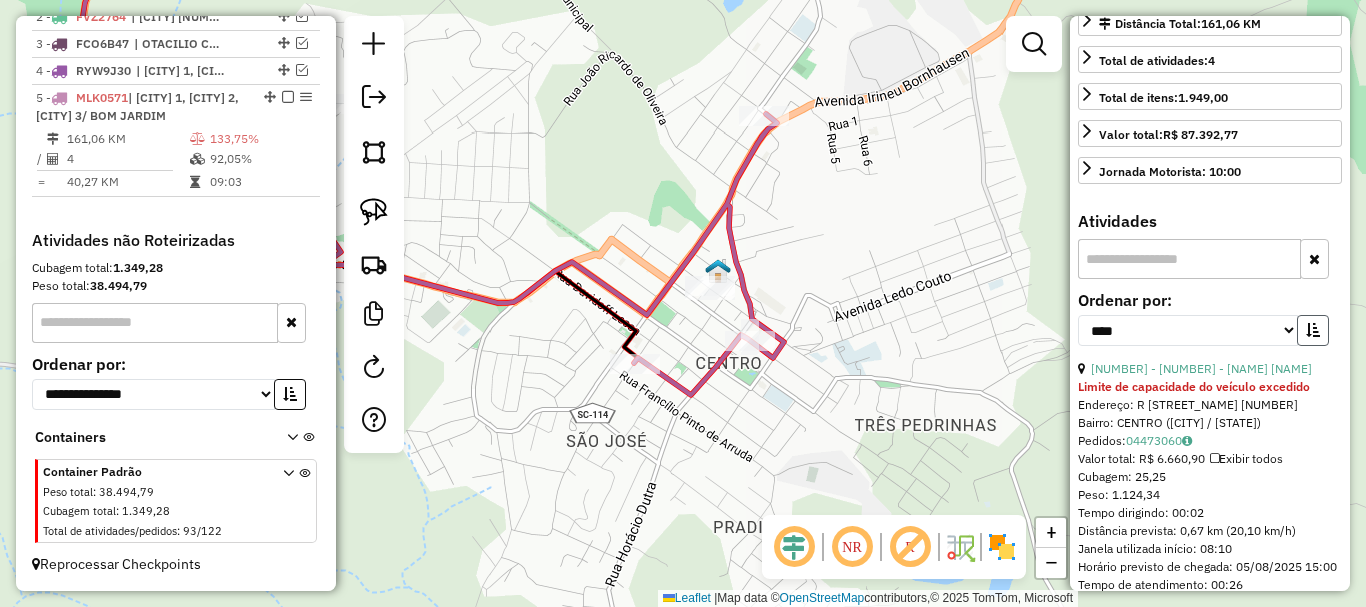 click at bounding box center [1313, 330] 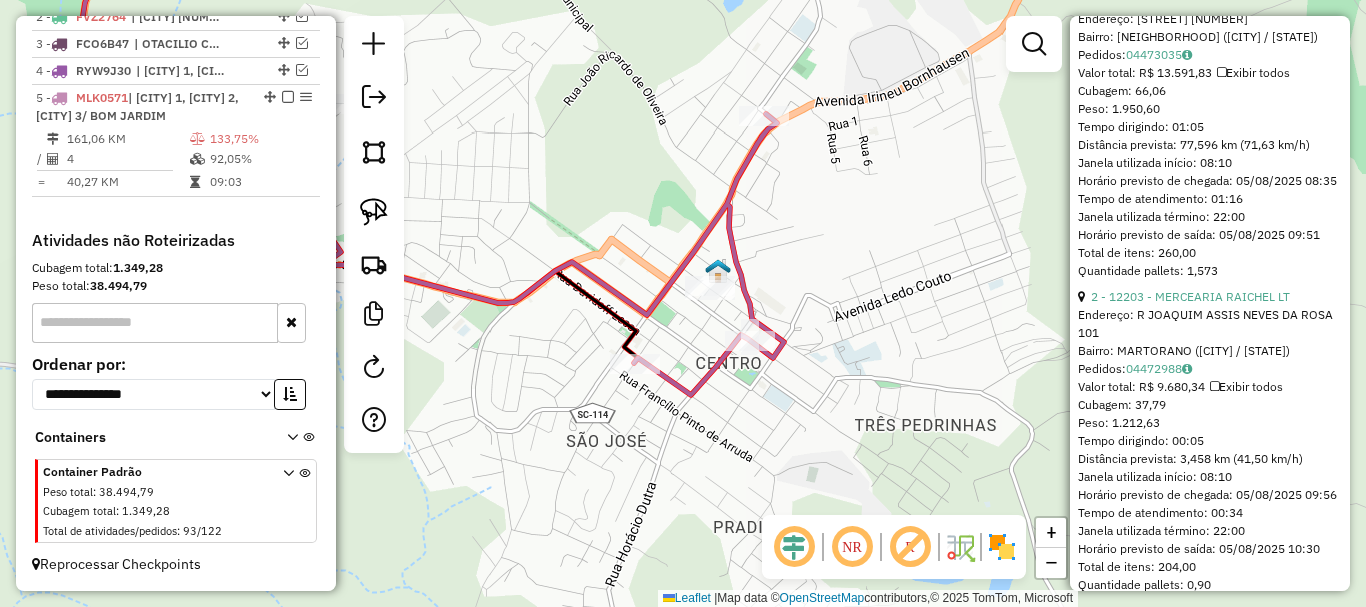 scroll, scrollTop: 1264, scrollLeft: 0, axis: vertical 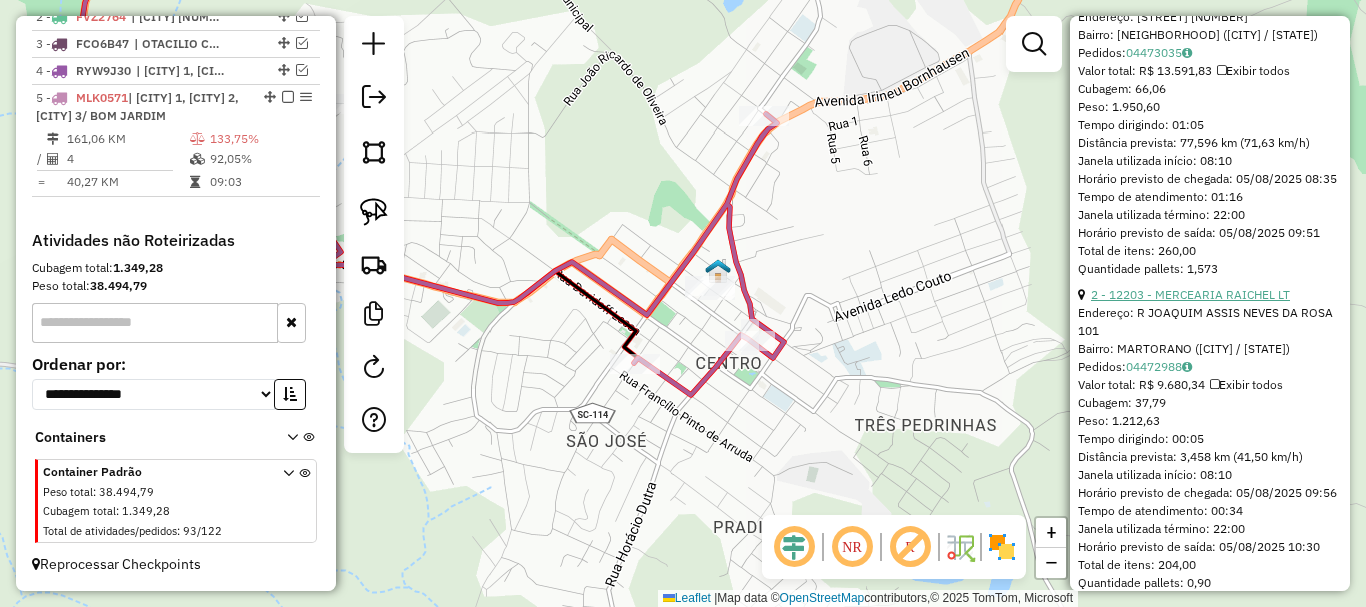 click on "2 - 12203 - MERCEARIA RAICHEL LT" at bounding box center (1190, 294) 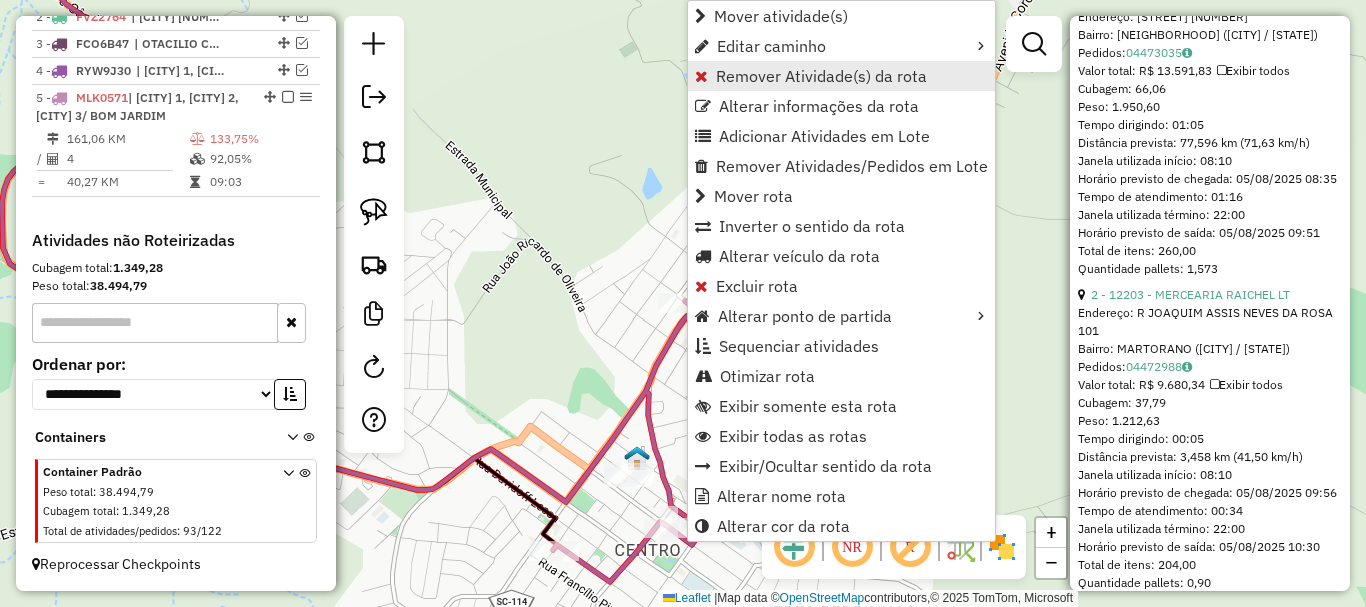 click on "Remover Atividade(s) da rota" at bounding box center (821, 76) 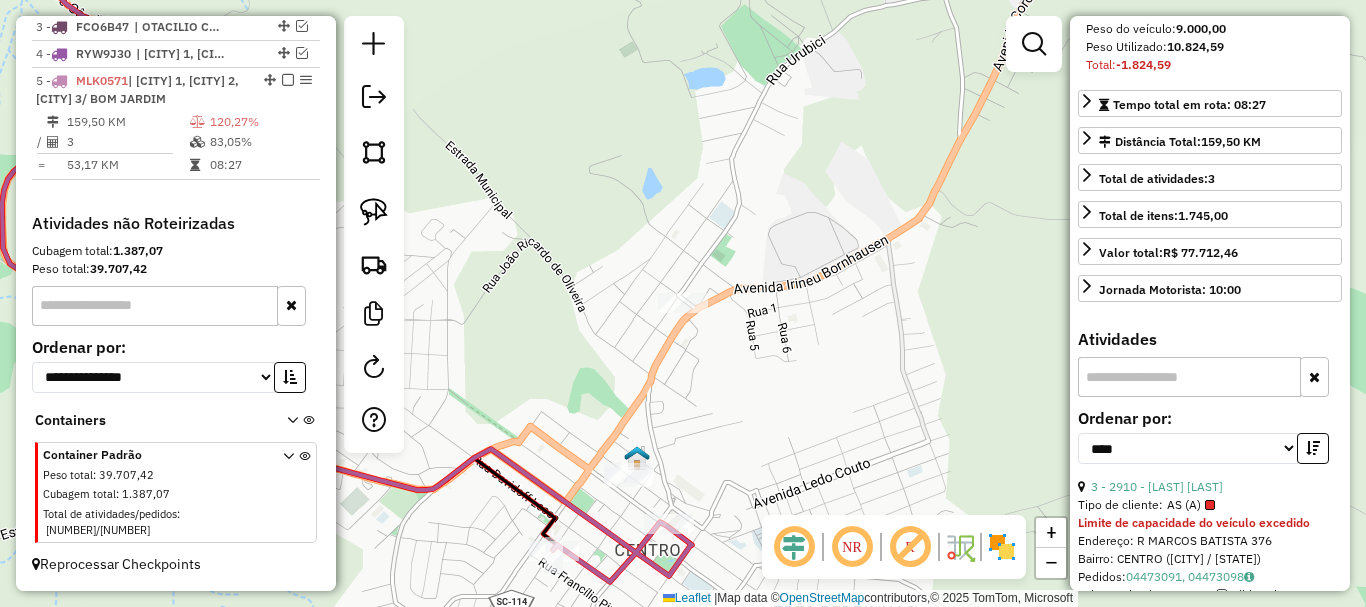 scroll, scrollTop: 500, scrollLeft: 0, axis: vertical 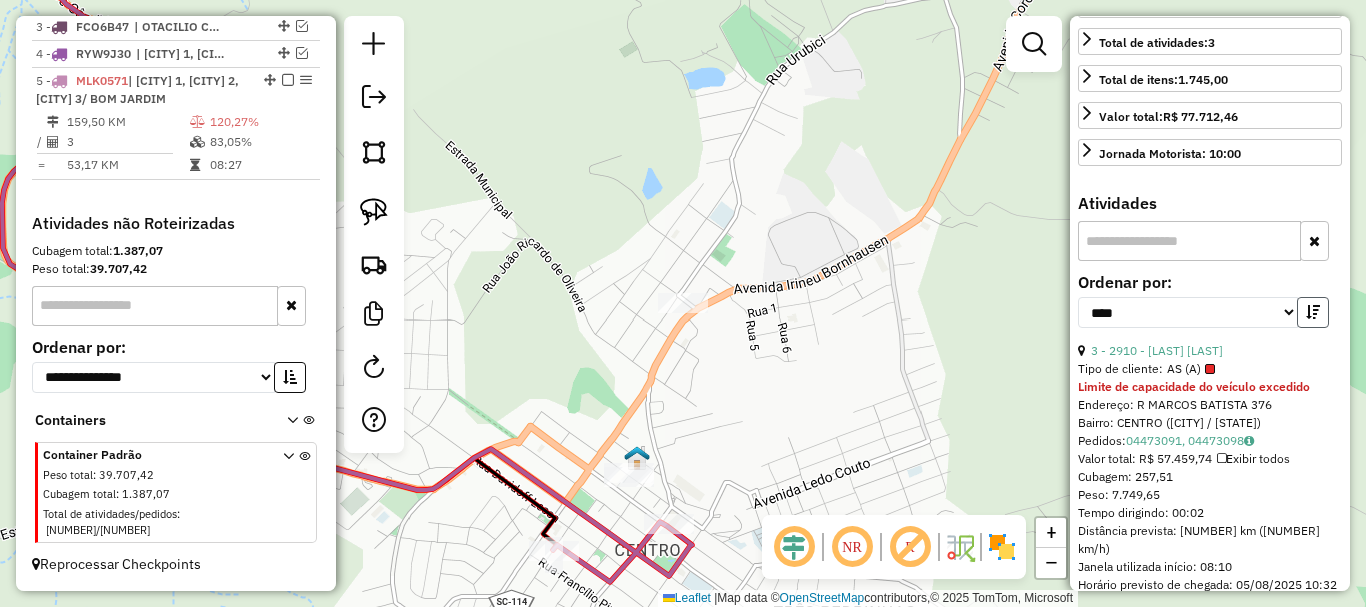click at bounding box center [1313, 312] 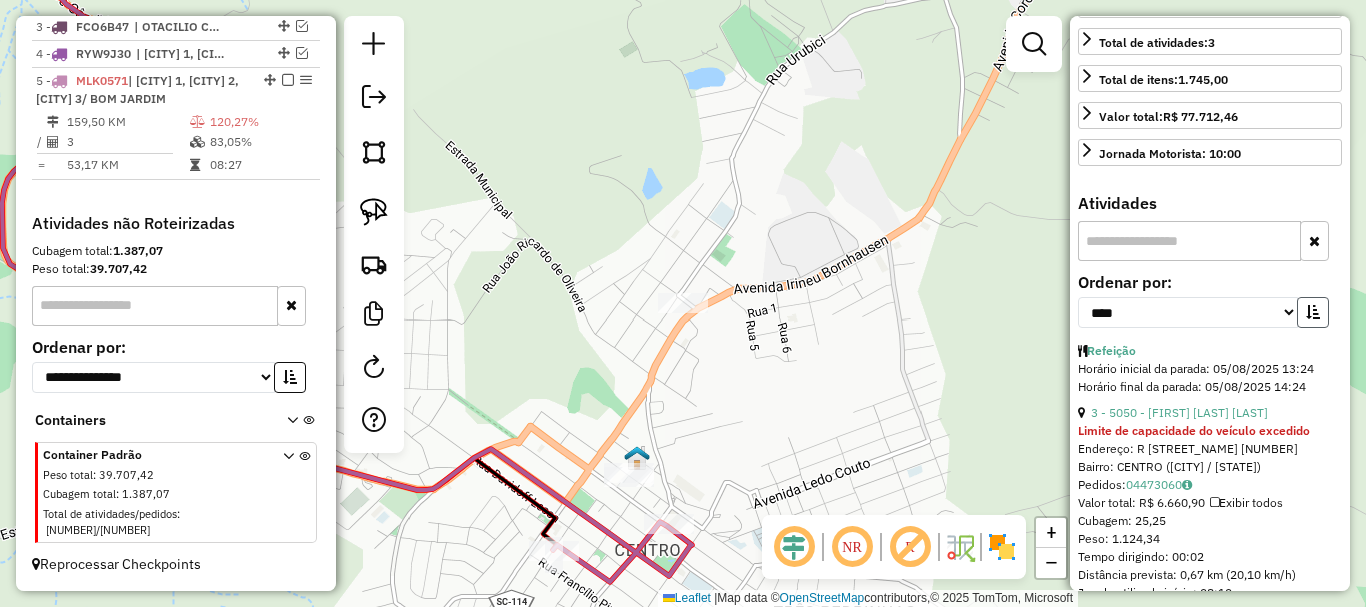 click at bounding box center (1313, 312) 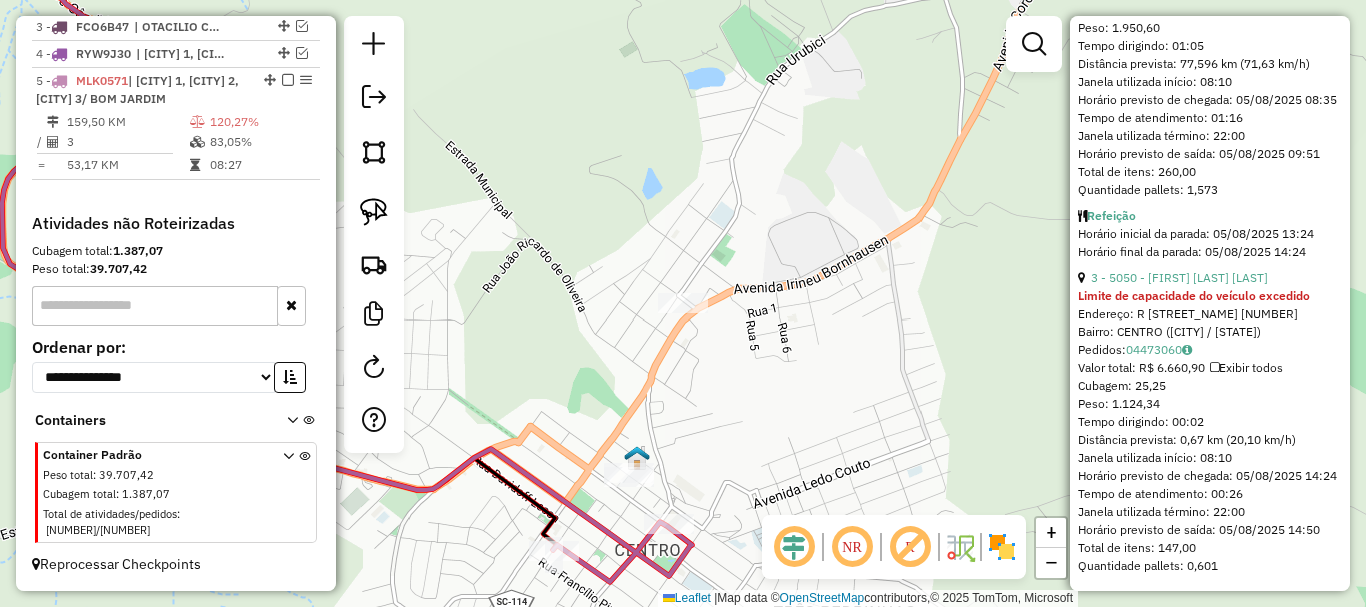 scroll, scrollTop: 1353, scrollLeft: 0, axis: vertical 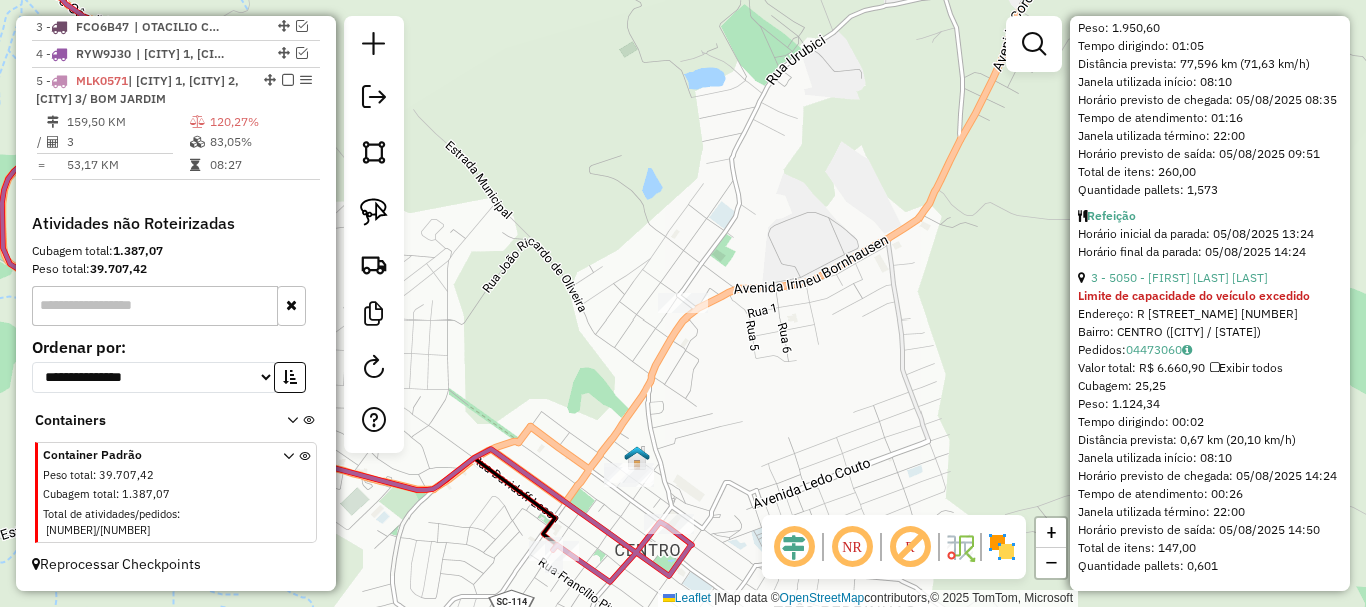 click on "3 - 5050 - [FIRST] [LAST] [LAST]" at bounding box center (1210, 278) 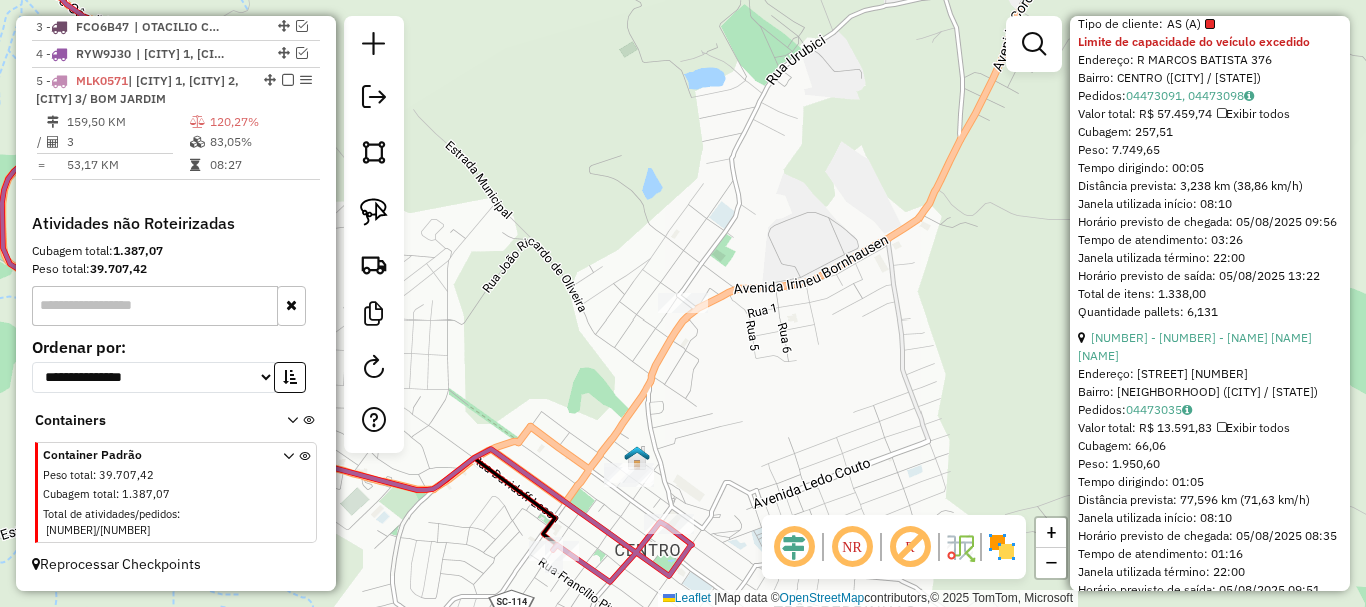 scroll, scrollTop: 953, scrollLeft: 0, axis: vertical 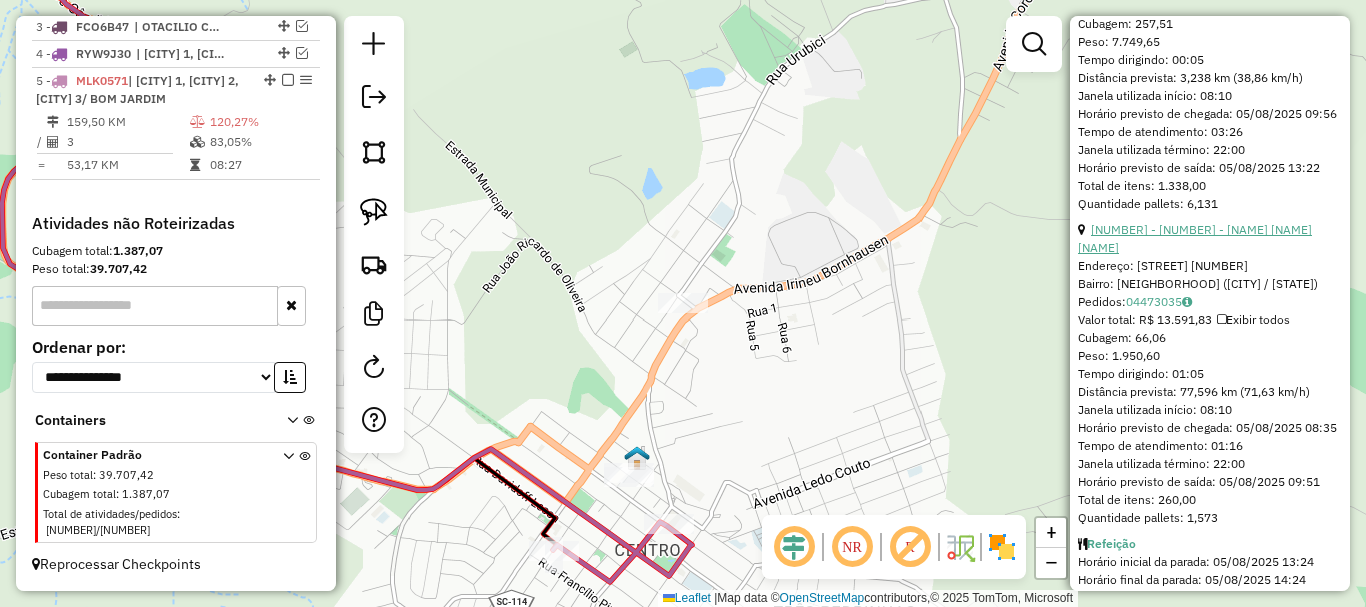 click on "[NUMBER] - [NUMBER] - [NAME] [NAME] [NAME]" at bounding box center (1195, 238) 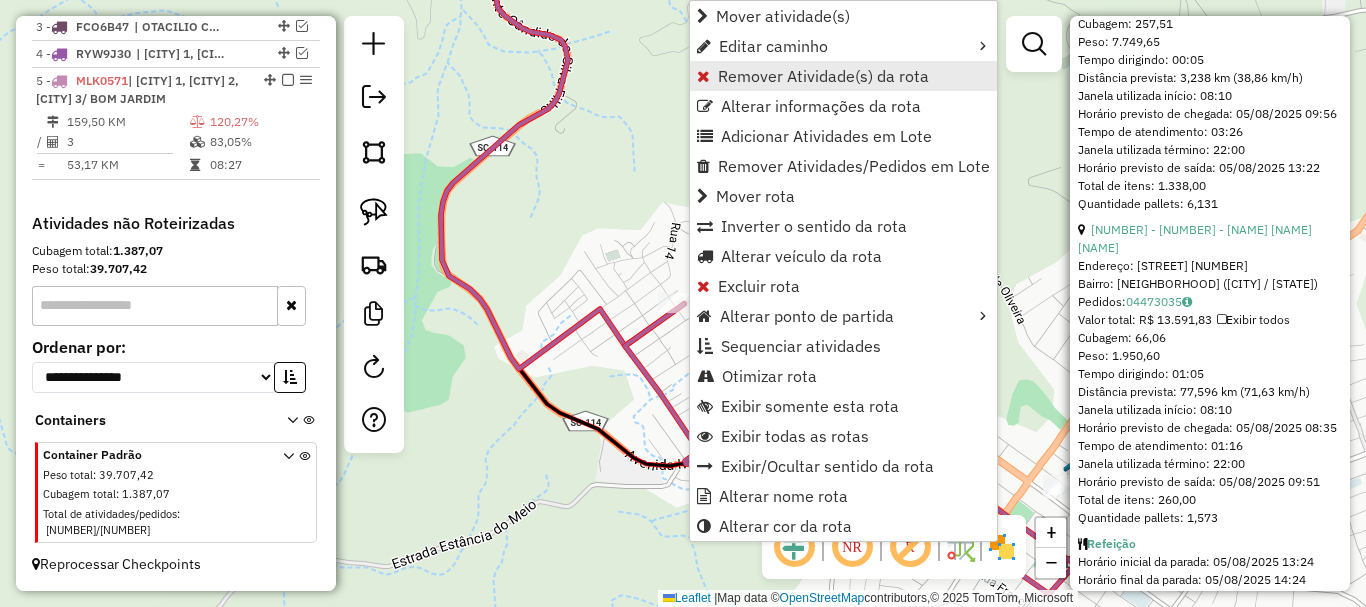 click on "Remover Atividade(s) da rota" at bounding box center (823, 76) 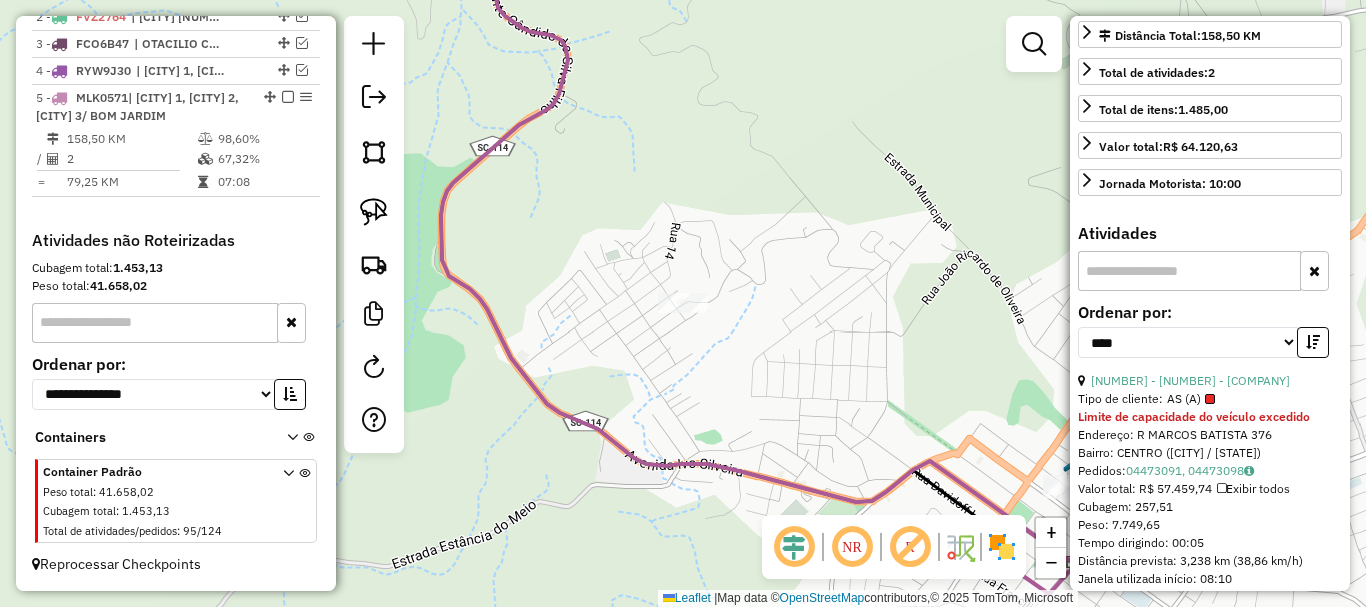 scroll, scrollTop: 153, scrollLeft: 0, axis: vertical 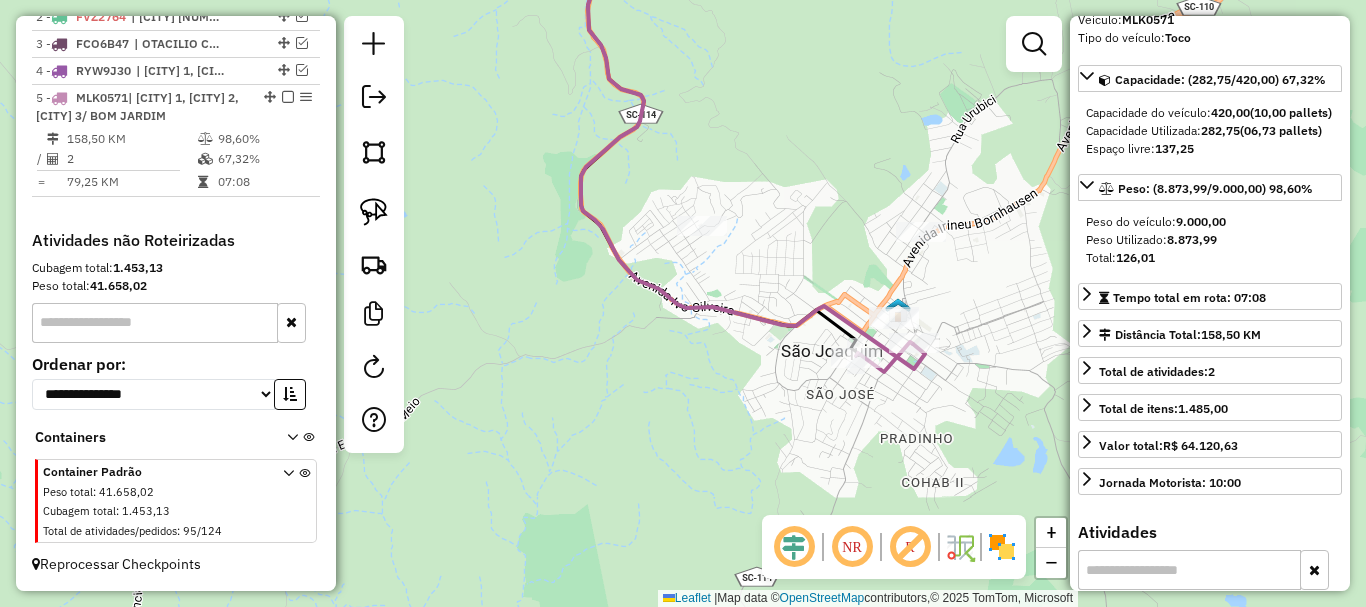 click on "Janela de atendimento Grade de atendimento Capacidade Transportadoras Veículos Cliente Pedidos  Rotas Selecione os dias de semana para filtrar as janelas de atendimento  Seg   Ter   Qua   Qui   Sex   Sáb   Dom  Informe o período da janela de atendimento: De: Até:  Filtrar exatamente a janela do cliente  Considerar janela de atendimento padrão  Selecione os dias de semana para filtrar as grades de atendimento  Seg   Ter   Qua   Qui   Sex   Sáb   Dom   Considerar clientes sem dia de atendimento cadastrado  Clientes fora do dia de atendimento selecionado Filtrar as atividades entre os valores definidos abaixo:  Peso mínimo:   Peso máximo:   Cubagem mínima:   Cubagem máxima:   De:   Até:  Filtrar as atividades entre o tempo de atendimento definido abaixo:  De:   Até:   Considerar capacidade total dos clientes não roteirizados Transportadora: Selecione um ou mais itens Tipo de veículo: Selecione um ou mais itens Veículo: Selecione um ou mais itens Motorista: Selecione um ou mais itens Nome: Rótulo:" 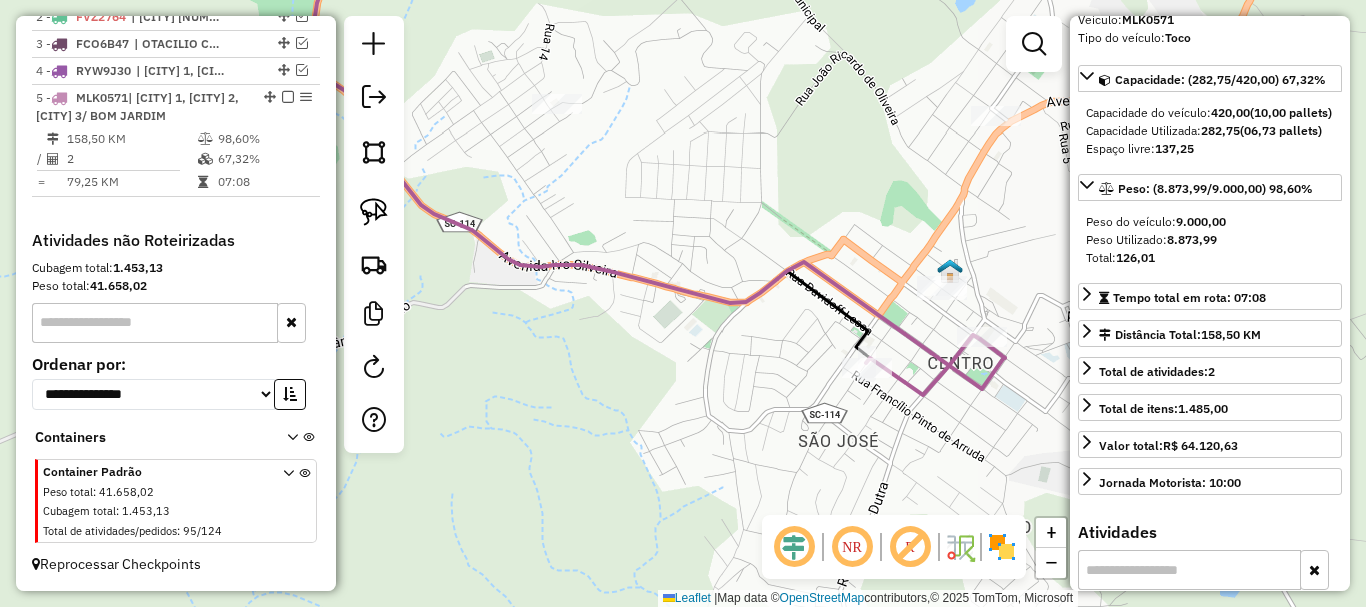 drag, startPoint x: 749, startPoint y: 208, endPoint x: 653, endPoint y: 180, distance: 100 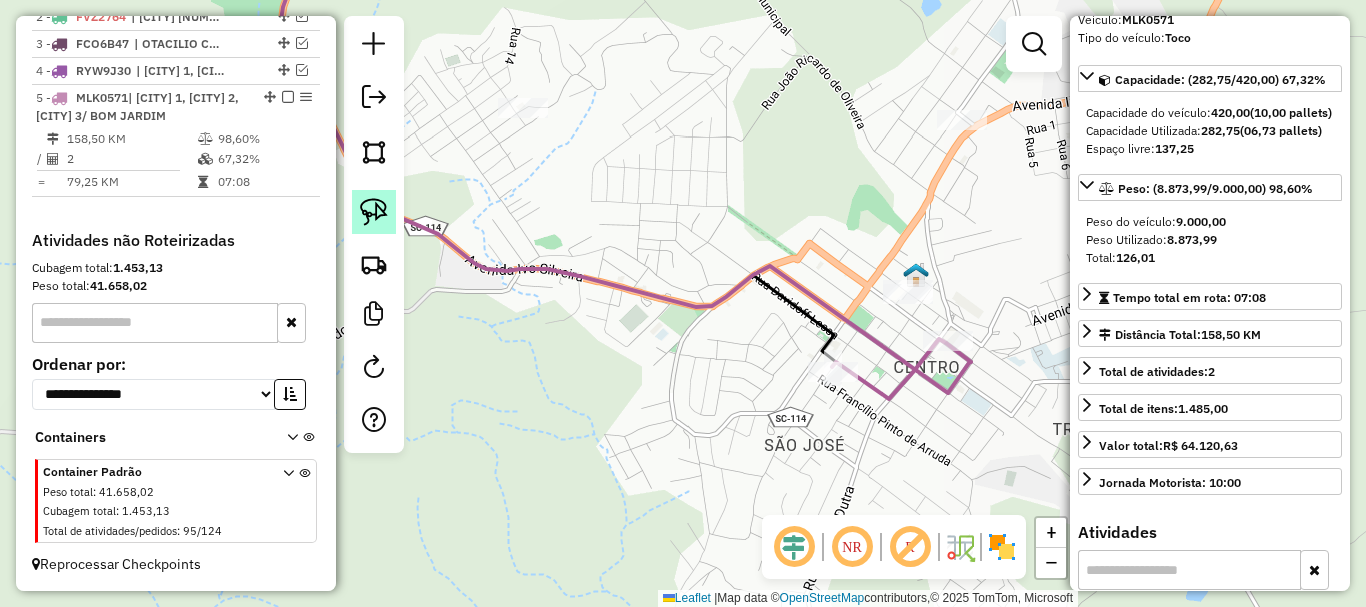 click 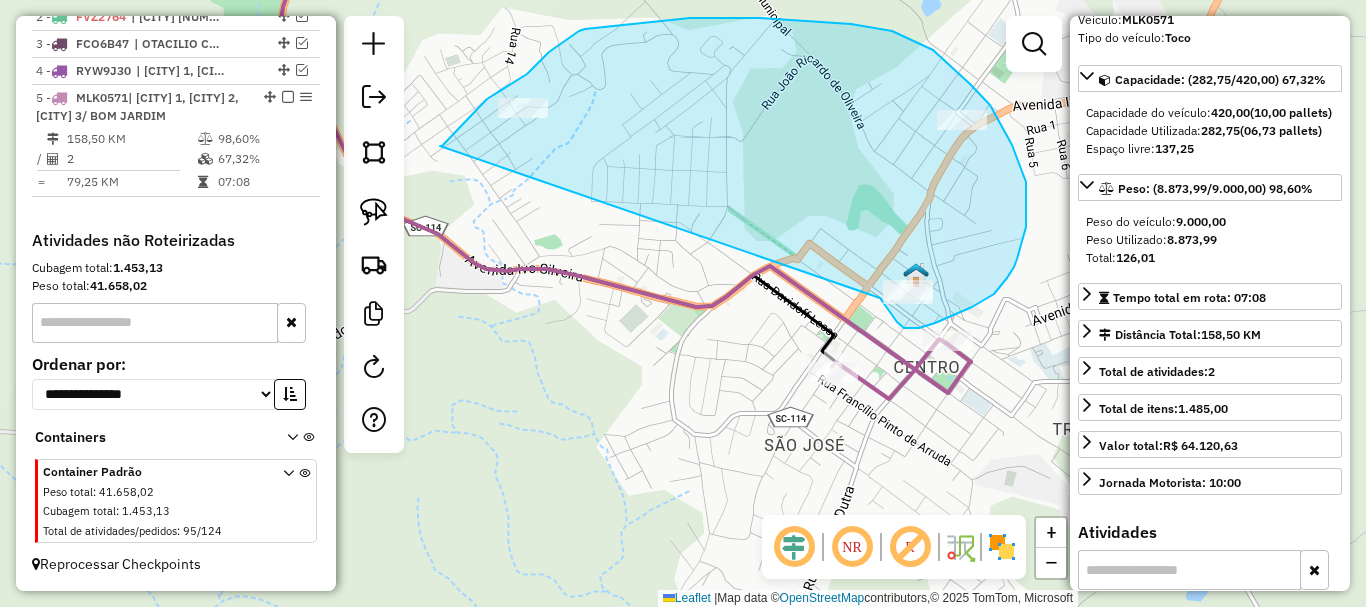 drag, startPoint x: 449, startPoint y: 138, endPoint x: 875, endPoint y: 290, distance: 452.3052 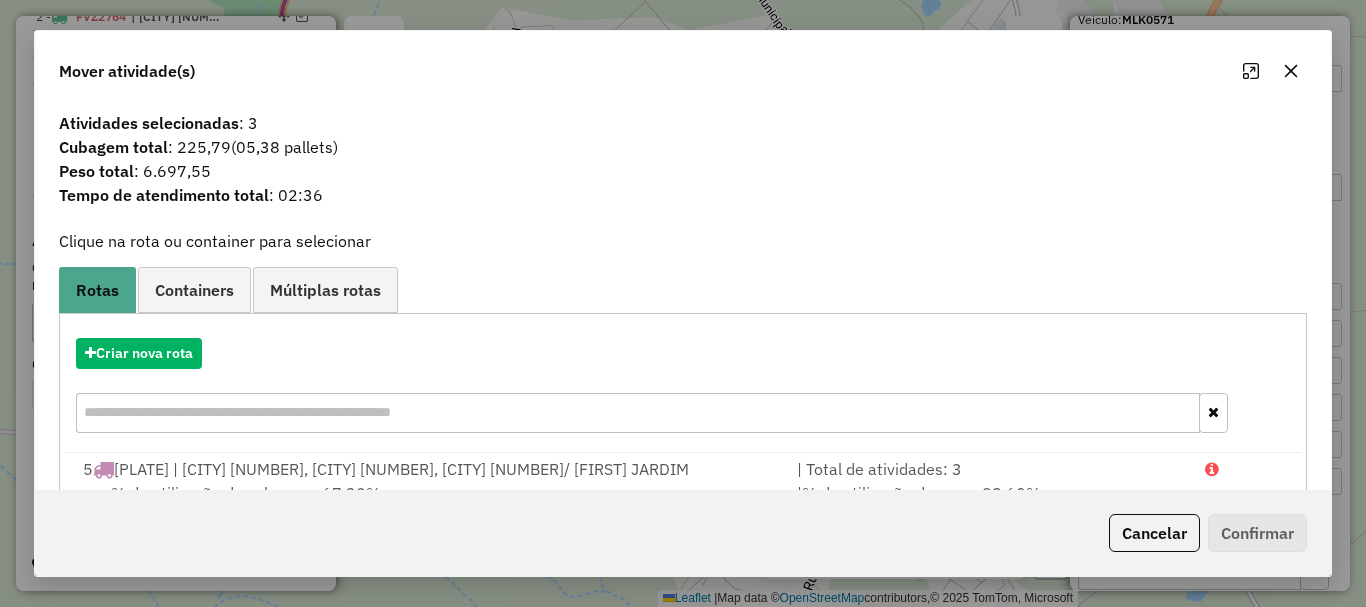 scroll, scrollTop: 78, scrollLeft: 0, axis: vertical 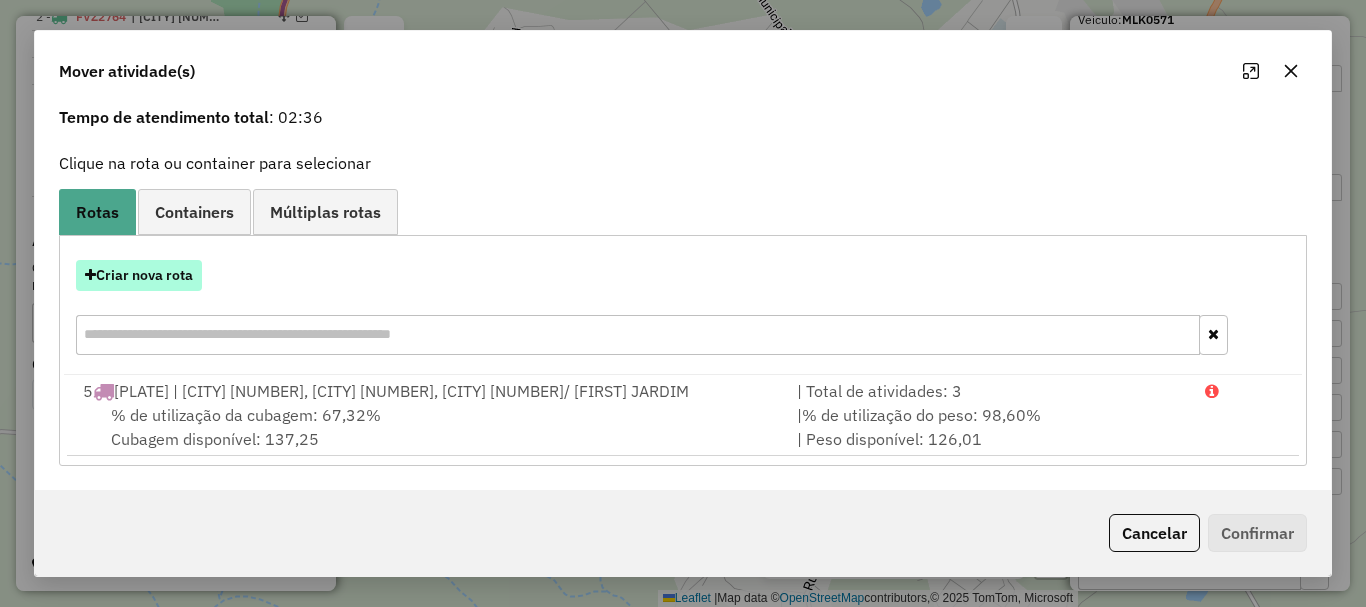 click on "Criar nova rota" at bounding box center (139, 275) 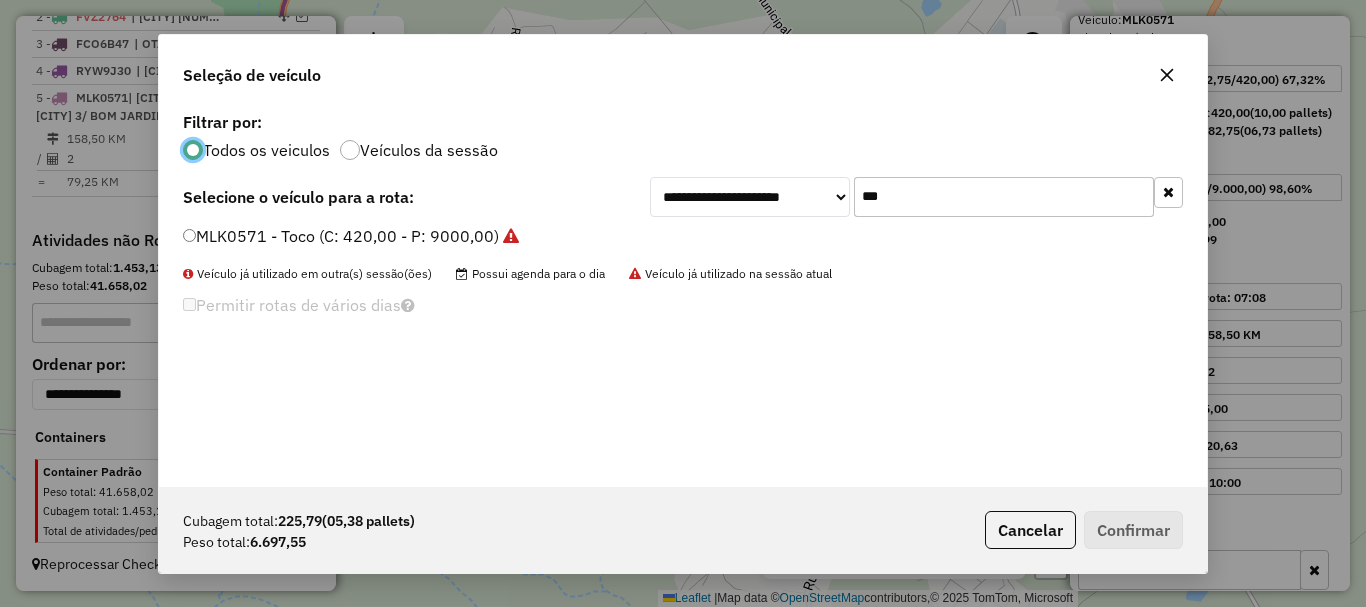 scroll, scrollTop: 11, scrollLeft: 6, axis: both 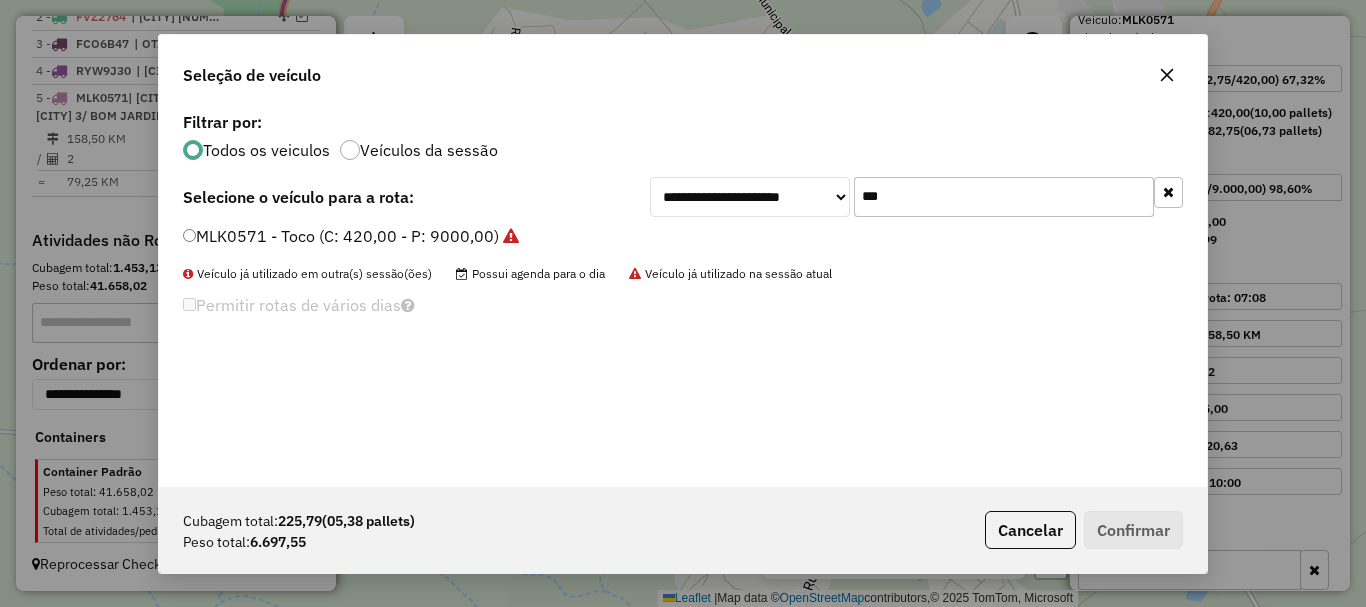 drag, startPoint x: 904, startPoint y: 201, endPoint x: 834, endPoint y: 200, distance: 70.00714 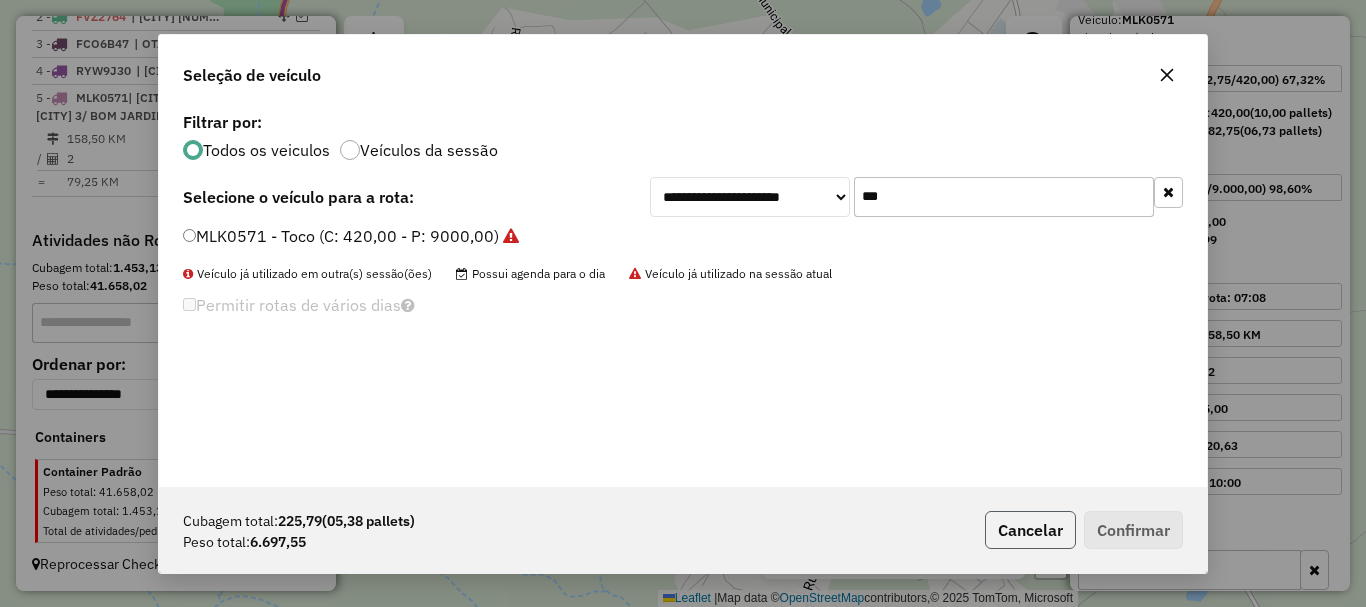 click on "Cancelar" 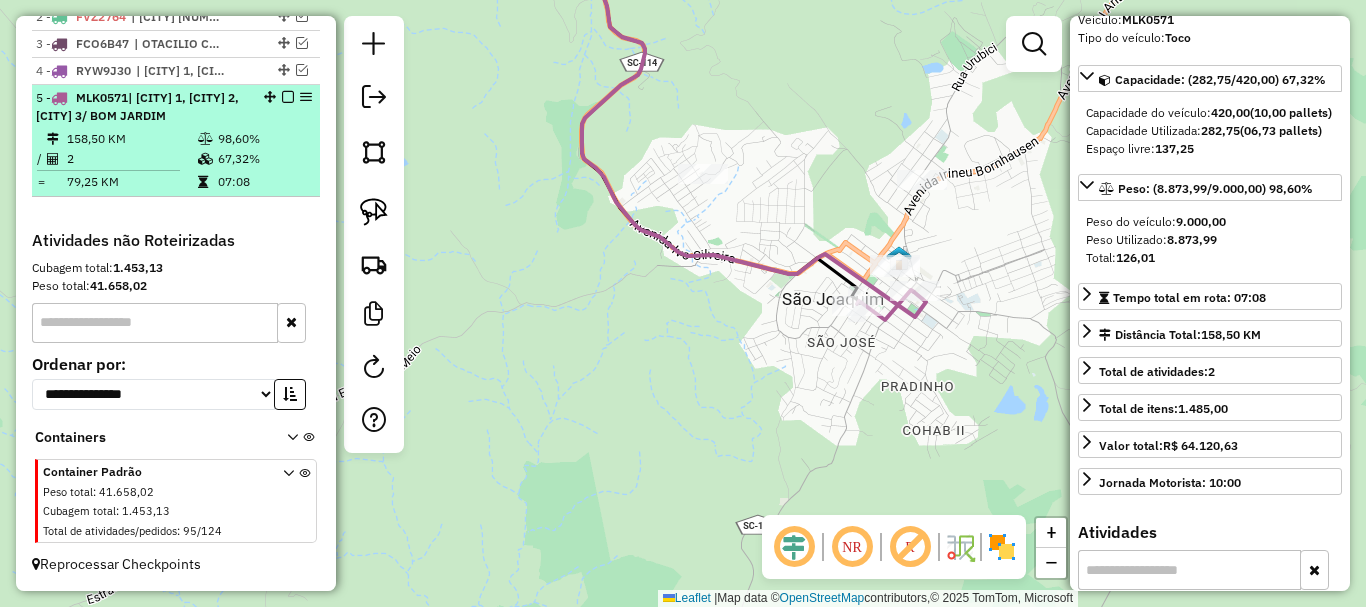click on "[NUMBER]  [VEHICLE_ID]   | [LOCATION_NAME] 1, [LOCATION_NAME] 2, [LOCATION_NAME] 3/ [LOCATION_NAME]" at bounding box center [142, 107] 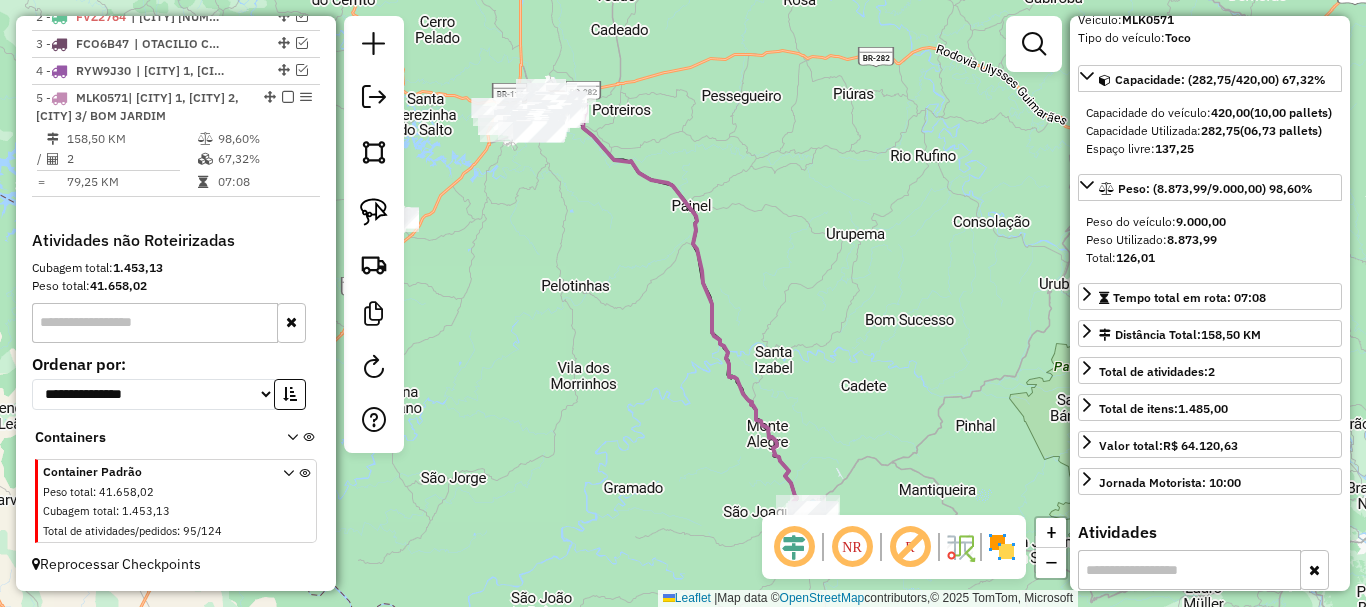 scroll, scrollTop: 53, scrollLeft: 0, axis: vertical 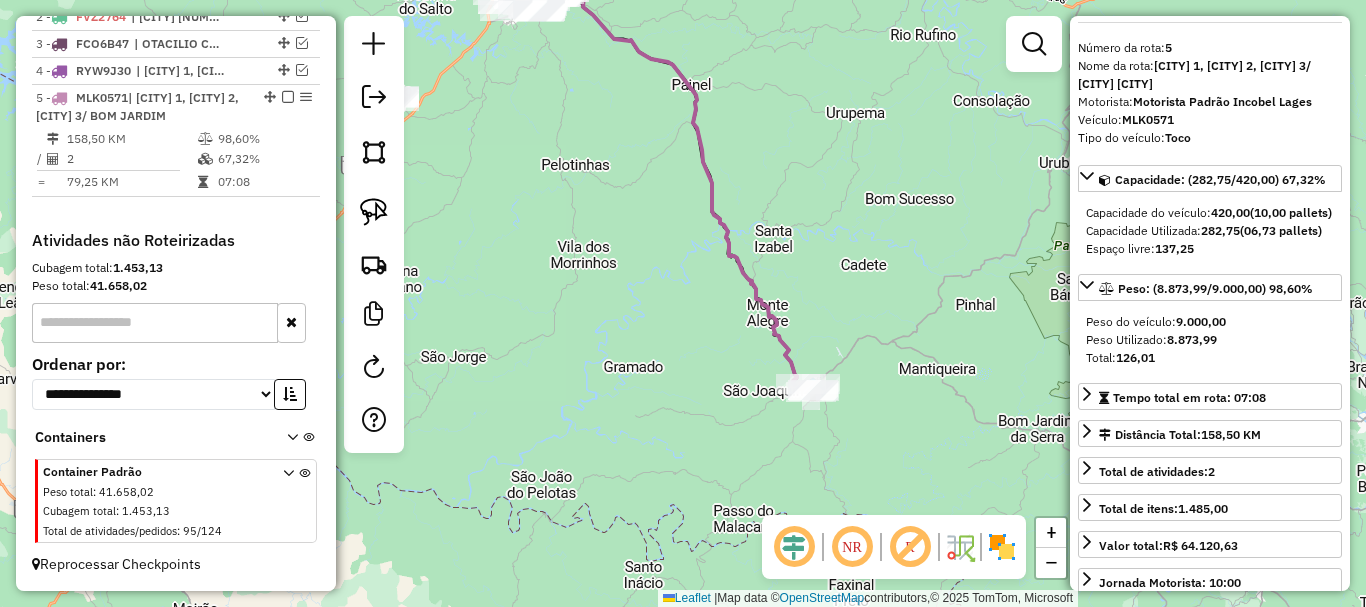 drag, startPoint x: 895, startPoint y: 448, endPoint x: 890, endPoint y: 218, distance: 230.05434 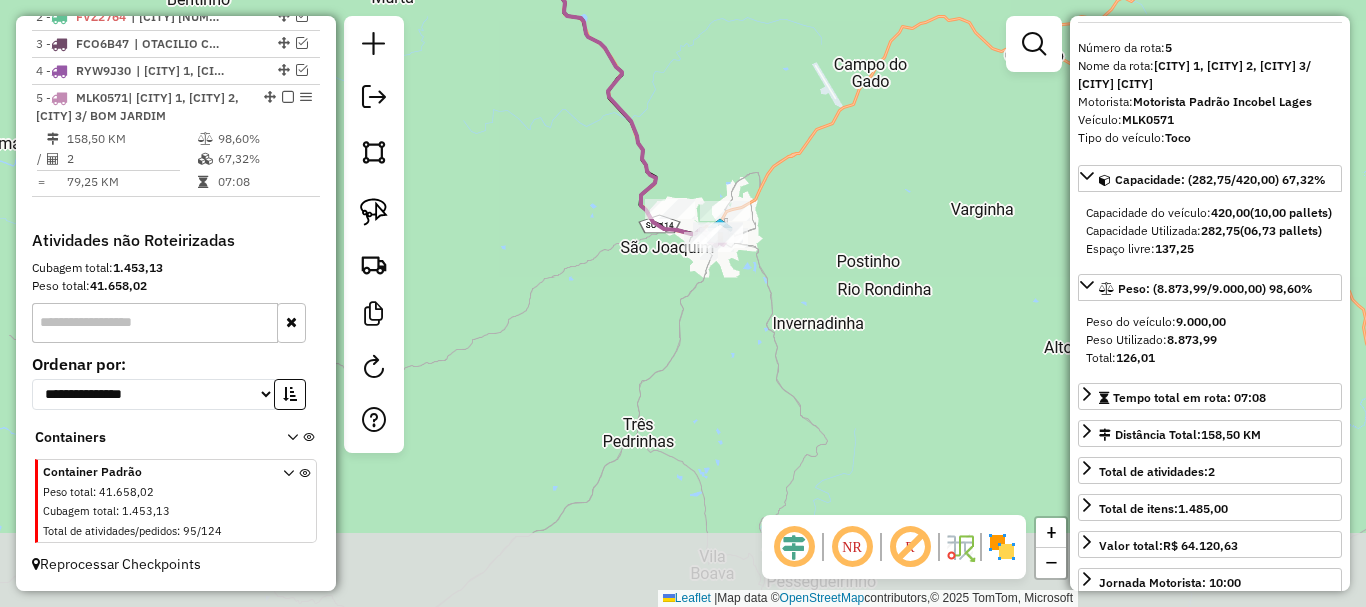 drag, startPoint x: 626, startPoint y: 299, endPoint x: 734, endPoint y: 113, distance: 215.08138 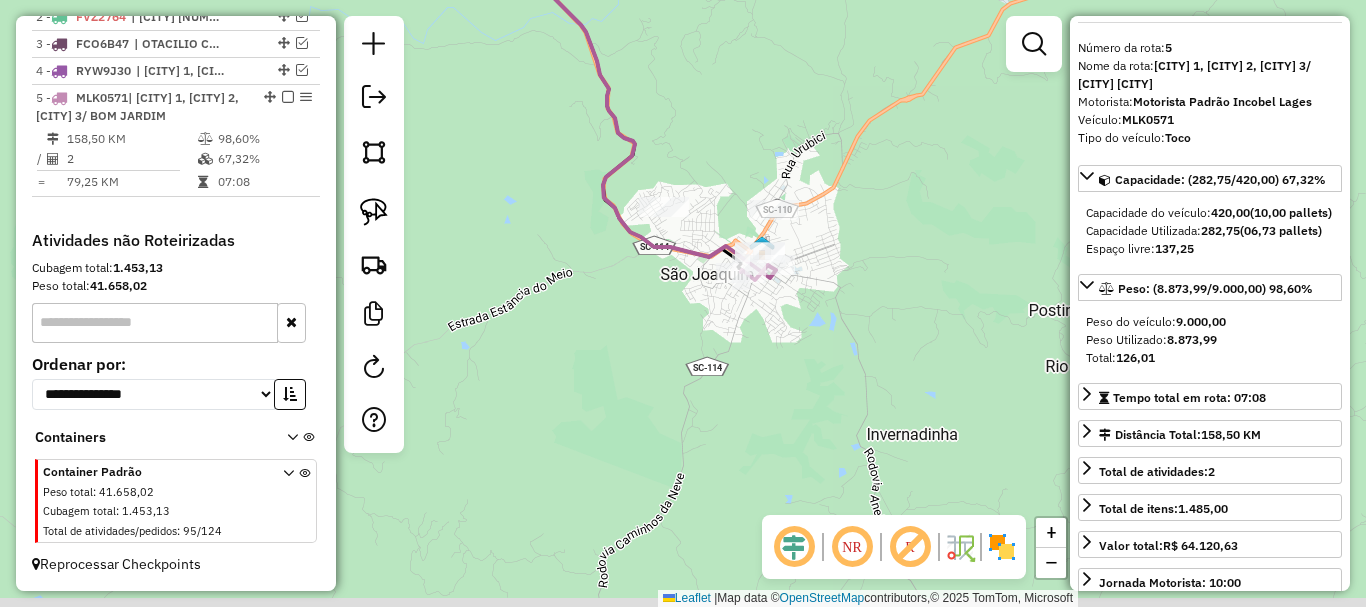 drag, startPoint x: 742, startPoint y: 189, endPoint x: 789, endPoint y: 118, distance: 85.146935 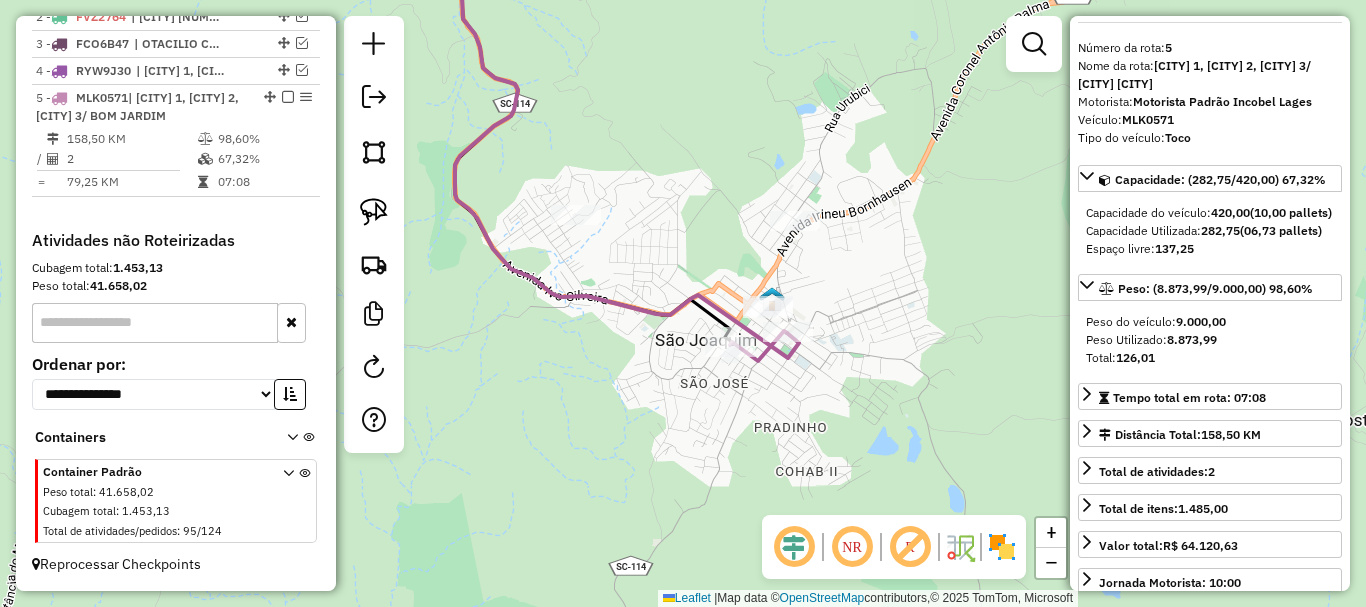click on "Janela de atendimento Grade de atendimento Capacidade Transportadoras Veículos Cliente Pedidos  Rotas Selecione os dias de semana para filtrar as janelas de atendimento  Seg   Ter   Qua   Qui   Sex   Sáb   Dom  Informe o período da janela de atendimento: De: Até:  Filtrar exatamente a janela do cliente  Considerar janela de atendimento padrão  Selecione os dias de semana para filtrar as grades de atendimento  Seg   Ter   Qua   Qui   Sex   Sáb   Dom   Considerar clientes sem dia de atendimento cadastrado  Clientes fora do dia de atendimento selecionado Filtrar as atividades entre os valores definidos abaixo:  Peso mínimo:   Peso máximo:   Cubagem mínima:   Cubagem máxima:   De:   Até:  Filtrar as atividades entre o tempo de atendimento definido abaixo:  De:   Até:   Considerar capacidade total dos clientes não roteirizados Transportadora: Selecione um ou mais itens Tipo de veículo: Selecione um ou mais itens Veículo: Selecione um ou mais itens Motorista: Selecione um ou mais itens Nome: Rótulo:" 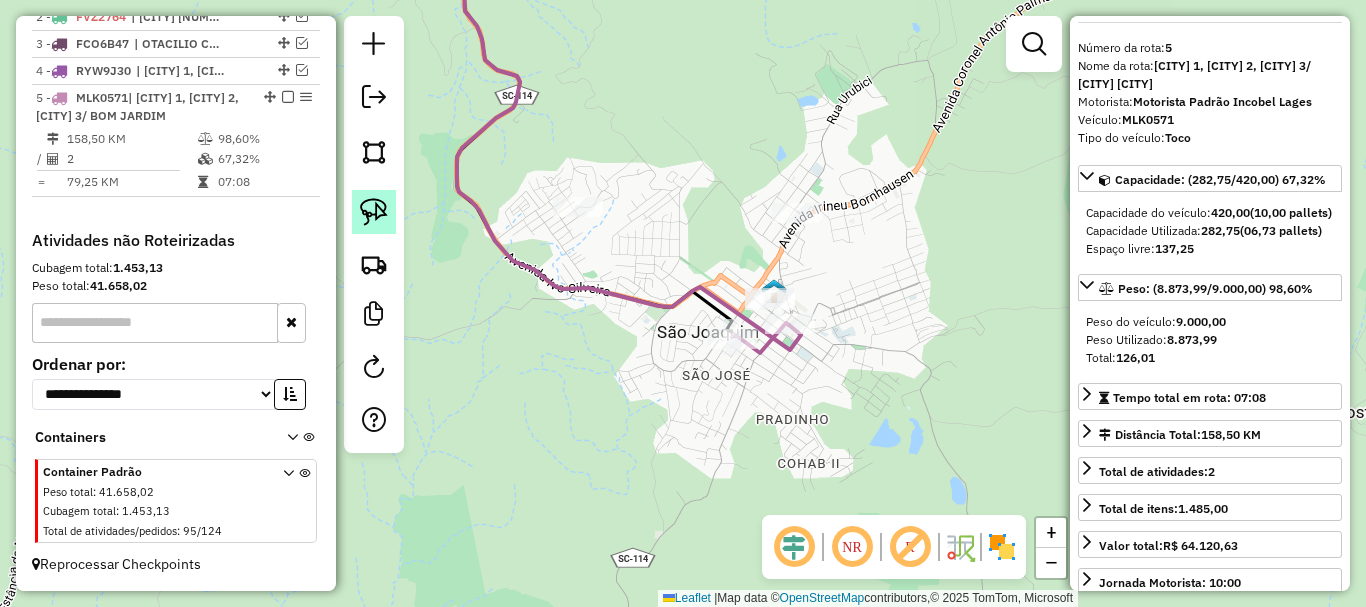 click 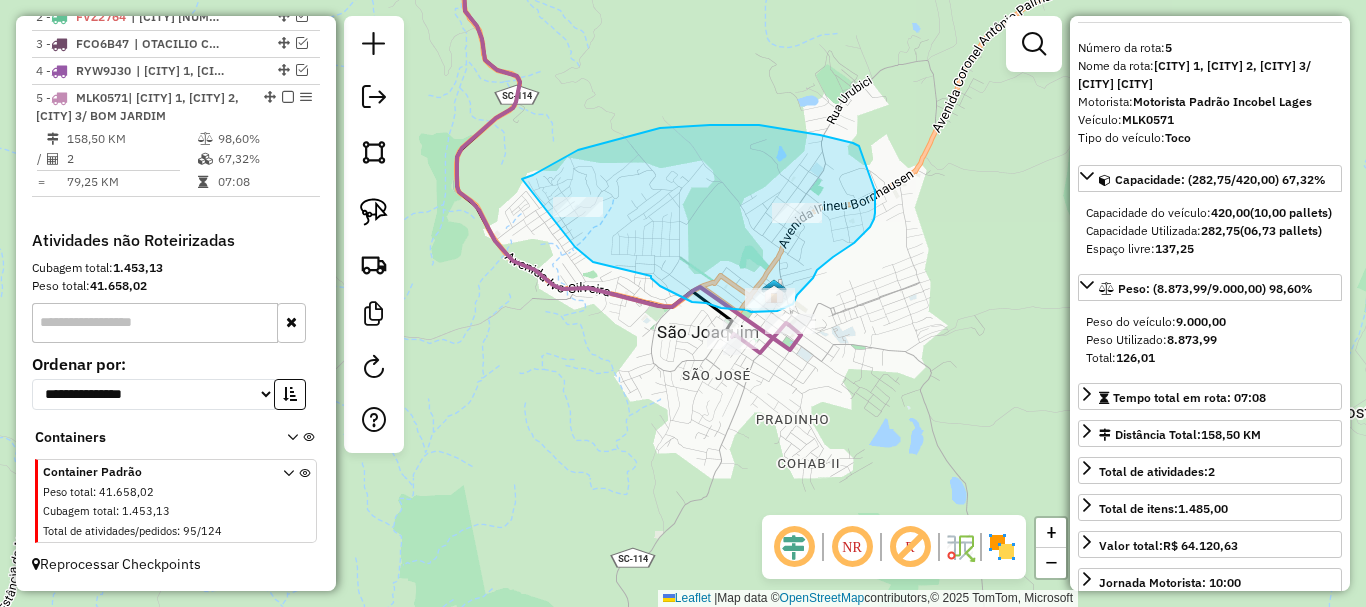 drag, startPoint x: 578, startPoint y: 150, endPoint x: 561, endPoint y: 239, distance: 90.60905 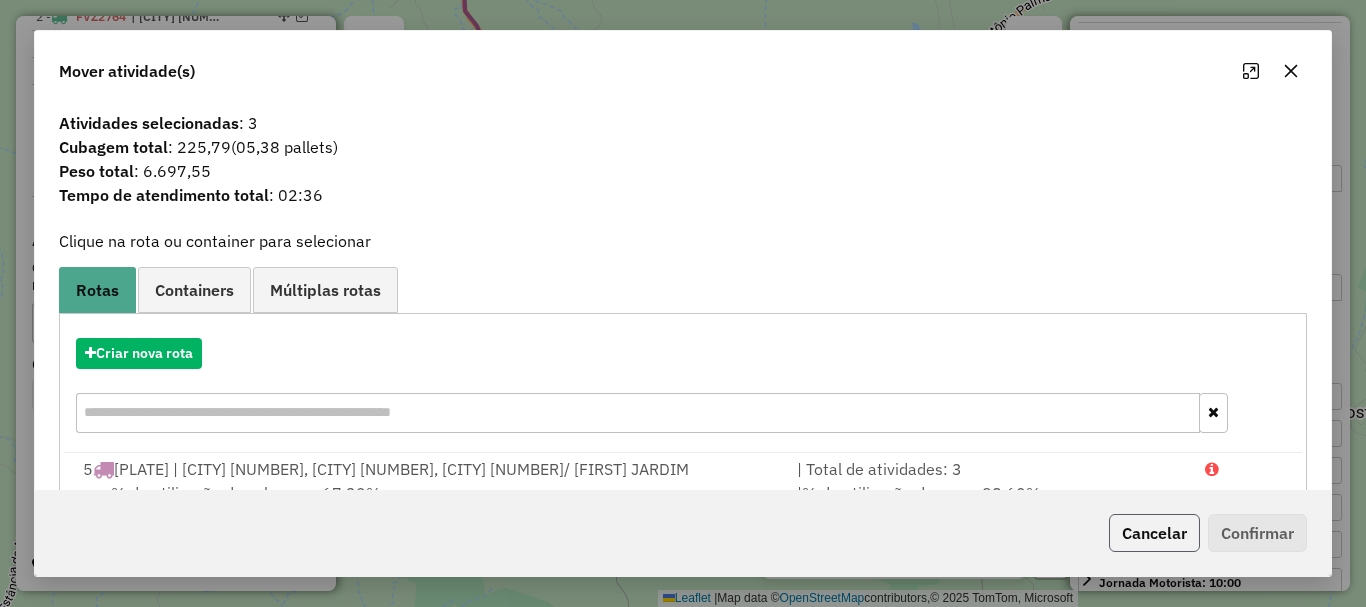 click on "Cancelar" 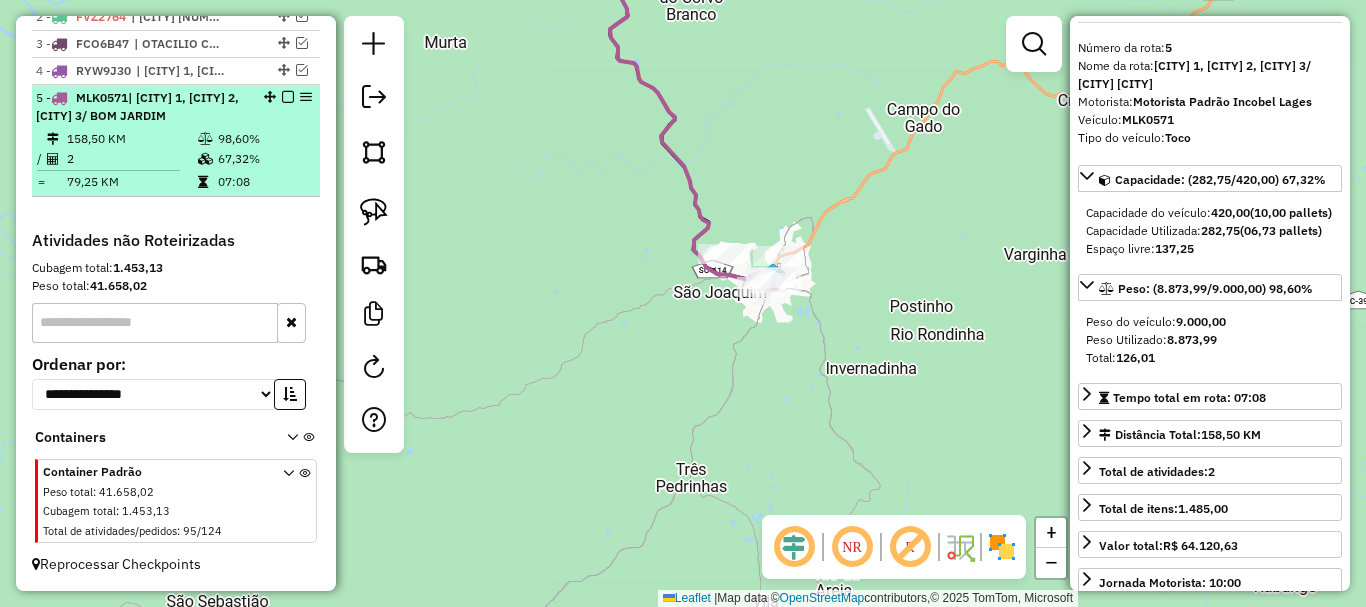 click at bounding box center [288, 97] 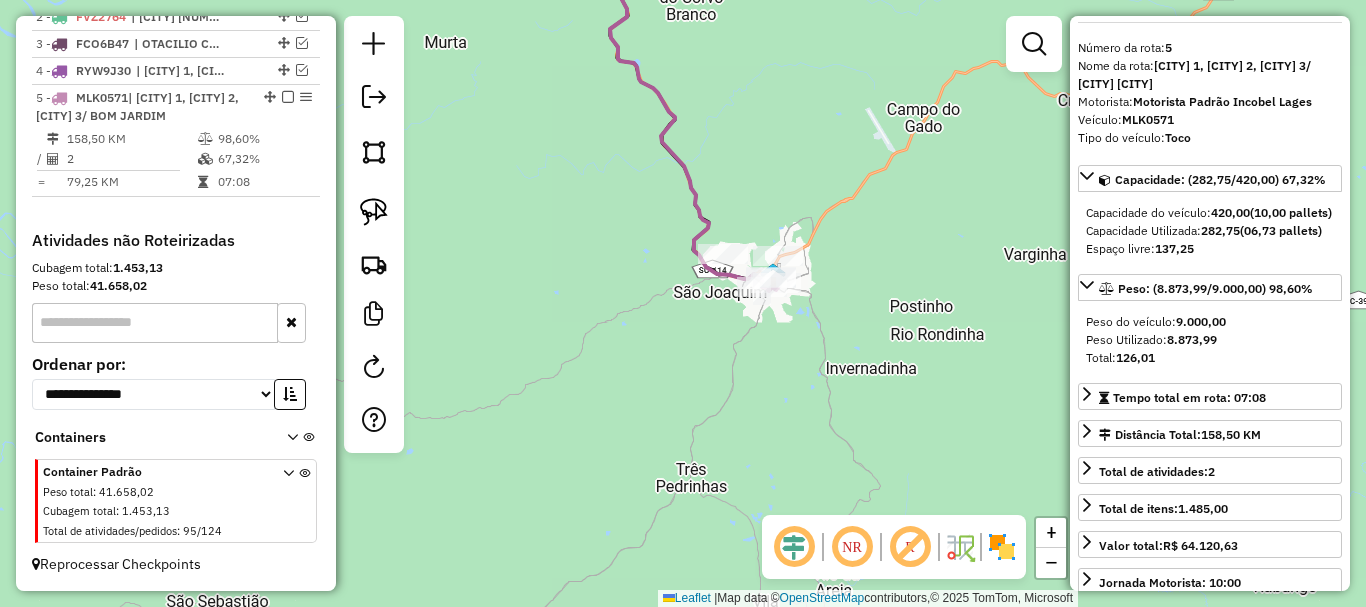 scroll, scrollTop: 728, scrollLeft: 0, axis: vertical 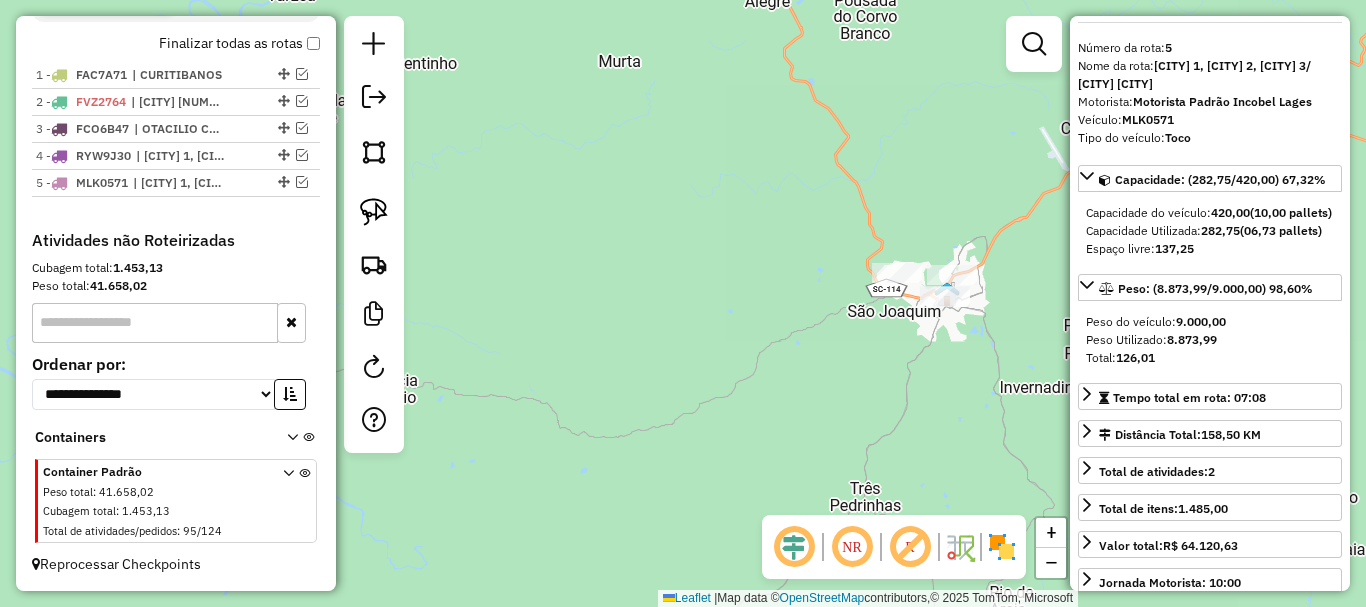 drag, startPoint x: 523, startPoint y: 218, endPoint x: 736, endPoint y: 259, distance: 216.91013 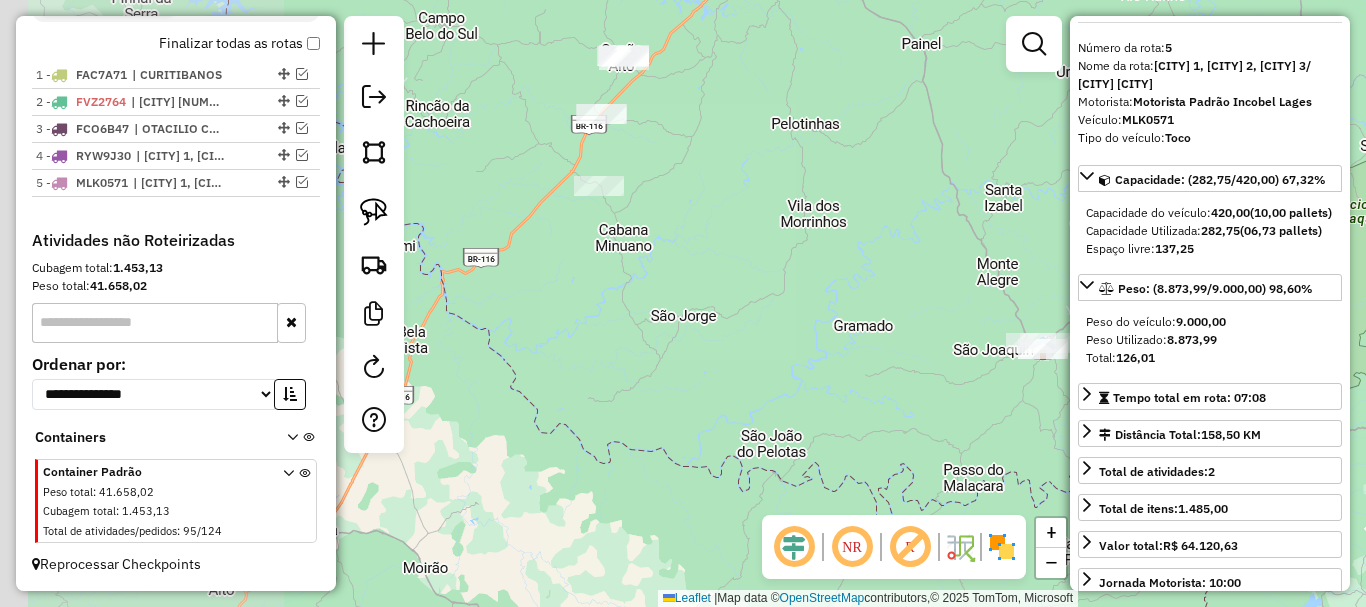 drag, startPoint x: 694, startPoint y: 269, endPoint x: 859, endPoint y: 344, distance: 181.2457 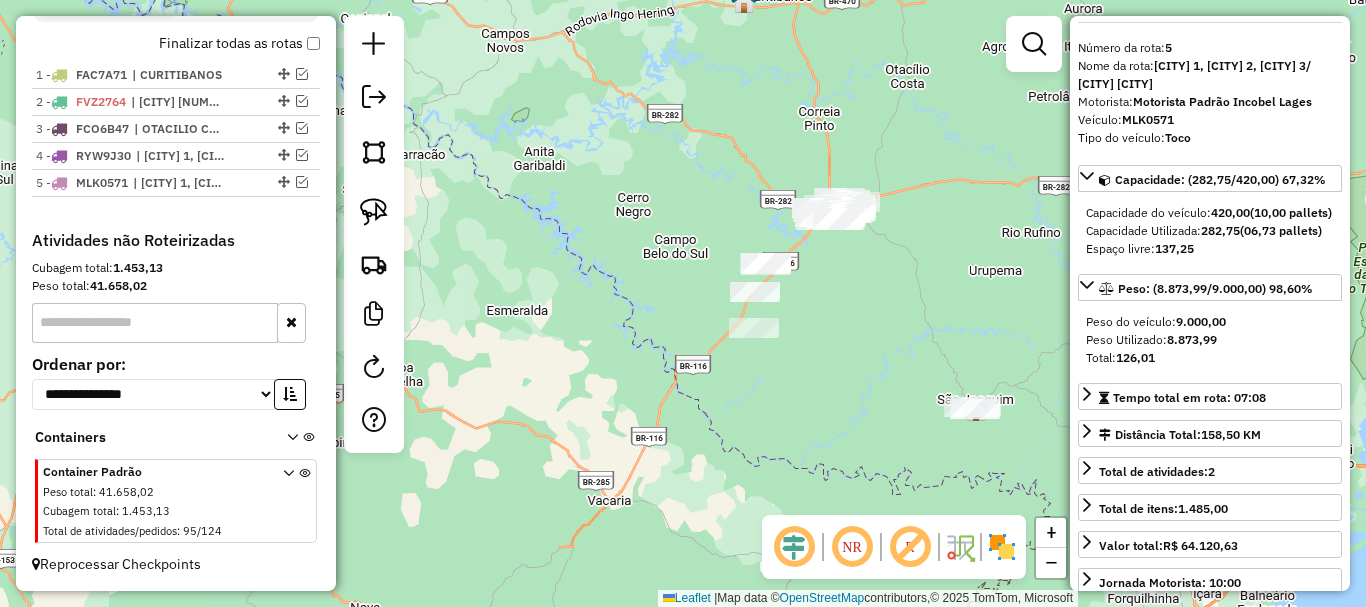 drag, startPoint x: 771, startPoint y: 220, endPoint x: 793, endPoint y: 334, distance: 116.1034 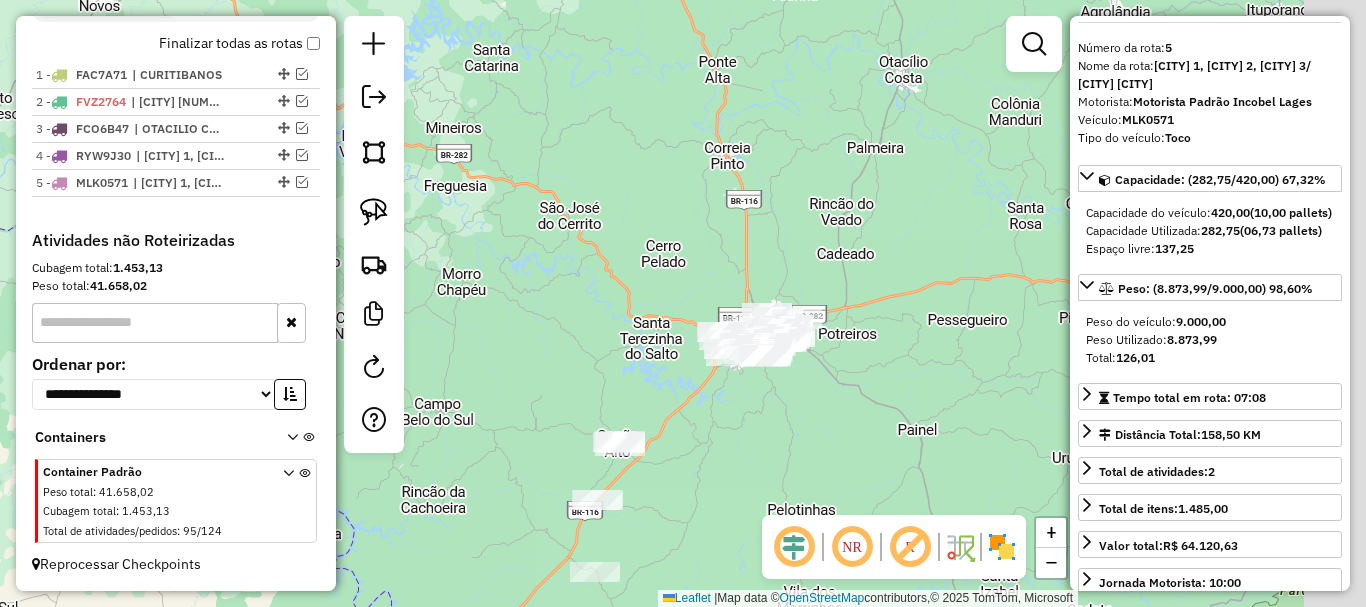 drag, startPoint x: 941, startPoint y: 207, endPoint x: 841, endPoint y: 373, distance: 193.7937 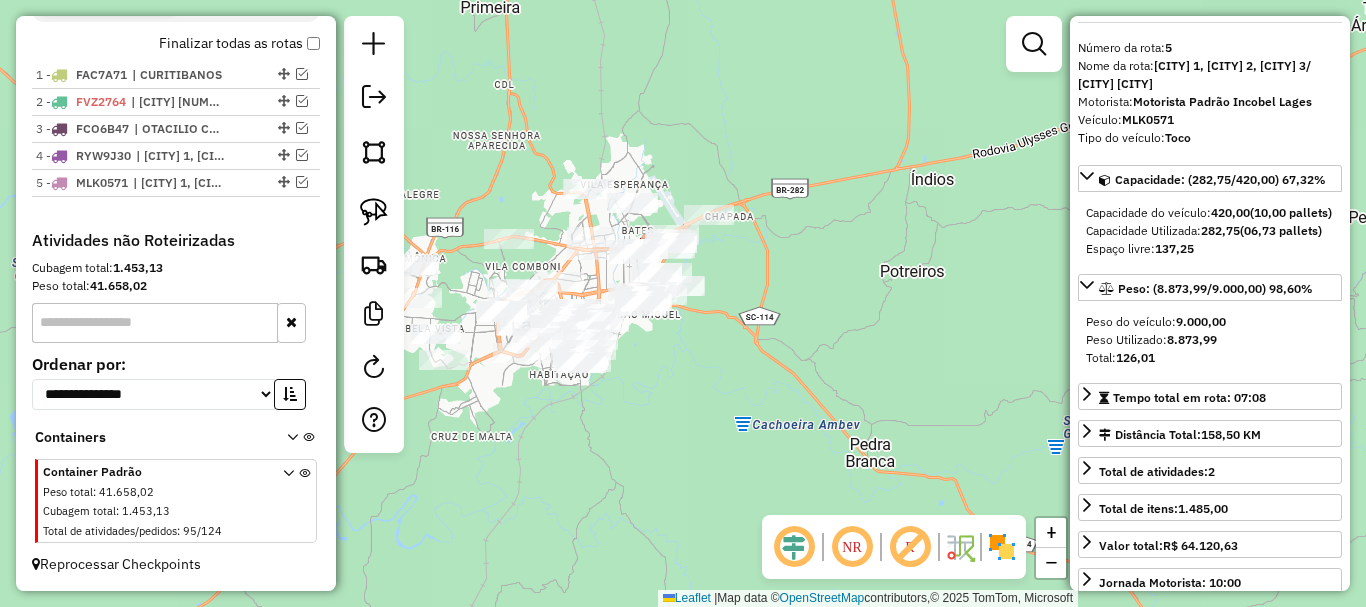 drag, startPoint x: 683, startPoint y: 374, endPoint x: 852, endPoint y: 185, distance: 253.53896 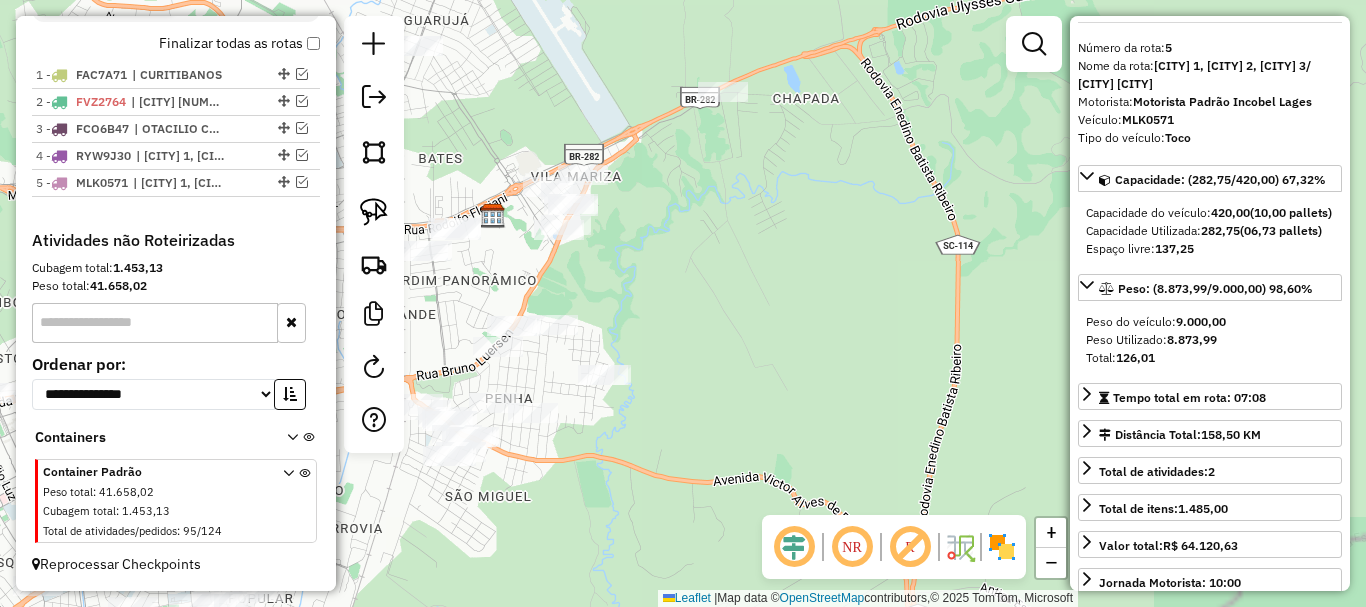 drag, startPoint x: 724, startPoint y: 332, endPoint x: 971, endPoint y: 231, distance: 266.85202 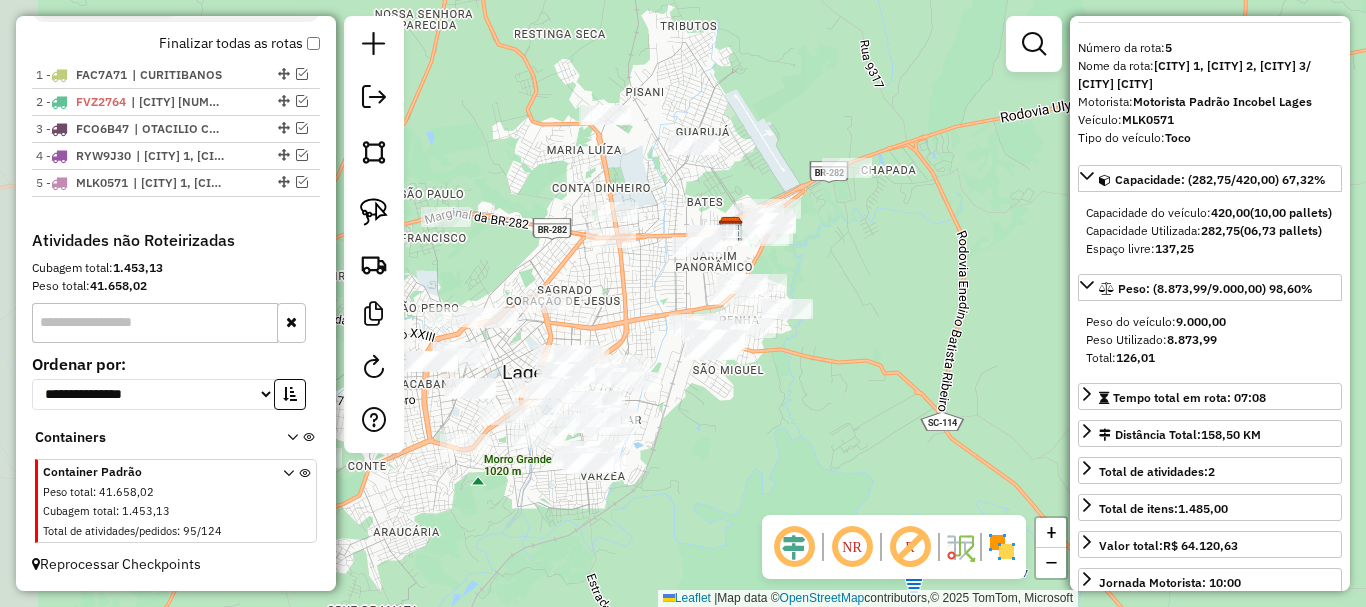 drag, startPoint x: 762, startPoint y: 254, endPoint x: 798, endPoint y: 258, distance: 36.221542 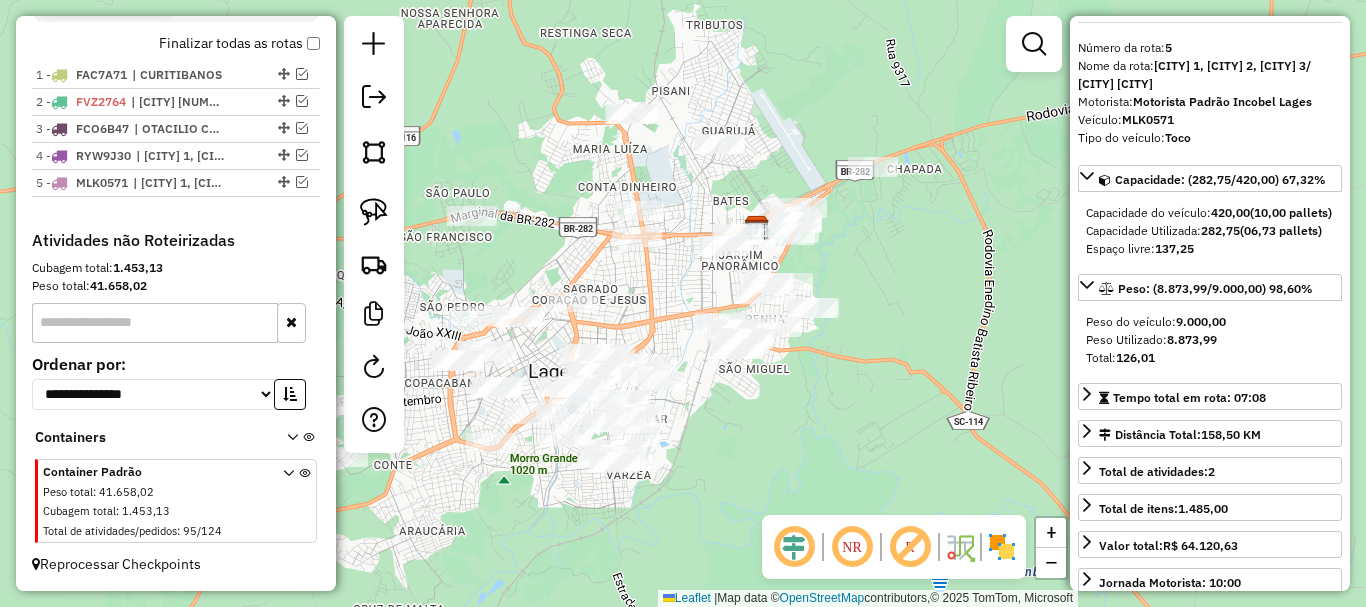 drag, startPoint x: 540, startPoint y: 267, endPoint x: 582, endPoint y: 268, distance: 42.0119 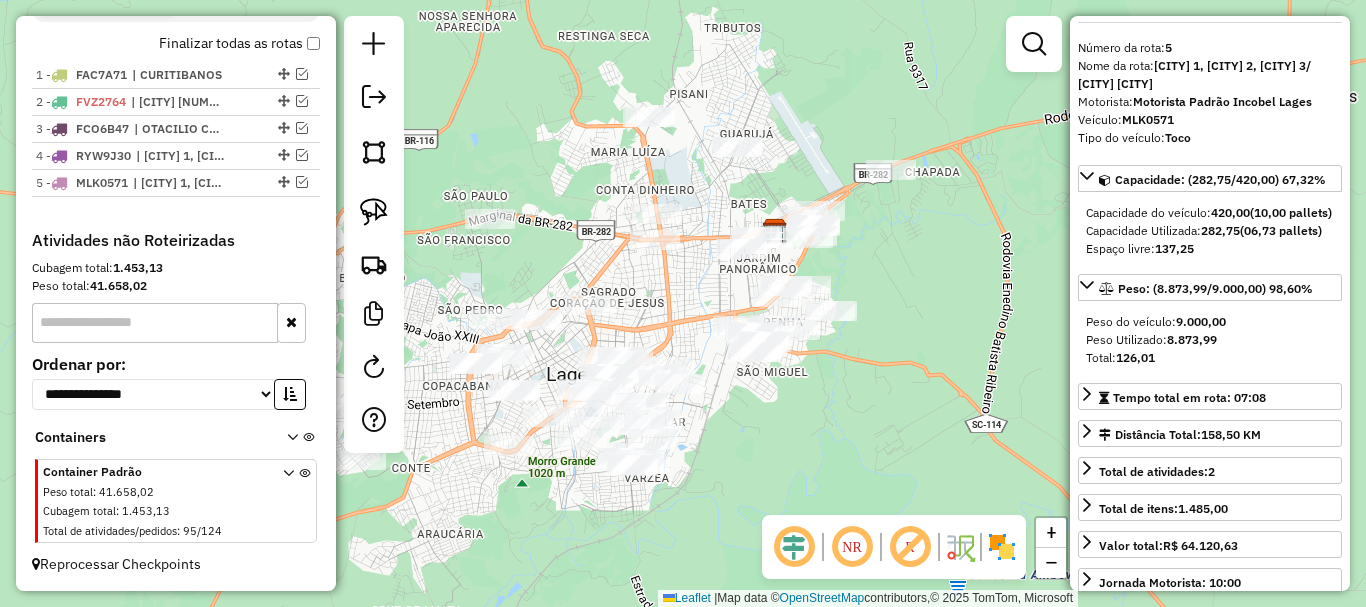 click 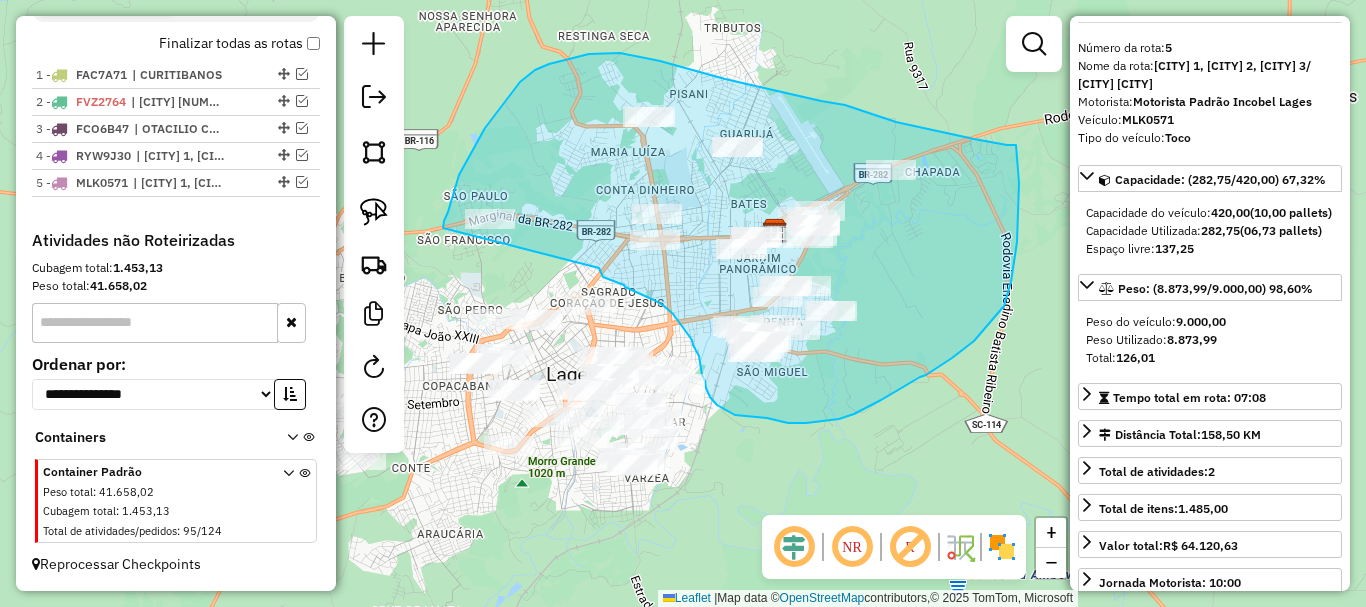 drag, startPoint x: 448, startPoint y: 212, endPoint x: 599, endPoint y: 268, distance: 161.04968 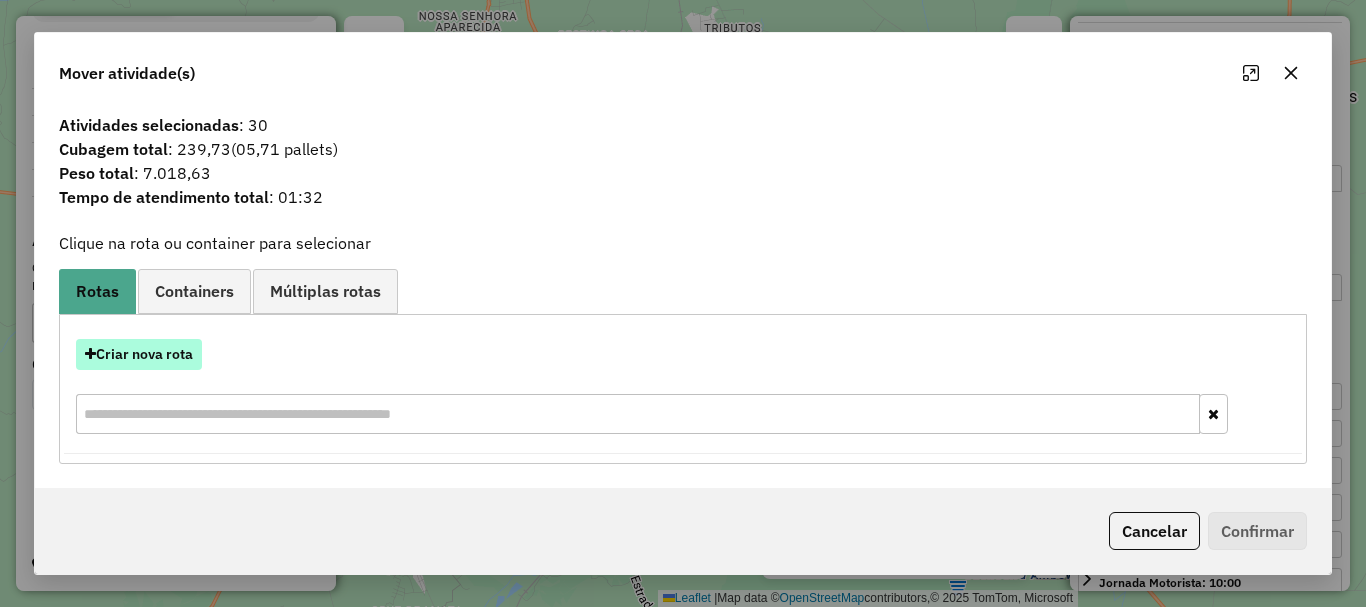 click on "Criar nova rota" at bounding box center (139, 354) 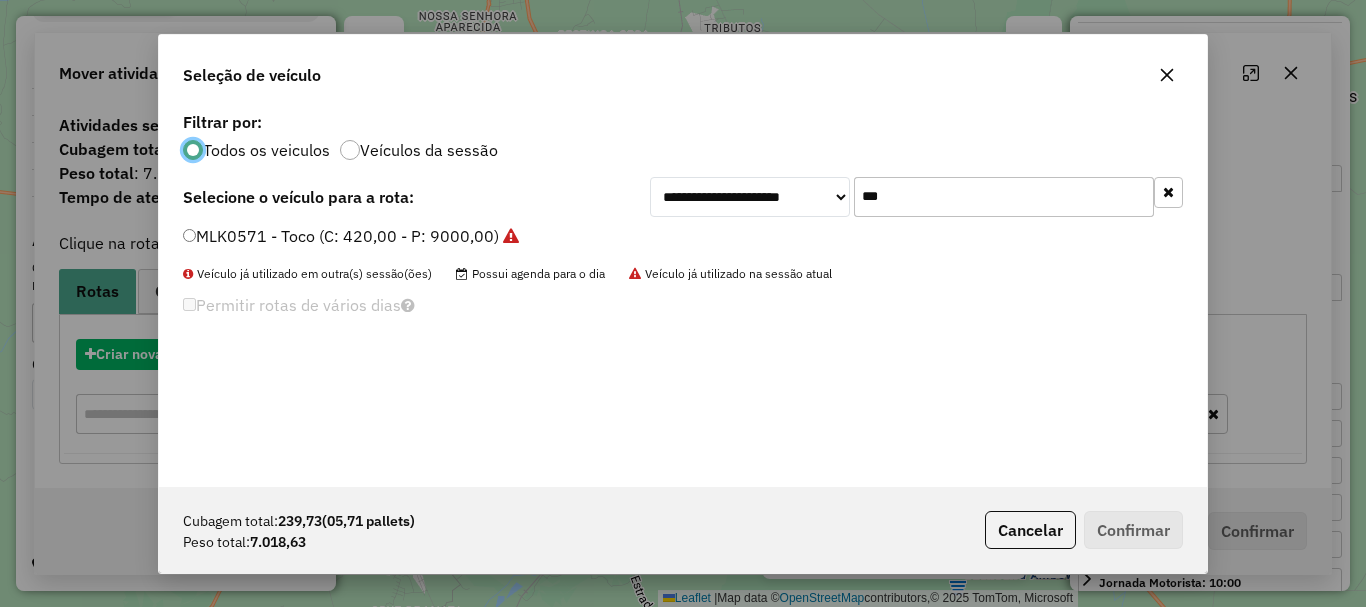 scroll, scrollTop: 11, scrollLeft: 6, axis: both 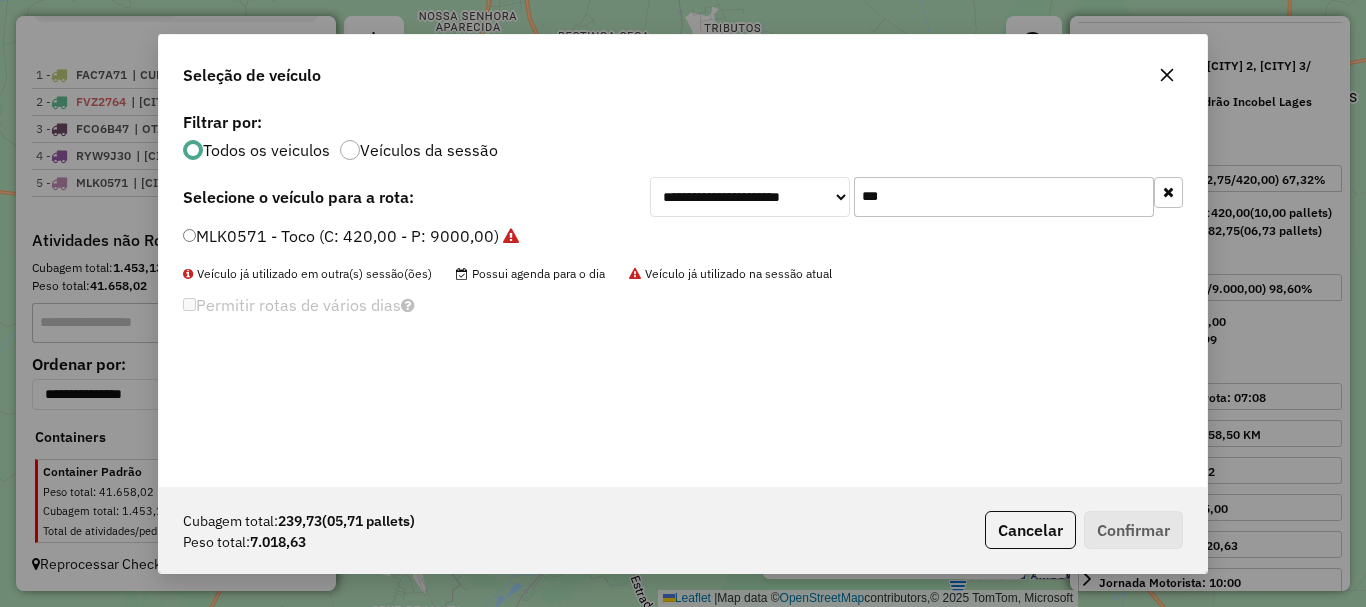drag, startPoint x: 893, startPoint y: 199, endPoint x: 759, endPoint y: 172, distance: 136.69308 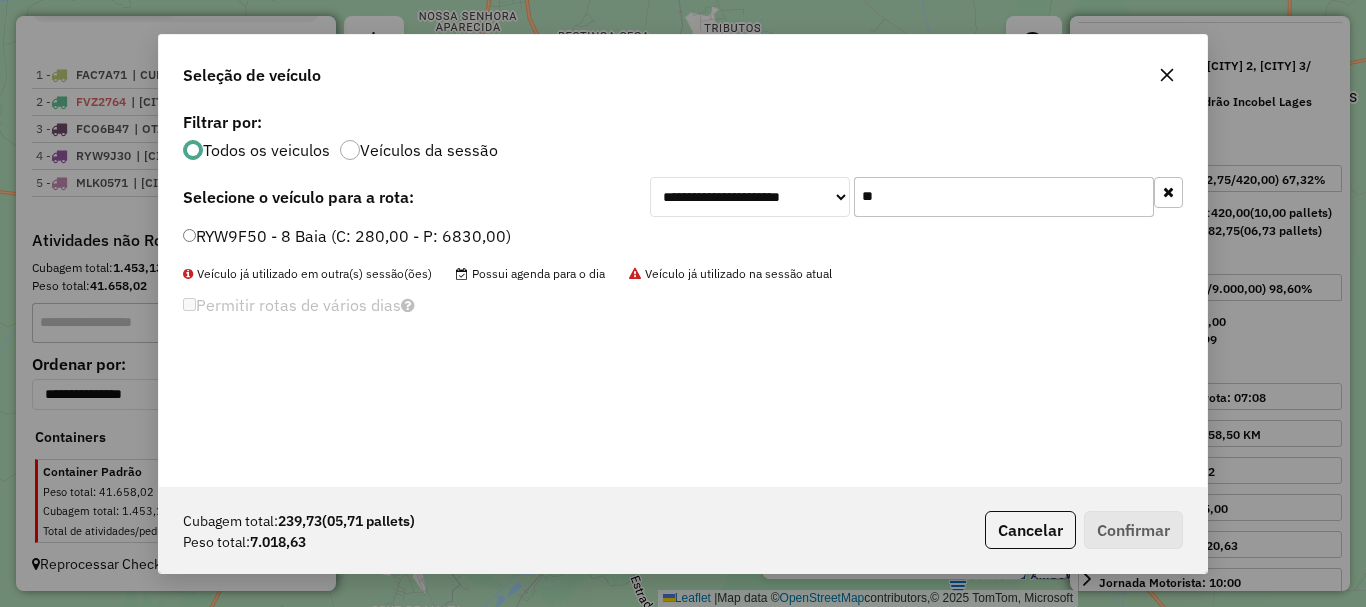 type on "**" 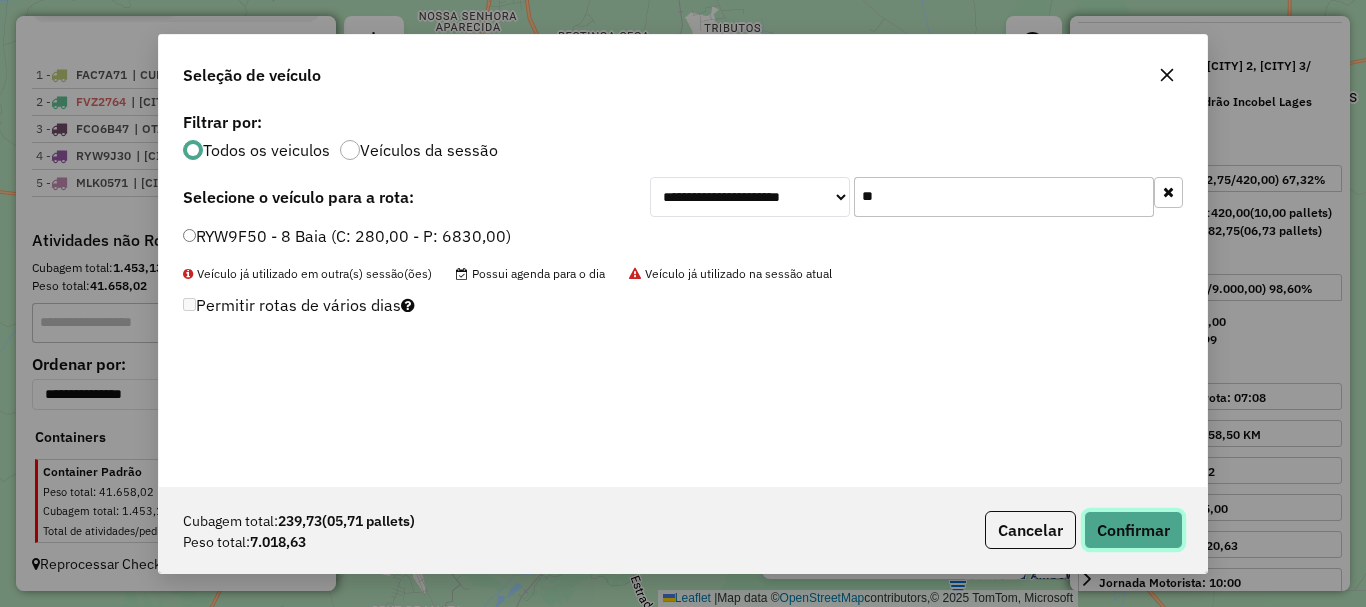 click on "Confirmar" 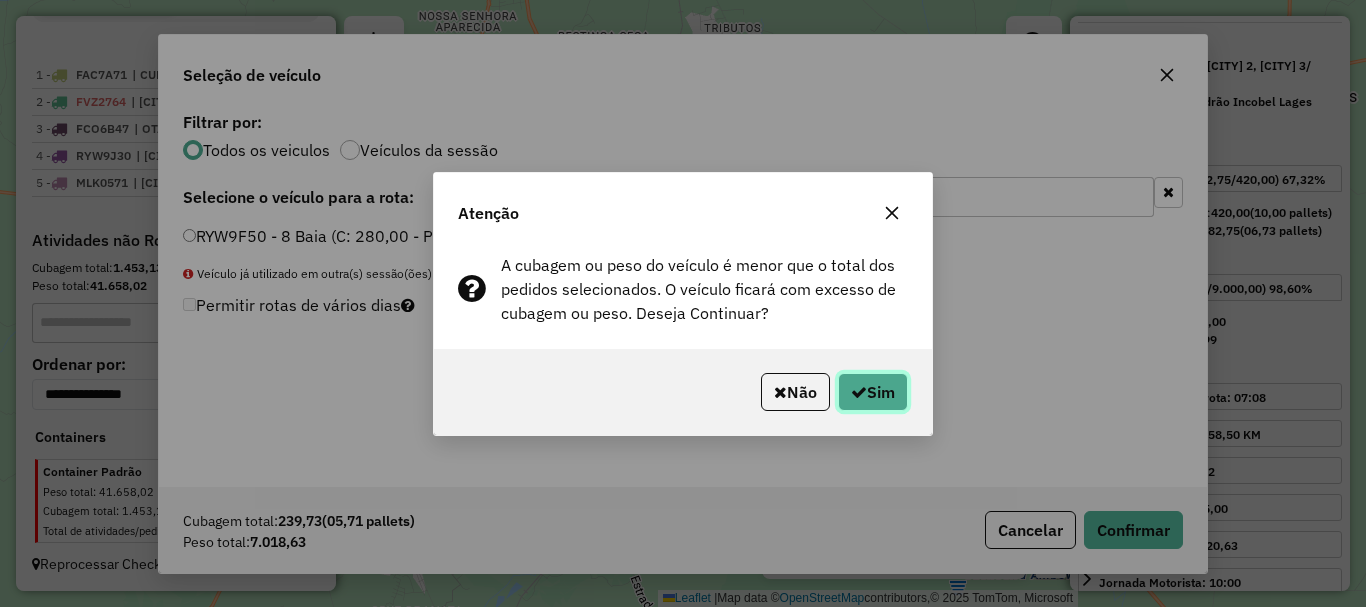 click on "Sim" 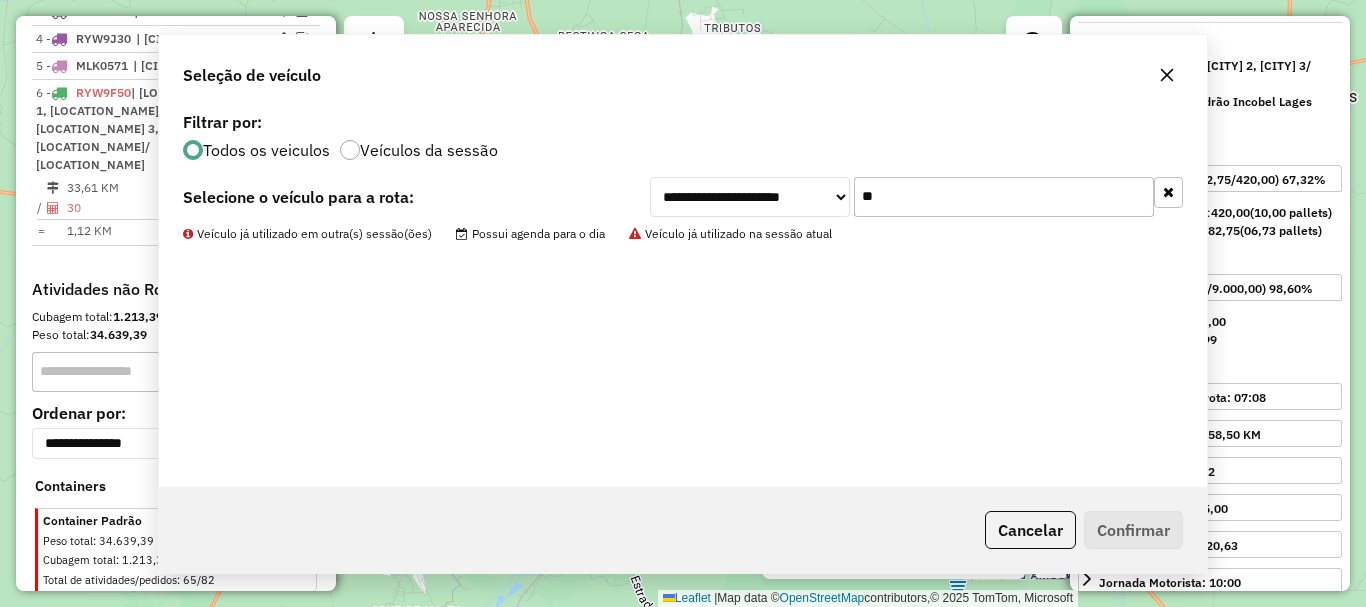 scroll, scrollTop: 858, scrollLeft: 0, axis: vertical 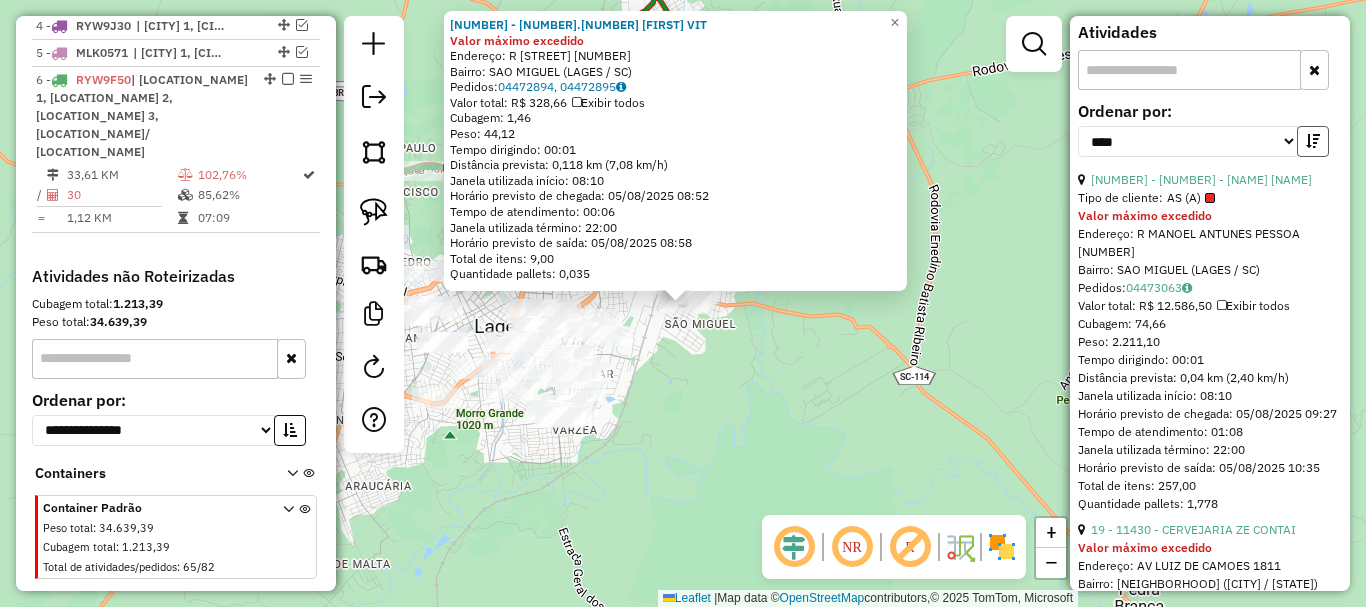 click at bounding box center (1313, 141) 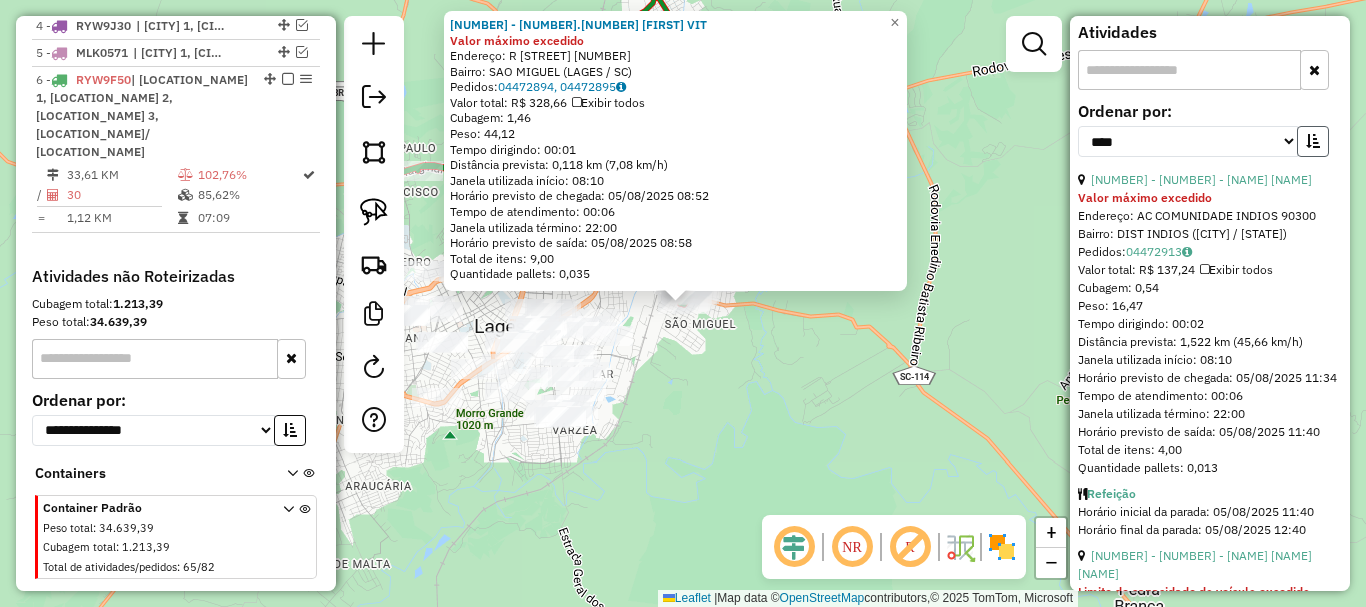 click at bounding box center [1313, 141] 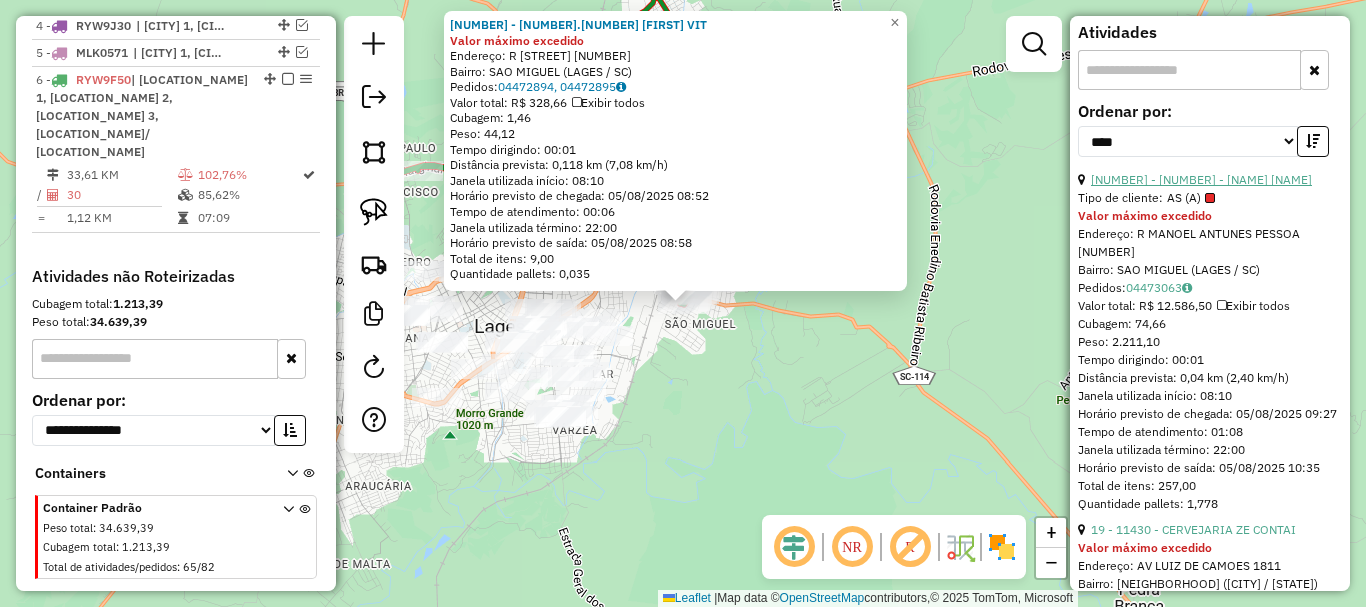 click on "[NUMBER] - [NUMBER] - [NAME] [NAME]" at bounding box center [1201, 179] 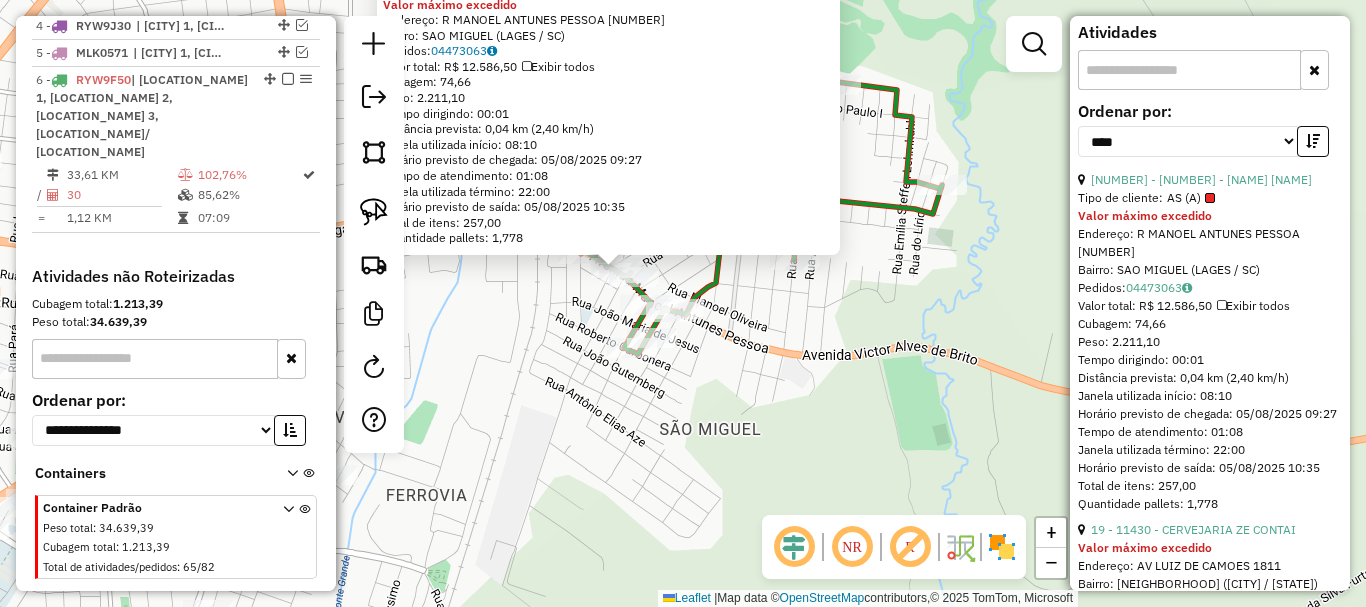 drag, startPoint x: 750, startPoint y: 317, endPoint x: 876, endPoint y: 389, distance: 145.12064 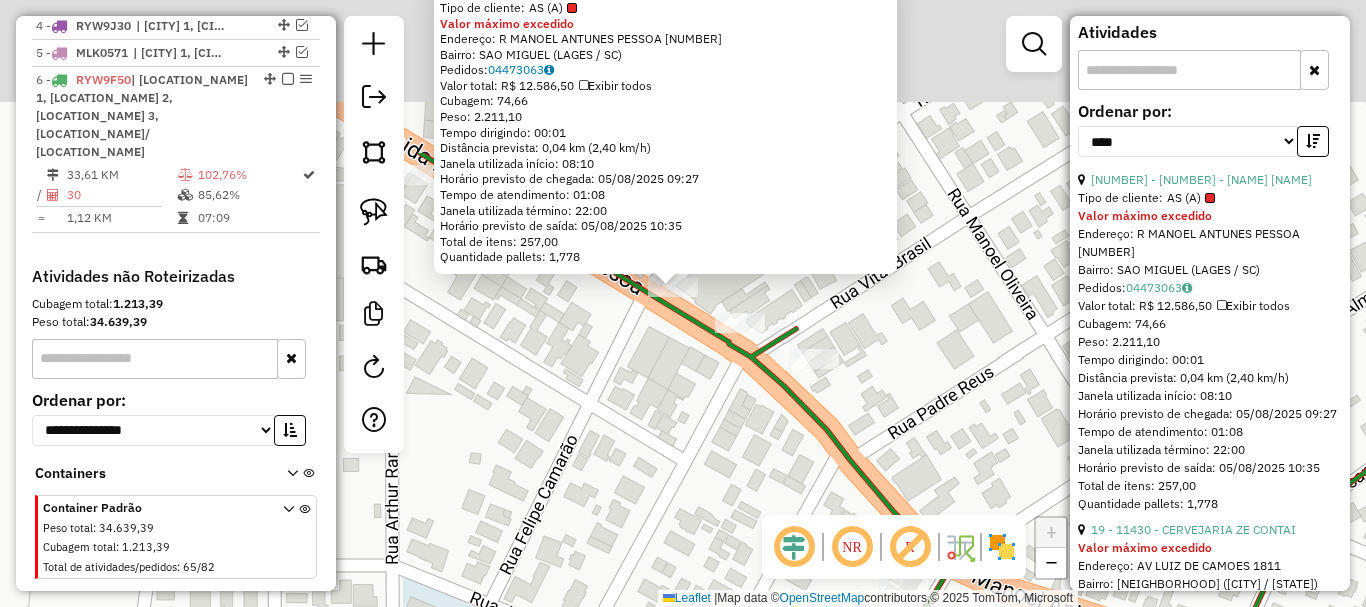 drag, startPoint x: 736, startPoint y: 267, endPoint x: 741, endPoint y: 452, distance: 185.06755 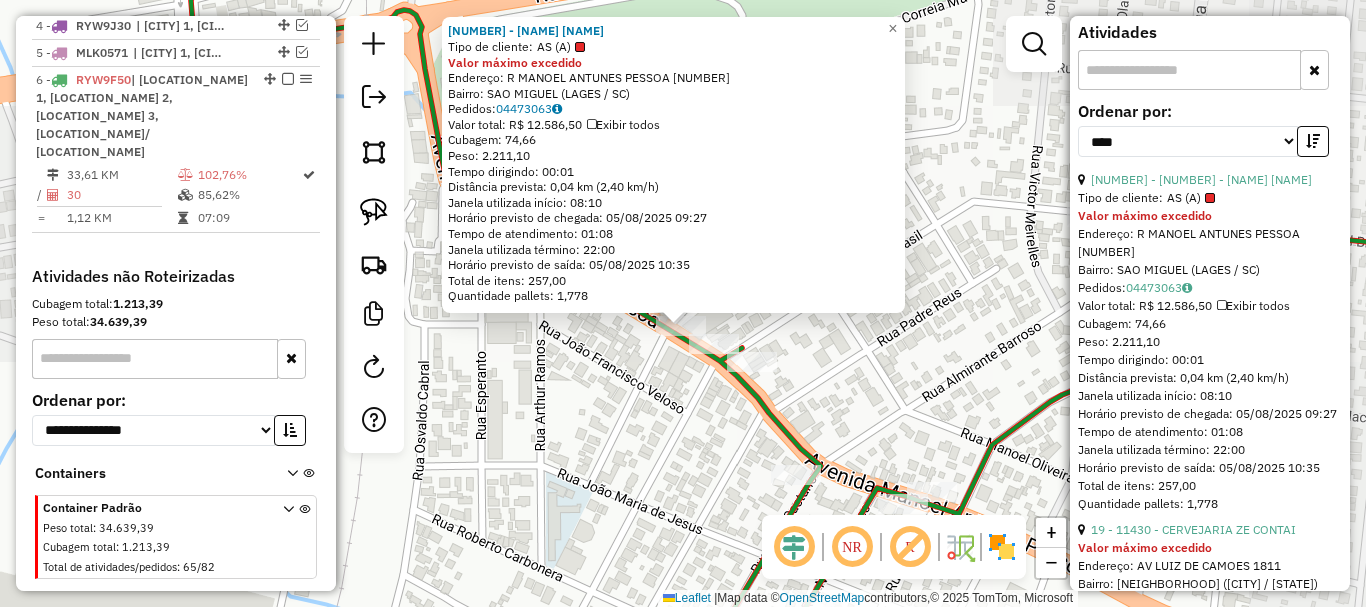 click on "Endereço: R   [STREET]         [NUMBER]   Bairro: [NEIGHBORHOOD] ([CITY] / [STATE])" 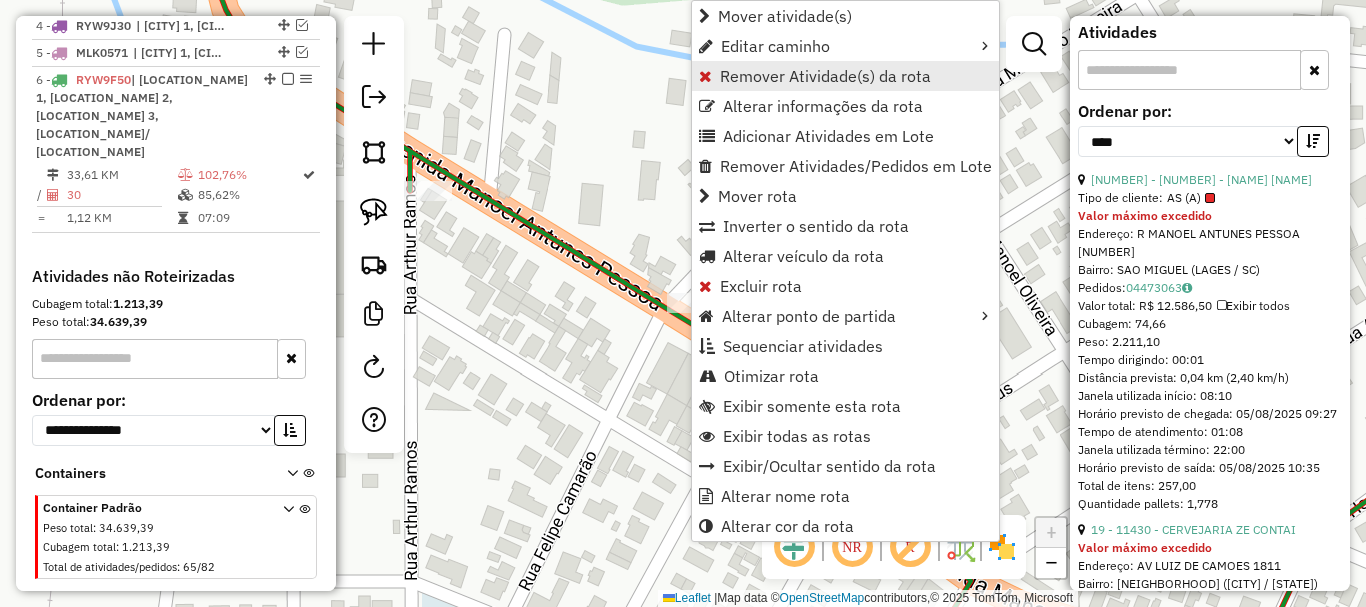 click on "Remover Atividade(s) da rota" at bounding box center [825, 76] 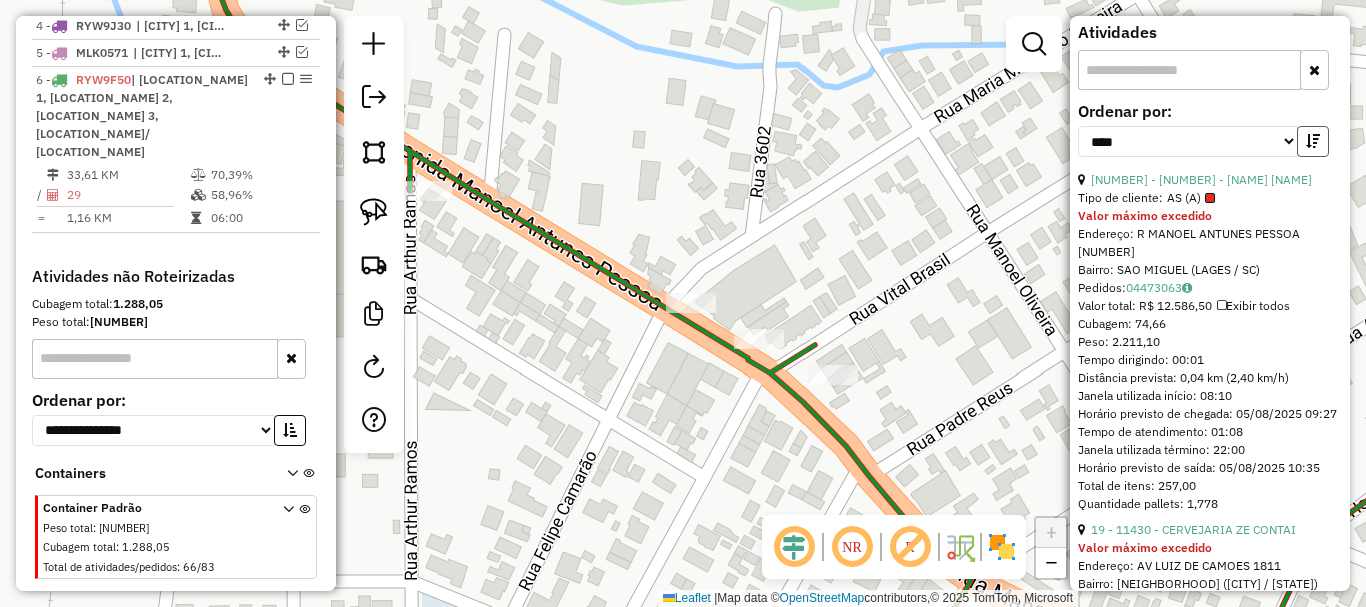 click at bounding box center [1313, 141] 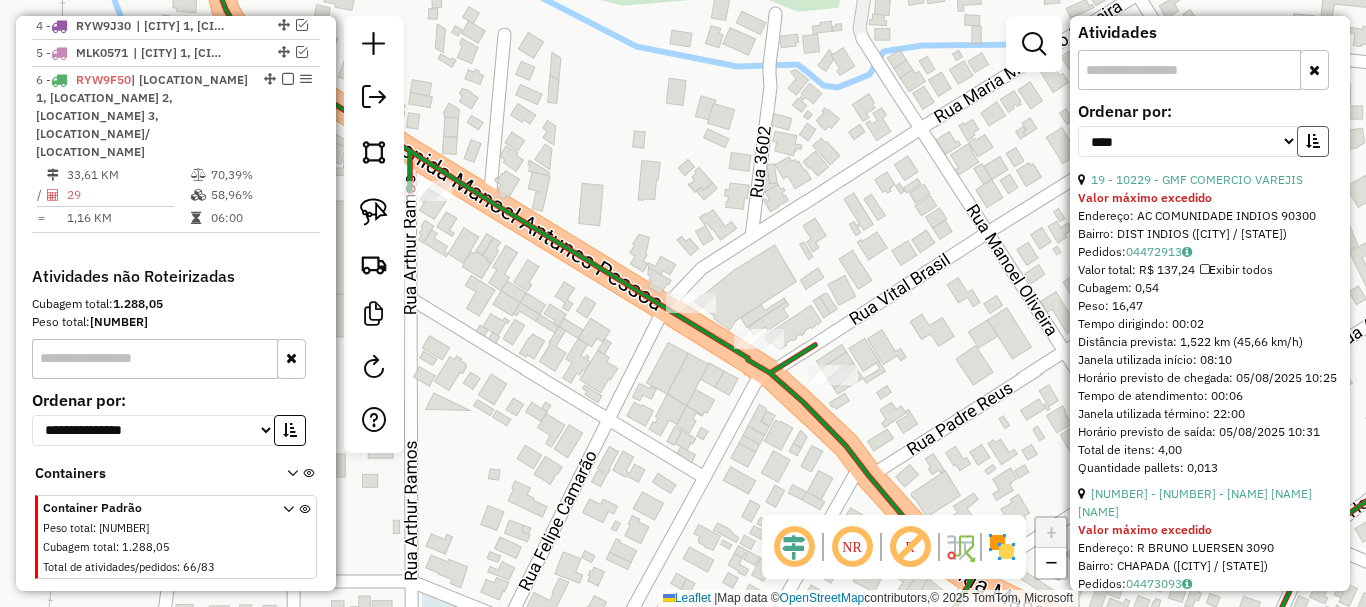 click at bounding box center [1313, 141] 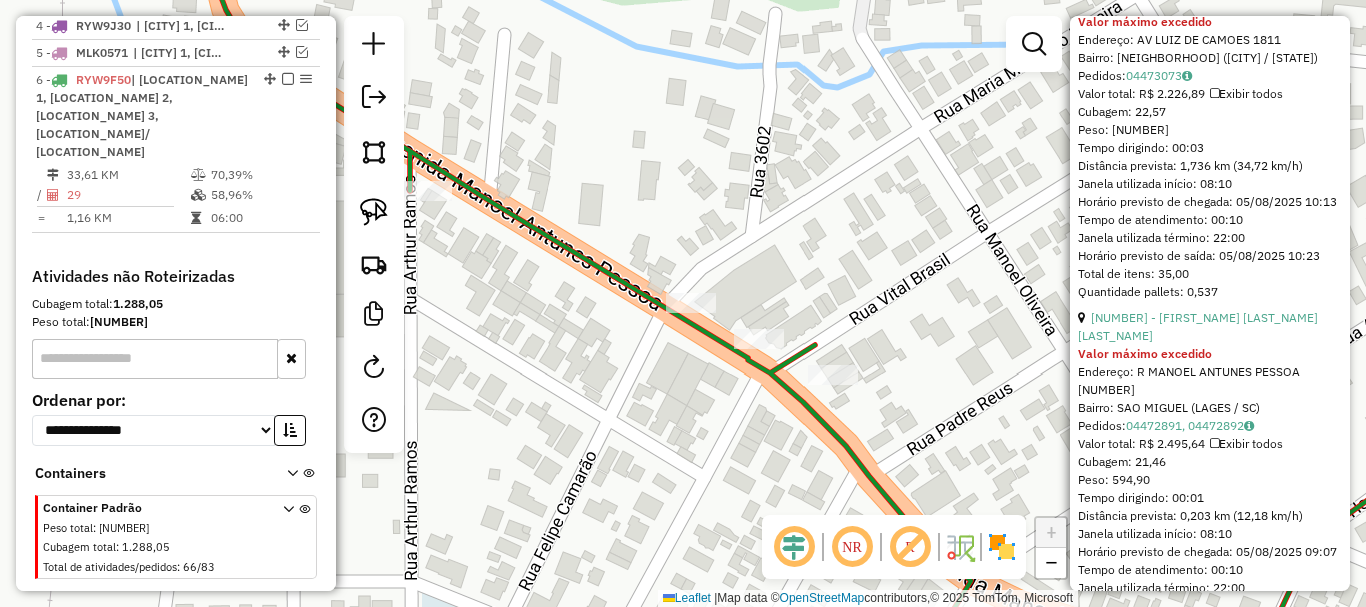 scroll, scrollTop: 853, scrollLeft: 0, axis: vertical 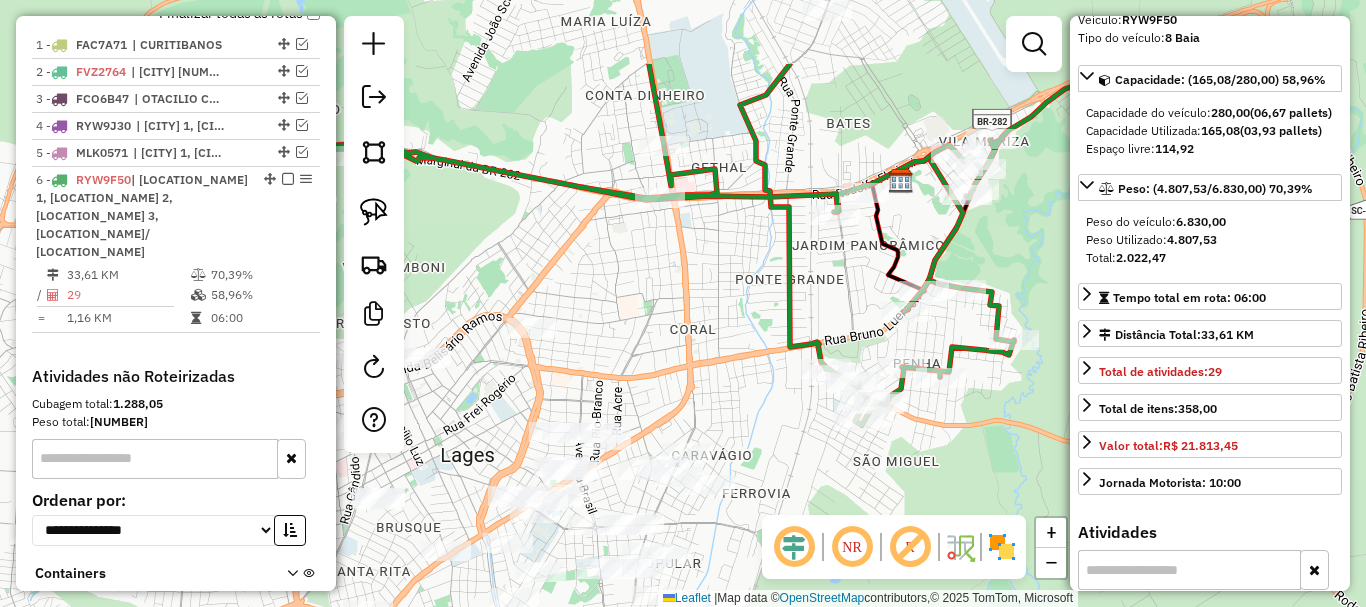 drag, startPoint x: 771, startPoint y: 226, endPoint x: 753, endPoint y: 329, distance: 104.56099 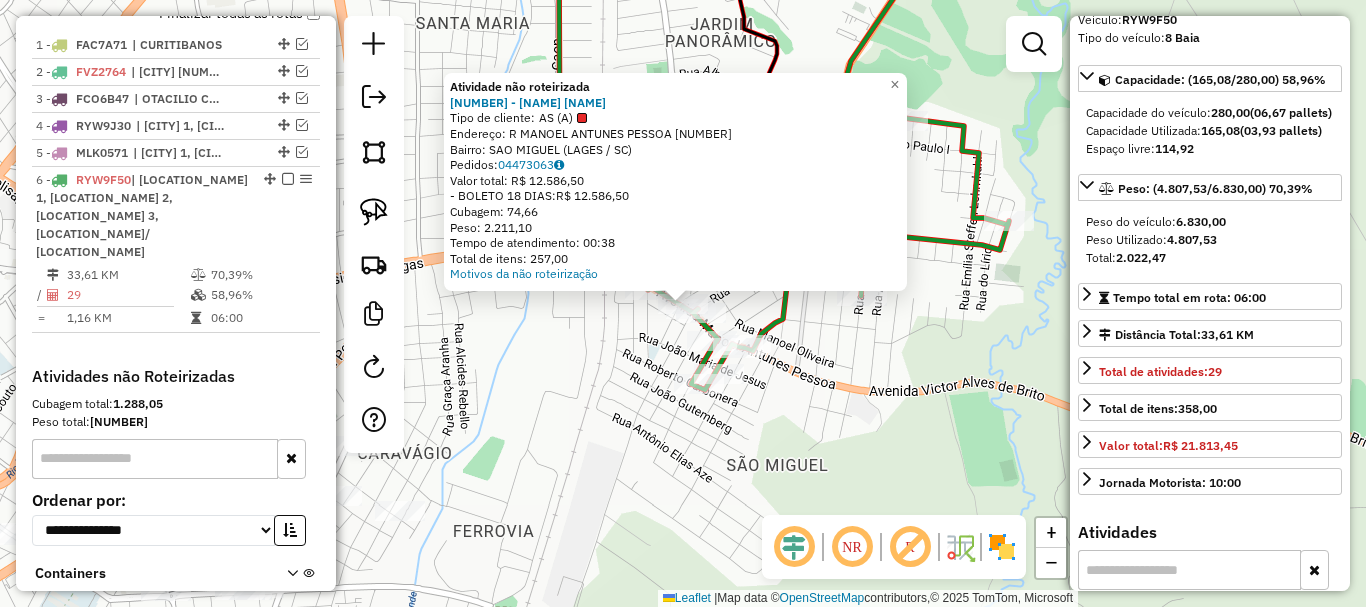 click on "Atividade não roteirizada [NUMBER] - [FIRST_NAME] [LAST_NAME] [LAST_NAME]  Tipo de cliente:   AS (A)  Endereço: R   [STREET_NAME]         [NUMBER]   Bairro: [NEIGHBORHOOD] ([CITY] / [STATE])   Pedidos:  [NUMBER]   Valor total: R$ [AMOUNT]   - BOLETO [DAYS] DIAS:  R$ [AMOUNT]   Cubagem: [NUMBER]   Peso: [NUMBER]   Tempo de atendimento: [TIME]   Total de itens: [NUMBER]  Motivos da não roteirização × Janela de atendimento Grade de atendimento Capacidade Transportadoras Veículos Cliente Pedidos  Rotas Selecione os dias de semana para filtrar as janelas de atendimento  Seg   Ter   Qua   Qui   Sex   Sáb   Dom   Considerar clientes sem dia de atendimento cadastrado  Clientes fora do dia de atendimento selecionado Filtrar as atividades entre os valores definidos abaixo:  Peso mínimo:   De:   De:" 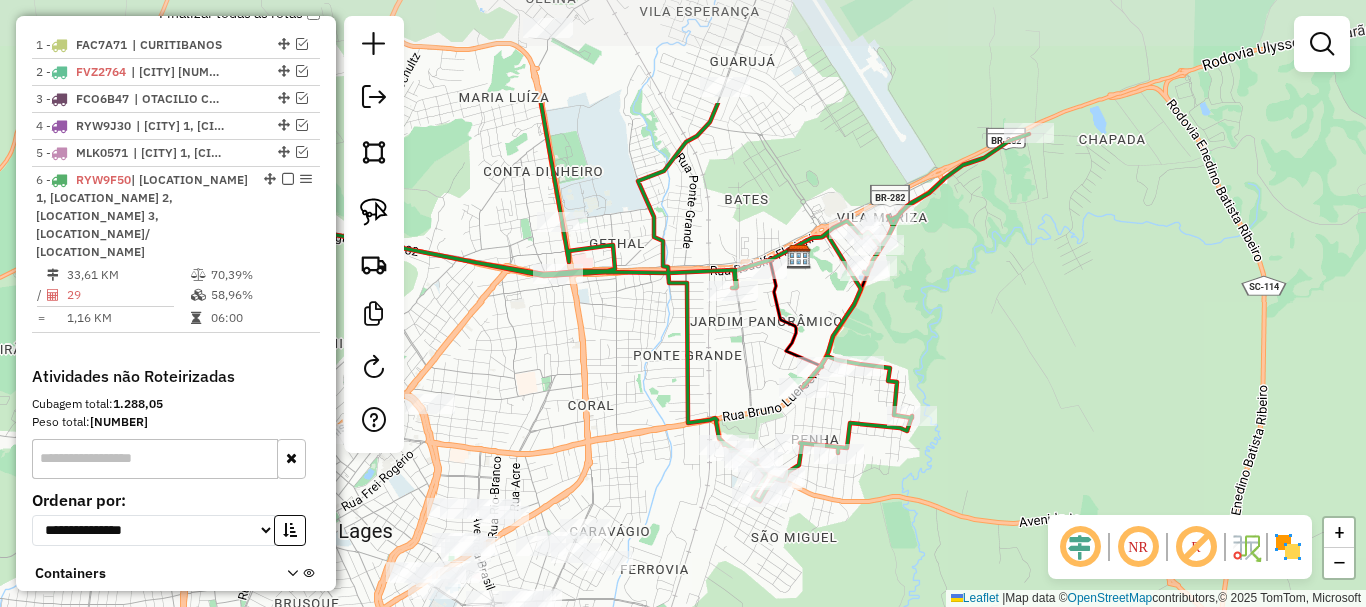 drag, startPoint x: 548, startPoint y: 209, endPoint x: 651, endPoint y: 371, distance: 191.97136 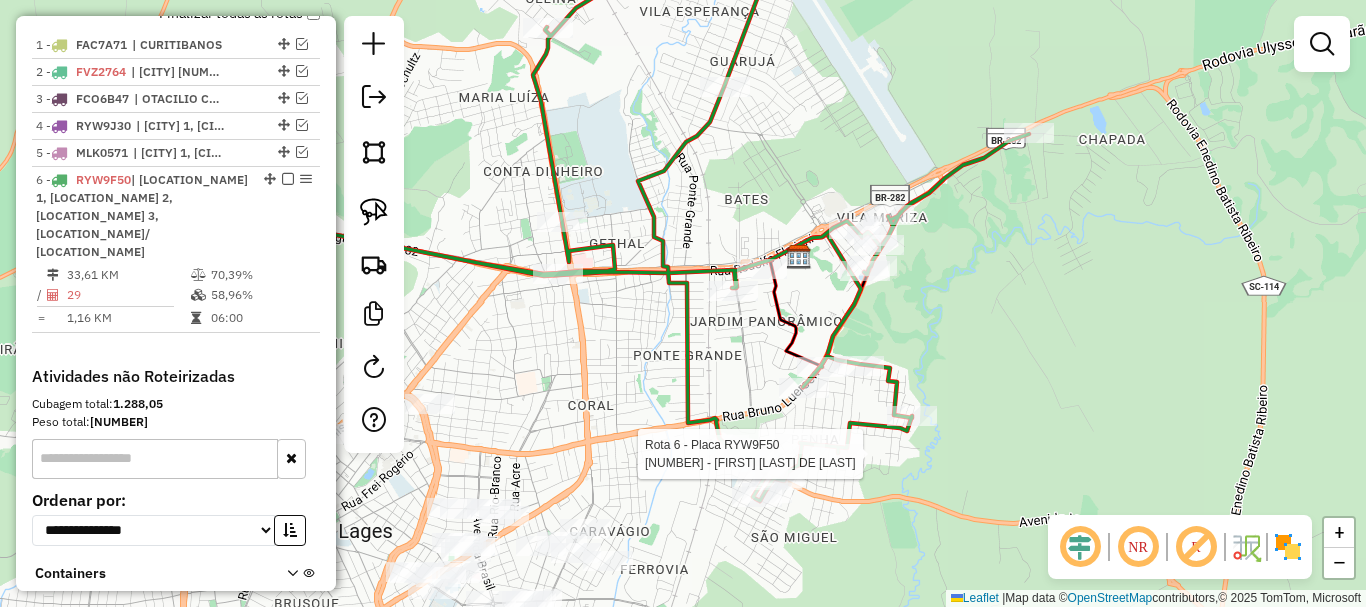 select on "*********" 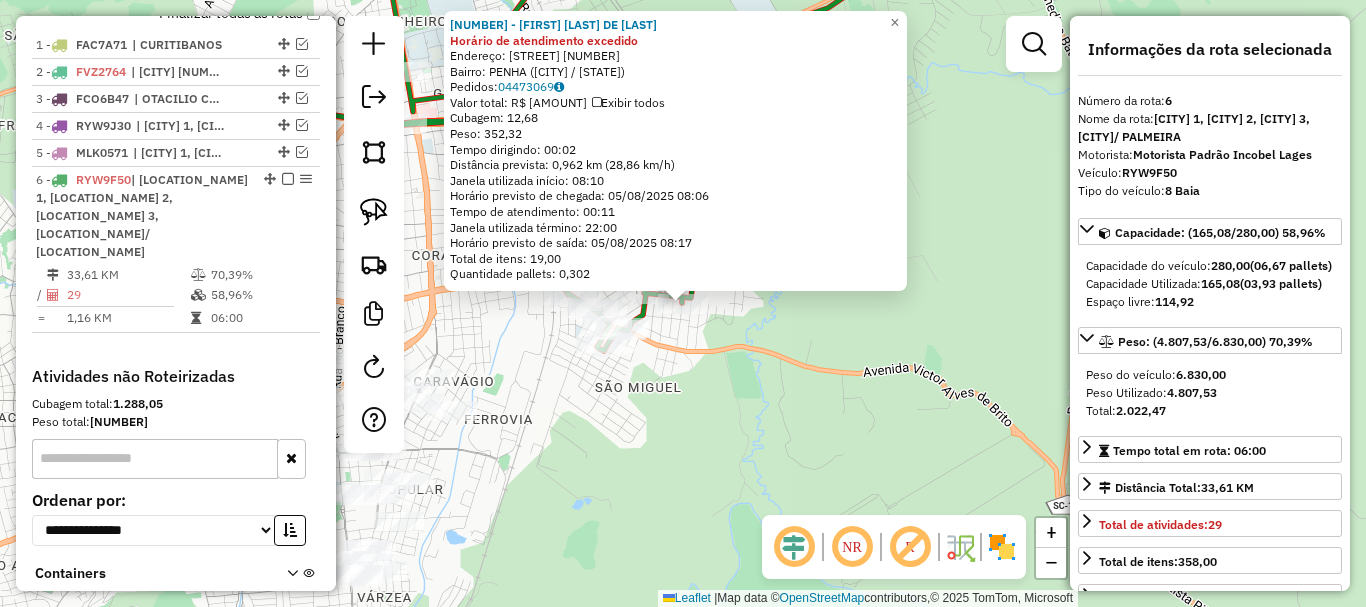 scroll, scrollTop: 858, scrollLeft: 0, axis: vertical 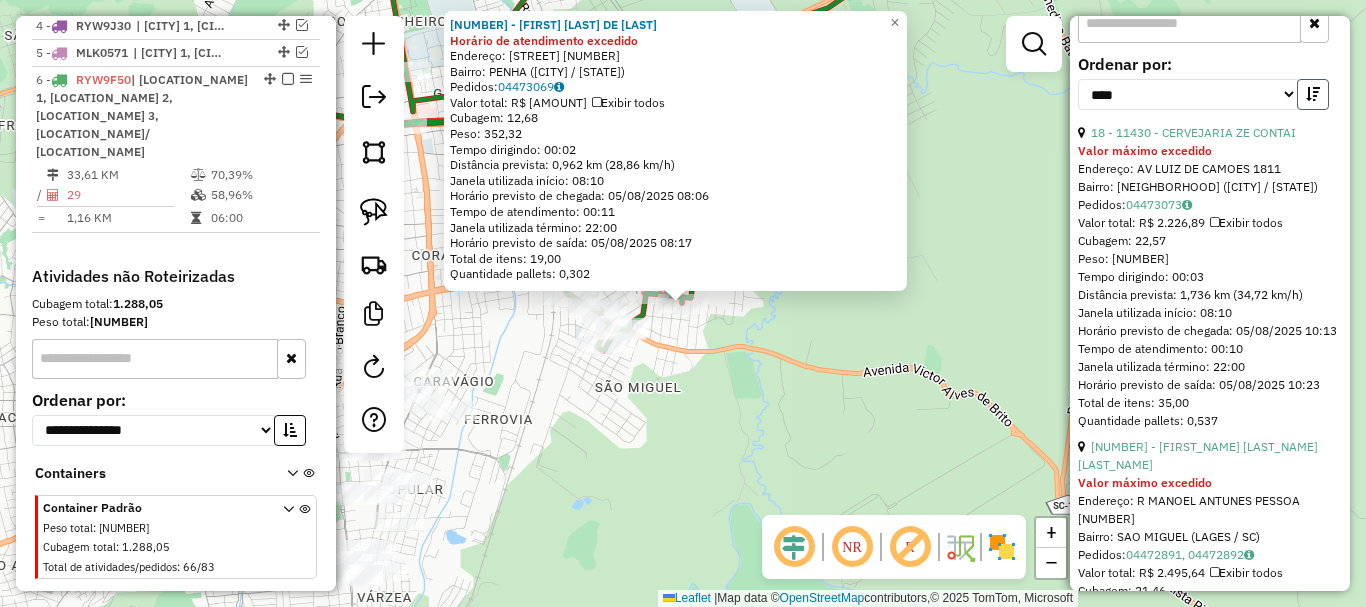 click at bounding box center (1313, 94) 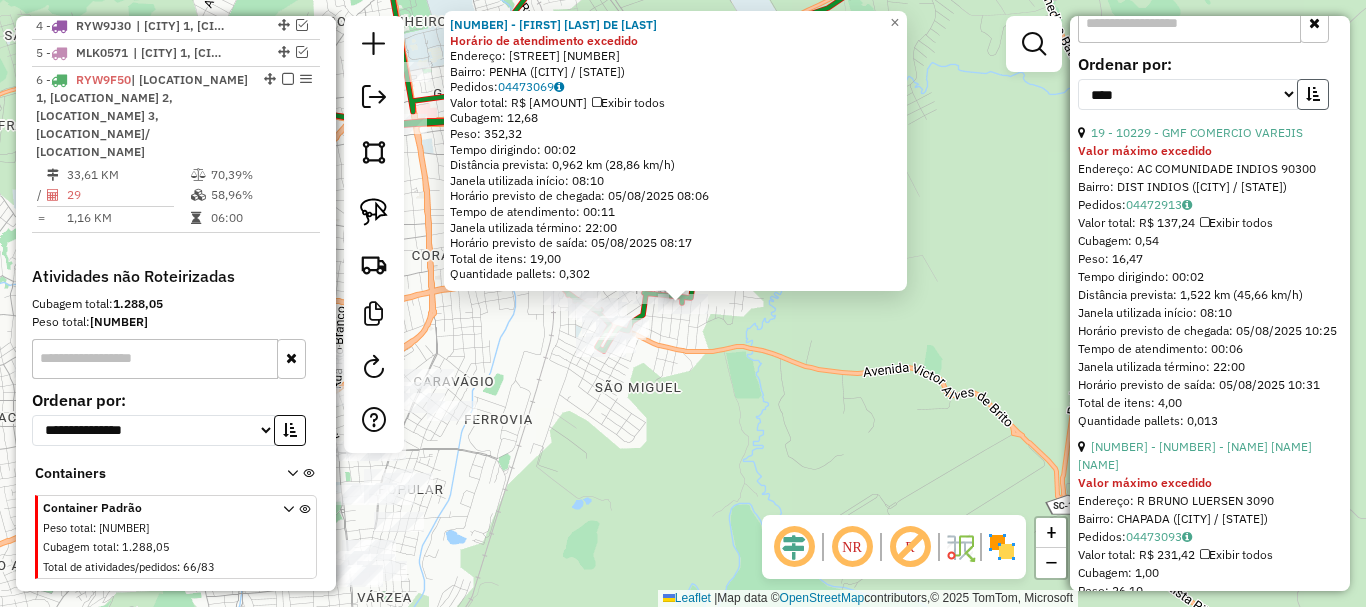 click at bounding box center (1313, 94) 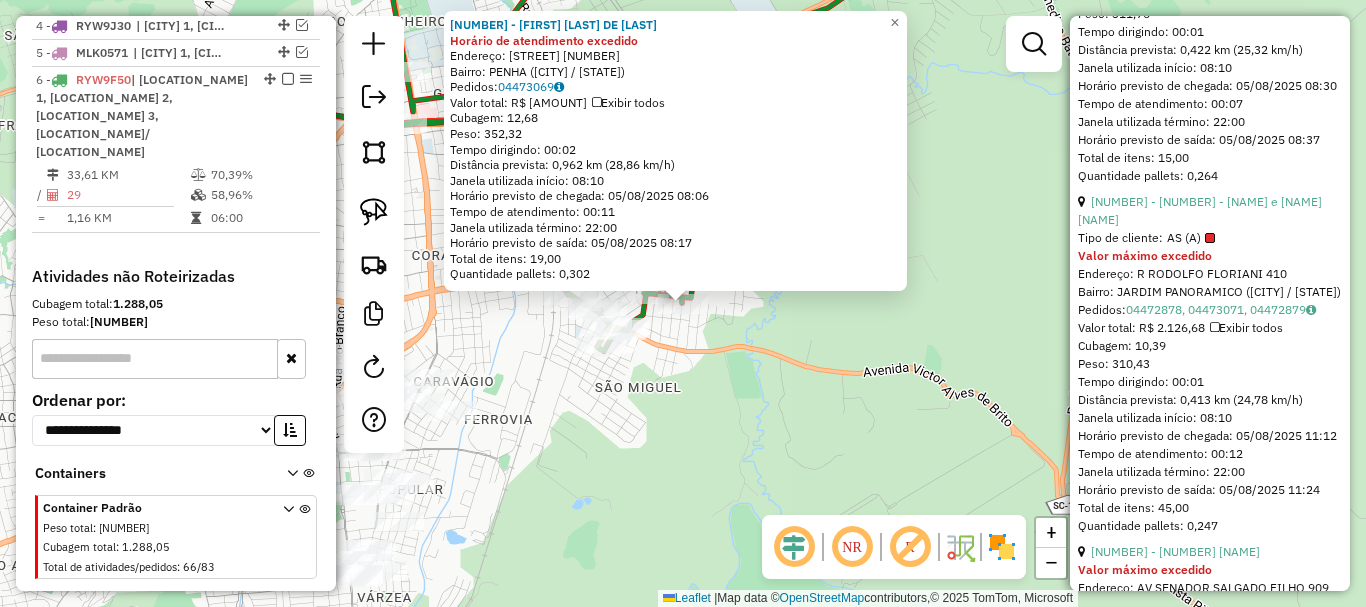 scroll, scrollTop: 2600, scrollLeft: 0, axis: vertical 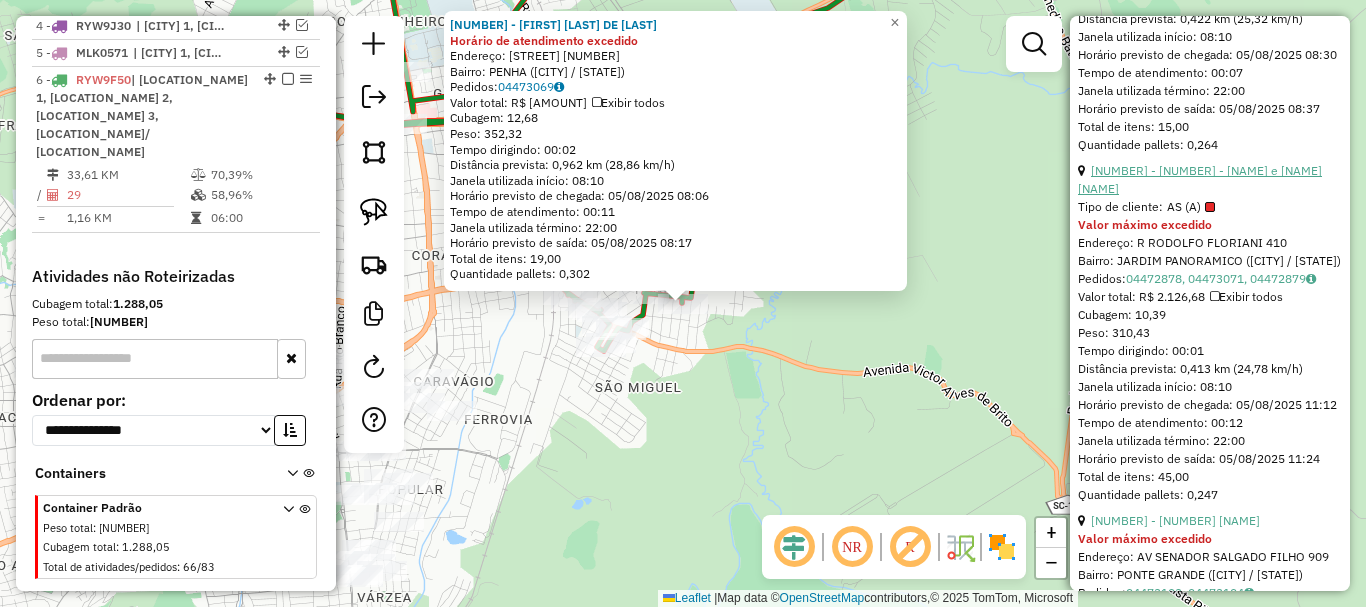 click on "[NUMBER] - [NUMBER] - [NAME] e [NAME] [NAME]" at bounding box center [1200, 179] 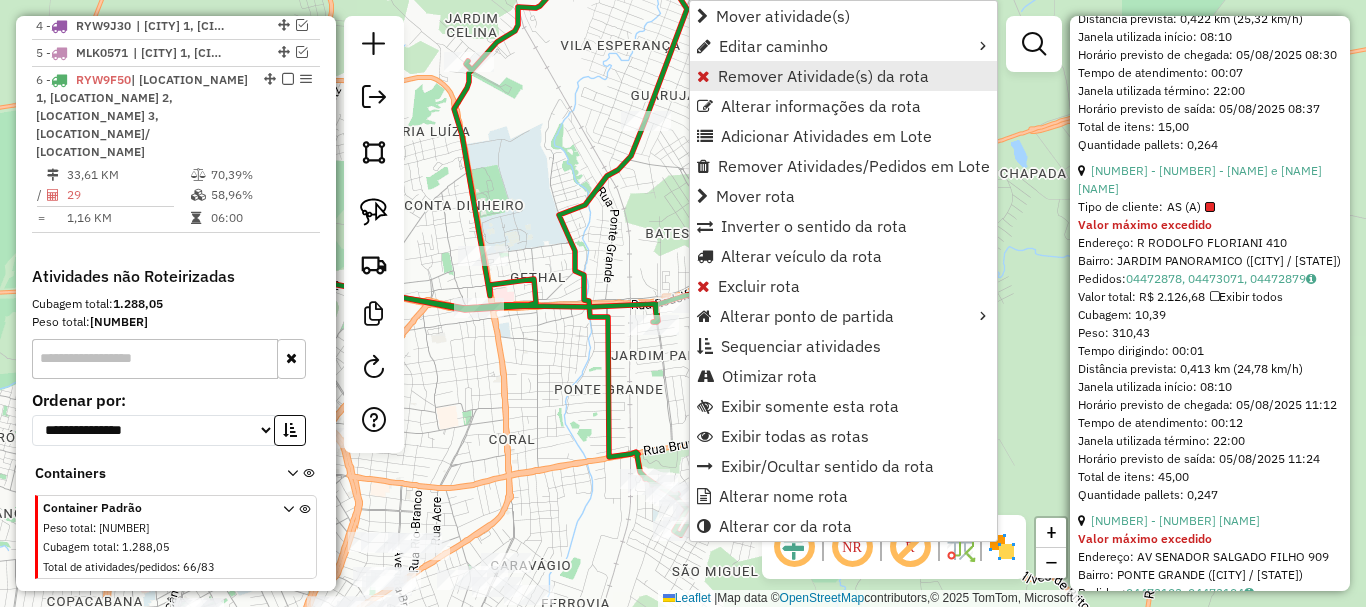 click on "Remover Atividade(s) da rota" at bounding box center [823, 76] 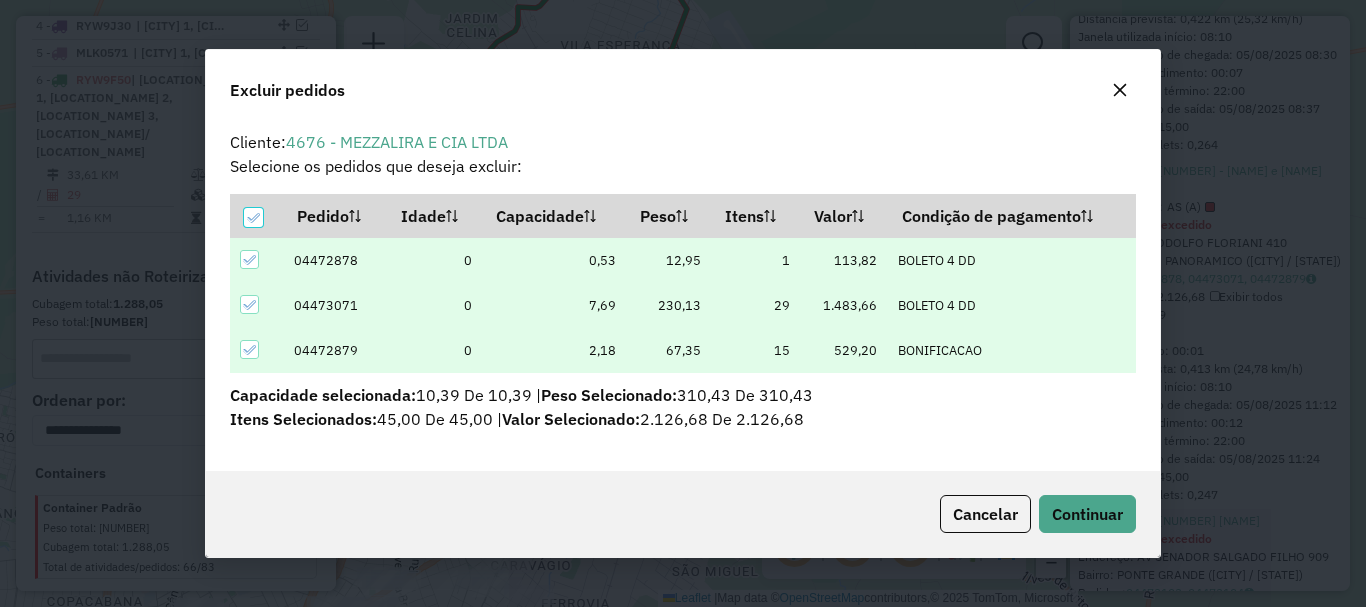 scroll, scrollTop: 0, scrollLeft: 0, axis: both 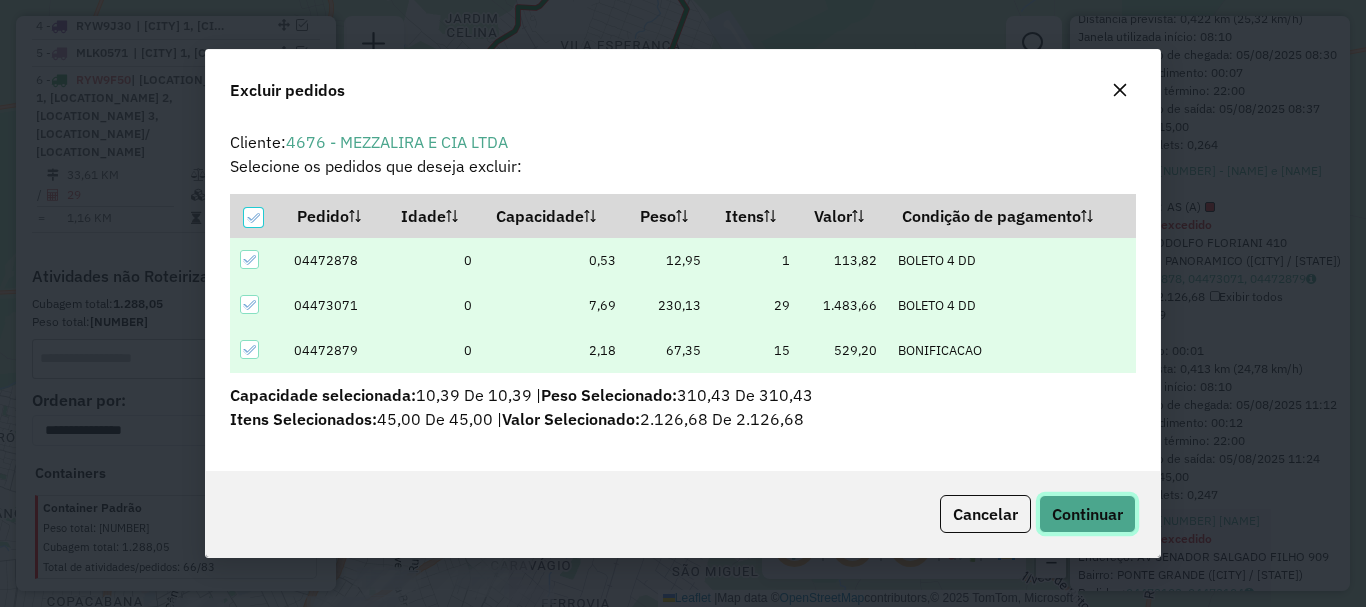 click on "Continuar" 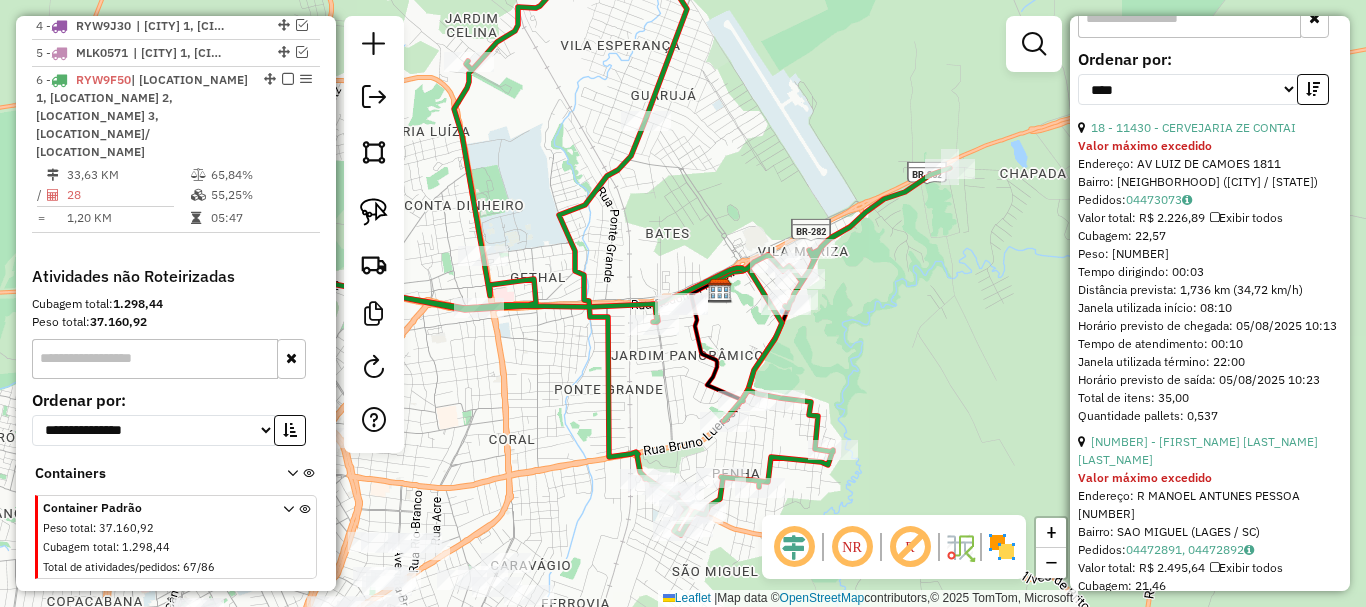 scroll, scrollTop: 700, scrollLeft: 0, axis: vertical 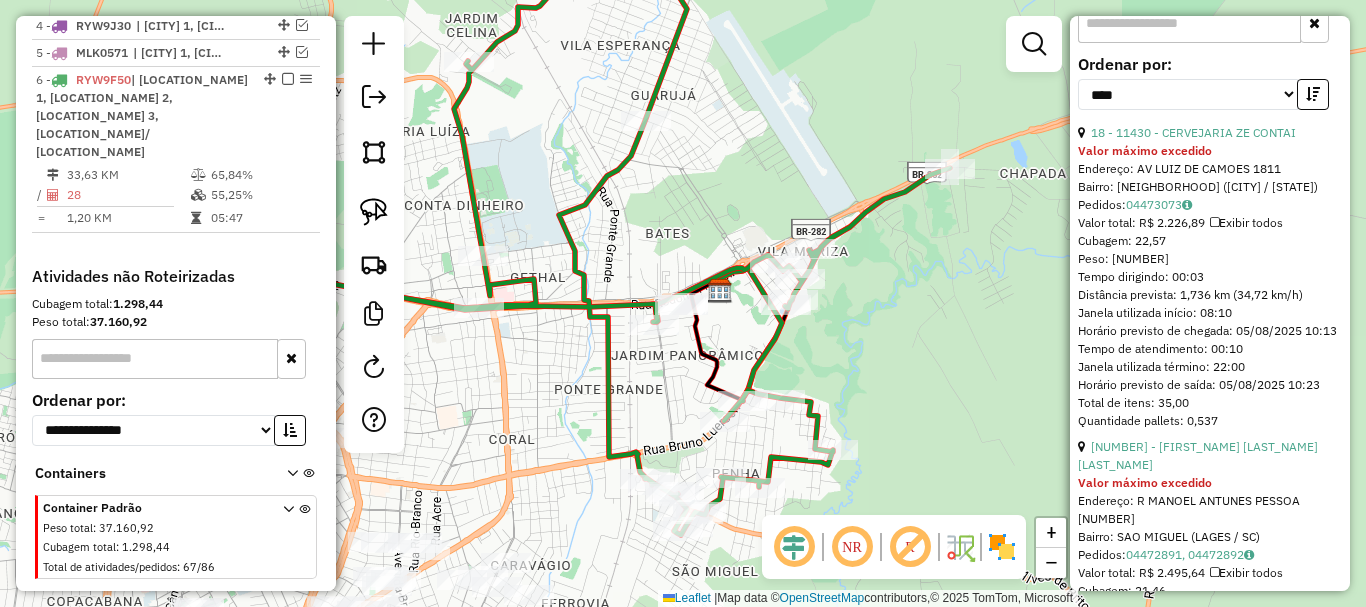 click on "Ordenar por:" at bounding box center [1210, 64] 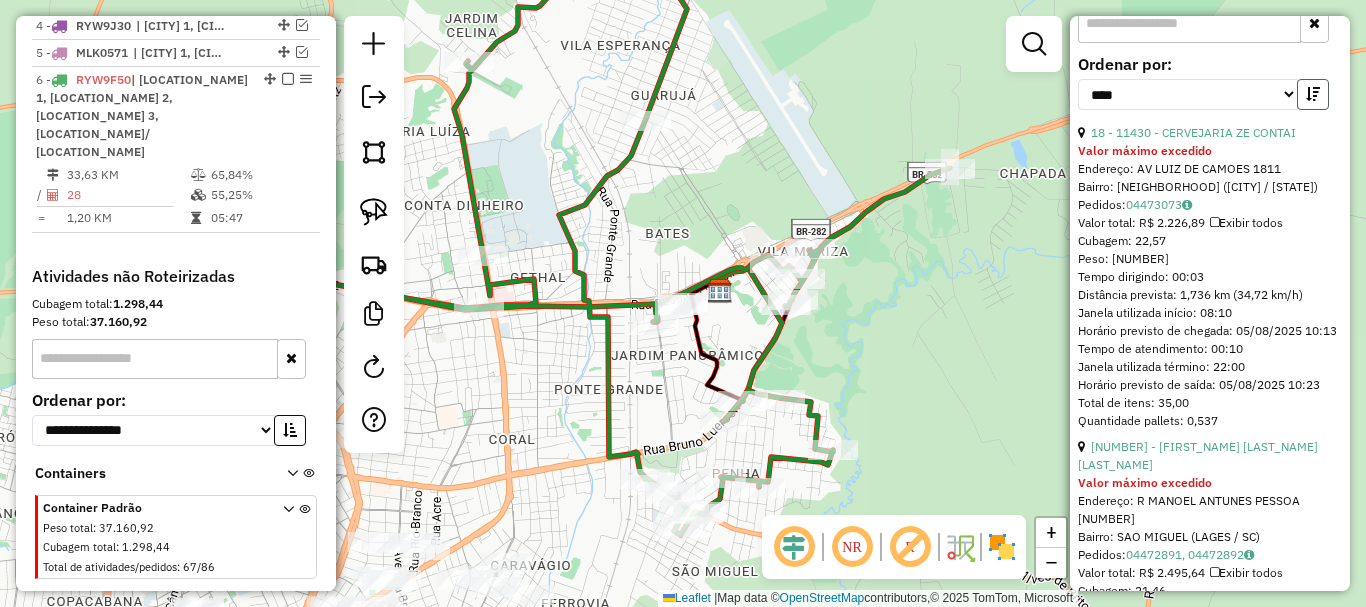 click at bounding box center [1313, 94] 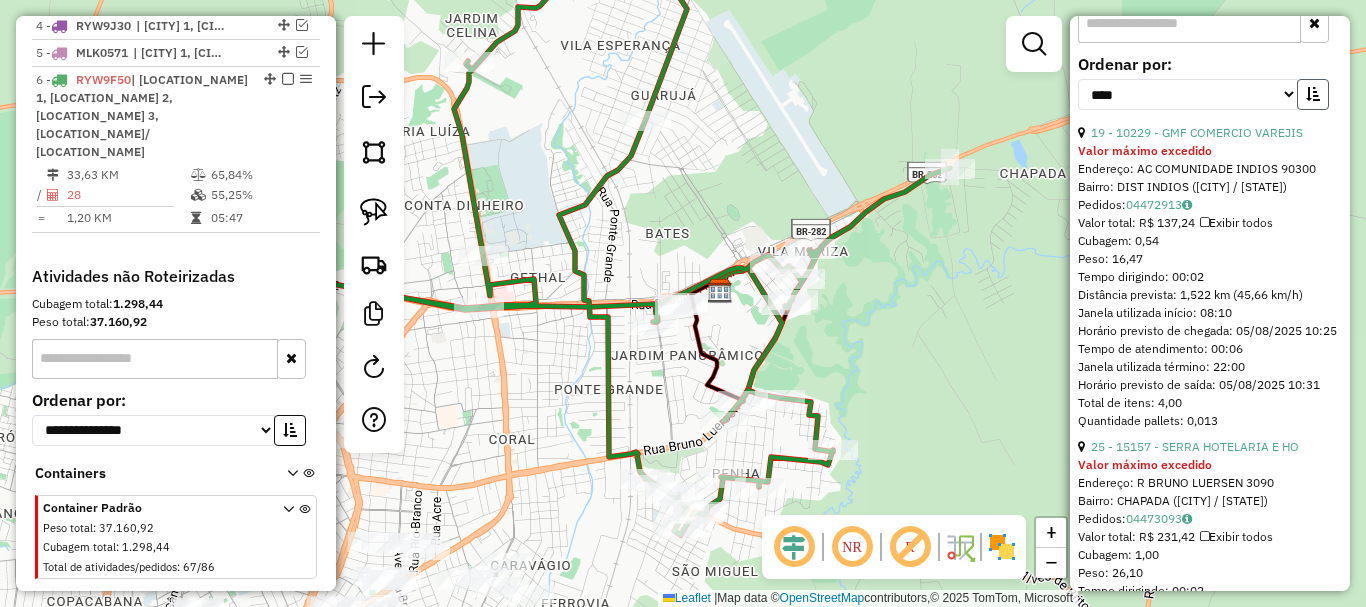 click at bounding box center (1313, 94) 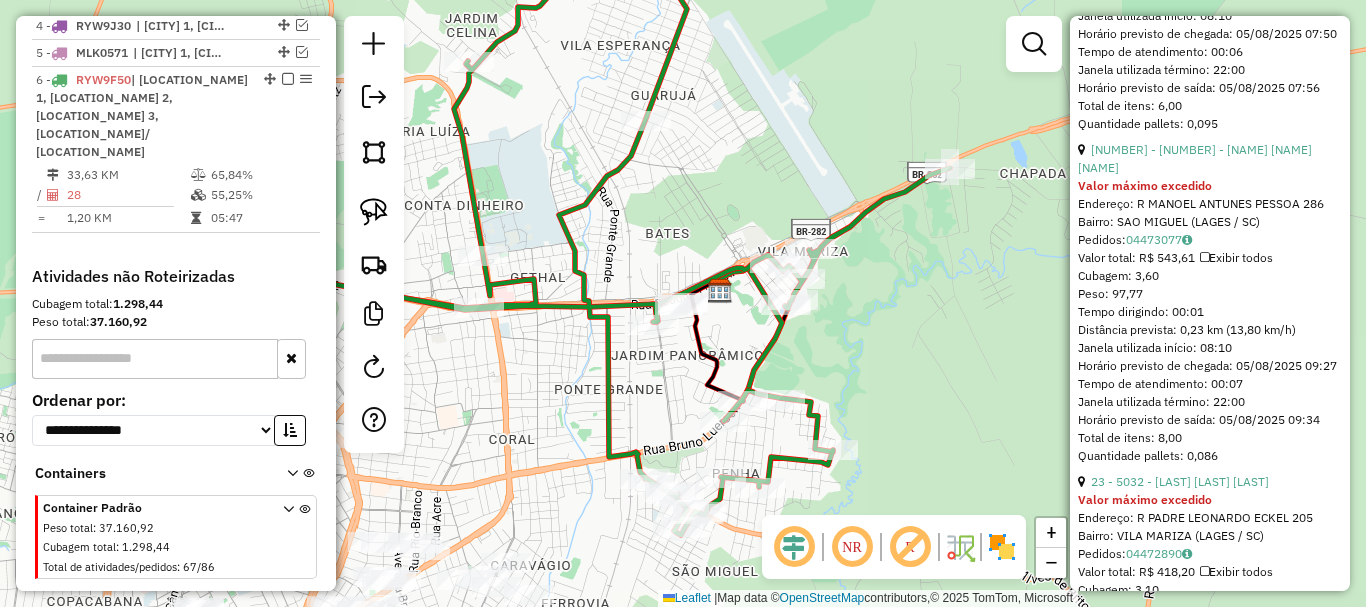 scroll, scrollTop: 4600, scrollLeft: 0, axis: vertical 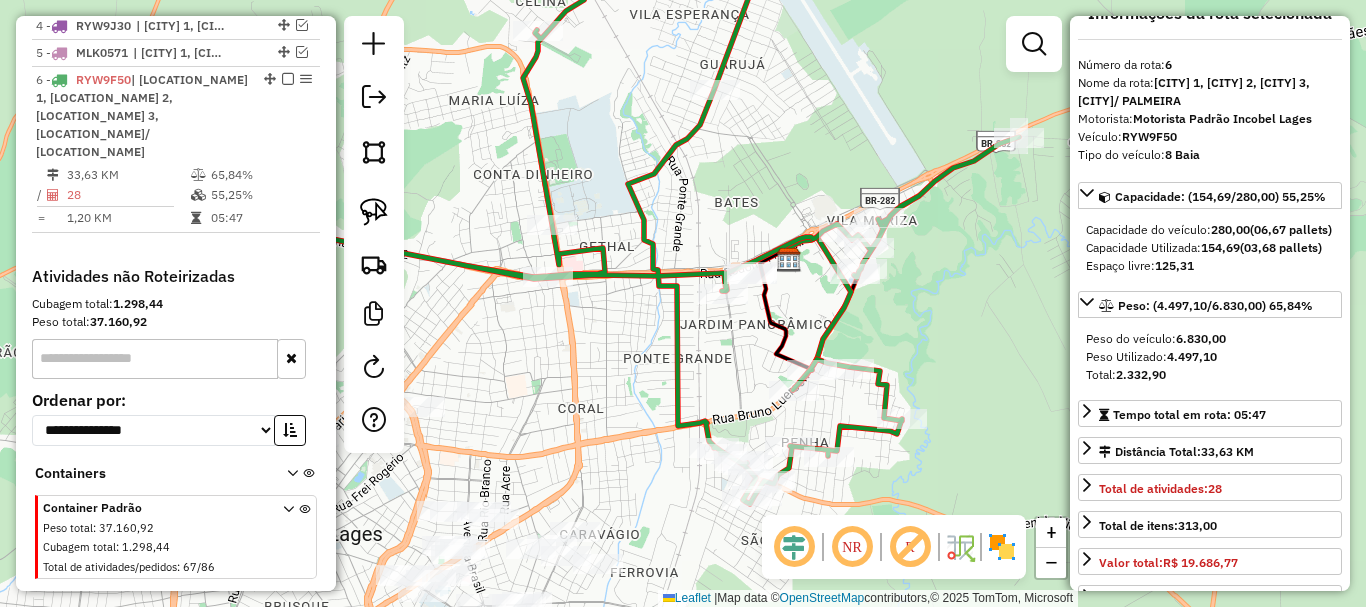 drag, startPoint x: 928, startPoint y: 361, endPoint x: 978, endPoint y: 342, distance: 53.488316 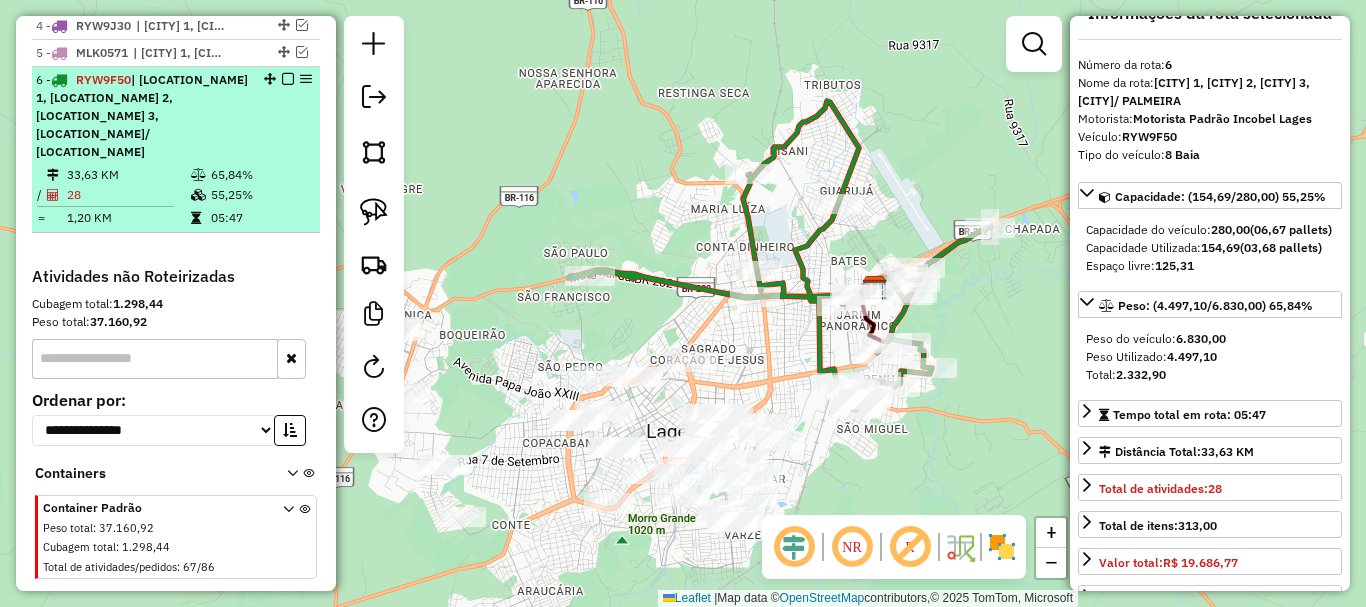 click at bounding box center [288, 79] 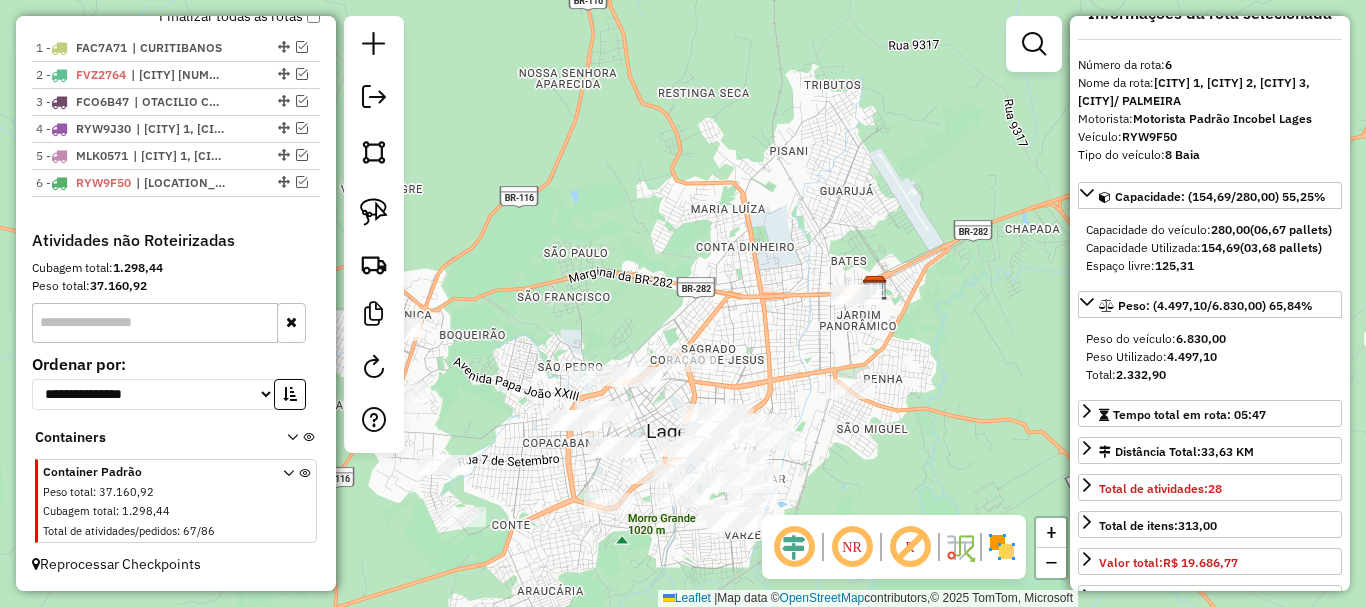 scroll, scrollTop: 755, scrollLeft: 0, axis: vertical 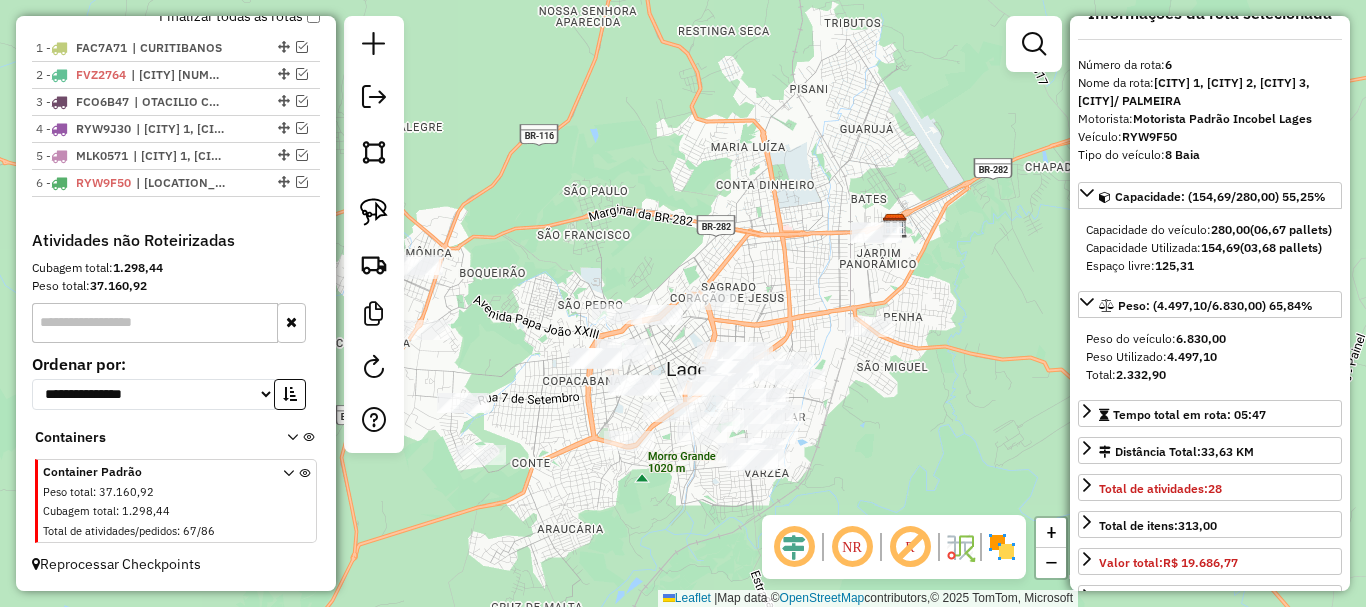 click on "Janela de atendimento Grade de atendimento Capacidade Transportadoras Veículos Cliente Pedidos  Rotas Selecione os dias de semana para filtrar as janelas de atendimento  Seg   Ter   Qua   Qui   Sex   Sáb   Dom  Informe o período da janela de atendimento: De: Até:  Filtrar exatamente a janela do cliente  Considerar janela de atendimento padrão  Selecione os dias de semana para filtrar as grades de atendimento  Seg   Ter   Qua   Qui   Sex   Sáb   Dom   Considerar clientes sem dia de atendimento cadastrado  Clientes fora do dia de atendimento selecionado Filtrar as atividades entre os valores definidos abaixo:  Peso mínimo:   Peso máximo:   Cubagem mínima:   Cubagem máxima:   De:   Até:  Filtrar as atividades entre o tempo de atendimento definido abaixo:  De:   Até:   Considerar capacidade total dos clientes não roteirizados Transportadora: Selecione um ou mais itens Tipo de veículo: Selecione um ou mais itens Veículo: Selecione um ou mais itens Motorista: Selecione um ou mais itens Nome: Rótulo:" 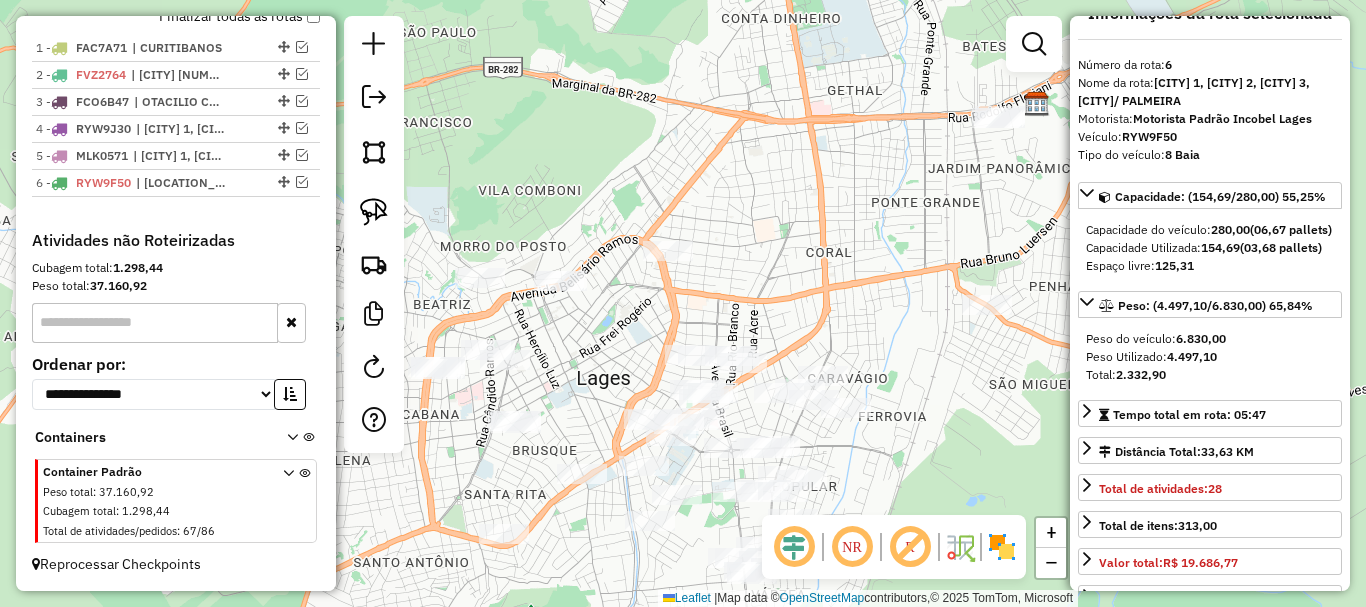 drag, startPoint x: 777, startPoint y: 338, endPoint x: 820, endPoint y: 250, distance: 97.94386 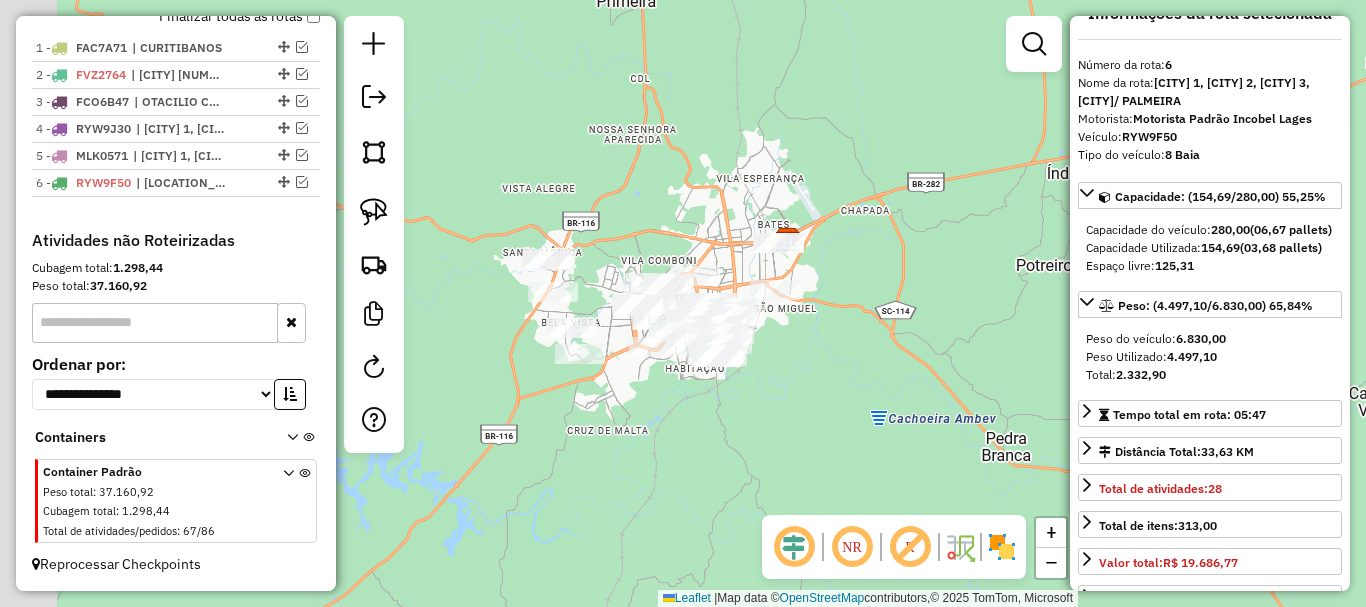 drag, startPoint x: 604, startPoint y: 280, endPoint x: 743, endPoint y: 44, distance: 273.8923 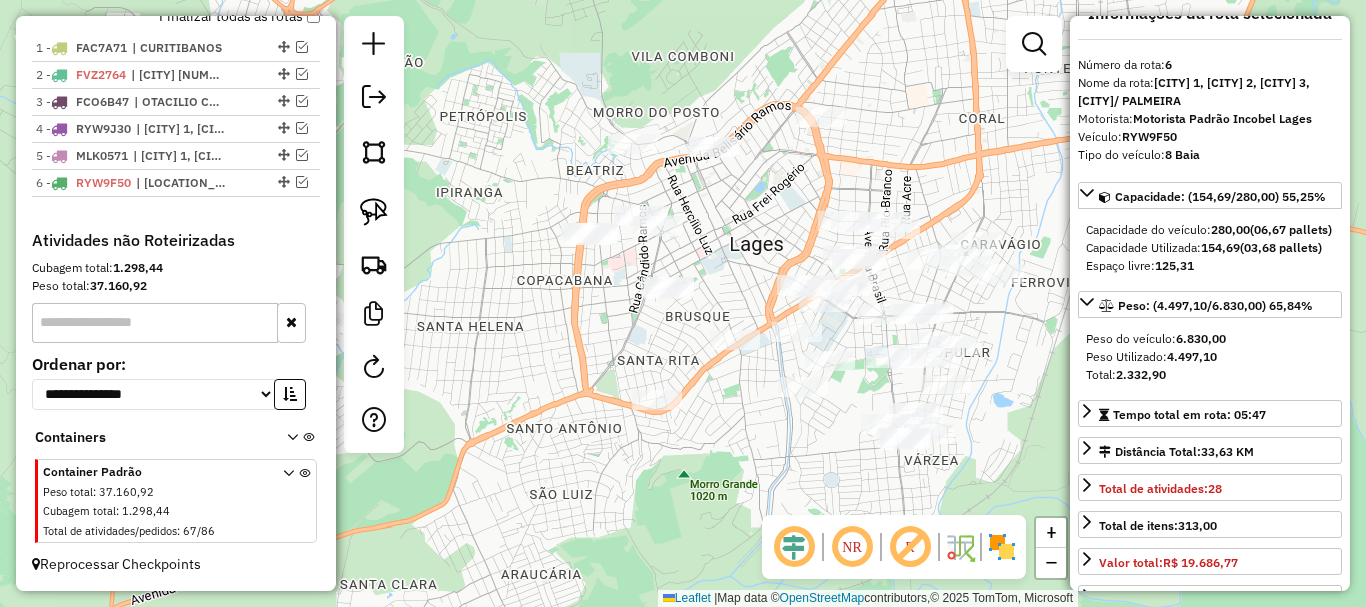 drag, startPoint x: 747, startPoint y: 193, endPoint x: 731, endPoint y: 259, distance: 67.911705 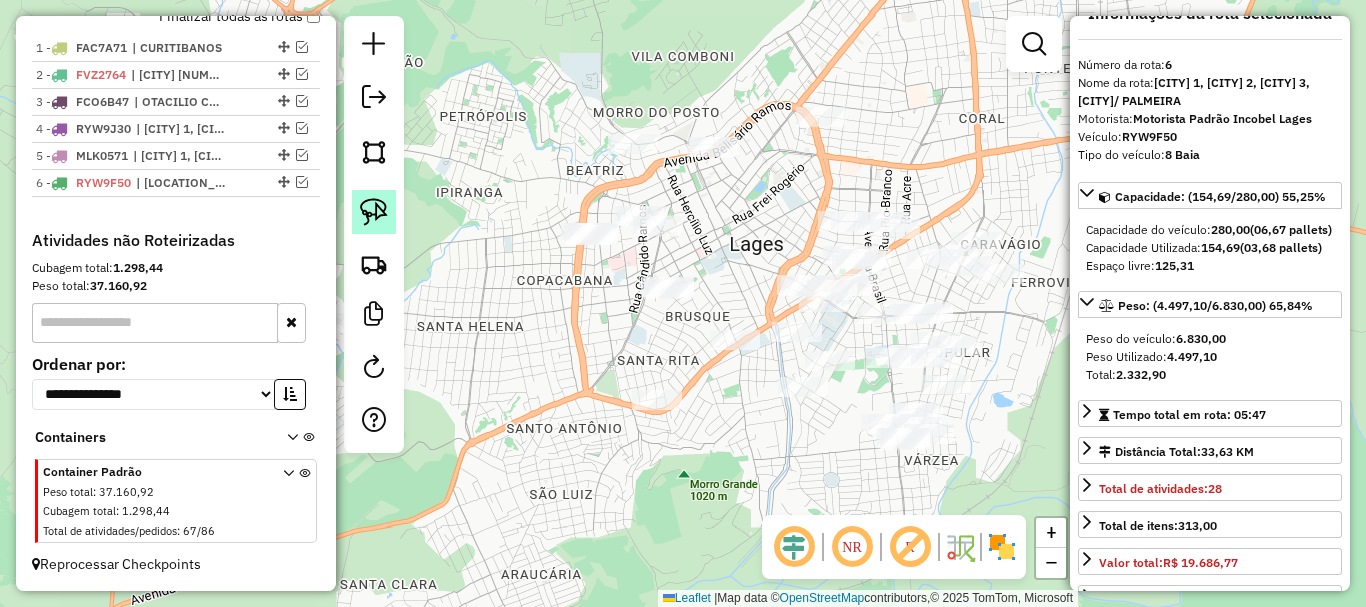 click 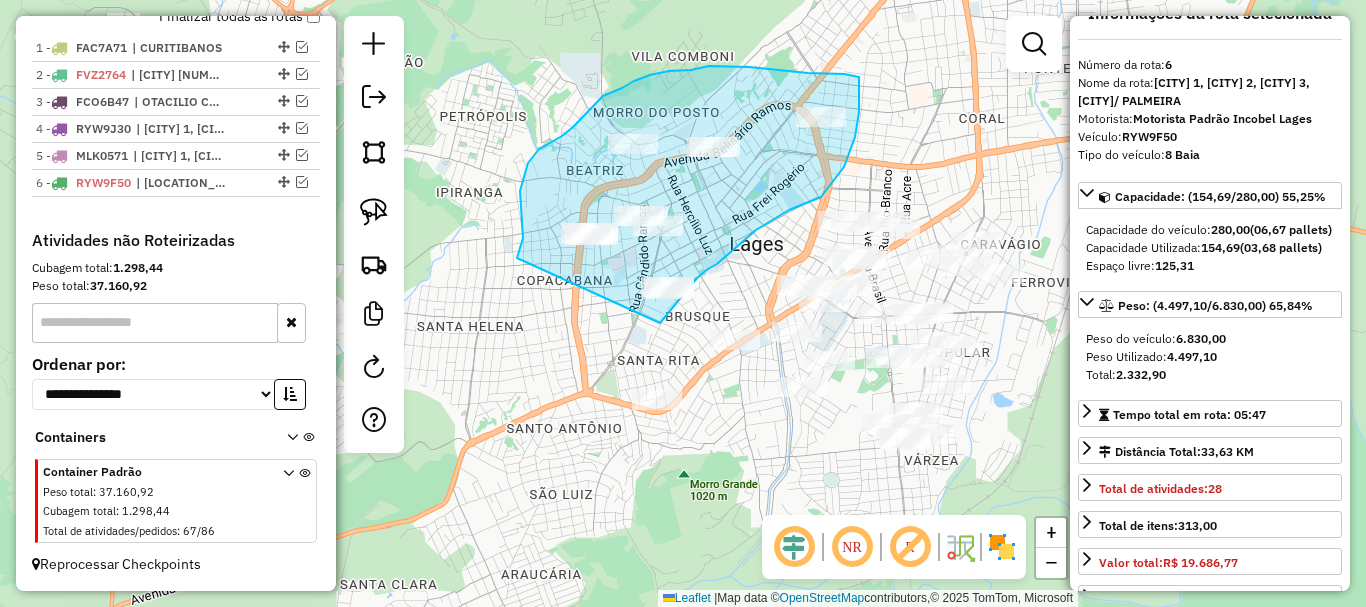 drag, startPoint x: 660, startPoint y: 323, endPoint x: 517, endPoint y: 258, distance: 157.0796 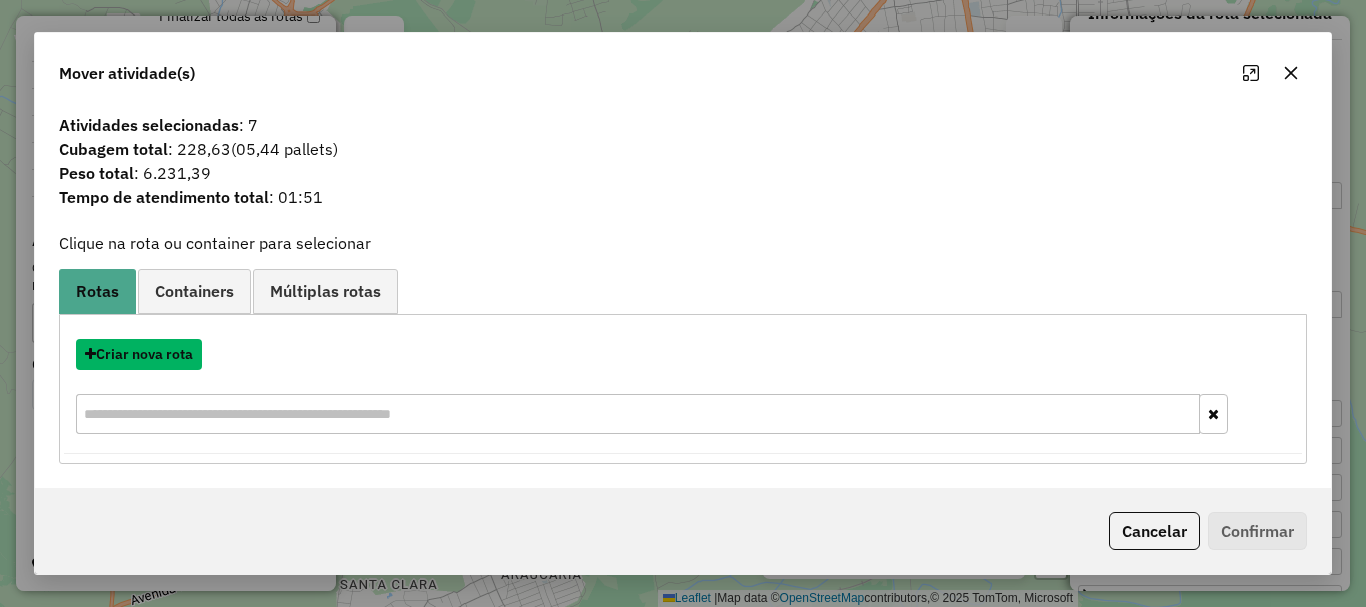 click on "Criar nova rota" at bounding box center [139, 354] 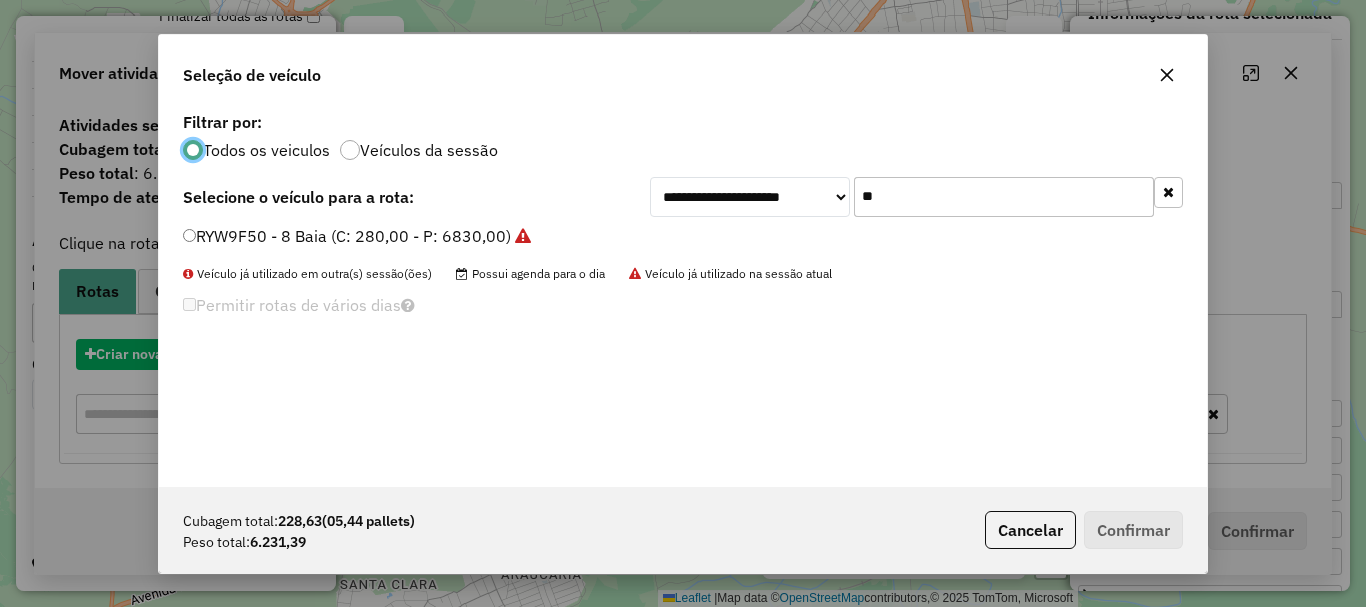 scroll, scrollTop: 11, scrollLeft: 6, axis: both 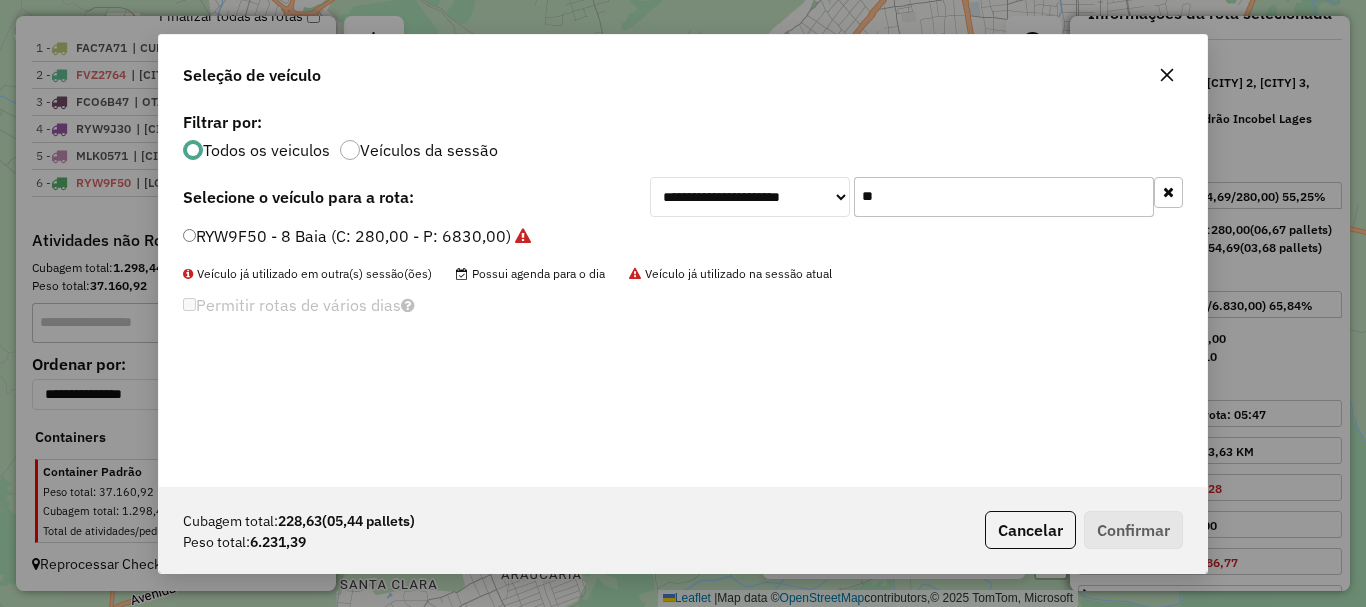 drag, startPoint x: 910, startPoint y: 205, endPoint x: 747, endPoint y: 183, distance: 164.47797 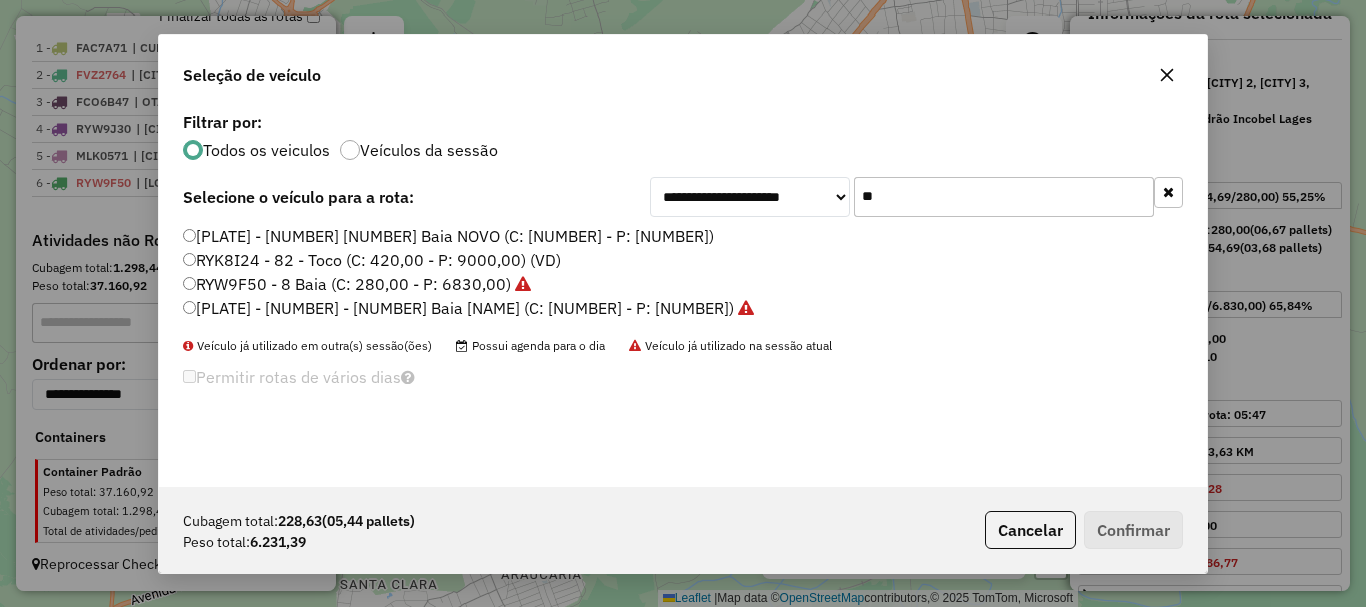 type on "*" 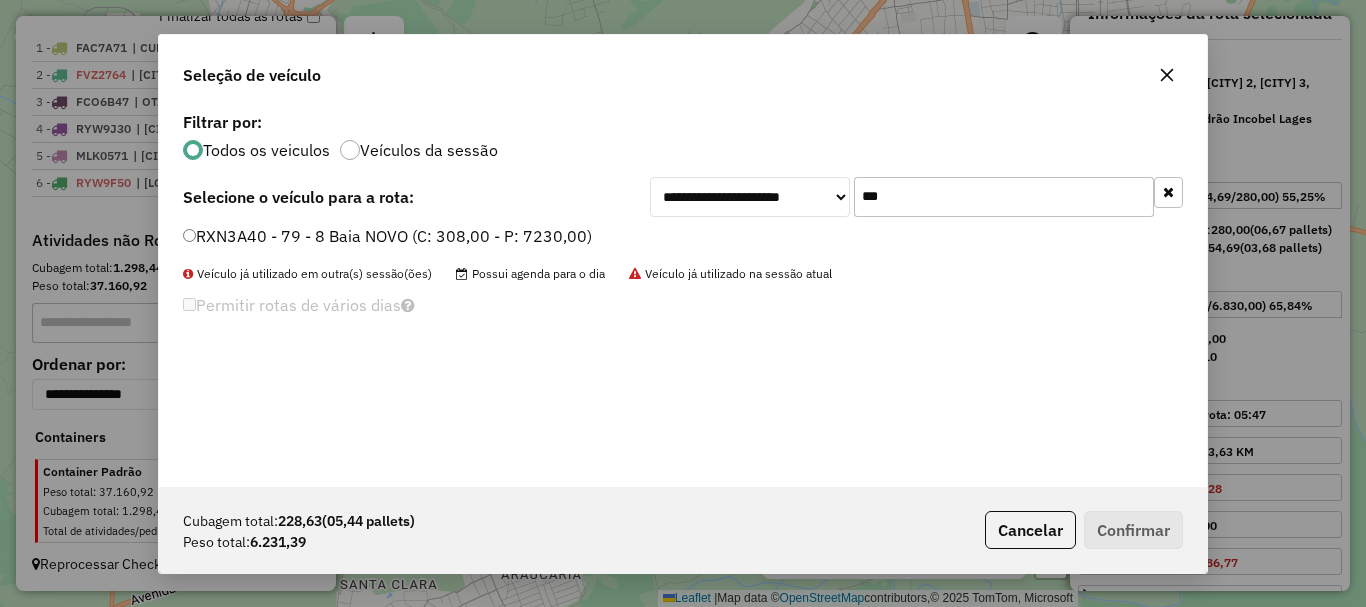 type on "***" 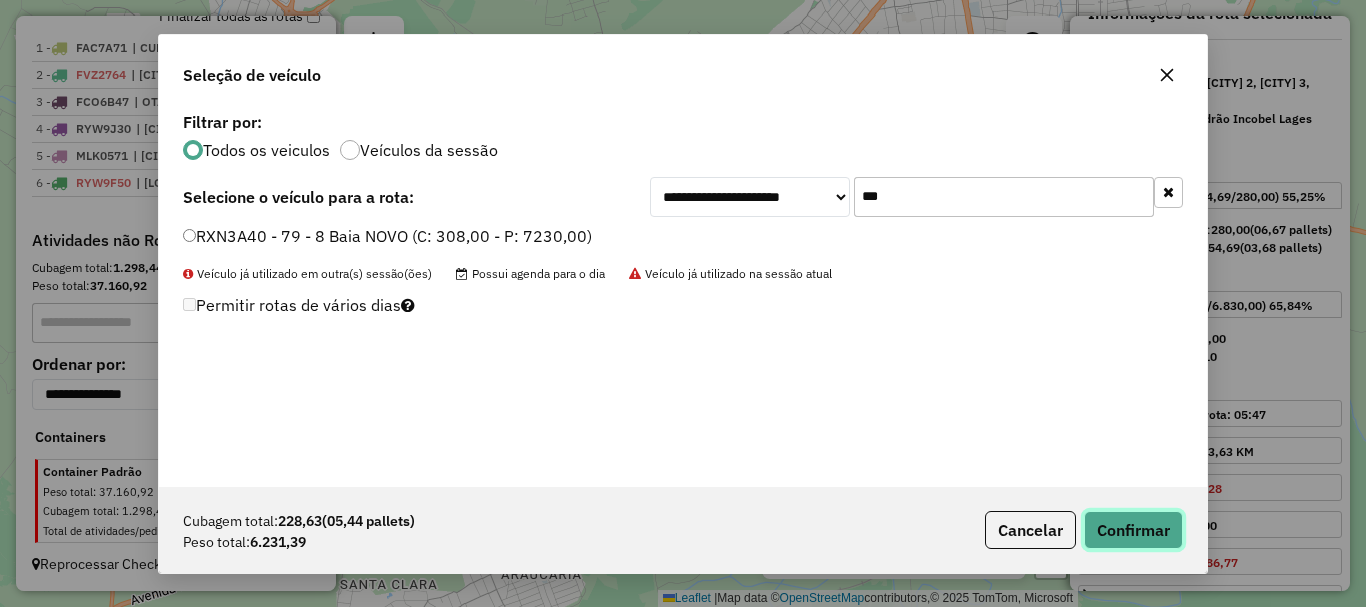 click on "Confirmar" 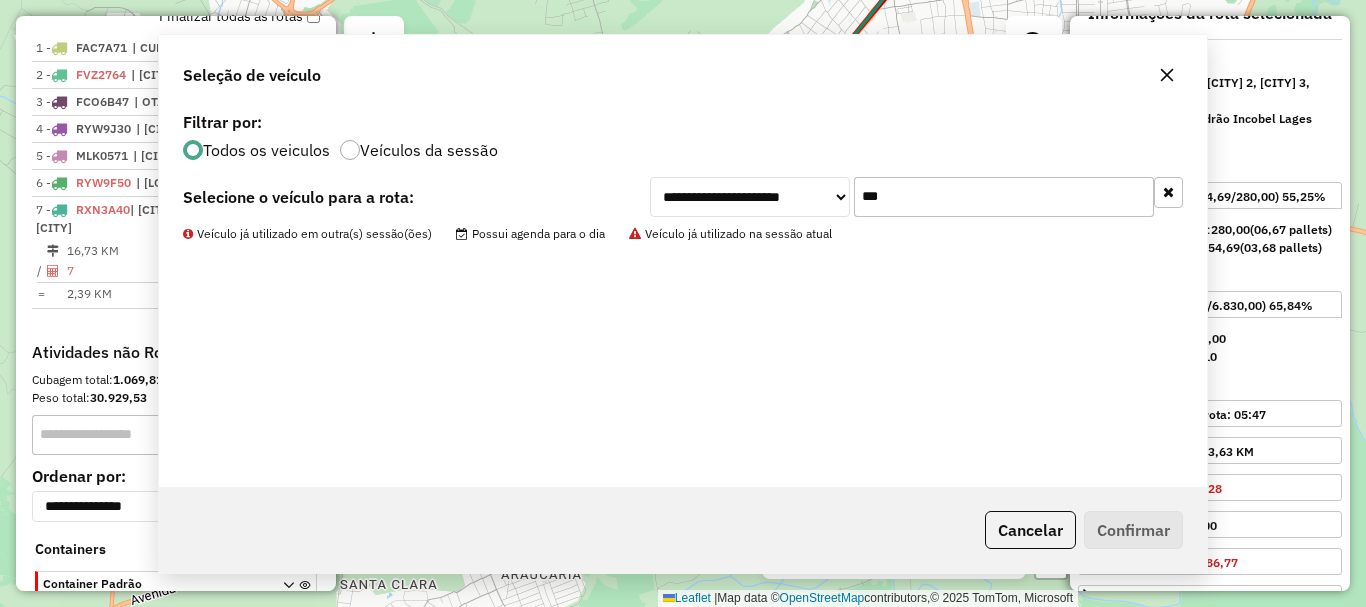 scroll, scrollTop: 867, scrollLeft: 0, axis: vertical 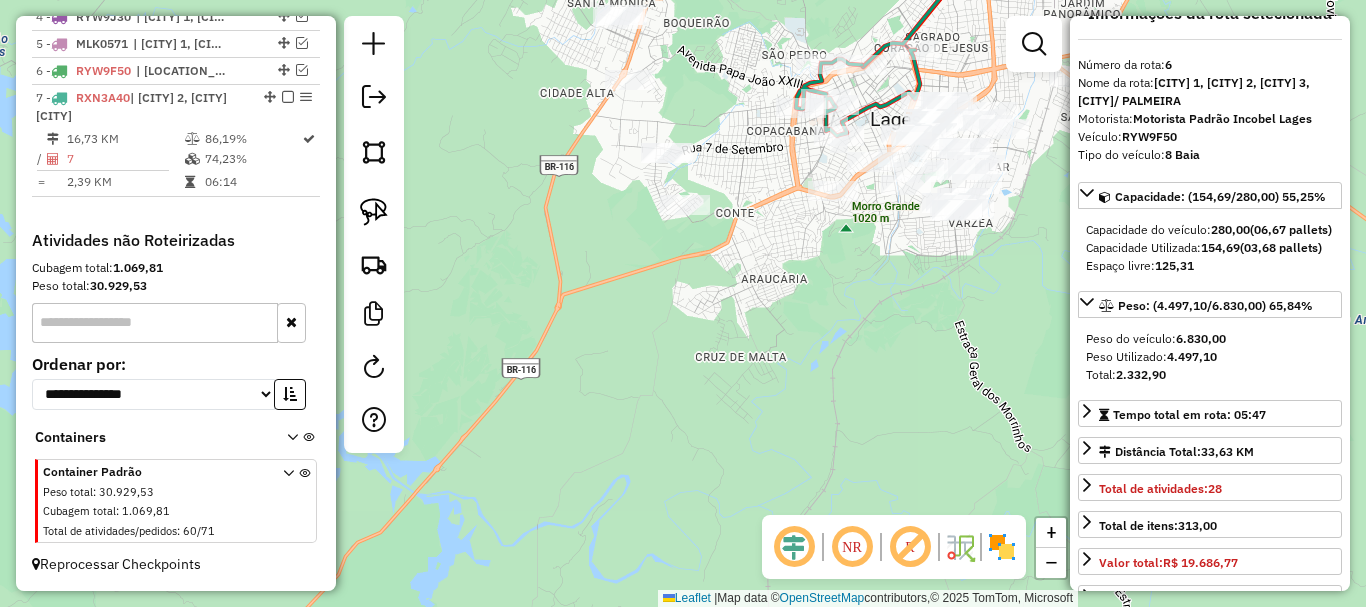 drag, startPoint x: 568, startPoint y: 447, endPoint x: 793, endPoint y: 222, distance: 318.19806 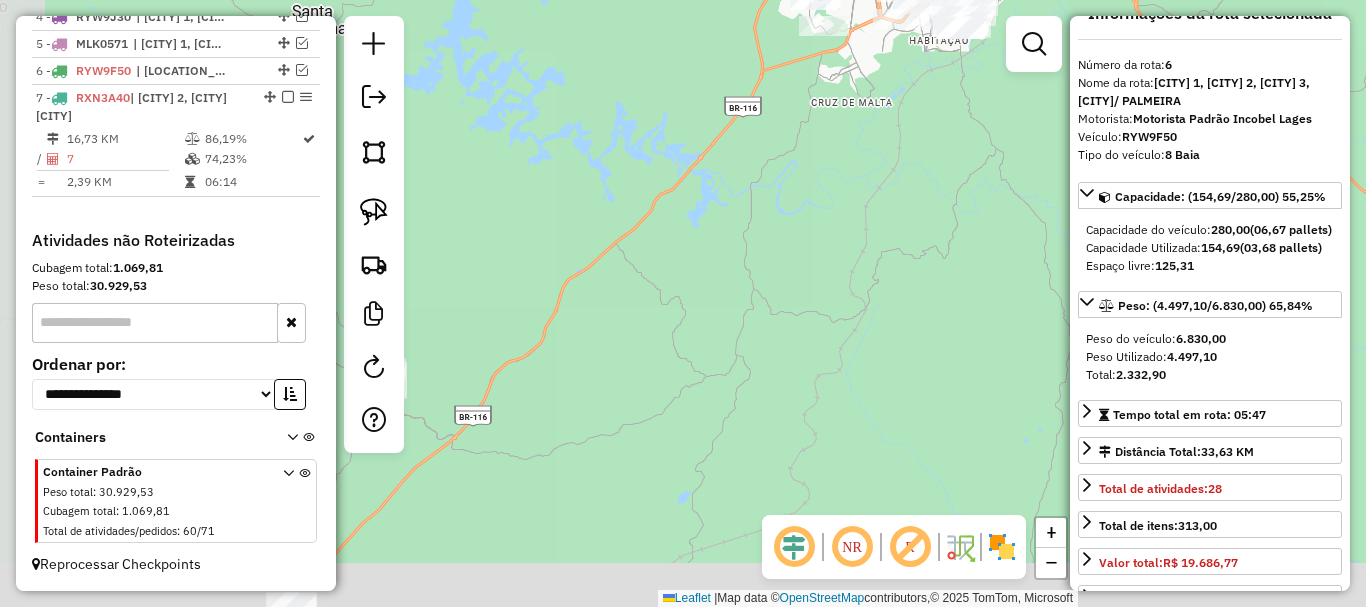 drag, startPoint x: 562, startPoint y: 443, endPoint x: 779, endPoint y: 104, distance: 402.50467 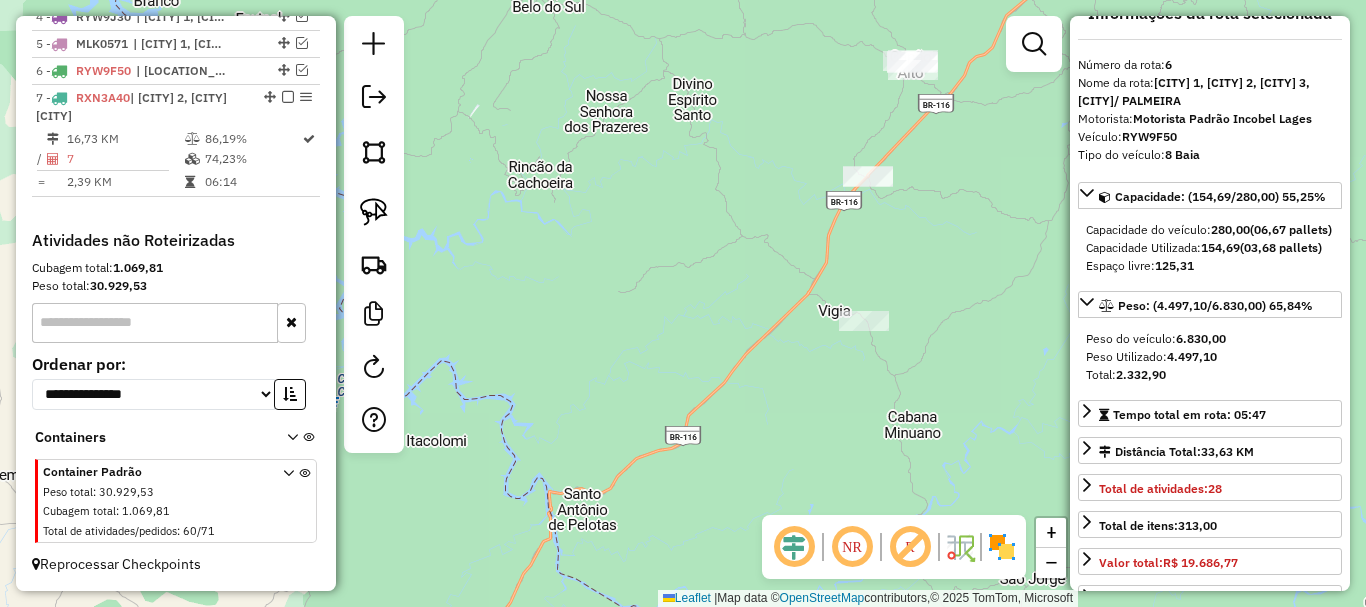 drag, startPoint x: 628, startPoint y: 367, endPoint x: 953, endPoint y: 183, distance: 373.47156 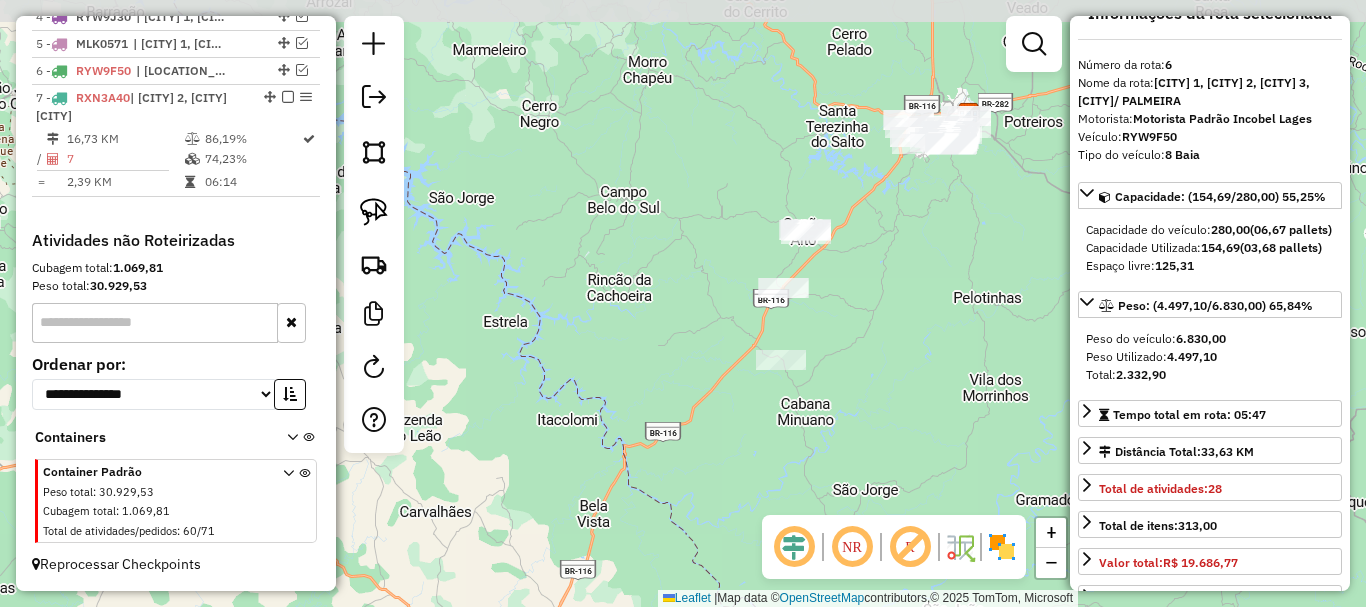 drag, startPoint x: 979, startPoint y: 271, endPoint x: 843, endPoint y: 321, distance: 144.89996 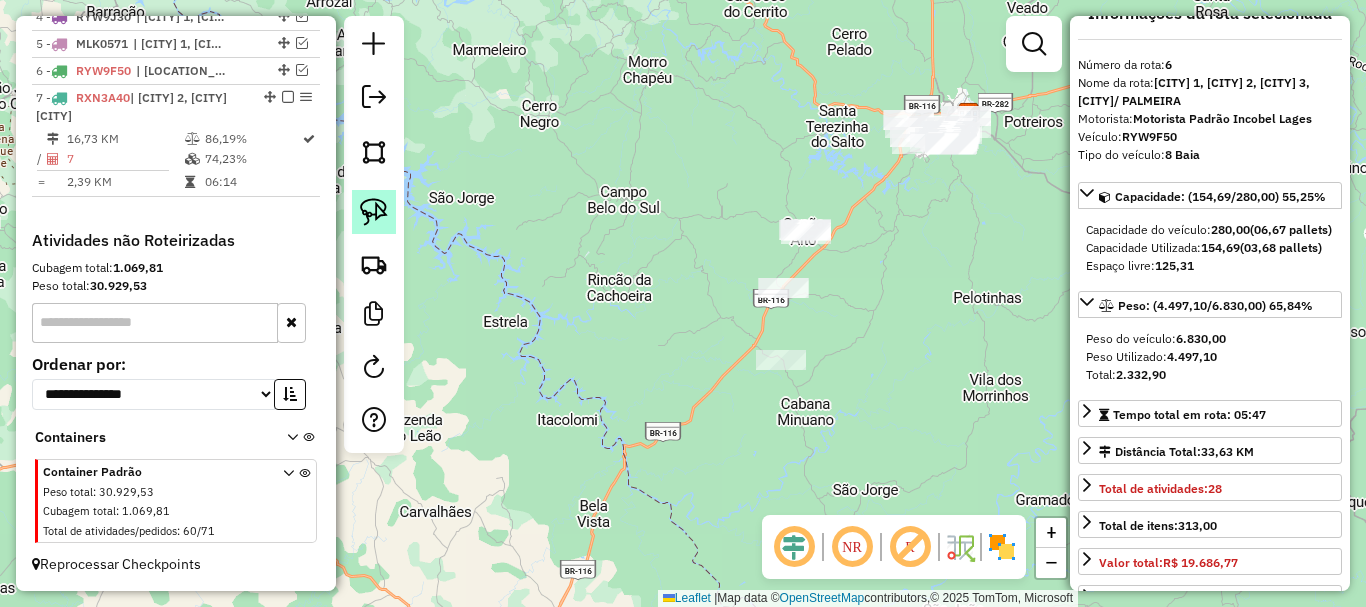 click 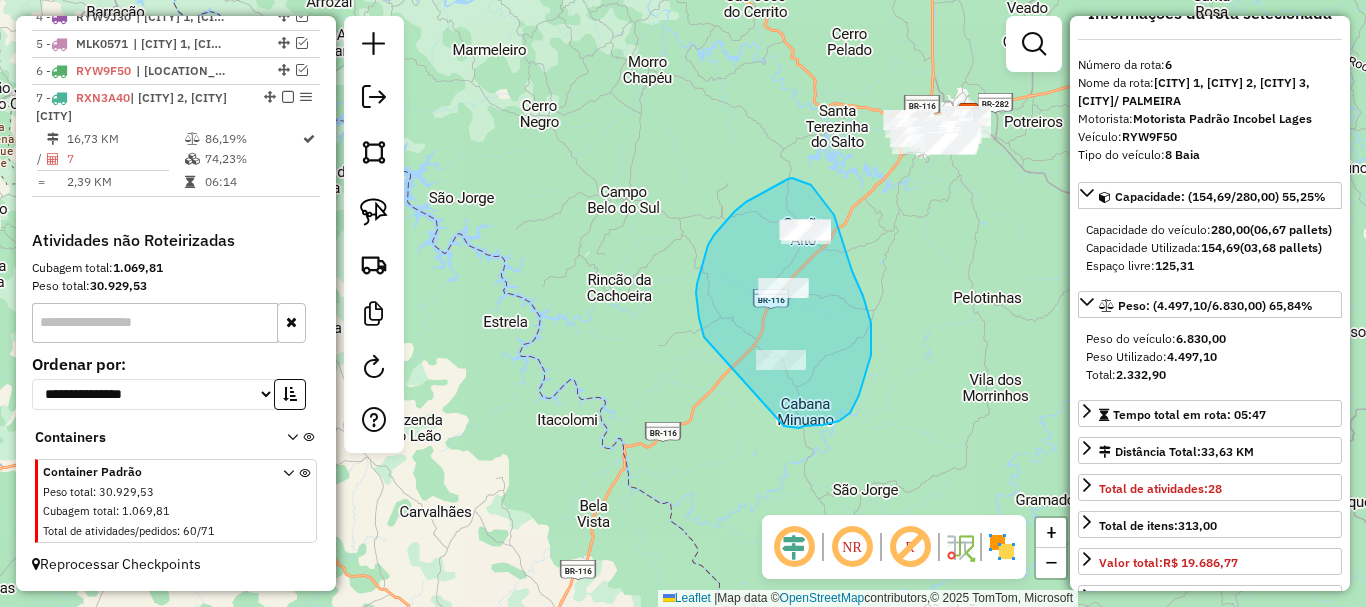 drag, startPoint x: 696, startPoint y: 293, endPoint x: 777, endPoint y: 418, distance: 148.94966 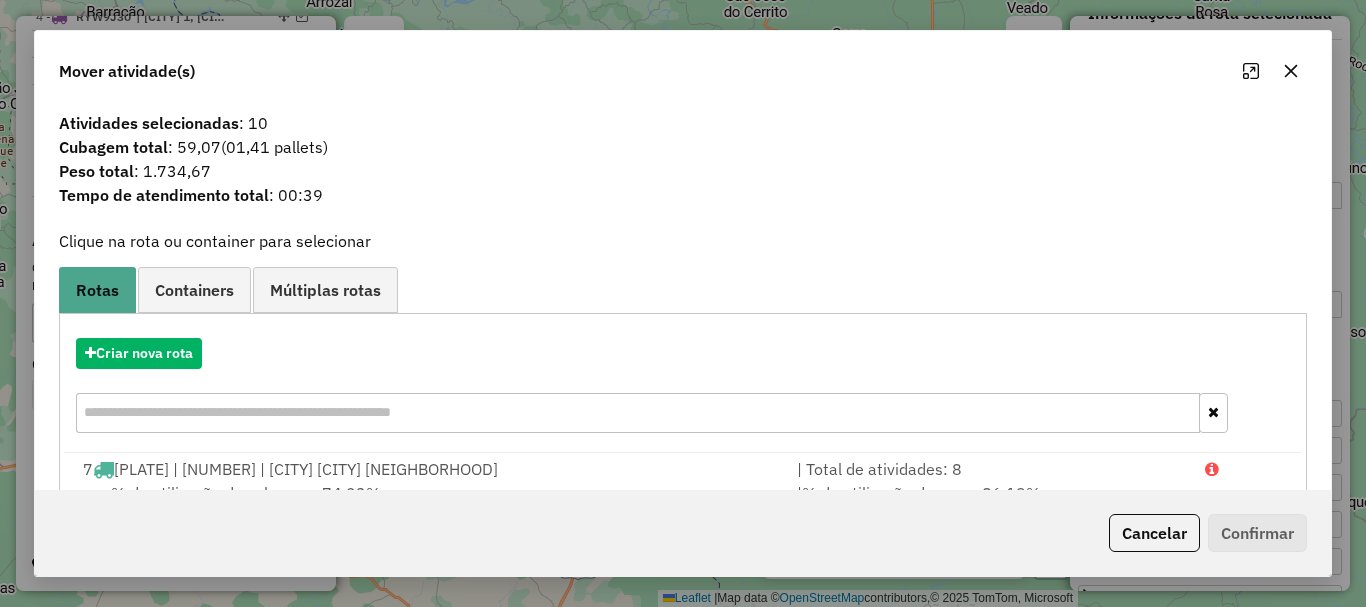 click on "[PLATE] | [NUMBER] | [CITY] [CITY] [NEIGHBORHOOD]" at bounding box center (306, 469) 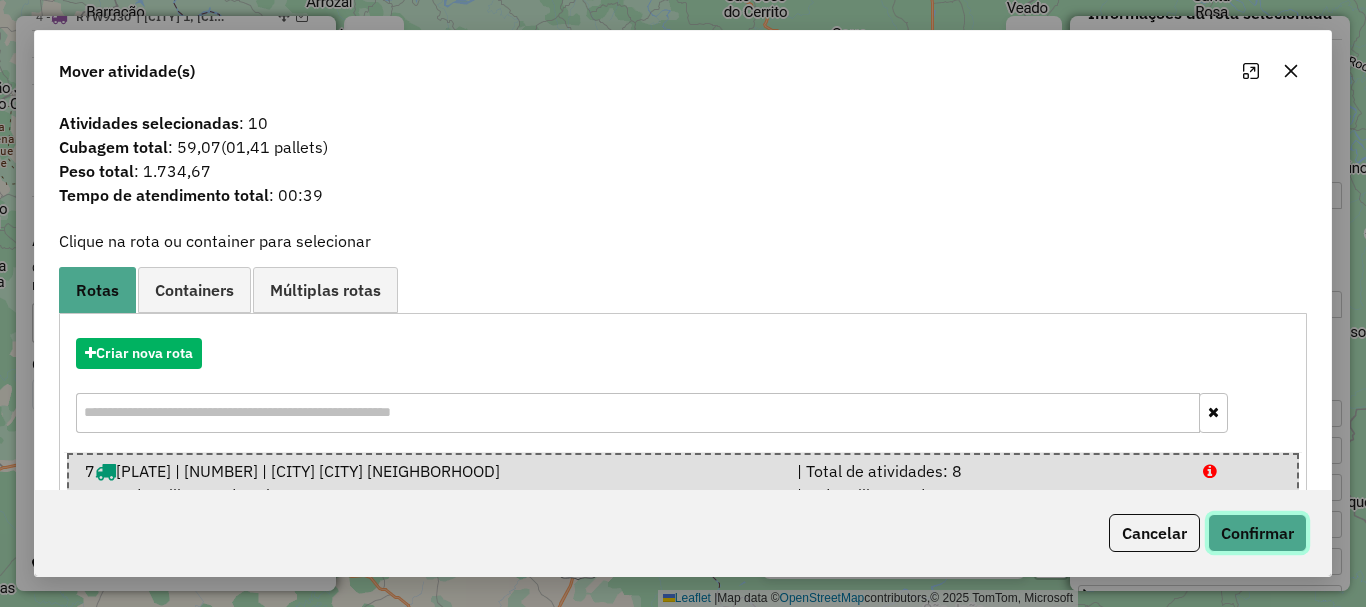 click on "Confirmar" 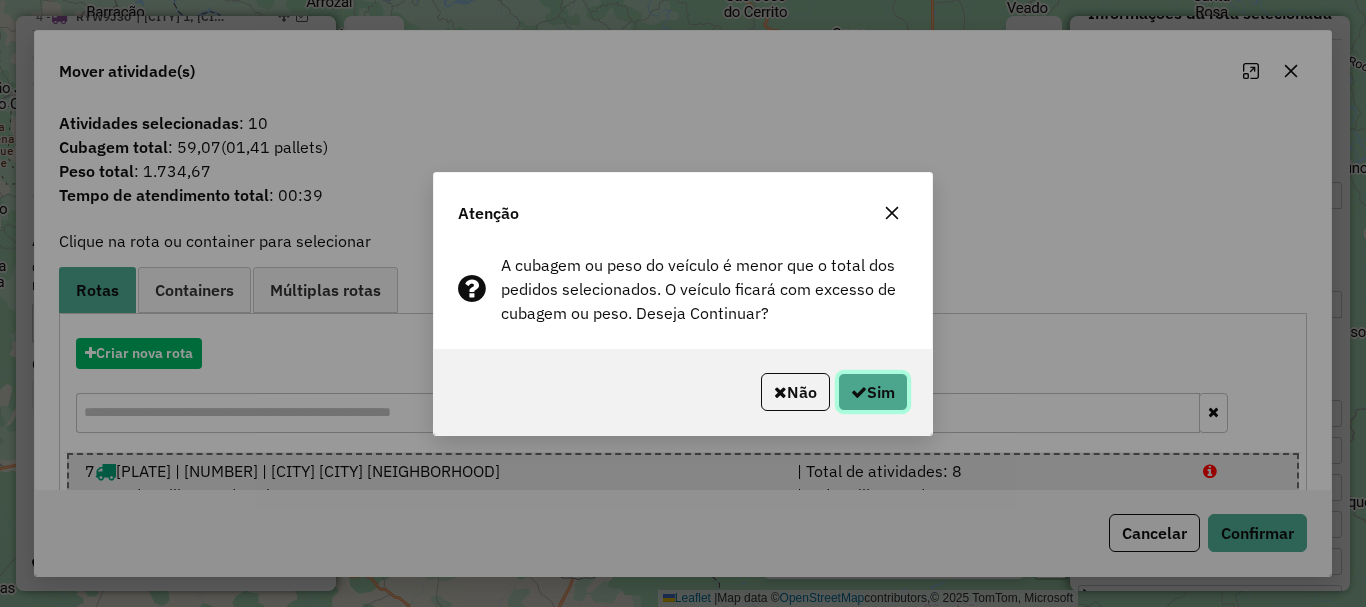 click on "Sim" 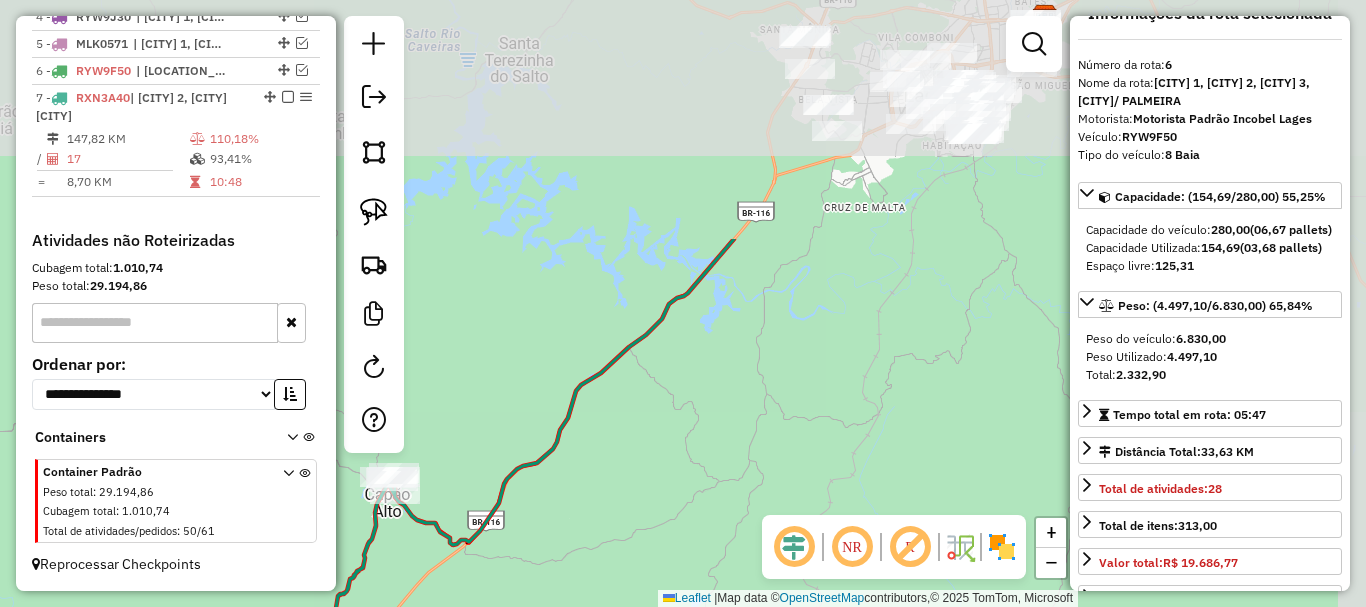 drag, startPoint x: 930, startPoint y: 151, endPoint x: 893, endPoint y: 448, distance: 299.29584 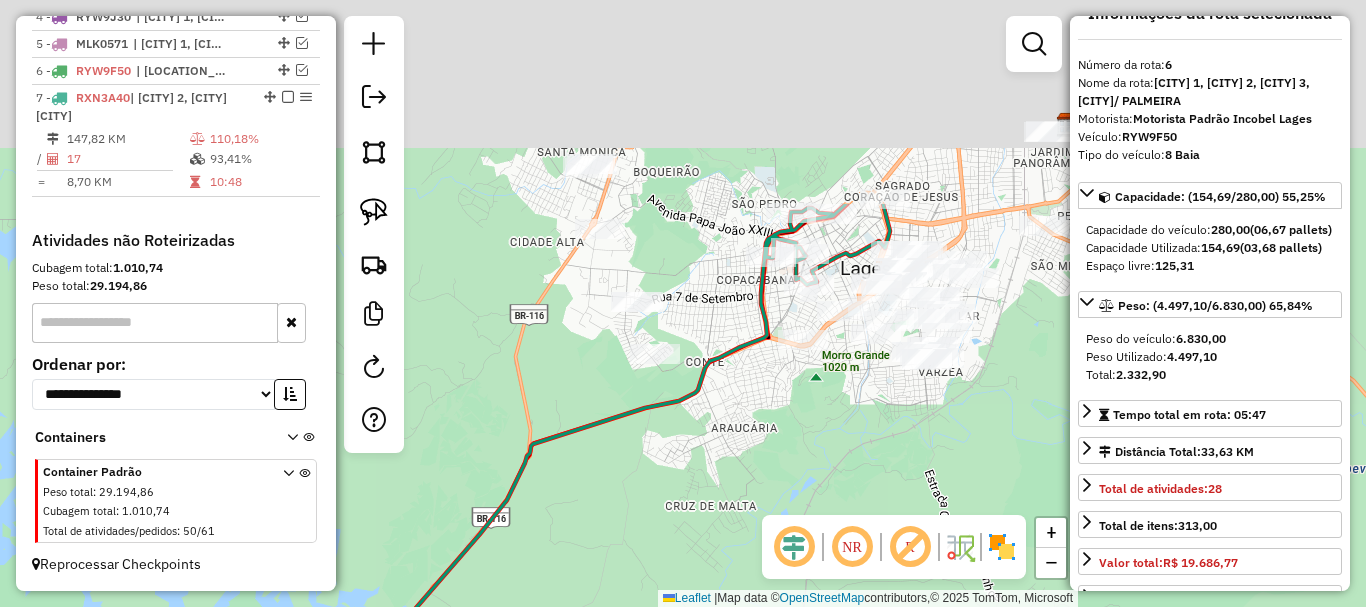 drag, startPoint x: 898, startPoint y: 335, endPoint x: 811, endPoint y: 402, distance: 109.80892 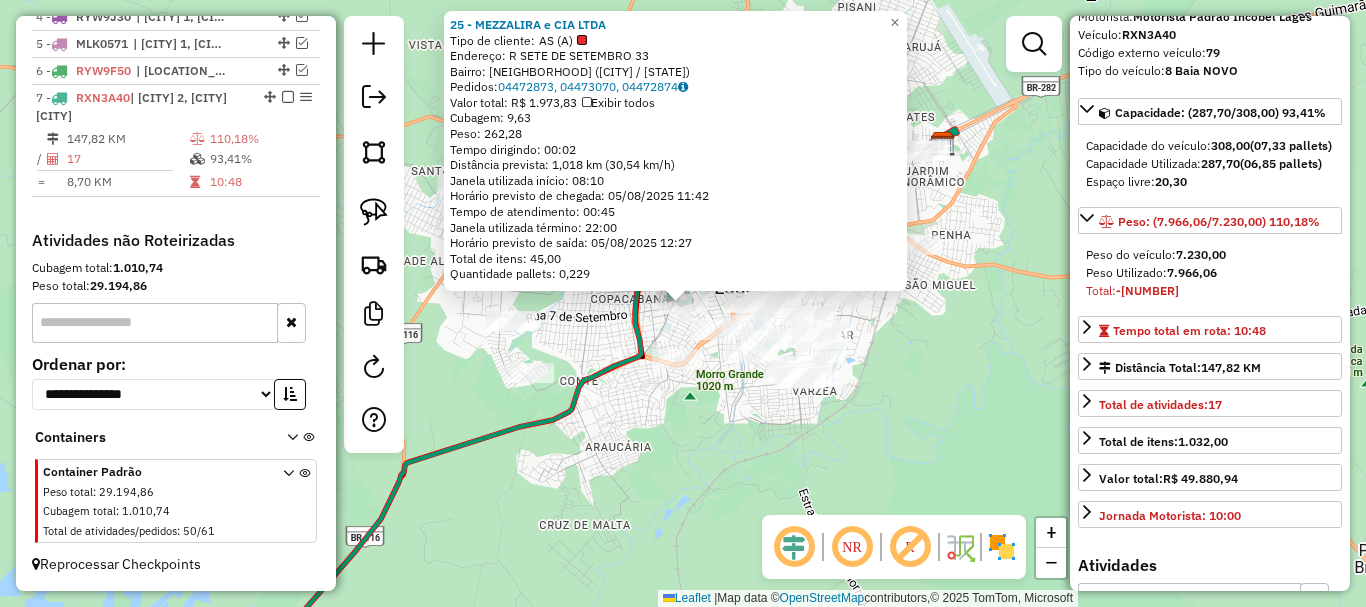 scroll, scrollTop: 500, scrollLeft: 0, axis: vertical 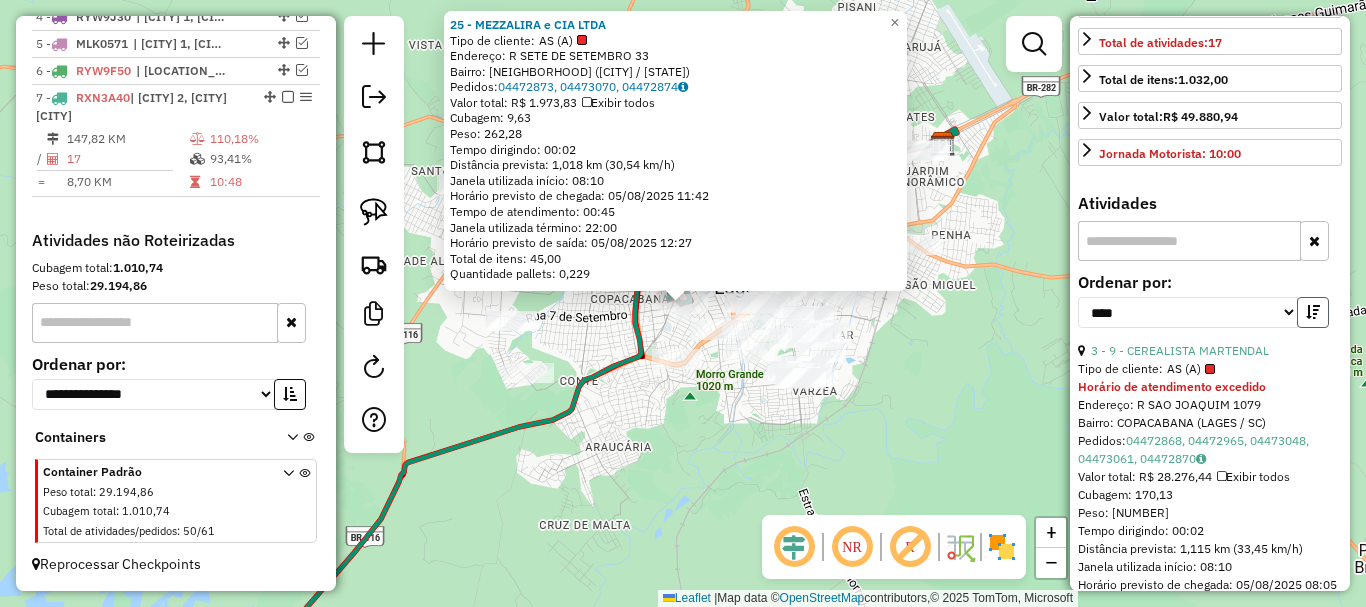click at bounding box center [1313, 312] 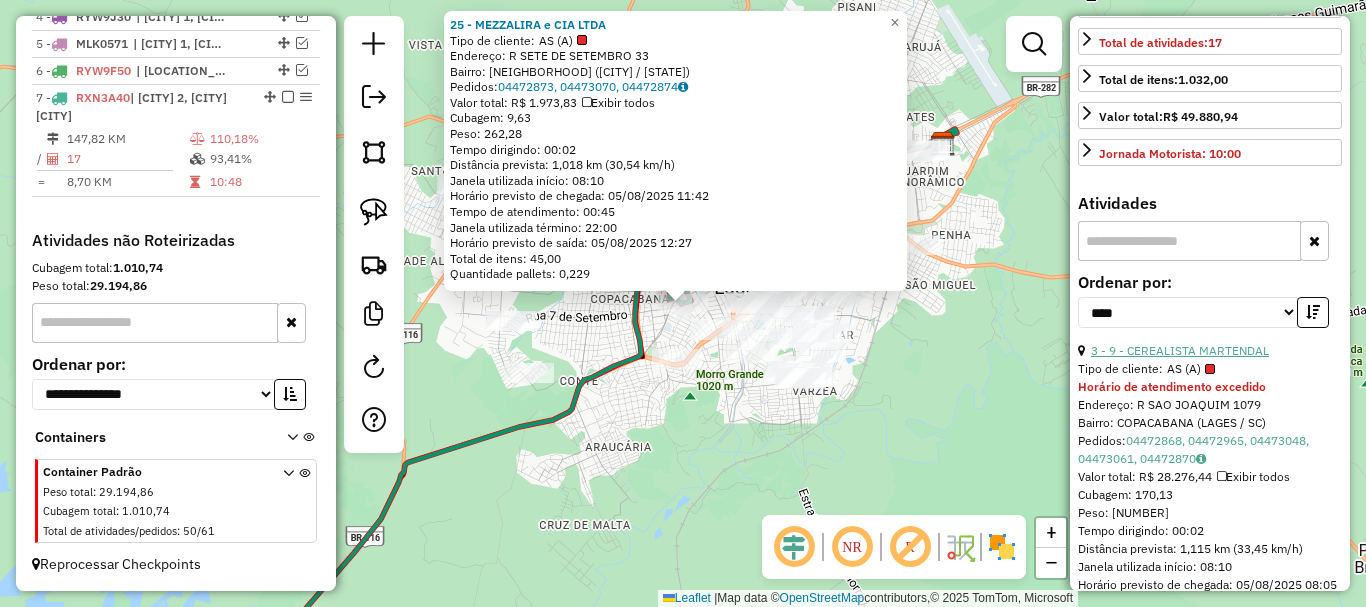 click on "3 - 9 - CEREALISTA MARTENDAL" at bounding box center (1180, 350) 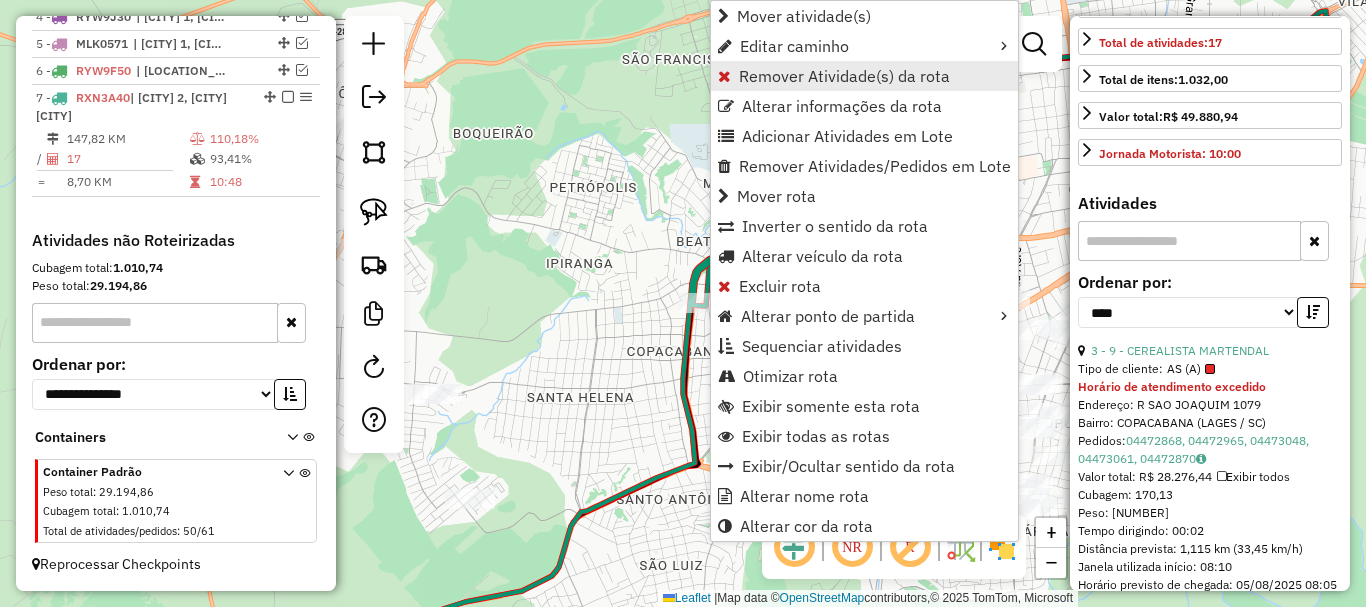 click on "Remover Atividade(s) da rota" at bounding box center [844, 76] 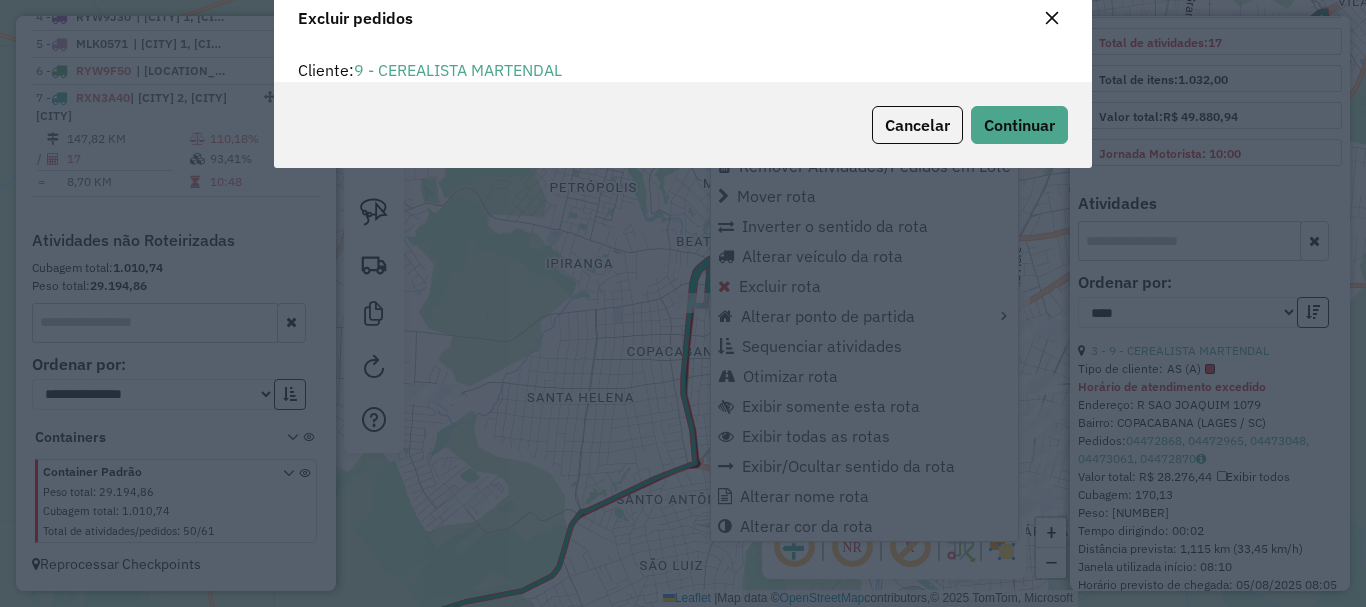 scroll, scrollTop: 12, scrollLeft: 6, axis: both 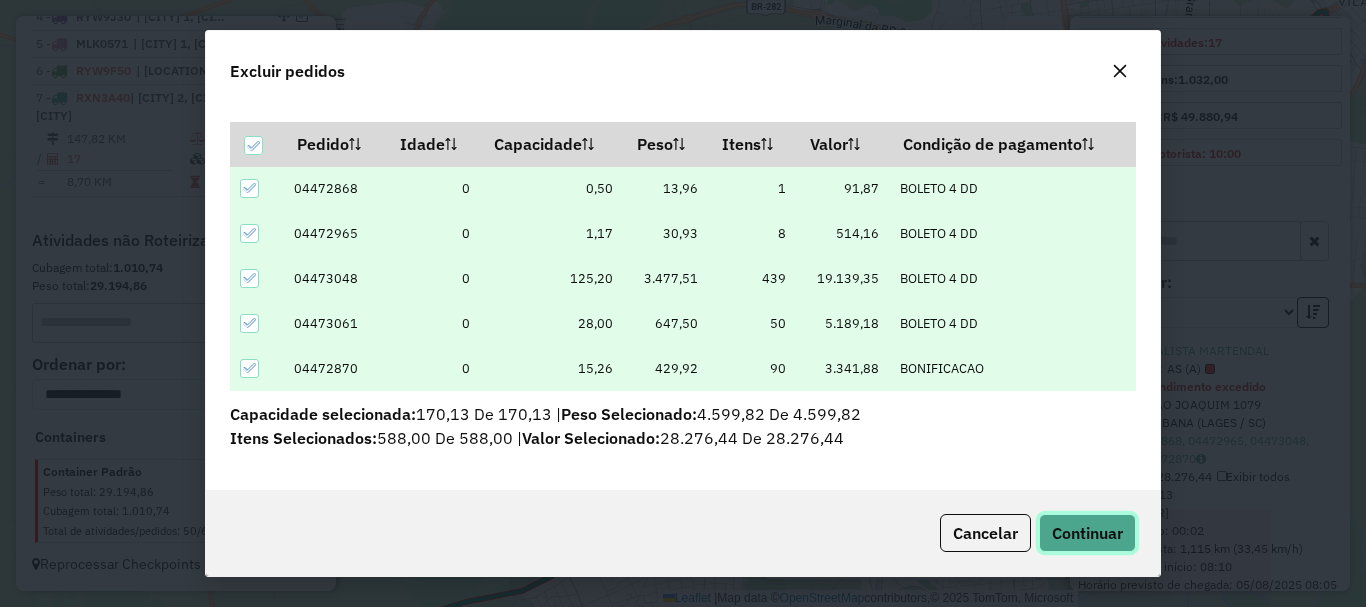 click on "Continuar" 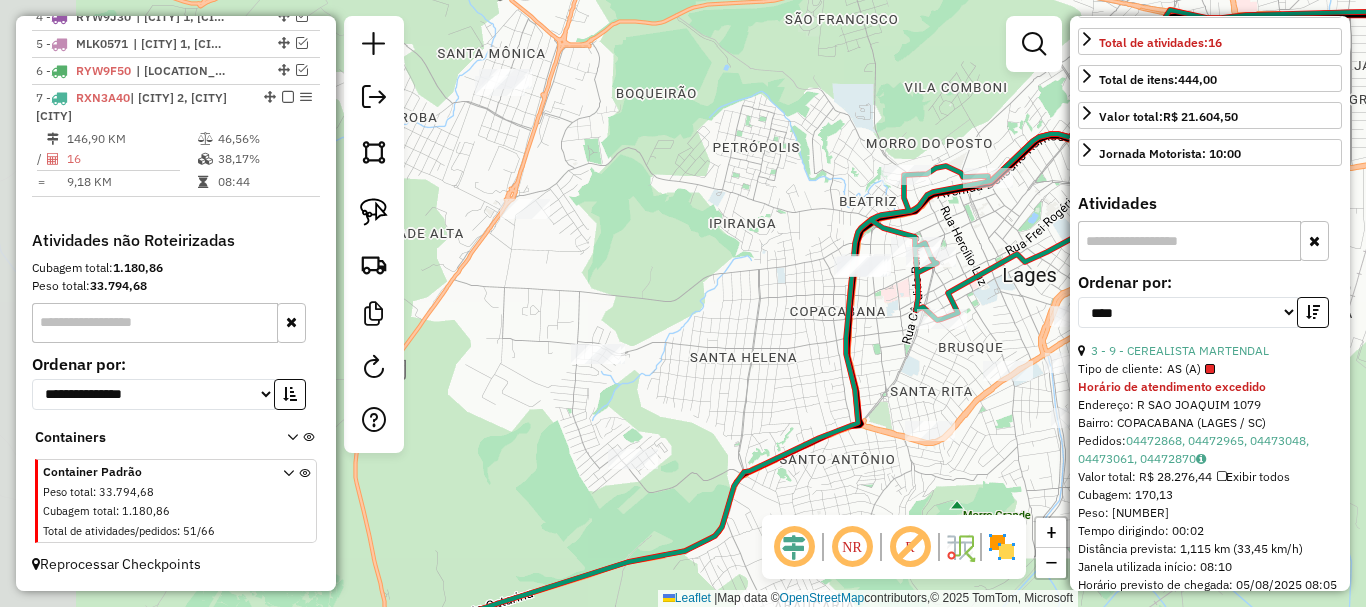 drag, startPoint x: 494, startPoint y: 421, endPoint x: 647, endPoint y: 384, distance: 157.4103 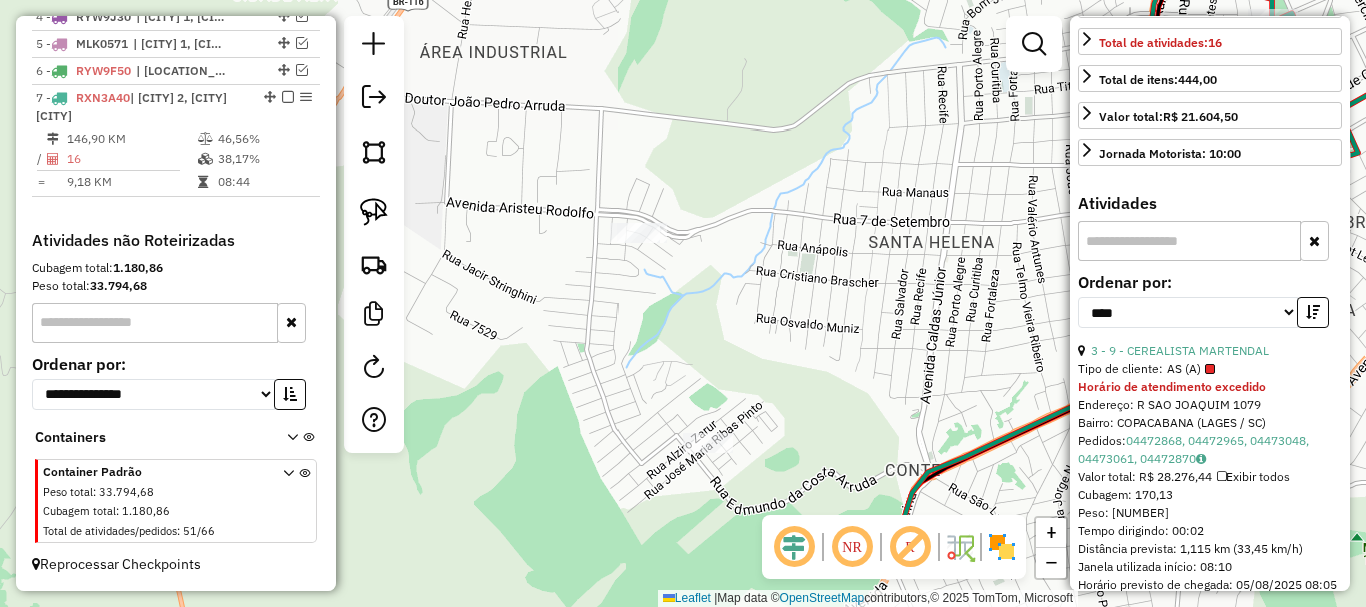 drag, startPoint x: 663, startPoint y: 364, endPoint x: 728, endPoint y: 299, distance: 91.92388 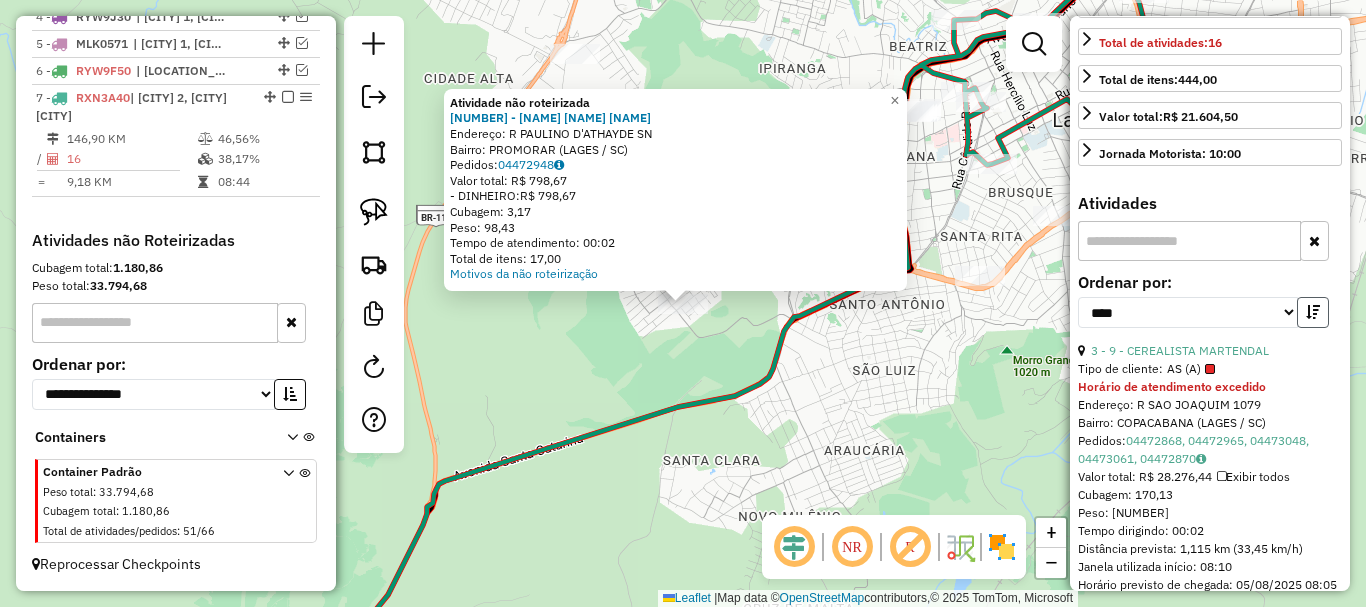 click at bounding box center [1313, 312] 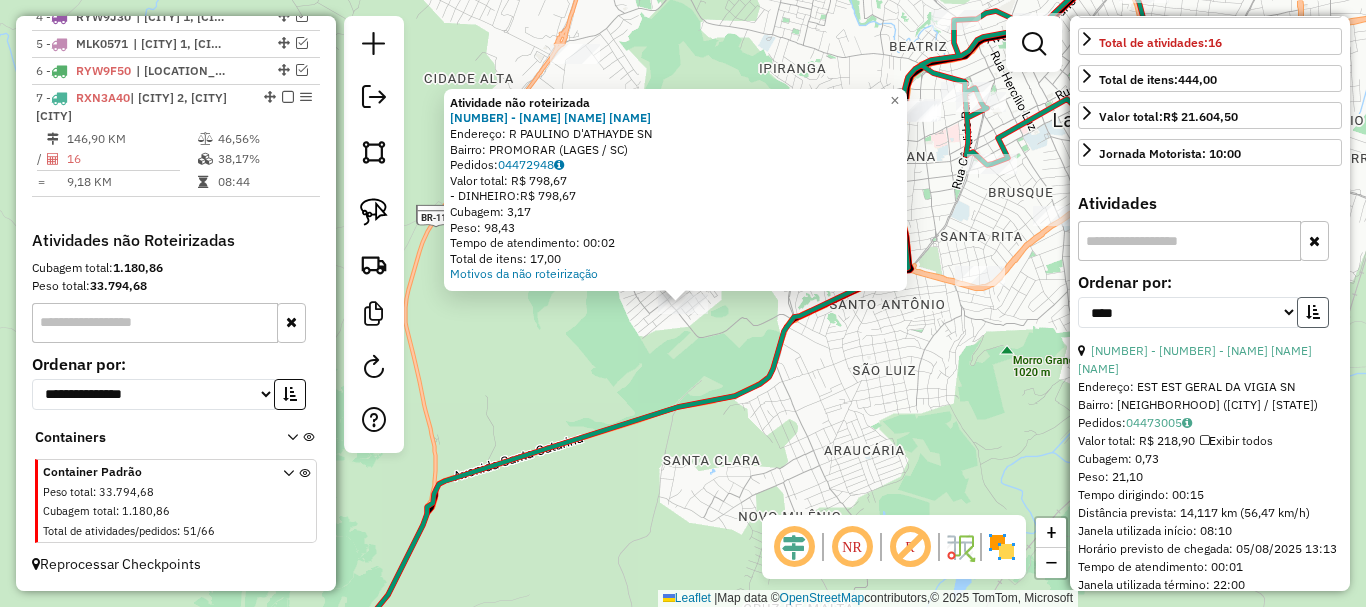 click at bounding box center (1313, 312) 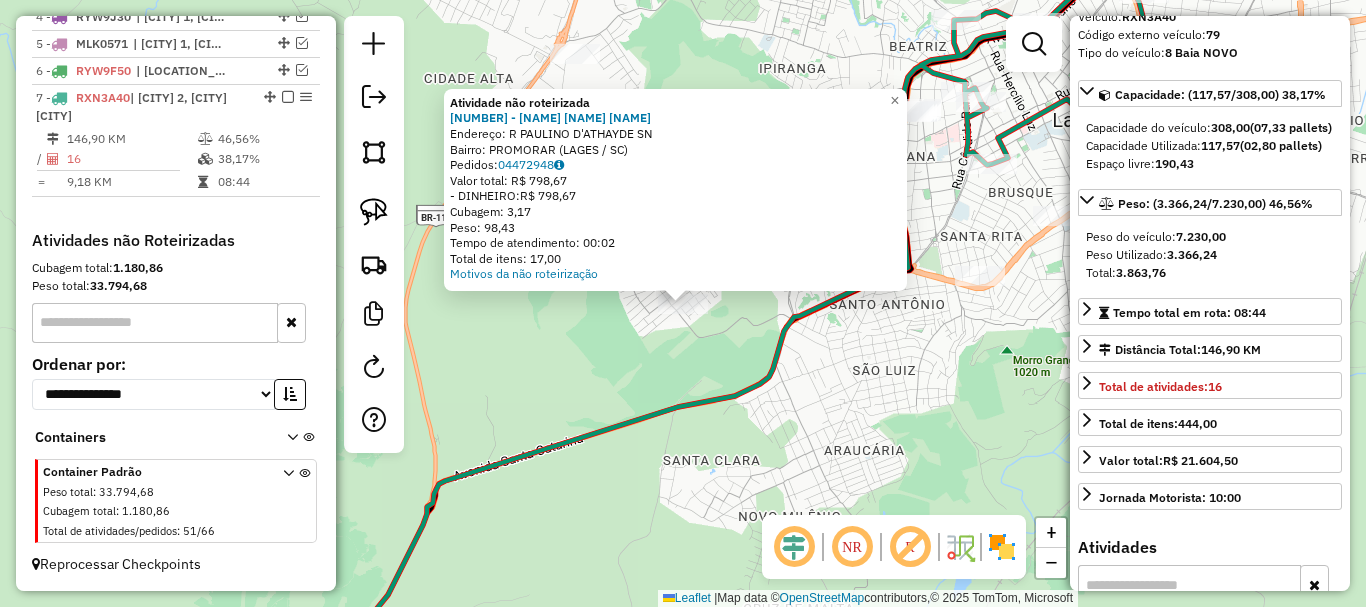 scroll, scrollTop: 100, scrollLeft: 0, axis: vertical 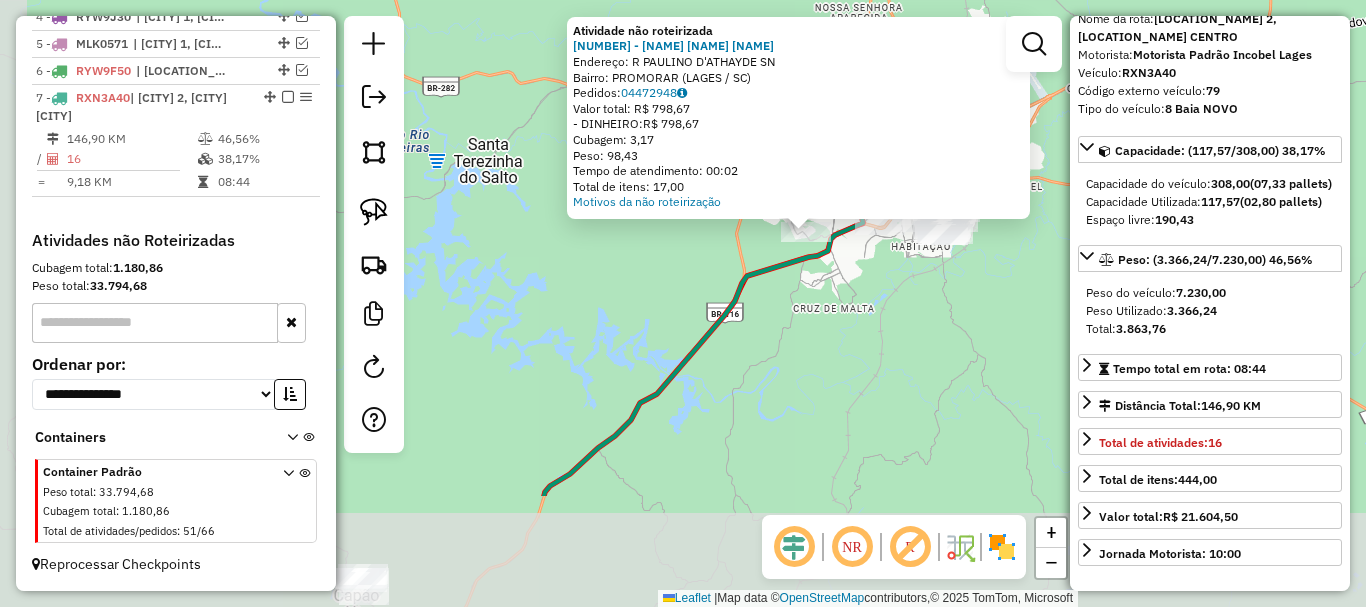 drag, startPoint x: 704, startPoint y: 500, endPoint x: 767, endPoint y: 328, distance: 183.17477 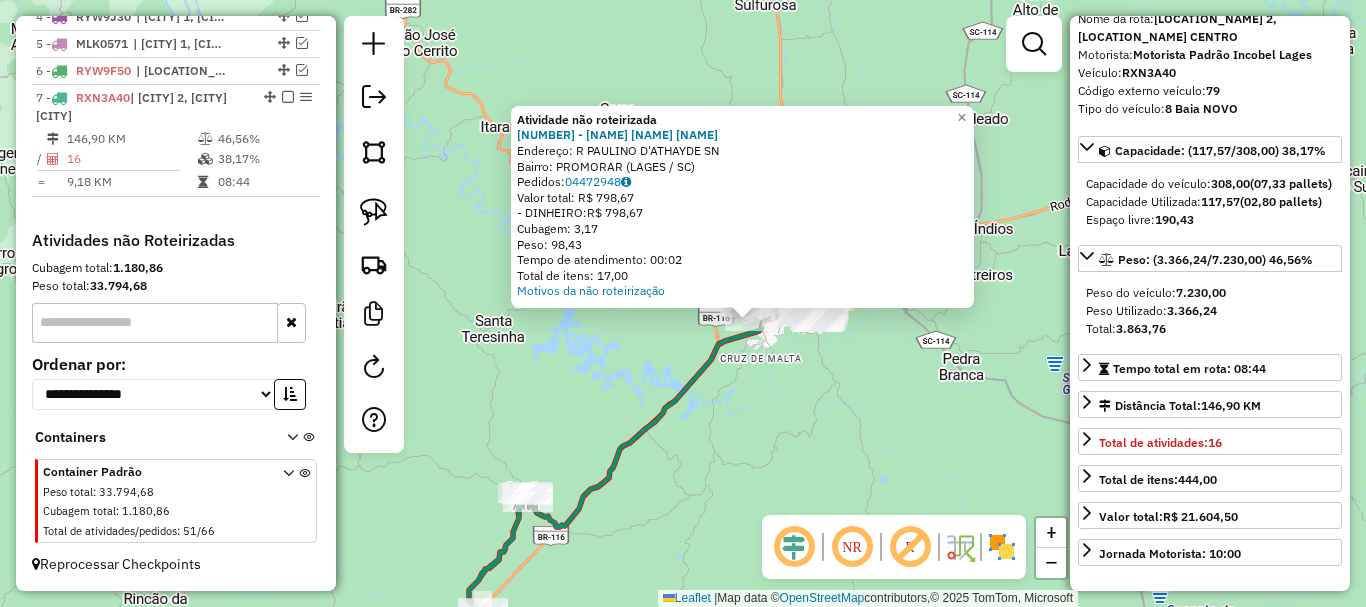 drag, startPoint x: 871, startPoint y: 346, endPoint x: 742, endPoint y: 417, distance: 147.2481 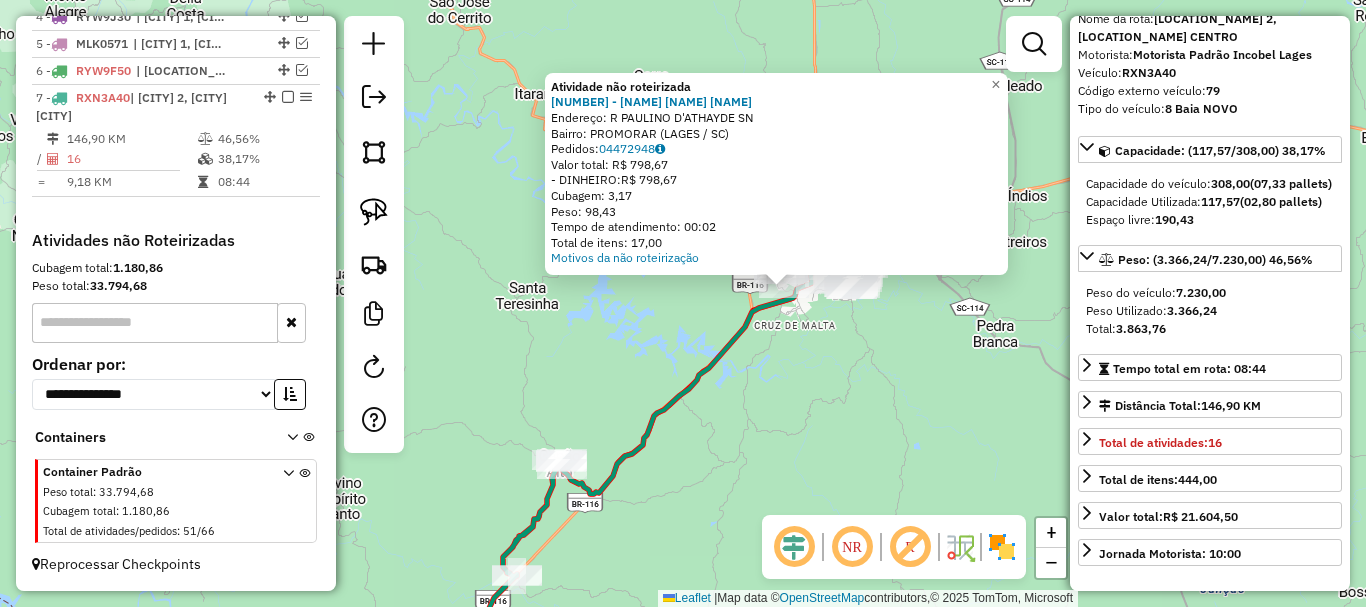 drag, startPoint x: 770, startPoint y: 397, endPoint x: 822, endPoint y: 313, distance: 98.79271 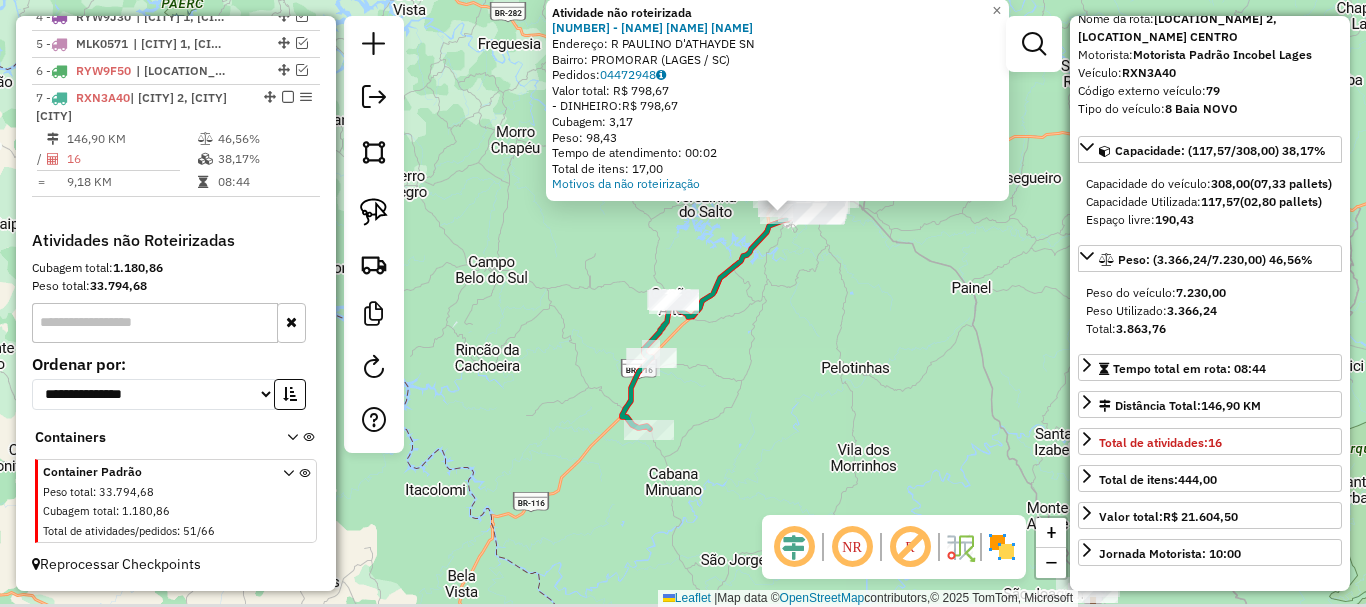 drag, startPoint x: 690, startPoint y: 454, endPoint x: 718, endPoint y: 388, distance: 71.693794 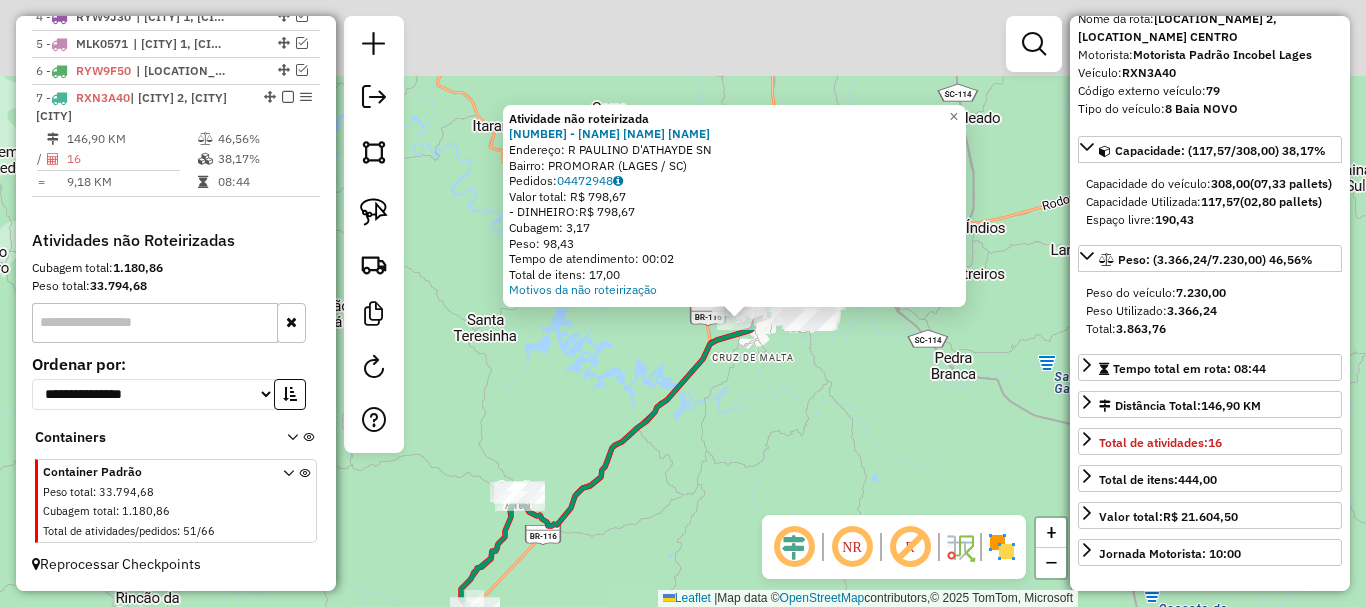 drag, startPoint x: 864, startPoint y: 219, endPoint x: 727, endPoint y: 541, distance: 349.93286 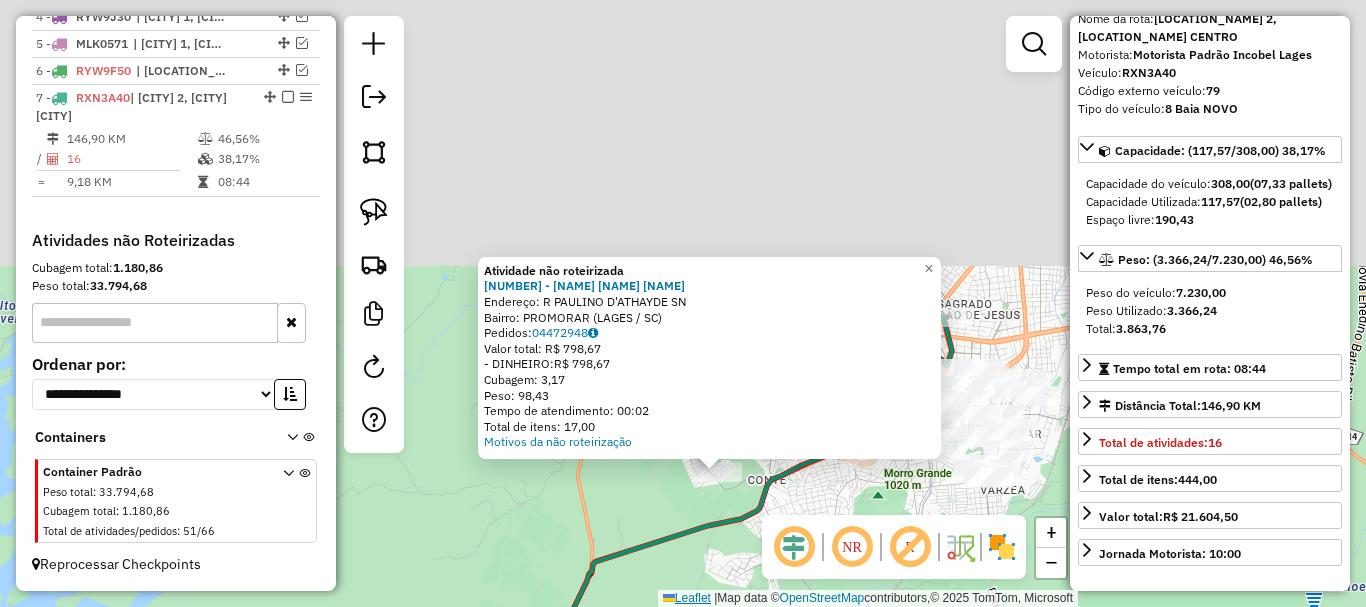 drag, startPoint x: 741, startPoint y: 317, endPoint x: 695, endPoint y: 596, distance: 282.7667 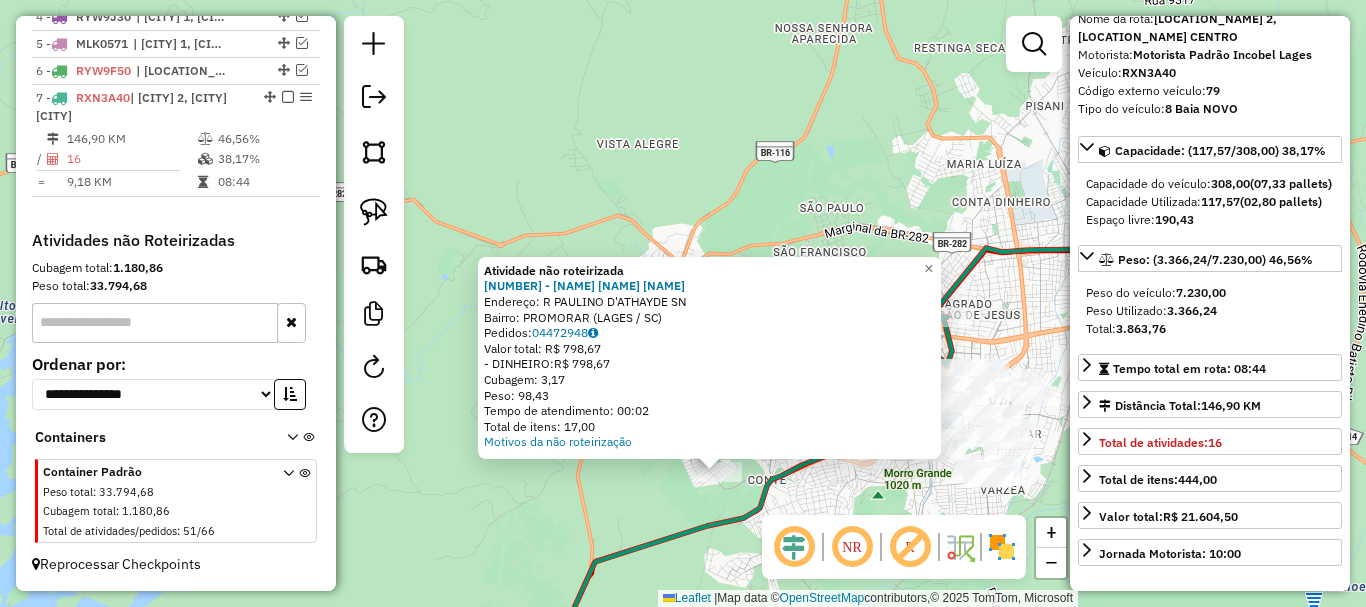 click on "Atividade não roteirizada [NUMBER] - [NAME] [NAME] [NAME] Endereço: [STREET] [NUMBER] Bairro: [NEIGHBORHOOD] ([CITY] / [STATE]) Pedidos: [NUMBER] Valor total: [CURRENCY] [NUMBER] - DINHEIRO: [CURRENCY] [NUMBER] Cubagem: [NUMBER] Peso: [NUMBER] Tempo de atendimento: [TIME] Total de itens: [NUMBER] Motivos da não roteirização × Janela de atendimento Grade de atendimento Capacidade Transportadoras Veículos Cliente Pedidos Rotas Selecione os dias de semana para filtrar as janelas de atendimento Seg Ter Qua Qui Sex Sáb Dom Informe o período da janela de atendimento: De: Até: Filtrar exatamente a janela do cliente Considerar janela de atendimento padrão Selecione os dias de semana para filtrar as grades de atendimento Seg Ter Qua Qui Sex Sáb Dom Considerar clientes sem dia de atendimento cadastrado Clientes fora do dia de atendimento selecionado Filtrar as atividades entre os valores definidos abaixo: Peso mínimo: Peso máximo: Cubagem mínima: Cubagem máxima: De: +" 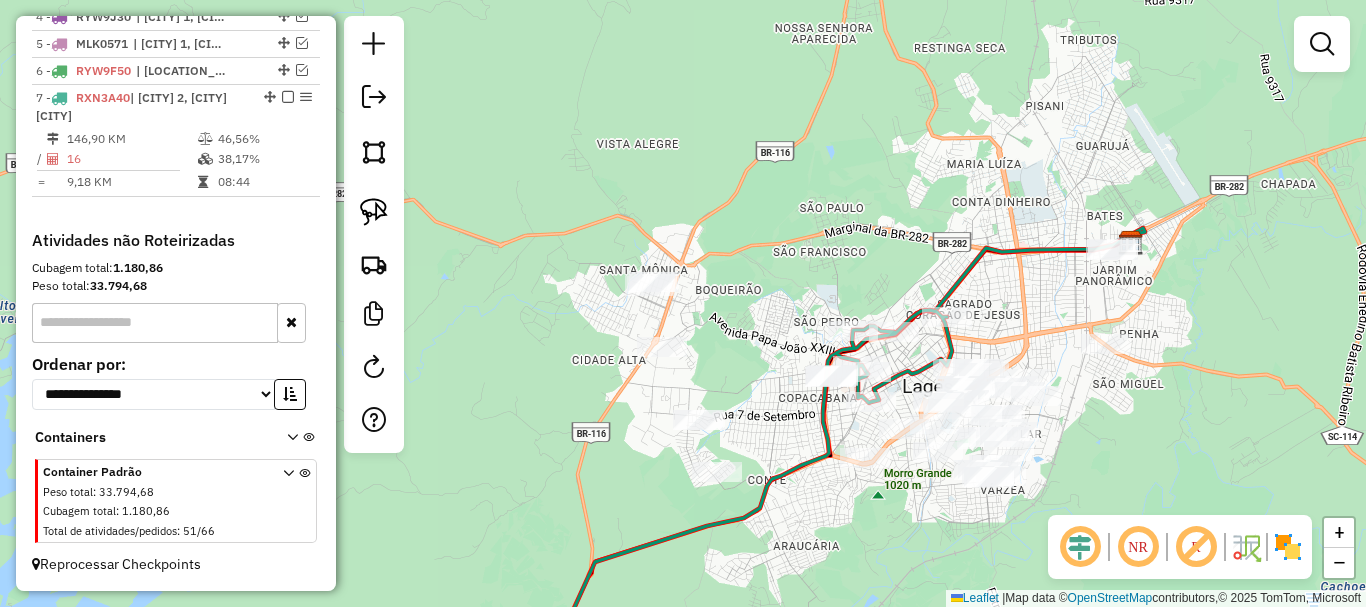 drag, startPoint x: 651, startPoint y: 475, endPoint x: 617, endPoint y: 432, distance: 54.81788 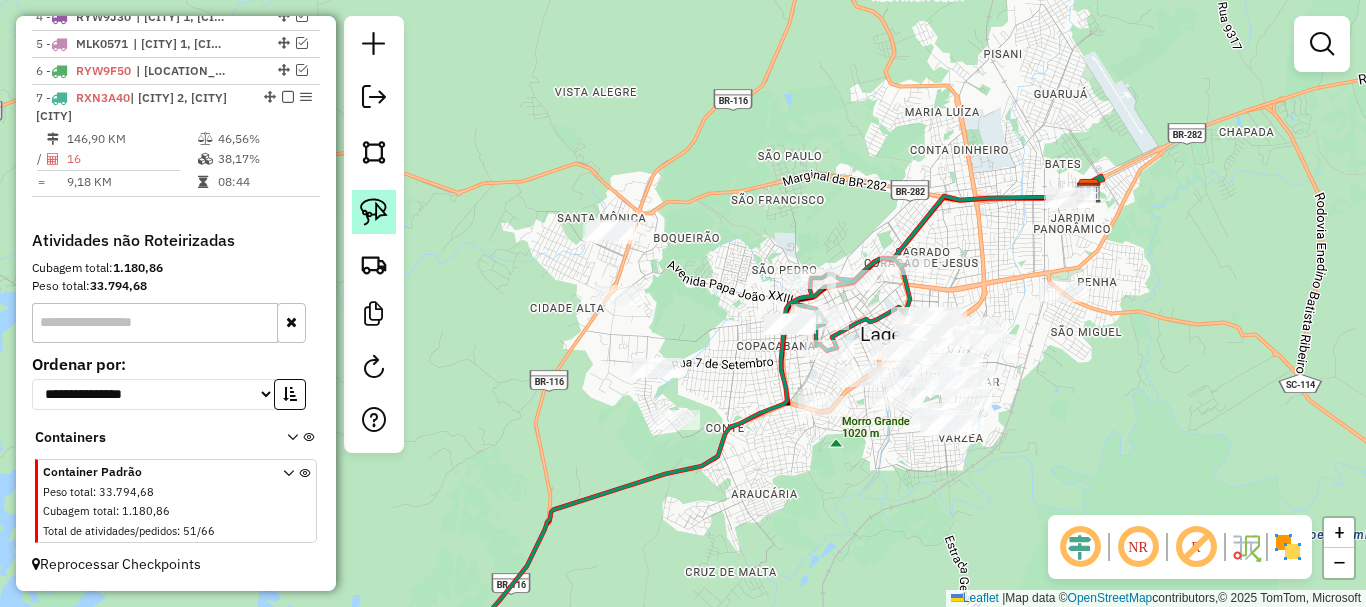 click 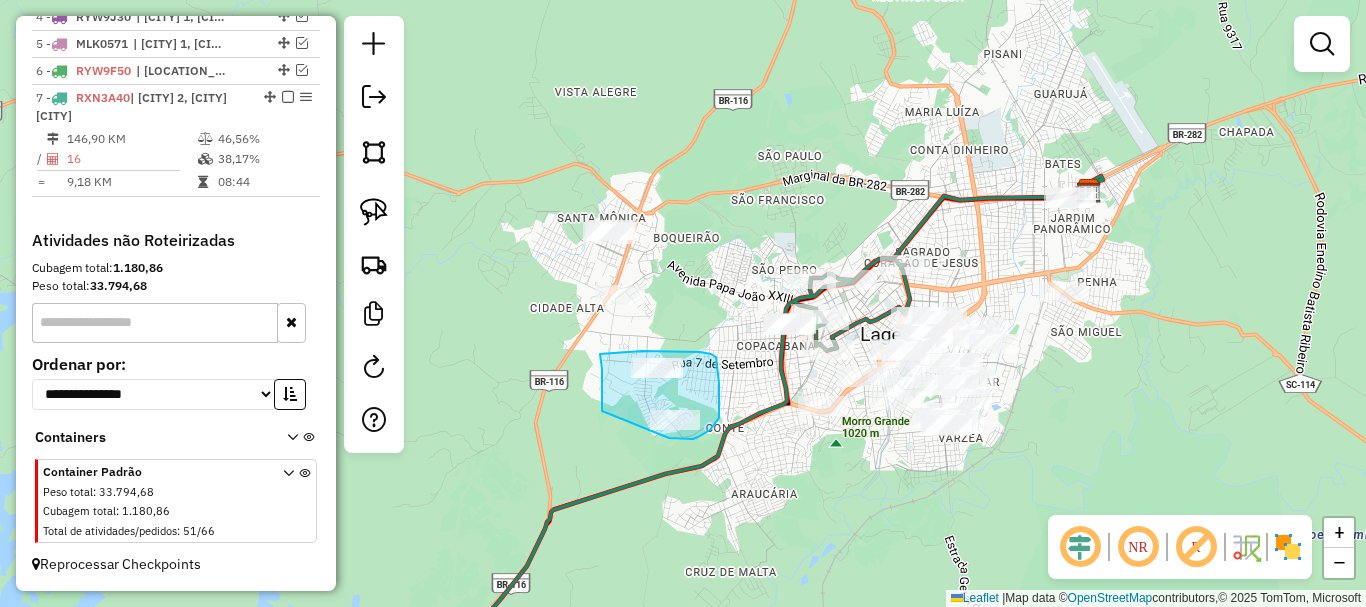 drag, startPoint x: 602, startPoint y: 405, endPoint x: 662, endPoint y: 436, distance: 67.53518 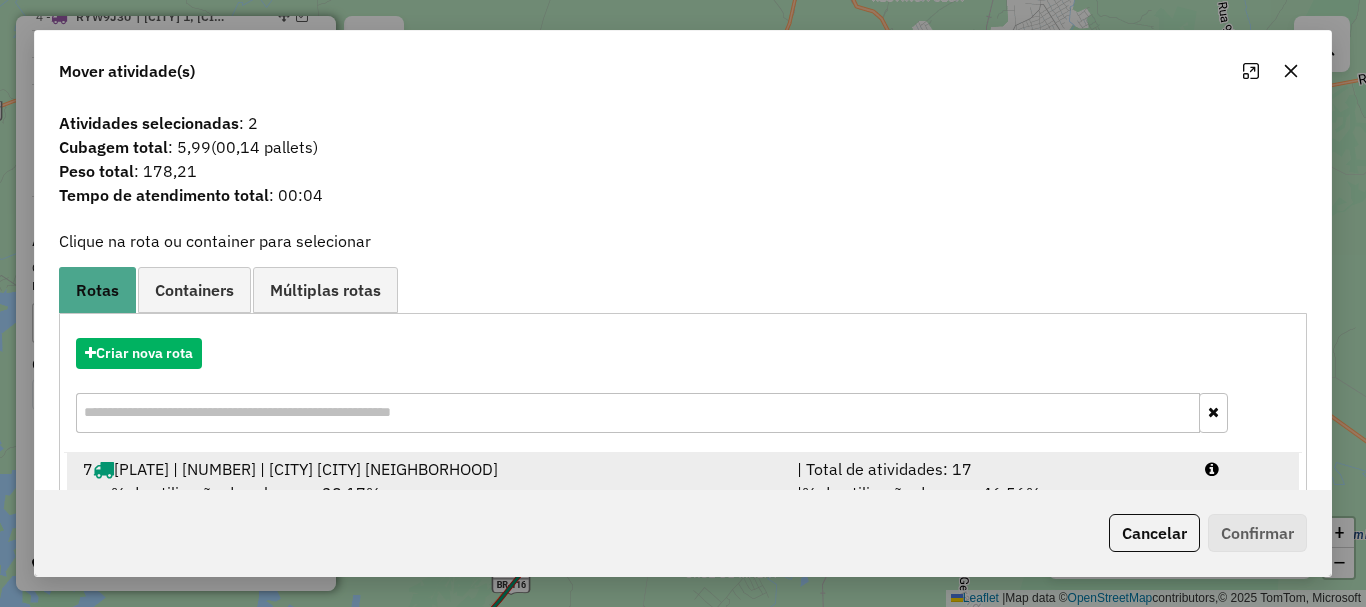 click on "[PLATE] | [NUMBER] | [CITY] [CITY] [NEIGHBORHOOD]" at bounding box center (306, 469) 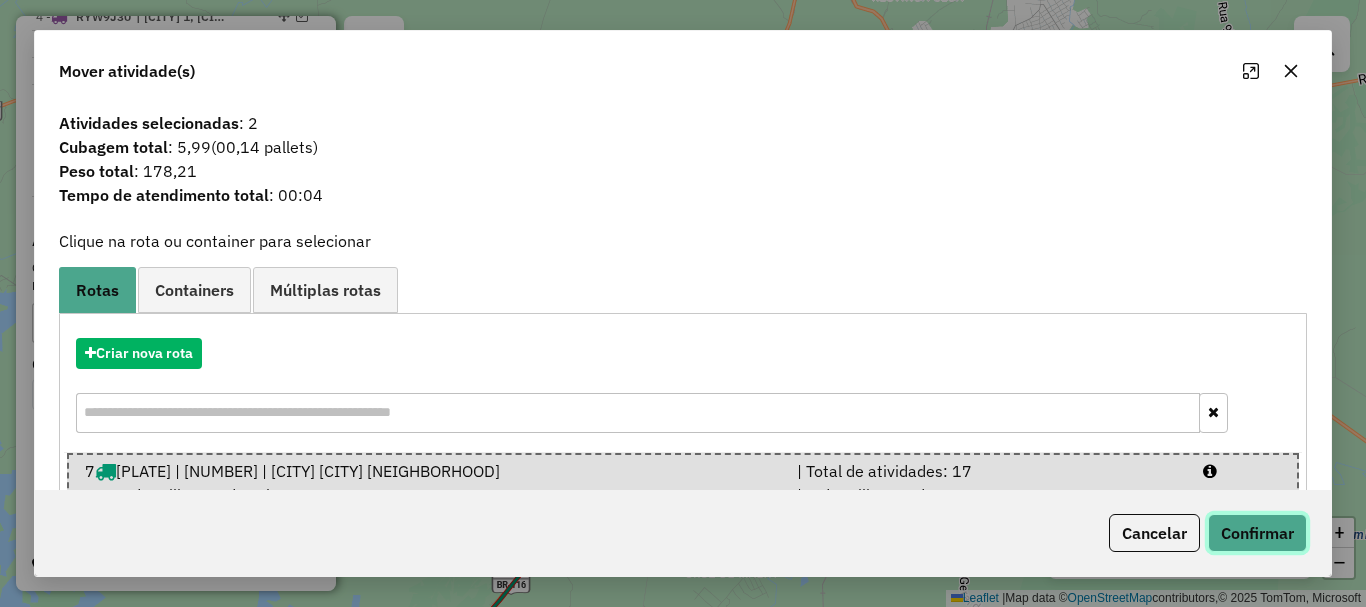 click on "Confirmar" 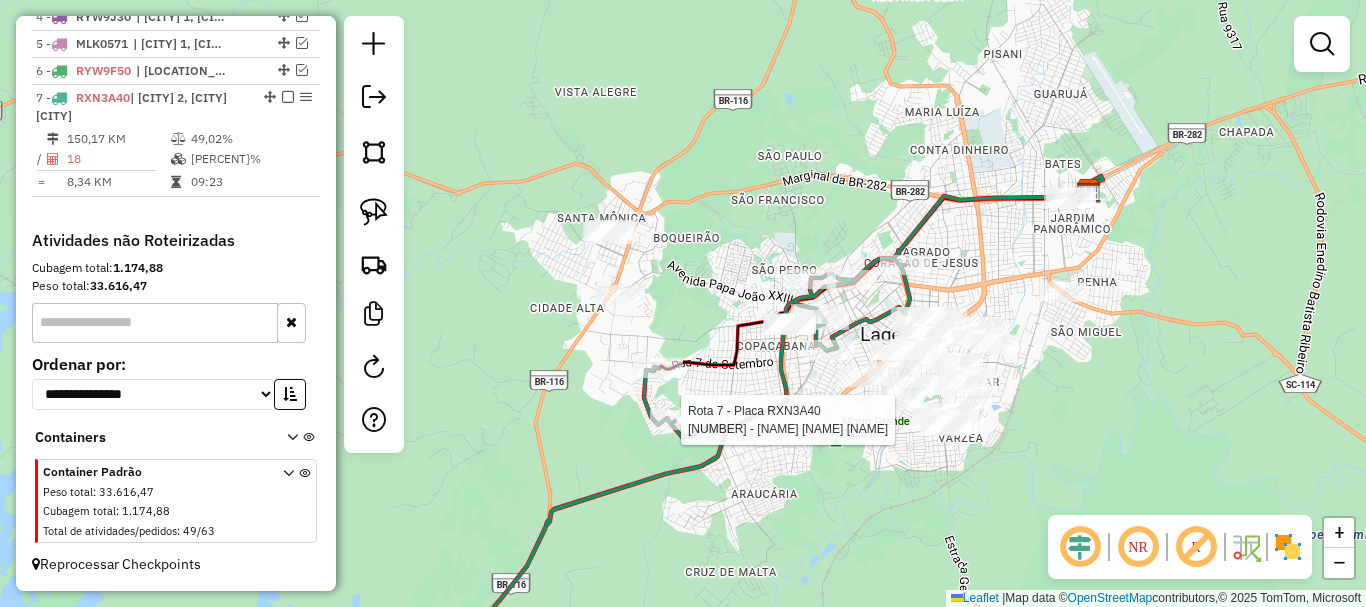 select on "*********" 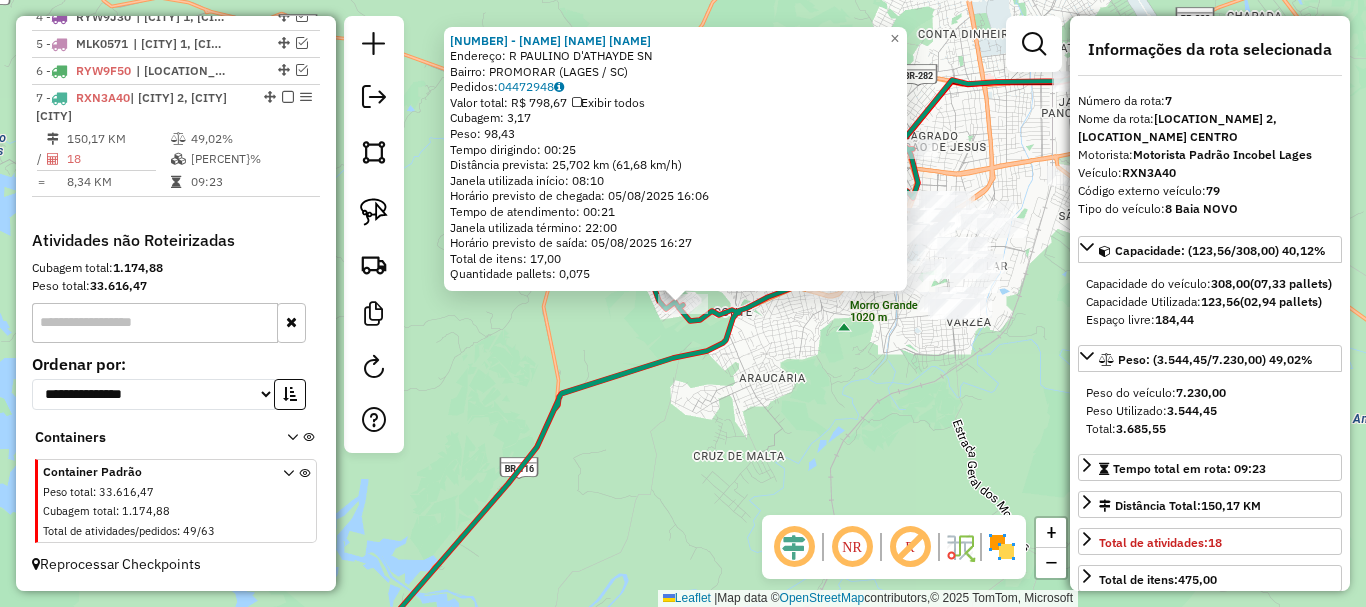 click on "Endereço: R   [NAME]             SN   Bairro: [NEIGHBORHOOD] ([CITY] / [STATE])   Pedidos:  [NUMBER]   Valor total: R$ [PRICE]   Exibir todos   Cubagem: [NUMBER]  Peso: [NUMBER]  Tempo dirigindo: [TIME]   Distância prevista: [NUMBER] km ([NUMBER] km/h)   Janela utilizada início: [TIME]   Horário previsto de chegada: [DATE] [TIME]   Tempo de atendimento: [TIME]   Janela utilizada término: [TIME]   Horário previsto de saída: [DATE] [TIME]   Total de itens: [NUMBER]   Quantidade pallets: [NUMBER]  × Janela de atendimento Grade de atendimento Capacidade Transportadoras Veículos Cliente Pedidos  Rotas Selecione os dias de semana para filtrar as janelas de atendimento  Seg   Ter   Qua   Qui   Sex   Sáb   Dom  Informe o período da janela de atendimento: De: Até:  Filtrar exatamente a janela do cliente  Considerar janela de atendimento padrão   Seg   Ter   Qua   Qui   Sex   Sáb   Dom   Peso mínimo:   Peso máximo:   De:   De:" 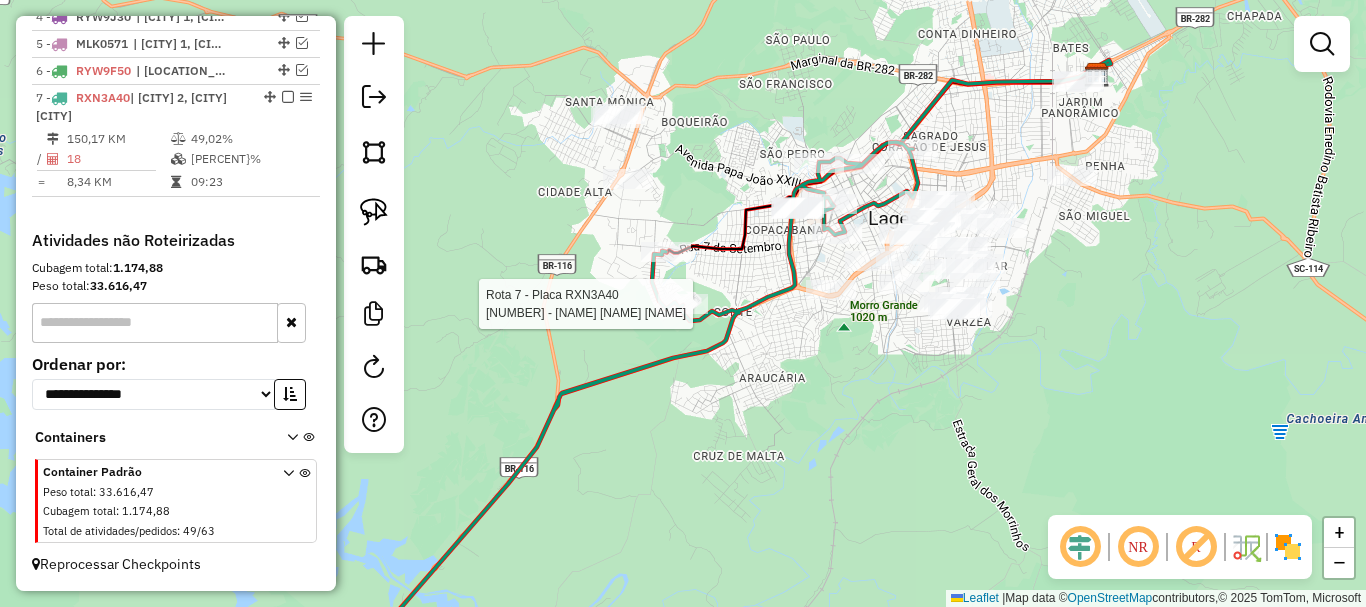 select on "*********" 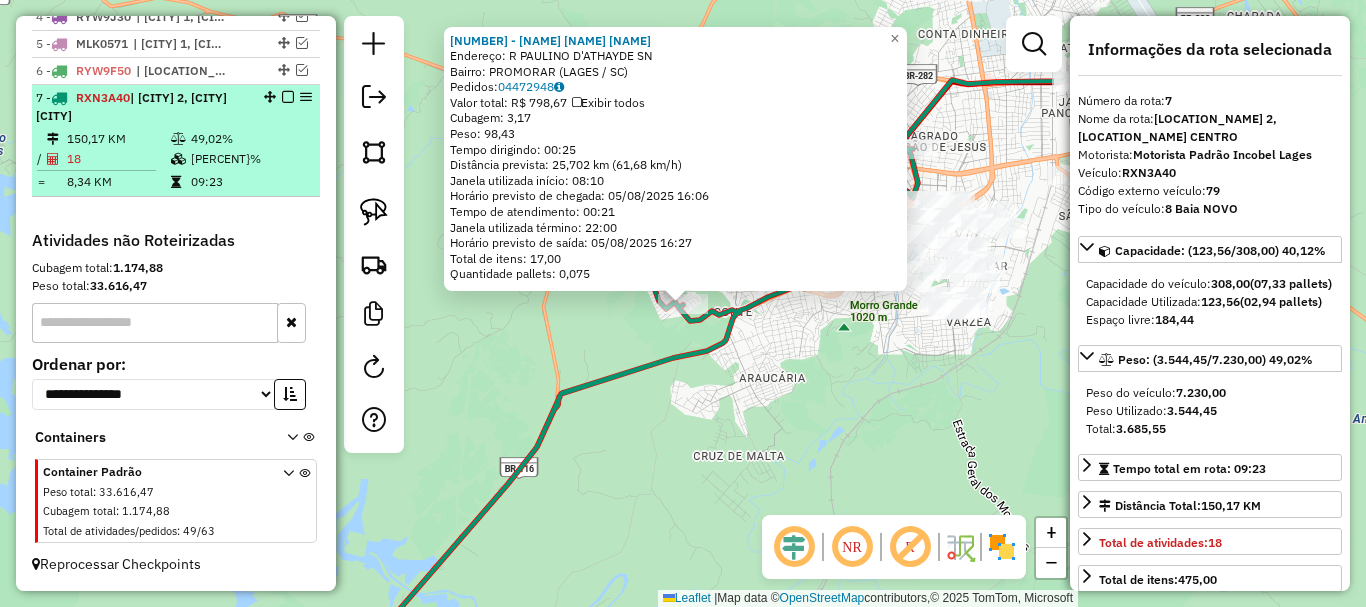 click at bounding box center (288, 97) 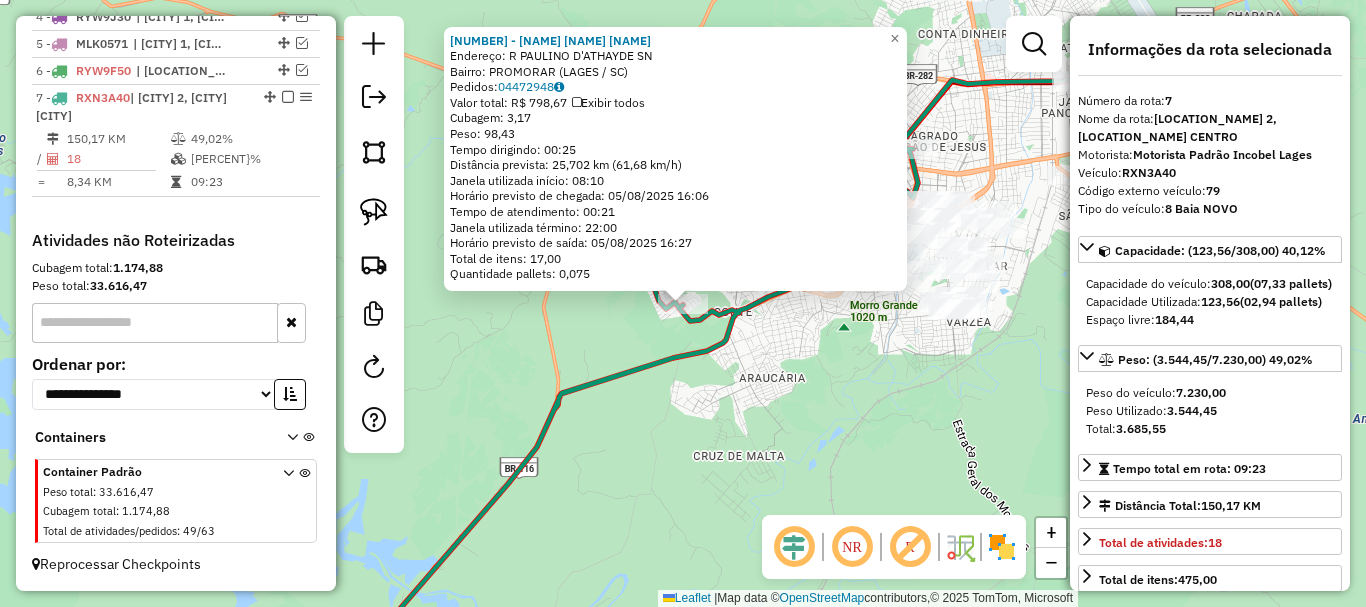 scroll, scrollTop: 782, scrollLeft: 0, axis: vertical 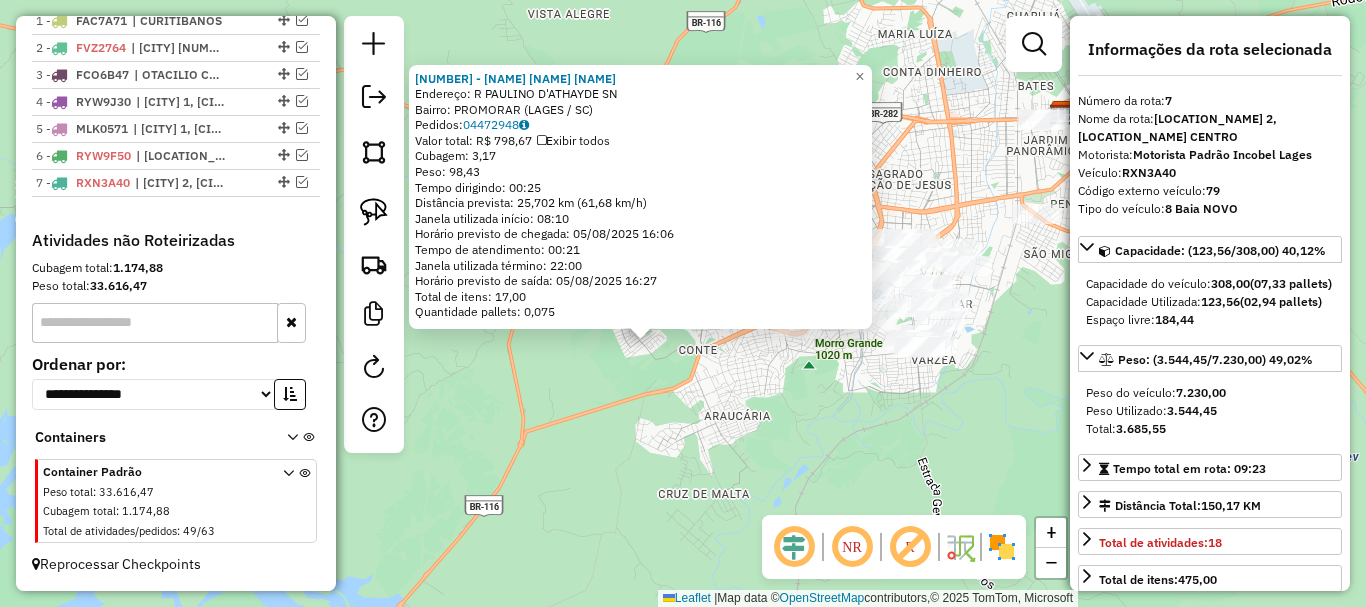 drag, startPoint x: 764, startPoint y: 345, endPoint x: 738, endPoint y: 365, distance: 32.80244 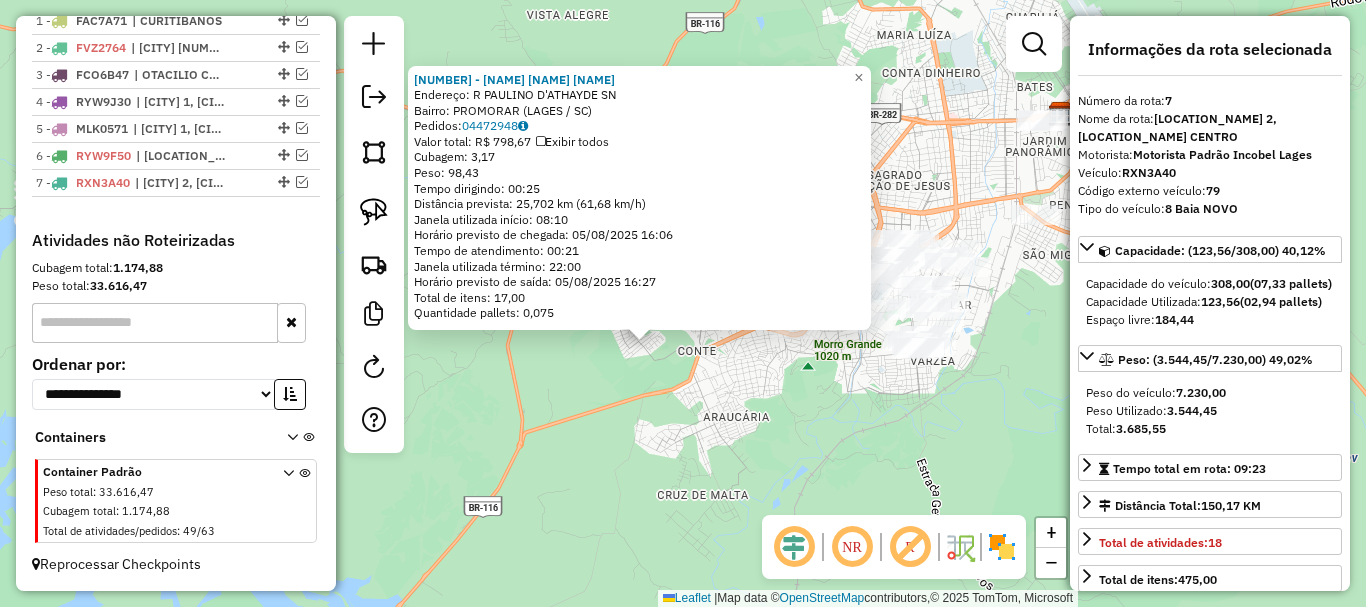 click on "Endereço: R   [NAME]             SN   Bairro: [NEIGHBORHOOD] ([CITY] / [STATE])   Pedidos:  [NUMBER]   Valor total: R$ [PRICE]   Exibir todos   Cubagem: [NUMBER]  Peso: [NUMBER]  Tempo dirigindo: [TIME]   Distância prevista: [NUMBER] km ([NUMBER] km/h)   Janela utilizada início: [TIME]   Horário previsto de chegada: [DATE] [TIME]   Tempo de atendimento: [TIME]   Janela utilizada término: [TIME]   Horário previsto de saída: [DATE] [TIME]   Total de itens: [NUMBER]   Quantidade pallets: [NUMBER]  × Janela de atendimento Grade de atendimento Capacidade Transportadoras Veículos Cliente Pedidos  Rotas Selecione os dias de semana para filtrar as janelas de atendimento  Seg   Ter   Qua   Qui   Sex   Sáb   Dom  Informe o período da janela de atendimento: De: Até:  Filtrar exatamente a janela do cliente  Considerar janela de atendimento padrão   Seg   Ter   Qua   Qui   Sex   Sáb   Dom   Peso mínimo:   Peso máximo:   De:   De:" 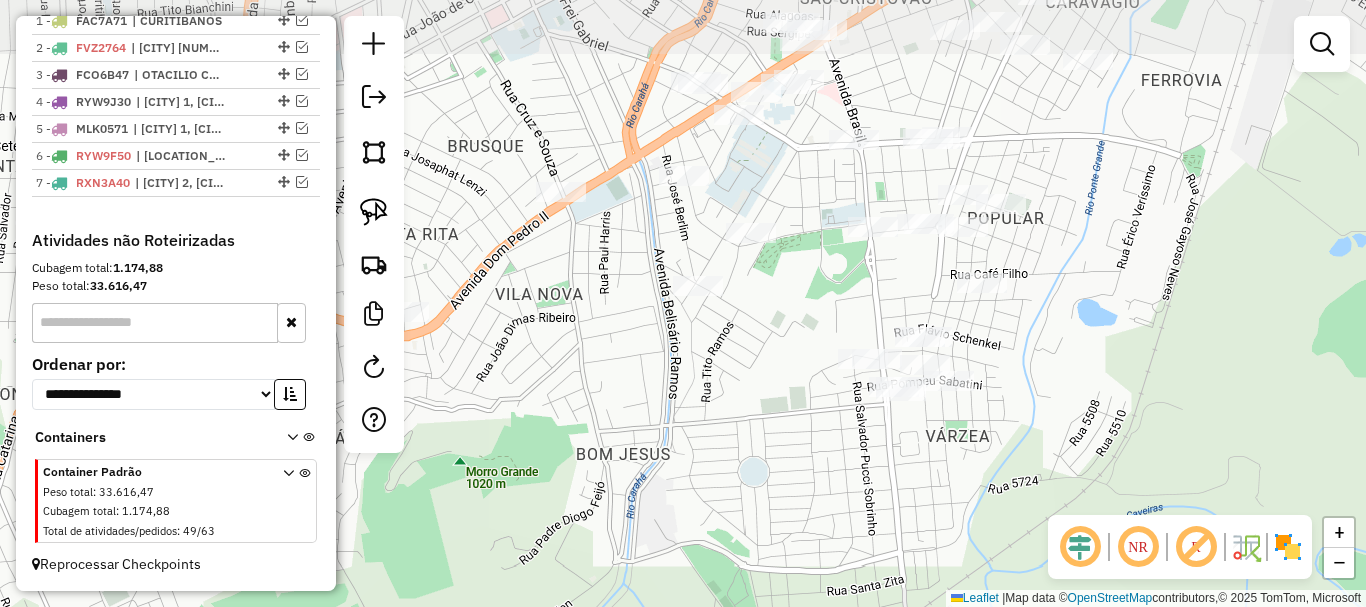drag, startPoint x: 905, startPoint y: 406, endPoint x: 849, endPoint y: 542, distance: 147.07822 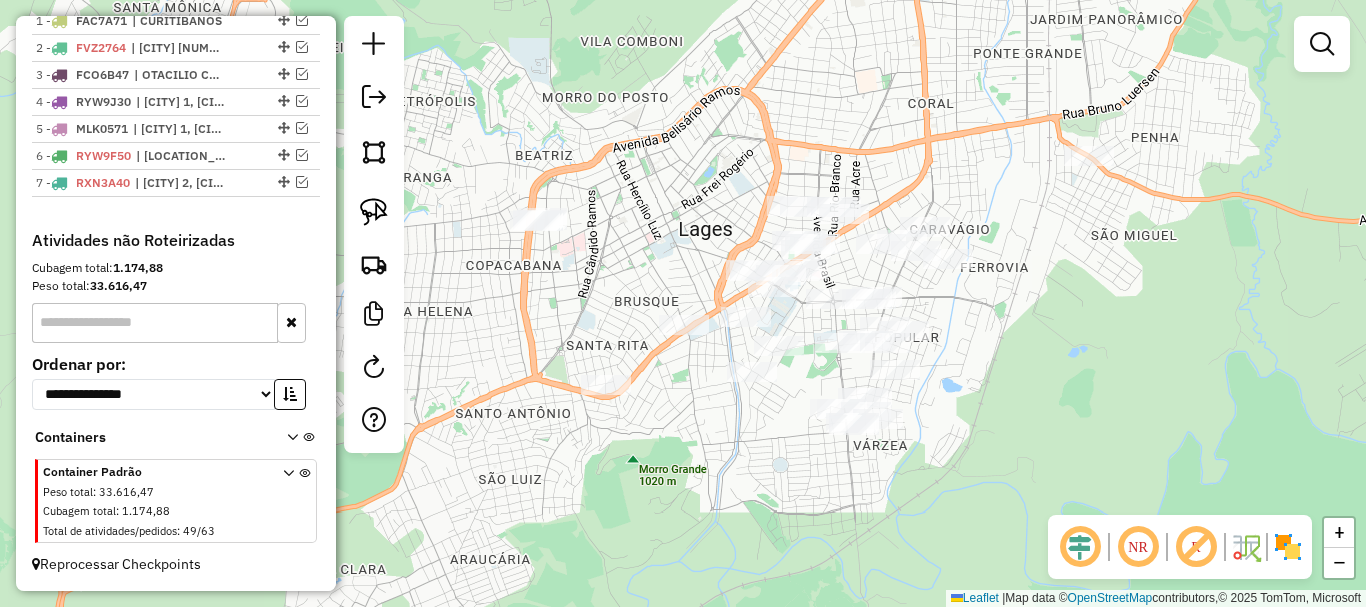 drag, startPoint x: 816, startPoint y: 438, endPoint x: 805, endPoint y: 471, distance: 34.785053 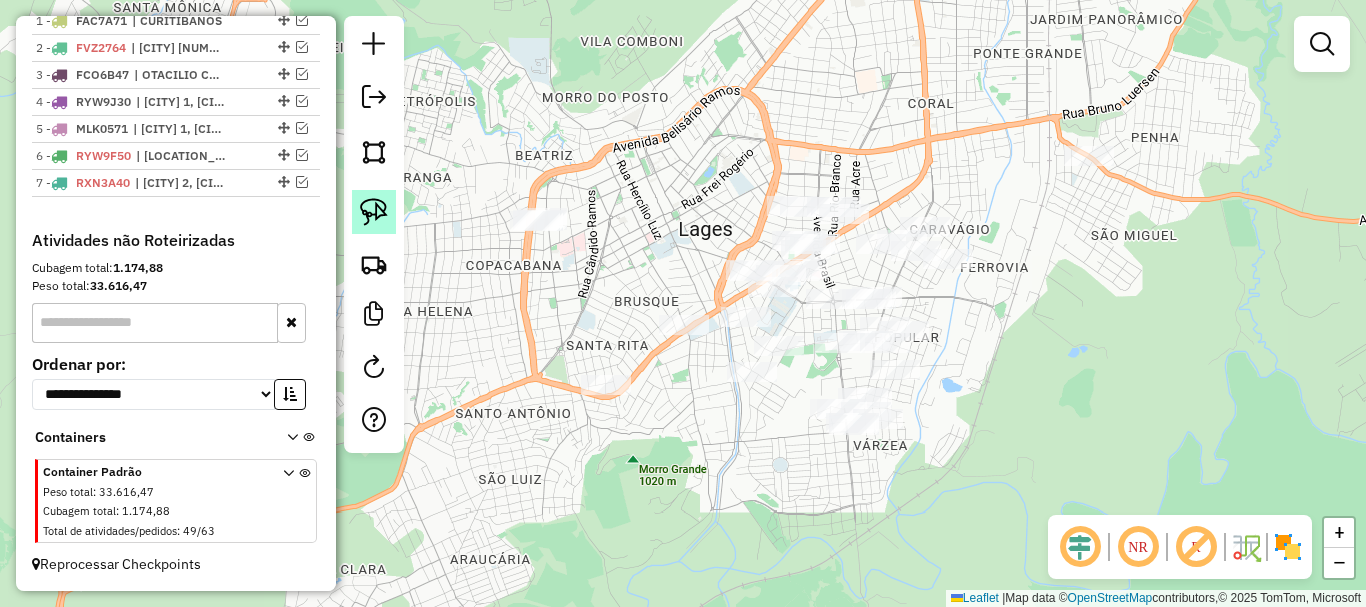 click 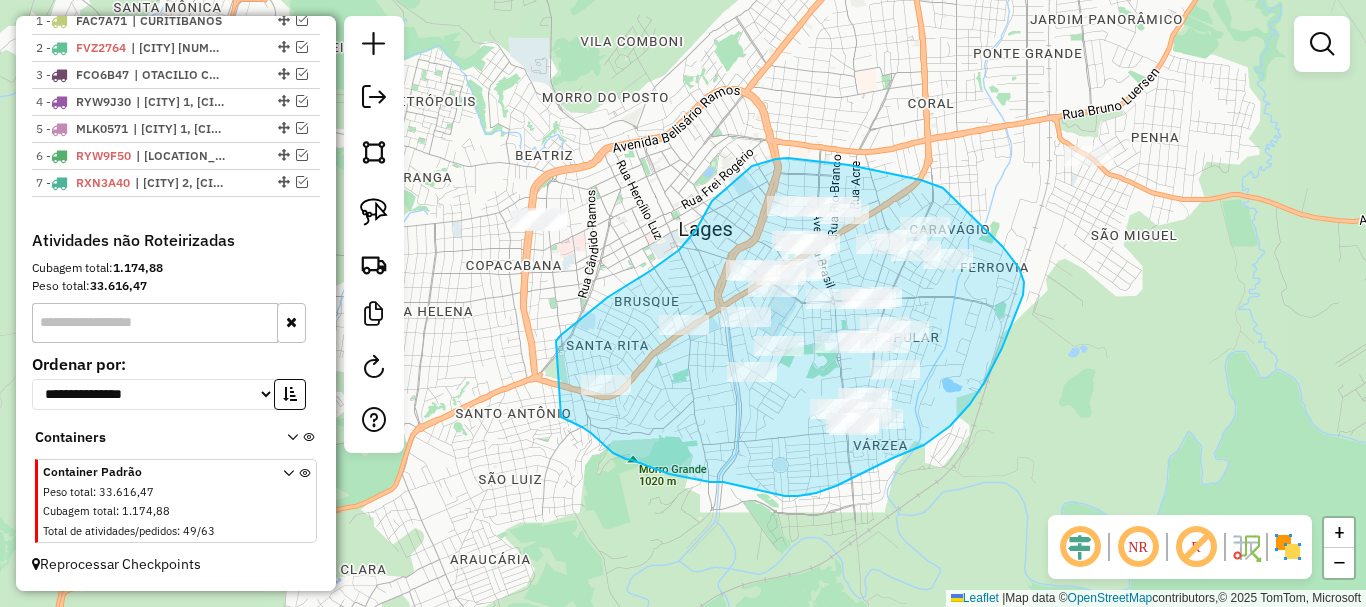 drag, startPoint x: 561, startPoint y: 335, endPoint x: 556, endPoint y: 406, distance: 71.17584 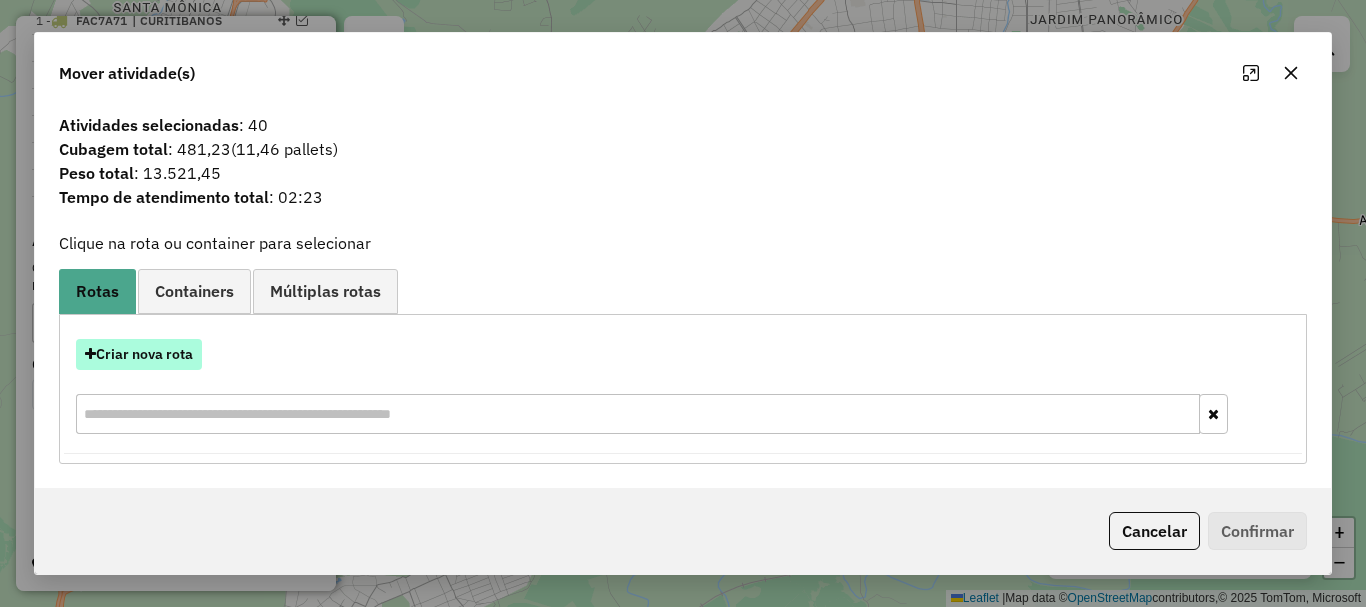 click on "Criar nova rota" at bounding box center (139, 354) 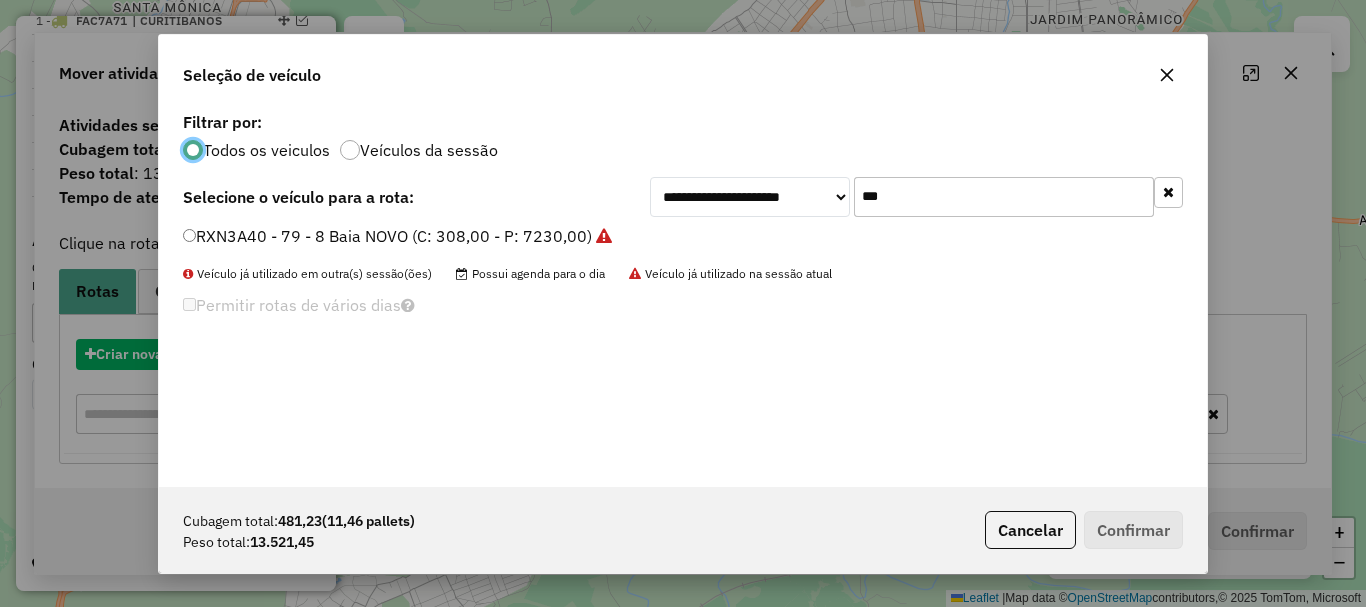 scroll, scrollTop: 11, scrollLeft: 6, axis: both 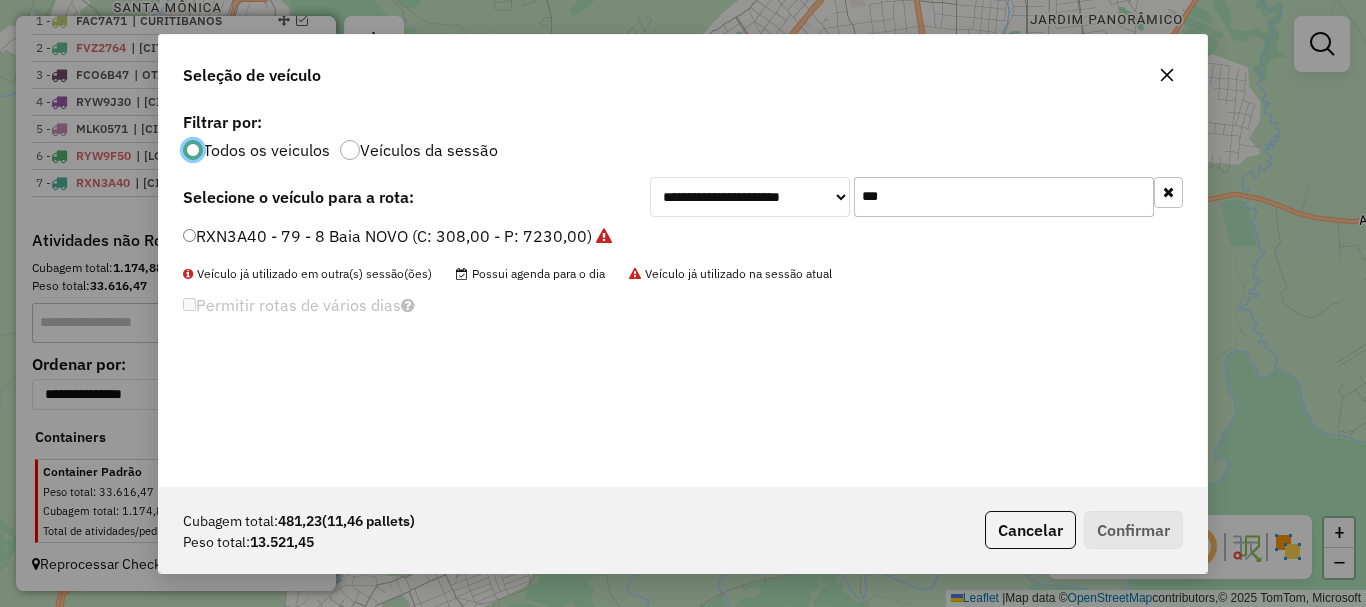 drag, startPoint x: 927, startPoint y: 193, endPoint x: 782, endPoint y: 187, distance: 145.12408 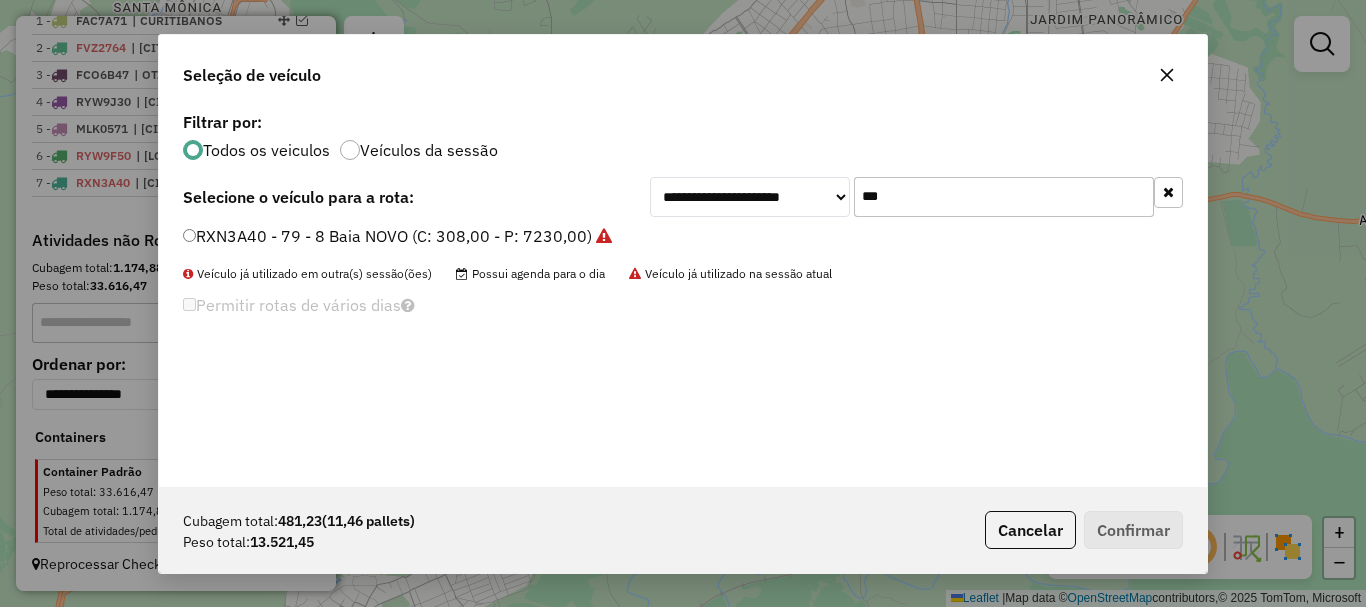 click on "***" 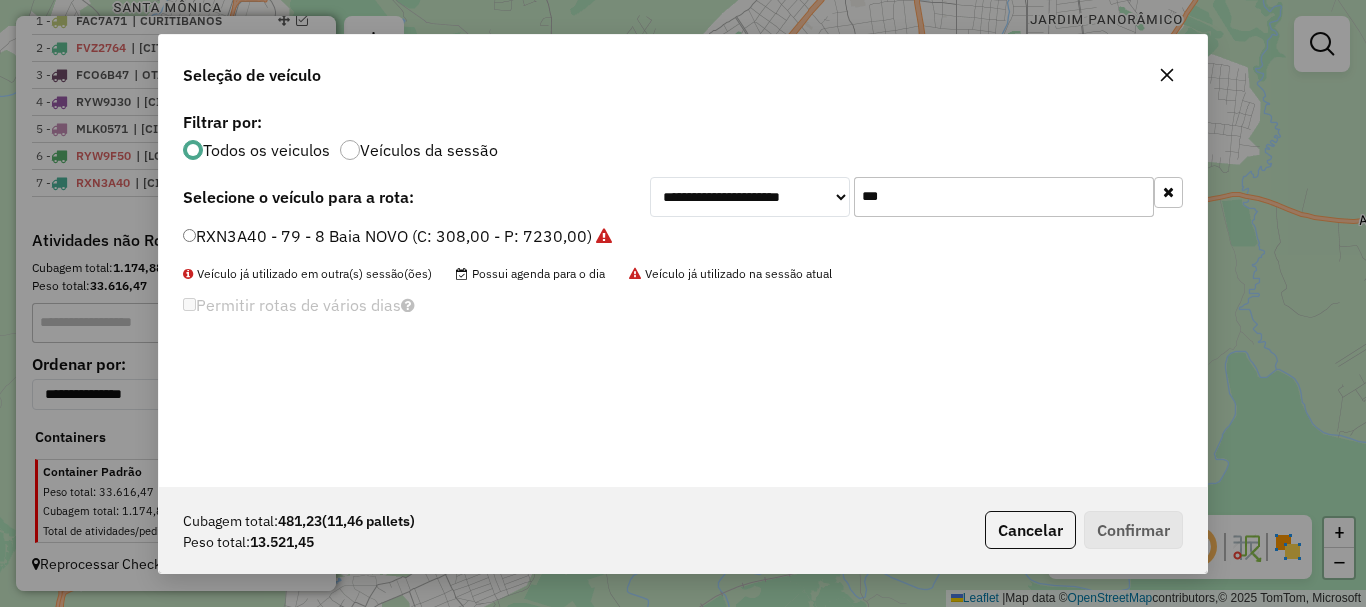 click on "***" 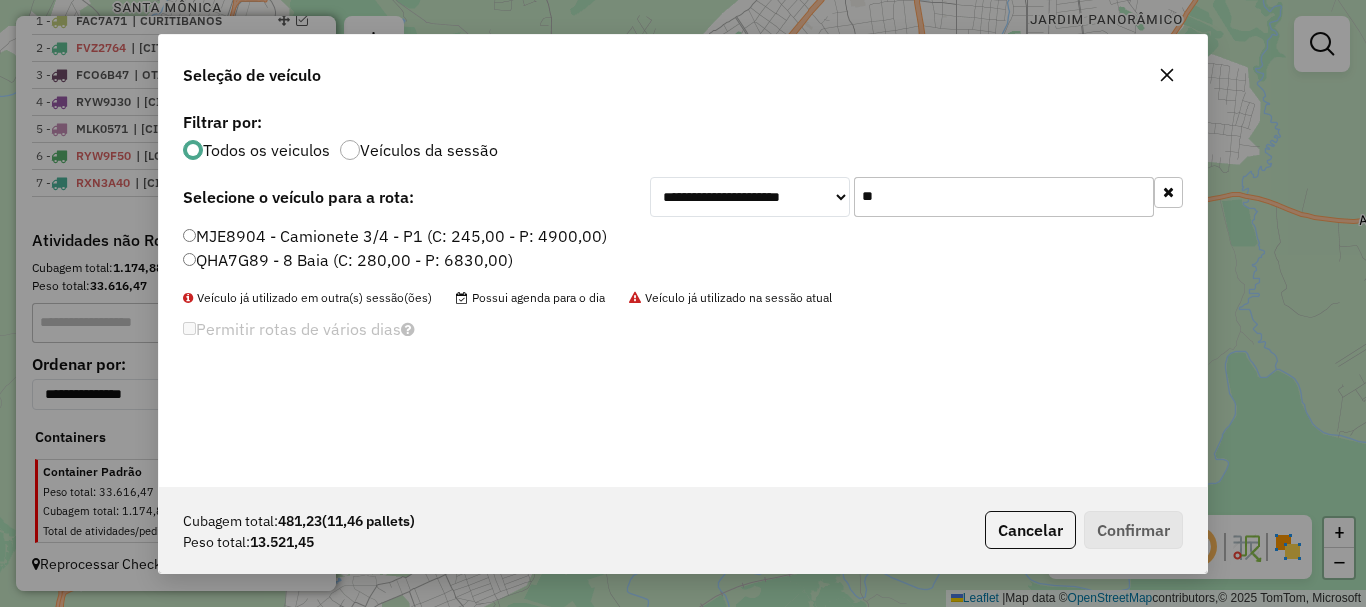type on "**" 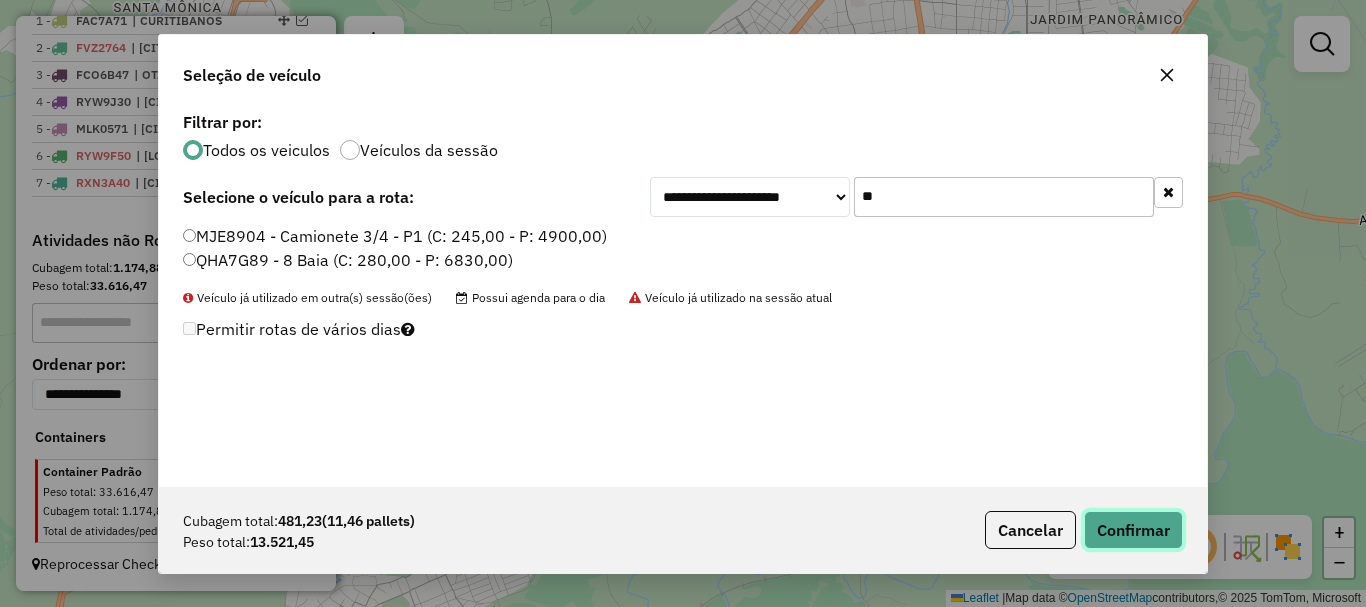 click on "Confirmar" 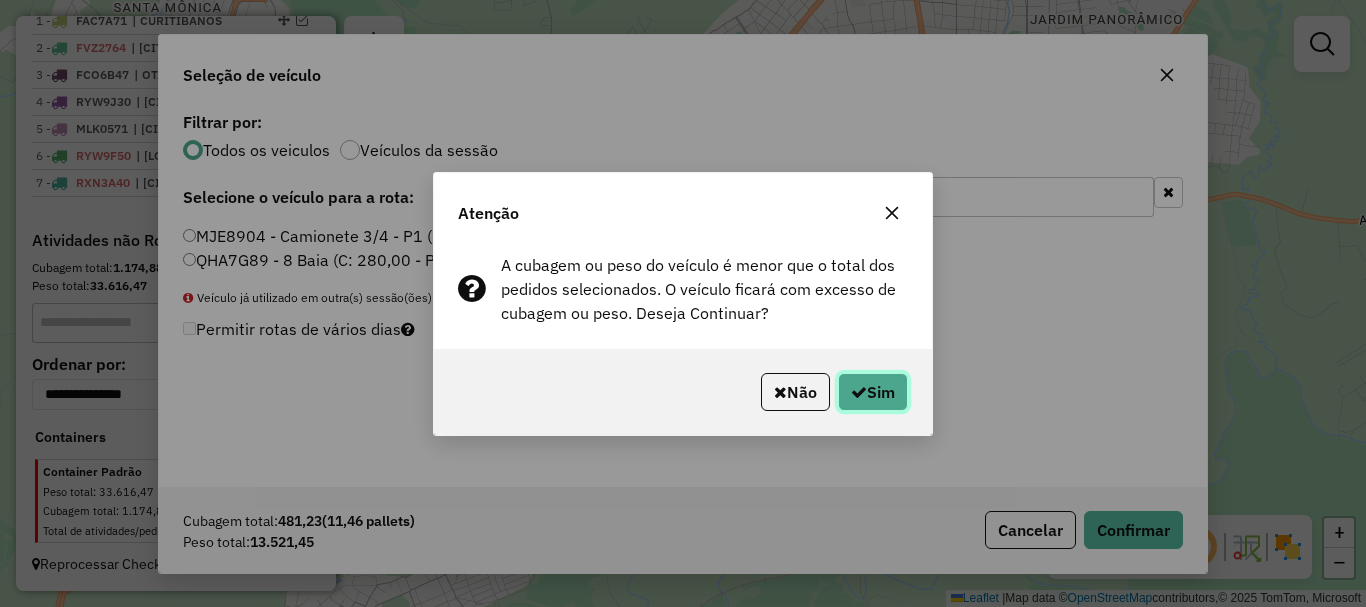 click on "Sim" 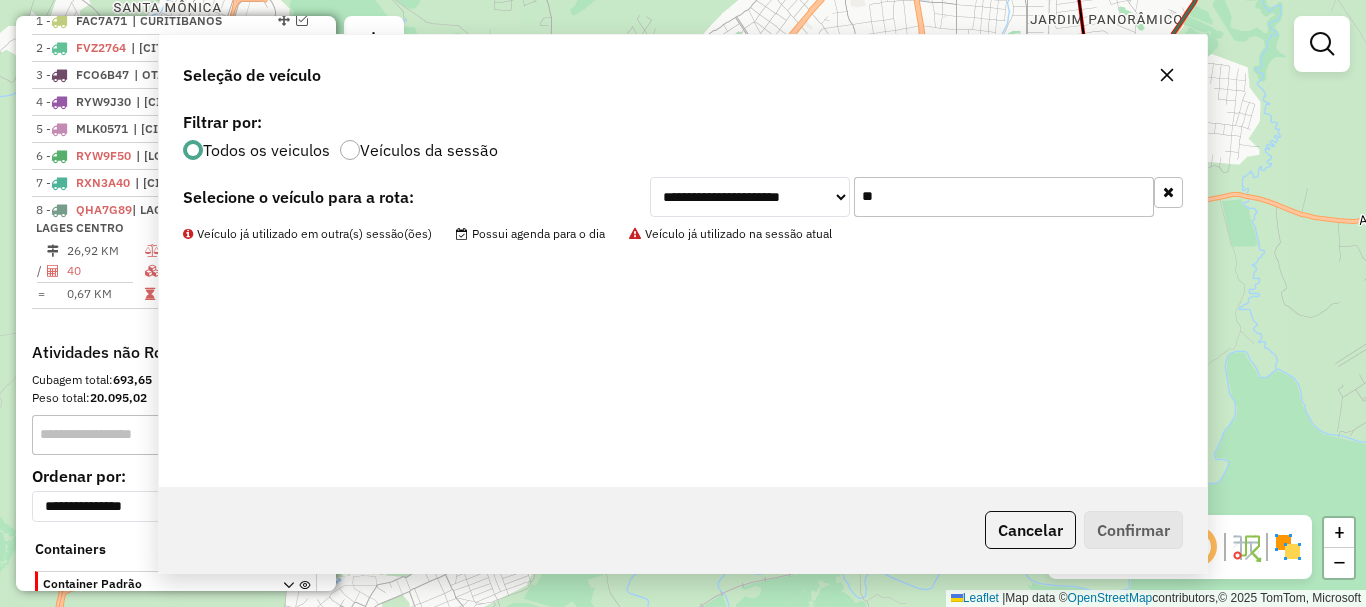 scroll, scrollTop: 867, scrollLeft: 0, axis: vertical 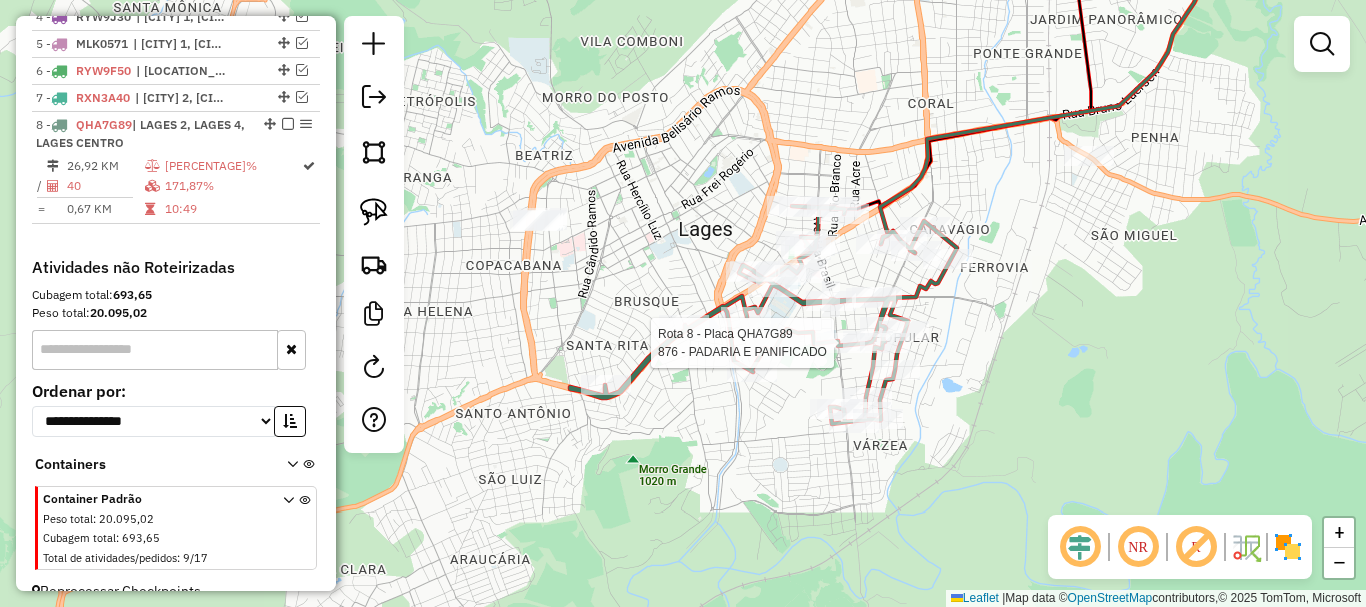select on "*********" 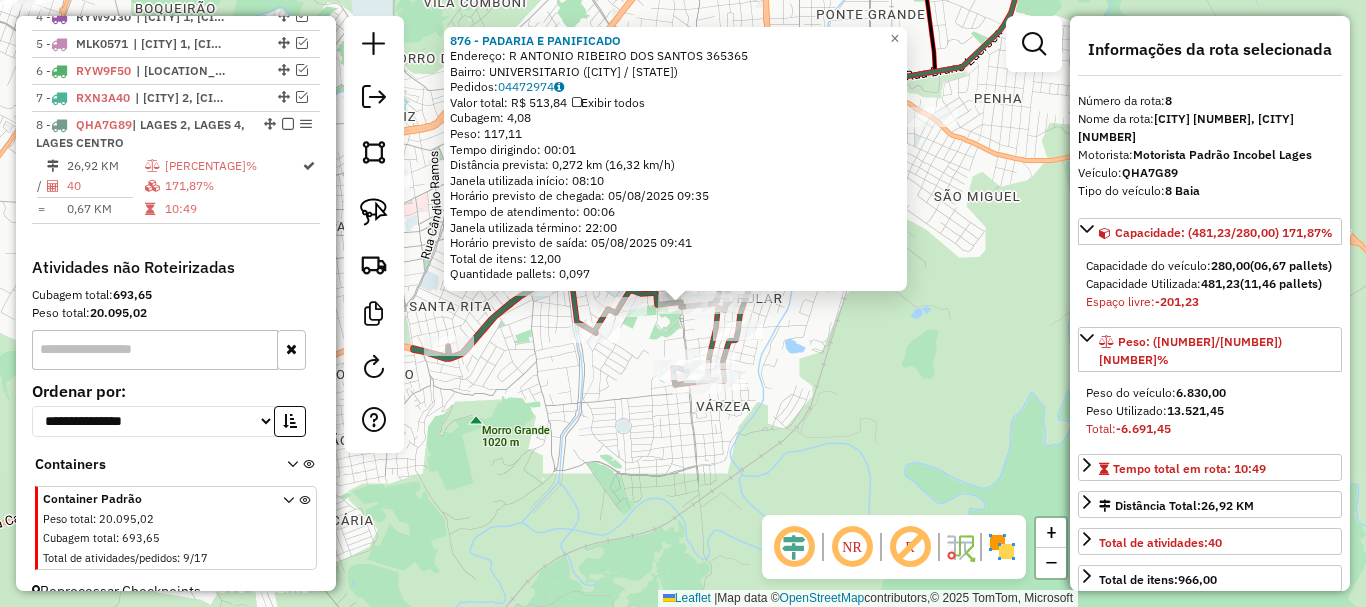 scroll, scrollTop: 894, scrollLeft: 0, axis: vertical 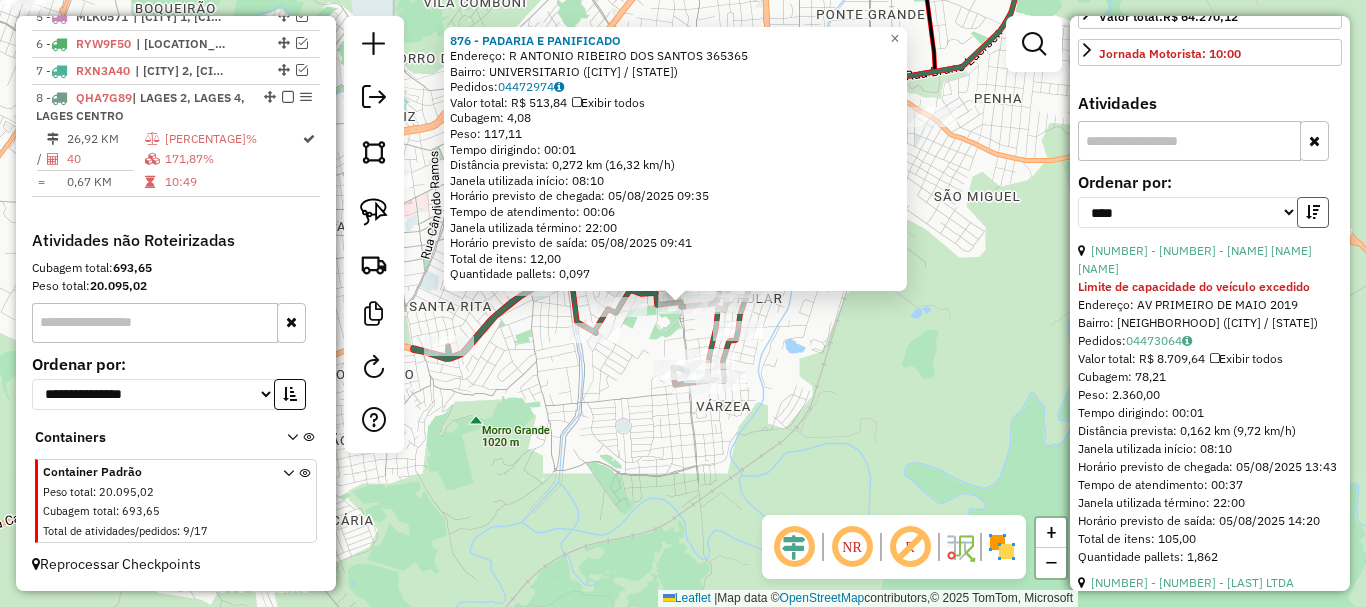 click at bounding box center [1313, 212] 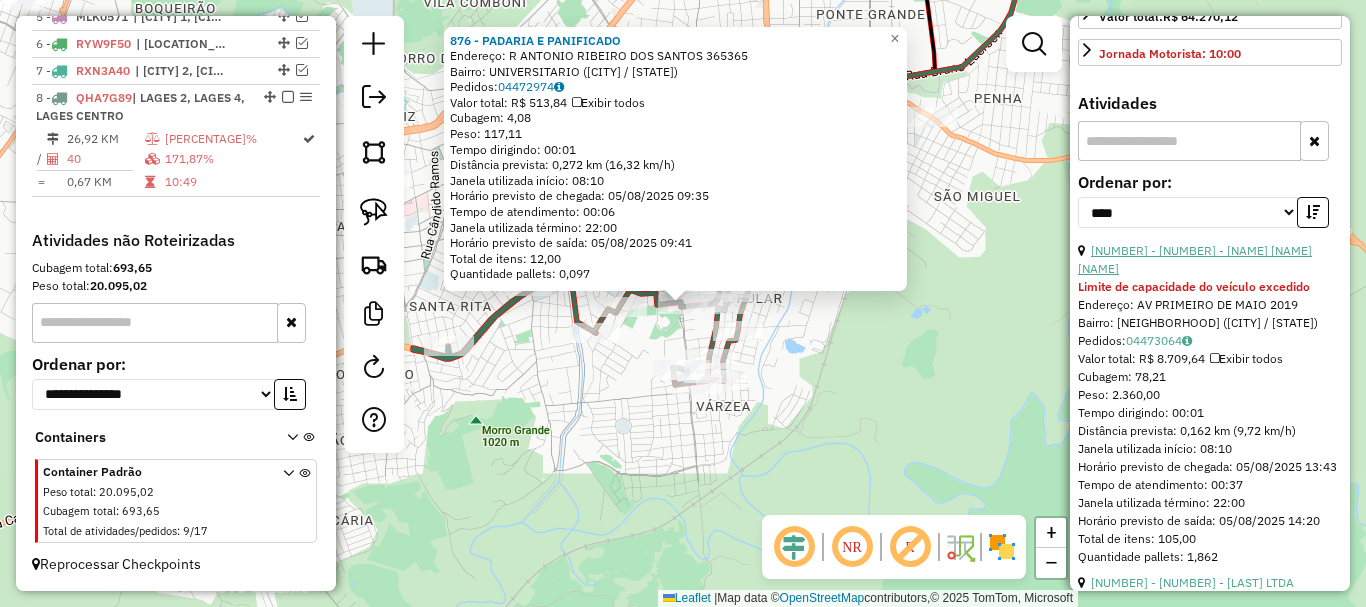 click on "[NUMBER] - [NUMBER] - [NAME] [NAME] [NAME]" at bounding box center [1195, 259] 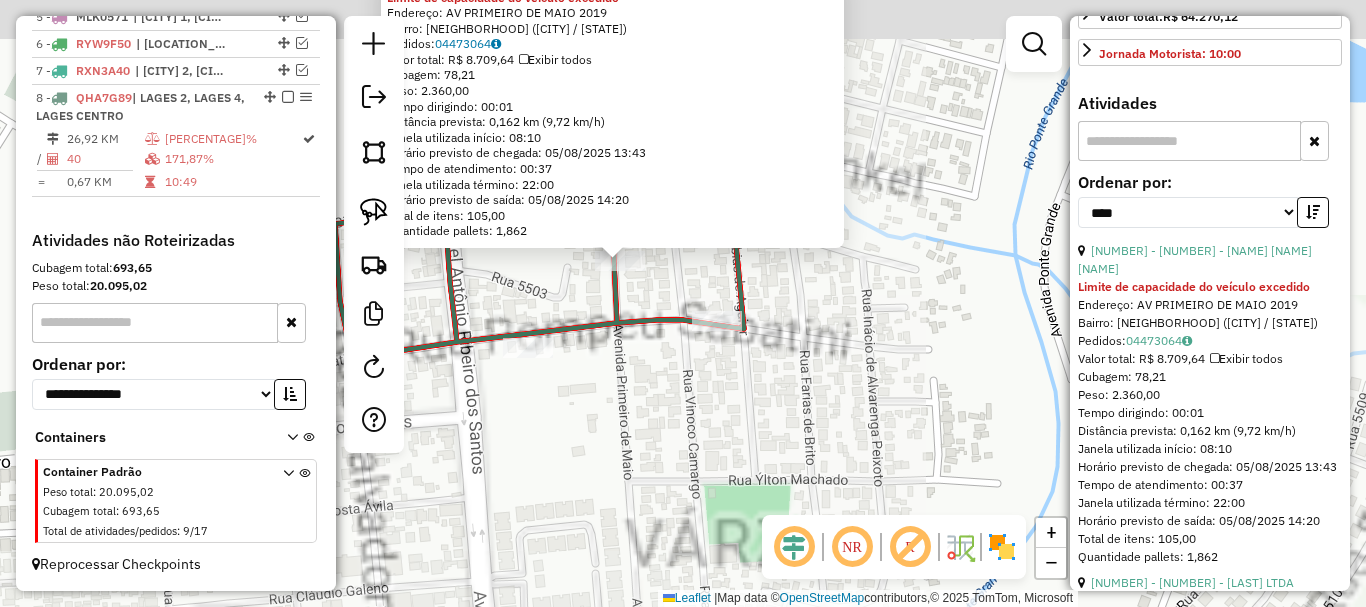 drag, startPoint x: 680, startPoint y: 291, endPoint x: 639, endPoint y: 308, distance: 44.38468 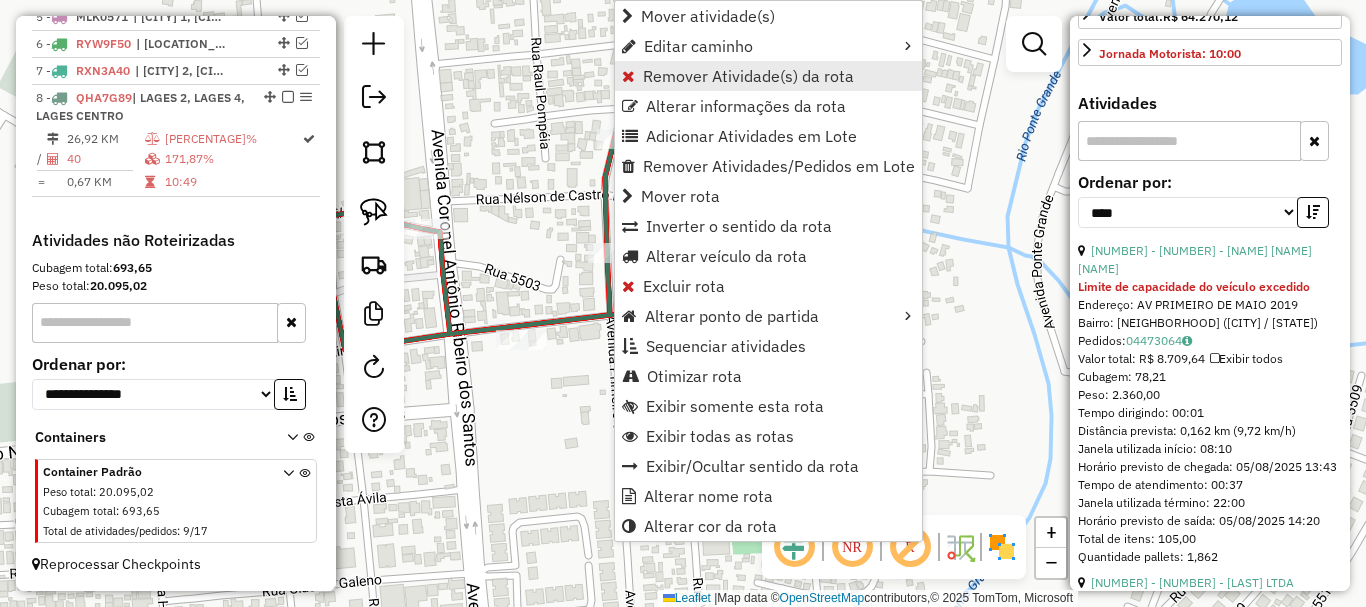 click on "Remover Atividade(s) da rota" at bounding box center (768, 76) 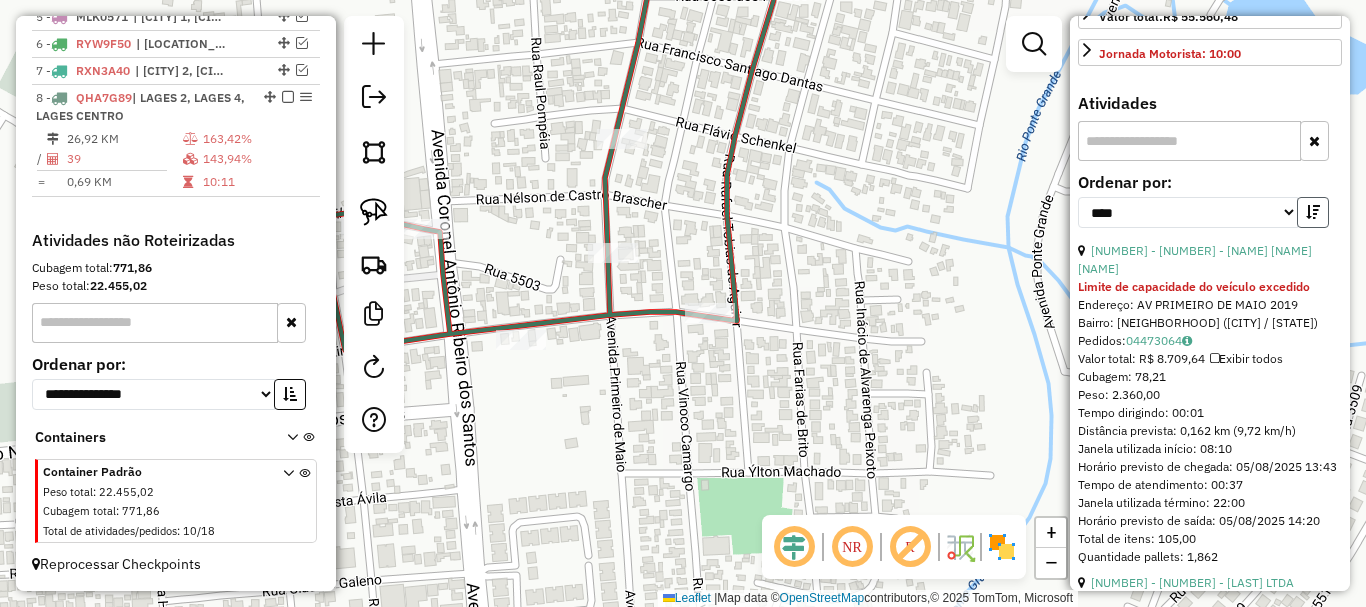 click at bounding box center (1313, 212) 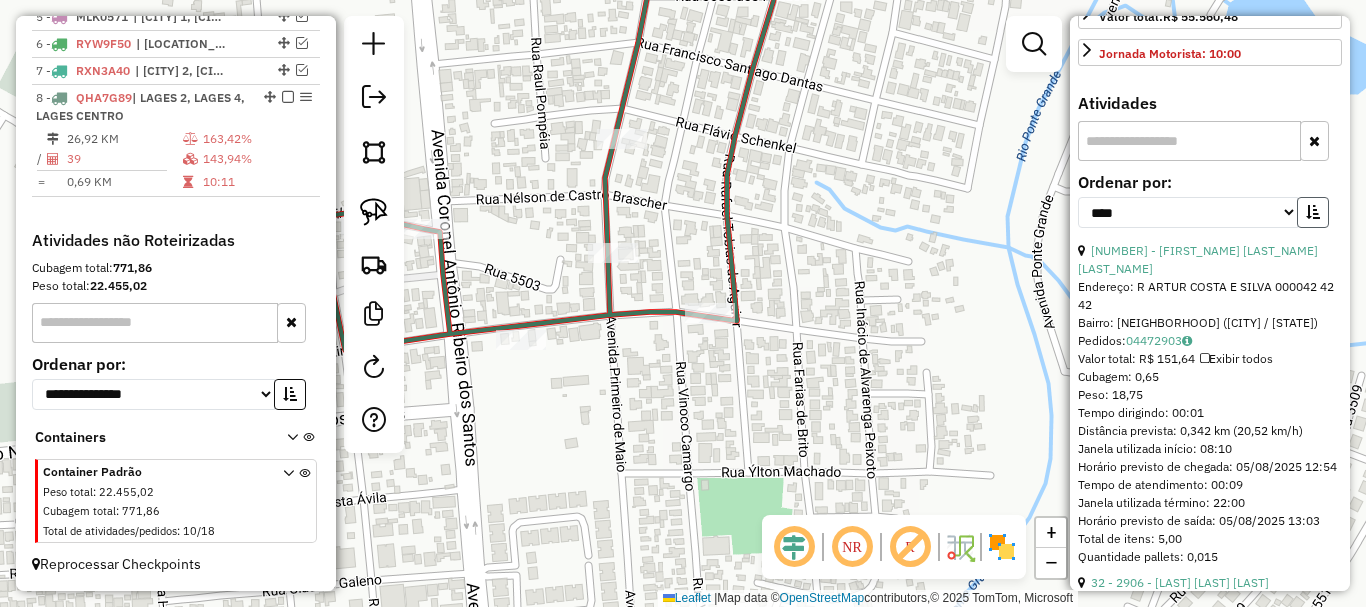 click at bounding box center [1313, 212] 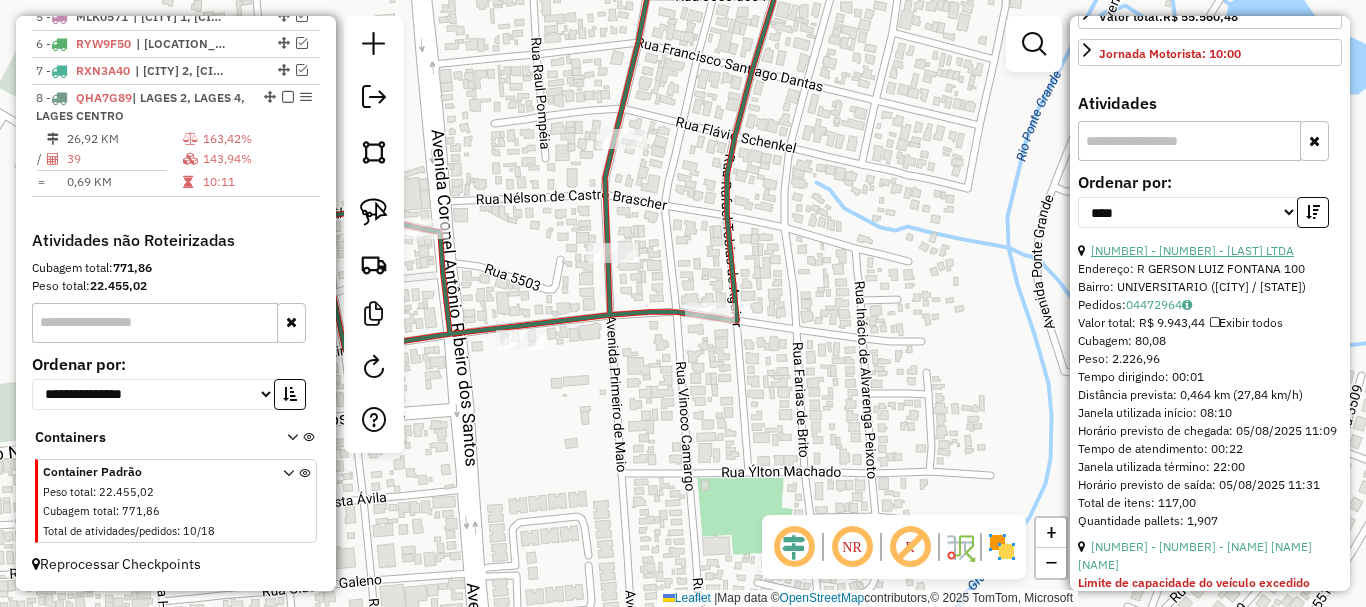 click on "[NUMBER] - [NUMBER] - [LAST] LTDA" at bounding box center [1192, 250] 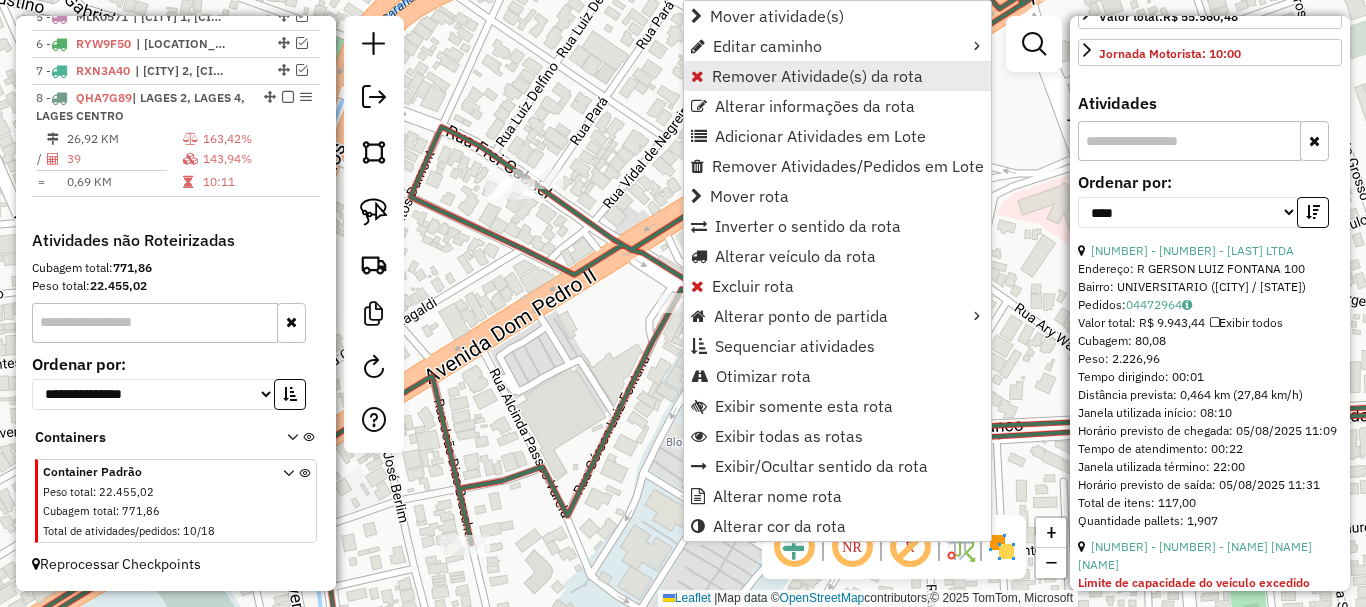 click on "Remover Atividade(s) da rota" at bounding box center [817, 76] 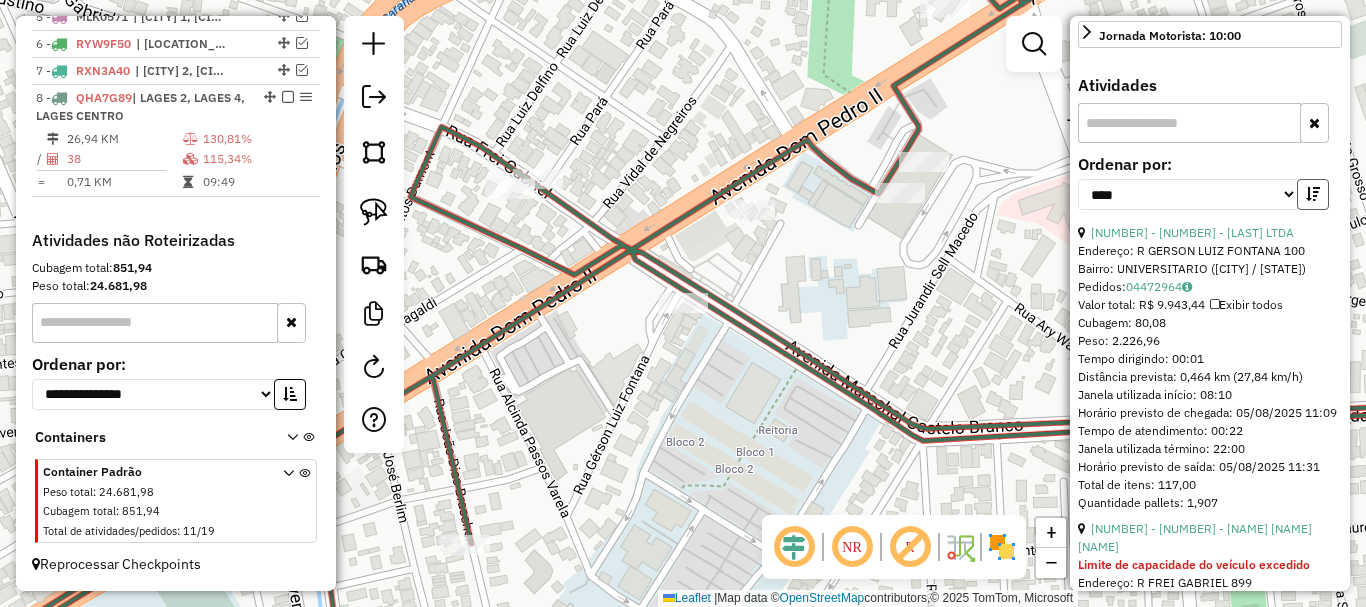 click at bounding box center [1313, 194] 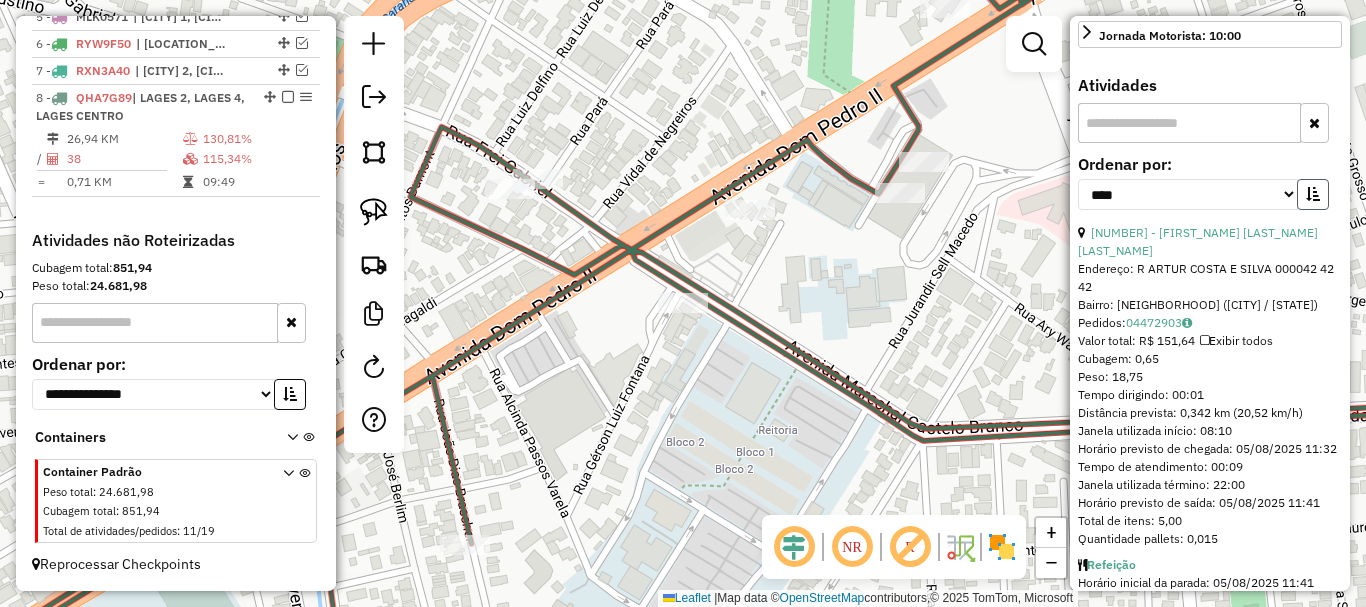 click at bounding box center [1313, 194] 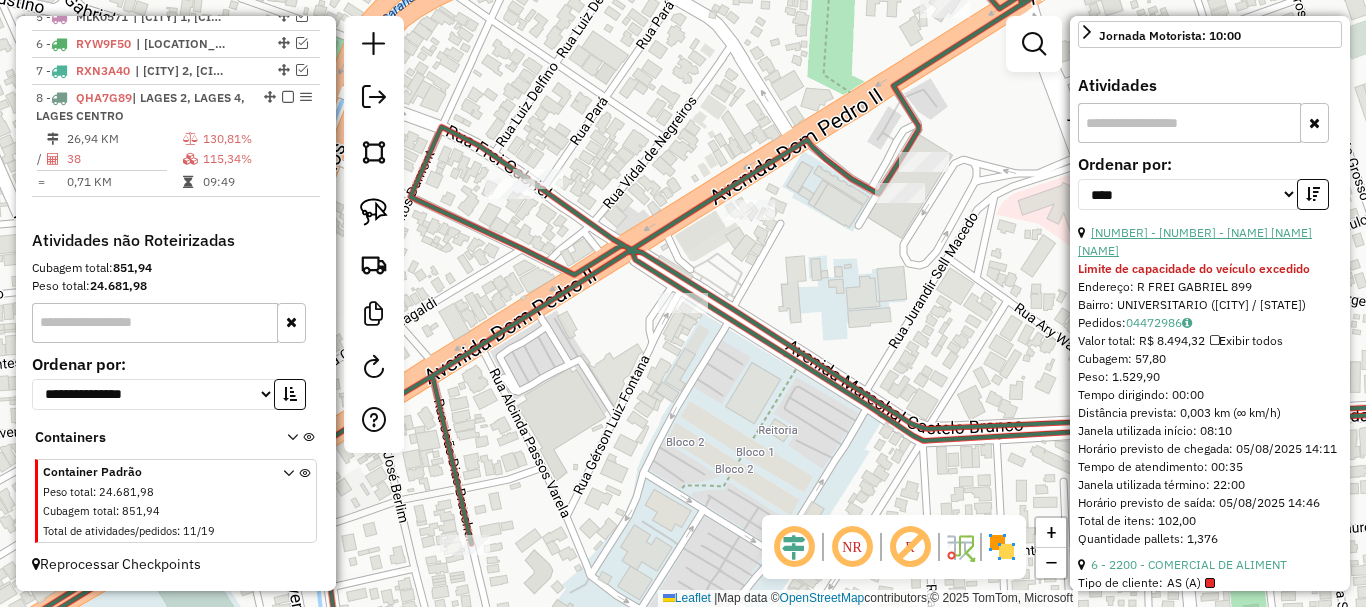 click on "[NUMBER] - [NUMBER] - [NAME] [NAME] [NAME]" at bounding box center (1195, 241) 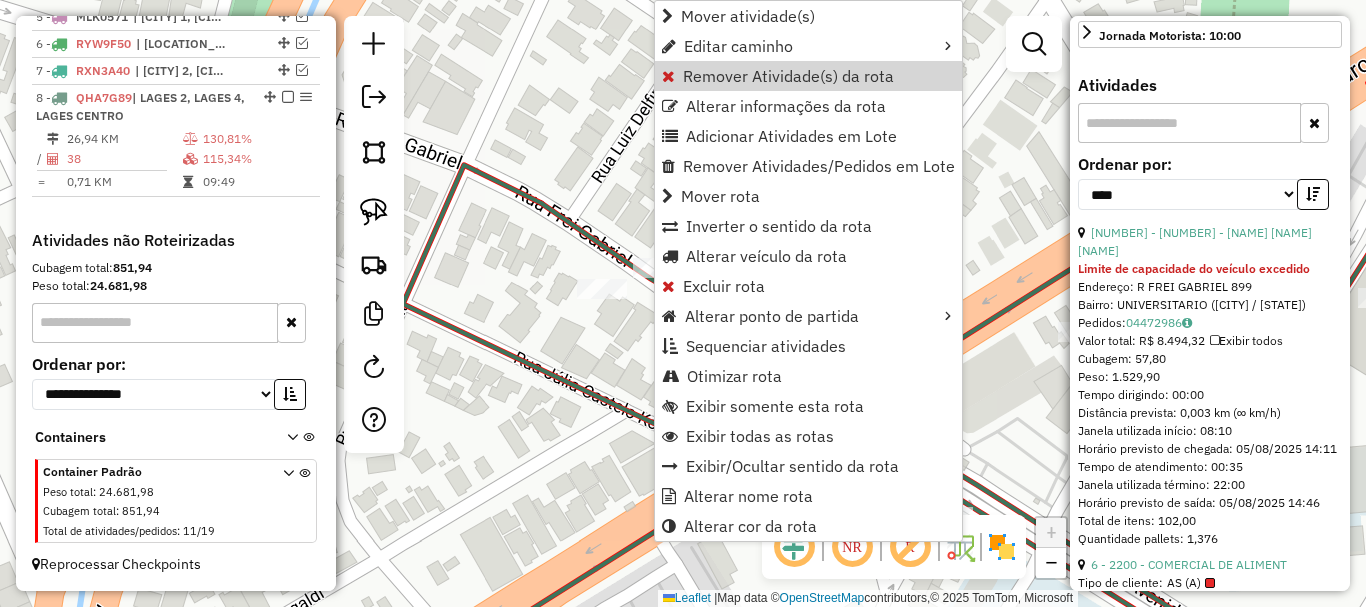 click on "Remover Atividade(s) da rota" at bounding box center [788, 76] 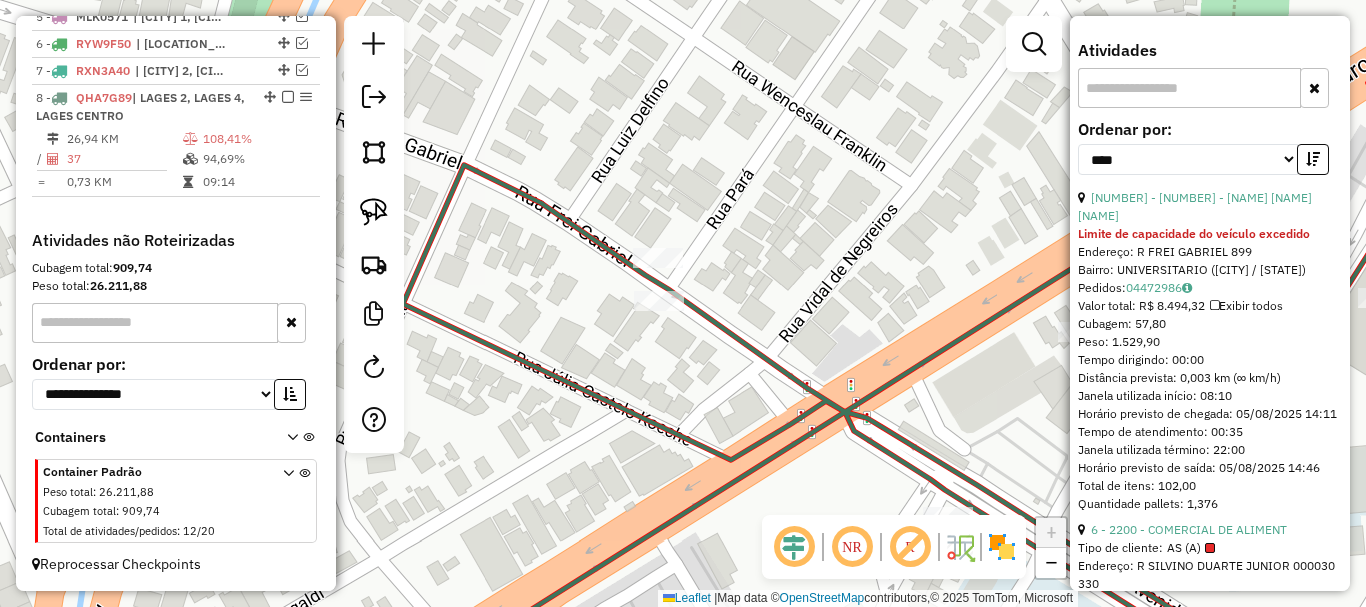 scroll, scrollTop: 682, scrollLeft: 0, axis: vertical 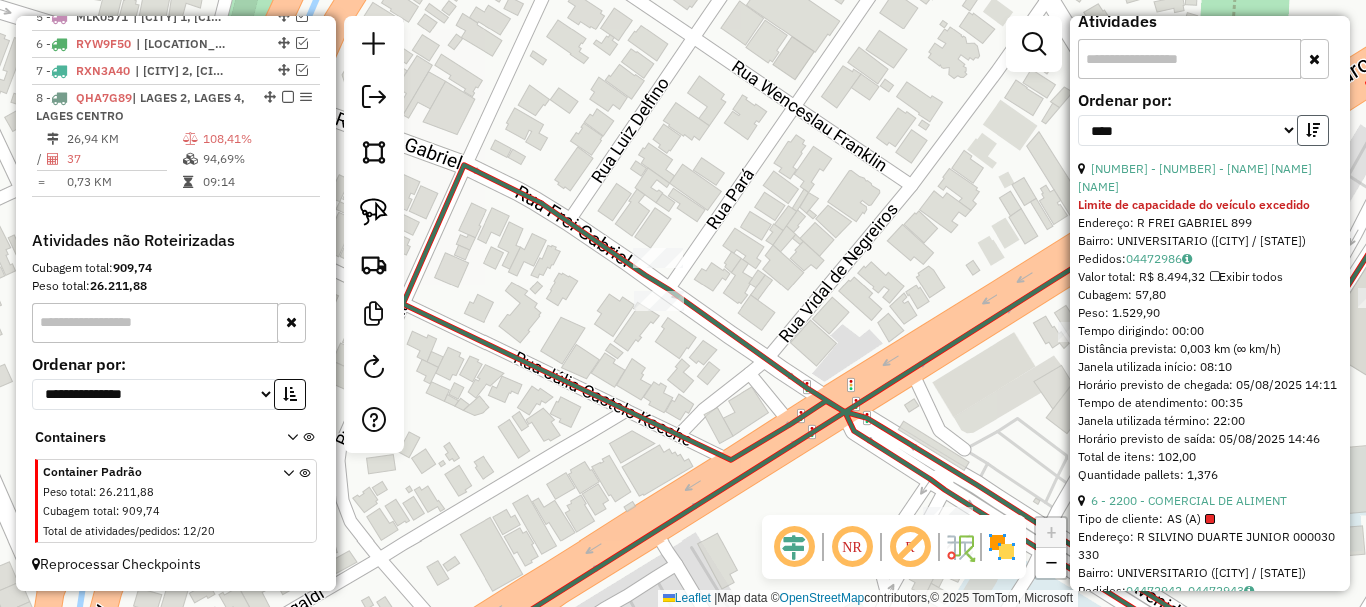 click at bounding box center (1313, 130) 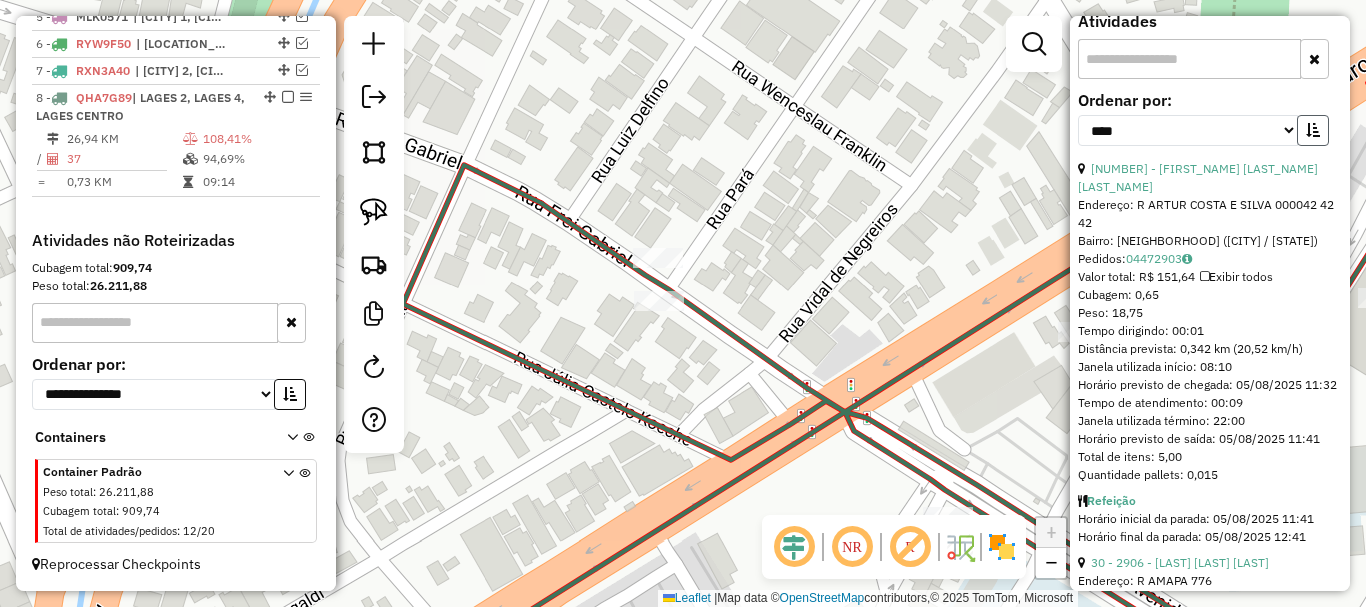 click at bounding box center [1313, 130] 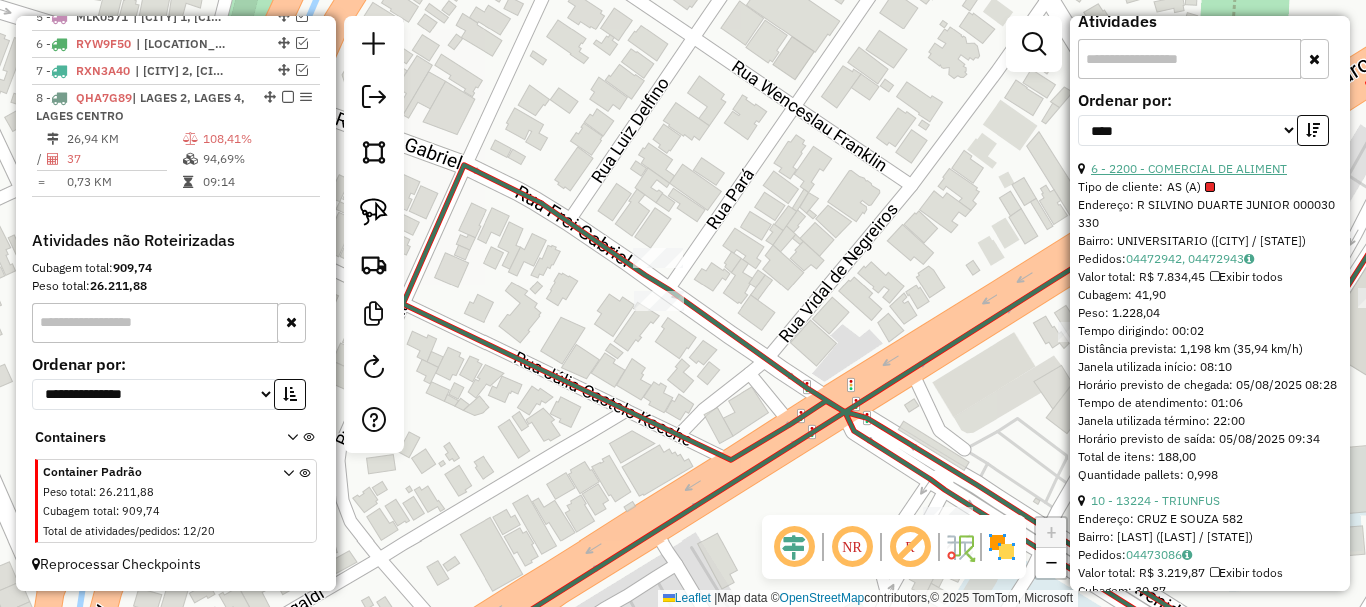 click on "6 - 2200 - COMERCIAL DE ALIMENT" at bounding box center [1189, 168] 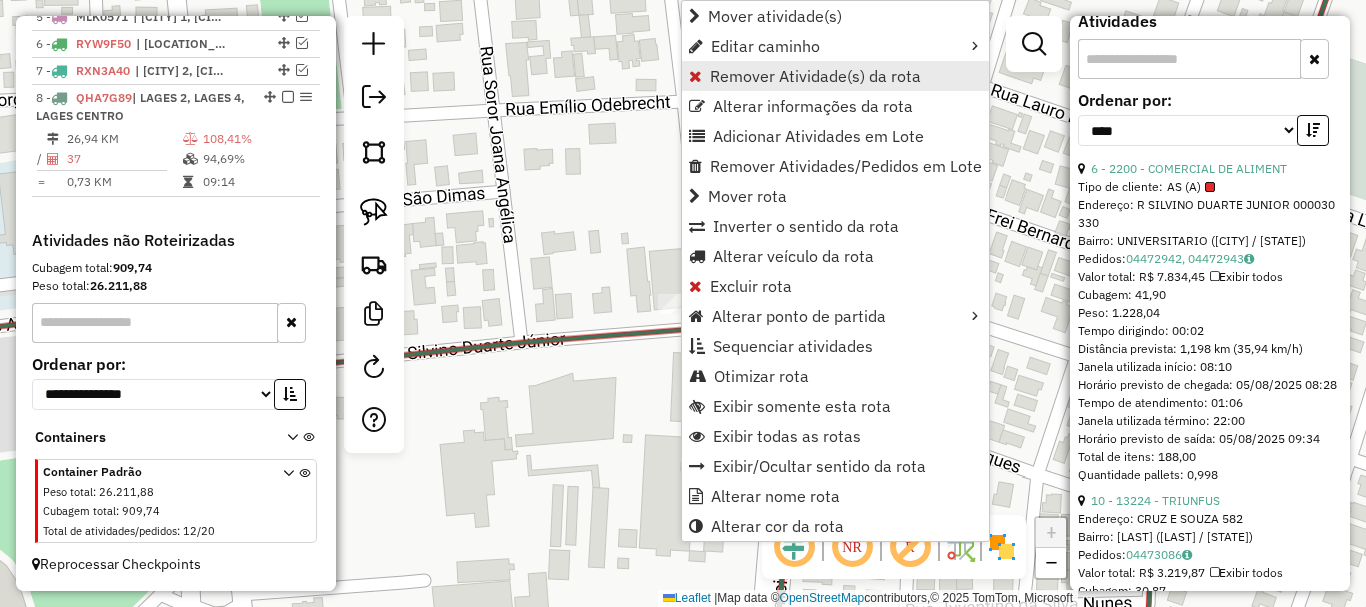 click on "Remover Atividade(s) da rota" at bounding box center (815, 76) 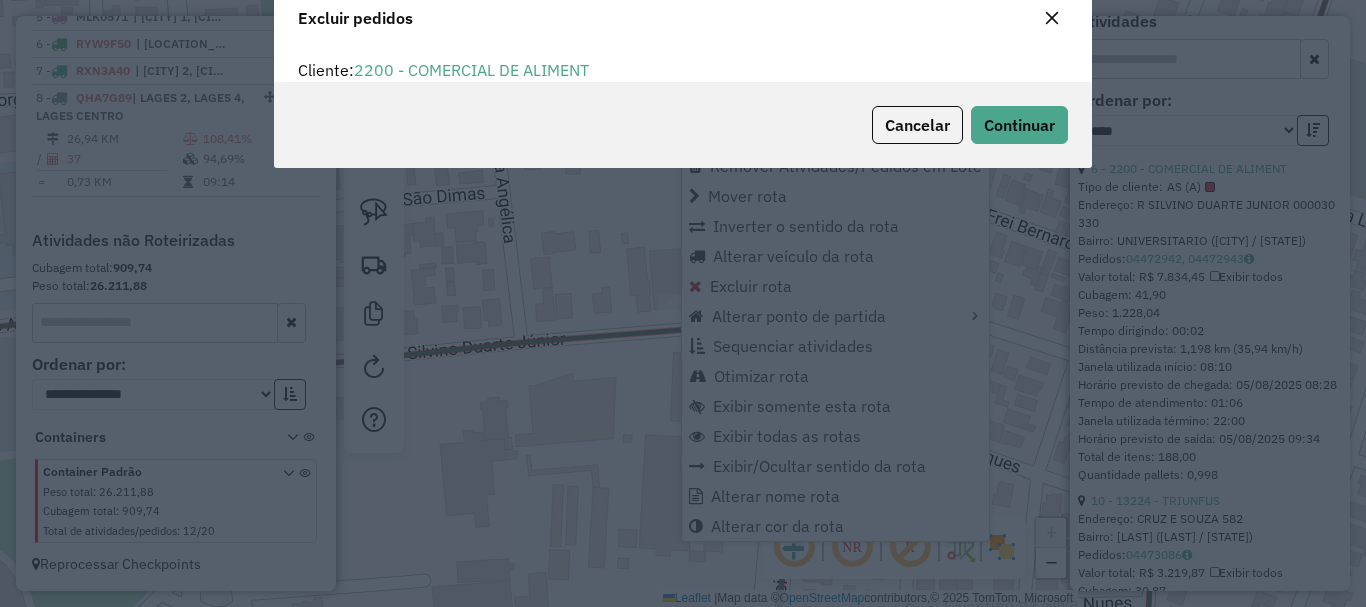 scroll, scrollTop: 82, scrollLeft: 0, axis: vertical 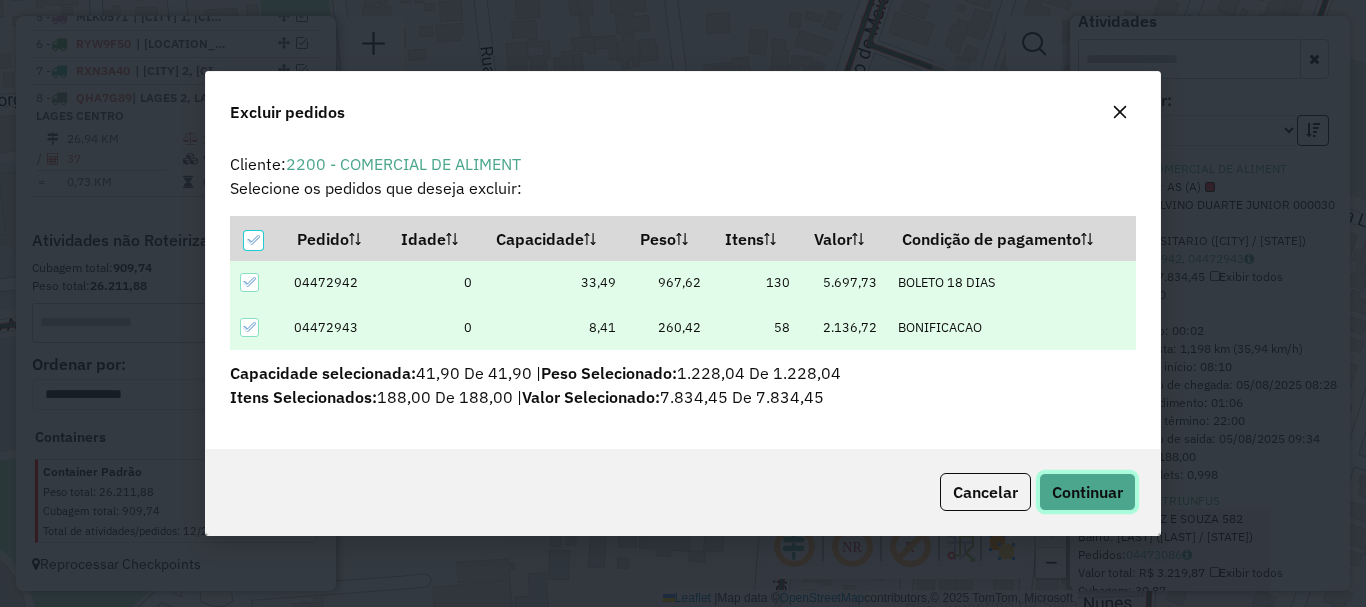 click on "Continuar" 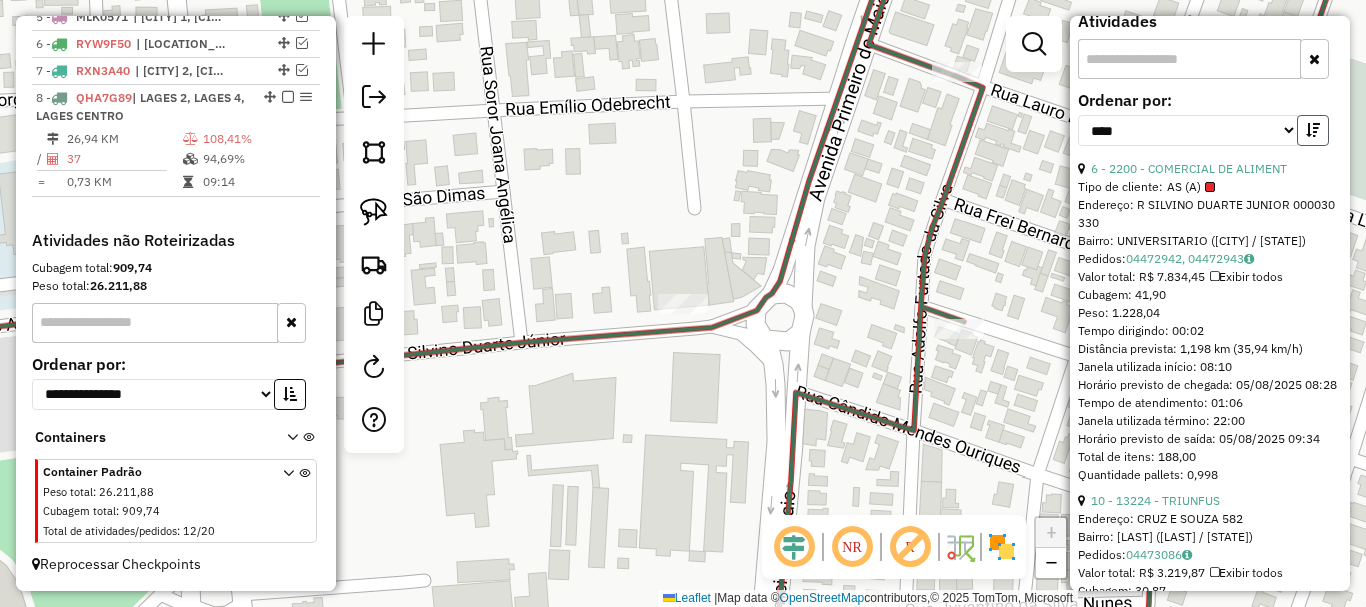 click at bounding box center [1313, 130] 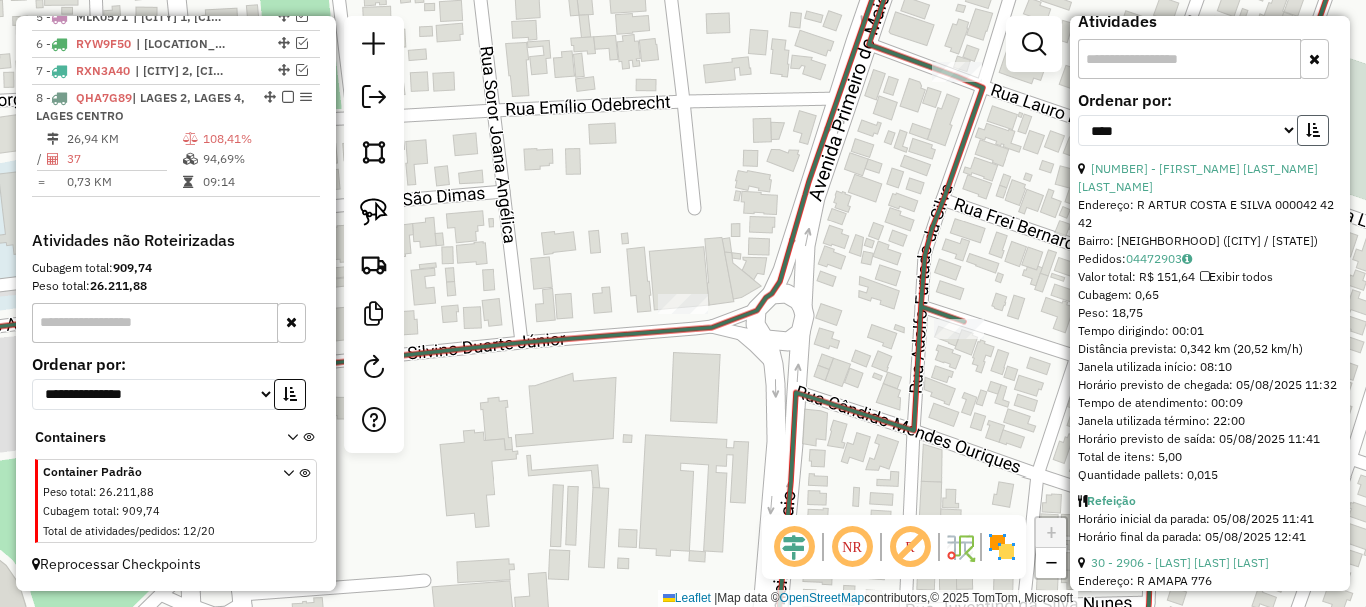 click at bounding box center [1313, 130] 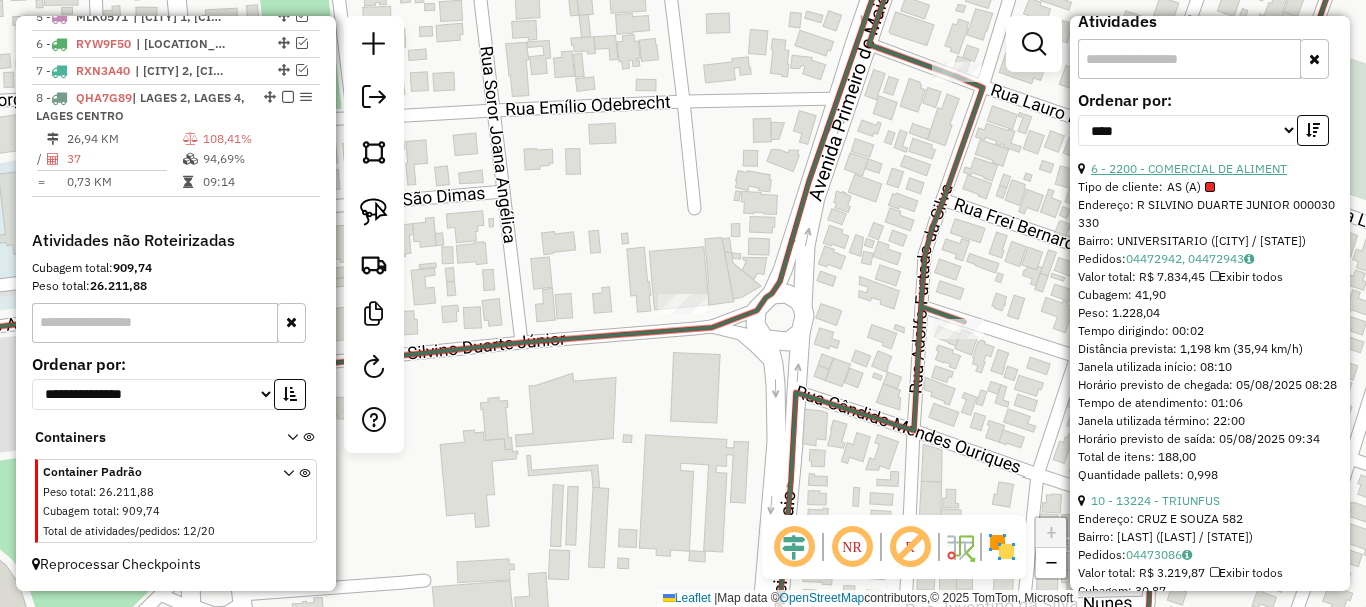 click on "6 - 2200 - COMERCIAL DE ALIMENT" at bounding box center [1189, 168] 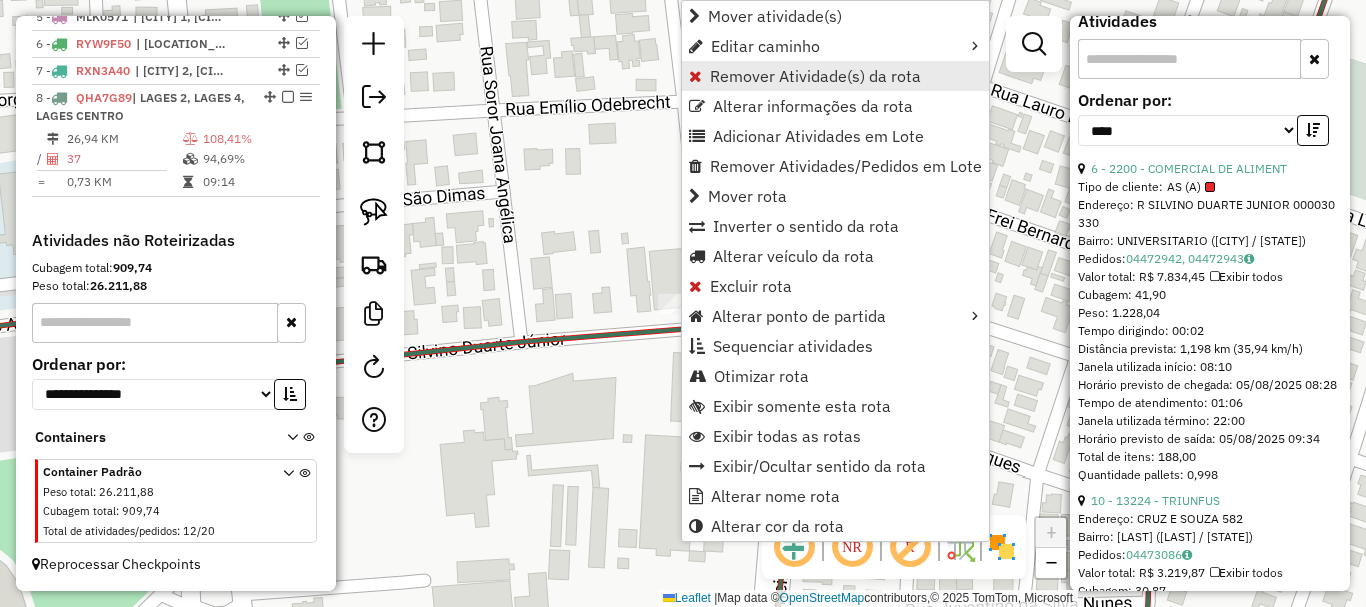 click on "Remover Atividade(s) da rota" at bounding box center (815, 76) 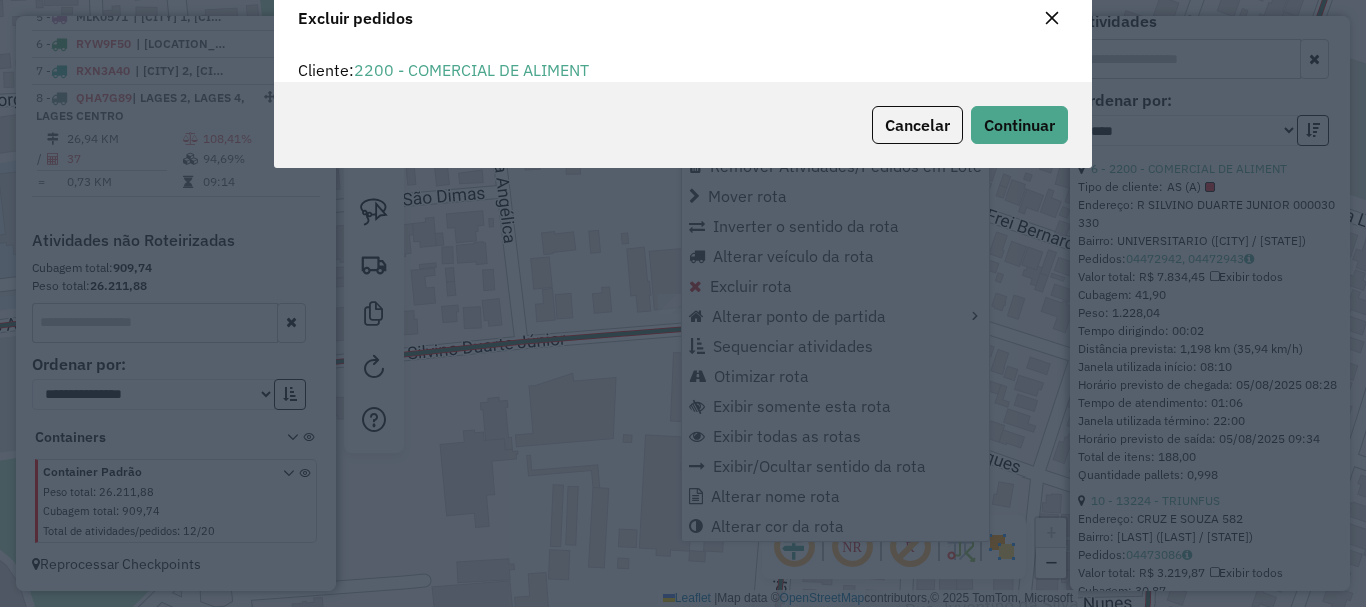 scroll, scrollTop: 12, scrollLeft: 6, axis: both 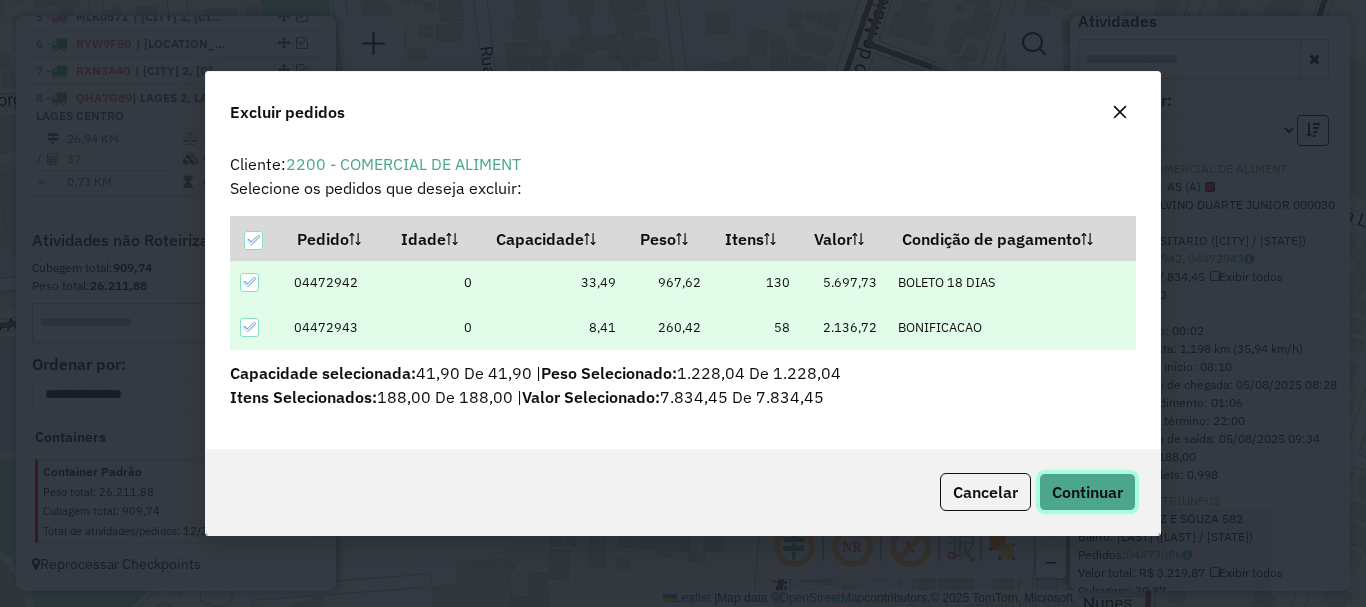 click on "Continuar" 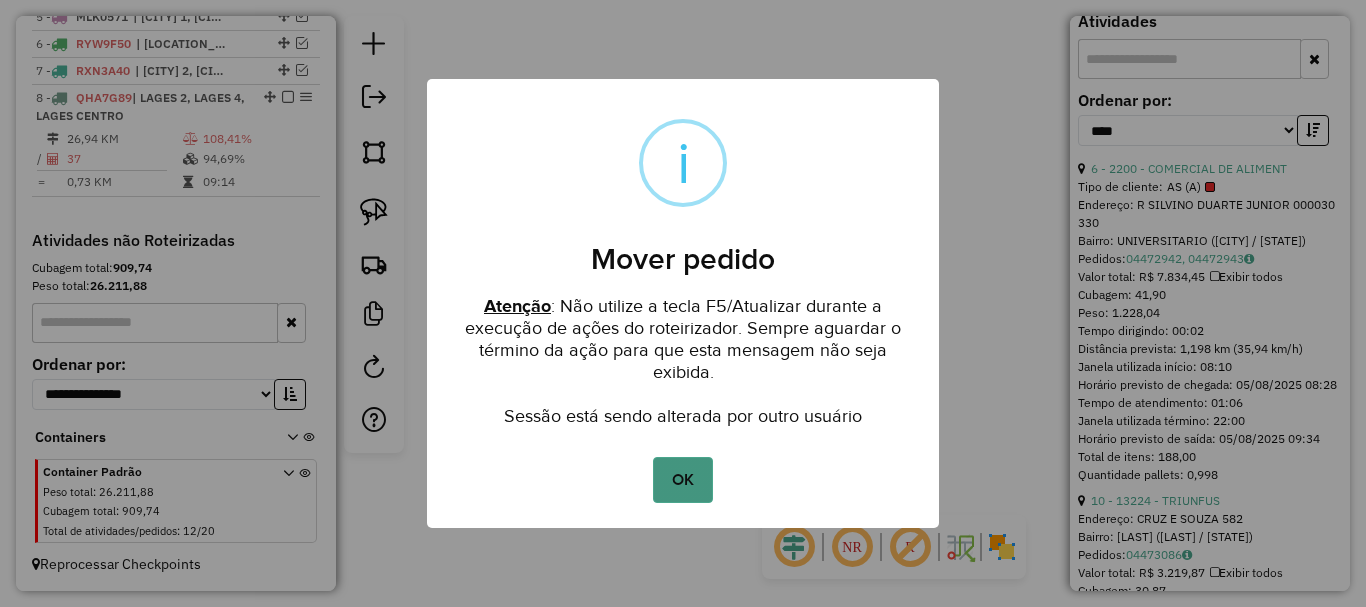 click on "OK" at bounding box center [682, 480] 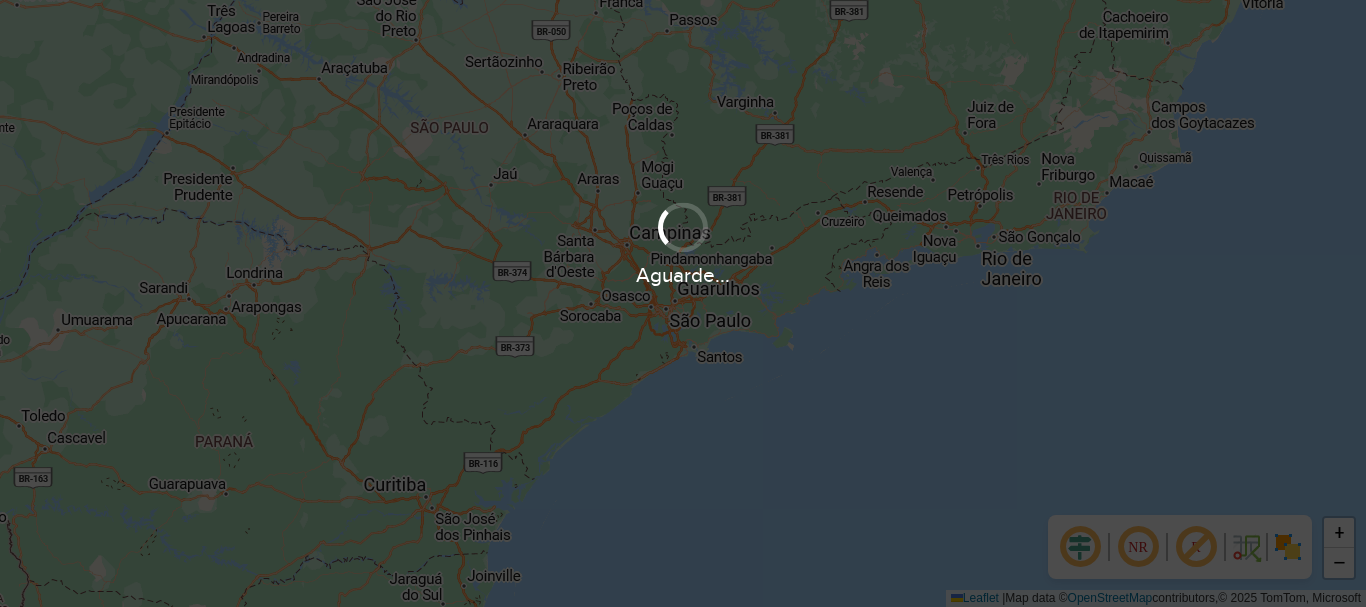 scroll, scrollTop: 0, scrollLeft: 0, axis: both 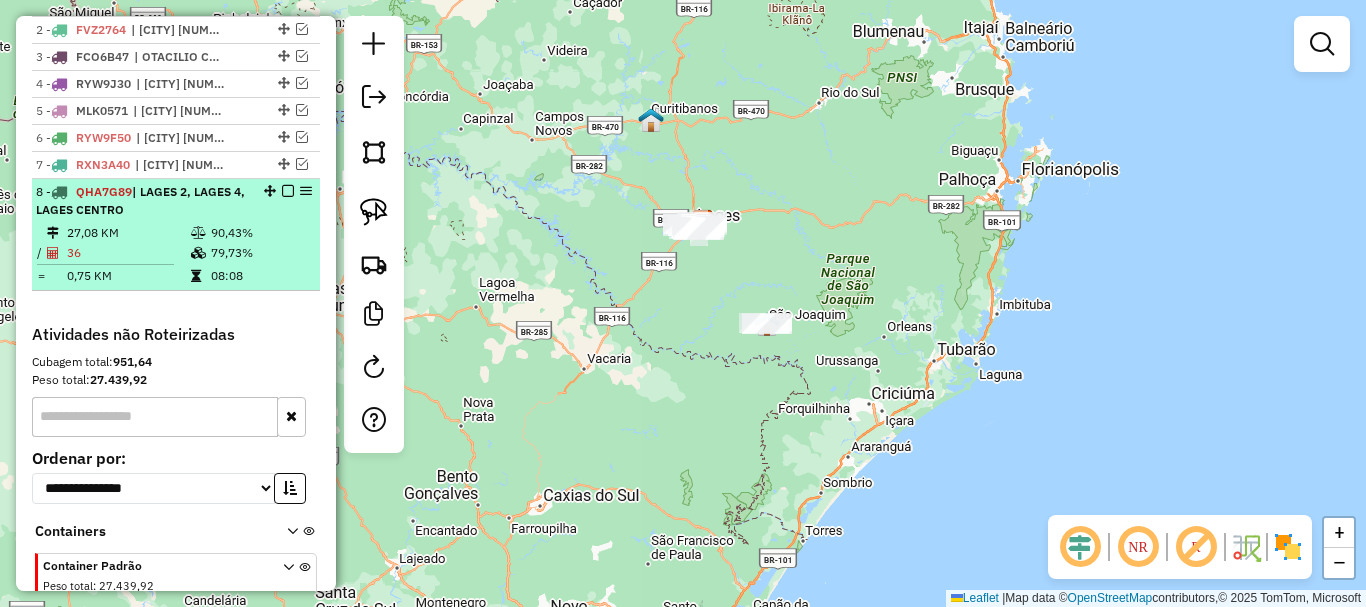 click on "79,73%" at bounding box center [260, 253] 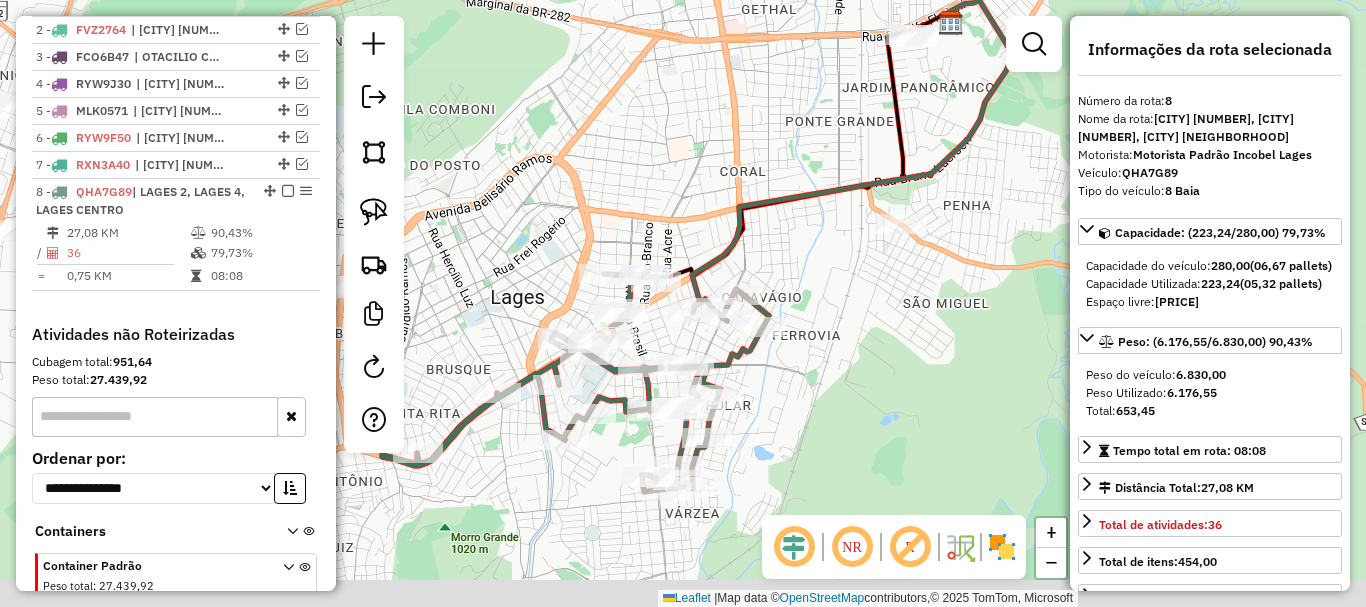 drag, startPoint x: 832, startPoint y: 352, endPoint x: 839, endPoint y: 315, distance: 37.65634 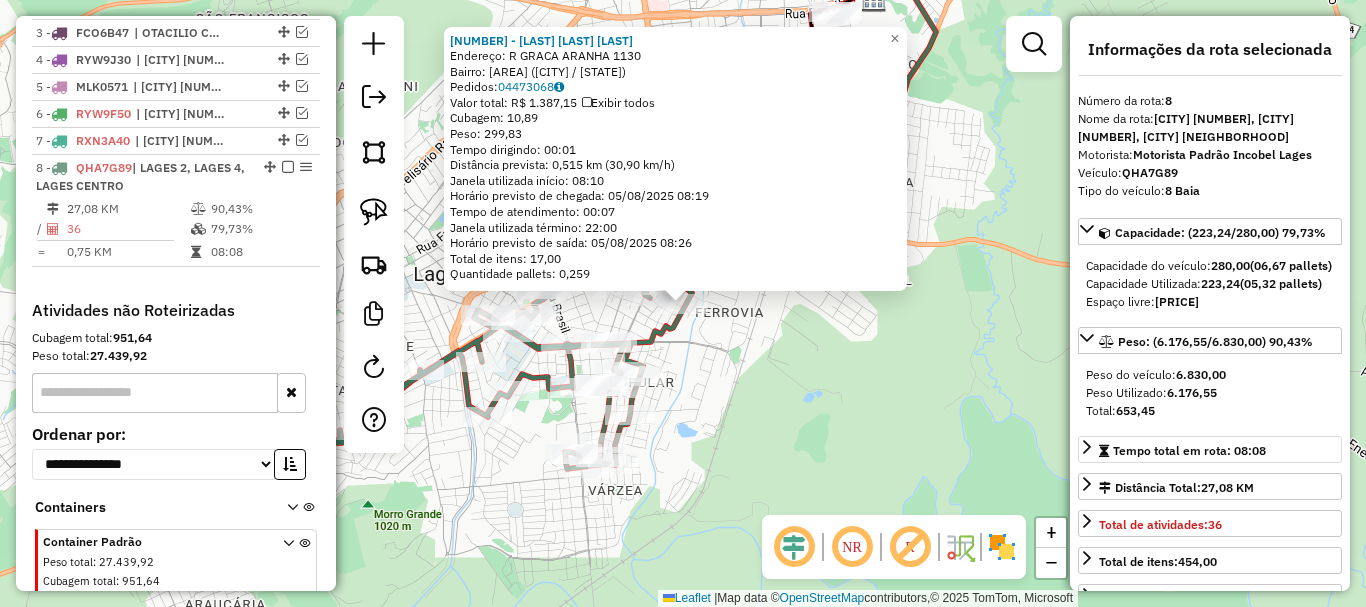 scroll, scrollTop: 894, scrollLeft: 0, axis: vertical 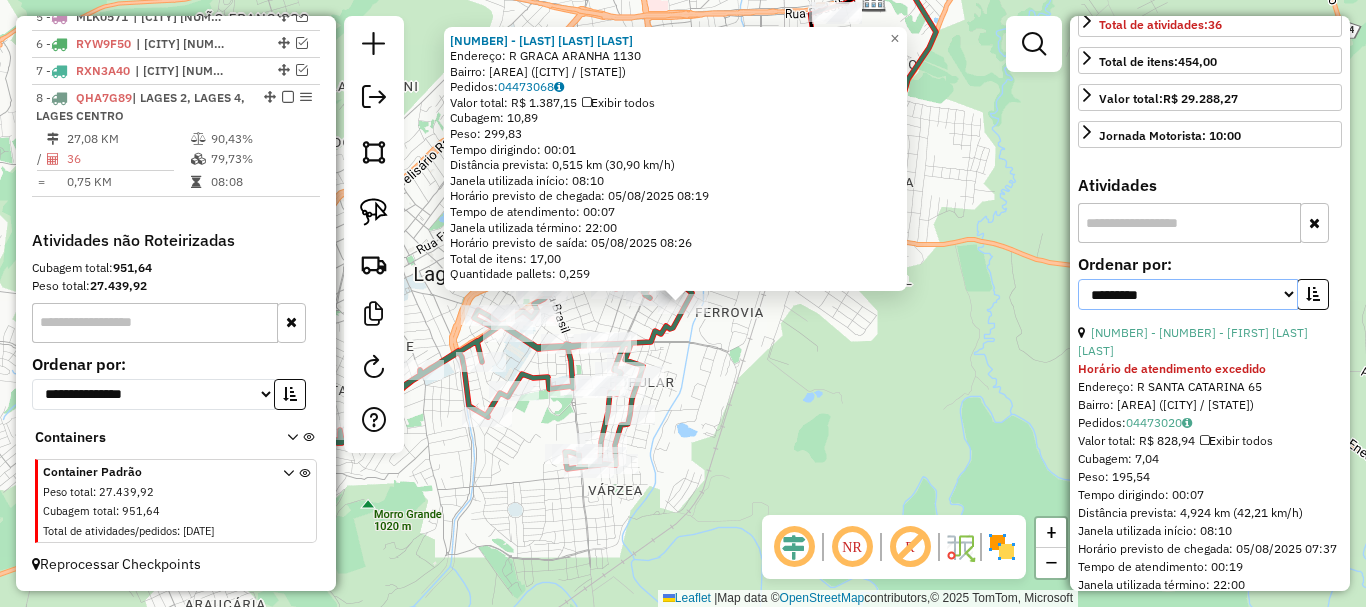 click on "**********" at bounding box center (1188, 294) 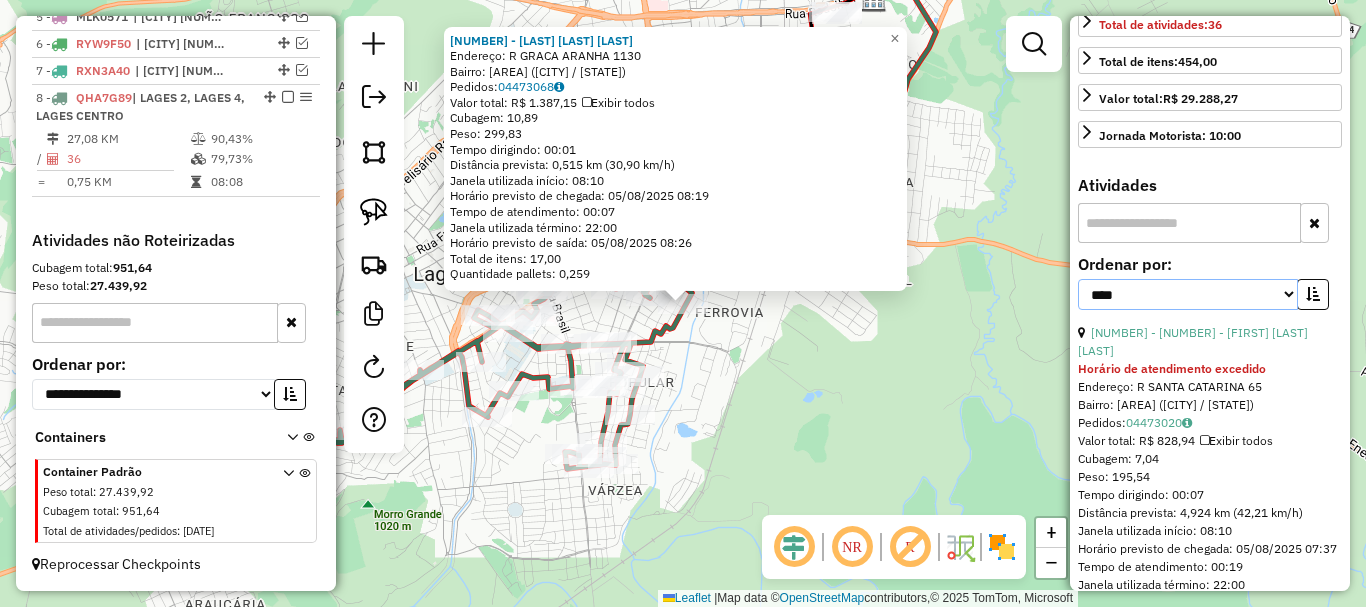 click on "**********" at bounding box center [1188, 294] 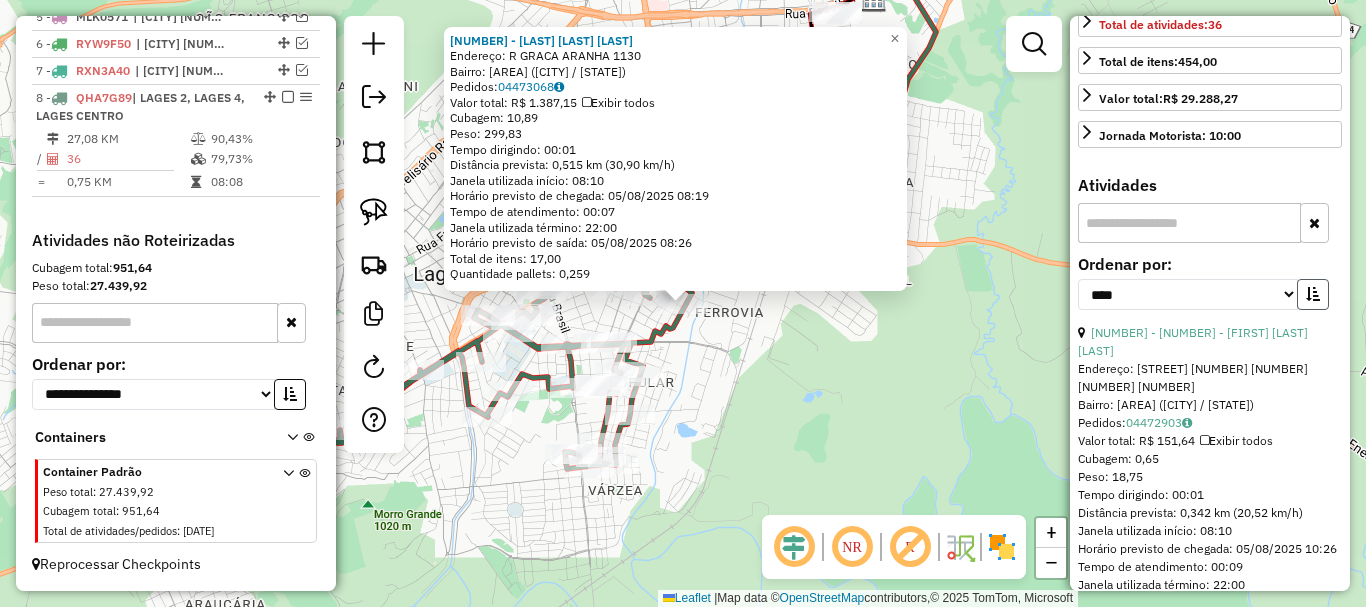 click at bounding box center [1313, 294] 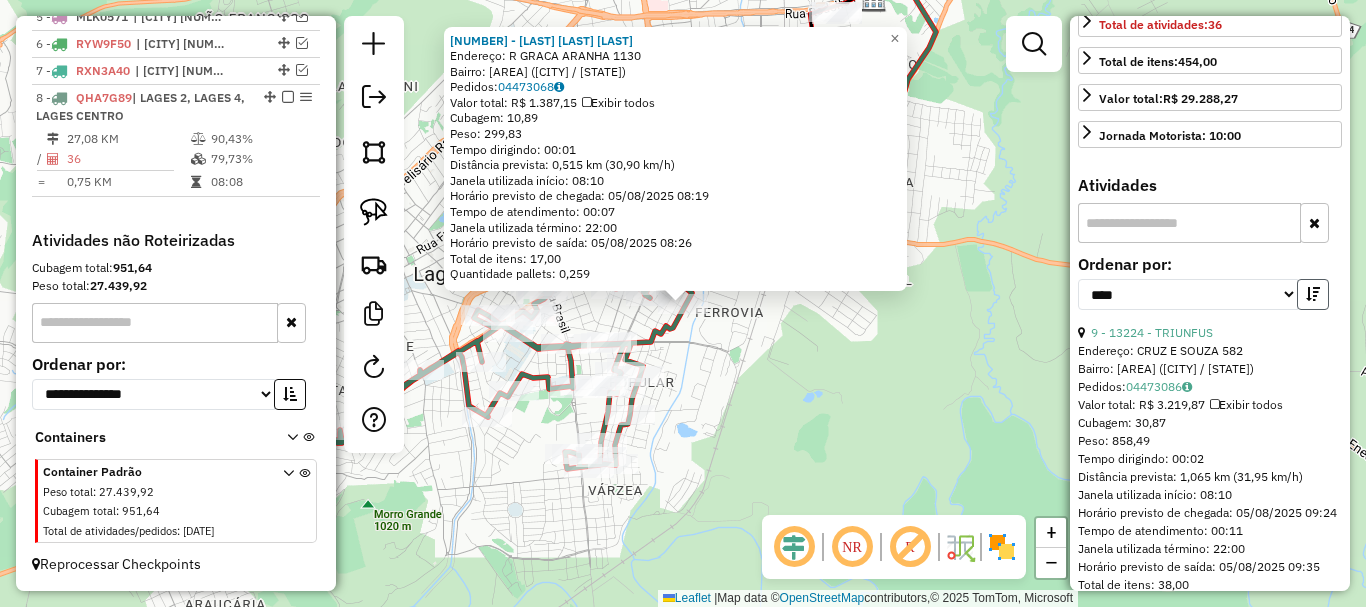 click at bounding box center [1313, 294] 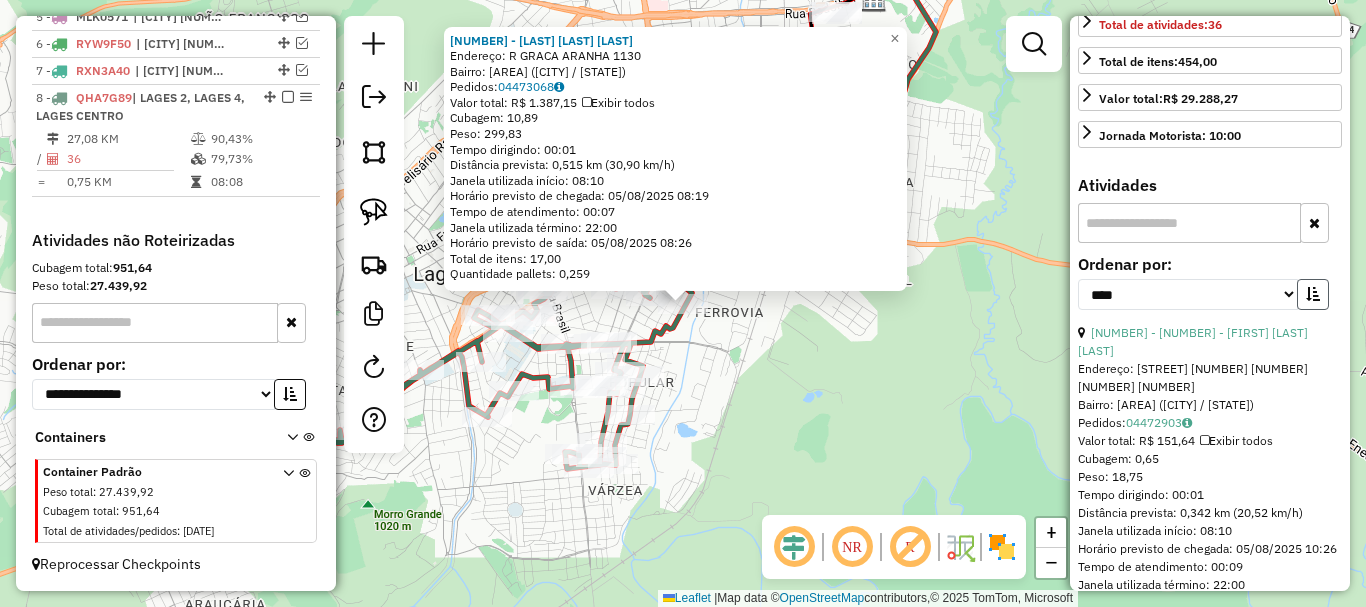 click at bounding box center (1313, 294) 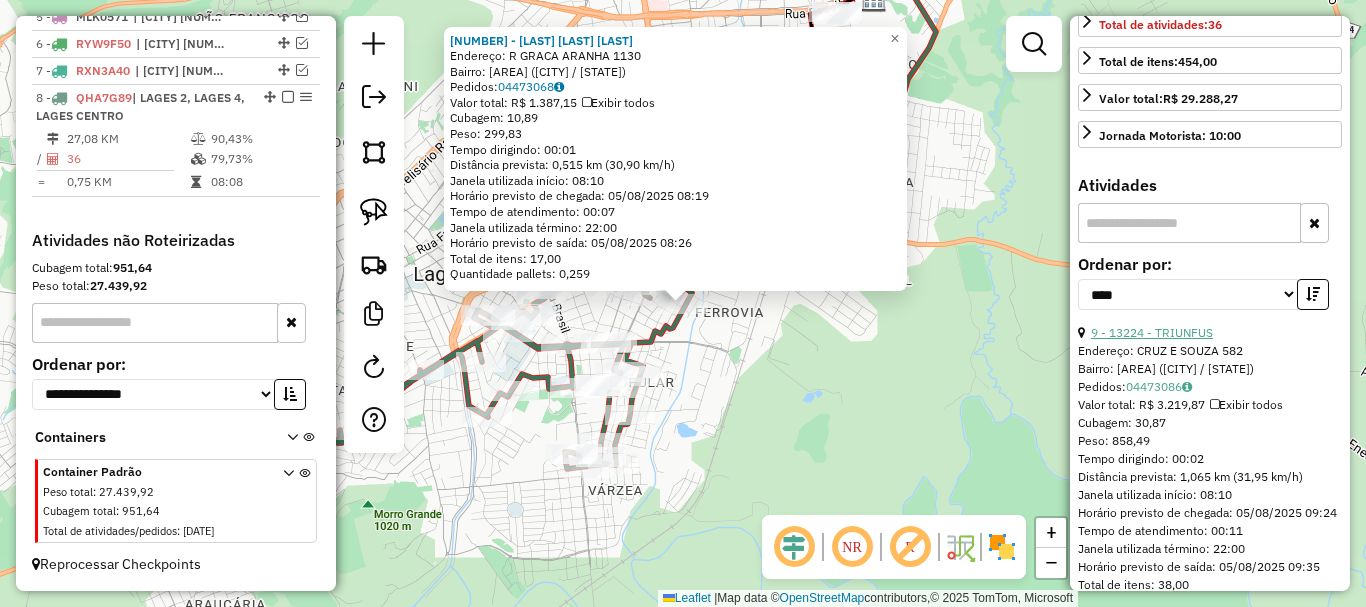 click on "9 - 13224 - TRIUNFUS" at bounding box center [1152, 332] 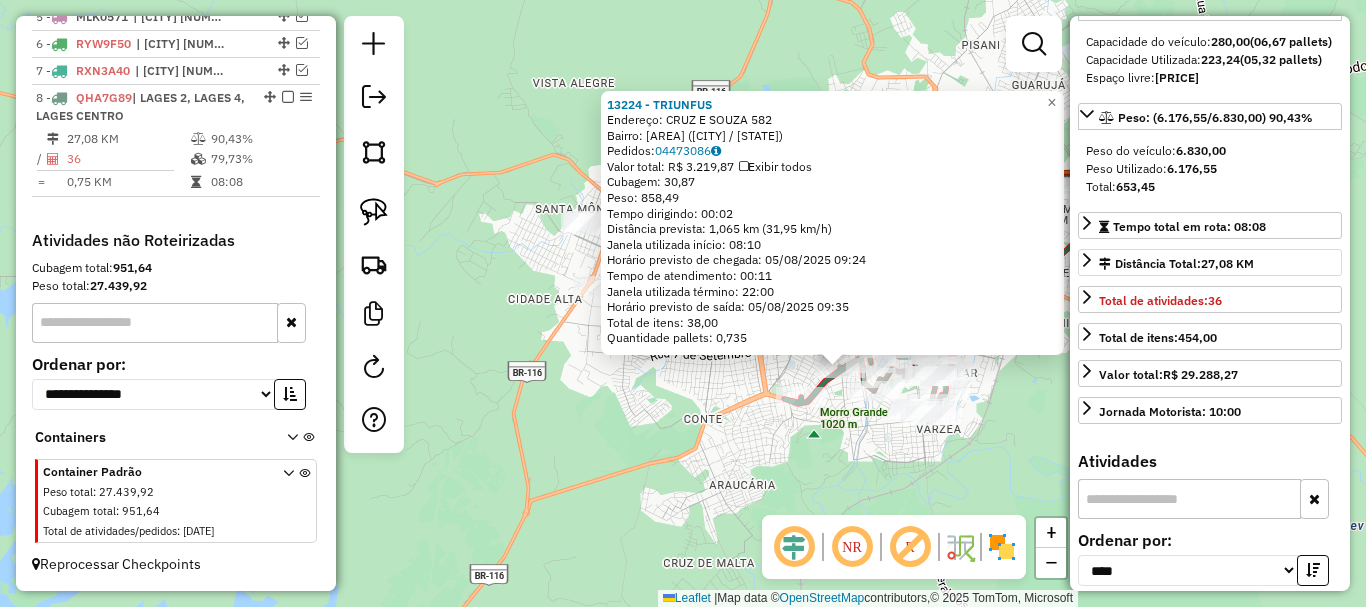 scroll, scrollTop: 200, scrollLeft: 0, axis: vertical 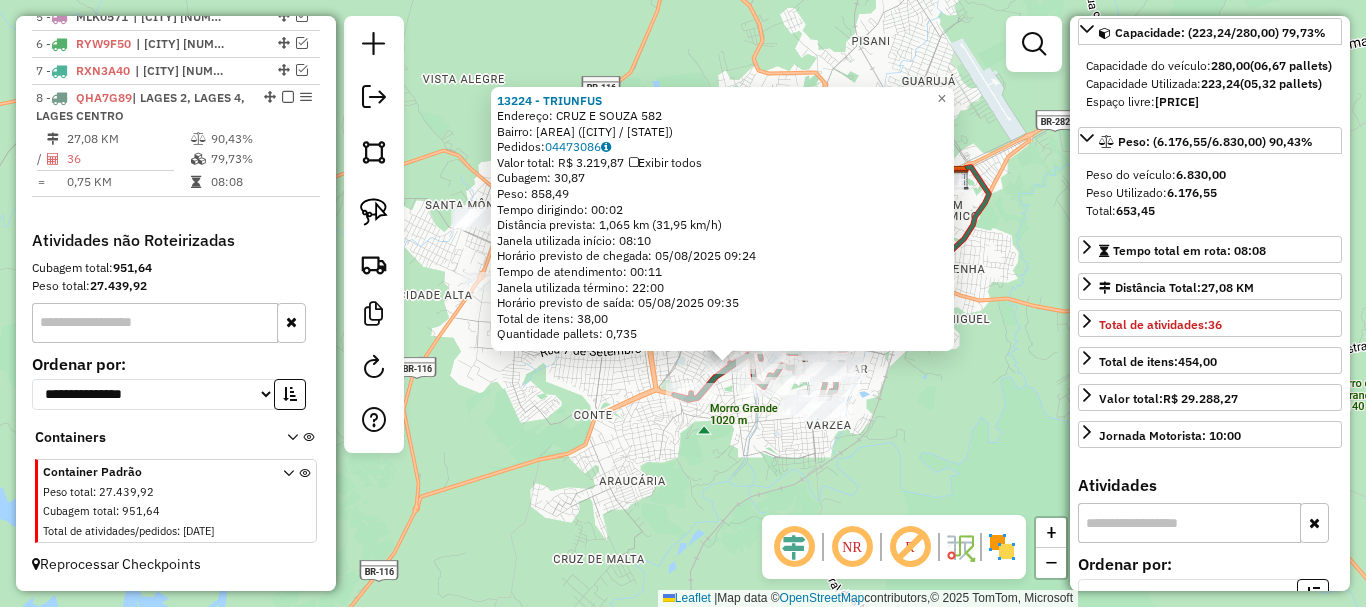 drag, startPoint x: 995, startPoint y: 455, endPoint x: 903, endPoint y: 452, distance: 92.0489 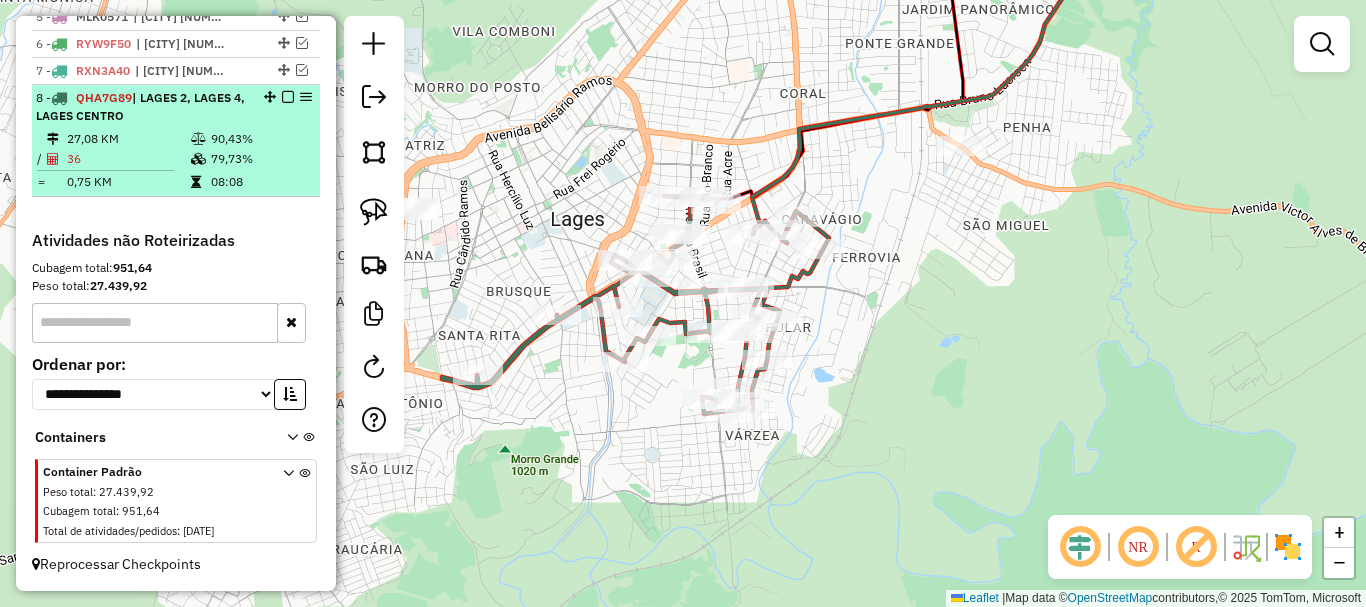 click at bounding box center (288, 97) 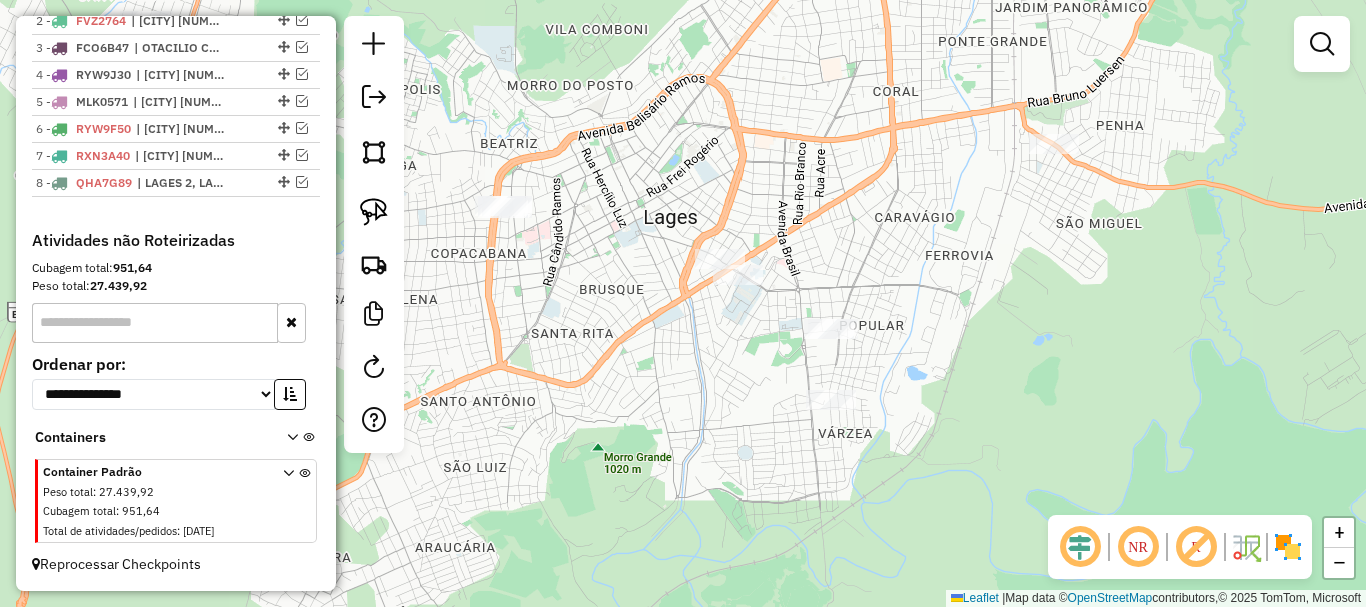 drag, startPoint x: 745, startPoint y: 278, endPoint x: 829, endPoint y: 276, distance: 84.0238 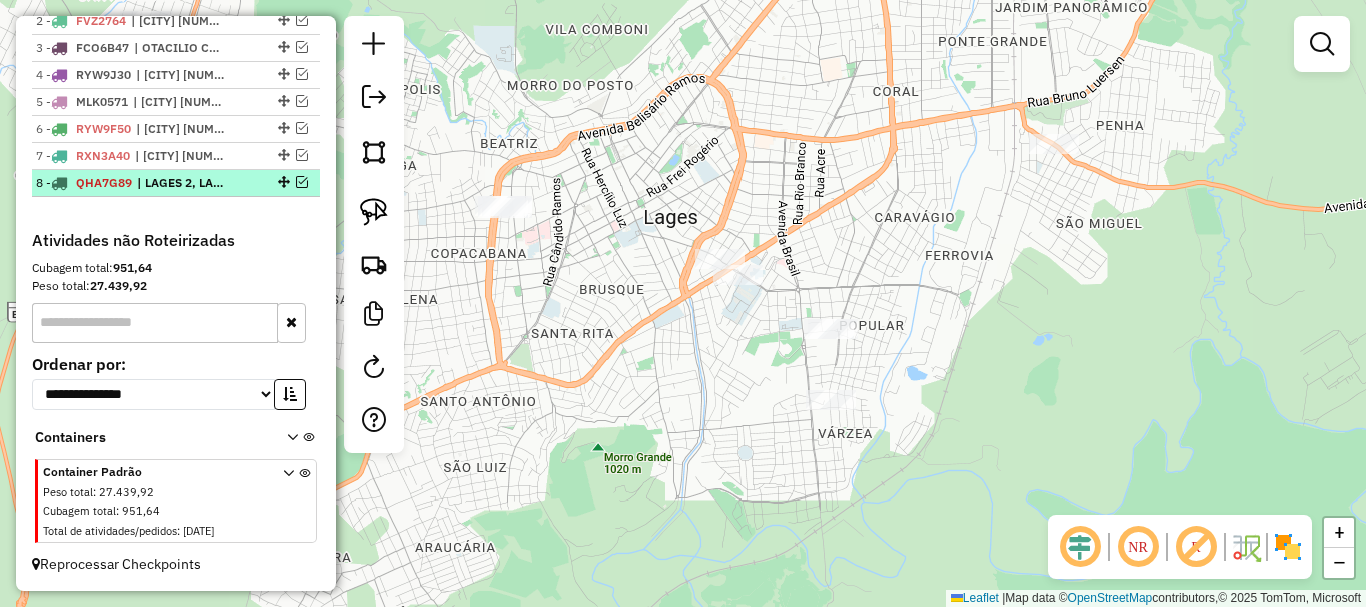 click on "QHA7G89" at bounding box center [104, 182] 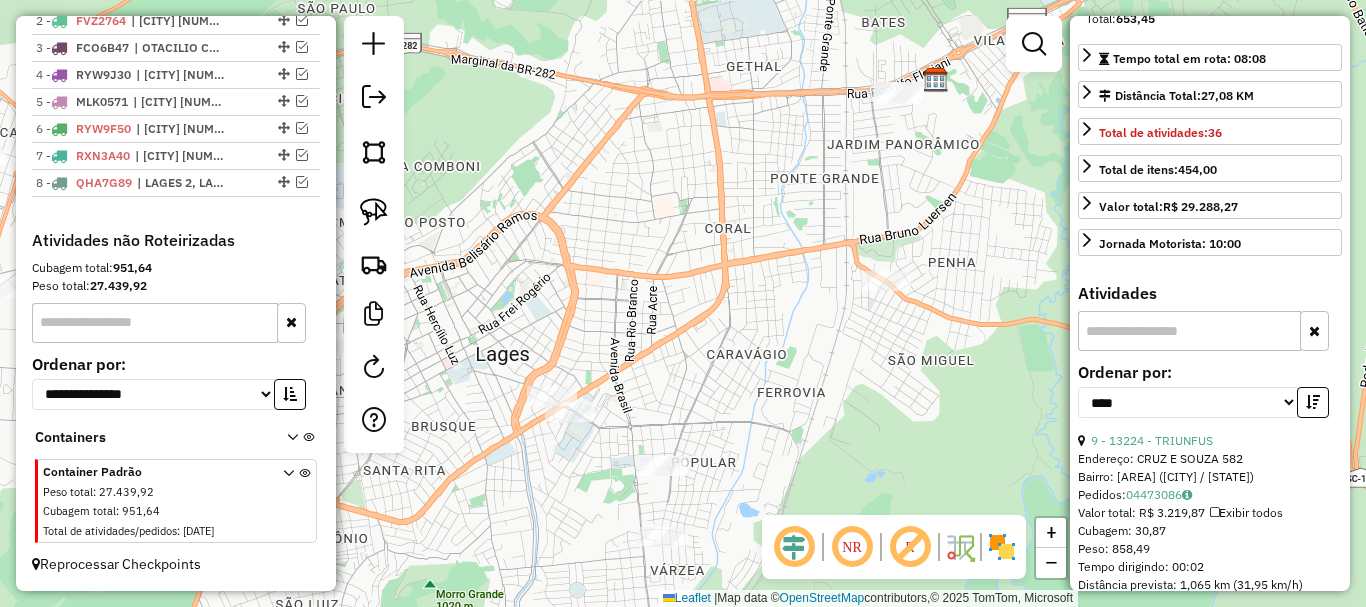 scroll, scrollTop: 400, scrollLeft: 0, axis: vertical 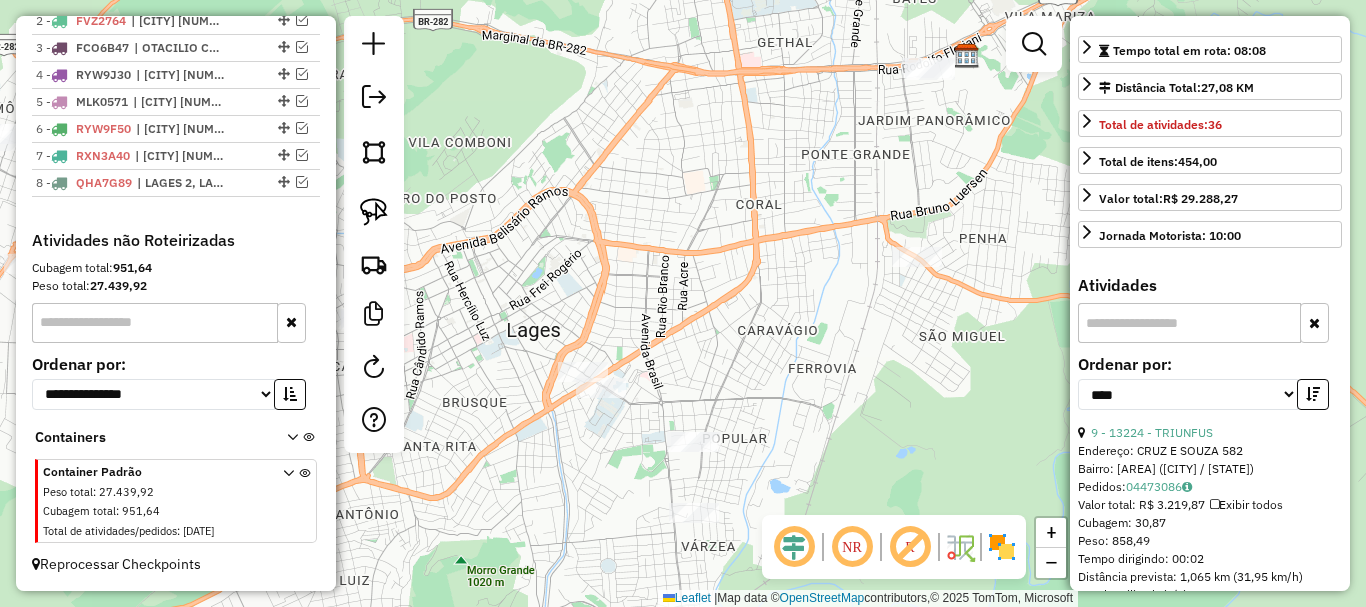 drag, startPoint x: 688, startPoint y: 273, endPoint x: 741, endPoint y: 235, distance: 65.21503 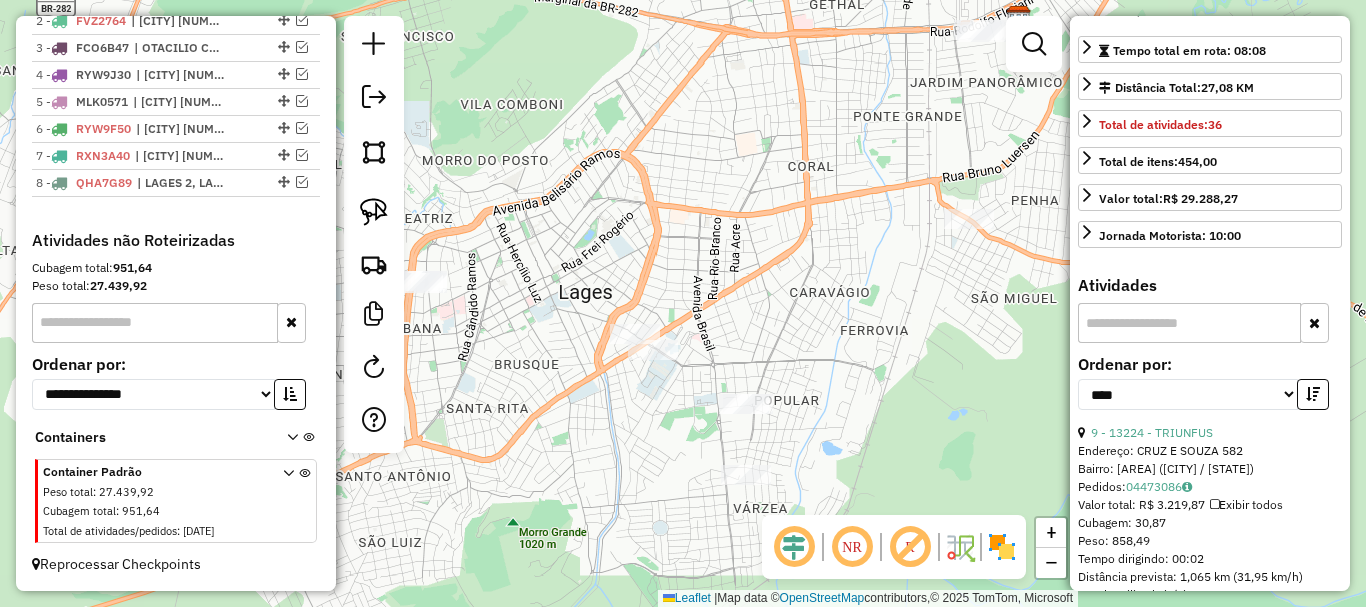 click on "Janela de atendimento Grade de atendimento Capacidade Transportadoras Veículos Cliente Pedidos  Rotas Selecione os dias de semana para filtrar as janelas de atendimento  Seg   Ter   Qua   Qui   Sex   Sáb   Dom  Informe o período da janela de atendimento: De: Até:  Filtrar exatamente a janela do cliente  Considerar janela de atendimento padrão  Selecione os dias de semana para filtrar as grades de atendimento  Seg   Ter   Qua   Qui   Sex   Sáb   Dom   Considerar clientes sem dia de atendimento cadastrado  Clientes fora do dia de atendimento selecionado Filtrar as atividades entre os valores definidos abaixo:  Peso mínimo:   Peso máximo:   Cubagem mínima:   Cubagem máxima:   De:   Até:  Filtrar as atividades entre o tempo de atendimento definido abaixo:  De:   Até:   Considerar capacidade total dos clientes não roteirizados Transportadora: Selecione um ou mais itens Tipo de veículo: Selecione um ou mais itens Veículo: Selecione um ou mais itens Motorista: Selecione um ou mais itens Nome: Rótulo:" 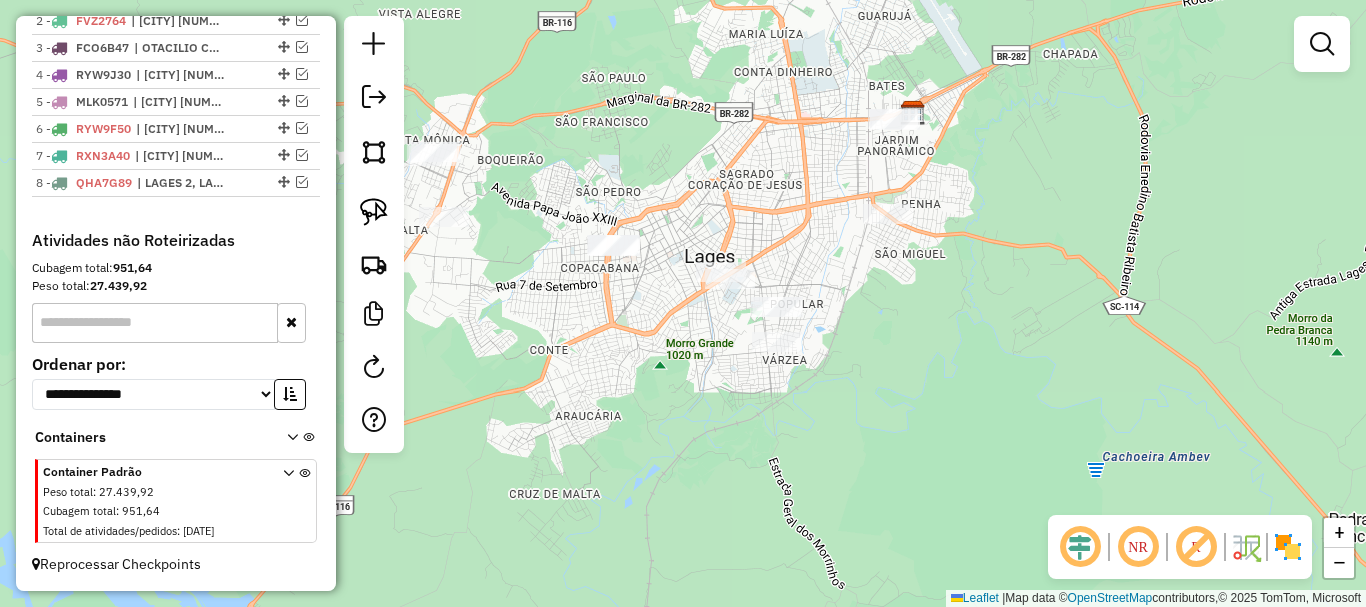 drag, startPoint x: 787, startPoint y: 229, endPoint x: 819, endPoint y: 219, distance: 33.526108 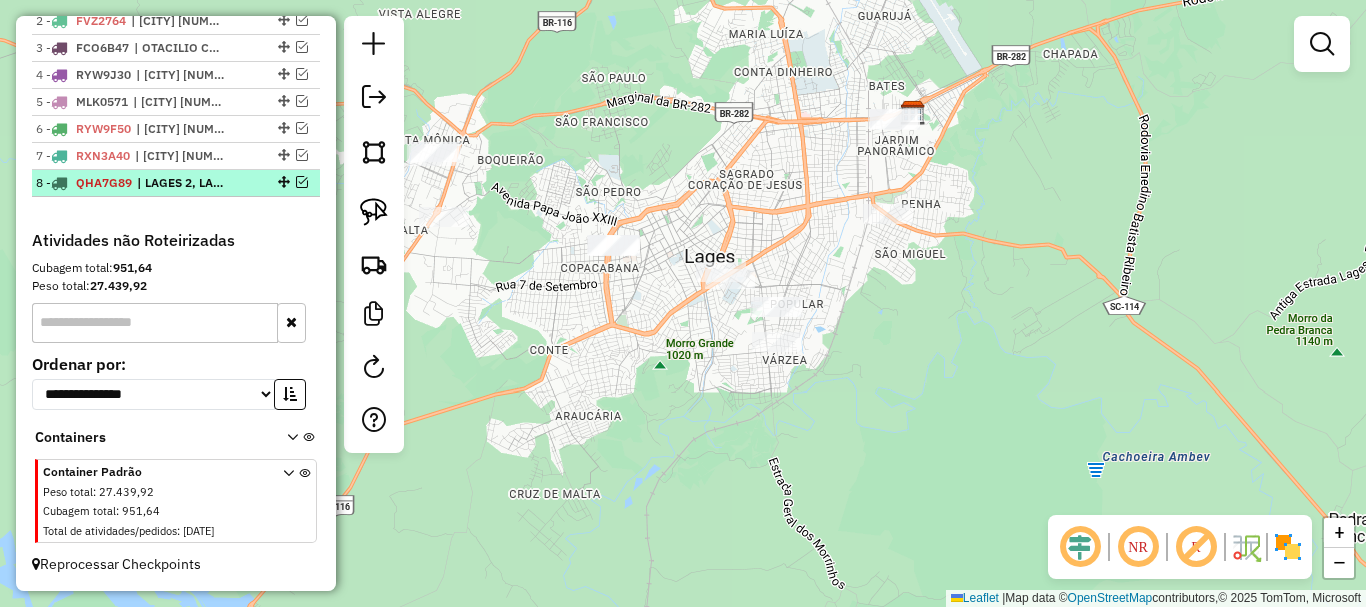 click at bounding box center [302, 182] 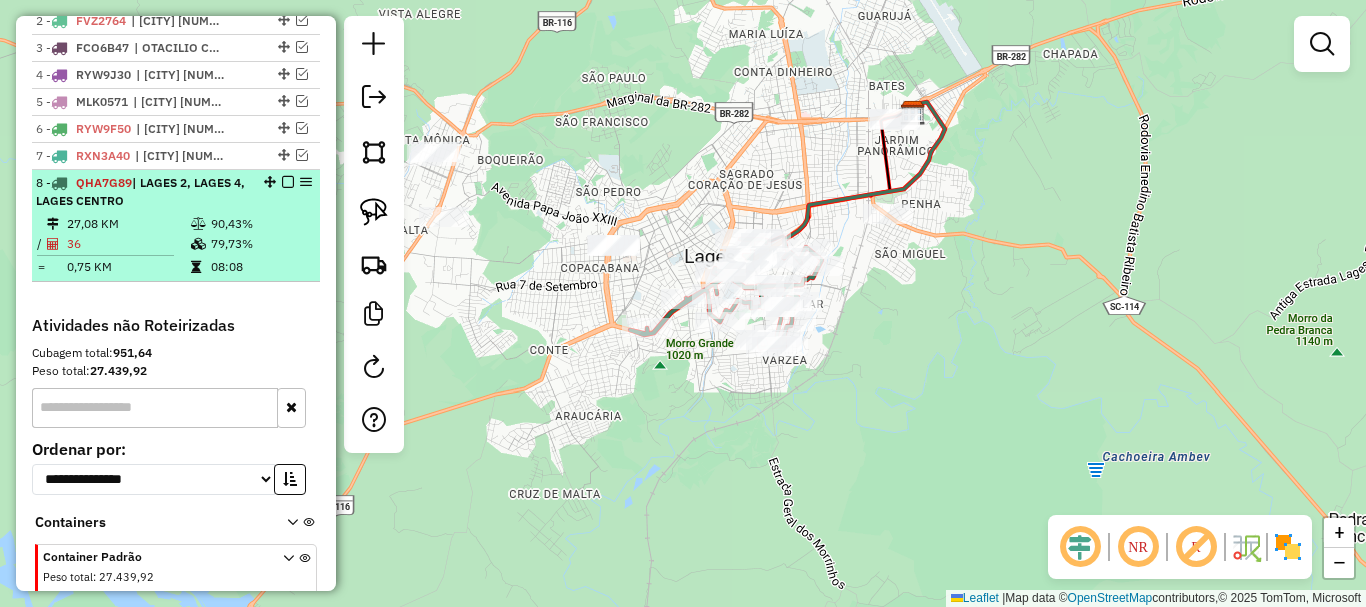 scroll, scrollTop: 894, scrollLeft: 0, axis: vertical 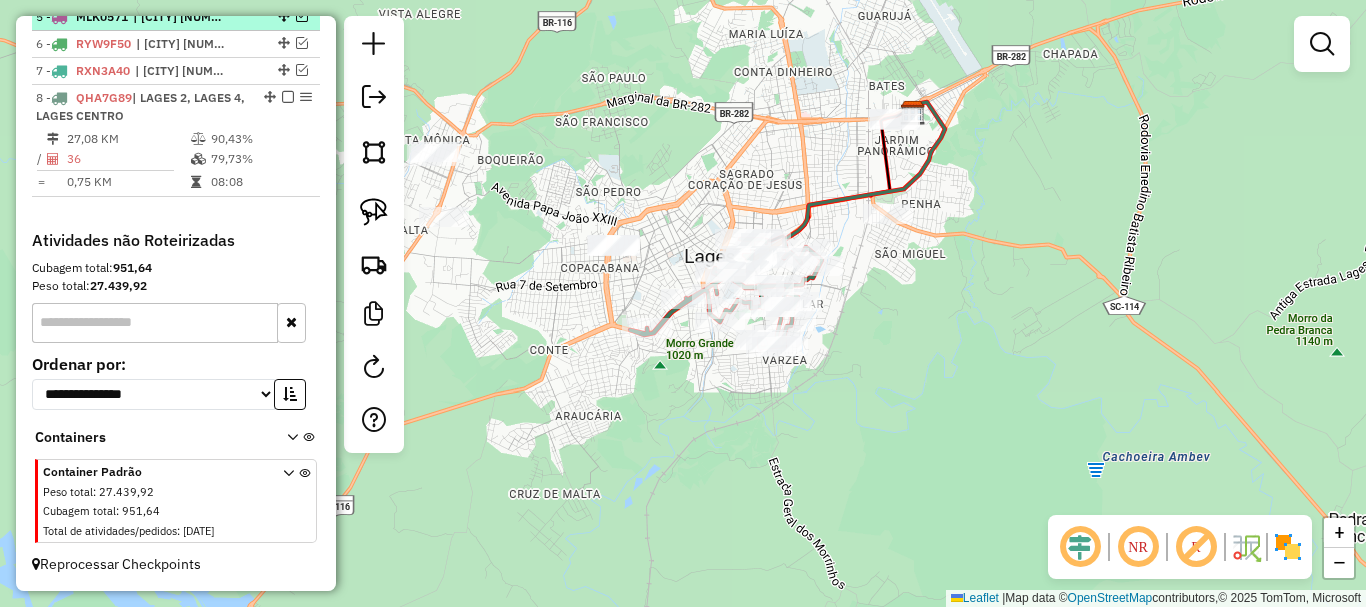 click at bounding box center (288, 97) 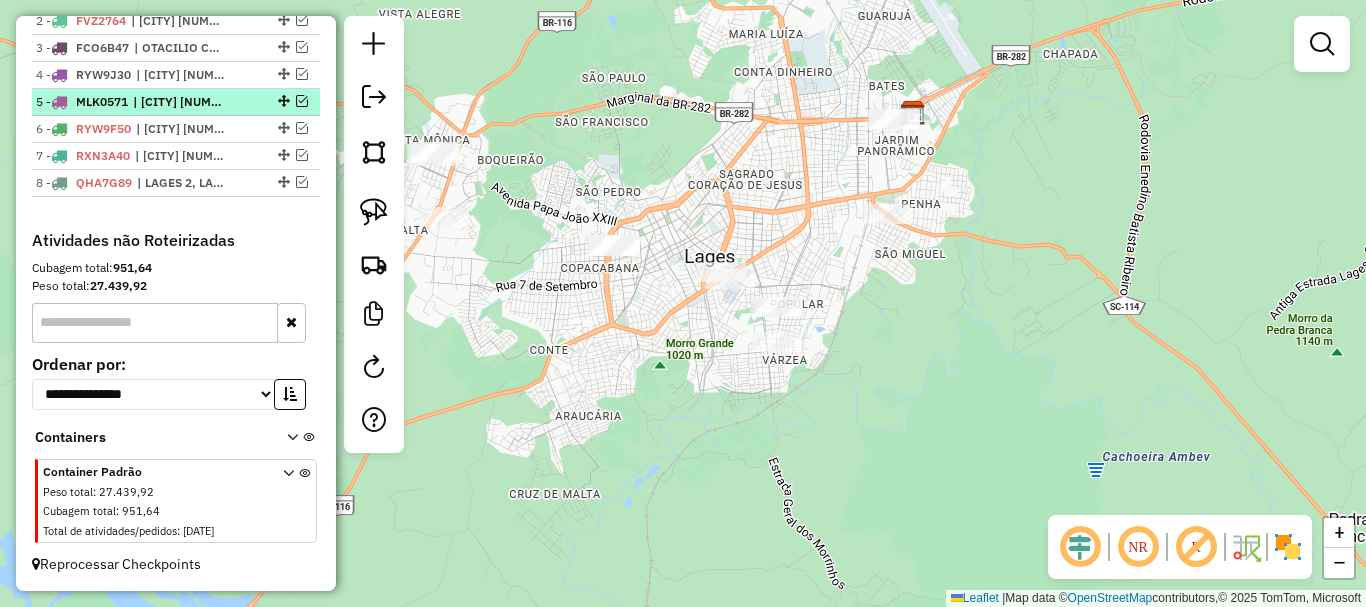 scroll, scrollTop: 809, scrollLeft: 0, axis: vertical 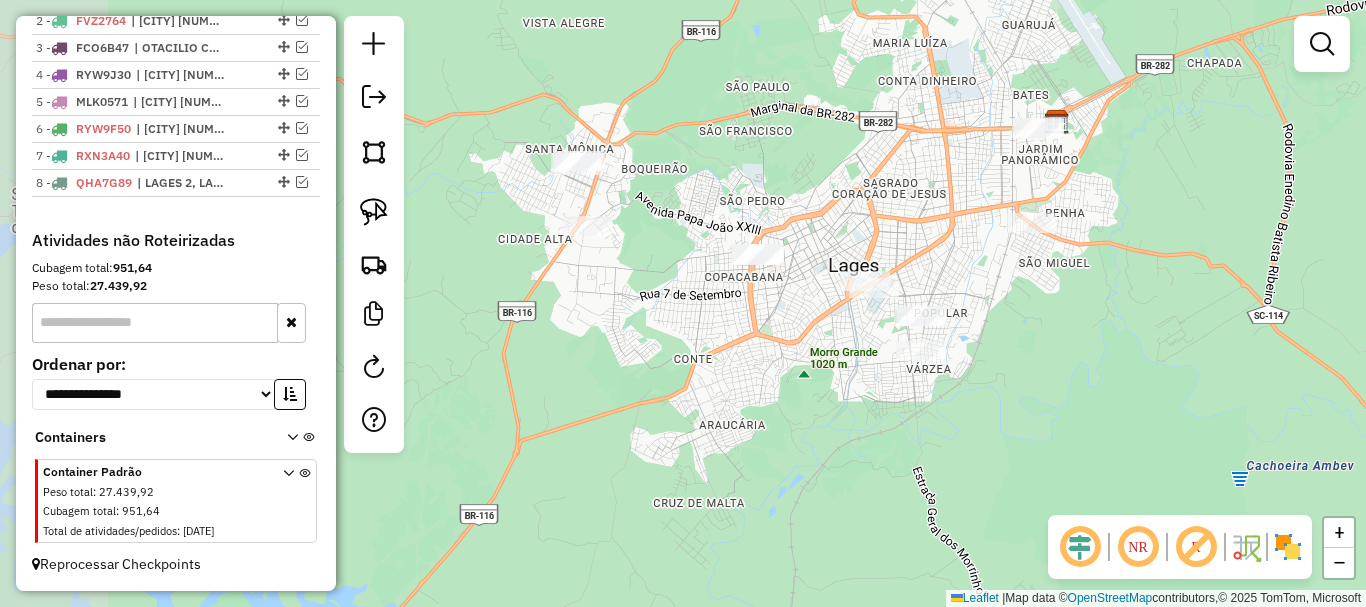 drag, startPoint x: 684, startPoint y: 281, endPoint x: 692, endPoint y: 301, distance: 21.540659 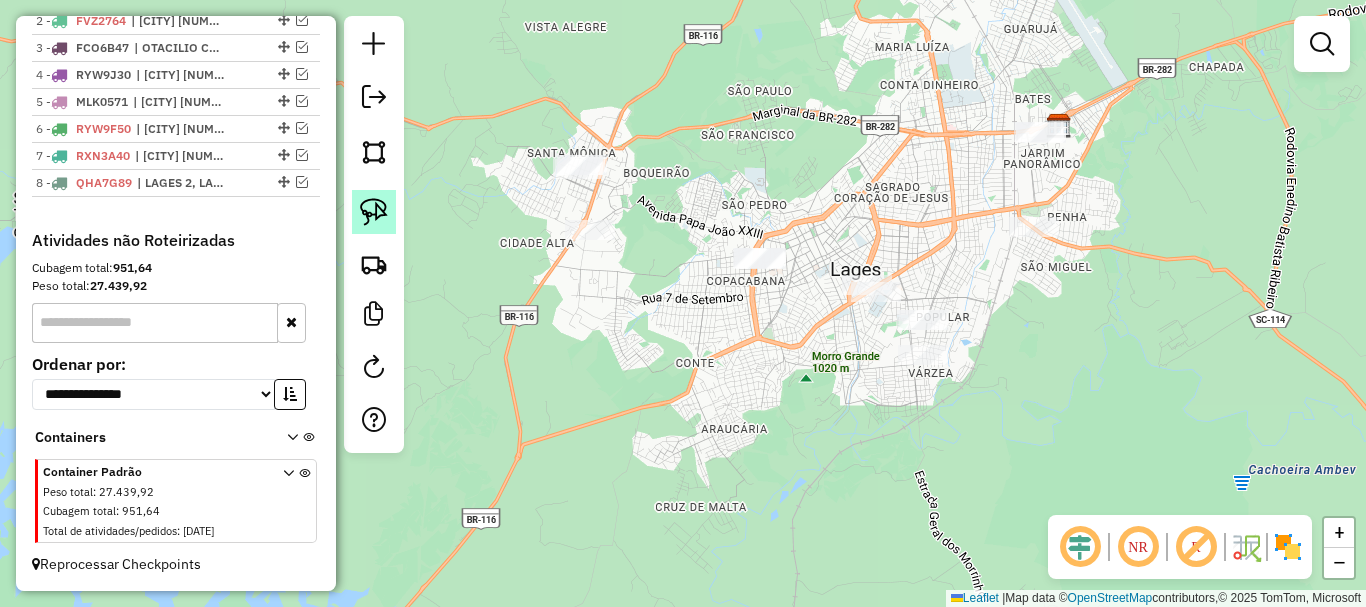 click 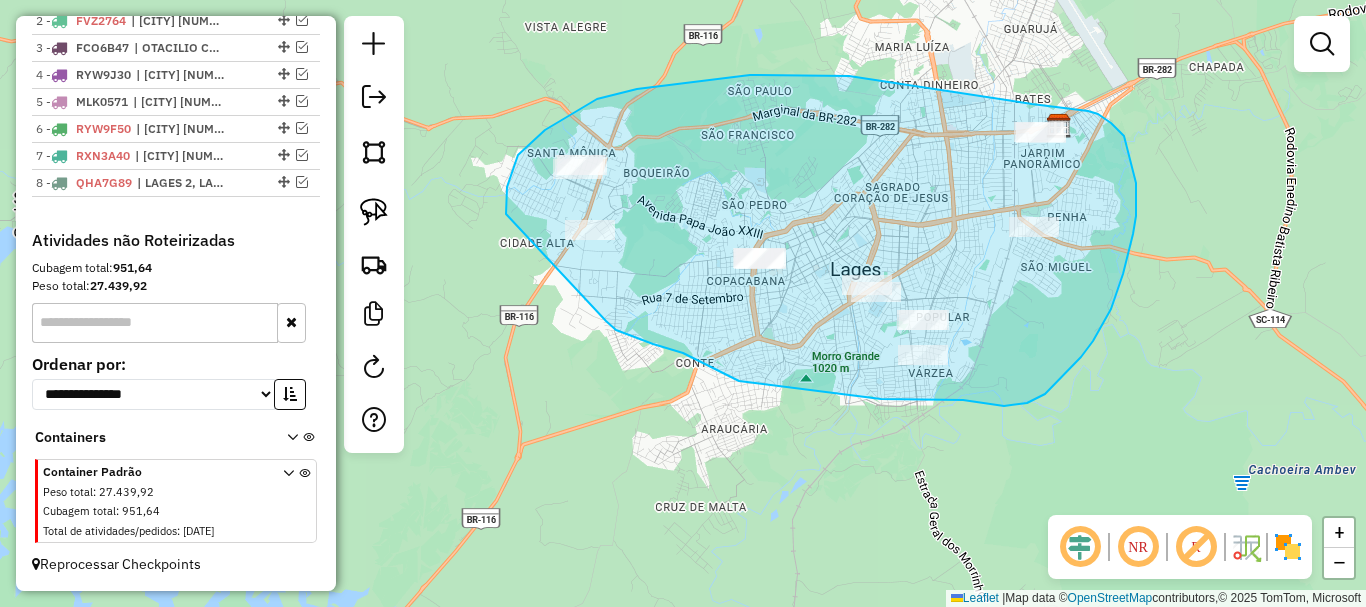 drag, startPoint x: 506, startPoint y: 197, endPoint x: 606, endPoint y: 321, distance: 159.29846 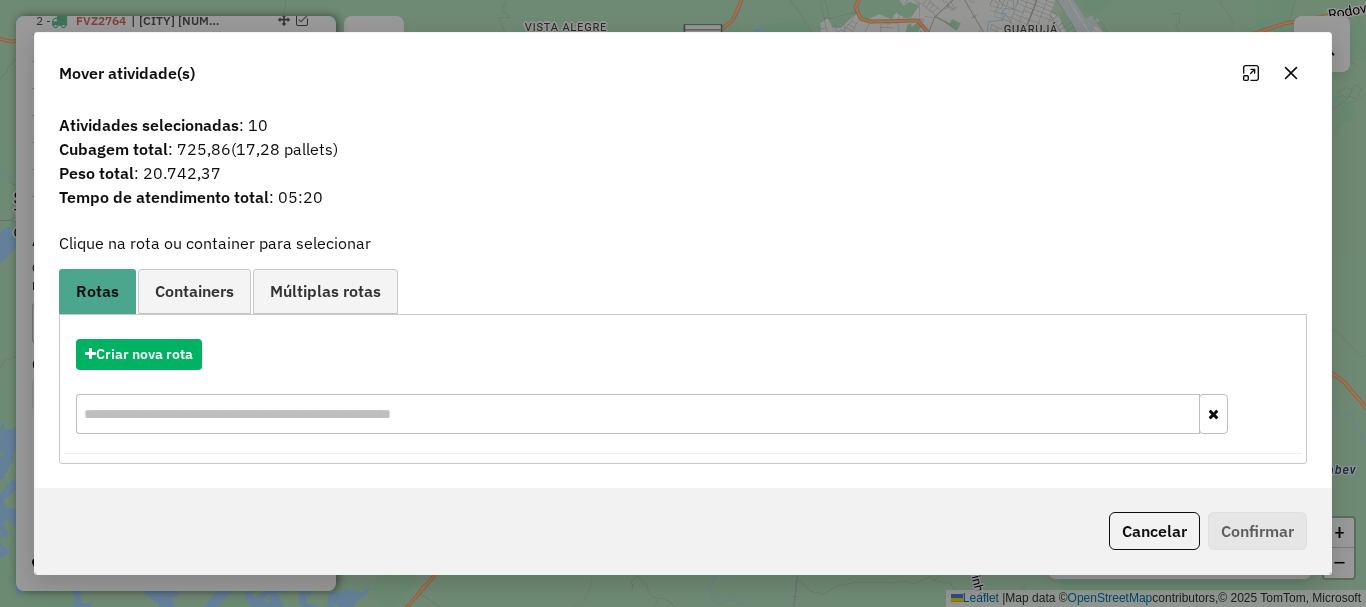 click on "Cancelar" 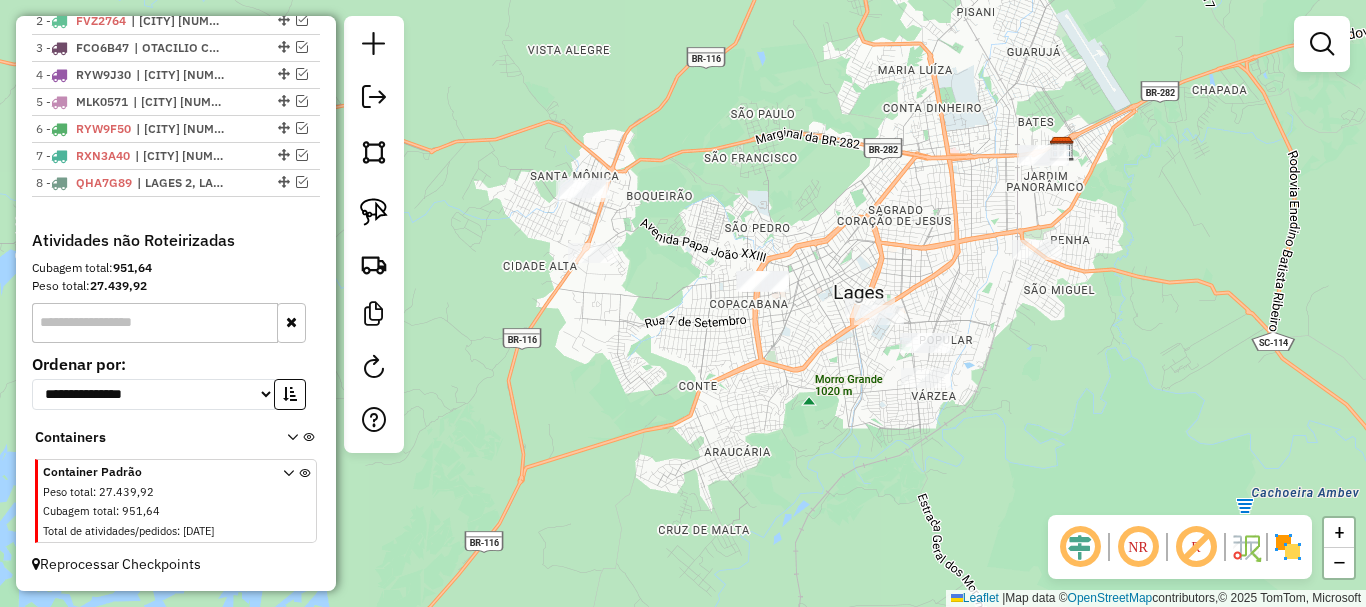 drag, startPoint x: 1104, startPoint y: 307, endPoint x: 1107, endPoint y: 329, distance: 22.203604 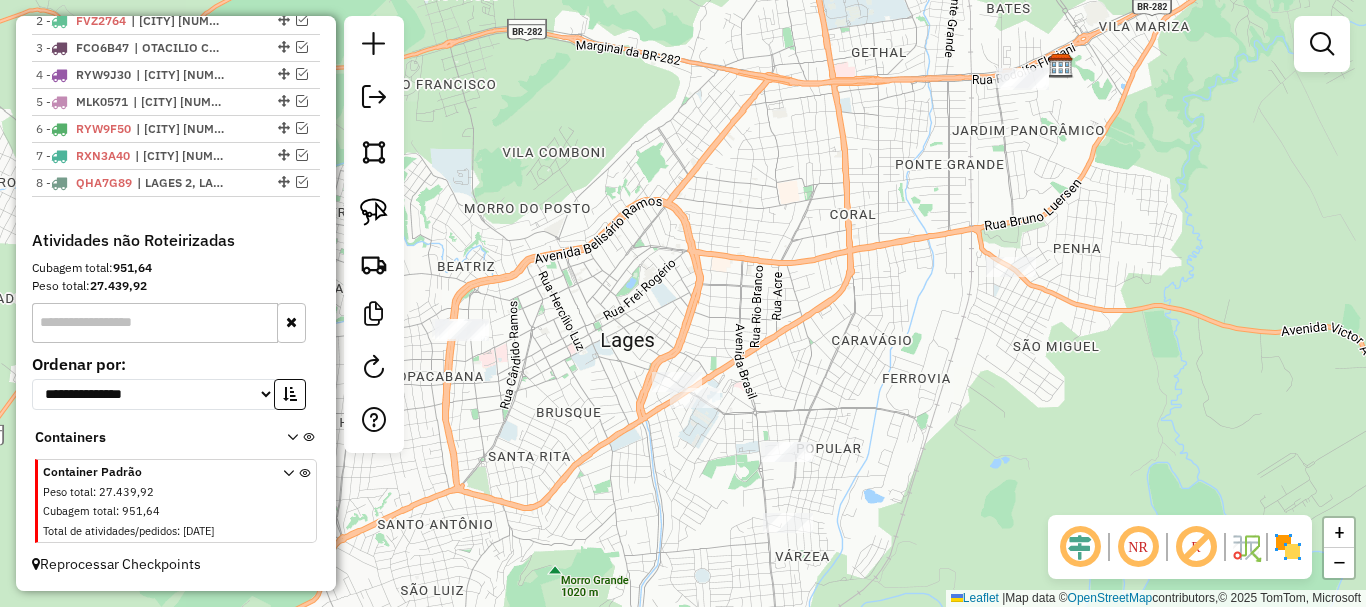 drag, startPoint x: 1048, startPoint y: 165, endPoint x: 1059, endPoint y: 235, distance: 70.85902 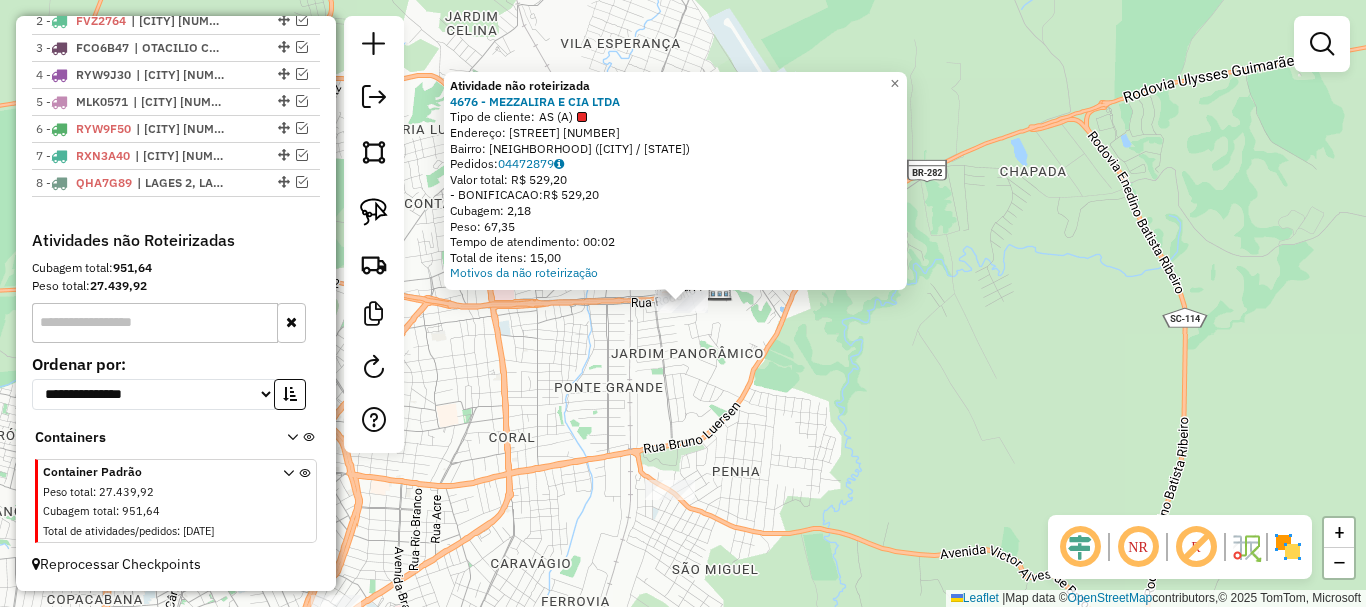 click on "Atividade não roteirizada 4676 - MEZZALIRA E CIA LTDA  Tipo de cliente:   AS (A)   Endereço: R   RODOLFO FLORIANI              410   Bairro: JARDIM PANORAMICO (LAGES / SC)   Pedidos:  04472879   Valor total: R$ 529,20   - BONIFICACAO:  R$ 529,20   Cubagem: 2,18   Peso: 67,35   Tempo de atendimento: 00:02   Total de itens: 15,00  Motivos da não roteirização × Janela de atendimento Grade de atendimento Capacidade Transportadoras Veículos Cliente Pedidos  Rotas Selecione os dias de semana para filtrar as janelas de atendimento  Seg   Ter   Qua   Qui   Sex   Sáb   Dom  Informe o período da janela de atendimento: De: Até:  Filtrar exatamente a janela do cliente  Considerar janela de atendimento padrão  Selecione os dias de semana para filtrar as grades de atendimento  Seg   Ter   Qua   Qui   Sex   Sáb   Dom   Considerar clientes sem dia de atendimento cadastrado  Clientes fora do dia de atendimento selecionado Filtrar as atividades entre os valores definidos abaixo:  Peso mínimo:   Peso máximo:  De:" 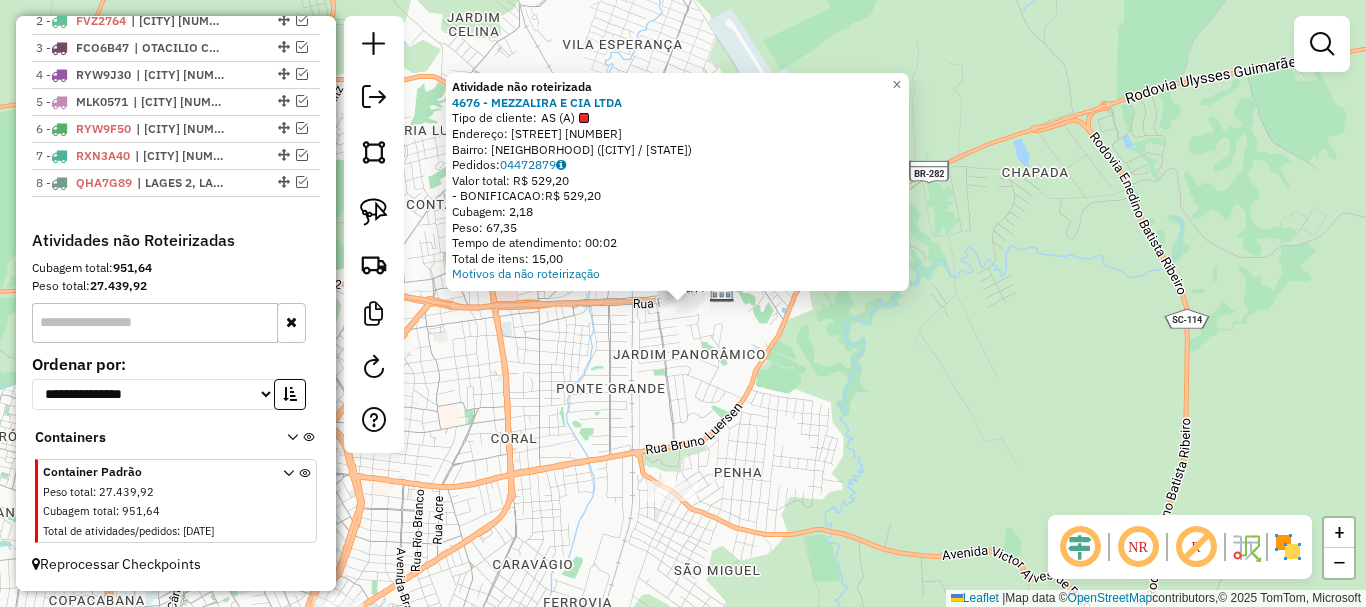 click on "Atividade não roteirizada 4676 - MEZZALIRA E CIA LTDA  Tipo de cliente:   AS (A)   Endereço: R   RODOLFO FLORIANI              410   Bairro: JARDIM PANORAMICO (LAGES / SC)   Pedidos:  04472879   Valor total: R$ 529,20   - BONIFICACAO:  R$ 529,20   Cubagem: 2,18   Peso: 67,35   Tempo de atendimento: 00:02   Total de itens: 15,00  Motivos da não roteirização × Janela de atendimento Grade de atendimento Capacidade Transportadoras Veículos Cliente Pedidos  Rotas Selecione os dias de semana para filtrar as janelas de atendimento  Seg   Ter   Qua   Qui   Sex   Sáb   Dom  Informe o período da janela de atendimento: De: Até:  Filtrar exatamente a janela do cliente  Considerar janela de atendimento padrão  Selecione os dias de semana para filtrar as grades de atendimento  Seg   Ter   Qua   Qui   Sex   Sáb   Dom   Considerar clientes sem dia de atendimento cadastrado  Clientes fora do dia de atendimento selecionado Filtrar as atividades entre os valores definidos abaixo:  Peso mínimo:   Peso máximo:  De:" 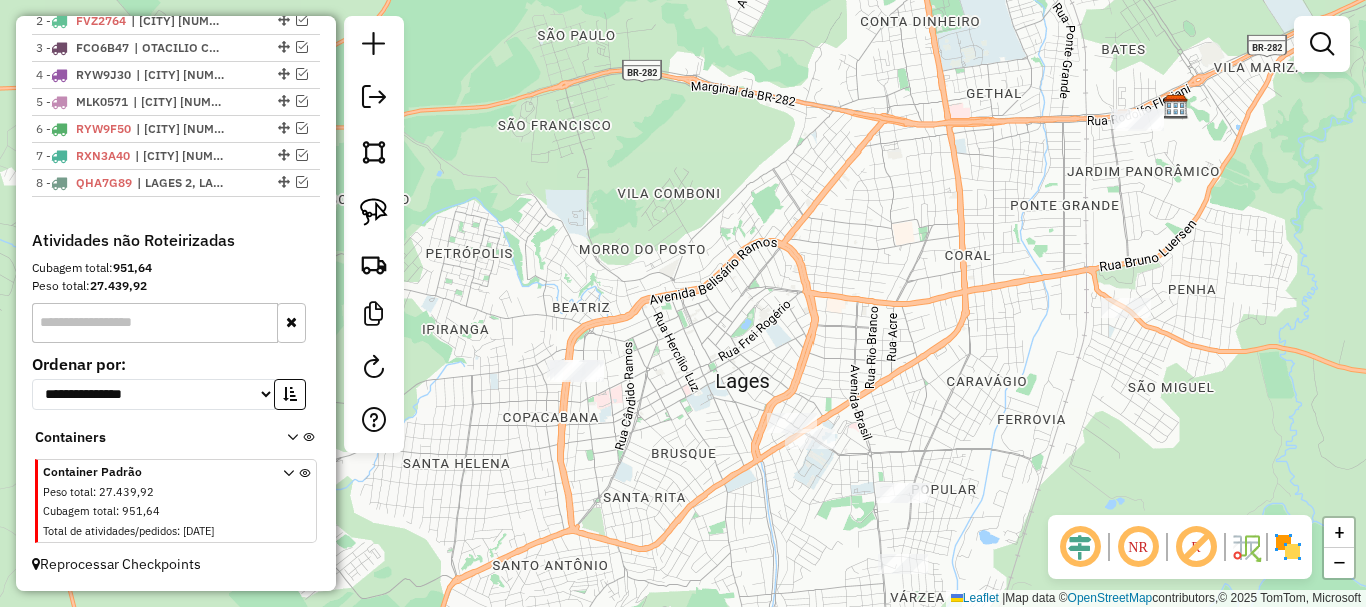 drag, startPoint x: 705, startPoint y: 370, endPoint x: 1165, endPoint y: 139, distance: 514.74365 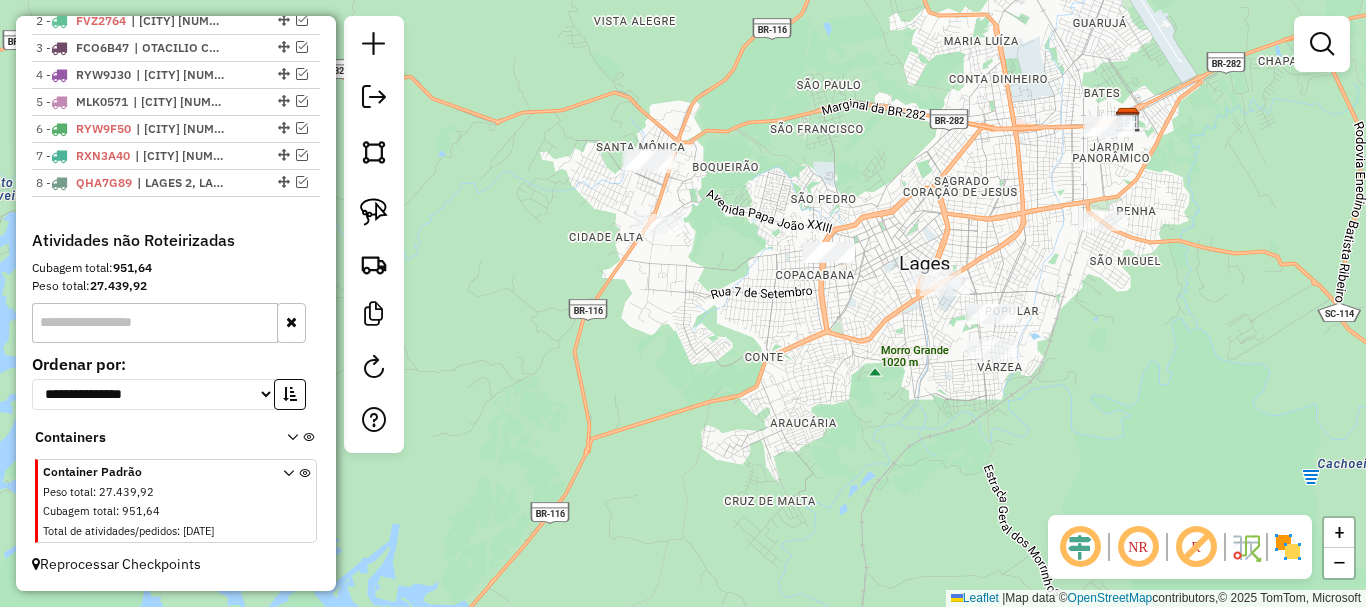 drag, startPoint x: 1069, startPoint y: 216, endPoint x: 1036, endPoint y: 223, distance: 33.734257 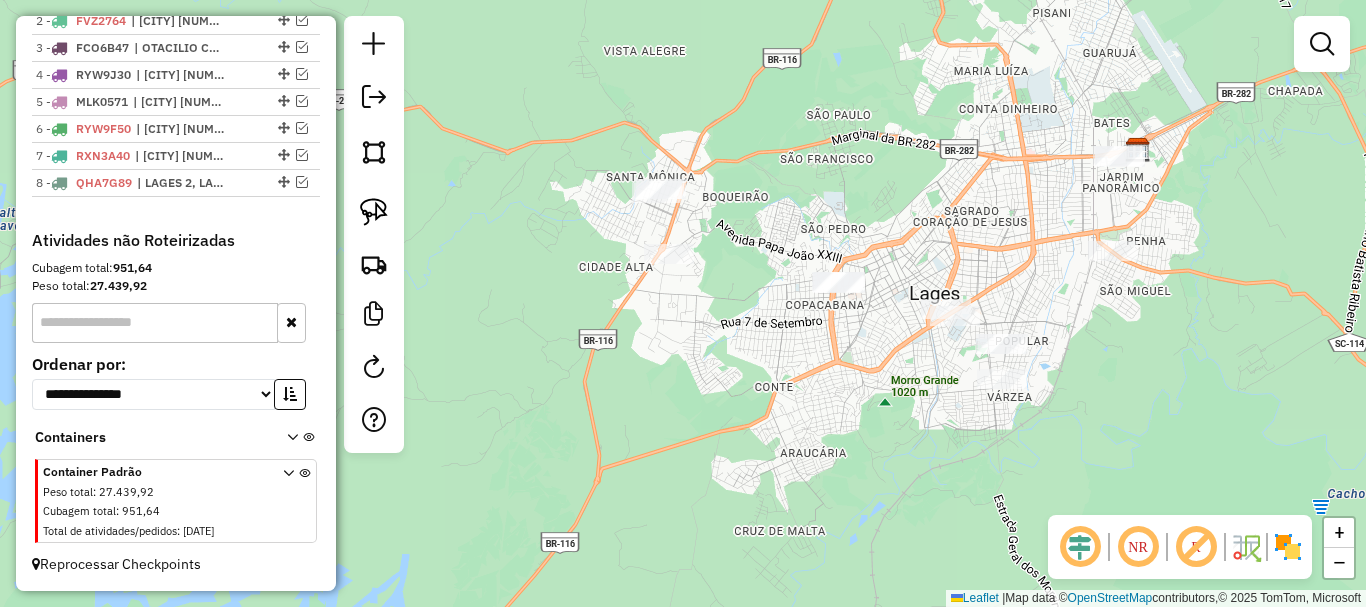 drag, startPoint x: 1026, startPoint y: 197, endPoint x: 1009, endPoint y: 257, distance: 62.361847 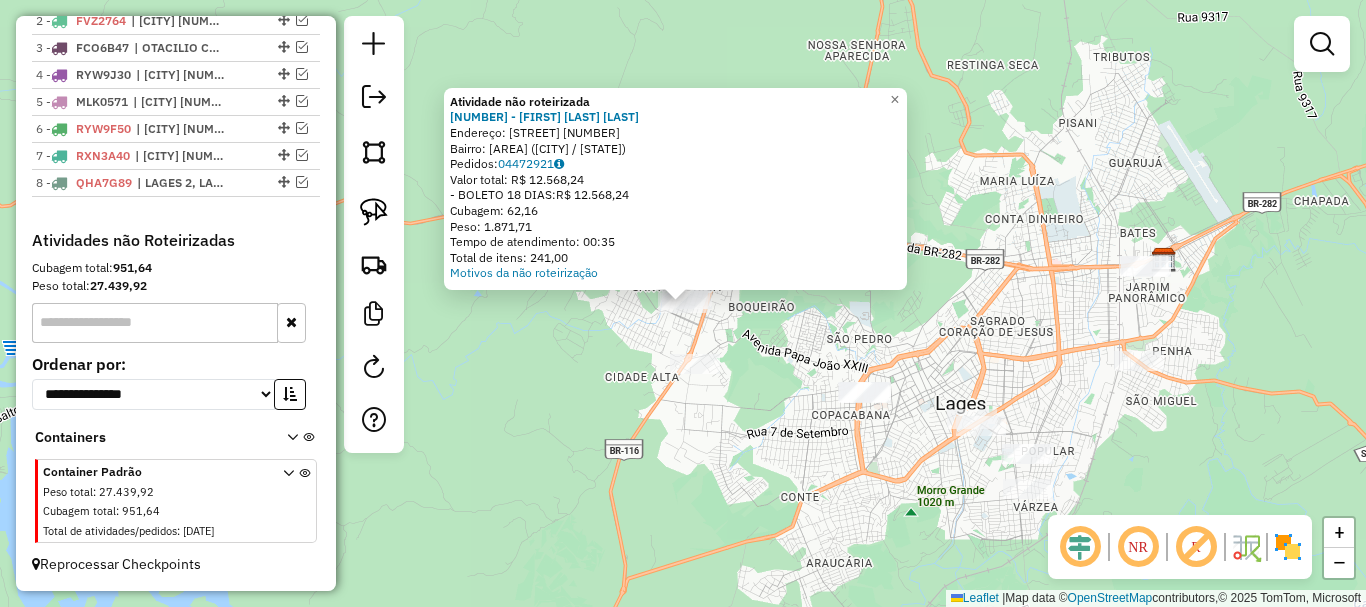 click on "Atividade não roteirizada 9250 - CLEUSA APARECIDA DAM  Endereço: R   GREMIO PORTOALEGRENSE         348   Bairro: SANTA MONICA (LAGES / SC)   Pedidos:  04472921   Valor total: R$ 12.568,24   - BOLETO 18 DIAS:  R$ 12.568,24   Cubagem: 62,16   Peso: 1.871,71   Tempo de atendimento: 00:35   Total de itens: 241,00  Motivos da não roteirização × Janela de atendimento Grade de atendimento Capacidade Transportadoras Veículos Cliente Pedidos  Rotas Selecione os dias de semana para filtrar as janelas de atendimento  Seg   Ter   Qua   Qui   Sex   Sáb   Dom  Informe o período da janela de atendimento: De: Até:  Filtrar exatamente a janela do cliente  Considerar janela de atendimento padrão  Selecione os dias de semana para filtrar as grades de atendimento  Seg   Ter   Qua   Qui   Sex   Sáb   Dom   Considerar clientes sem dia de atendimento cadastrado  Clientes fora do dia de atendimento selecionado Filtrar as atividades entre os valores definidos abaixo:  Peso mínimo:   Peso máximo:   Cubagem mínima:  De:" 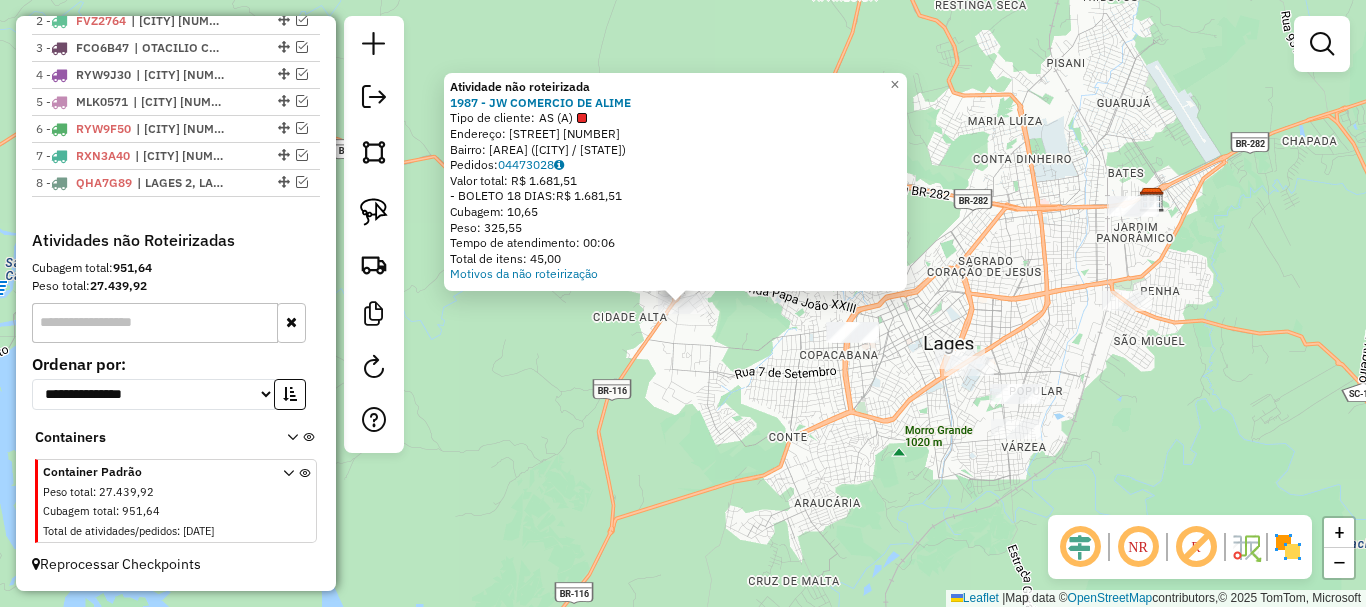 click on "Atividade não roteirizada 1987 - JW COMERCIO DE ALIME  Tipo de cliente:   AS (A)   Endereço: R   HELIODORO MUNIZ               335   Bairro: AREA INDUSTRIAL (LAGES / SC)   Pedidos:  04473028   Valor total: R$ 1.681,51   - BOLETO 18 DIAS:  R$ 1.681,51   Cubagem: 10,65   Peso: 325,55   Tempo de atendimento: 00:06   Total de itens: 45,00  Motivos da não roteirização × Janela de atendimento Grade de atendimento Capacidade Transportadoras Veículos Cliente Pedidos  Rotas Selecione os dias de semana para filtrar as janelas de atendimento  Seg   Ter   Qua   Qui   Sex   Sáb   Dom  Informe o período da janela de atendimento: De: Até:  Filtrar exatamente a janela do cliente  Considerar janela de atendimento padrão  Selecione os dias de semana para filtrar as grades de atendimento  Seg   Ter   Qua   Qui   Sex   Sáb   Dom   Considerar clientes sem dia de atendimento cadastrado  Clientes fora do dia de atendimento selecionado Filtrar as atividades entre os valores definidos abaixo:  Peso mínimo:   De:   Até:" 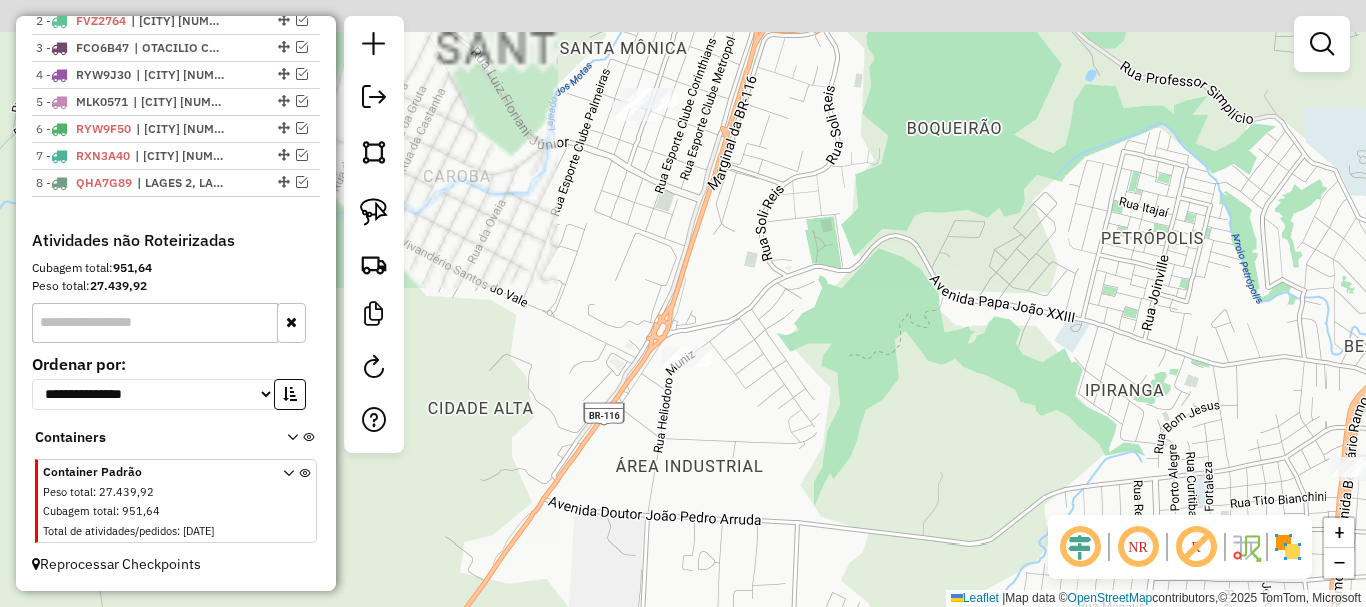 drag, startPoint x: 679, startPoint y: 228, endPoint x: 721, endPoint y: 332, distance: 112.1606 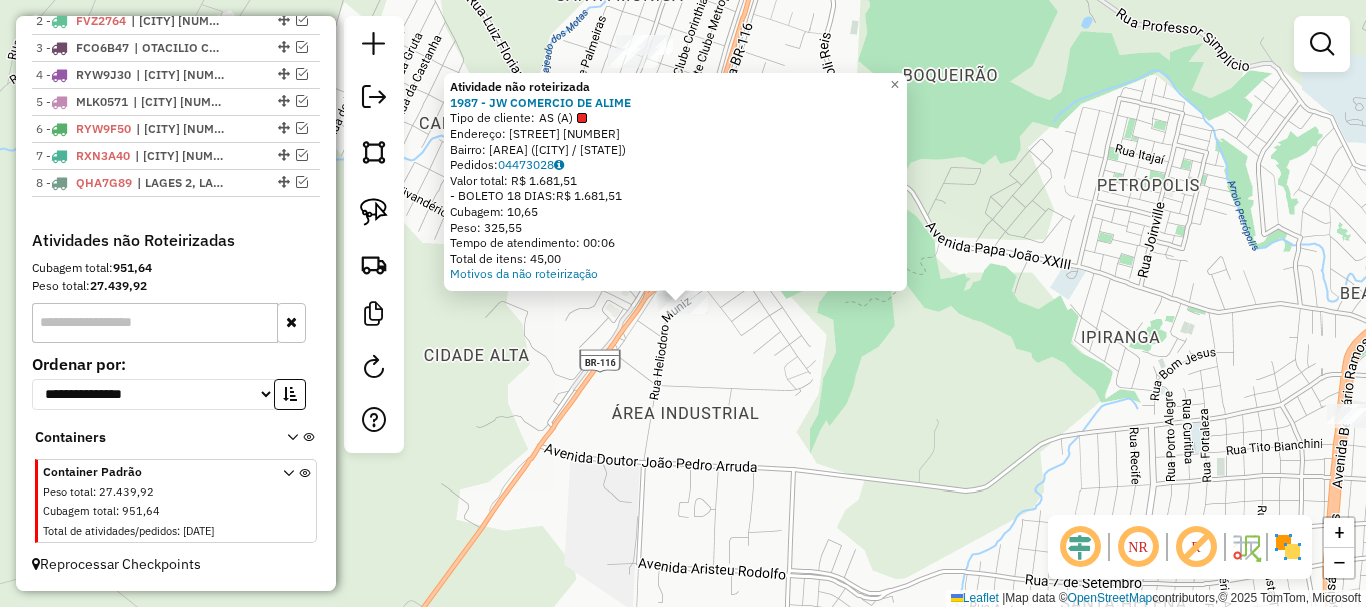 click on "Atividade não roteirizada 1987 - JW COMERCIO DE ALIME  Tipo de cliente:   AS (A)   Endereço: R   HELIODORO MUNIZ               335   Bairro: AREA INDUSTRIAL (LAGES / SC)   Pedidos:  04473028   Valor total: R$ 1.681,51   - BOLETO 18 DIAS:  R$ 1.681,51   Cubagem: 10,65   Peso: 325,55   Tempo de atendimento: 00:06   Total de itens: 45,00  Motivos da não roteirização × Janela de atendimento Grade de atendimento Capacidade Transportadoras Veículos Cliente Pedidos  Rotas Selecione os dias de semana para filtrar as janelas de atendimento  Seg   Ter   Qua   Qui   Sex   Sáb   Dom  Informe o período da janela de atendimento: De: Até:  Filtrar exatamente a janela do cliente  Considerar janela de atendimento padrão  Selecione os dias de semana para filtrar as grades de atendimento  Seg   Ter   Qua   Qui   Sex   Sáb   Dom   Considerar clientes sem dia de atendimento cadastrado  Clientes fora do dia de atendimento selecionado Filtrar as atividades entre os valores definidos abaixo:  Peso mínimo:   De:   Até:" 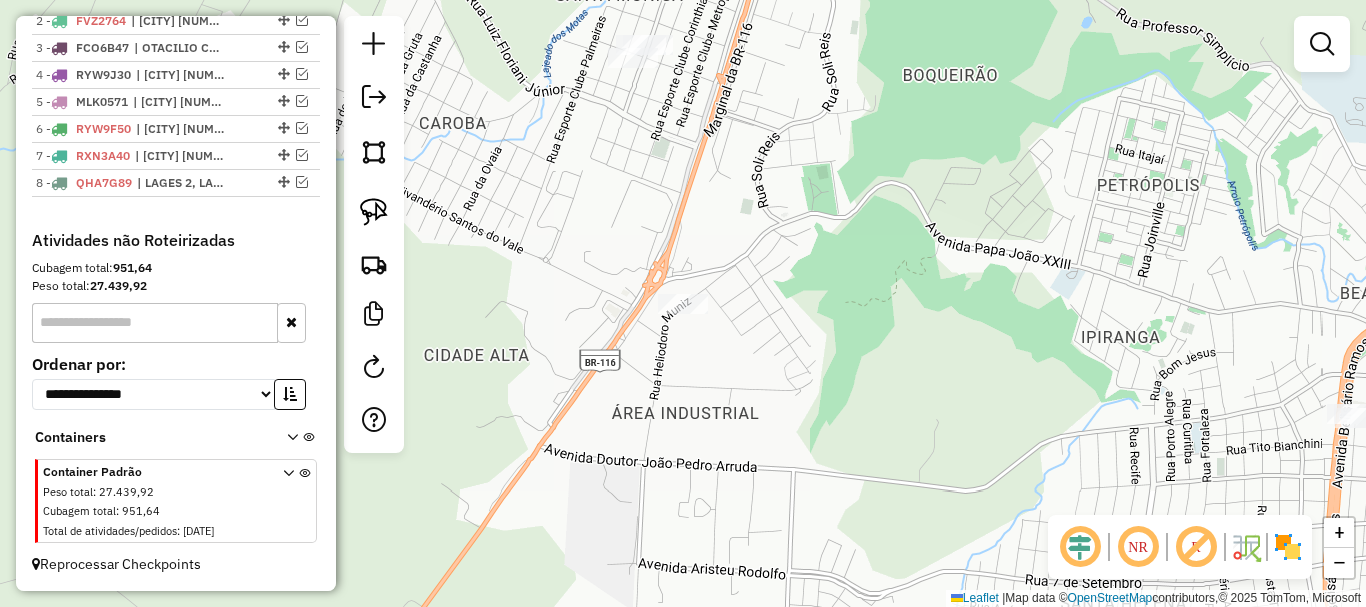 drag, startPoint x: 713, startPoint y: 145, endPoint x: 720, endPoint y: 219, distance: 74.330345 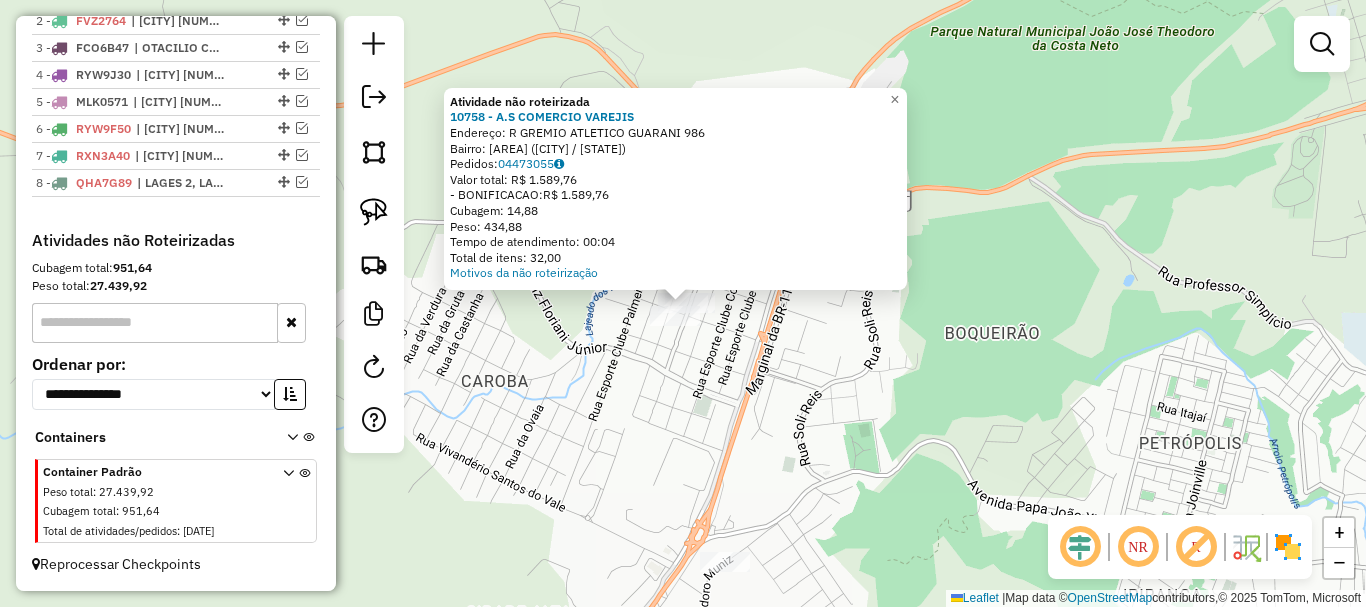 click on "Atividade não roteirizada 10758 - A.S COMERCIO VAREJIS  Endereço: R   GREMIO ATLETICO GUARANI       986   Bairro: SANTA MONICA (LAGES / SC)   Pedidos:  04473055   Valor total: R$ 1.589,76   - BONIFICACAO:  R$ 1.589,76   Cubagem: 14,88   Peso: 434,88   Tempo de atendimento: 00:04   Total de itens: 32,00  Motivos da não roteirização × Janela de atendimento Grade de atendimento Capacidade Transportadoras Veículos Cliente Pedidos  Rotas Selecione os dias de semana para filtrar as janelas de atendimento  Seg   Ter   Qua   Qui   Sex   Sáb   Dom  Informe o período da janela de atendimento: De: Até:  Filtrar exatamente a janela do cliente  Considerar janela de atendimento padrão  Selecione os dias de semana para filtrar as grades de atendimento  Seg   Ter   Qua   Qui   Sex   Sáb   Dom   Considerar clientes sem dia de atendimento cadastrado  Clientes fora do dia de atendimento selecionado Filtrar as atividades entre os valores definidos abaixo:  Peso mínimo:   Peso máximo:   Cubagem mínima:   De:   De:" 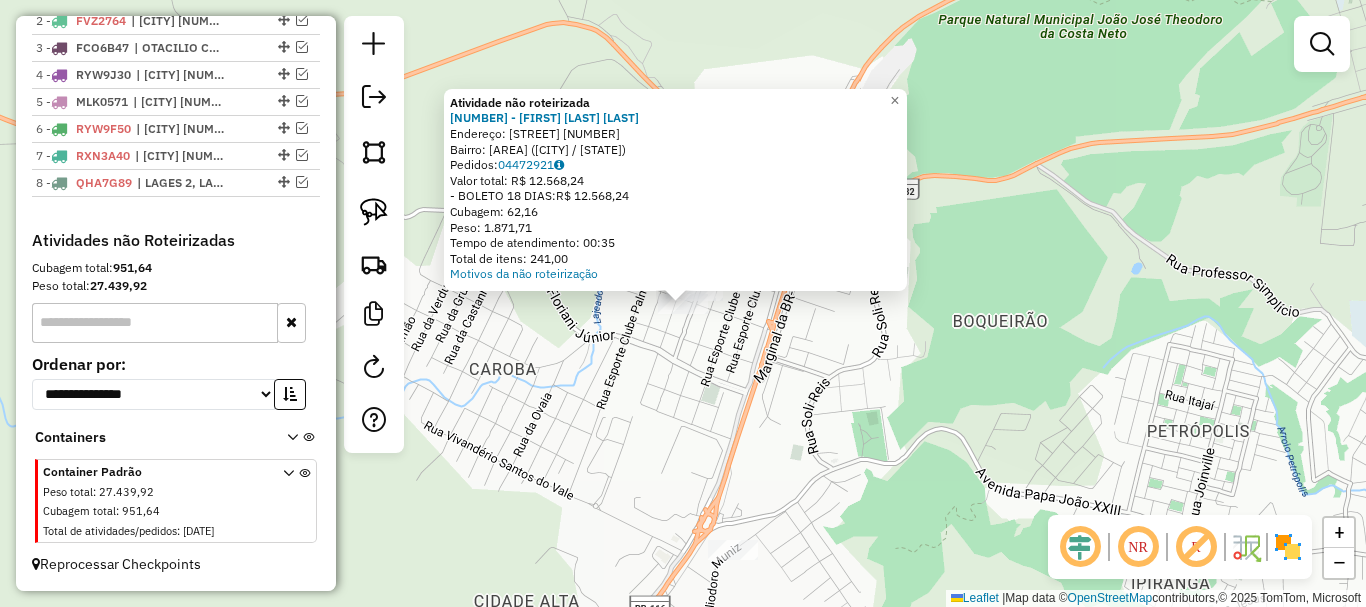 click on "Atividade não roteirizada 9250 - CLEUSA APARECIDA DAM  Endereço: R   GREMIO PORTOALEGRENSE         348   Bairro: SANTA MONICA (LAGES / SC)   Pedidos:  04472921   Valor total: R$ 12.568,24   - BOLETO 18 DIAS:  R$ 12.568,24   Cubagem: 62,16   Peso: 1.871,71   Tempo de atendimento: 00:35   Total de itens: 241,00  Motivos da não roteirização × Janela de atendimento Grade de atendimento Capacidade Transportadoras Veículos Cliente Pedidos  Rotas Selecione os dias de semana para filtrar as janelas de atendimento  Seg   Ter   Qua   Qui   Sex   Sáb   Dom  Informe o período da janela de atendimento: De: Até:  Filtrar exatamente a janela do cliente  Considerar janela de atendimento padrão  Selecione os dias de semana para filtrar as grades de atendimento  Seg   Ter   Qua   Qui   Sex   Sáb   Dom   Considerar clientes sem dia de atendimento cadastrado  Clientes fora do dia de atendimento selecionado Filtrar as atividades entre os valores definidos abaixo:  Peso mínimo:   Peso máximo:   Cubagem mínima:  De:" 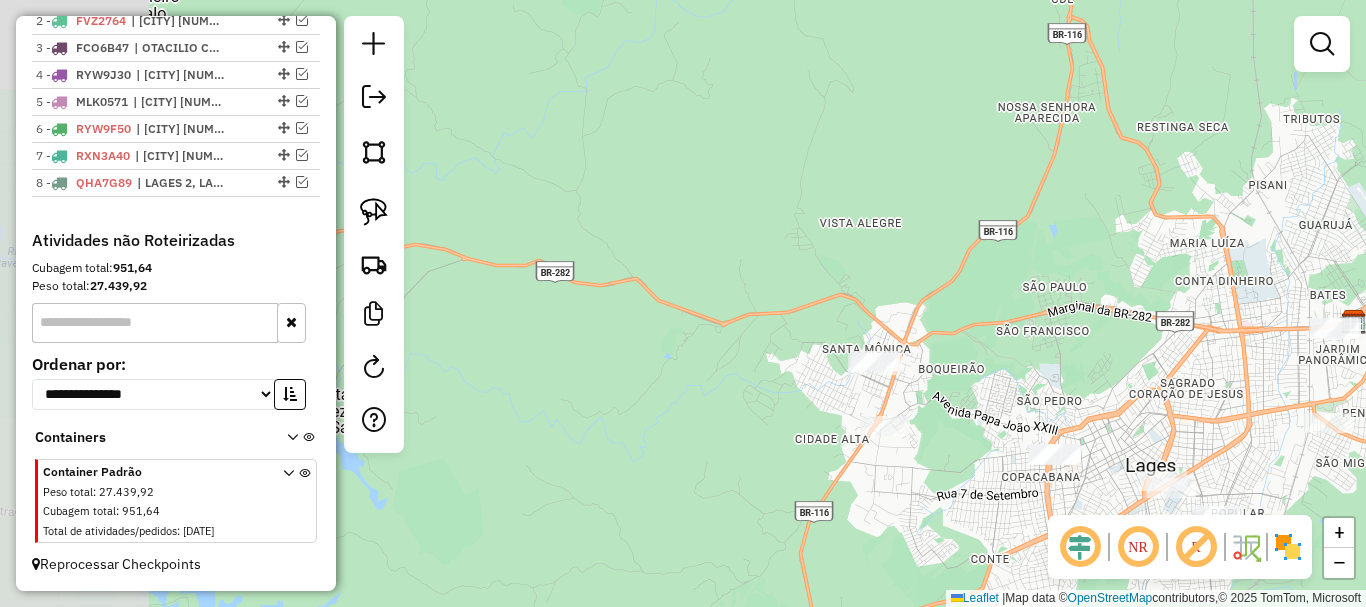 drag, startPoint x: 923, startPoint y: 350, endPoint x: 785, endPoint y: 258, distance: 165.85536 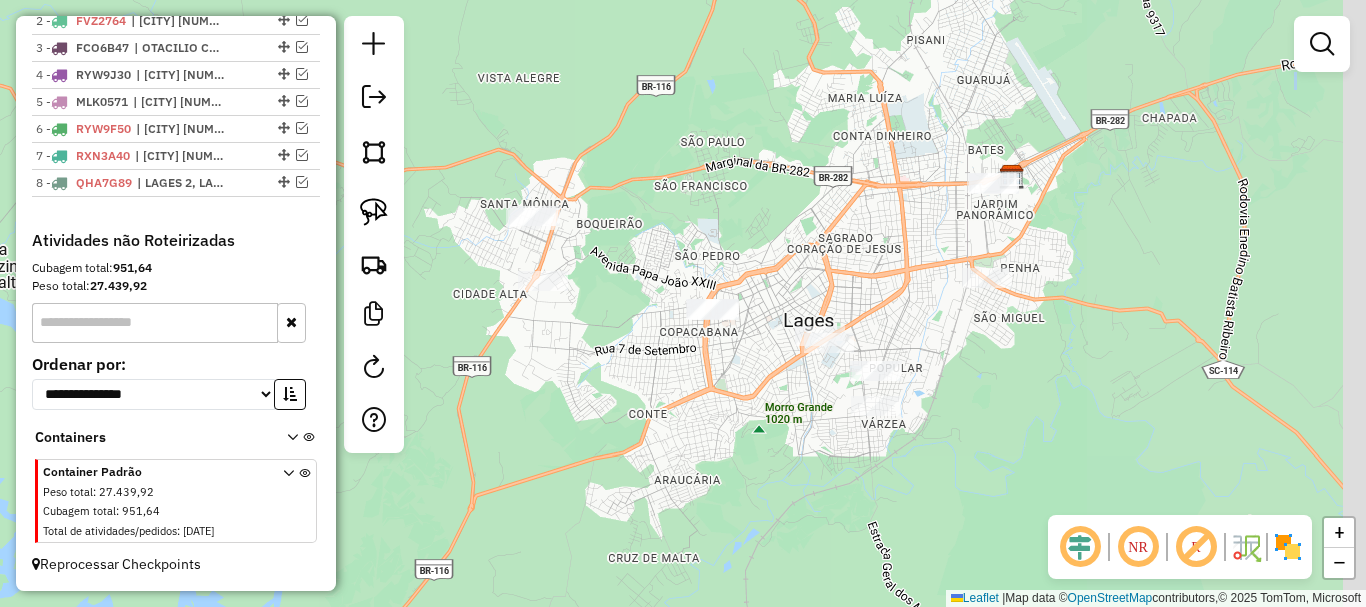 drag, startPoint x: 913, startPoint y: 292, endPoint x: 764, endPoint y: 240, distance: 157.81319 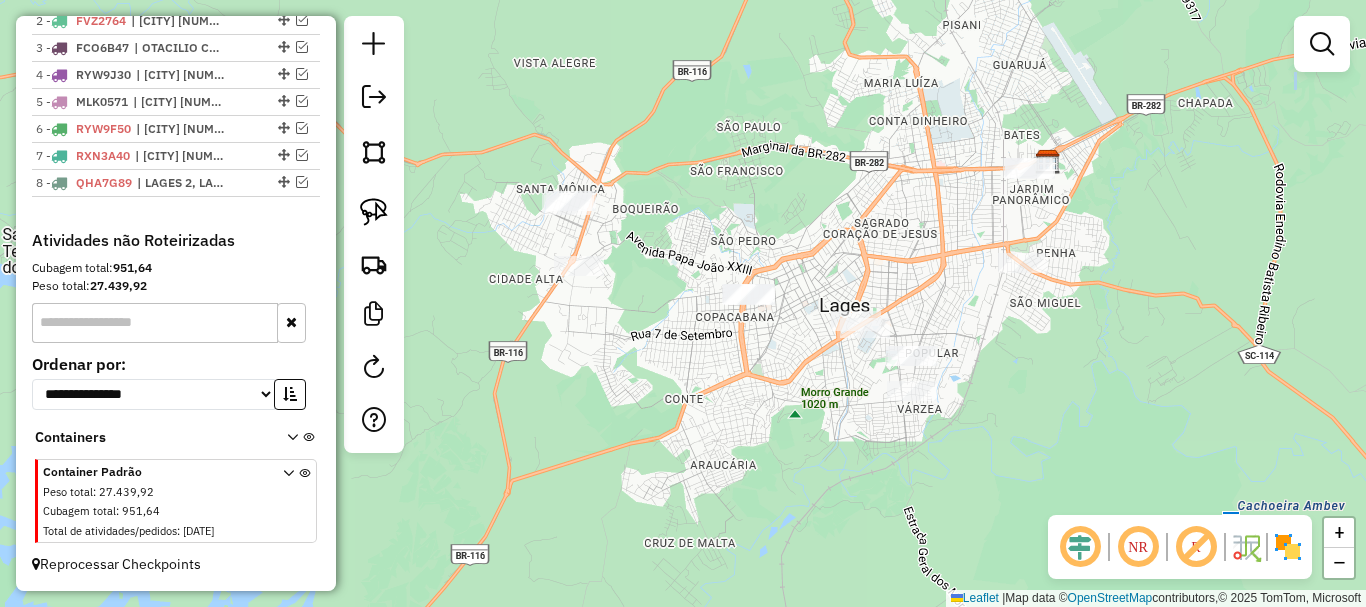 drag, startPoint x: 784, startPoint y: 224, endPoint x: 820, endPoint y: 209, distance: 39 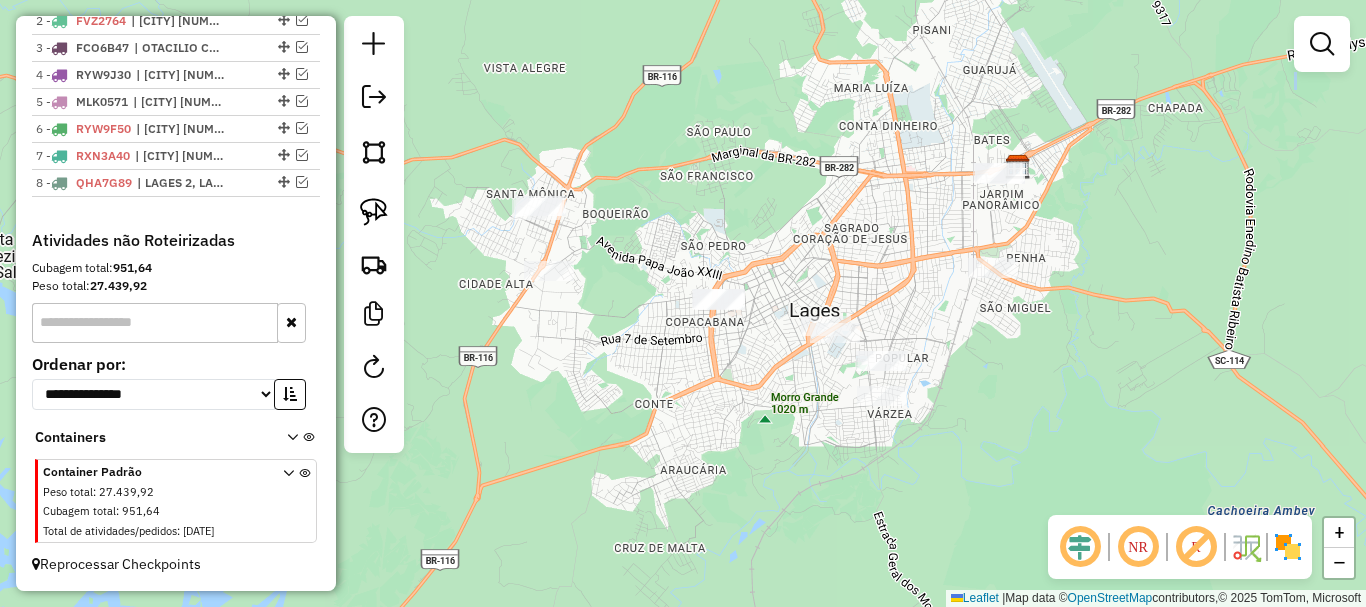 click on "Janela de atendimento Grade de atendimento Capacidade Transportadoras Veículos Cliente Pedidos  Rotas Selecione os dias de semana para filtrar as janelas de atendimento  Seg   Ter   Qua   Qui   Sex   Sáb   Dom  Informe o período da janela de atendimento: De: Até:  Filtrar exatamente a janela do cliente  Considerar janela de atendimento padrão  Selecione os dias de semana para filtrar as grades de atendimento  Seg   Ter   Qua   Qui   Sex   Sáb   Dom   Considerar clientes sem dia de atendimento cadastrado  Clientes fora do dia de atendimento selecionado Filtrar as atividades entre os valores definidos abaixo:  Peso mínimo:   Peso máximo:   Cubagem mínima:   Cubagem máxima:   De:   Até:  Filtrar as atividades entre o tempo de atendimento definido abaixo:  De:   Até:   Considerar capacidade total dos clientes não roteirizados Transportadora: Selecione um ou mais itens Tipo de veículo: Selecione um ou mais itens Veículo: Selecione um ou mais itens Motorista: Selecione um ou mais itens Nome: Rótulo:" 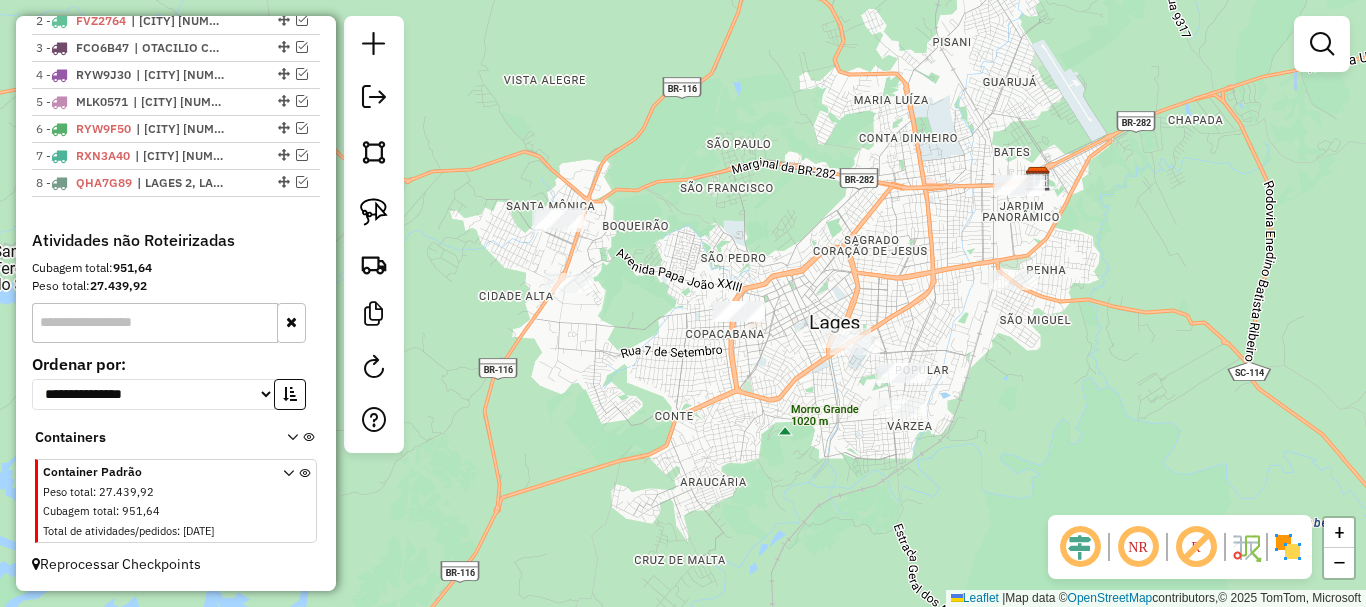 click on "Janela de atendimento Grade de atendimento Capacidade Transportadoras Veículos Cliente Pedidos  Rotas Selecione os dias de semana para filtrar as janelas de atendimento  Seg   Ter   Qua   Qui   Sex   Sáb   Dom  Informe o período da janela de atendimento: De: Até:  Filtrar exatamente a janela do cliente  Considerar janela de atendimento padrão  Selecione os dias de semana para filtrar as grades de atendimento  Seg   Ter   Qua   Qui   Sex   Sáb   Dom   Considerar clientes sem dia de atendimento cadastrado  Clientes fora do dia de atendimento selecionado Filtrar as atividades entre os valores definidos abaixo:  Peso mínimo:   Peso máximo:   Cubagem mínima:   Cubagem máxima:   De:   Até:  Filtrar as atividades entre o tempo de atendimento definido abaixo:  De:   Até:   Considerar capacidade total dos clientes não roteirizados Transportadora: Selecione um ou mais itens Tipo de veículo: Selecione um ou mais itens Veículo: Selecione um ou mais itens Motorista: Selecione um ou mais itens Nome: Rótulo:" 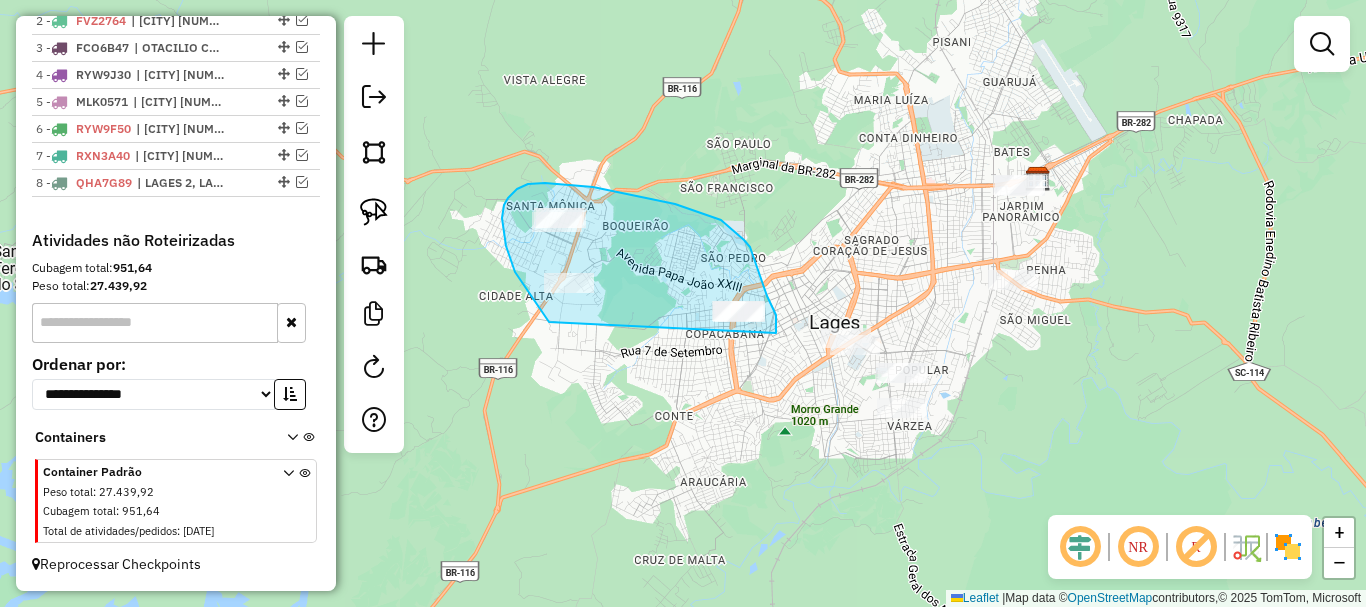 drag, startPoint x: 549, startPoint y: 322, endPoint x: 776, endPoint y: 333, distance: 227.26636 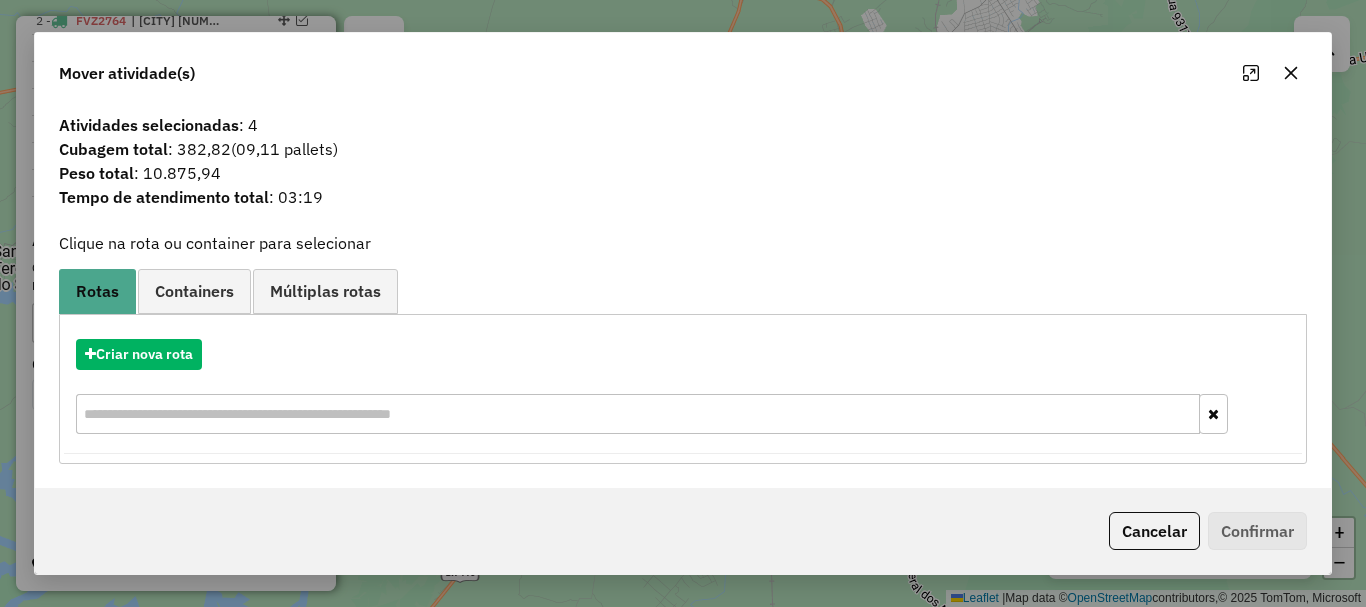 click on "Cancelar" 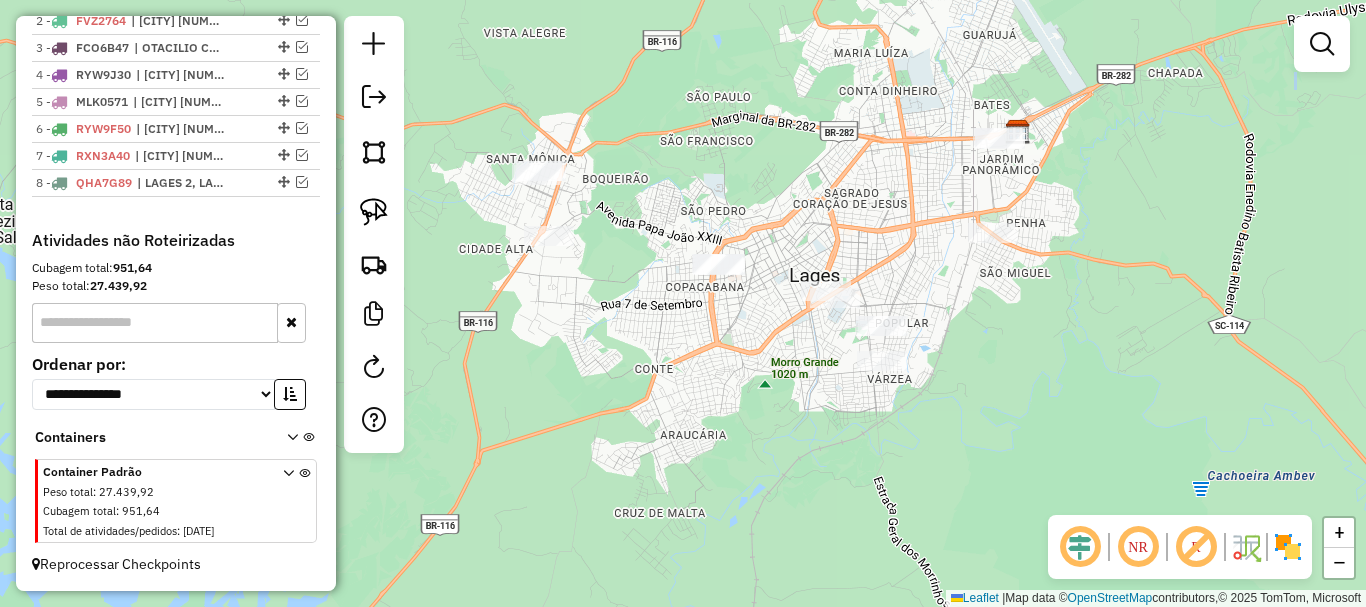 drag, startPoint x: 947, startPoint y: 341, endPoint x: 928, endPoint y: 362, distance: 28.319605 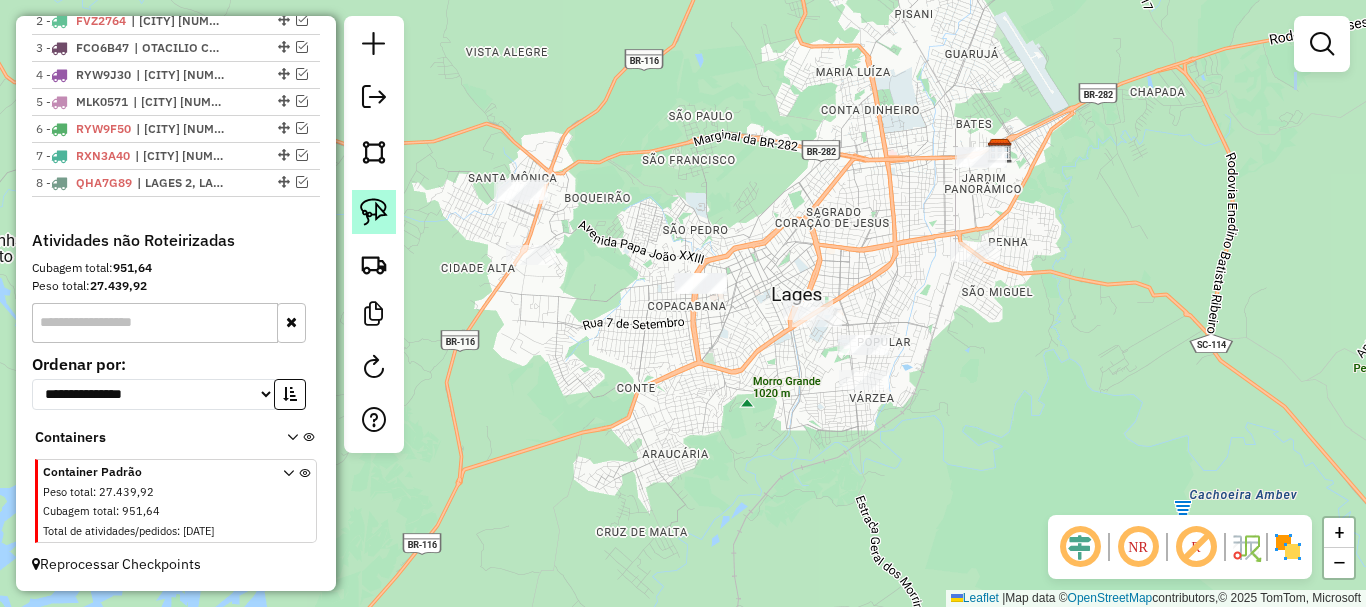 click 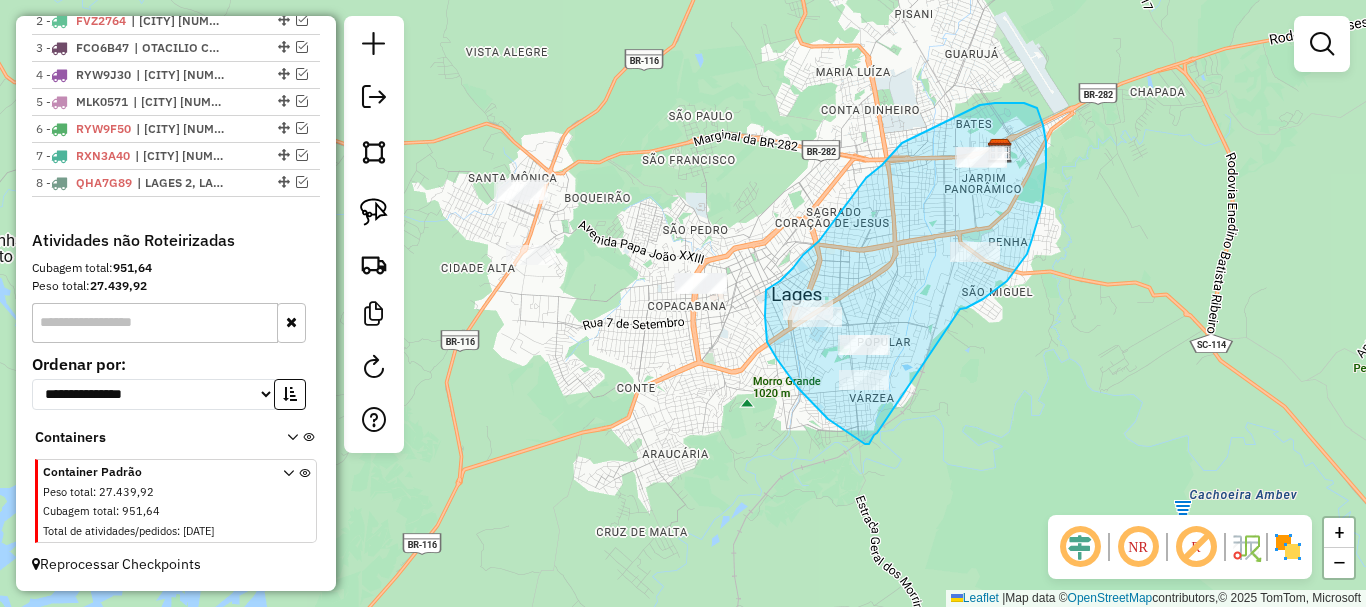 drag, startPoint x: 1007, startPoint y: 281, endPoint x: 877, endPoint y: 430, distance: 197.73973 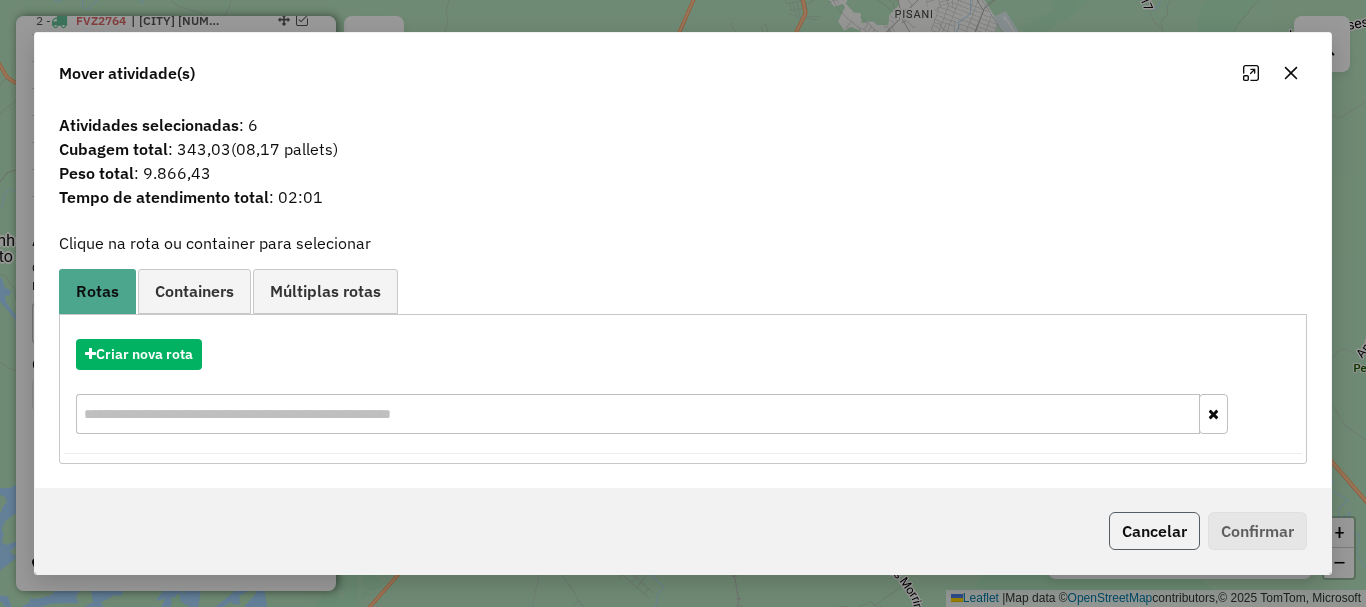 click on "Cancelar" 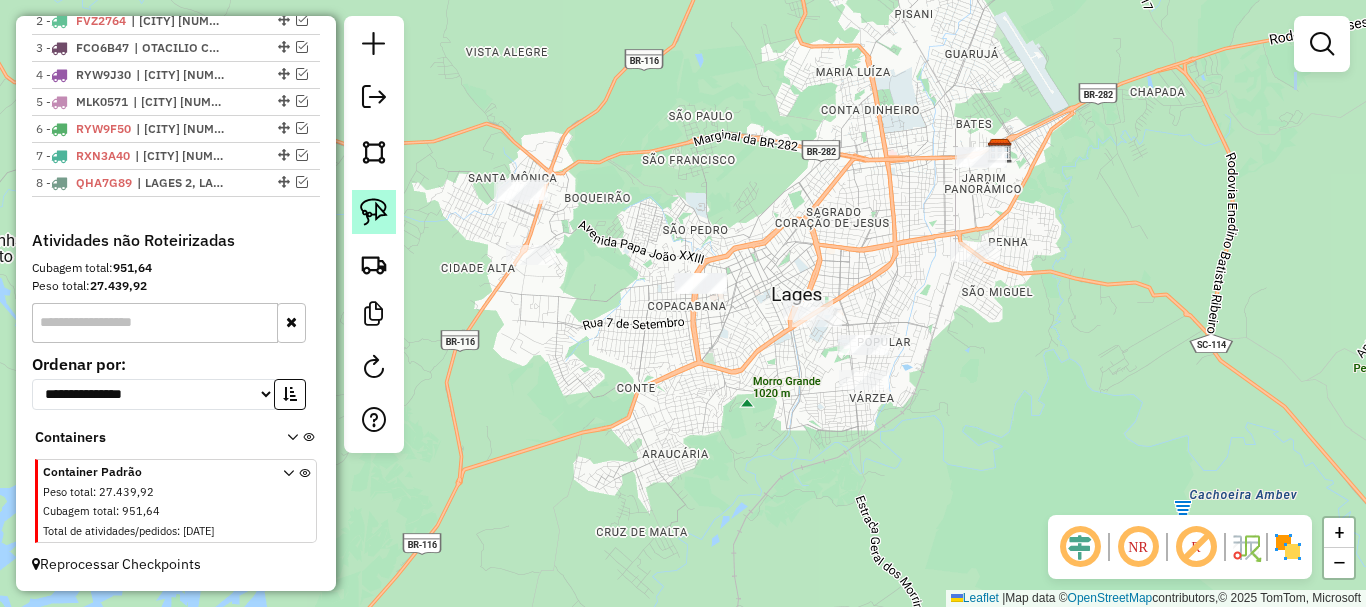 click 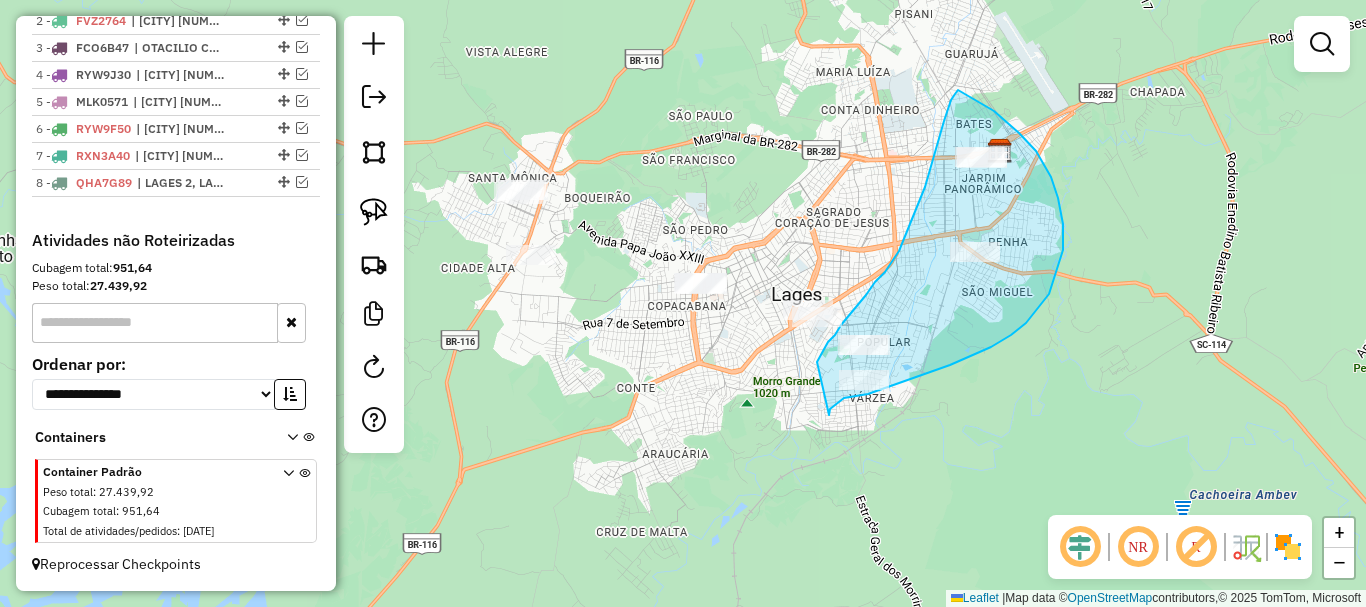 drag, startPoint x: 818, startPoint y: 361, endPoint x: 828, endPoint y: 408, distance: 48.052055 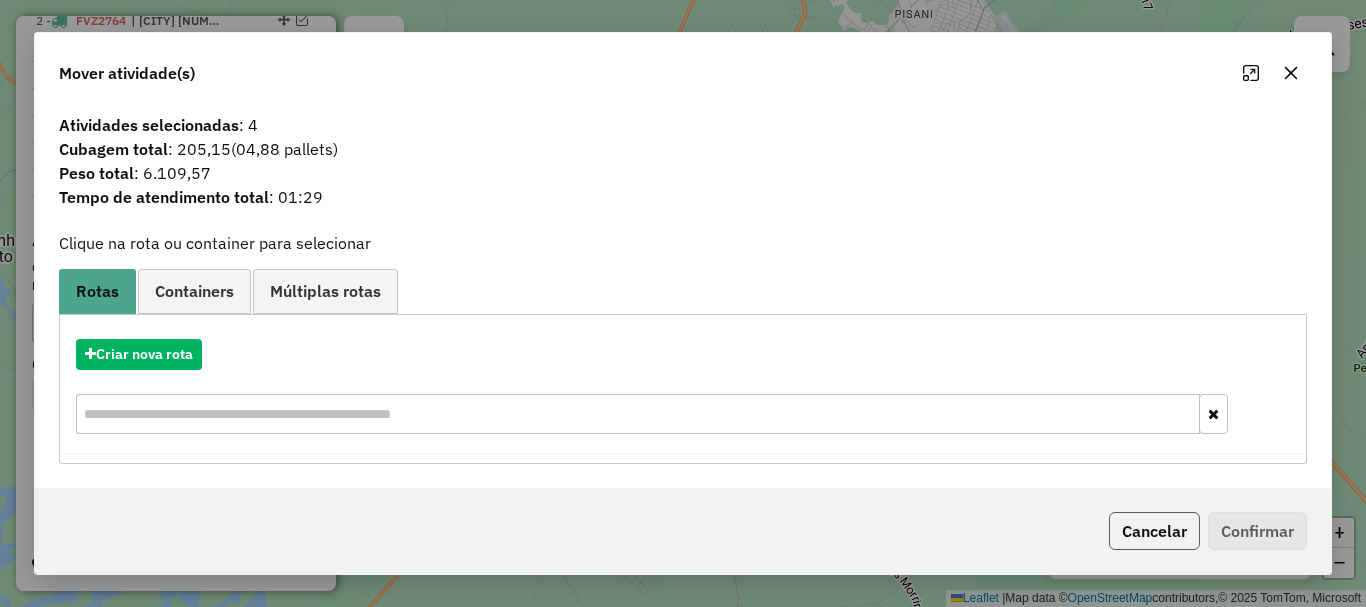 click on "Cancelar" 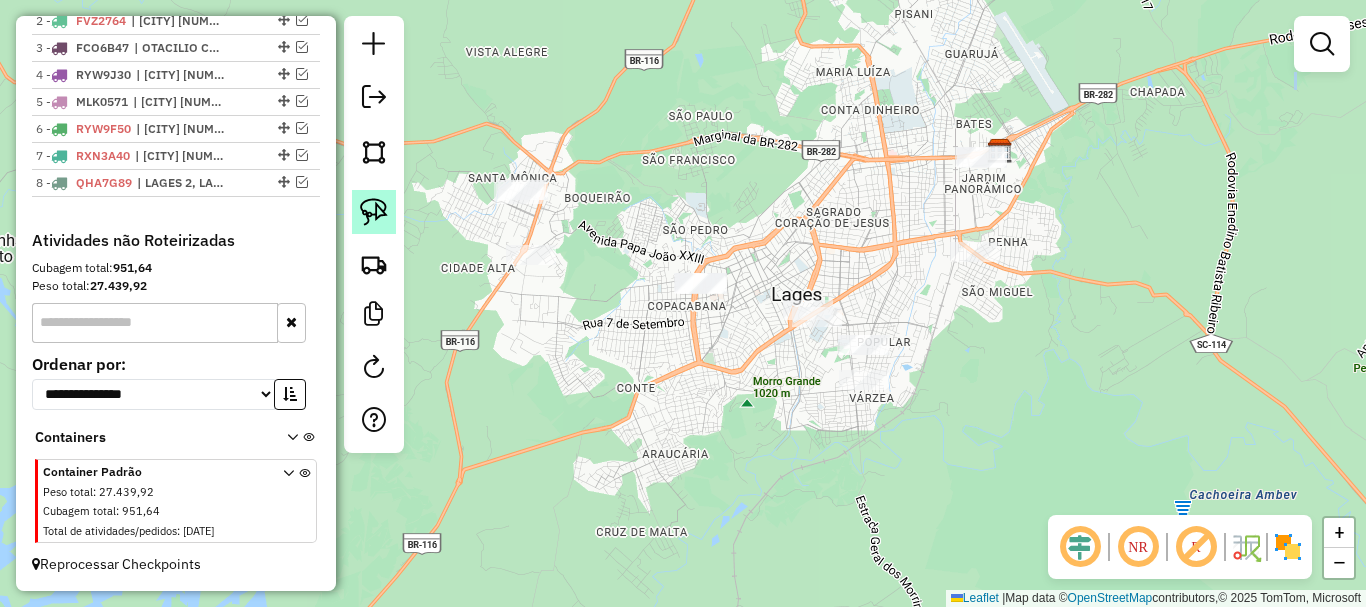 click 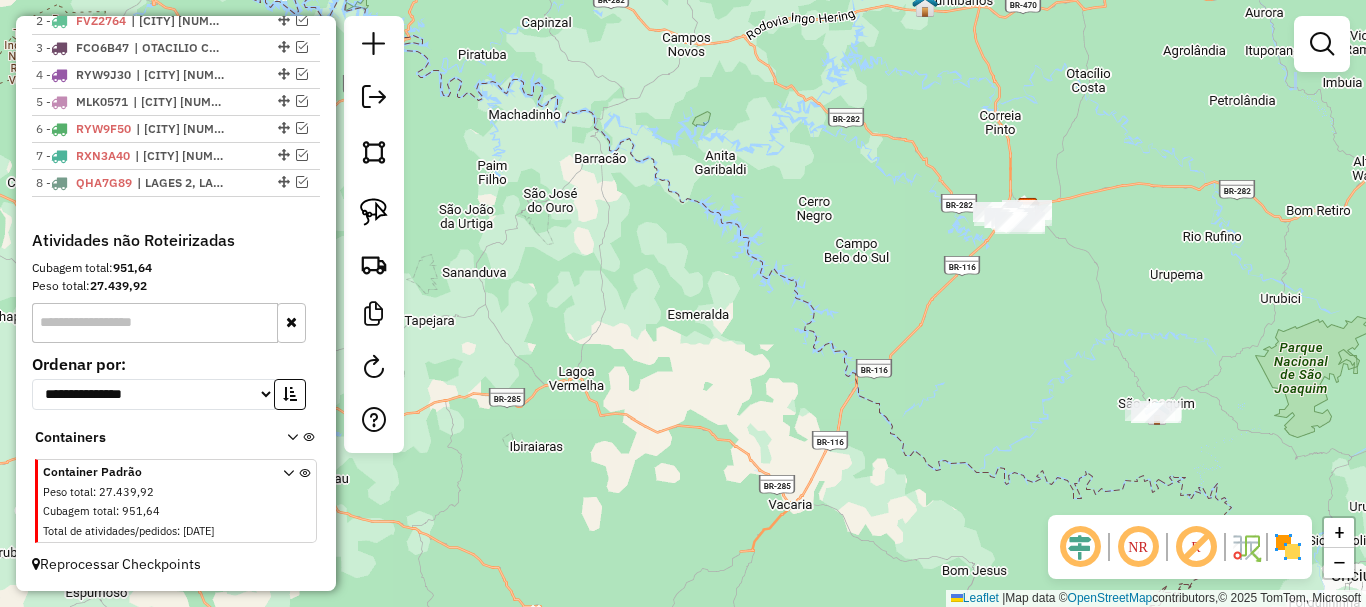 drag, startPoint x: 1181, startPoint y: 410, endPoint x: 1021, endPoint y: 296, distance: 196.45865 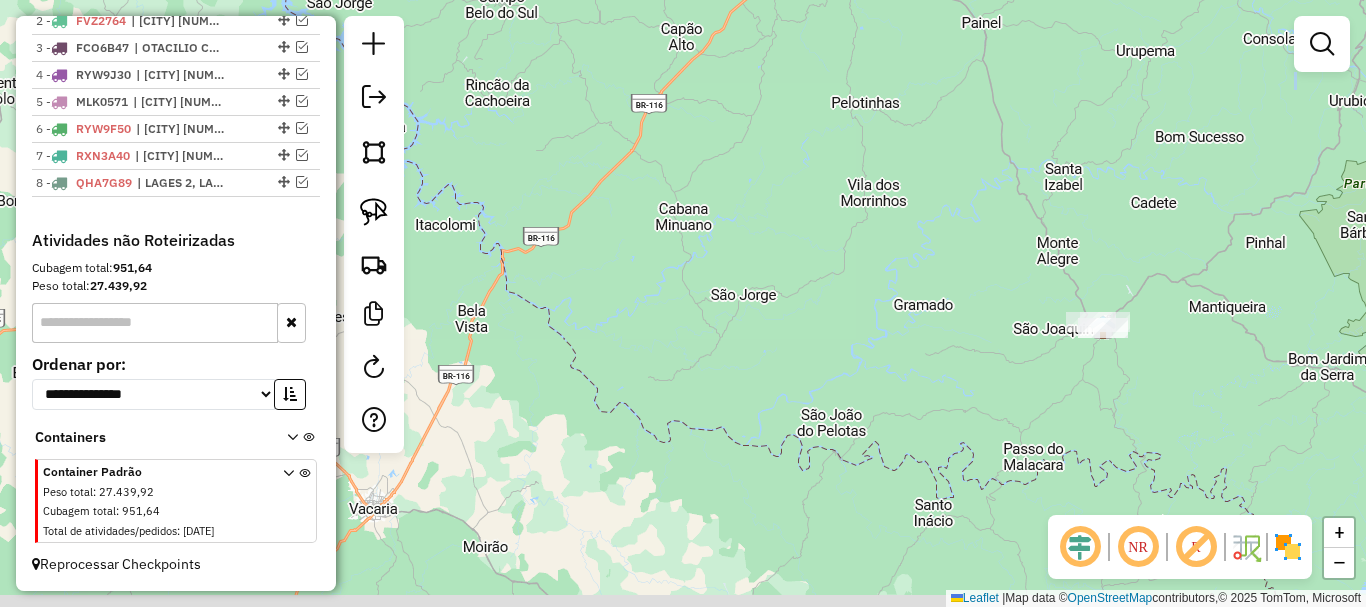 drag, startPoint x: 1192, startPoint y: 444, endPoint x: 1110, endPoint y: 346, distance: 127.78106 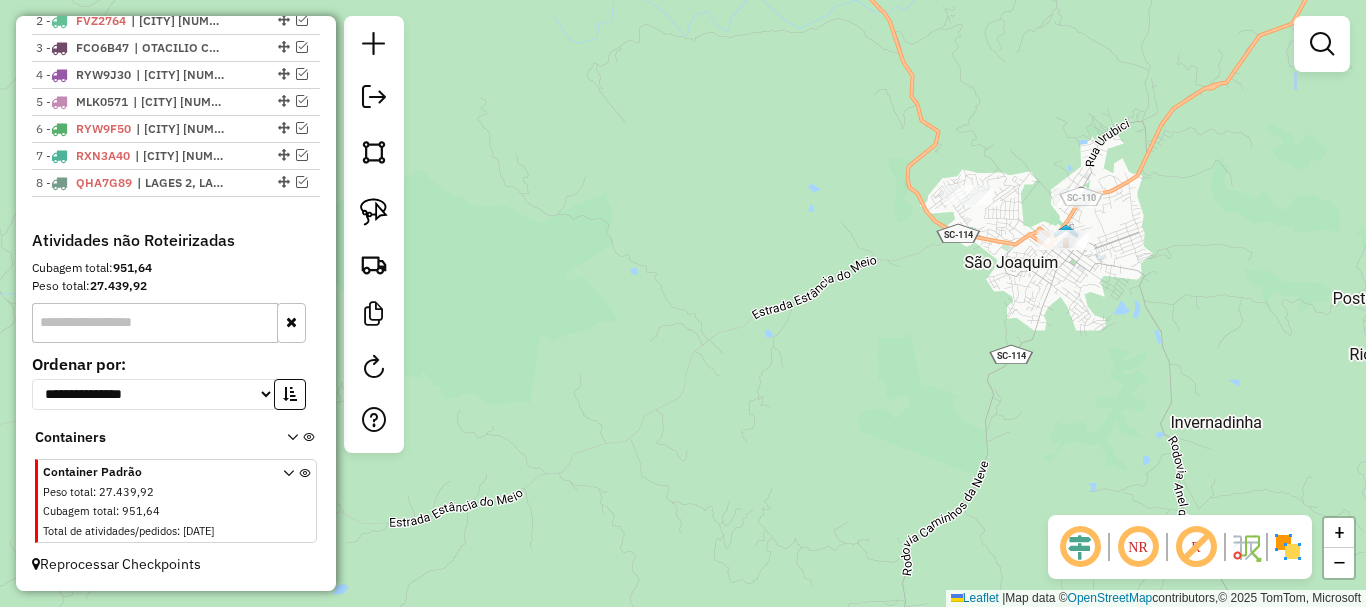 click 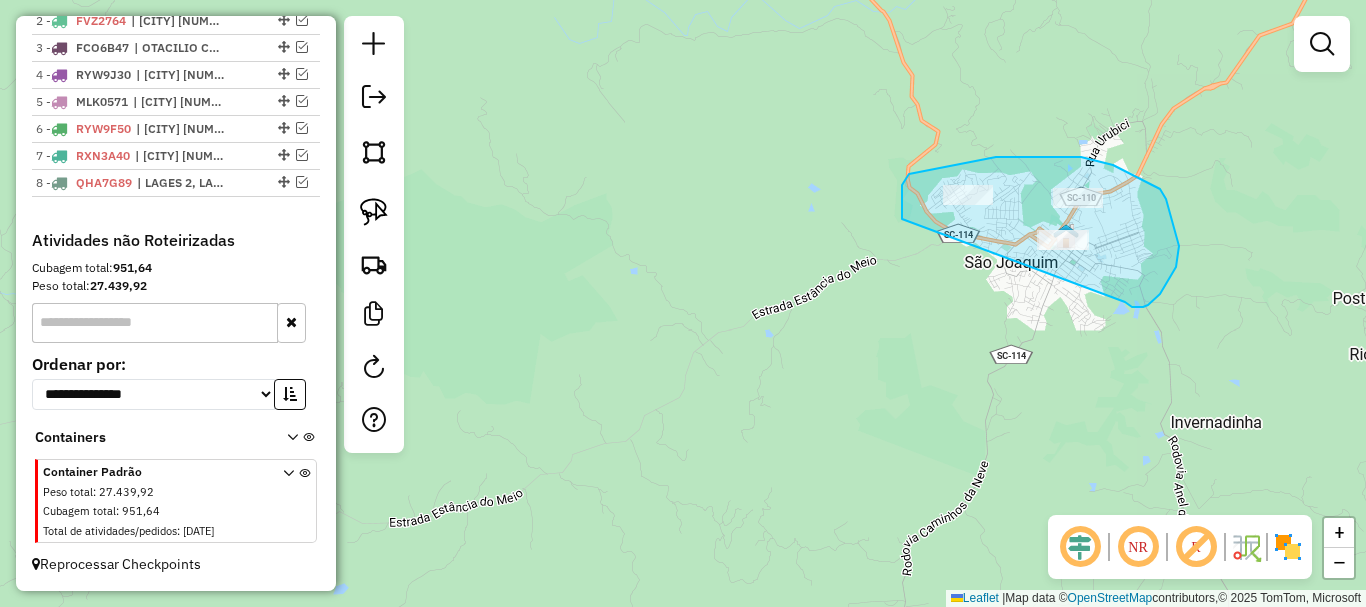 drag, startPoint x: 902, startPoint y: 187, endPoint x: 1085, endPoint y: 276, distance: 203.49448 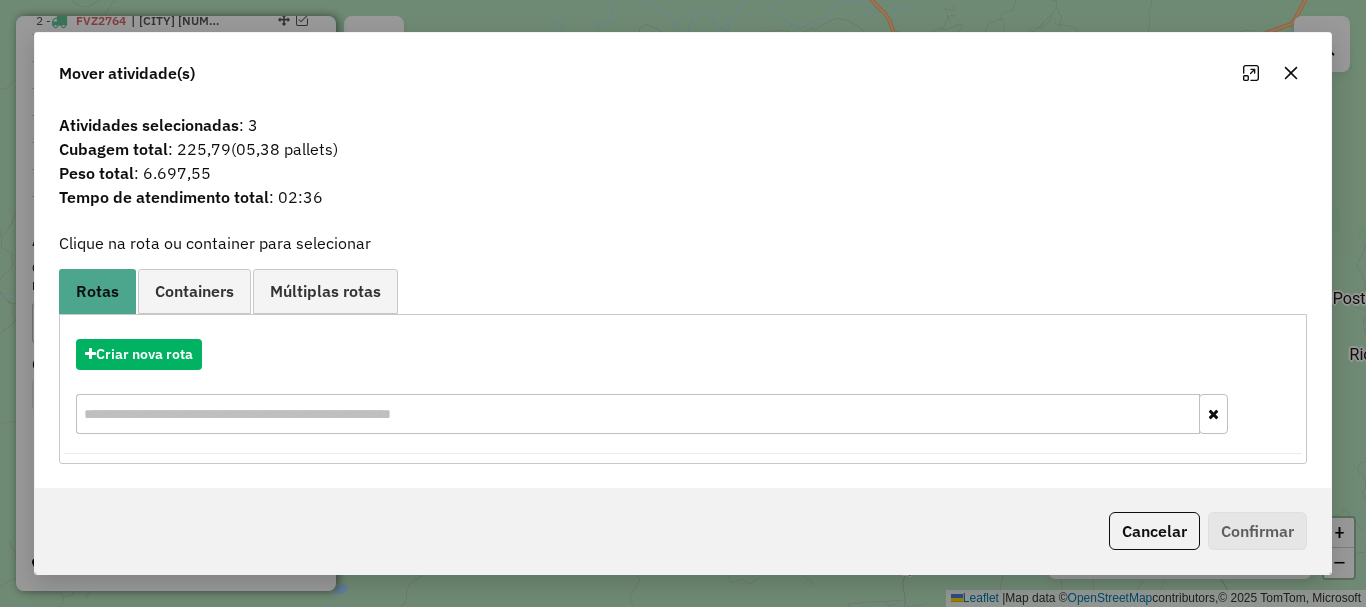 click 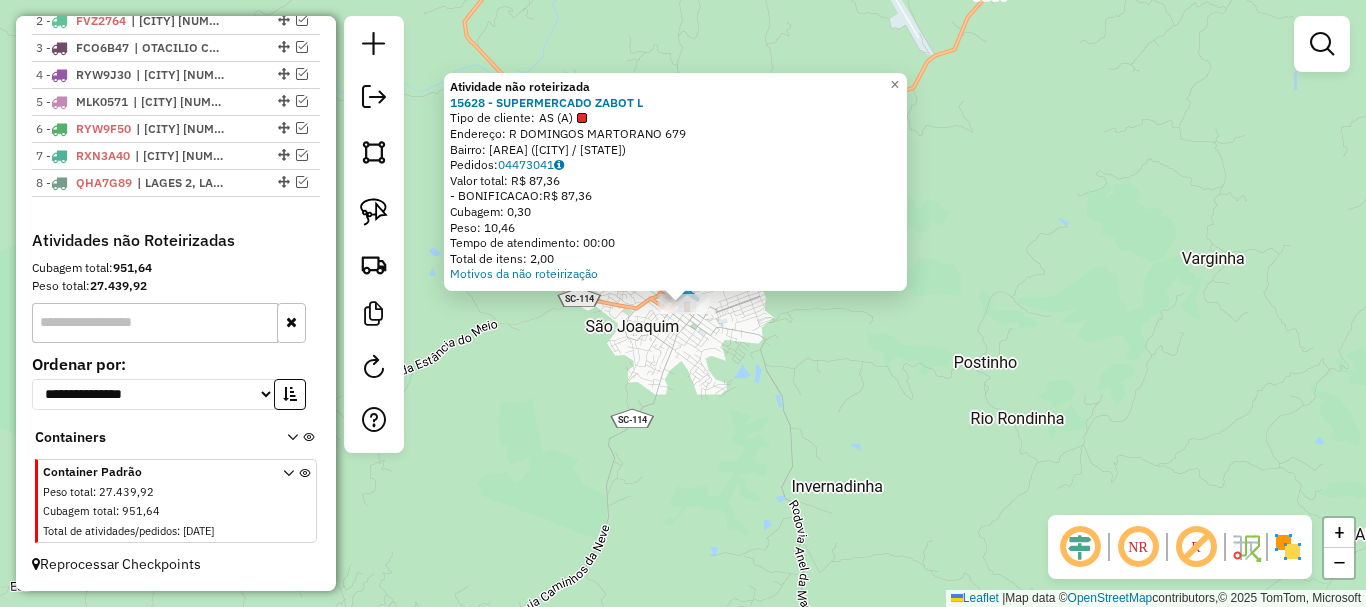 click on "Atividade não roteirizada 15628 - SUPERMERCADO ZABOT L  Tipo de cliente:   AS (A)   Endereço: R   DOMINGOS MARTORANO            679   Bairro: CENTRO (SAO JOAQUIM / SC)   Pedidos:  04473041   Valor total: R$ 87,36   - BONIFICACAO:  R$ 87,36   Cubagem: 0,30   Peso: 10,46   Tempo de atendimento: 00:00   Total de itens: 2,00  Motivos da não roteirização × Janela de atendimento Grade de atendimento Capacidade Transportadoras Veículos Cliente Pedidos  Rotas Selecione os dias de semana para filtrar as janelas de atendimento  Seg   Ter   Qua   Qui   Sex   Sáb   Dom  Informe o período da janela de atendimento: De: Até:  Filtrar exatamente a janela do cliente  Considerar janela de atendimento padrão  Selecione os dias de semana para filtrar as grades de atendimento  Seg   Ter   Qua   Qui   Sex   Sáb   Dom   Considerar clientes sem dia de atendimento cadastrado  Clientes fora do dia de atendimento selecionado Filtrar as atividades entre os valores definidos abaixo:  Peso mínimo:   Peso máximo:   De:   De:" 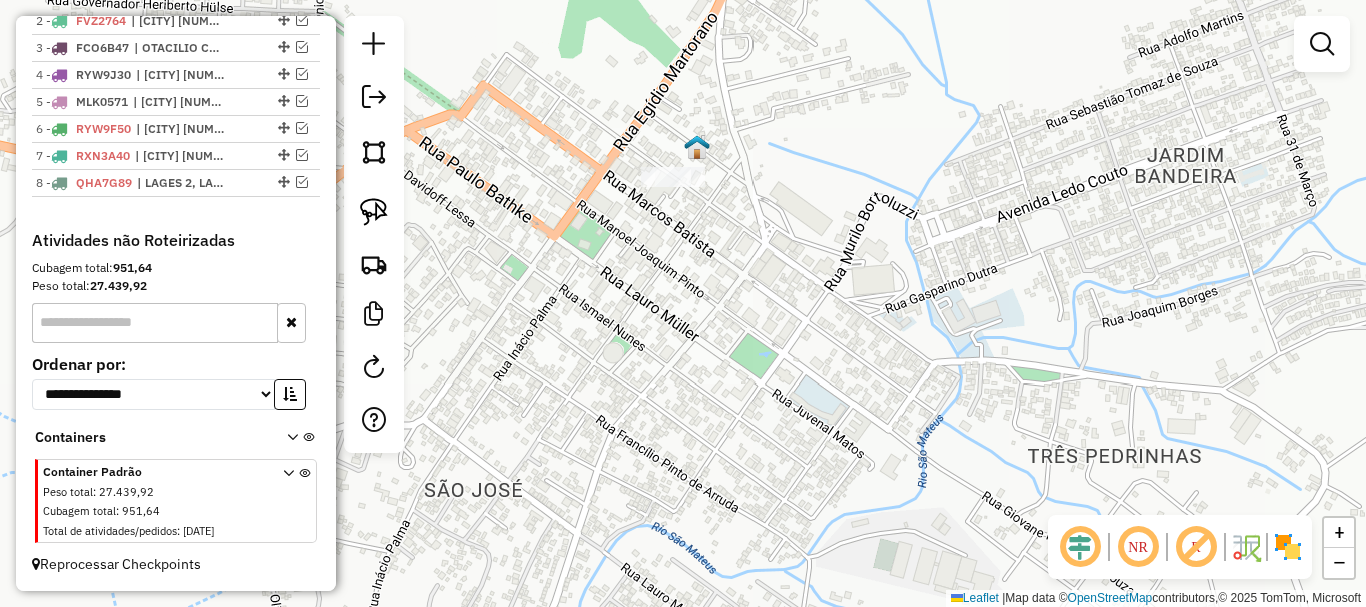 drag, startPoint x: 608, startPoint y: 245, endPoint x: 710, endPoint y: 387, distance: 174.83707 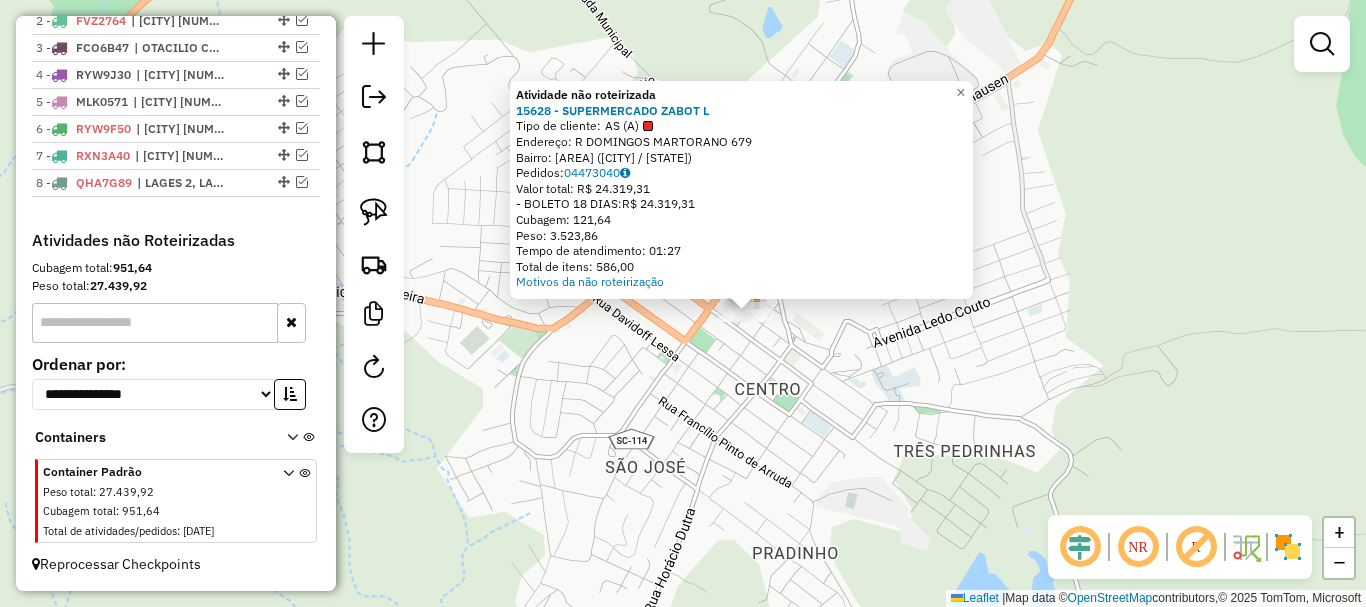 click on "Atividade não roteirizada 15628 - SUPERMERCADO ZABOT L  Tipo de cliente:   AS (A)   Endereço: R   DOMINGOS MARTORANO            679   Bairro: CENTRO (SAO JOAQUIM / SC)   Pedidos:  04473040   Valor total: R$ 24.319,31   - BOLETO 18 DIAS:  R$ 24.319,31   Cubagem: 121,64   Peso: 3.523,86   Tempo de atendimento: 01:27   Total de itens: 586,00  Motivos da não roteirização × Janela de atendimento Grade de atendimento Capacidade Transportadoras Veículos Cliente Pedidos  Rotas Selecione os dias de semana para filtrar as janelas de atendimento  Seg   Ter   Qua   Qui   Sex   Sáb   Dom  Informe o período da janela de atendimento: De: Até:  Filtrar exatamente a janela do cliente  Considerar janela de atendimento padrão  Selecione os dias de semana para filtrar as grades de atendimento  Seg   Ter   Qua   Qui   Sex   Sáb   Dom   Considerar clientes sem dia de atendimento cadastrado  Clientes fora do dia de atendimento selecionado Filtrar as atividades entre os valores definidos abaixo:  Peso mínimo:   De:  De:" 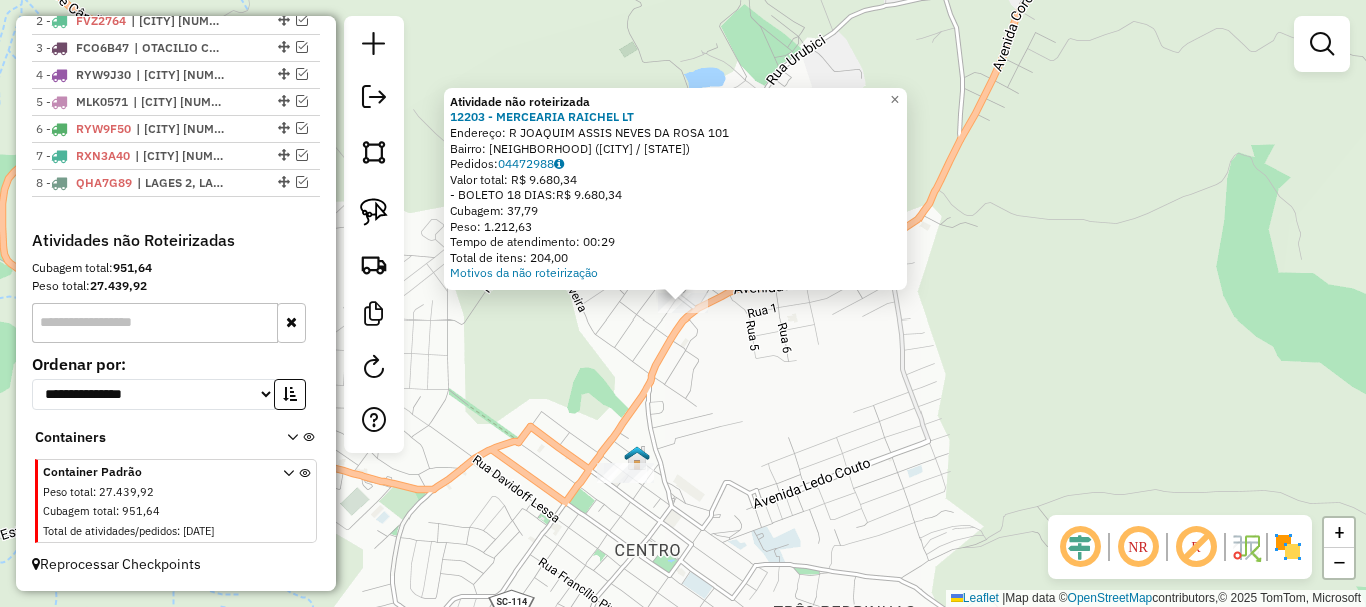 click on "Atividade não roteirizada 12203 - MERCEARIA RAICHEL LT  Endereço: R   JOAQUIM ASSIS NEVES DA ROSA   101   Bairro: MARTORANO (SAO JOAQUIM / SC)   Pedidos:  04472988   Valor total: R$ 9.680,34   - BOLETO 18 DIAS:  R$ 9.680,34   Cubagem: 37,79   Peso: 1.212,63   Tempo de atendimento: 00:29   Total de itens: 204,00  Motivos da não roteirização × Janela de atendimento Grade de atendimento Capacidade Transportadoras Veículos Cliente Pedidos  Rotas Selecione os dias de semana para filtrar as janelas de atendimento  Seg   Ter   Qua   Qui   Sex   Sáb   Dom  Informe o período da janela de atendimento: De: Até:  Filtrar exatamente a janela do cliente  Considerar janela de atendimento padrão  Selecione os dias de semana para filtrar as grades de atendimento  Seg   Ter   Qua   Qui   Sex   Sáb   Dom   Considerar clientes sem dia de atendimento cadastrado  Clientes fora do dia de atendimento selecionado Filtrar as atividades entre os valores definidos abaixo:  Peso mínimo:   Peso máximo:   Cubagem mínima:  +" 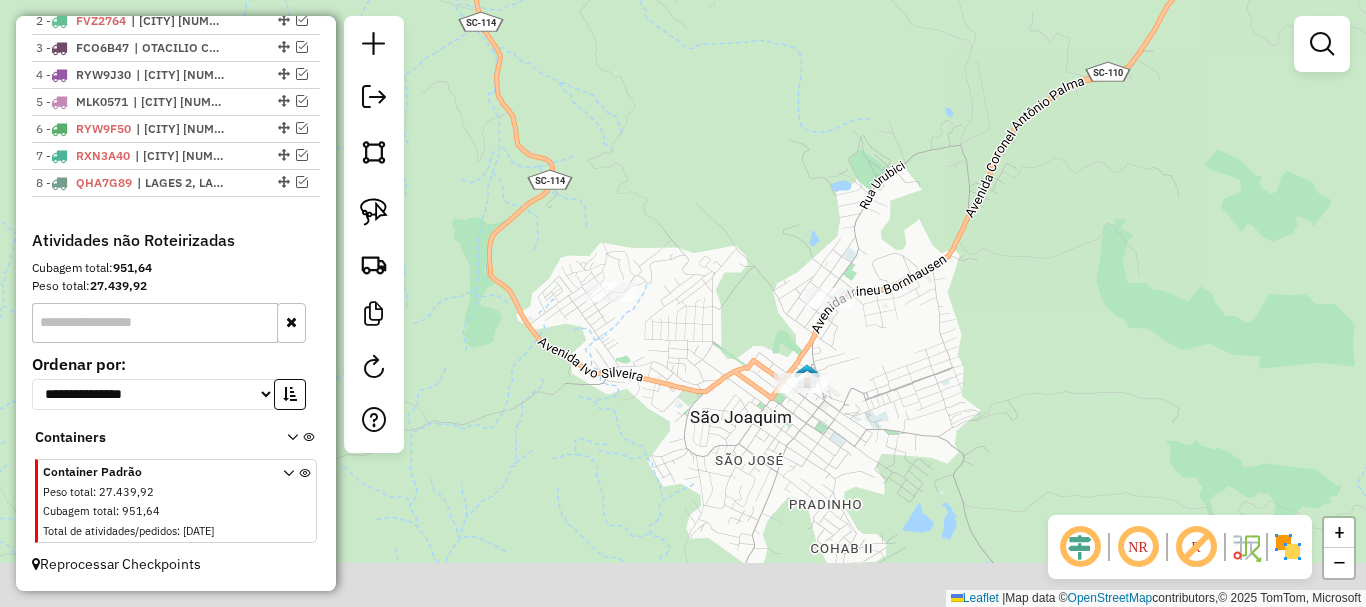 drag, startPoint x: 760, startPoint y: 419, endPoint x: 901, endPoint y: 335, distance: 164.12495 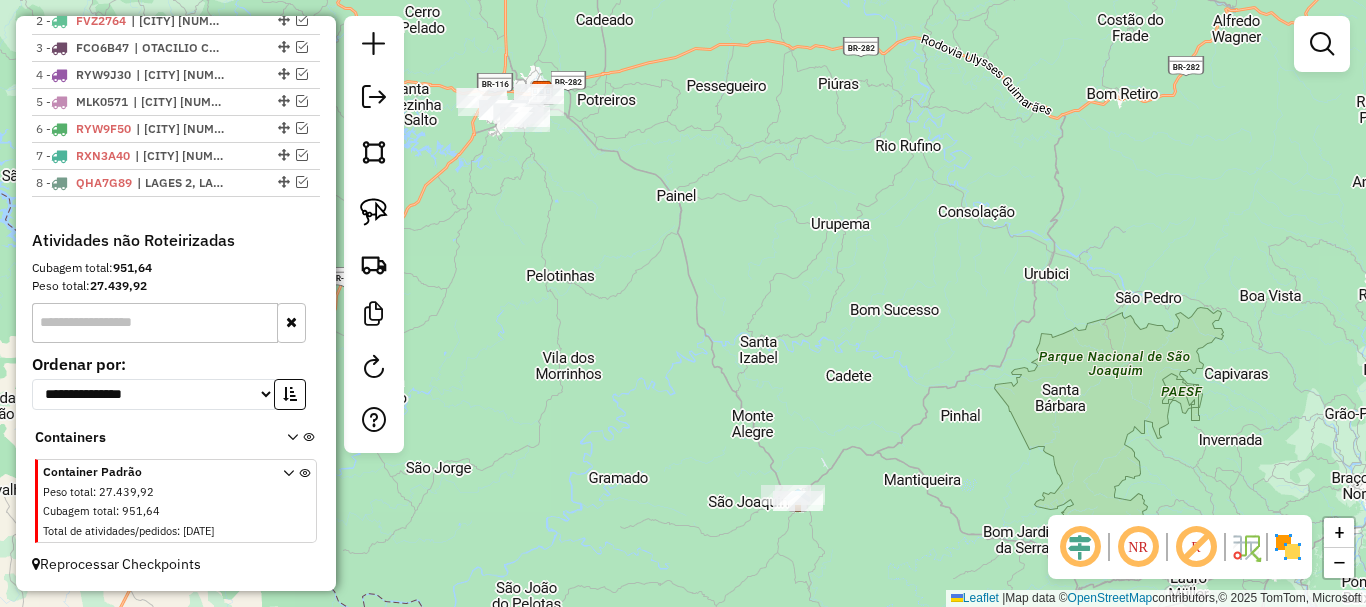 drag, startPoint x: 669, startPoint y: 204, endPoint x: 802, endPoint y: 511, distance: 334.57138 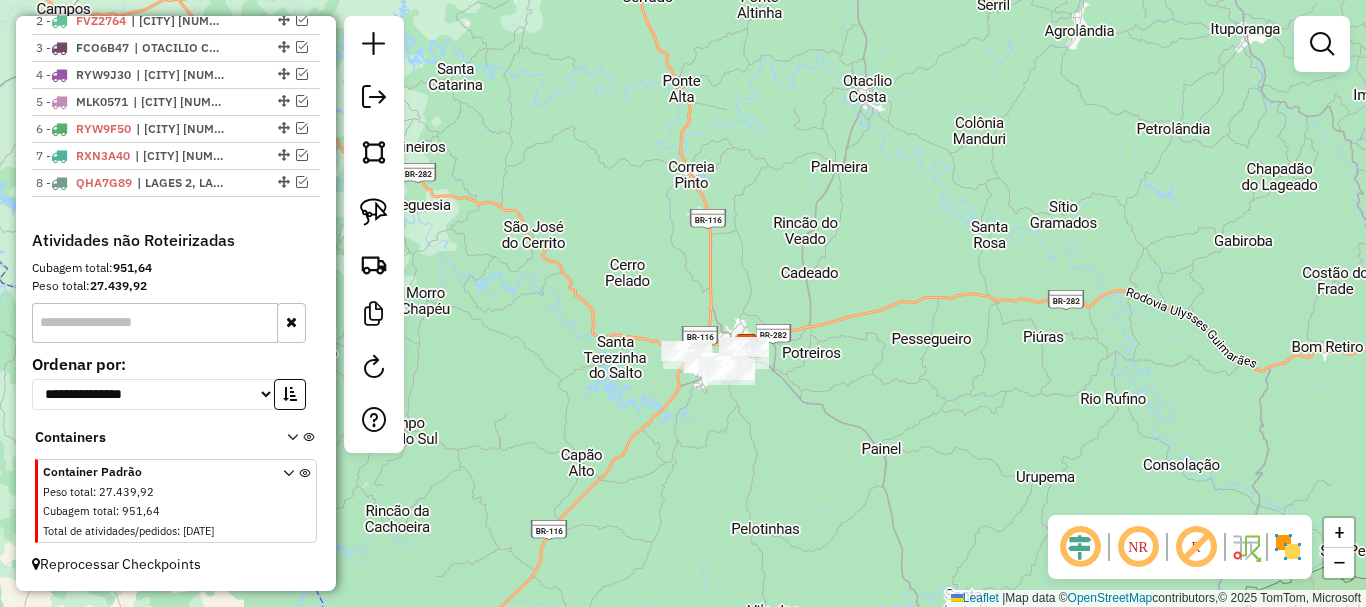 drag, startPoint x: 664, startPoint y: 364, endPoint x: 674, endPoint y: 383, distance: 21.470911 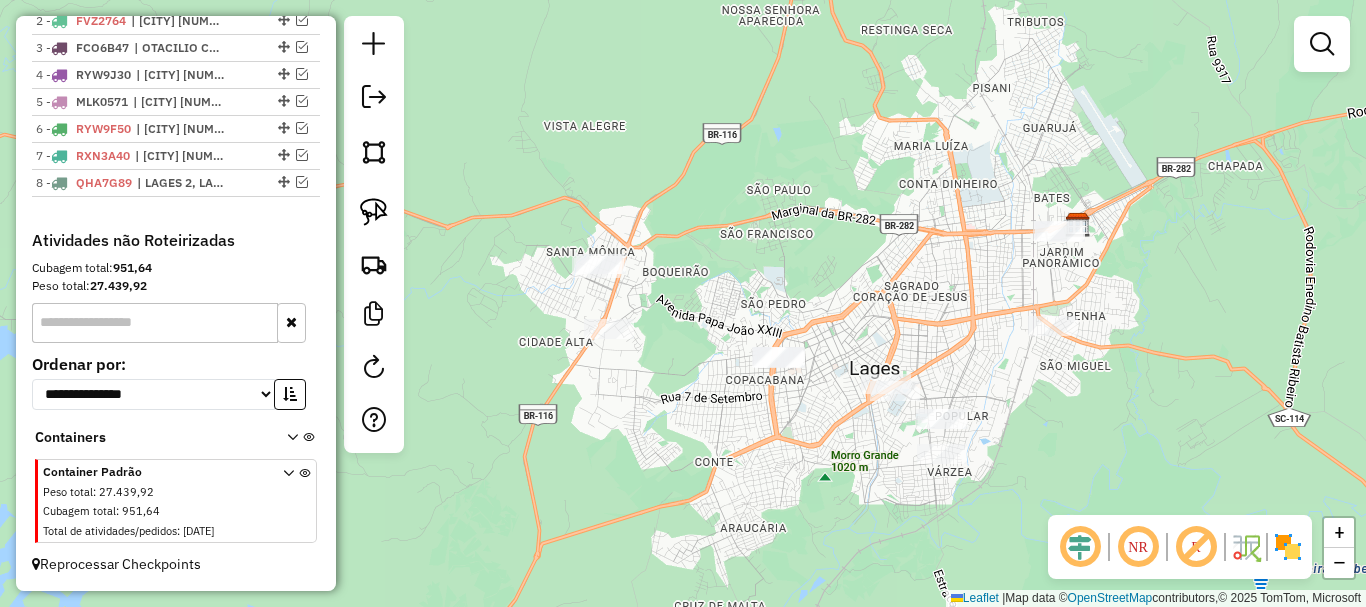 drag, startPoint x: 718, startPoint y: 374, endPoint x: 760, endPoint y: 448, distance: 85.08819 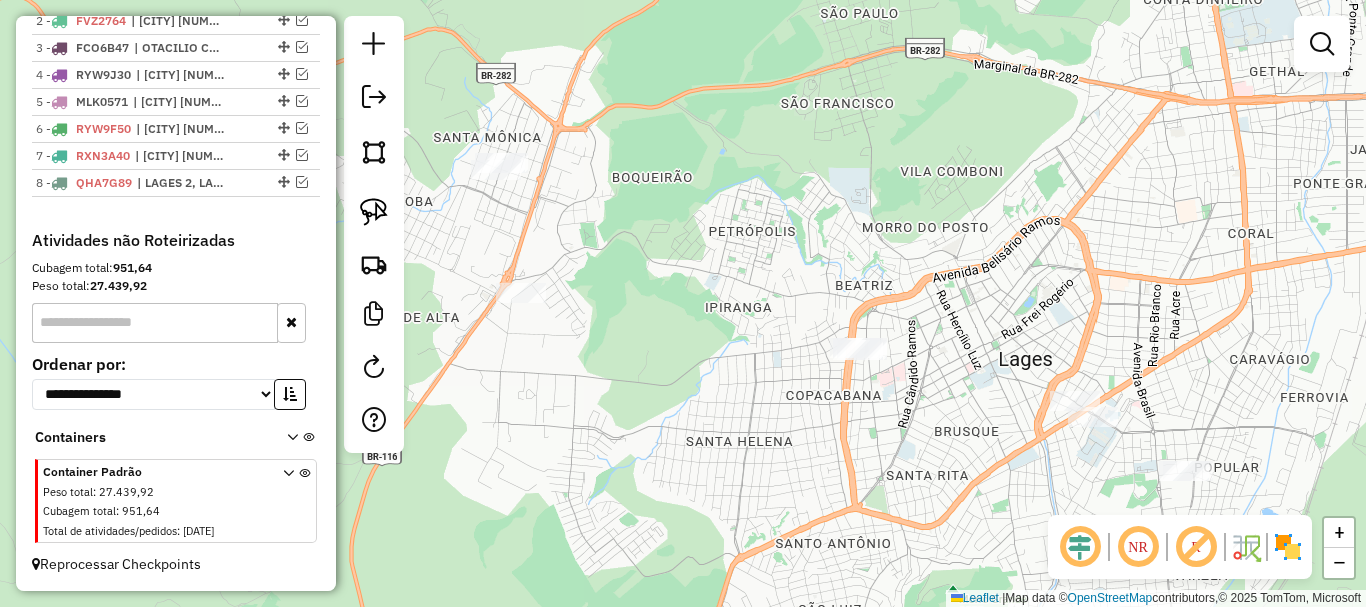 drag, startPoint x: 745, startPoint y: 382, endPoint x: 799, endPoint y: 448, distance: 85.276024 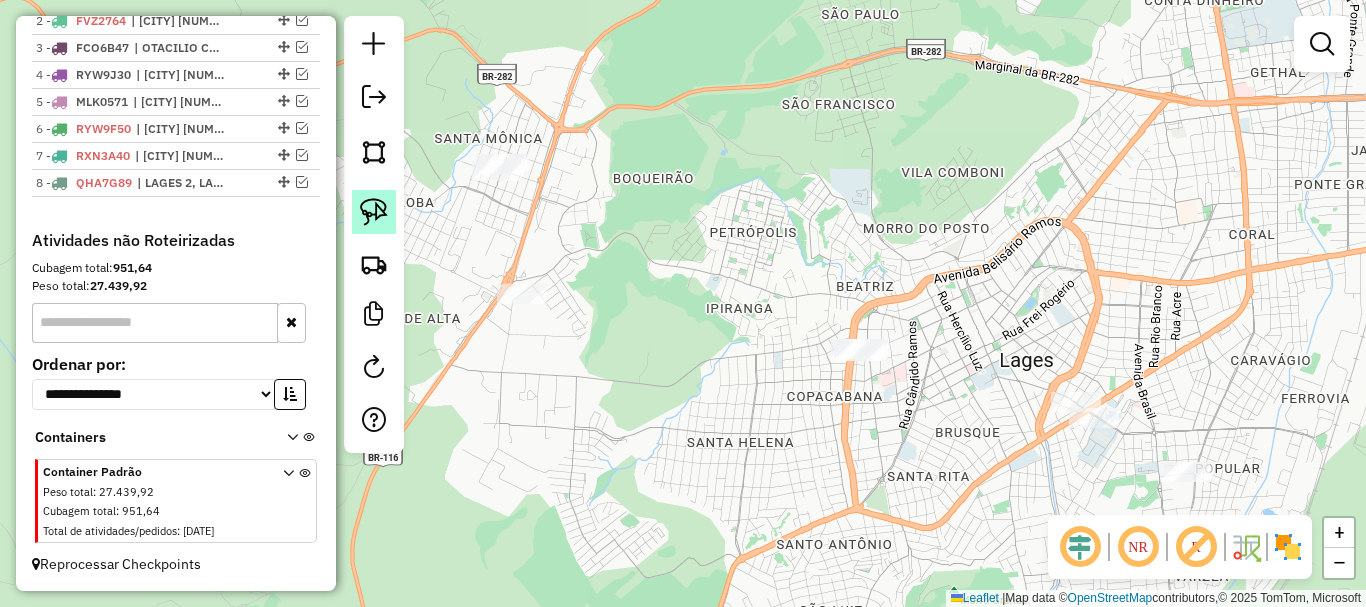 click 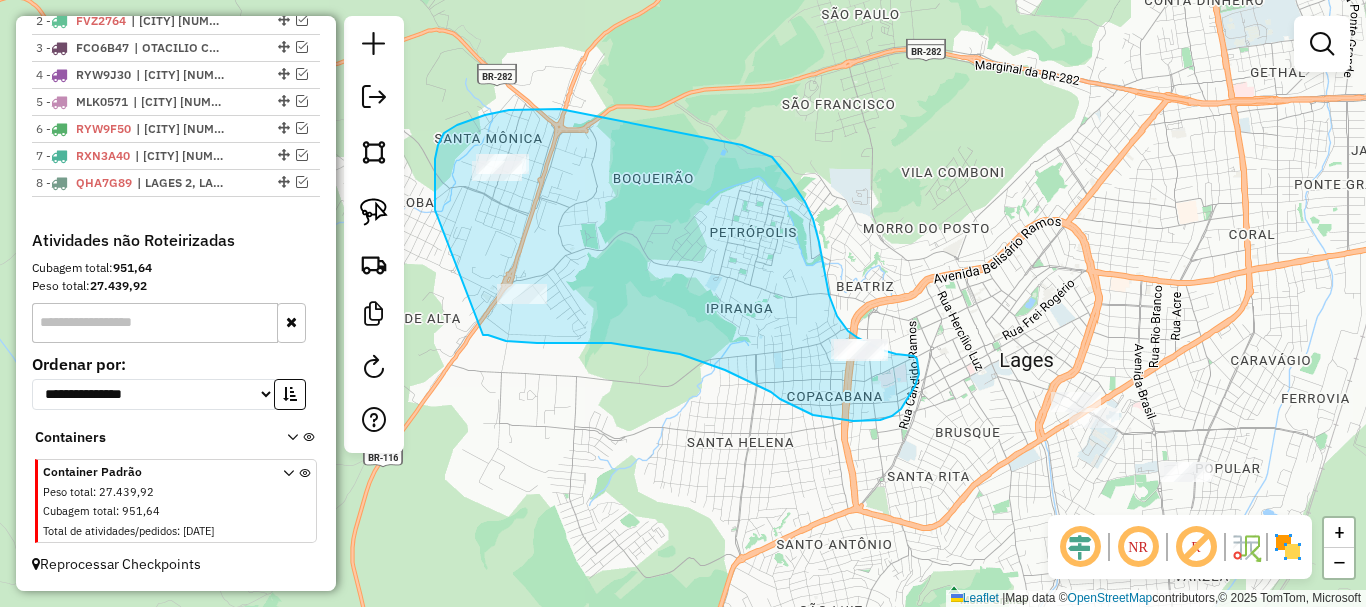drag, startPoint x: 435, startPoint y: 159, endPoint x: 475, endPoint y: 327, distance: 172.69626 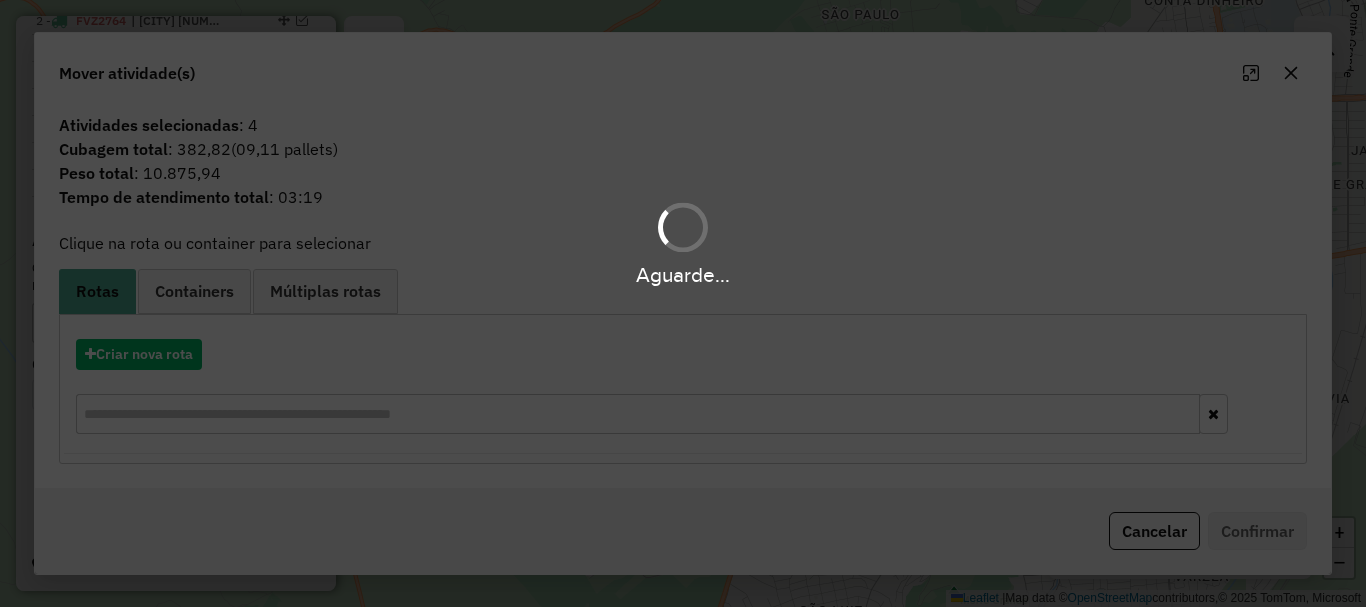 click on "Aguarde..." at bounding box center [683, 303] 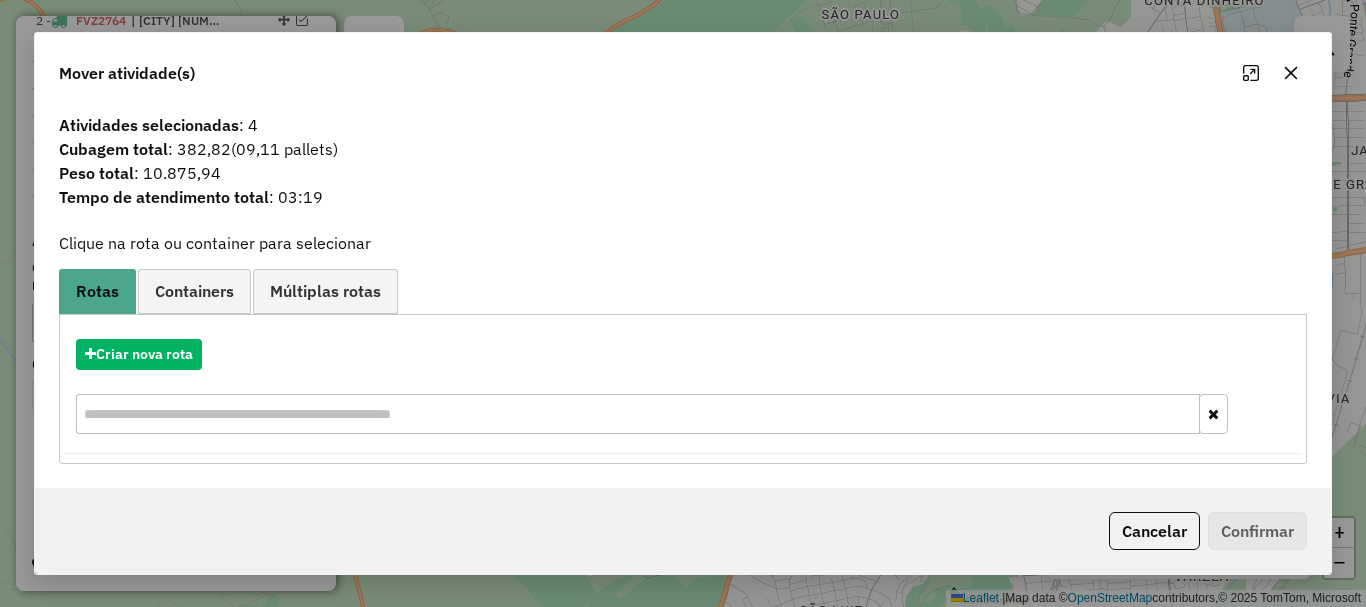 click on "Cancelar" 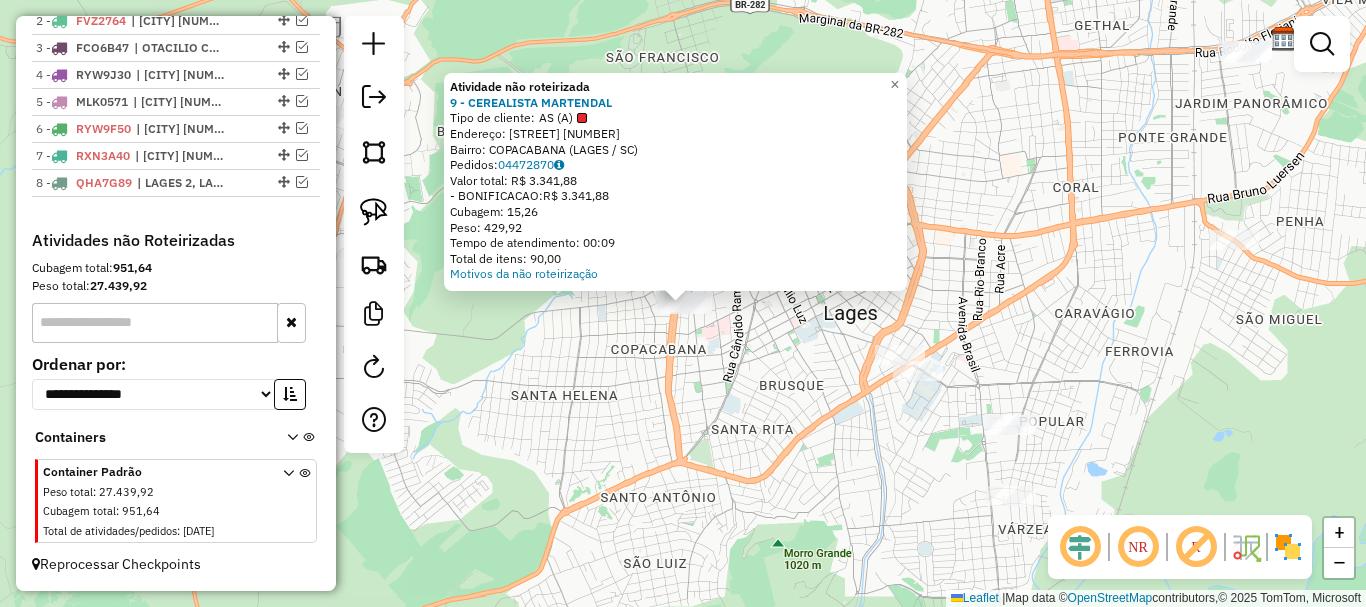 click on "Atividade não roteirizada 9 - CEREALISTA MARTENDAL  Tipo de cliente:   AS (A)   Endereço: R   SAO JOAQUIM                   1079   Bairro: COPACABANA (LAGES / SC)   Pedidos:  04472870   Valor total: R$ 3.341,88   - BONIFICACAO:  R$ 3.341,88   Cubagem: 15,26   Peso: 429,92   Tempo de atendimento: 00:09   Total de itens: 90,00  Motivos da não roteirização × Janela de atendimento Grade de atendimento Capacidade Transportadoras Veículos Cliente Pedidos  Rotas Selecione os dias de semana para filtrar as janelas de atendimento  Seg   Ter   Qua   Qui   Sex   Sáb   Dom  Informe o período da janela de atendimento: De: Até:  Filtrar exatamente a janela do cliente  Considerar janela de atendimento padrão  Selecione os dias de semana para filtrar as grades de atendimento  Seg   Ter   Qua   Qui   Sex   Sáb   Dom   Considerar clientes sem dia de atendimento cadastrado  Clientes fora do dia de atendimento selecionado Filtrar as atividades entre os valores definidos abaixo:  Peso mínimo:   Peso máximo:   De:  +" 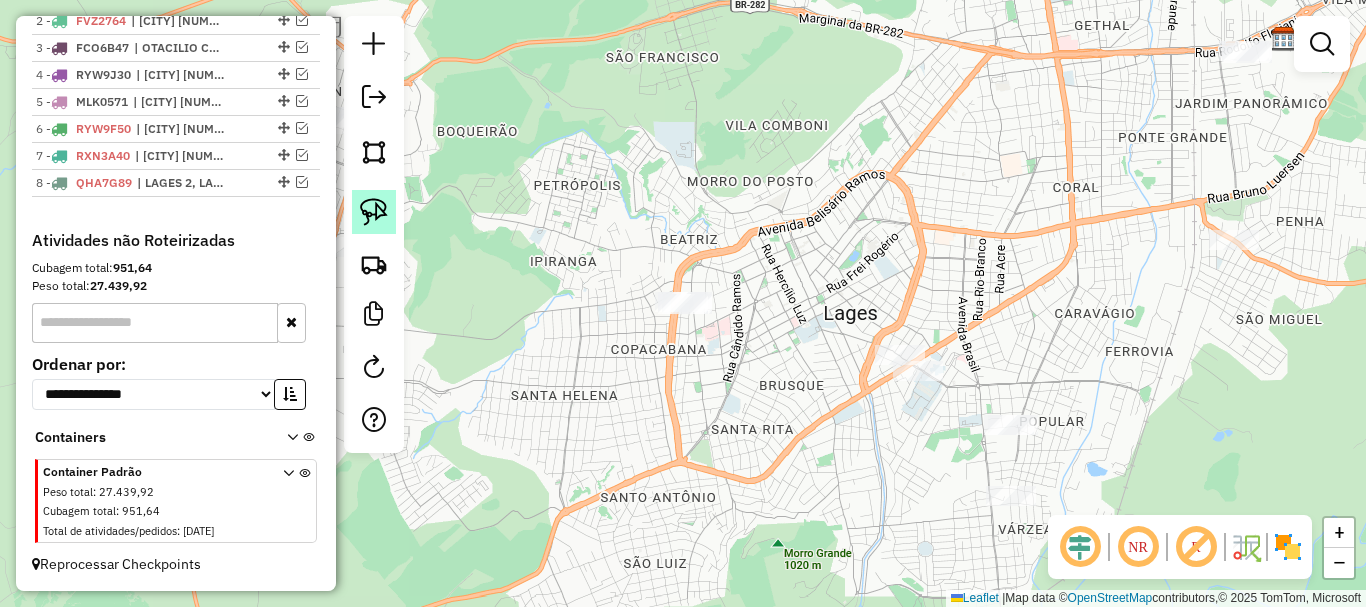 drag, startPoint x: 370, startPoint y: 211, endPoint x: 379, endPoint y: 219, distance: 12.0415945 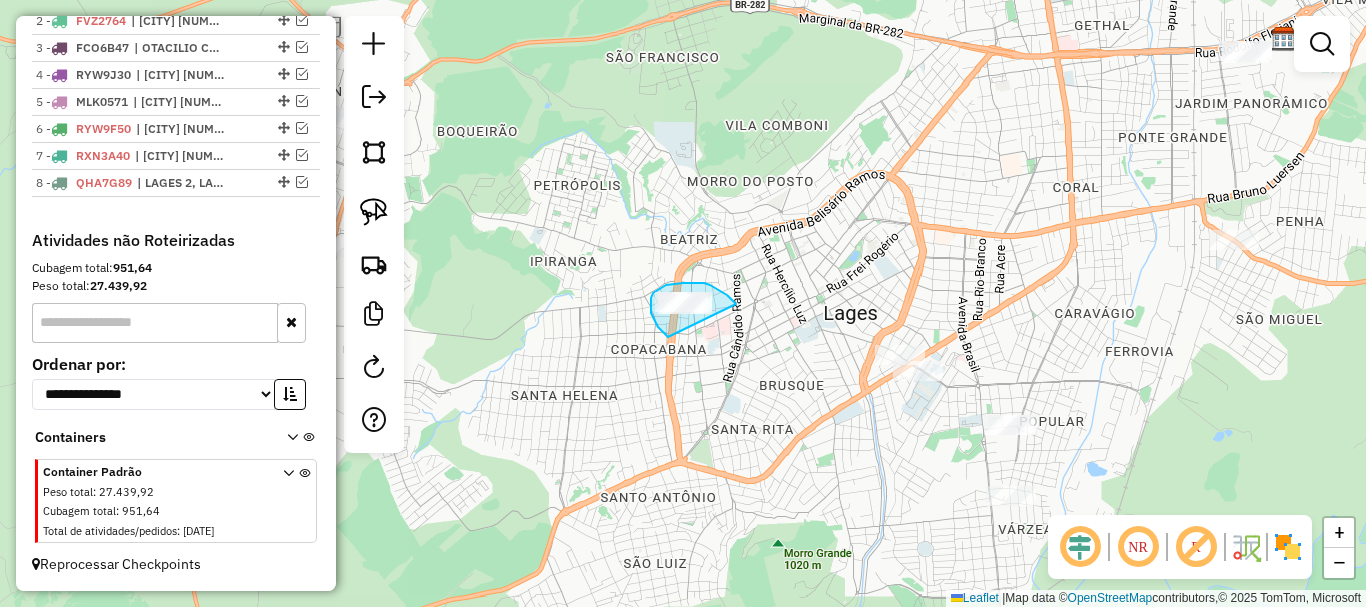 drag, startPoint x: 668, startPoint y: 337, endPoint x: 740, endPoint y: 316, distance: 75 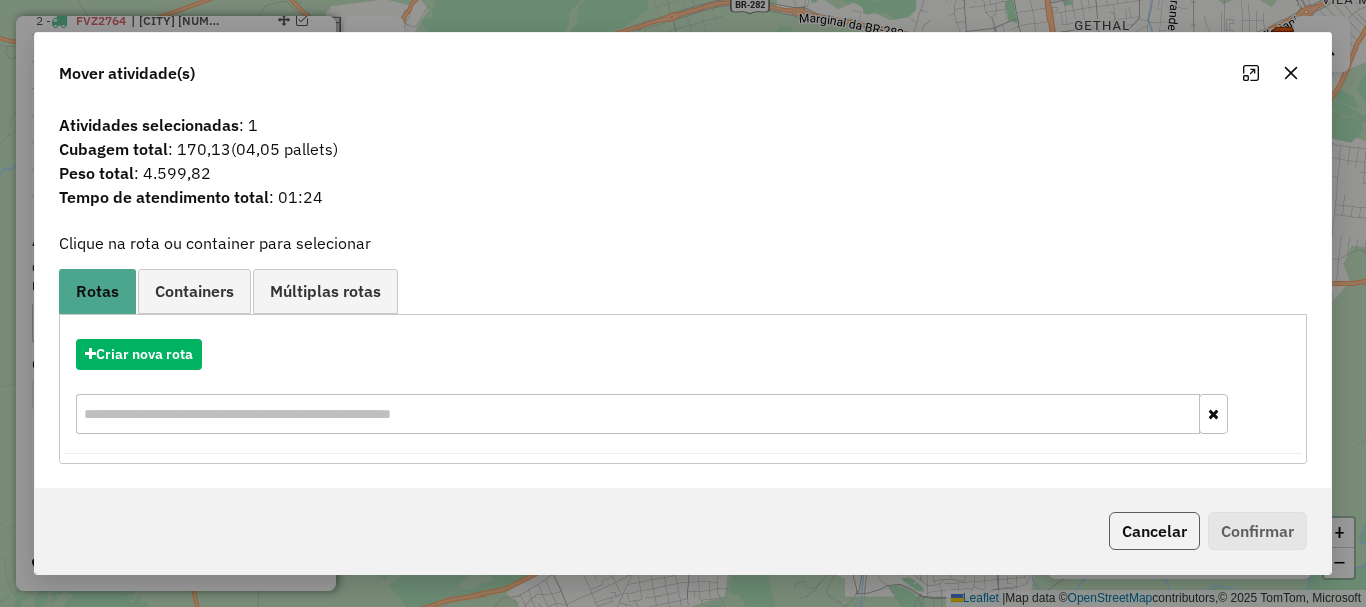click on "Cancelar" 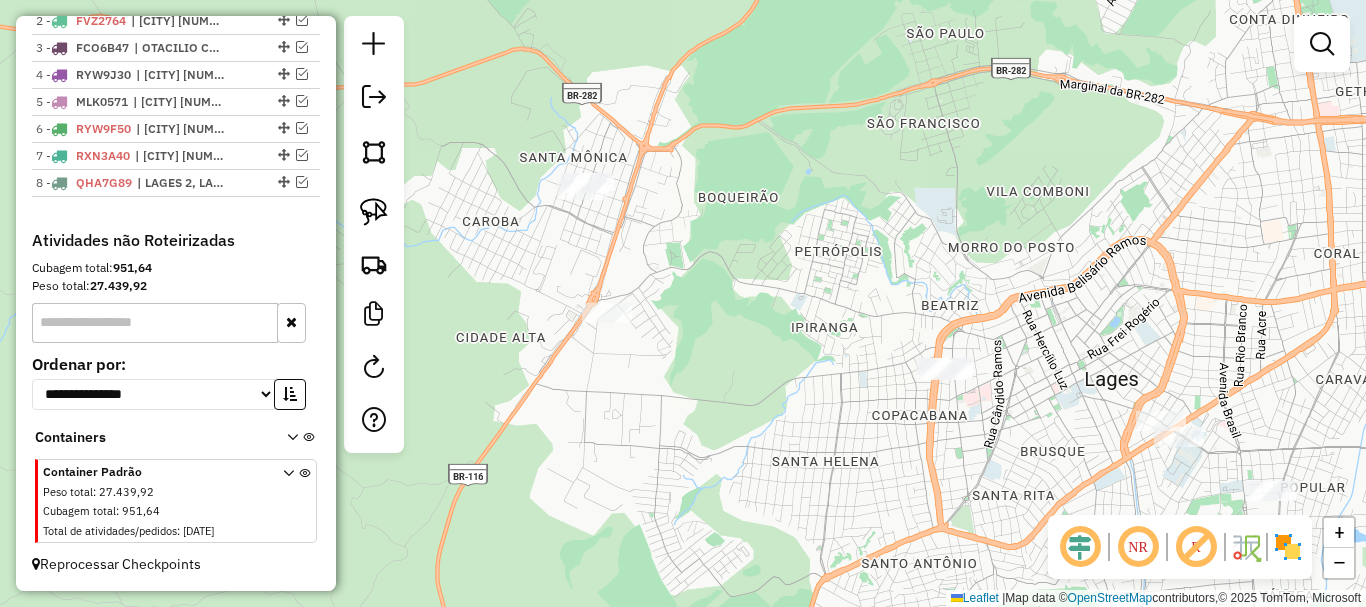 drag, startPoint x: 575, startPoint y: 346, endPoint x: 857, endPoint y: 422, distance: 292.06165 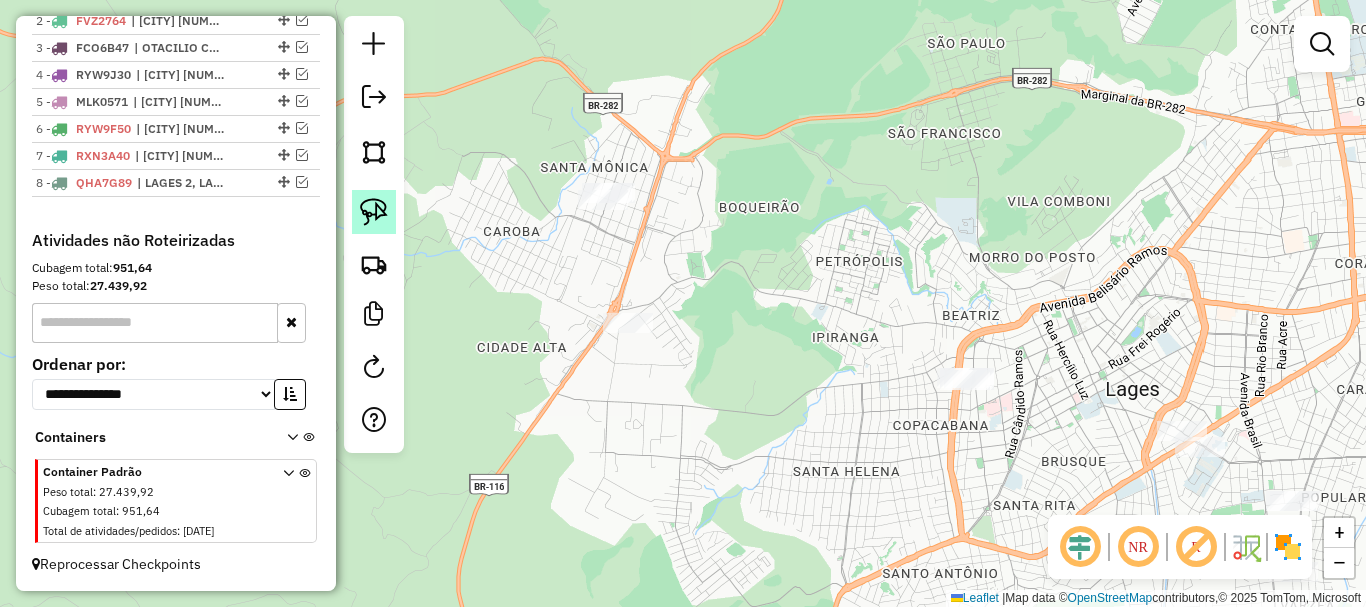 click 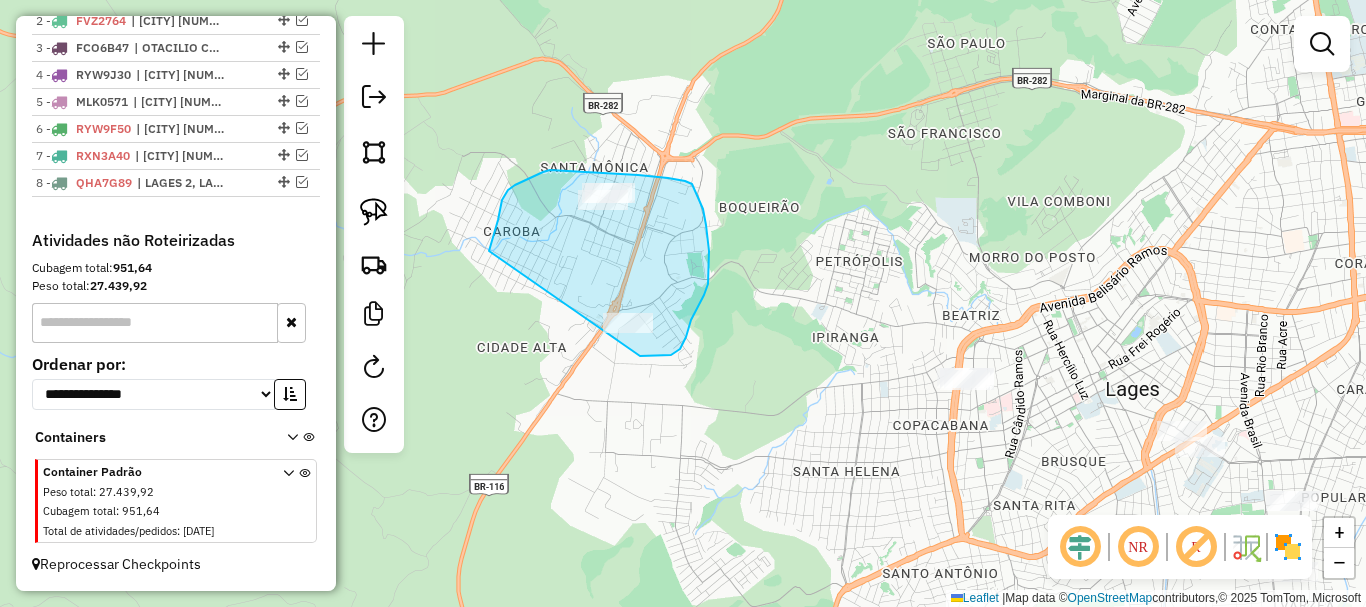 drag, startPoint x: 491, startPoint y: 247, endPoint x: 625, endPoint y: 355, distance: 172.10461 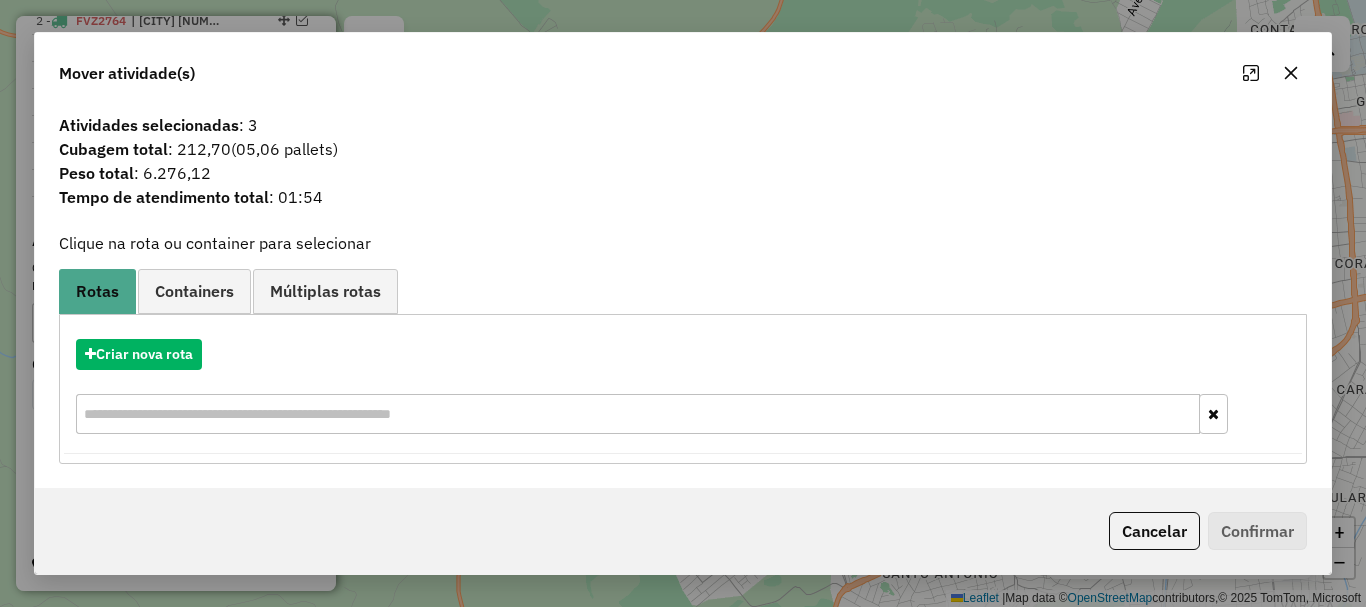 click on "Cancelar" 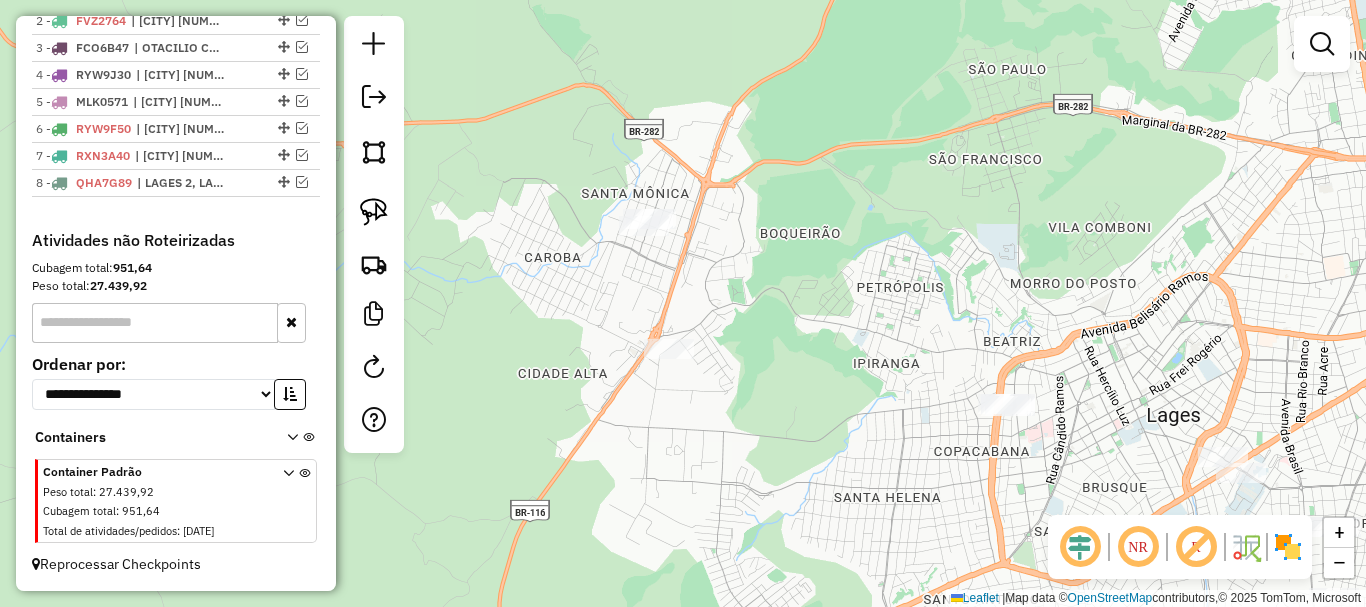 click on "Janela de atendimento Grade de atendimento Capacidade Transportadoras Veículos Cliente Pedidos  Rotas Selecione os dias de semana para filtrar as janelas de atendimento  Seg   Ter   Qua   Qui   Sex   Sáb   Dom  Informe o período da janela de atendimento: De: Até:  Filtrar exatamente a janela do cliente  Considerar janela de atendimento padrão  Selecione os dias de semana para filtrar as grades de atendimento  Seg   Ter   Qua   Qui   Sex   Sáb   Dom   Considerar clientes sem dia de atendimento cadastrado  Clientes fora do dia de atendimento selecionado Filtrar as atividades entre os valores definidos abaixo:  Peso mínimo:   Peso máximo:   Cubagem mínima:   Cubagem máxima:   De:   Até:  Filtrar as atividades entre o tempo de atendimento definido abaixo:  De:   Até:   Considerar capacidade total dos clientes não roteirizados Transportadora: Selecione um ou mais itens Tipo de veículo: Selecione um ou mais itens Veículo: Selecione um ou mais itens Motorista: Selecione um ou mais itens Nome: Rótulo:" 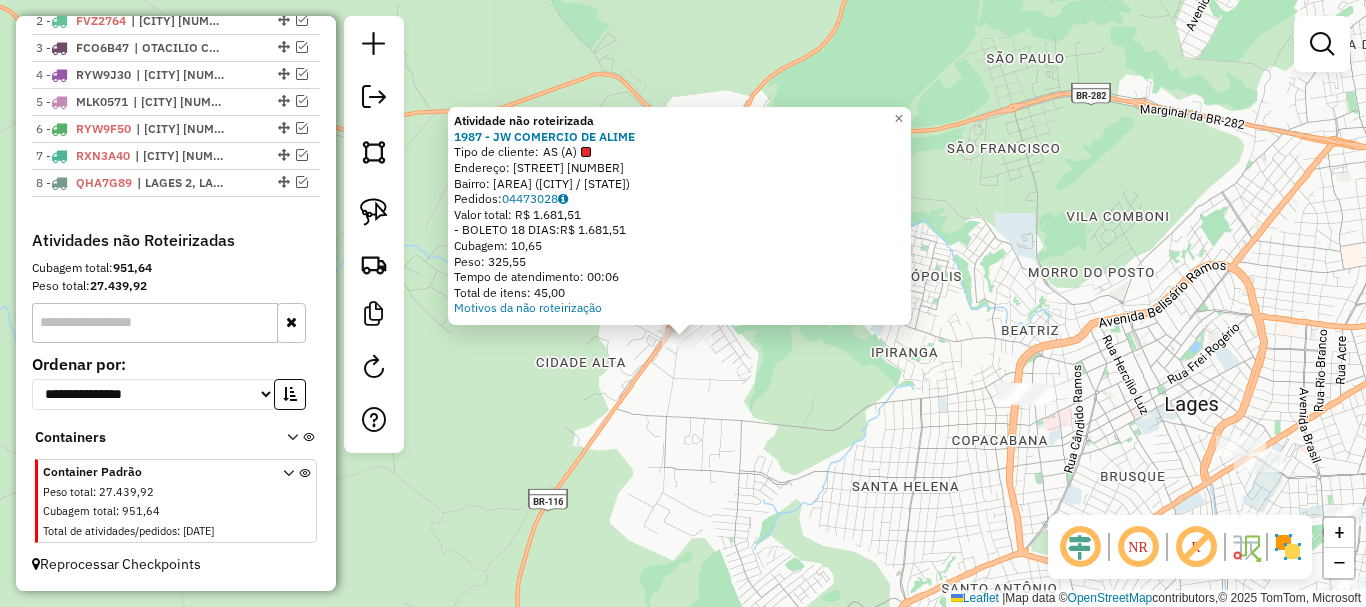 drag, startPoint x: 679, startPoint y: 390, endPoint x: 680, endPoint y: 402, distance: 12.0415945 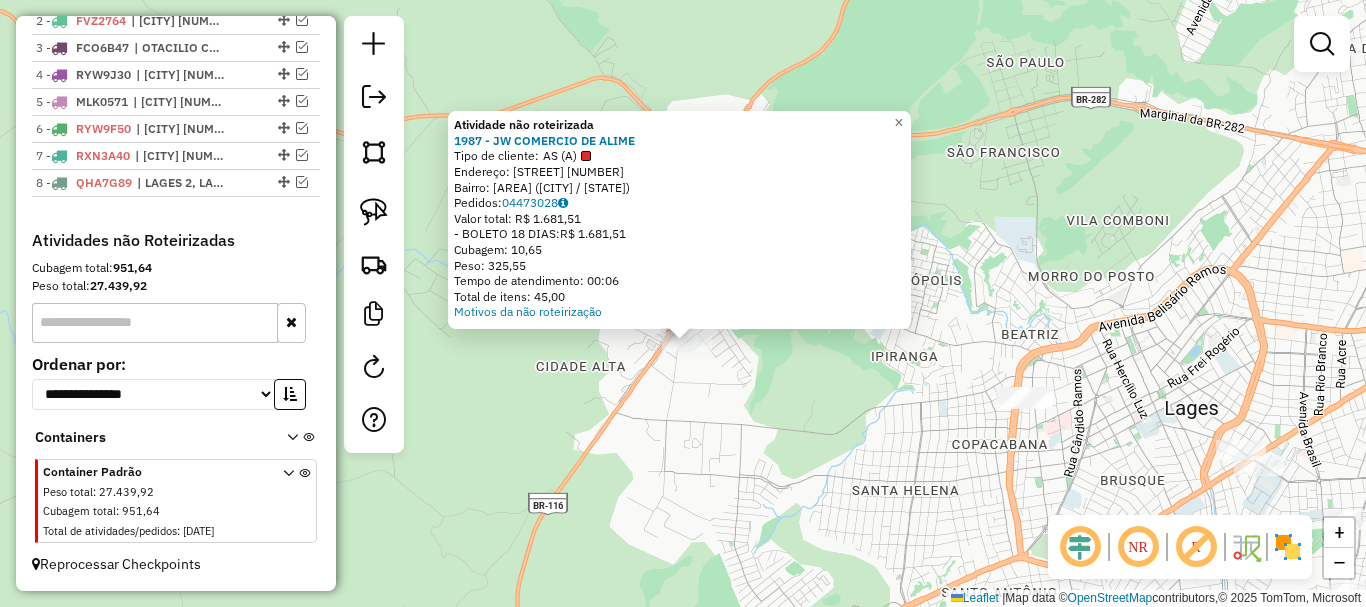 click on "Atividade não roteirizada 1987 - JW COMERCIO DE ALIME  Tipo de cliente:   AS (A)   Endereço: R   HELIODORO MUNIZ               335   Bairro: AREA INDUSTRIAL (LAGES / SC)   Pedidos:  04473028   Valor total: R$ 1.681,51   - BOLETO 18 DIAS:  R$ 1.681,51   Cubagem: 10,65   Peso: 325,55   Tempo de atendimento: 00:06   Total de itens: 45,00  Motivos da não roteirização × Janela de atendimento Grade de atendimento Capacidade Transportadoras Veículos Cliente Pedidos  Rotas Selecione os dias de semana para filtrar as janelas de atendimento  Seg   Ter   Qua   Qui   Sex   Sáb   Dom  Informe o período da janela de atendimento: De: Até:  Filtrar exatamente a janela do cliente  Considerar janela de atendimento padrão  Selecione os dias de semana para filtrar as grades de atendimento  Seg   Ter   Qua   Qui   Sex   Sáb   Dom   Considerar clientes sem dia de atendimento cadastrado  Clientes fora do dia de atendimento selecionado Filtrar as atividades entre os valores definidos abaixo:  Peso mínimo:   De:   Até:" 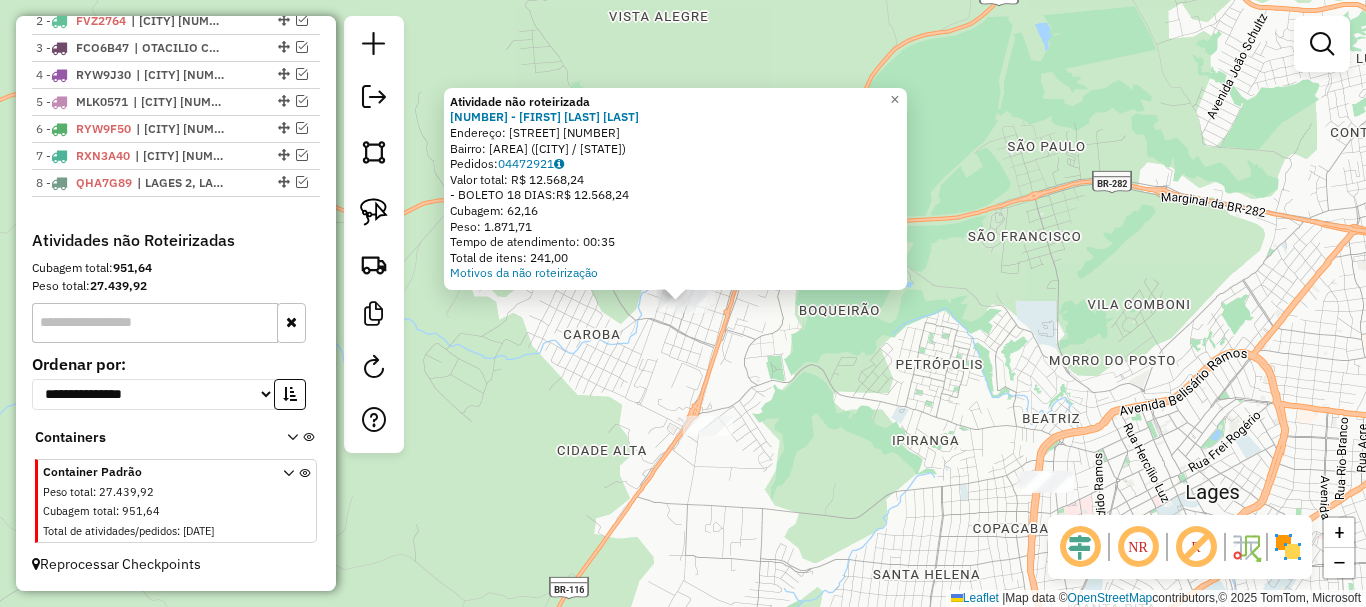 click on "Atividade não roteirizada 9250 - CLEUSA APARECIDA DAM  Endereço: R   GREMIO PORTOALEGRENSE         348   Bairro: SANTA MONICA (LAGES / SC)   Pedidos:  04472921   Valor total: R$ 12.568,24   - BOLETO 18 DIAS:  R$ 12.568,24   Cubagem: 62,16   Peso: 1.871,71   Tempo de atendimento: 00:35   Total de itens: 241,00  Motivos da não roteirização × Janela de atendimento Grade de atendimento Capacidade Transportadoras Veículos Cliente Pedidos  Rotas Selecione os dias de semana para filtrar as janelas de atendimento  Seg   Ter   Qua   Qui   Sex   Sáb   Dom  Informe o período da janela de atendimento: De: Até:  Filtrar exatamente a janela do cliente  Considerar janela de atendimento padrão  Selecione os dias de semana para filtrar as grades de atendimento  Seg   Ter   Qua   Qui   Sex   Sáb   Dom   Considerar clientes sem dia de atendimento cadastrado  Clientes fora do dia de atendimento selecionado Filtrar as atividades entre os valores definidos abaixo:  Peso mínimo:   Peso máximo:   Cubagem mínima:  De:" 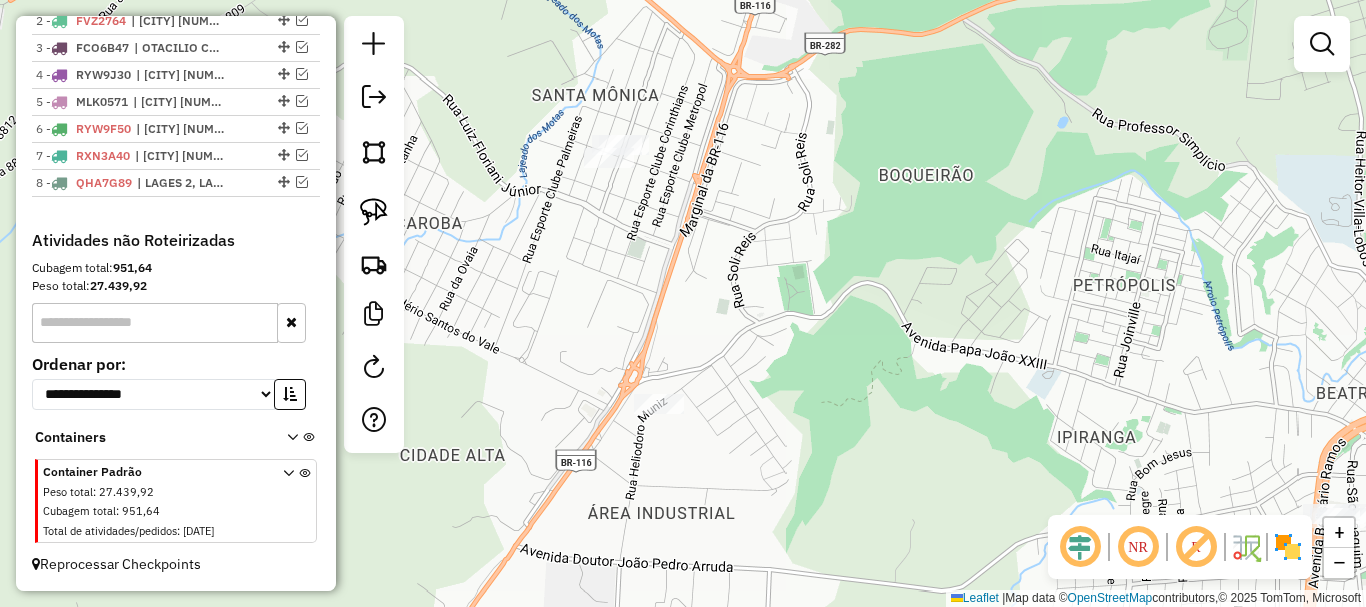 drag, startPoint x: 699, startPoint y: 342, endPoint x: 735, endPoint y: 211, distance: 135.85654 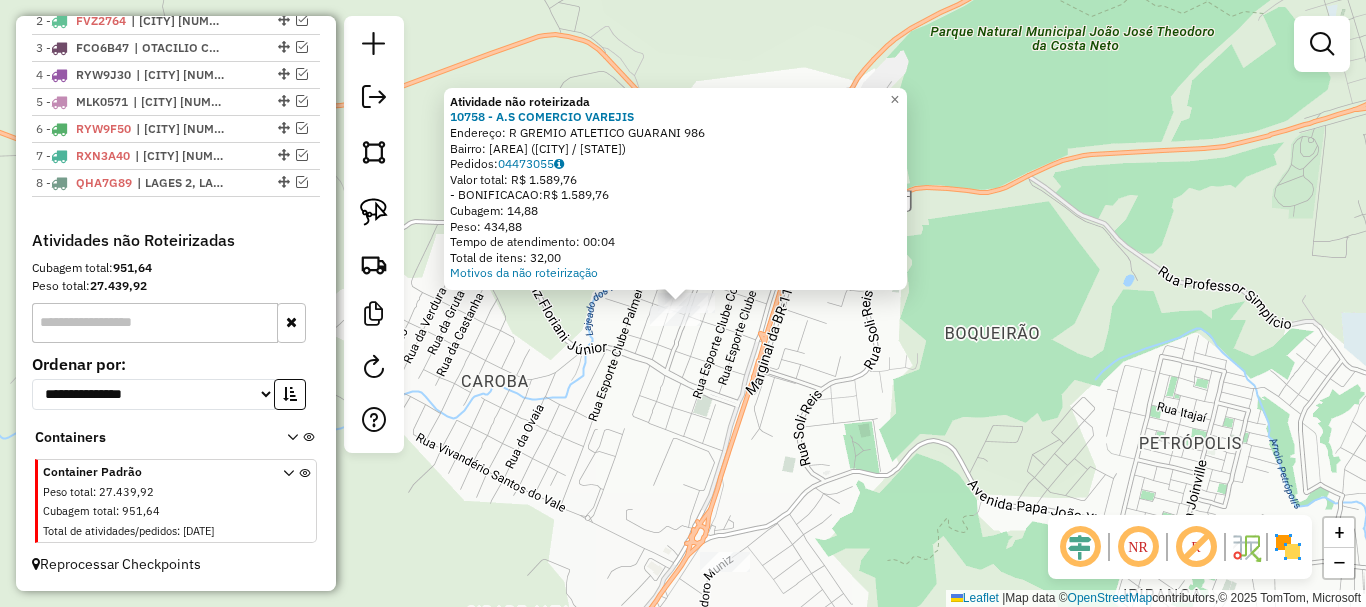 click on "Atividade não roteirizada 10758 - A.S COMERCIO VAREJIS  Endereço: R   GREMIO ATLETICO GUARANI       986   Bairro: SANTA MONICA (LAGES / SC)   Pedidos:  04473055   Valor total: R$ 1.589,76   - BONIFICACAO:  R$ 1.589,76   Cubagem: 14,88   Peso: 434,88   Tempo de atendimento: 00:04   Total de itens: 32,00  Motivos da não roteirização × Janela de atendimento Grade de atendimento Capacidade Transportadoras Veículos Cliente Pedidos  Rotas Selecione os dias de semana para filtrar as janelas de atendimento  Seg   Ter   Qua   Qui   Sex   Sáb   Dom  Informe o período da janela de atendimento: De: Até:  Filtrar exatamente a janela do cliente  Considerar janela de atendimento padrão  Selecione os dias de semana para filtrar as grades de atendimento  Seg   Ter   Qua   Qui   Sex   Sáb   Dom   Considerar clientes sem dia de atendimento cadastrado  Clientes fora do dia de atendimento selecionado Filtrar as atividades entre os valores definidos abaixo:  Peso mínimo:   Peso máximo:   Cubagem mínima:   De:   De:" 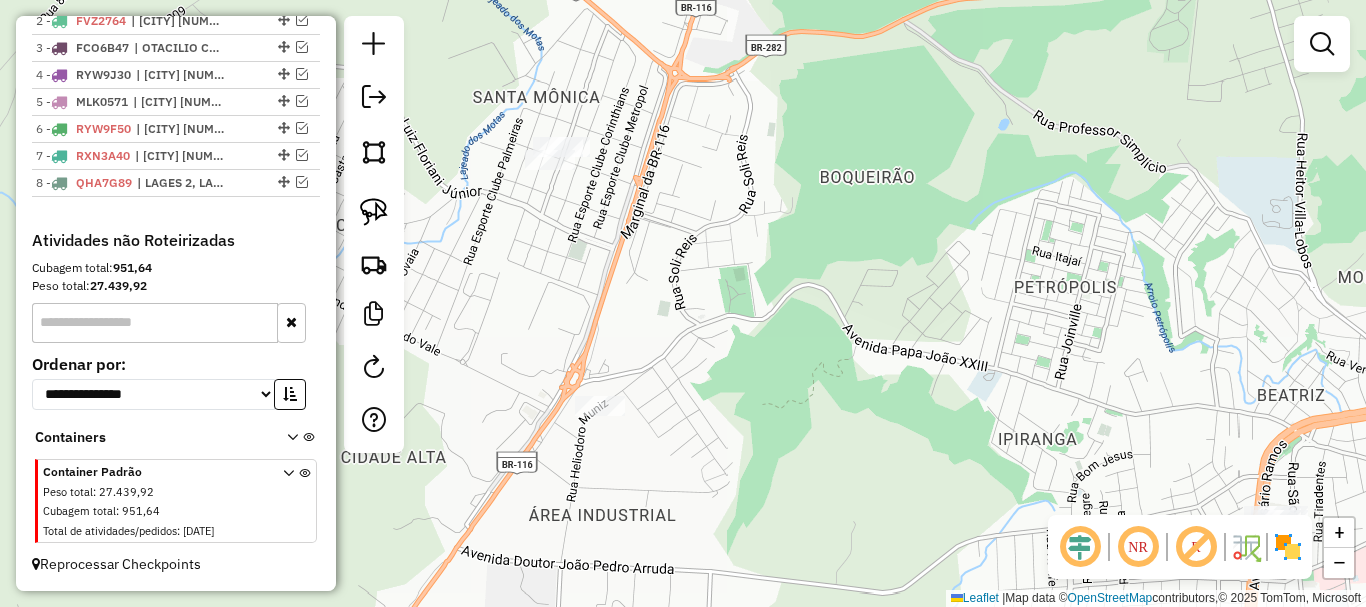 drag, startPoint x: 860, startPoint y: 361, endPoint x: 735, endPoint y: 205, distance: 199.90248 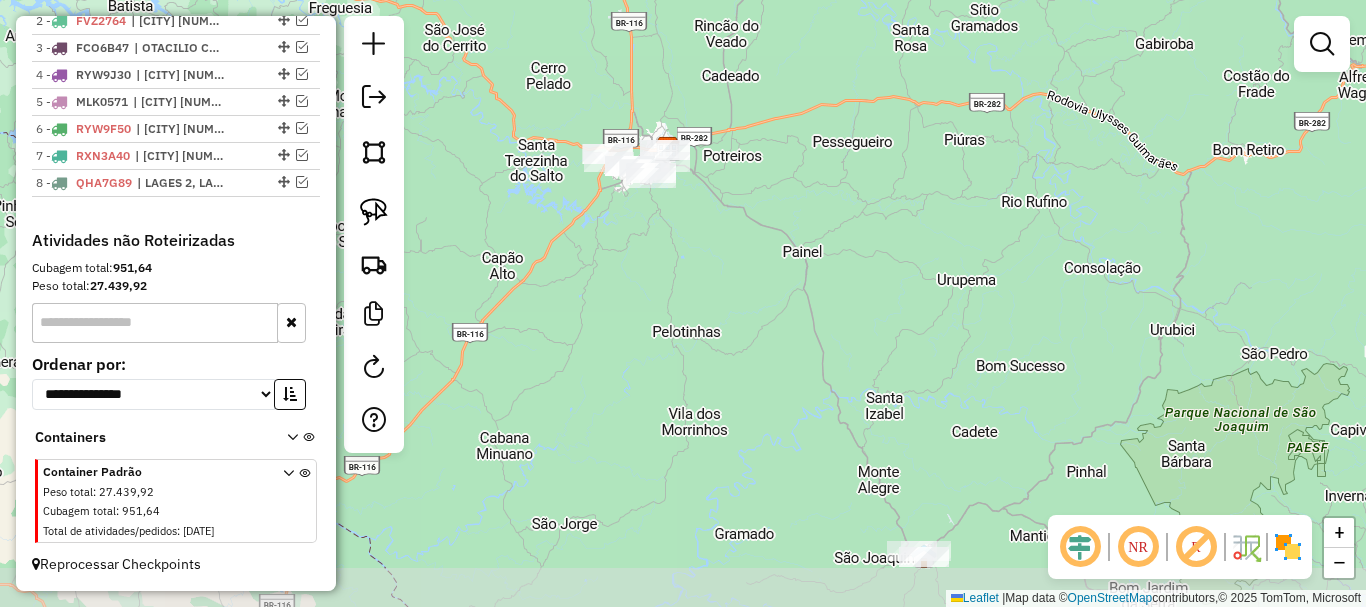 drag, startPoint x: 792, startPoint y: 302, endPoint x: 712, endPoint y: 264, distance: 88.56636 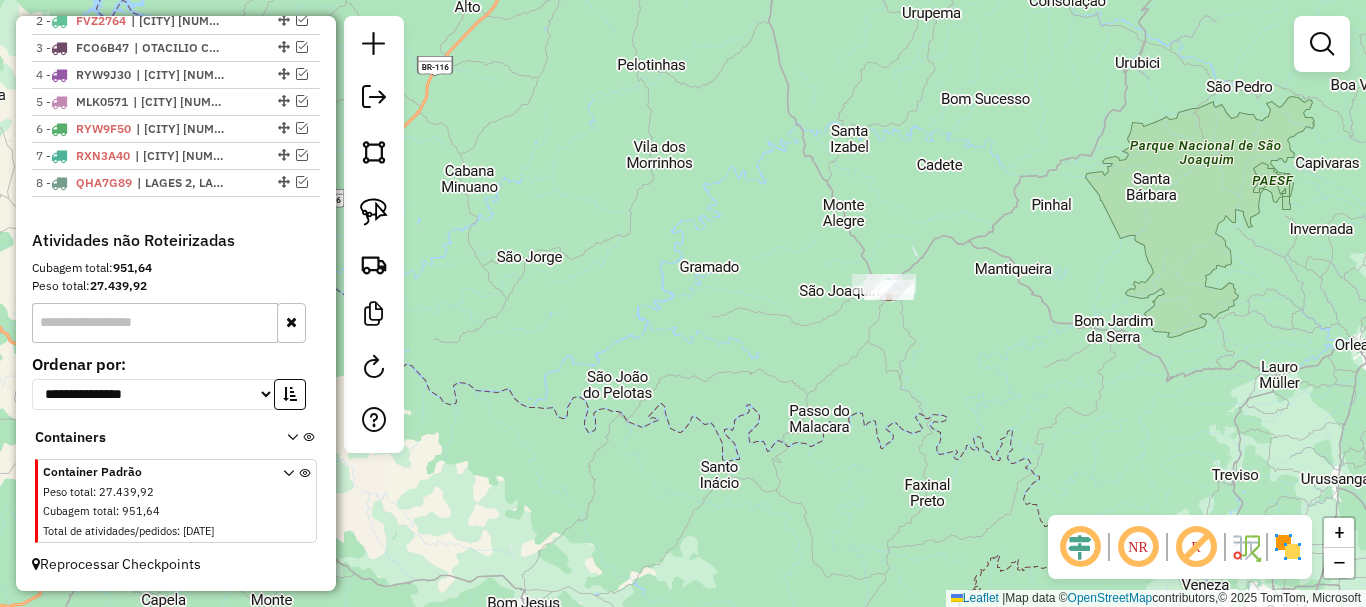 drag, startPoint x: 870, startPoint y: 520, endPoint x: 835, endPoint y: 253, distance: 269.28424 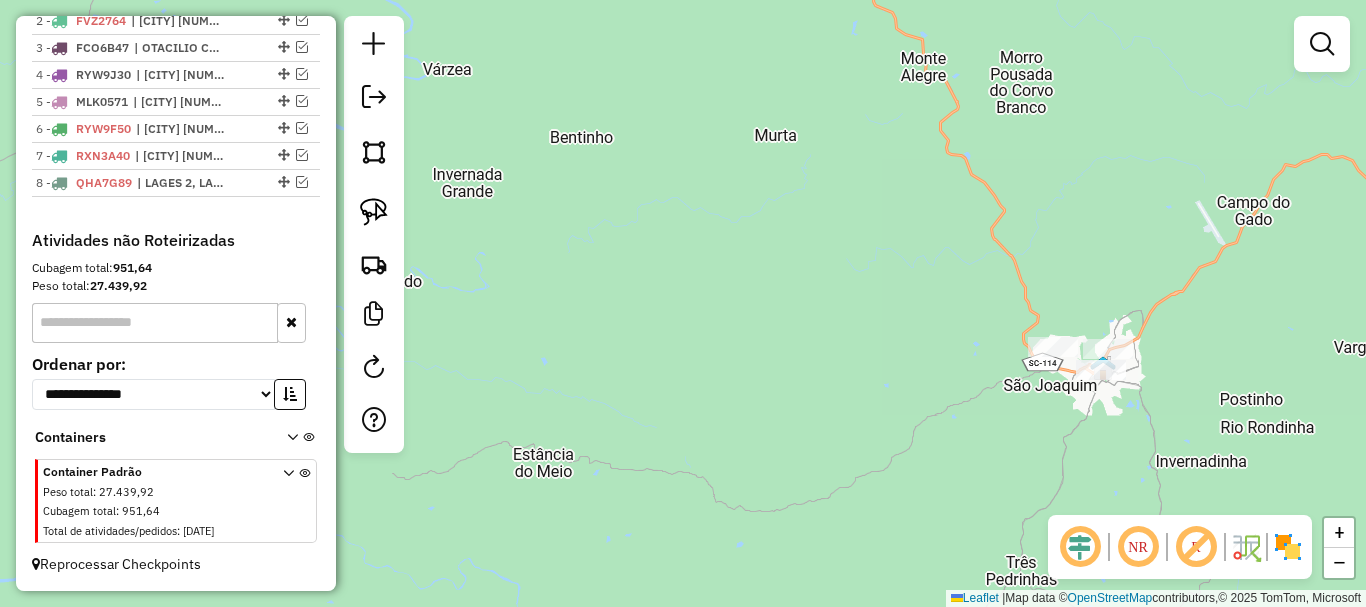 drag, startPoint x: 999, startPoint y: 416, endPoint x: 835, endPoint y: 398, distance: 164.98485 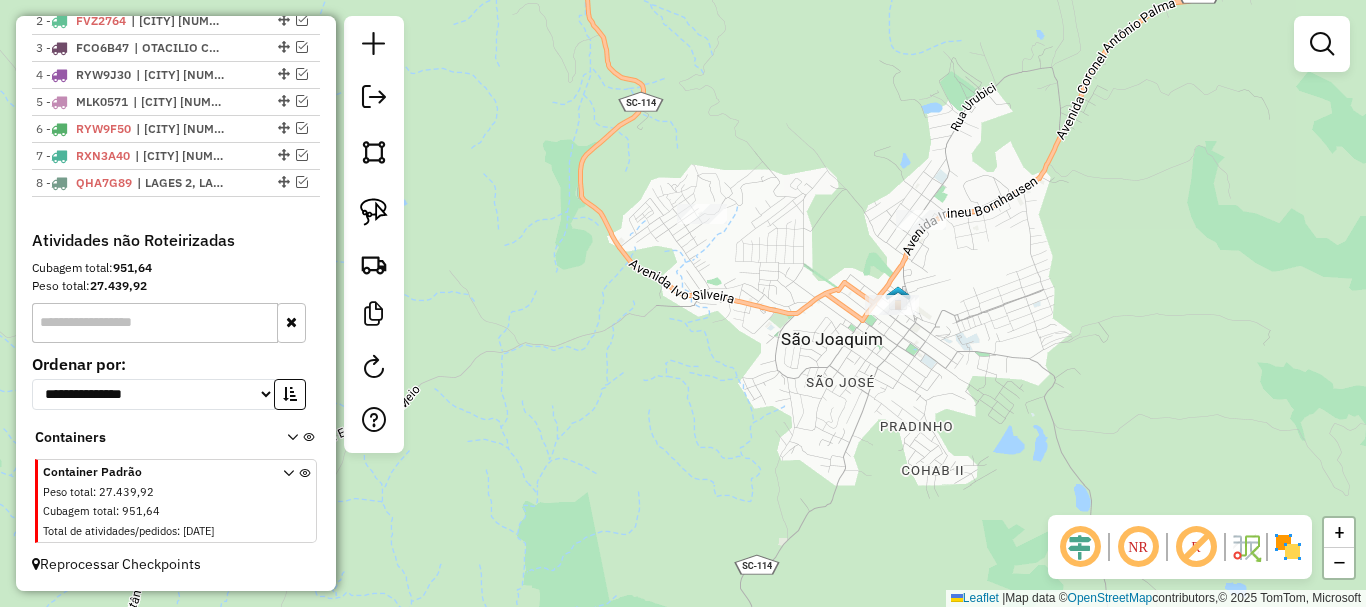 drag, startPoint x: 942, startPoint y: 317, endPoint x: 817, endPoint y: 378, distance: 139.0899 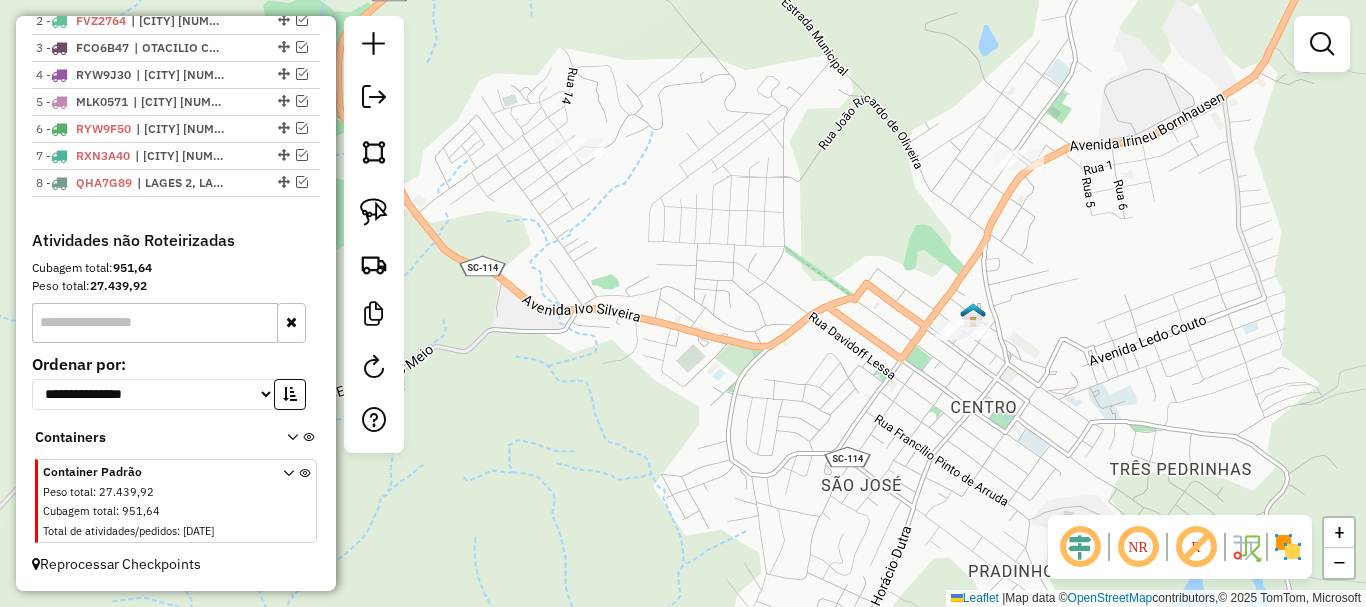 drag, startPoint x: 795, startPoint y: 282, endPoint x: 789, endPoint y: 396, distance: 114.15778 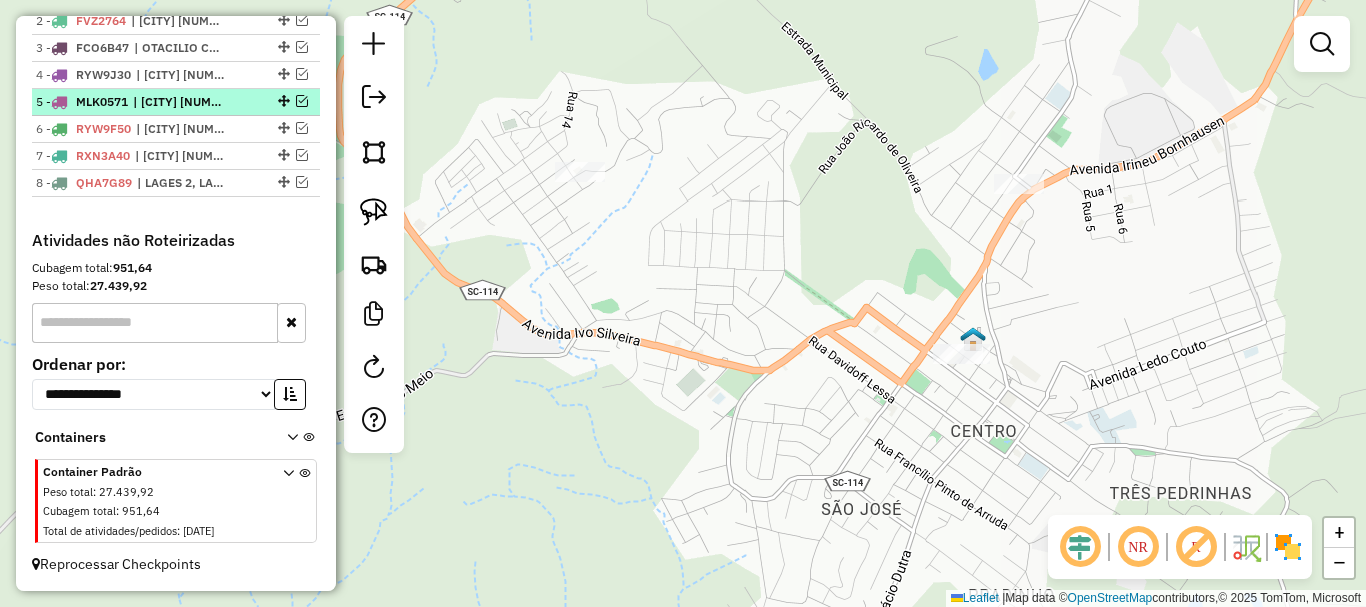 click at bounding box center (302, 101) 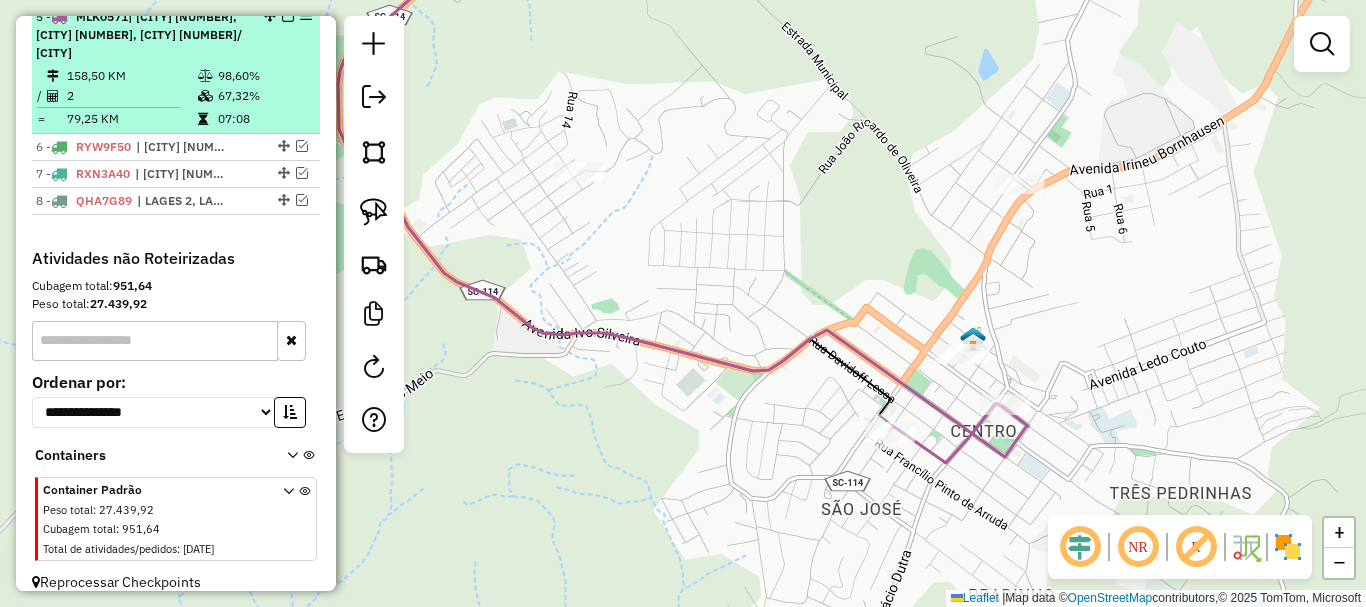 click on "158,50 KM" at bounding box center (131, 76) 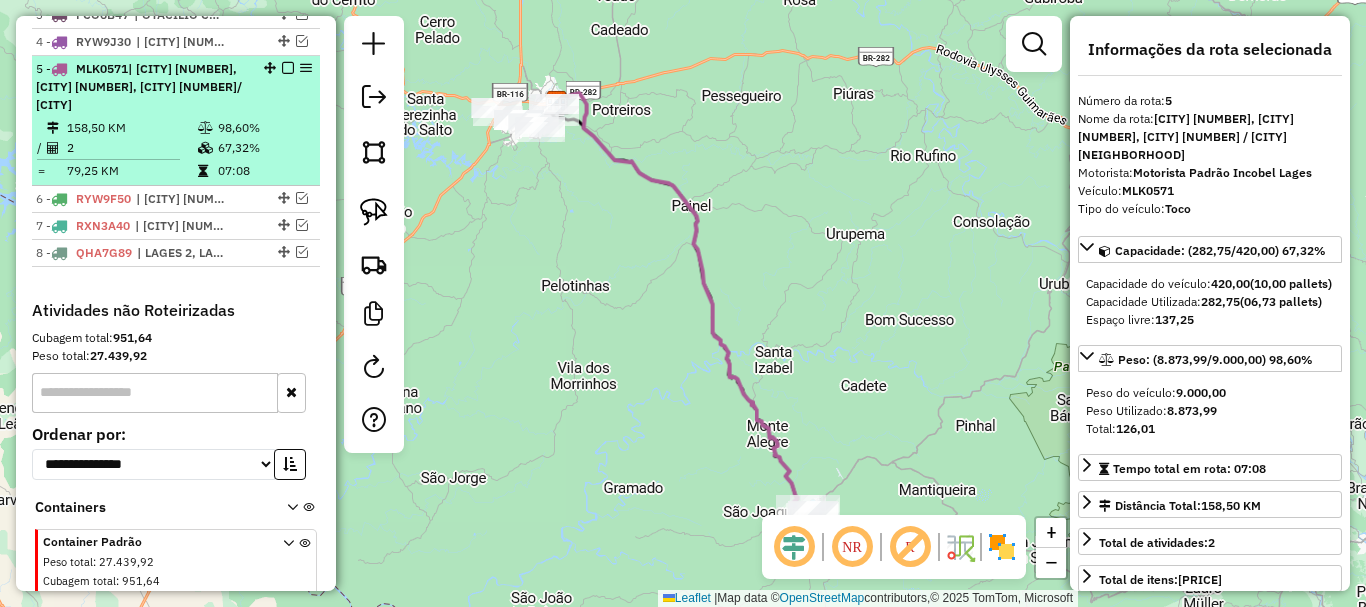 scroll, scrollTop: 794, scrollLeft: 0, axis: vertical 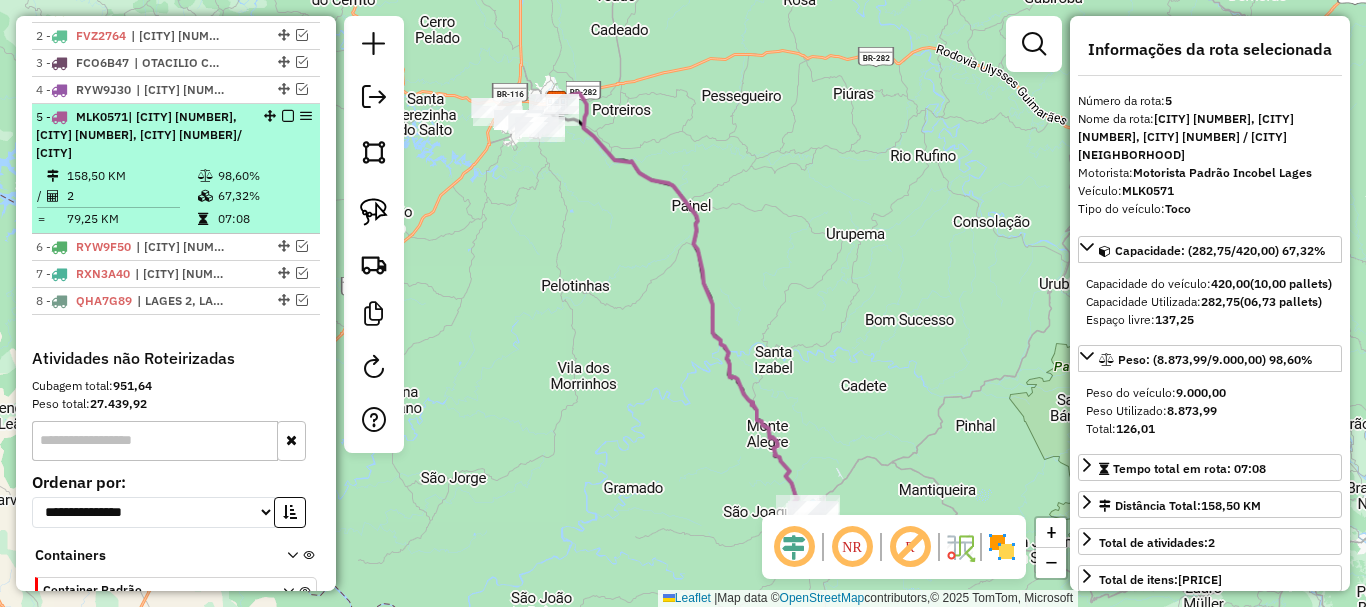 click at bounding box center [288, 116] 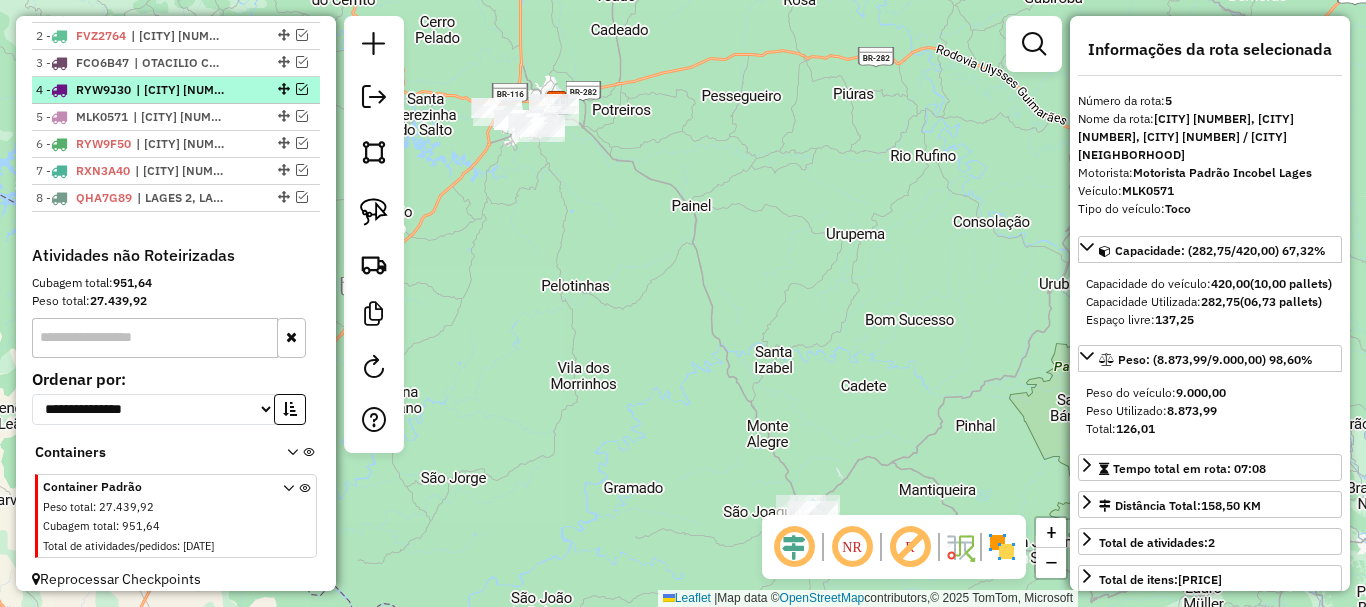 click on "| [CITY] 1, [CITY] 2, [CITY] 3/ BOM JARDIM" at bounding box center [182, 90] 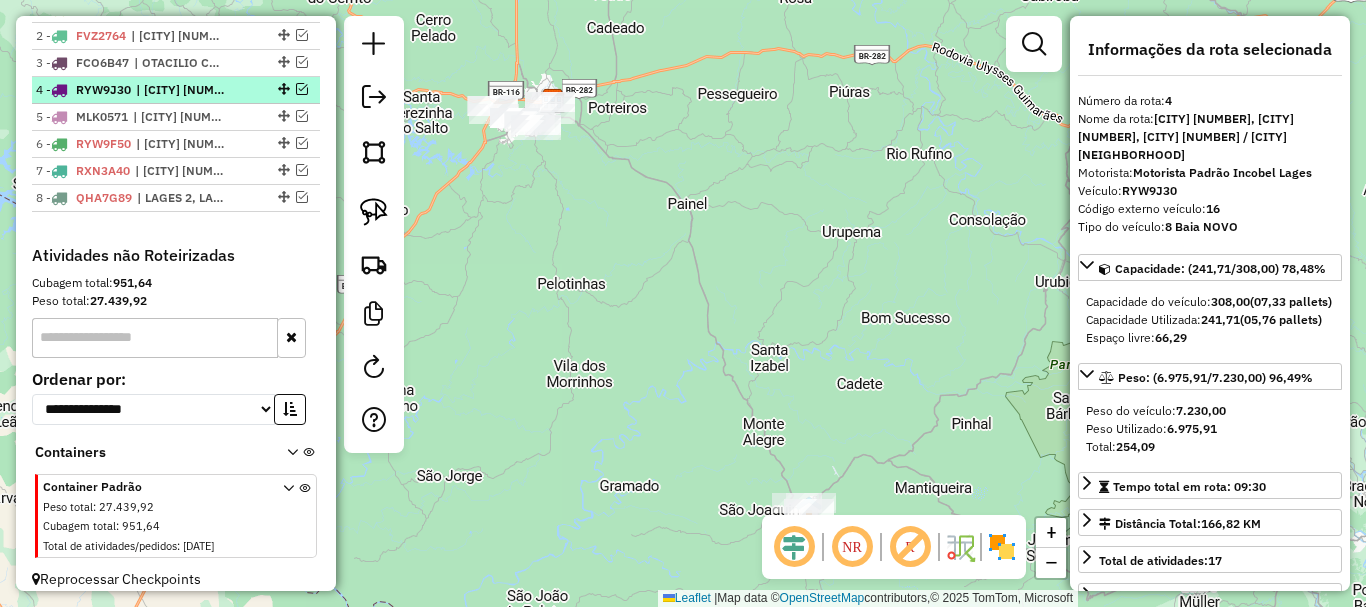 click at bounding box center [302, 89] 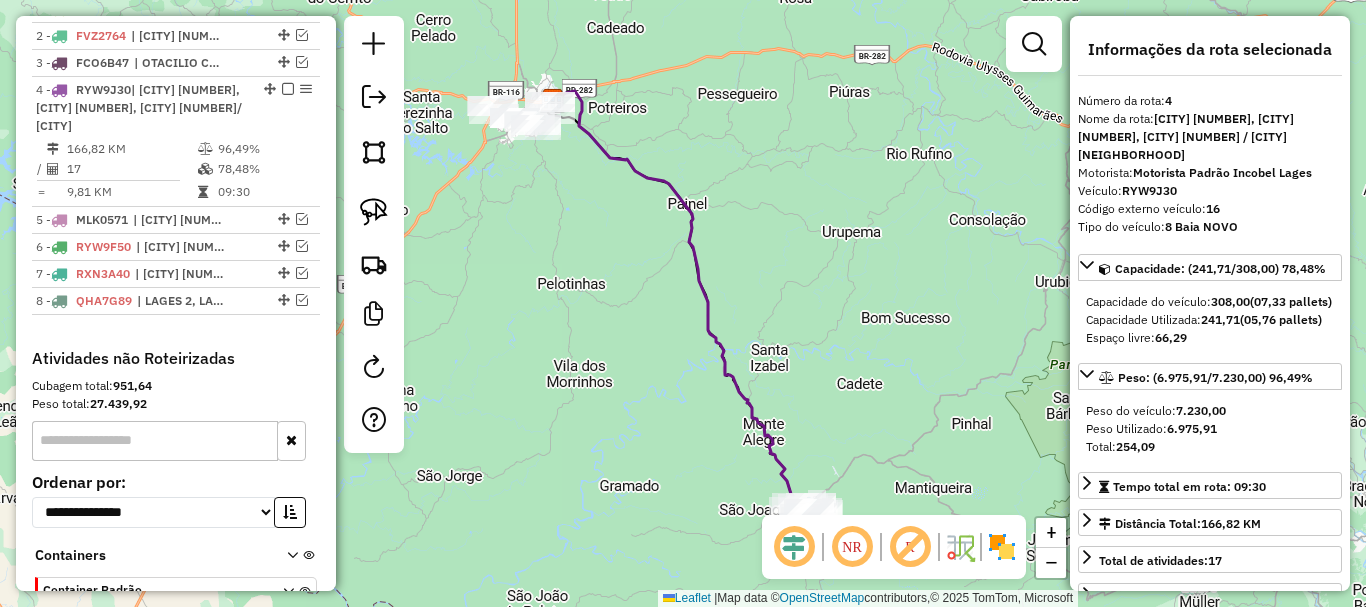scroll, scrollTop: 100, scrollLeft: 0, axis: vertical 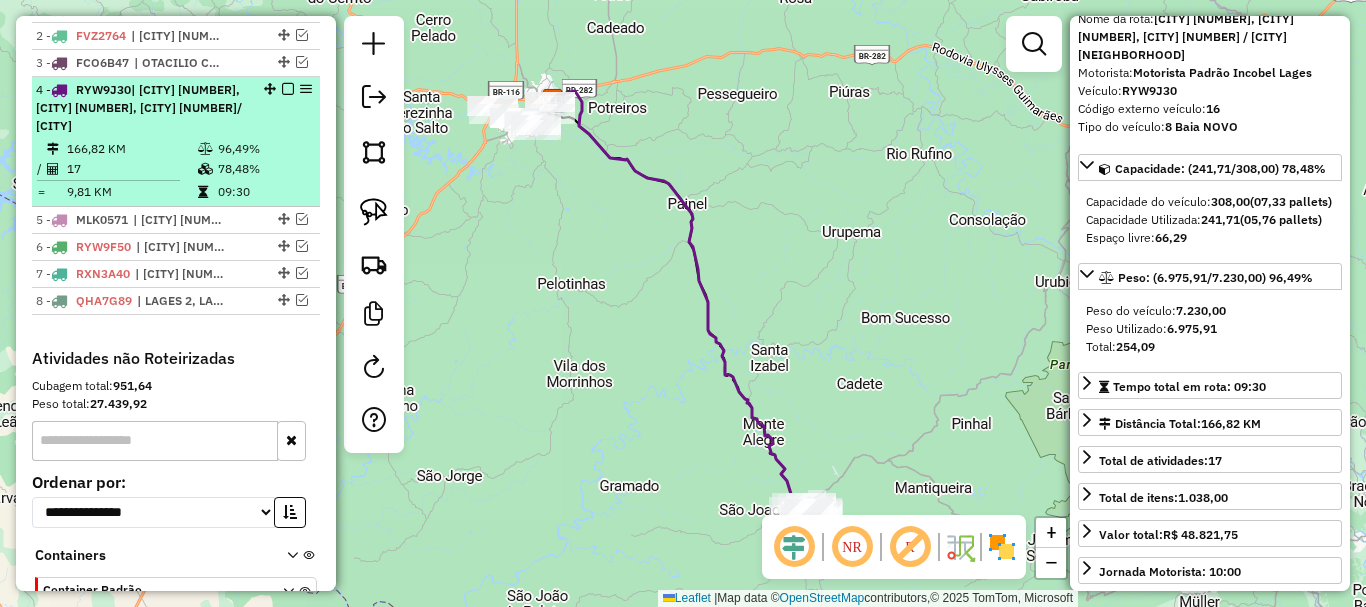 click at bounding box center [288, 89] 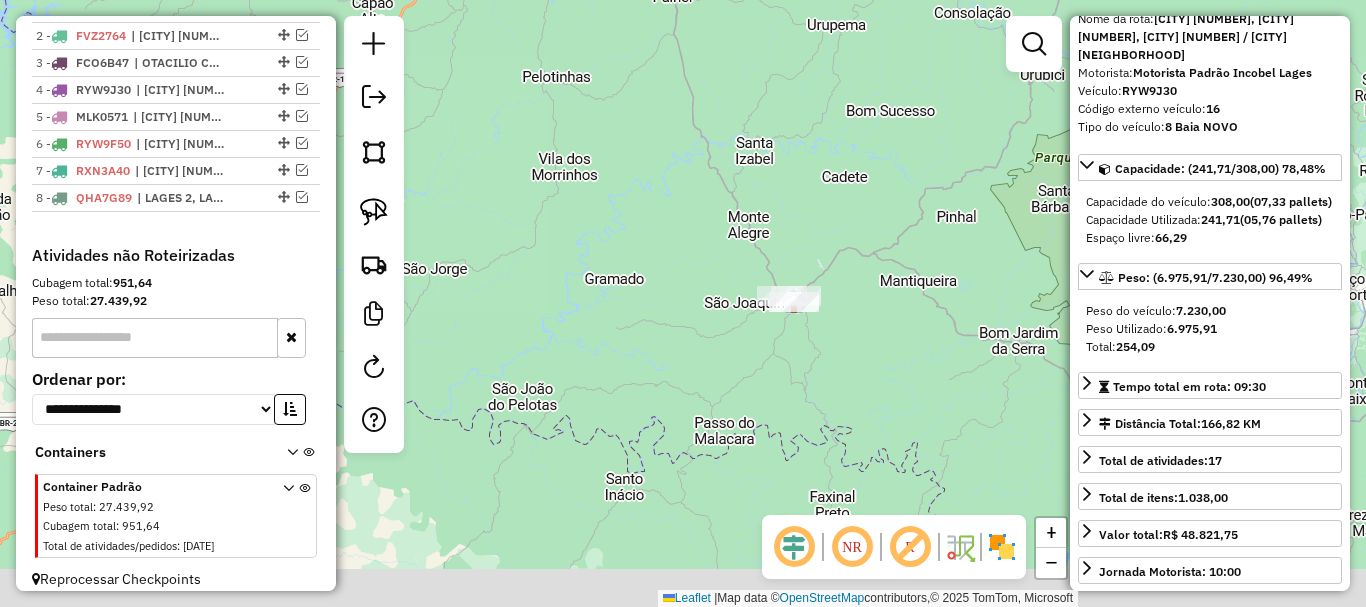 drag, startPoint x: 683, startPoint y: 281, endPoint x: 742, endPoint y: 260, distance: 62.625874 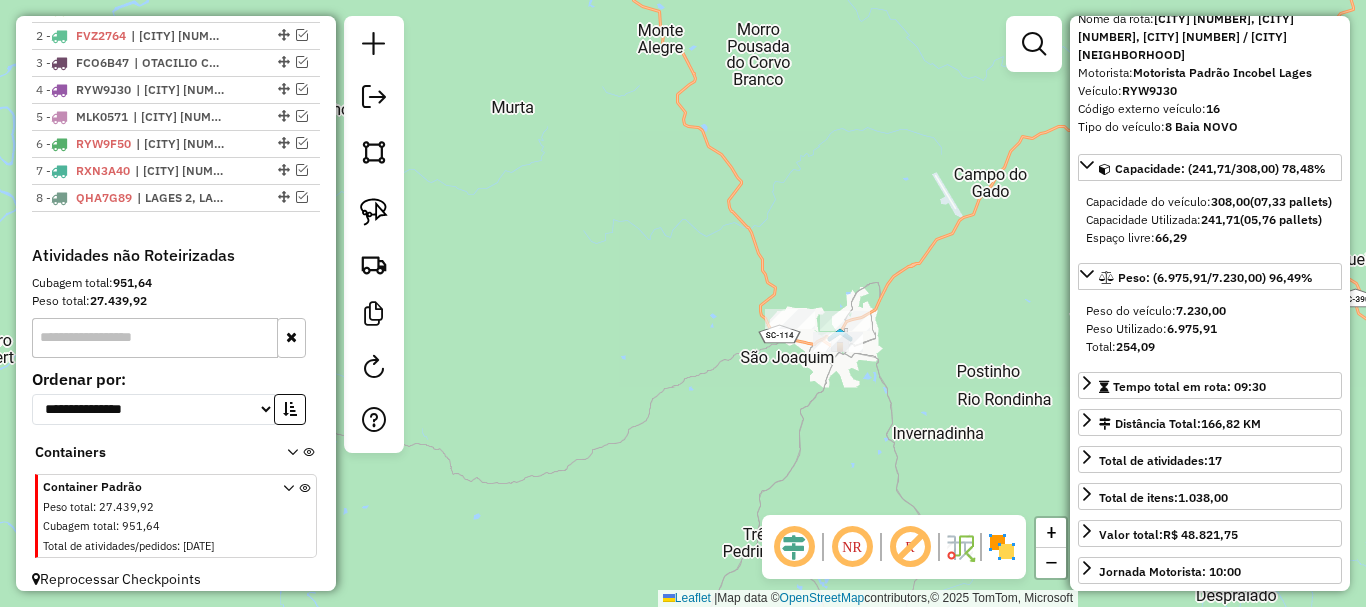 drag, startPoint x: 884, startPoint y: 425, endPoint x: 814, endPoint y: 402, distance: 73.68175 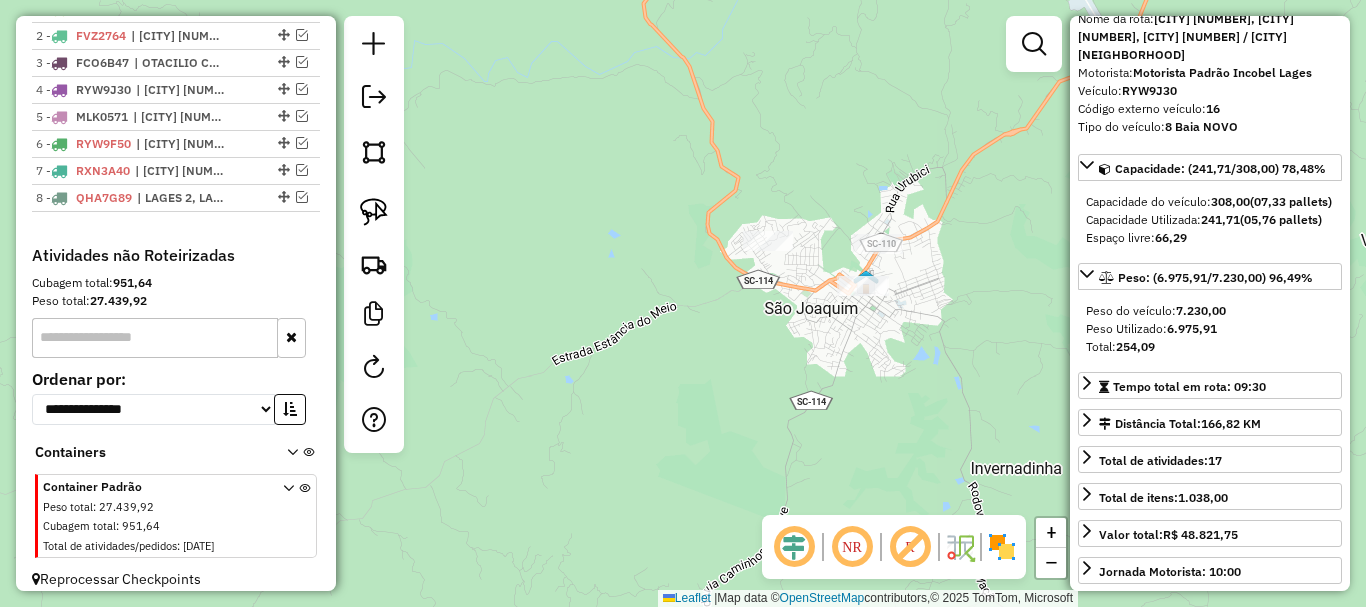 drag, startPoint x: 835, startPoint y: 364, endPoint x: 781, endPoint y: 438, distance: 91.60786 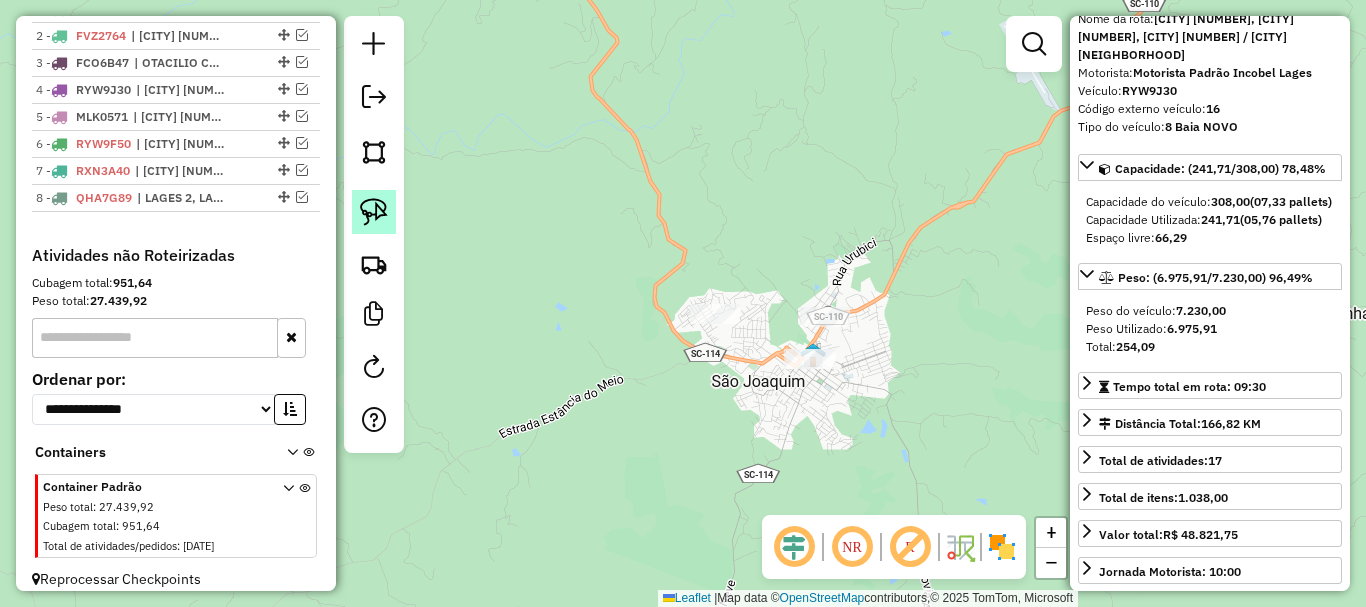 click 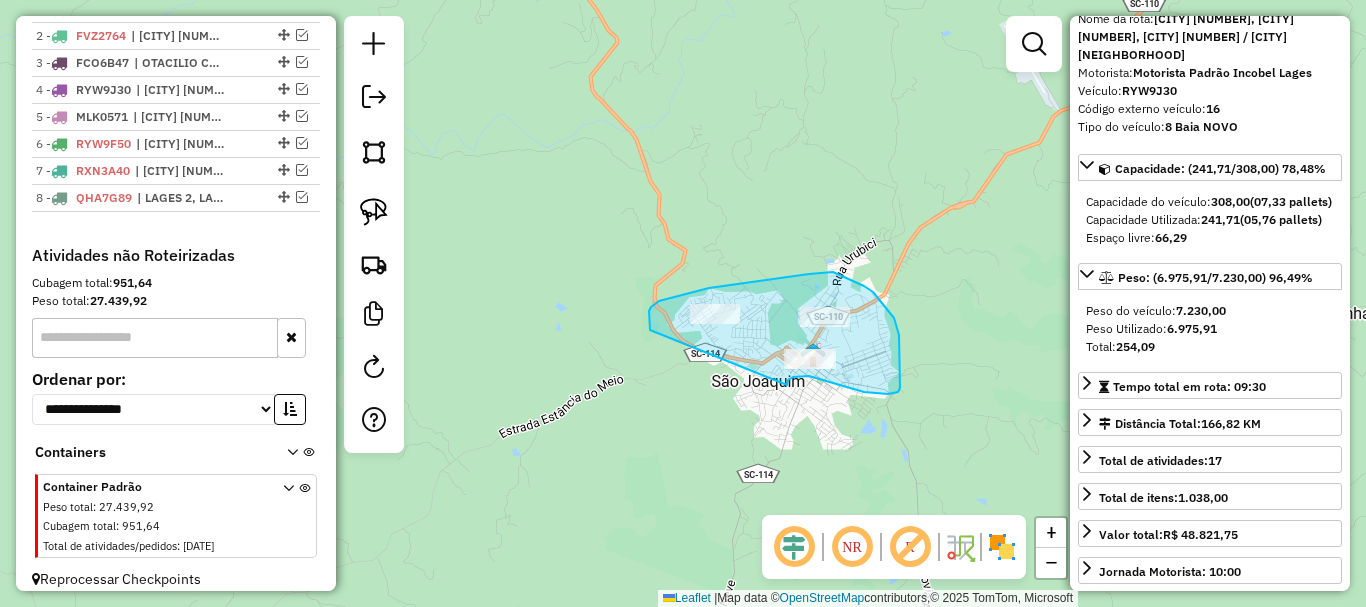 drag, startPoint x: 659, startPoint y: 301, endPoint x: 787, endPoint y: 385, distance: 153.10127 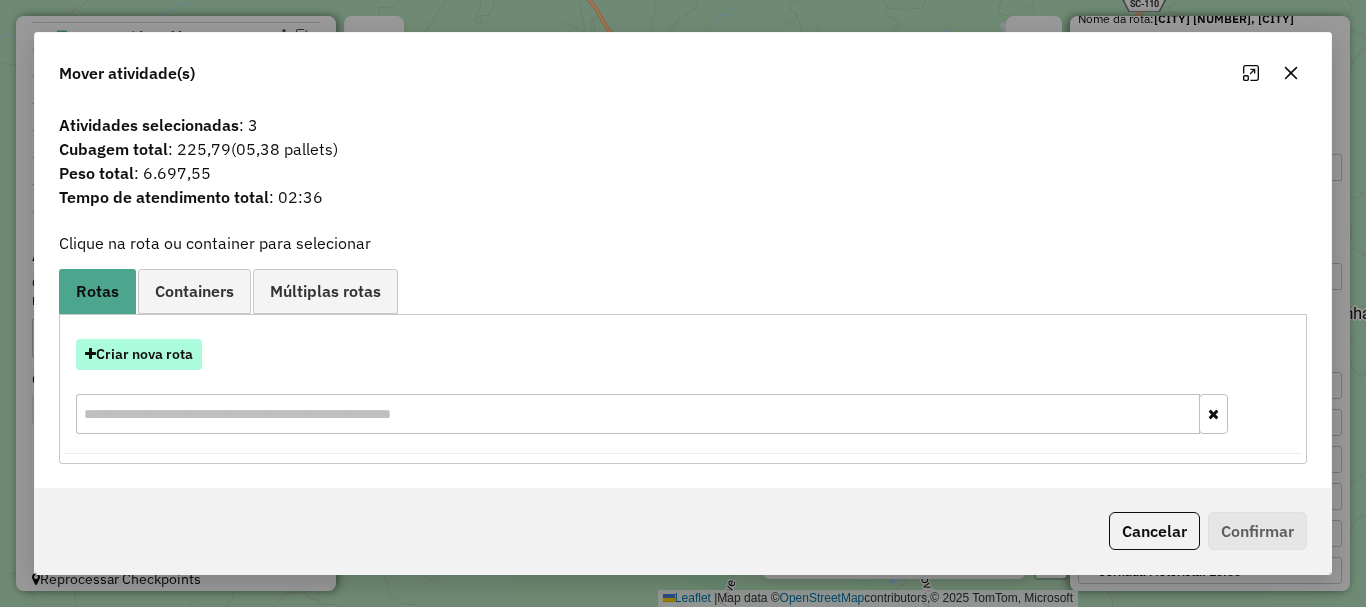 click on "Criar nova rota" at bounding box center [139, 354] 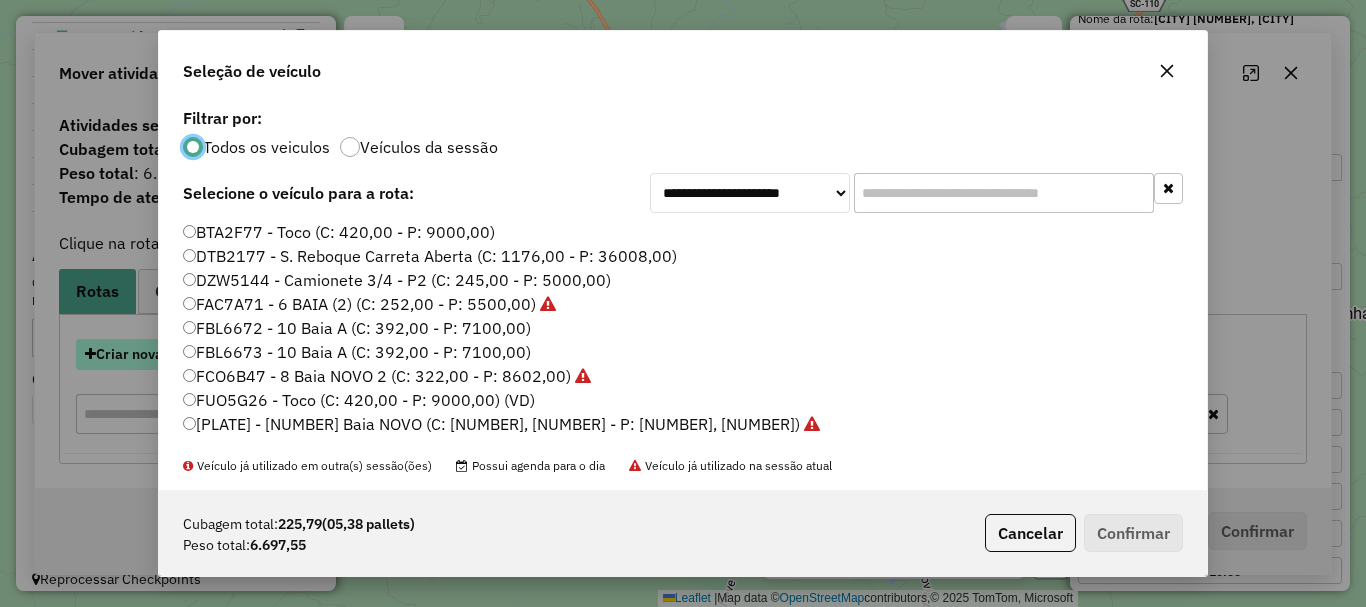 scroll, scrollTop: 11, scrollLeft: 6, axis: both 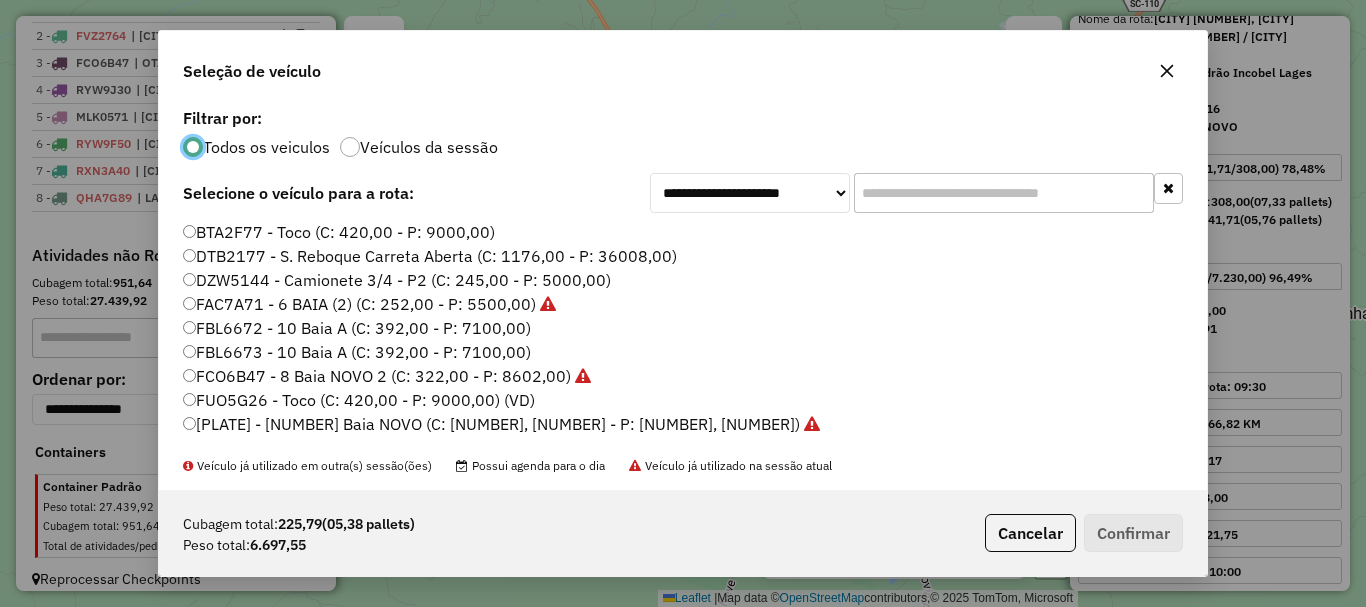click 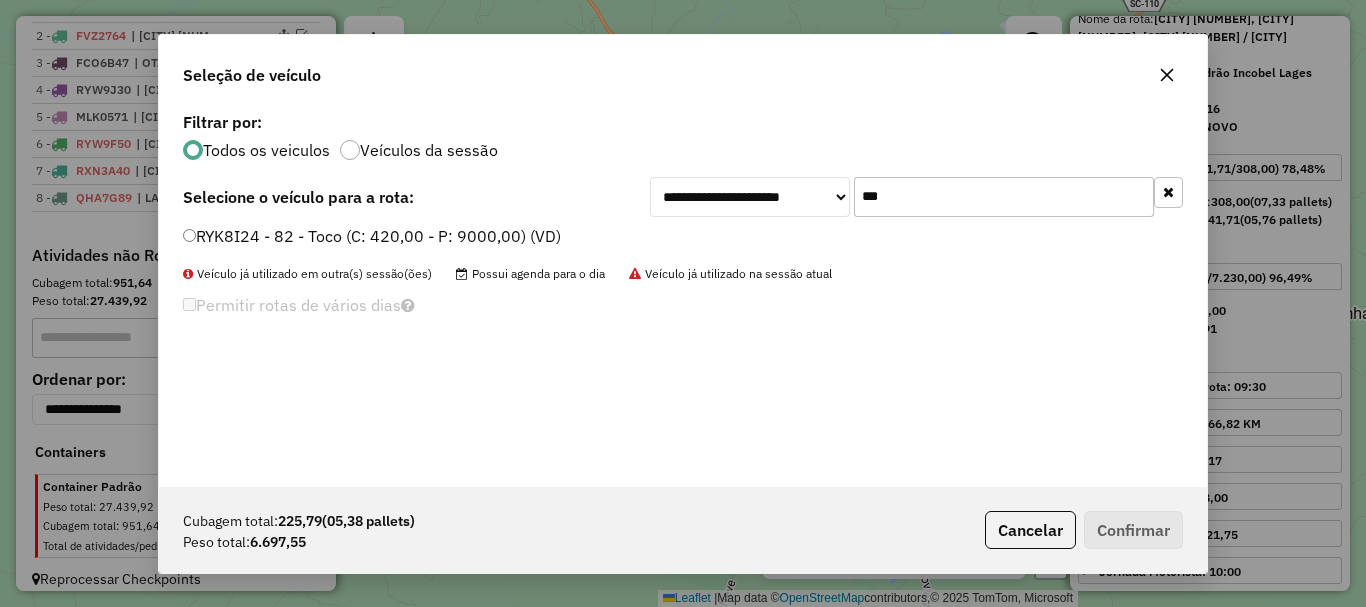 type on "***" 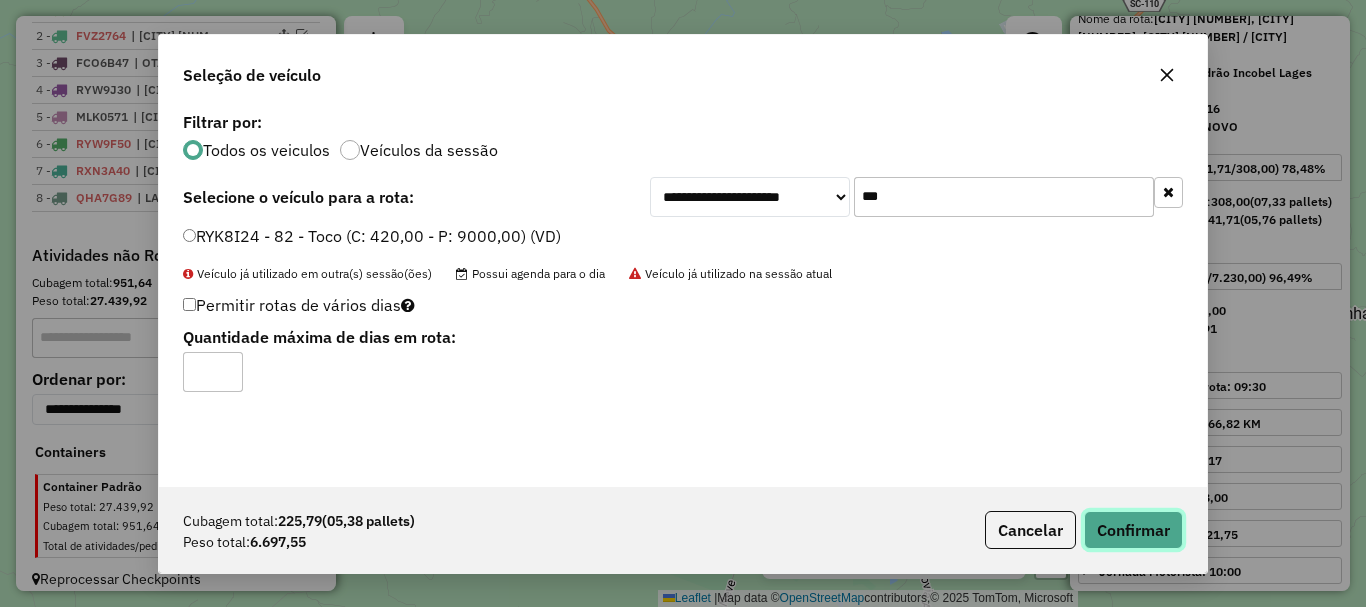 click on "Confirmar" 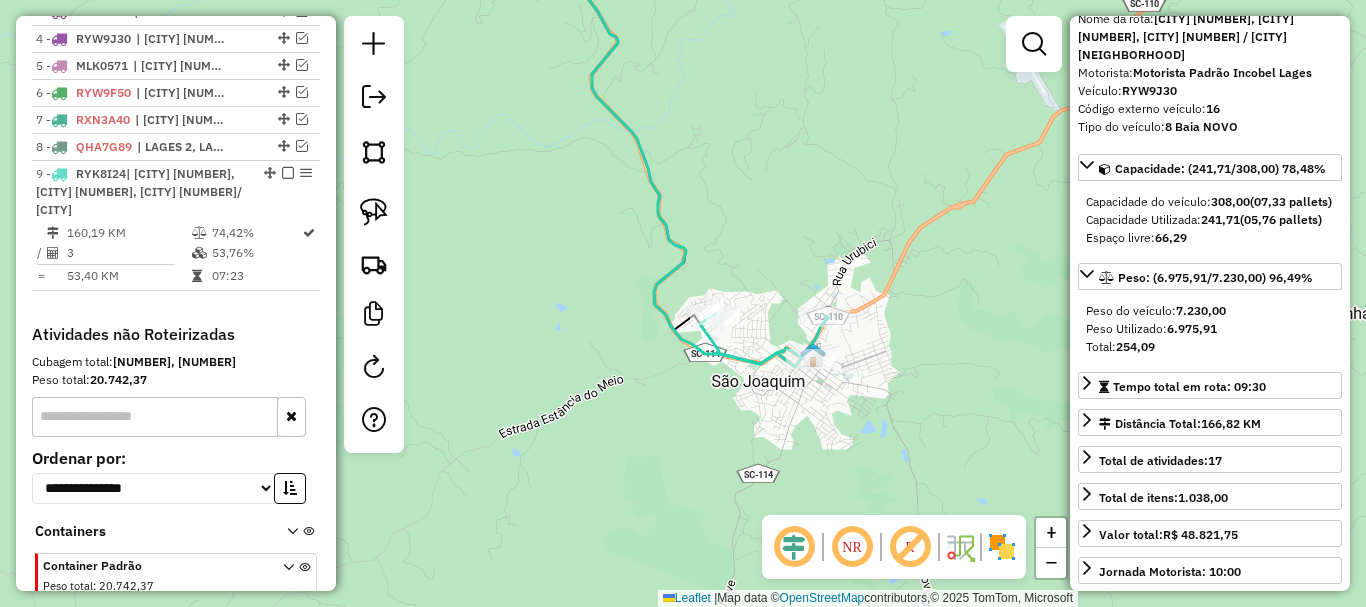 scroll, scrollTop: 855, scrollLeft: 0, axis: vertical 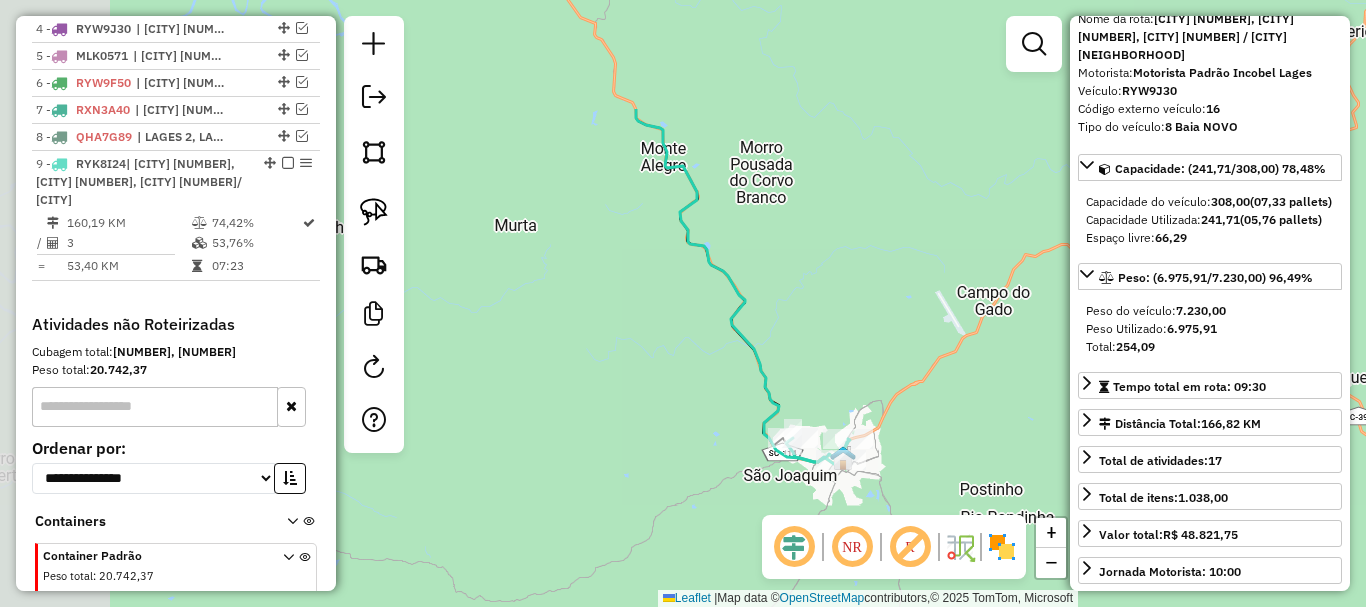 drag, startPoint x: 506, startPoint y: 197, endPoint x: 665, endPoint y: 297, distance: 187.83237 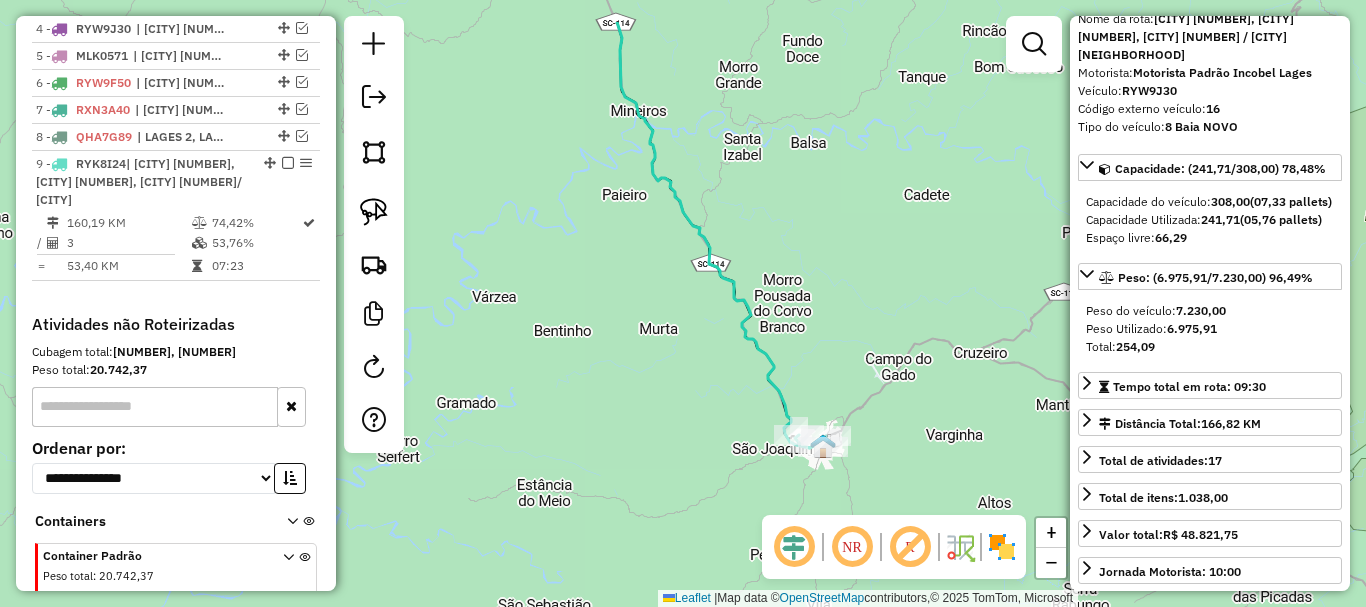 click on "Janela de atendimento Grade de atendimento Capacidade Transportadoras Veículos Cliente Pedidos  Rotas Selecione os dias de semana para filtrar as janelas de atendimento  Seg   Ter   Qua   Qui   Sex   Sáb   Dom  Informe o período da janela de atendimento: De: Até:  Filtrar exatamente a janela do cliente  Considerar janela de atendimento padrão  Selecione os dias de semana para filtrar as grades de atendimento  Seg   Ter   Qua   Qui   Sex   Sáb   Dom   Considerar clientes sem dia de atendimento cadastrado  Clientes fora do dia de atendimento selecionado Filtrar as atividades entre os valores definidos abaixo:  Peso mínimo:   Peso máximo:   Cubagem mínima:   Cubagem máxima:   De:   Até:  Filtrar as atividades entre o tempo de atendimento definido abaixo:  De:   Até:   Considerar capacidade total dos clientes não roteirizados Transportadora: Selecione um ou mais itens Tipo de veículo: Selecione um ou mais itens Veículo: Selecione um ou mais itens Motorista: Selecione um ou mais itens Nome: Rótulo:" 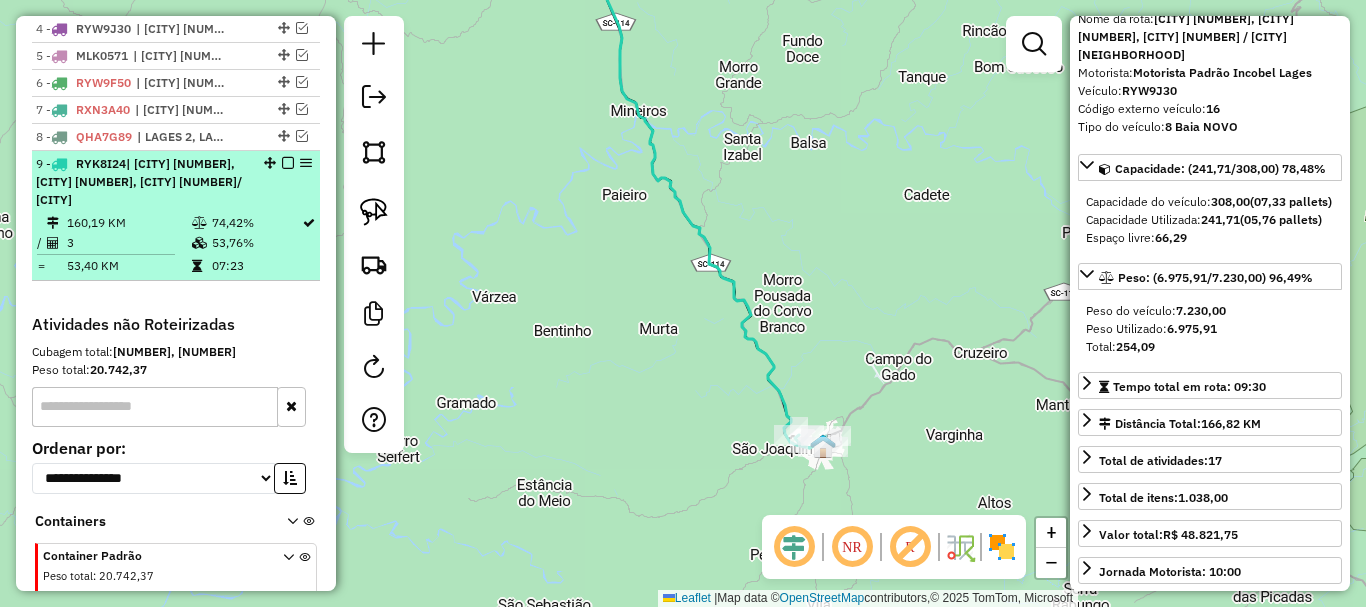 click at bounding box center (288, 163) 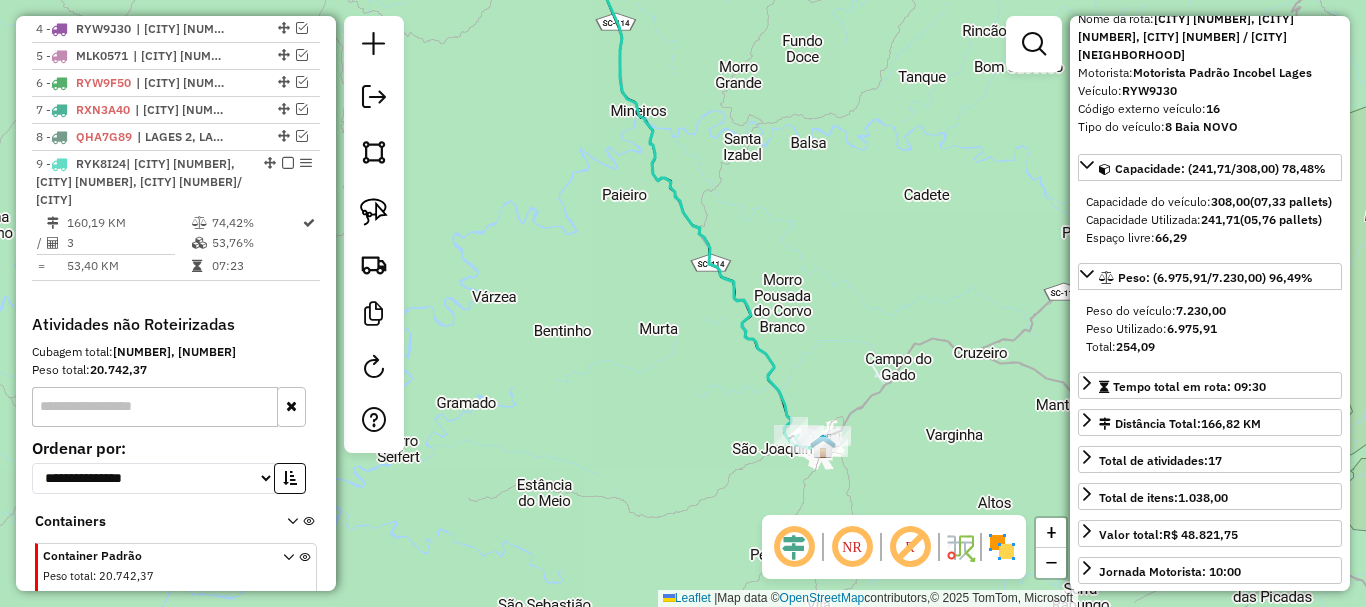 scroll, scrollTop: 836, scrollLeft: 0, axis: vertical 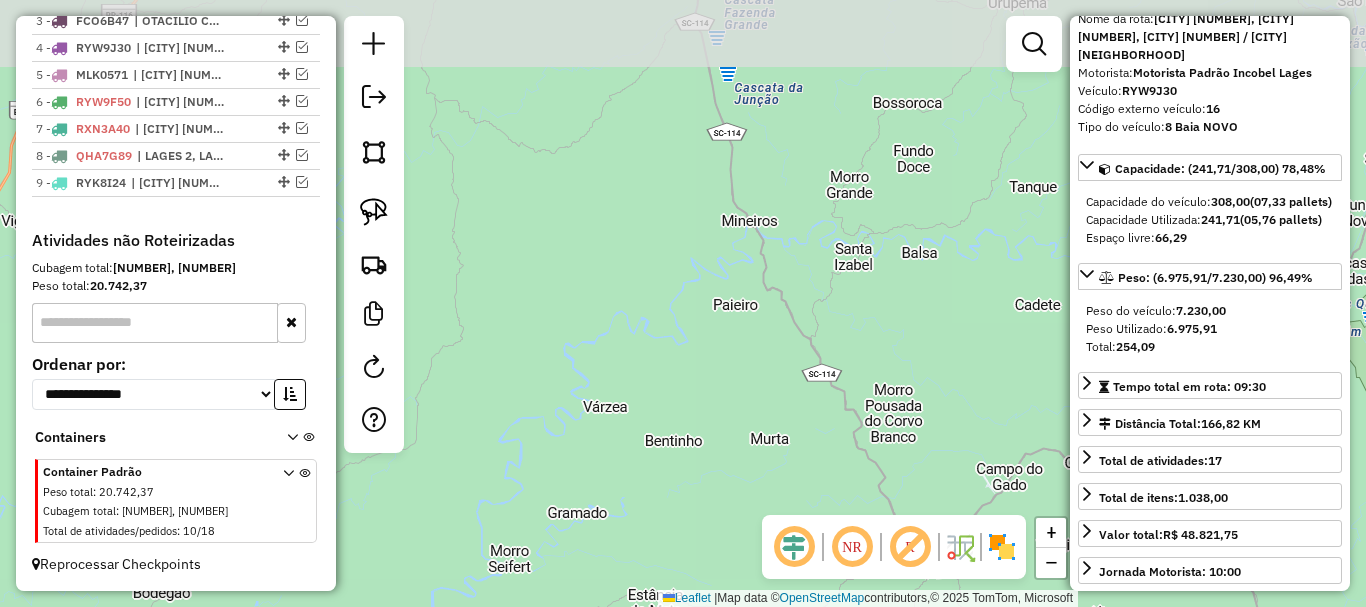 drag, startPoint x: 538, startPoint y: 180, endPoint x: 691, endPoint y: 331, distance: 214.96512 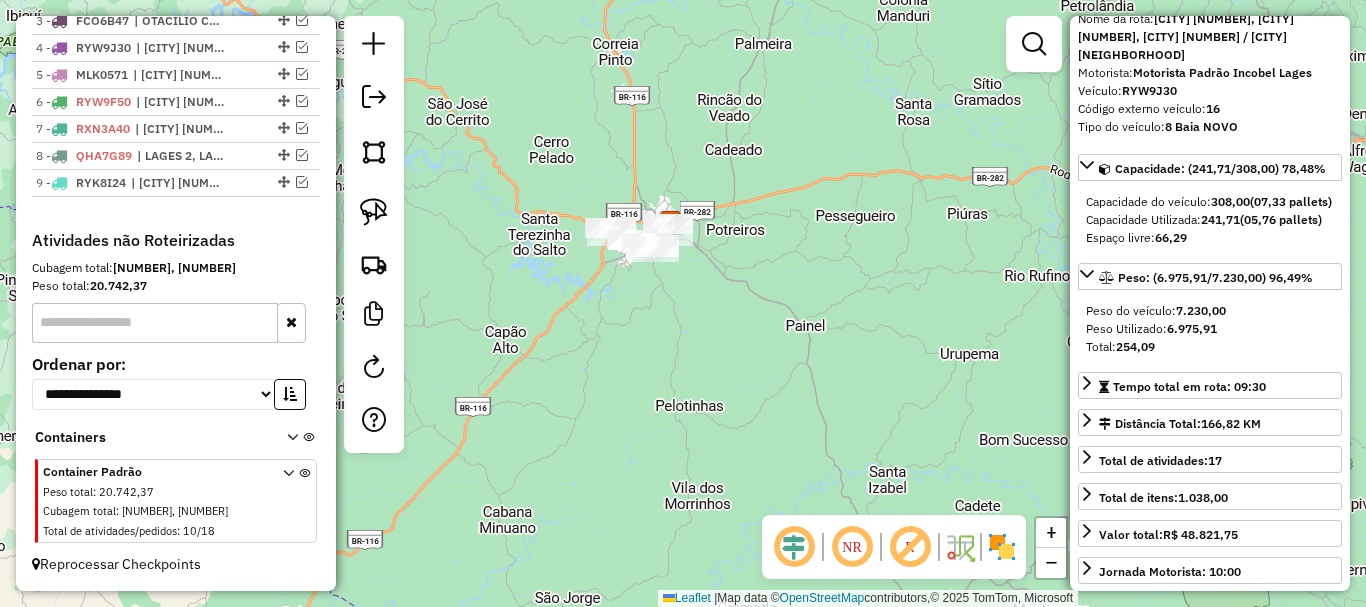 drag, startPoint x: 599, startPoint y: 206, endPoint x: 694, endPoint y: 392, distance: 208.85641 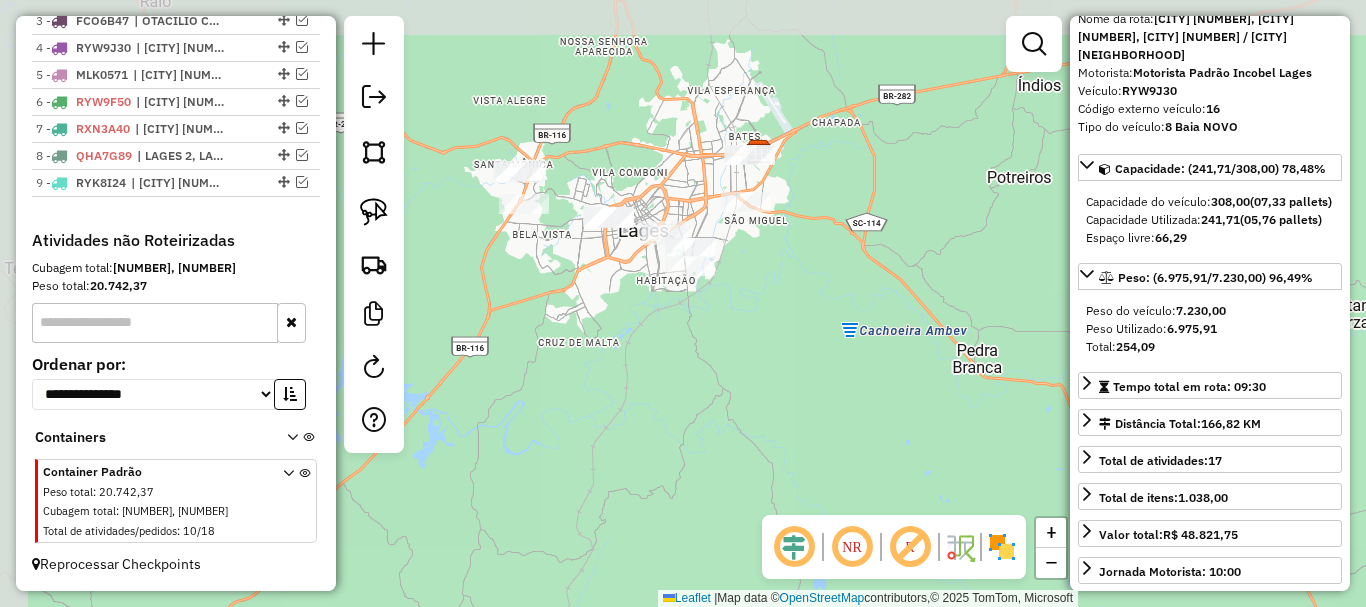 drag, startPoint x: 631, startPoint y: 229, endPoint x: 679, endPoint y: 302, distance: 87.36704 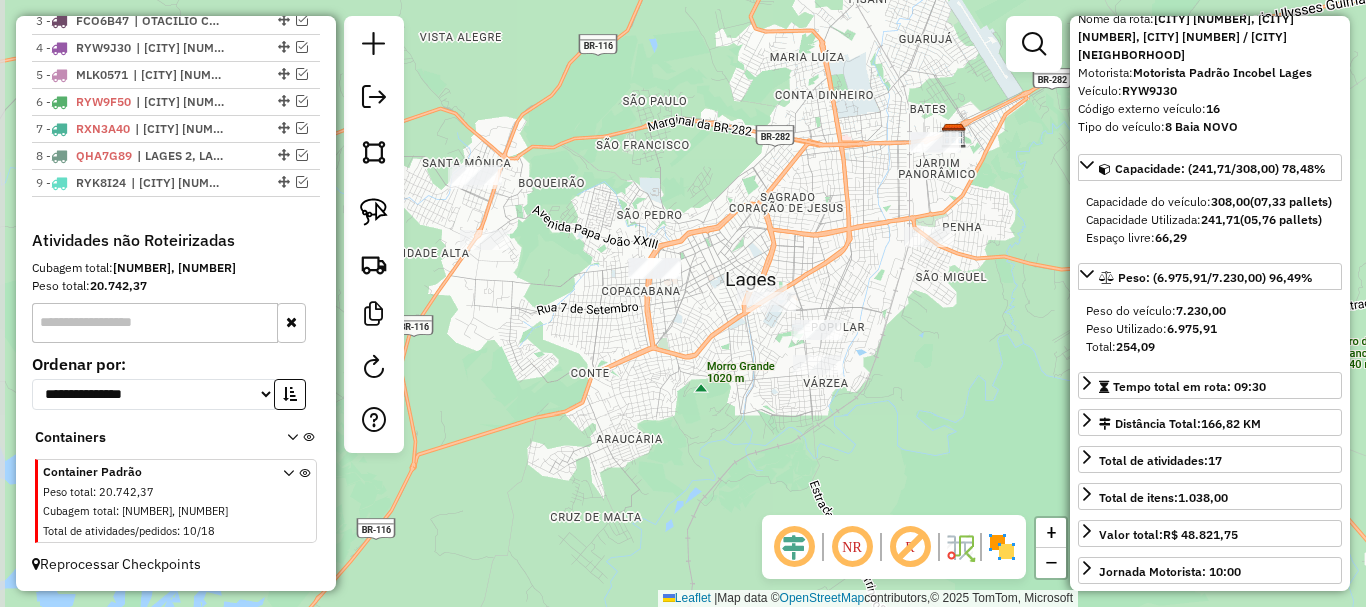 drag, startPoint x: 666, startPoint y: 302, endPoint x: 751, endPoint y: 403, distance: 132.00757 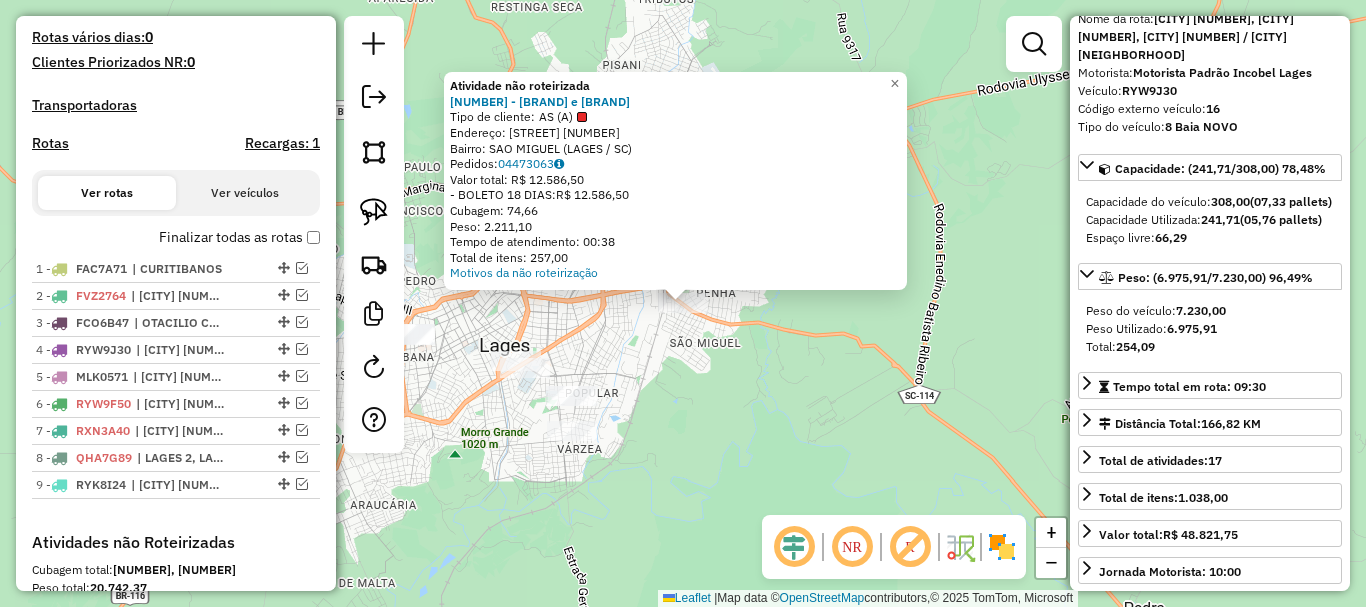 scroll, scrollTop: 536, scrollLeft: 0, axis: vertical 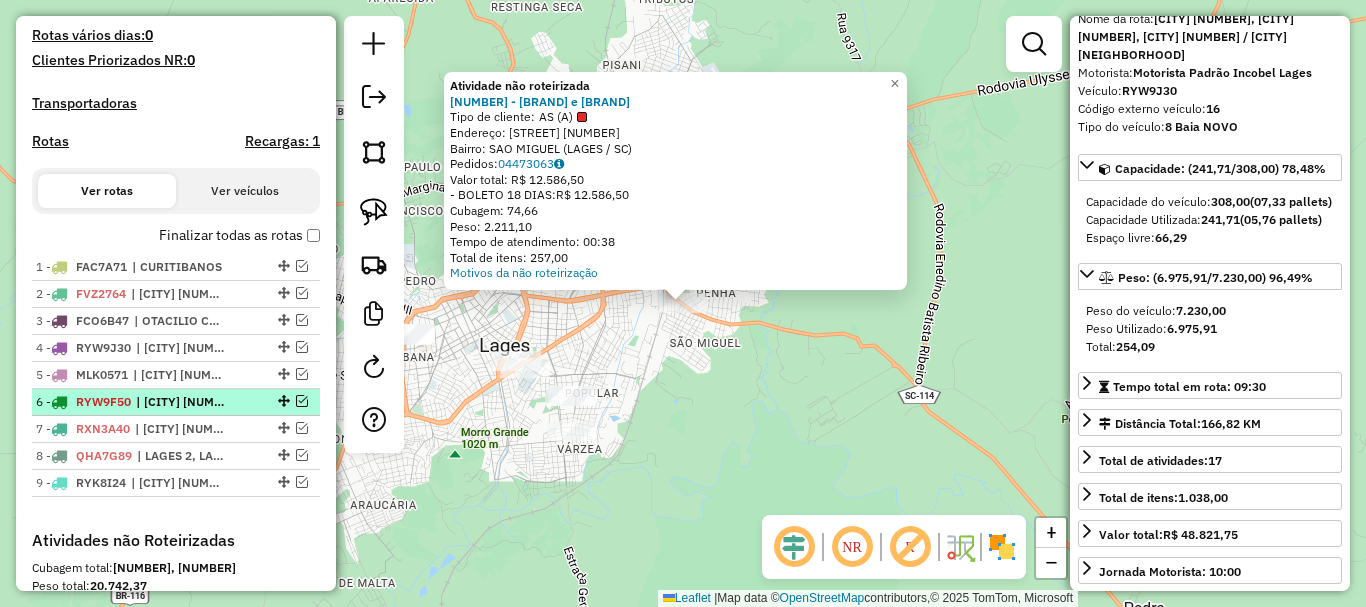 click at bounding box center [302, 401] 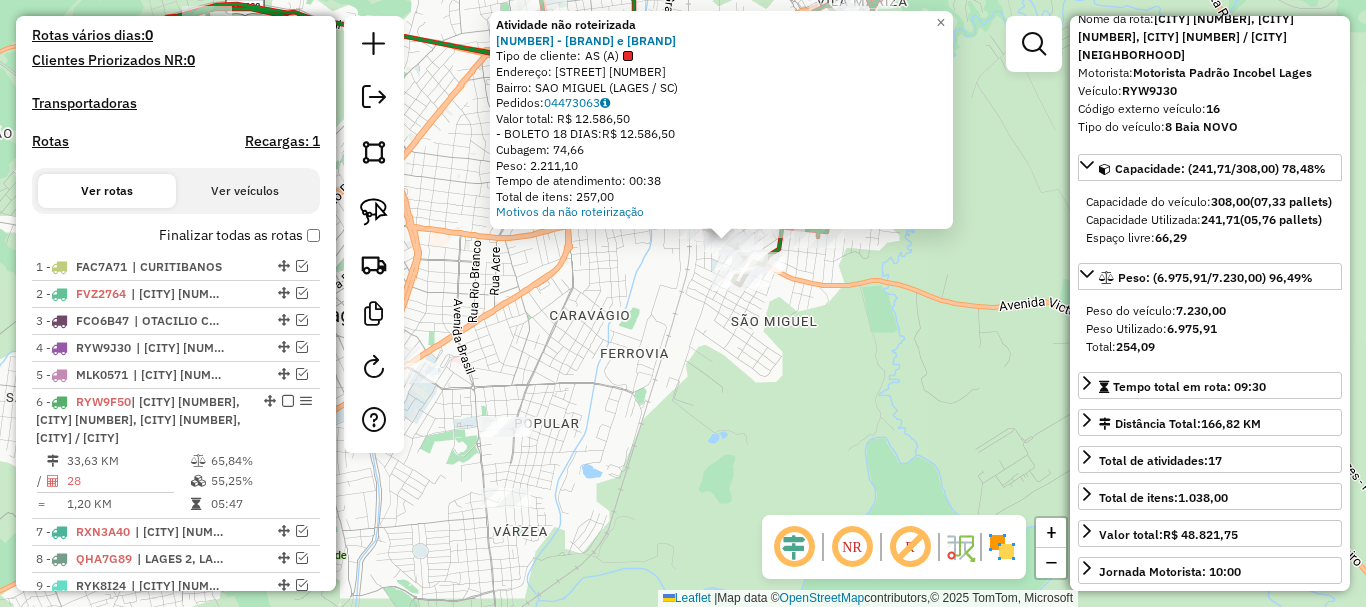 scroll, scrollTop: 0, scrollLeft: 0, axis: both 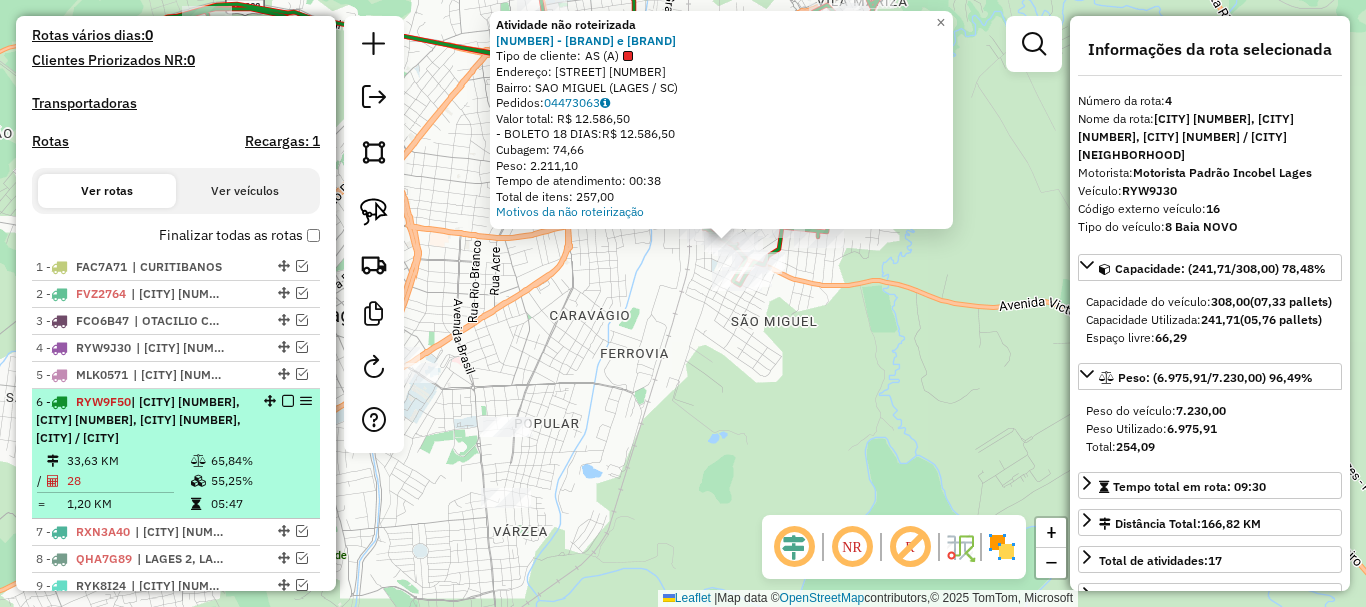 click on "| [LOCATION_NAME] 1, [LOCATION_NAME] 2, [LOCATION_NAME] 3, [LOCATION_NAME]/ [LOCATION_NAME]" at bounding box center (138, 419) 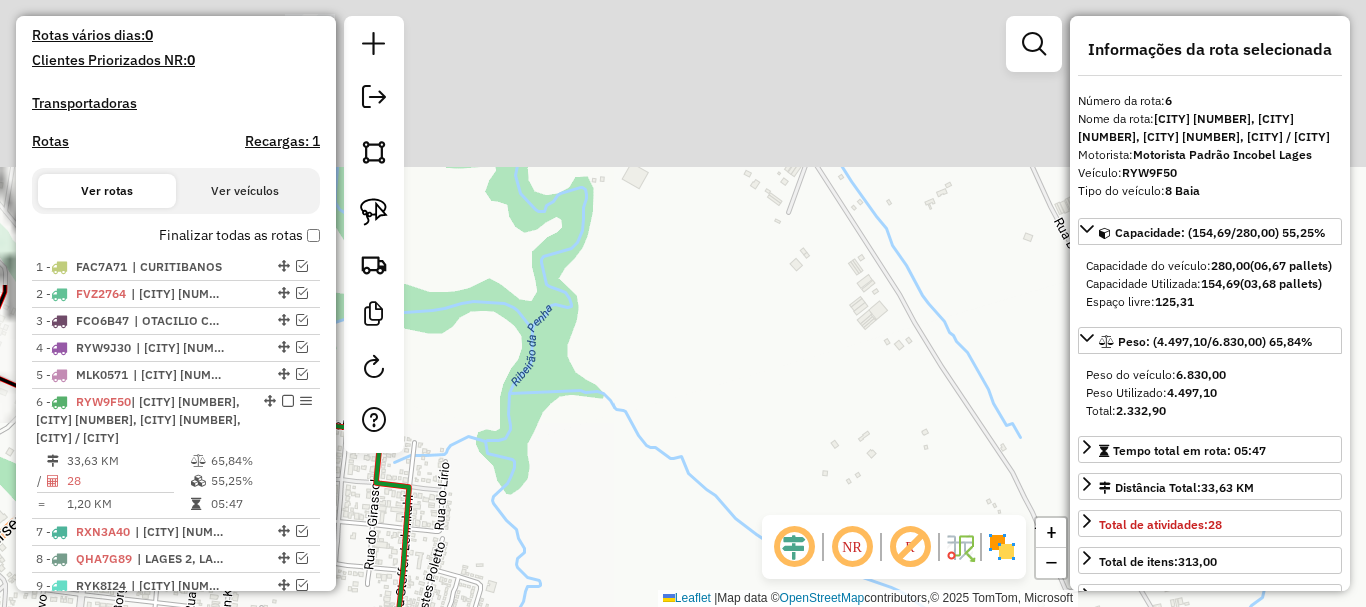 drag, startPoint x: 719, startPoint y: 158, endPoint x: 799, endPoint y: 435, distance: 288.321 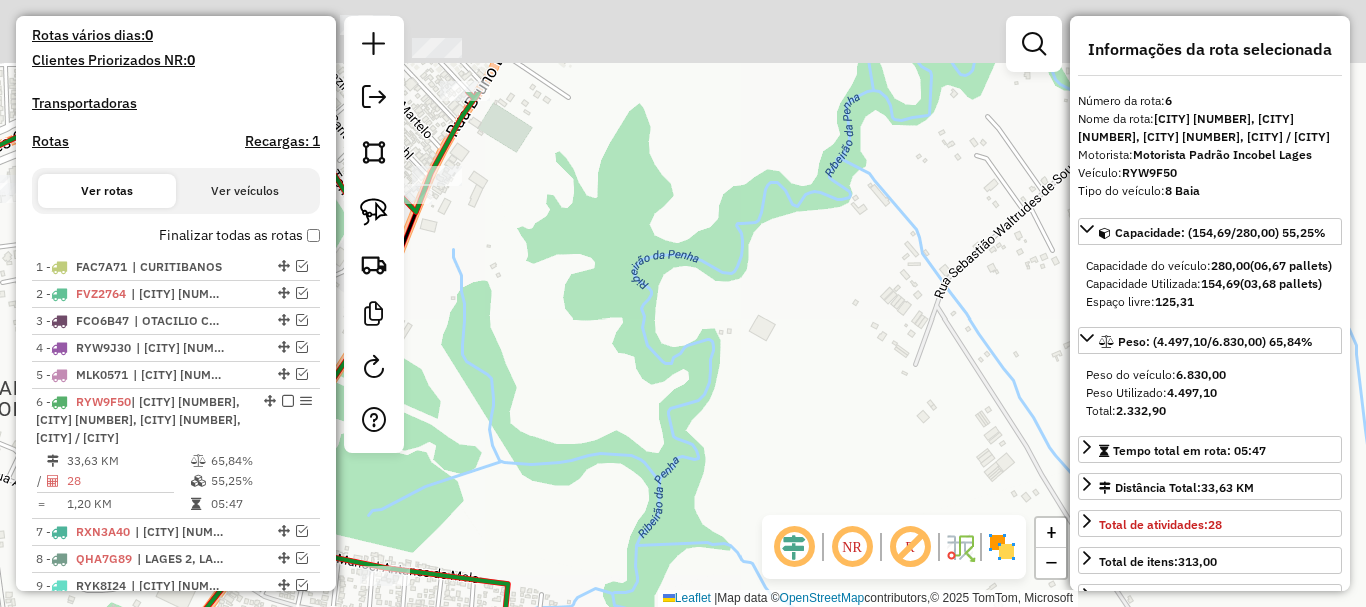 drag, startPoint x: 683, startPoint y: 269, endPoint x: 708, endPoint y: 353, distance: 87.64131 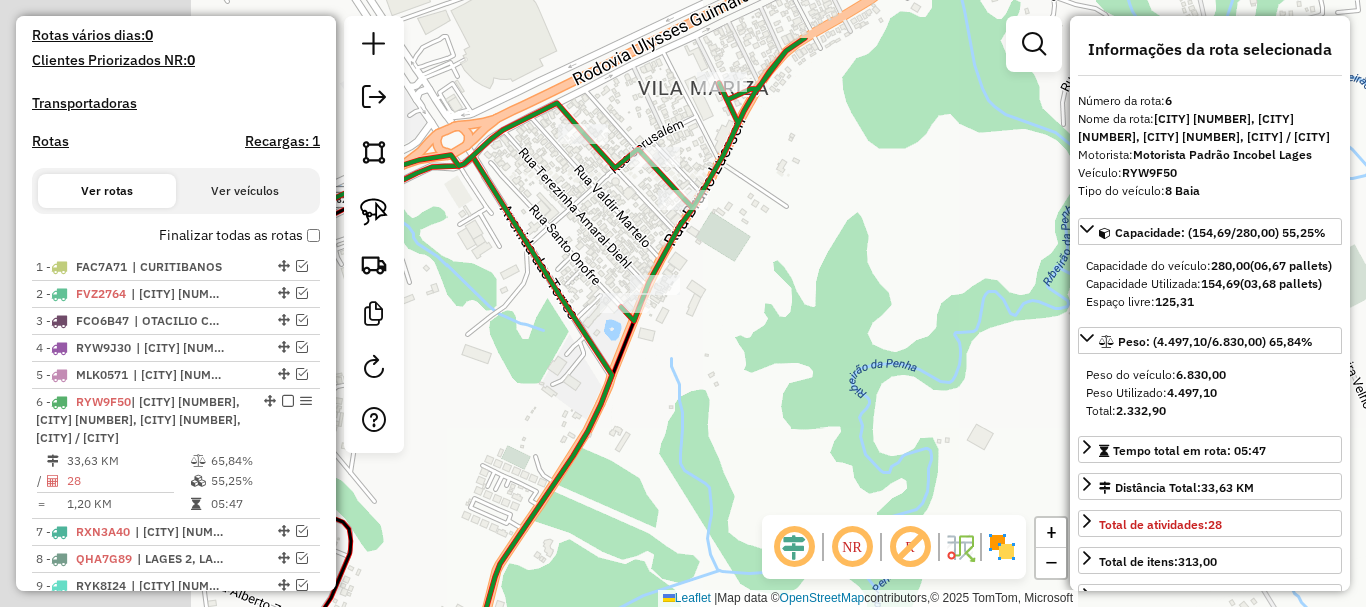 drag, startPoint x: 514, startPoint y: 245, endPoint x: 920, endPoint y: 404, distance: 436.02408 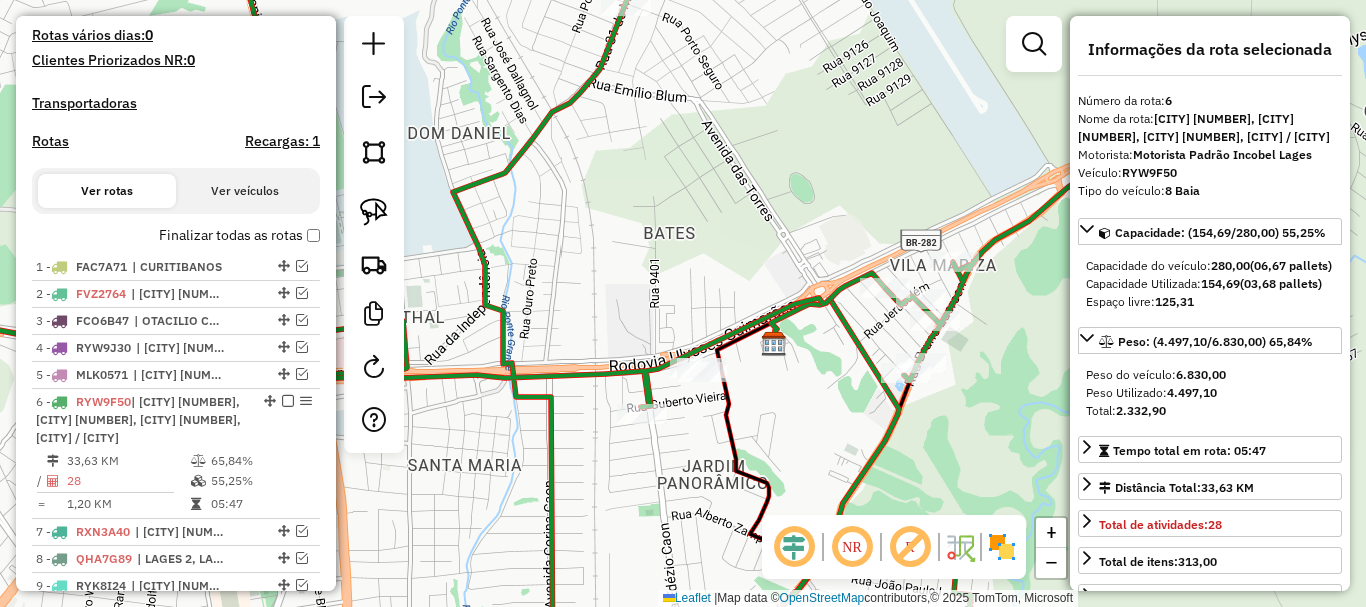drag, startPoint x: 768, startPoint y: 386, endPoint x: 793, endPoint y: 387, distance: 25.019993 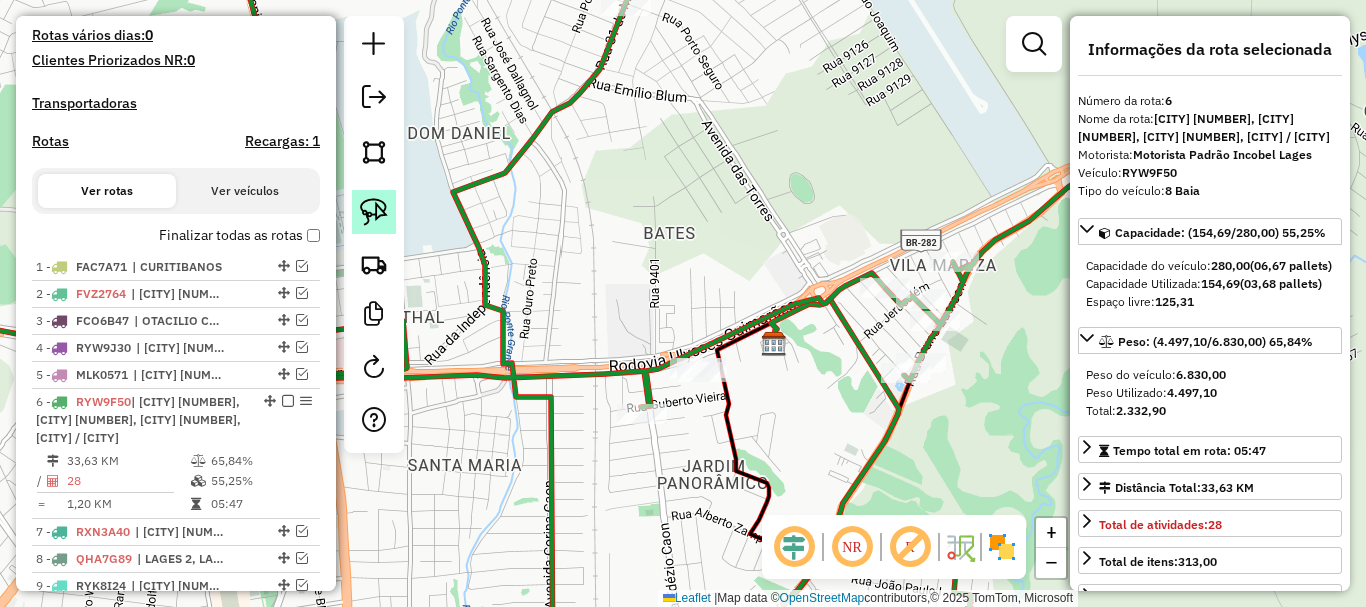 click 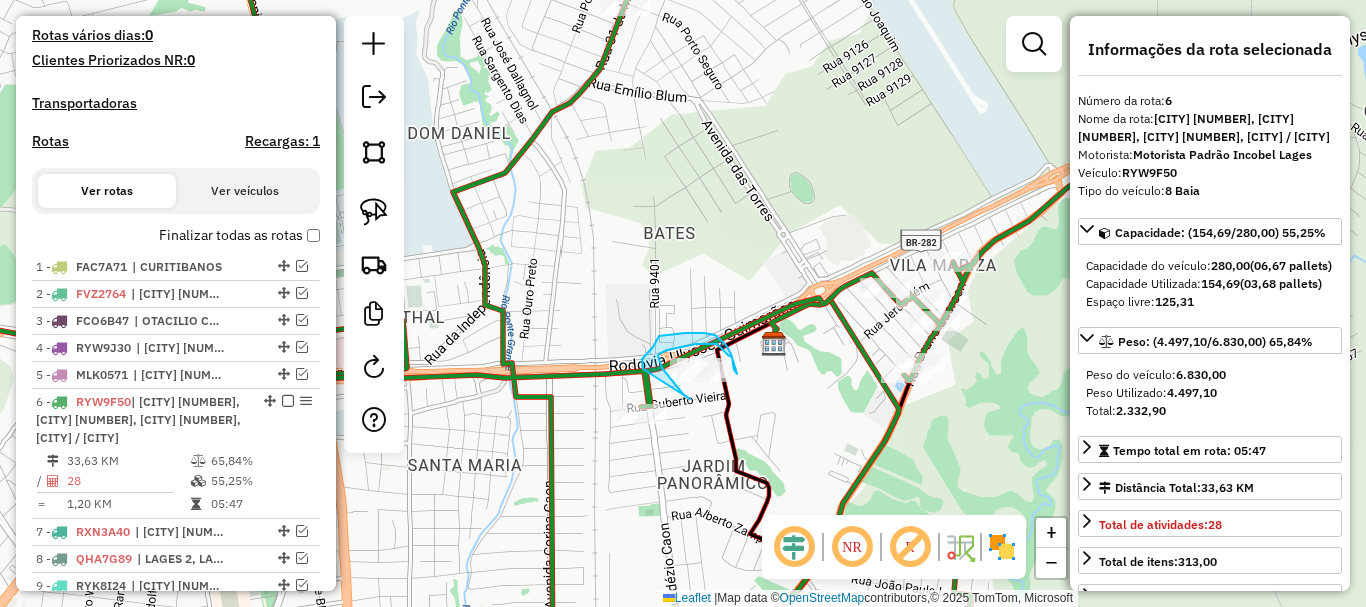 drag, startPoint x: 661, startPoint y: 366, endPoint x: 644, endPoint y: 369, distance: 17.262676 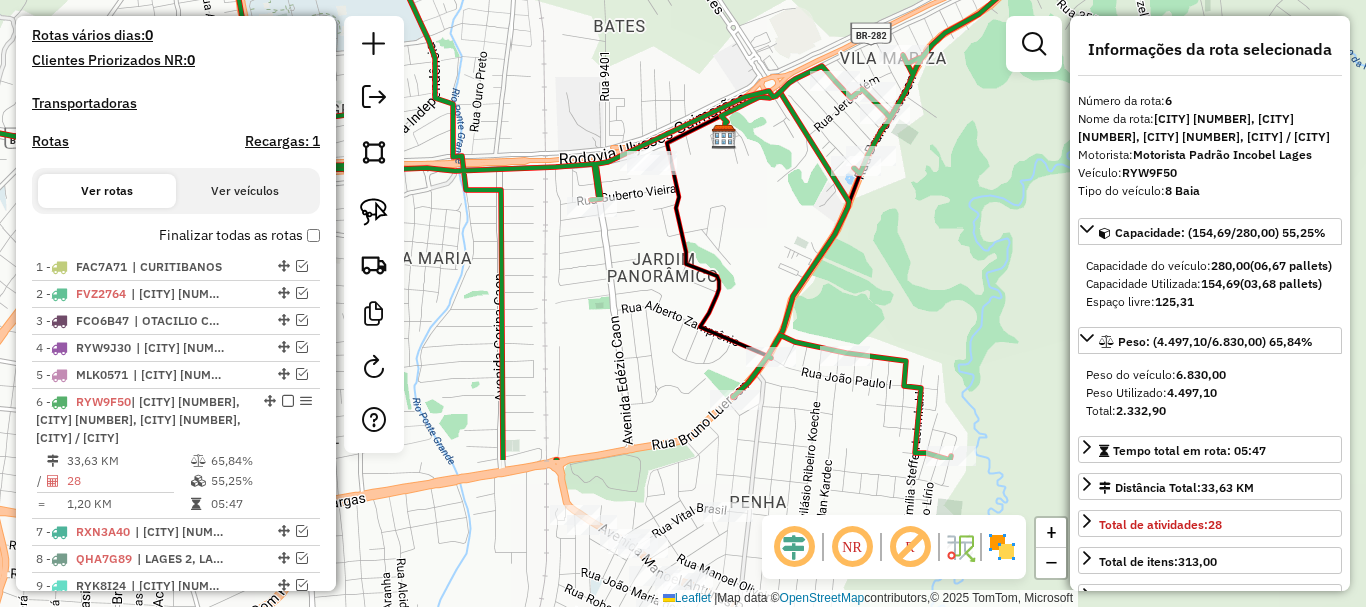 drag, startPoint x: 799, startPoint y: 422, endPoint x: 748, endPoint y: 243, distance: 186.12361 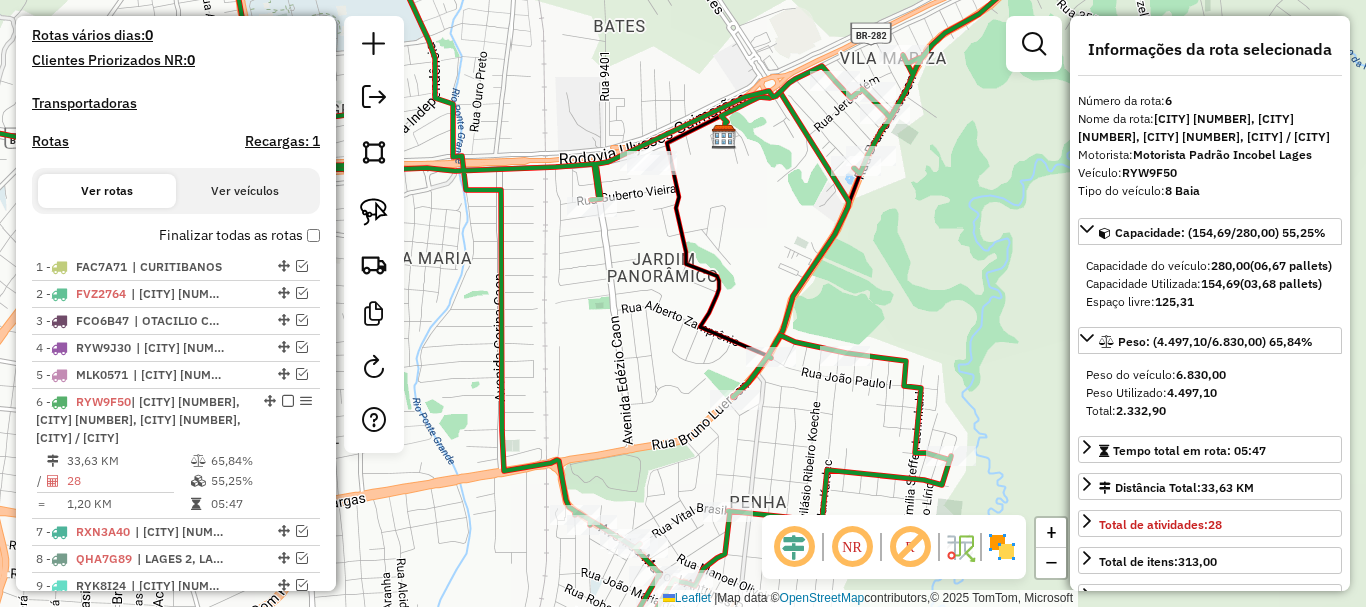 click on "Janela de atendimento Grade de atendimento Capacidade Transportadoras Veículos Cliente Pedidos  Rotas Selecione os dias de semana para filtrar as janelas de atendimento  Seg   Ter   Qua   Qui   Sex   Sáb   Dom  Informe o período da janela de atendimento: De: Até:  Filtrar exatamente a janela do cliente  Considerar janela de atendimento padrão  Selecione os dias de semana para filtrar as grades de atendimento  Seg   Ter   Qua   Qui   Sex   Sáb   Dom   Considerar clientes sem dia de atendimento cadastrado  Clientes fora do dia de atendimento selecionado Filtrar as atividades entre os valores definidos abaixo:  Peso mínimo:   Peso máximo:   Cubagem mínima:   Cubagem máxima:   De:   Até:  Filtrar as atividades entre o tempo de atendimento definido abaixo:  De:   Até:   Considerar capacidade total dos clientes não roteirizados Transportadora: Selecione um ou mais itens Tipo de veículo: Selecione um ou mais itens Veículo: Selecione um ou mais itens Motorista: Selecione um ou mais itens Nome: Rótulo:" 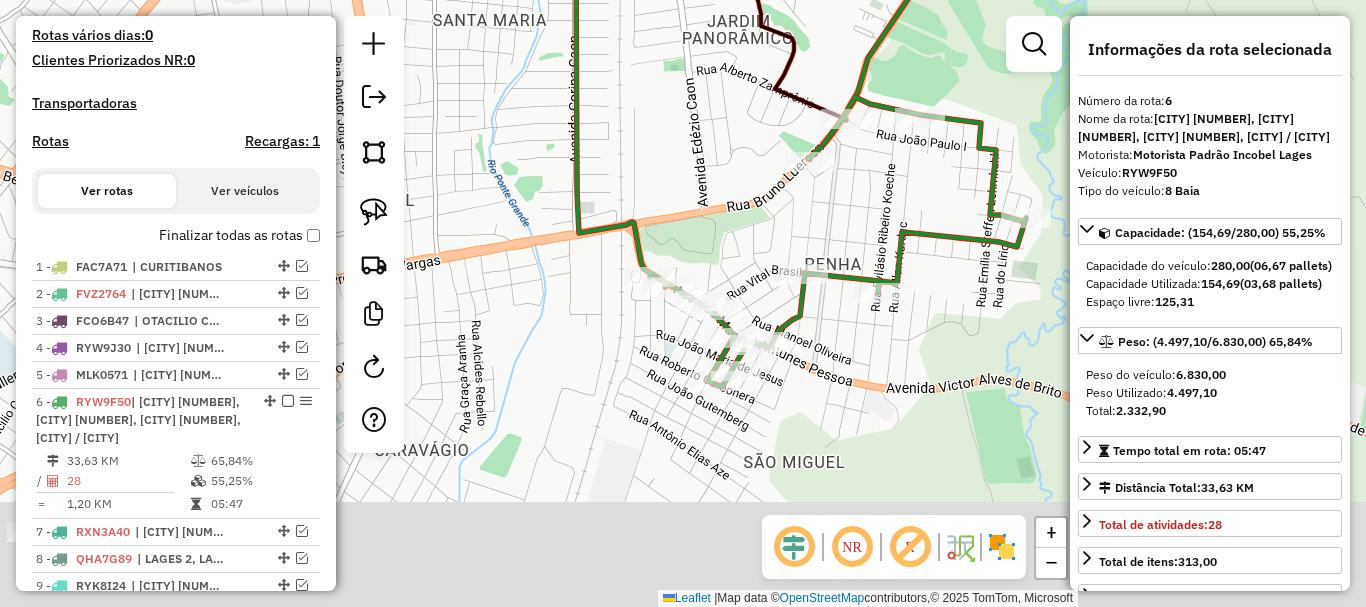 drag, startPoint x: 741, startPoint y: 202, endPoint x: 764, endPoint y: 103, distance: 101.636604 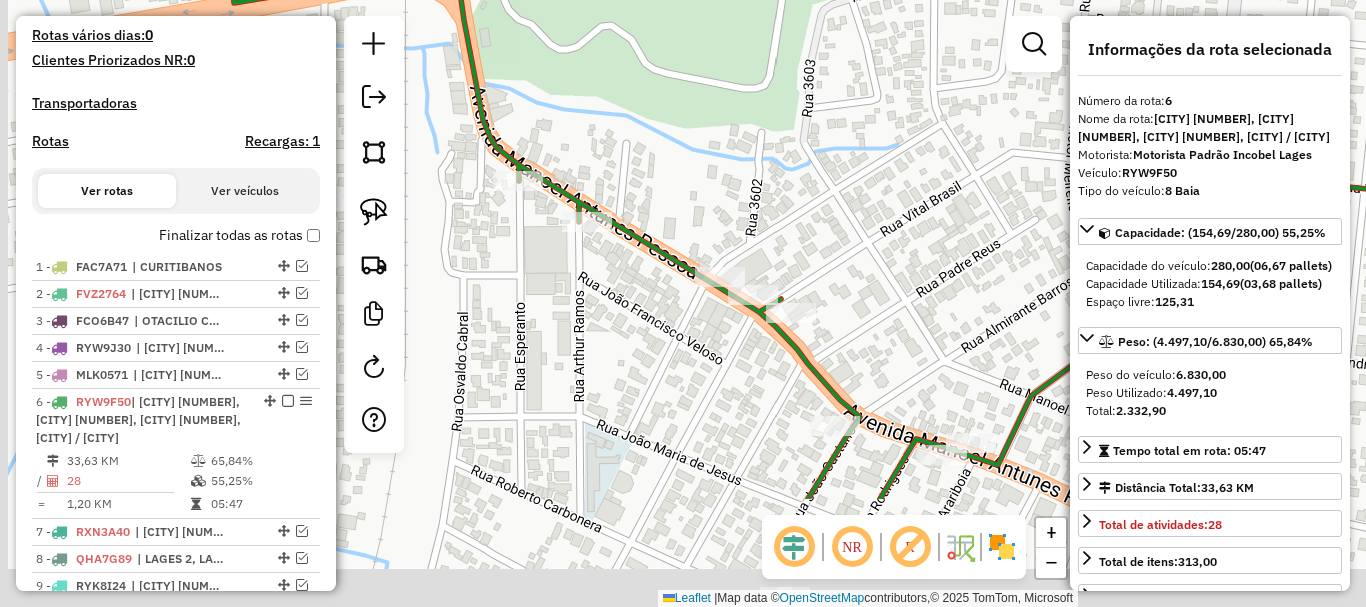 drag, startPoint x: 695, startPoint y: 284, endPoint x: 788, endPoint y: 122, distance: 186.79668 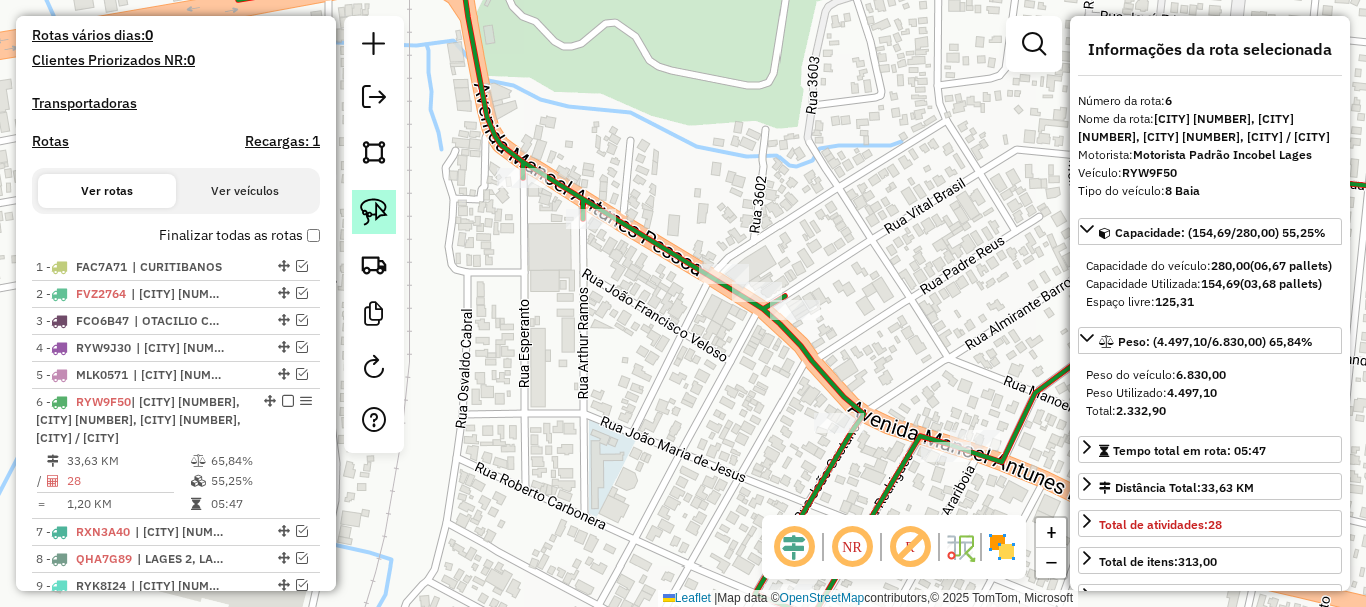 click 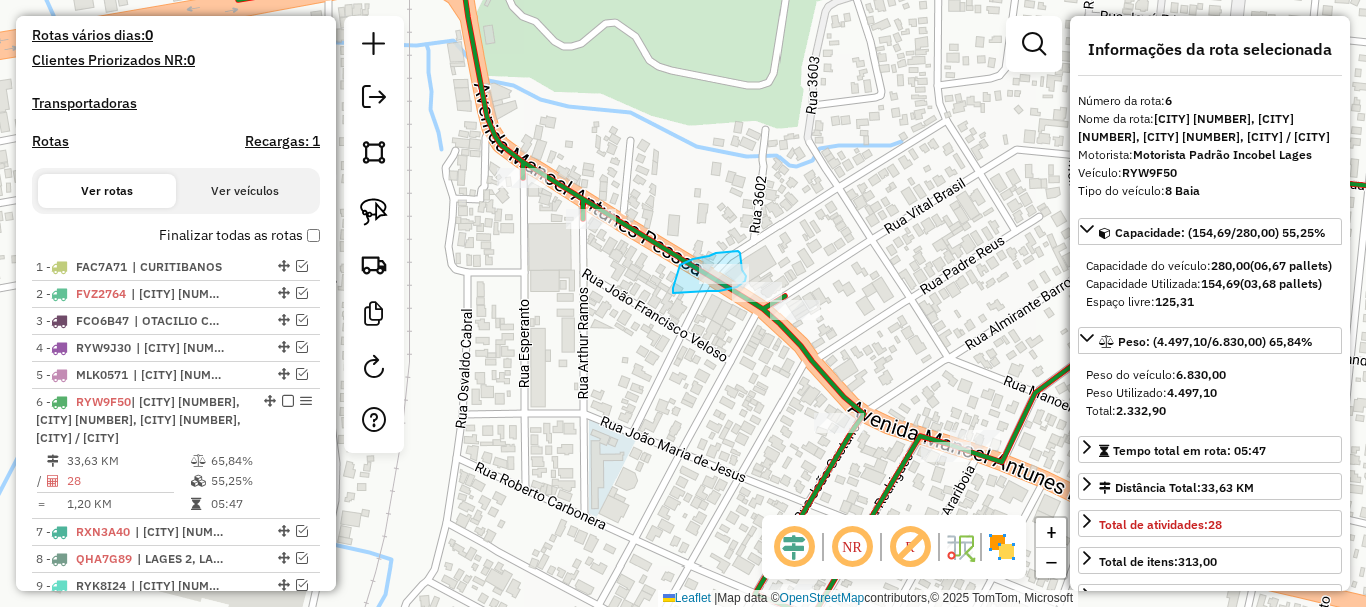 drag, startPoint x: 676, startPoint y: 277, endPoint x: 708, endPoint y: 291, distance: 34.928497 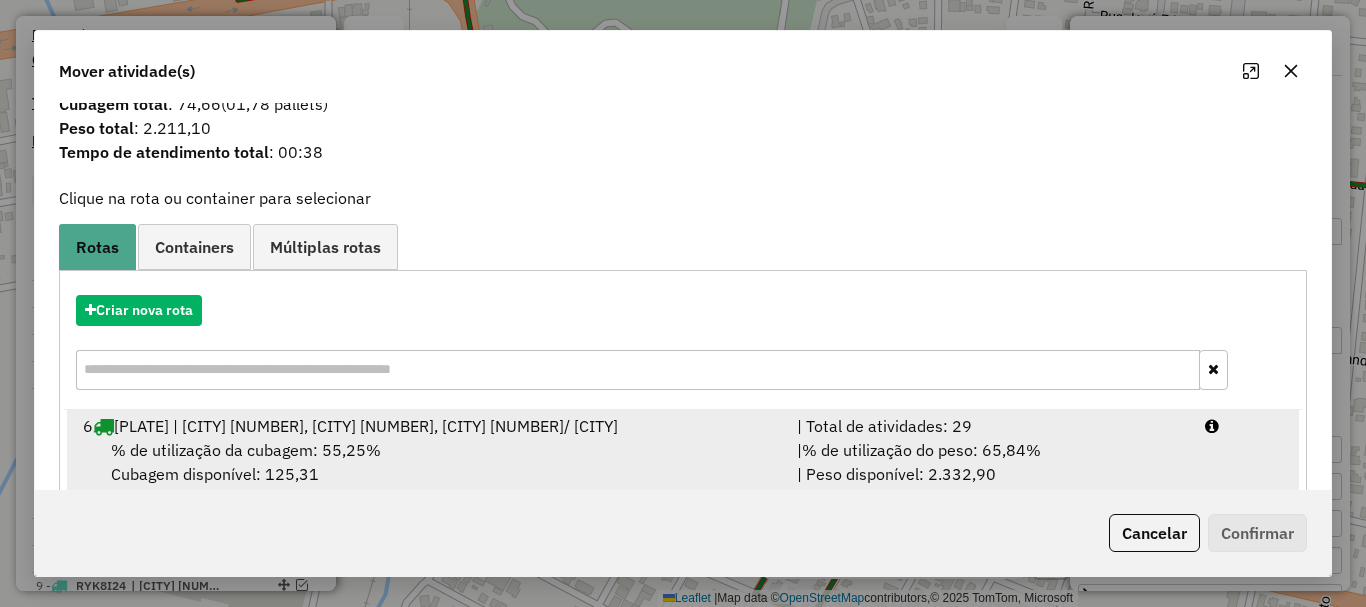 scroll, scrollTop: 78, scrollLeft: 0, axis: vertical 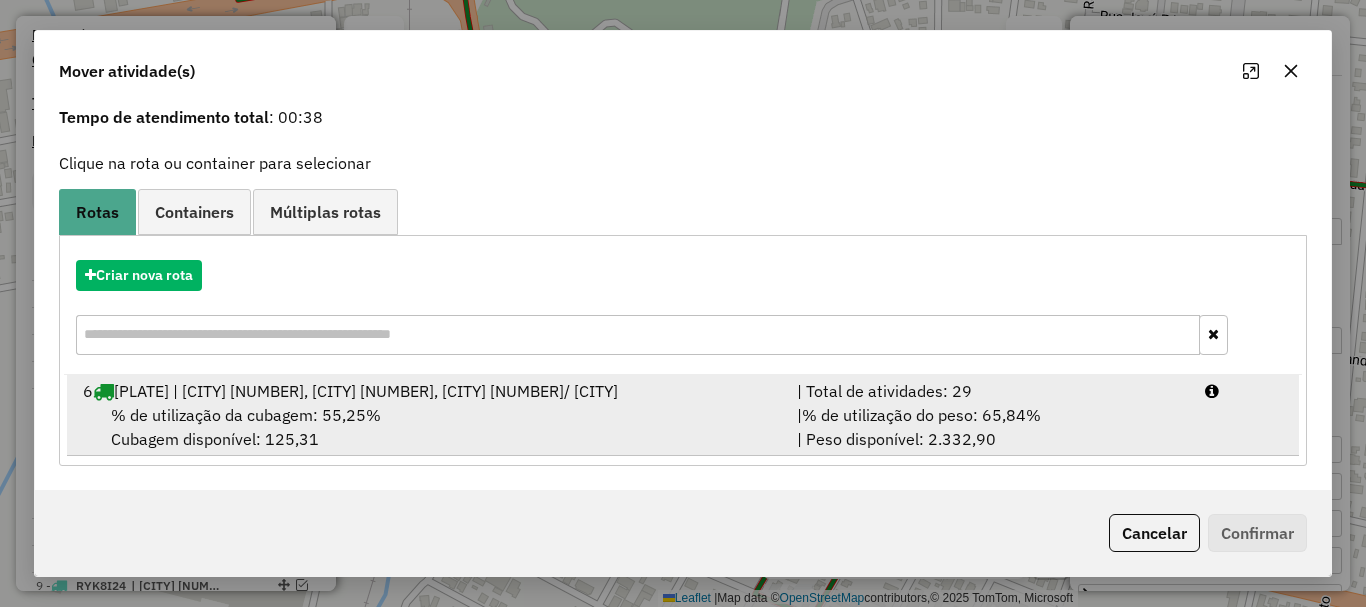 click on "6  RYW9F50 | LAGES 1, LAGES 2, LAGES 3, OTACILIO COSTA/ PALMEIRA" at bounding box center (428, 391) 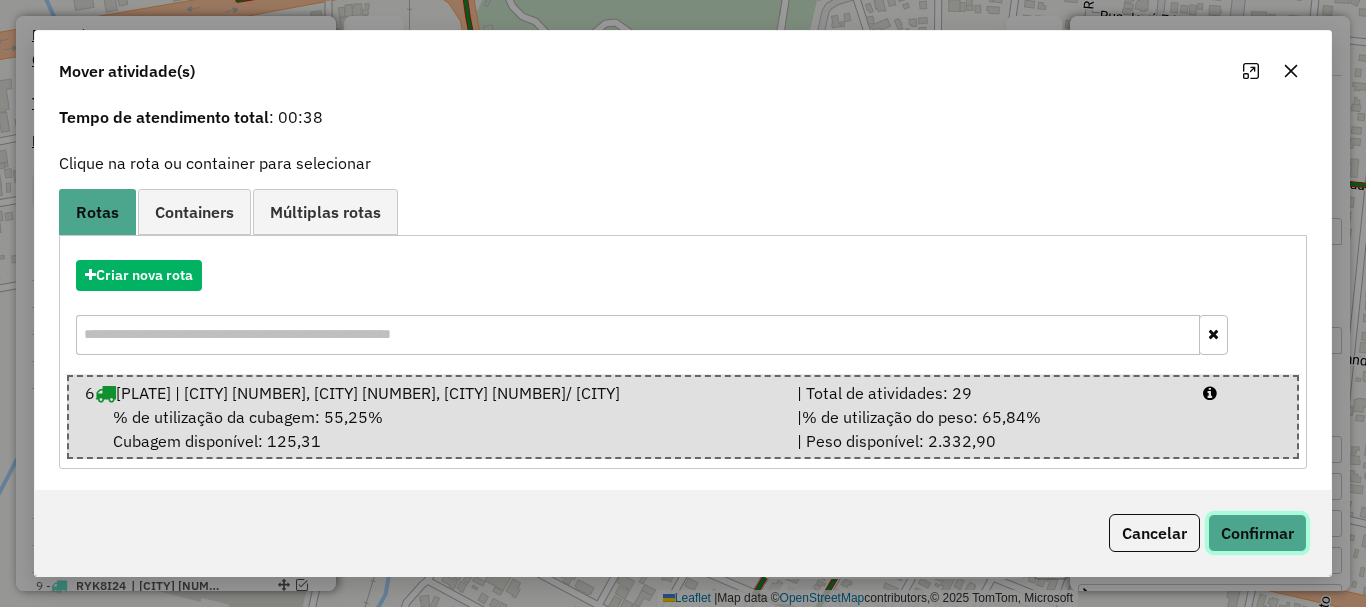 click on "Confirmar" 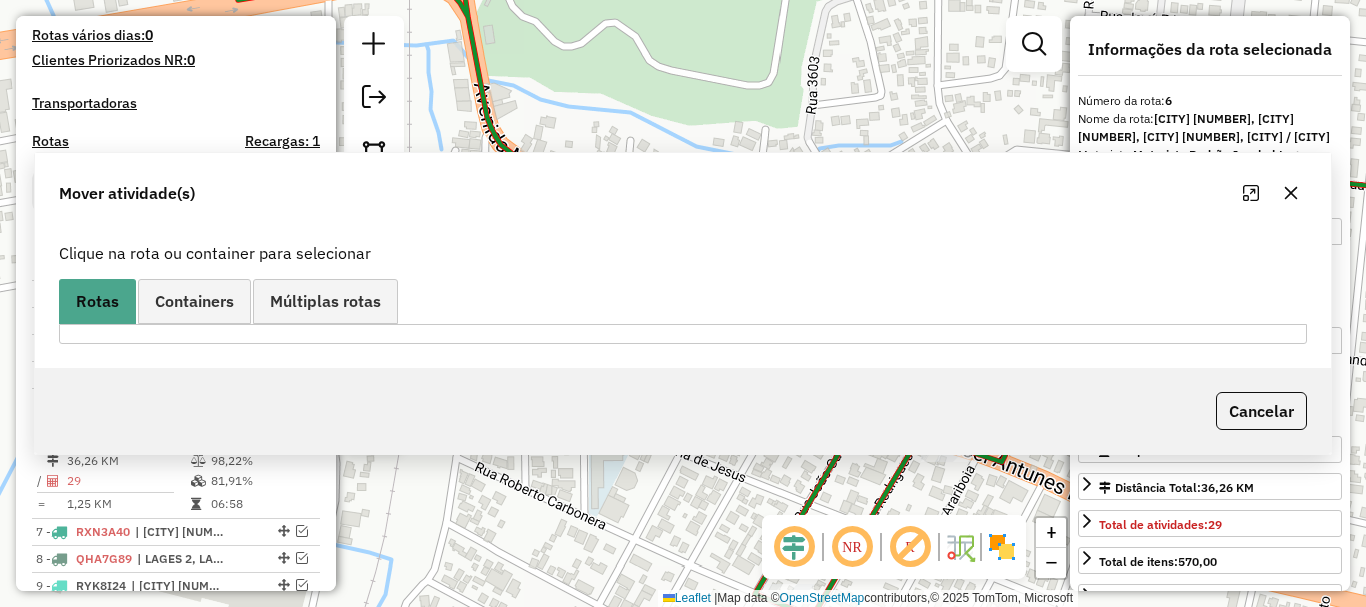 scroll, scrollTop: 0, scrollLeft: 0, axis: both 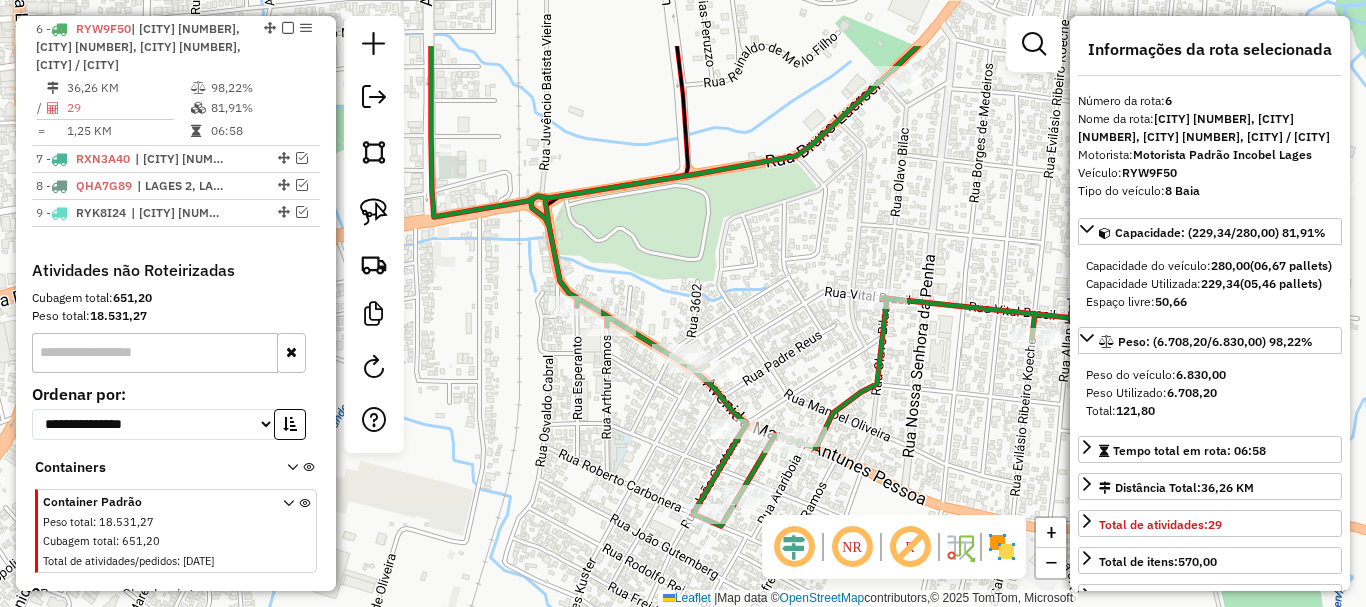 drag, startPoint x: 886, startPoint y: 161, endPoint x: 685, endPoint y: 312, distance: 251.40009 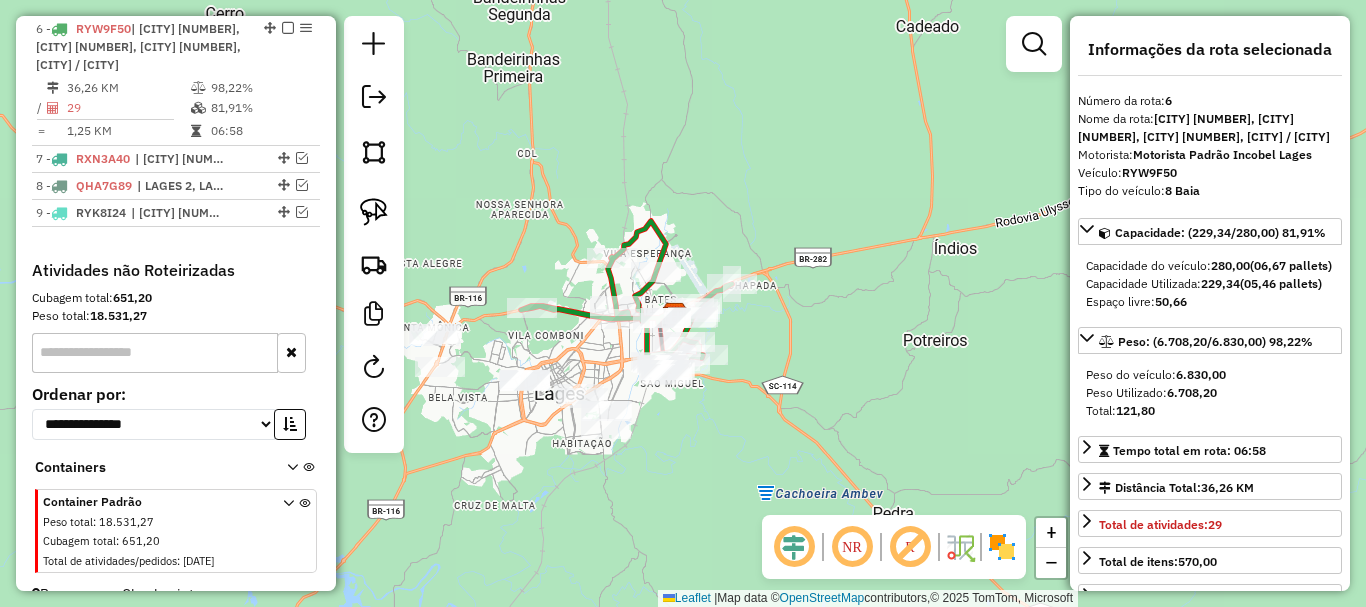 drag, startPoint x: 830, startPoint y: 194, endPoint x: 802, endPoint y: 265, distance: 76.321686 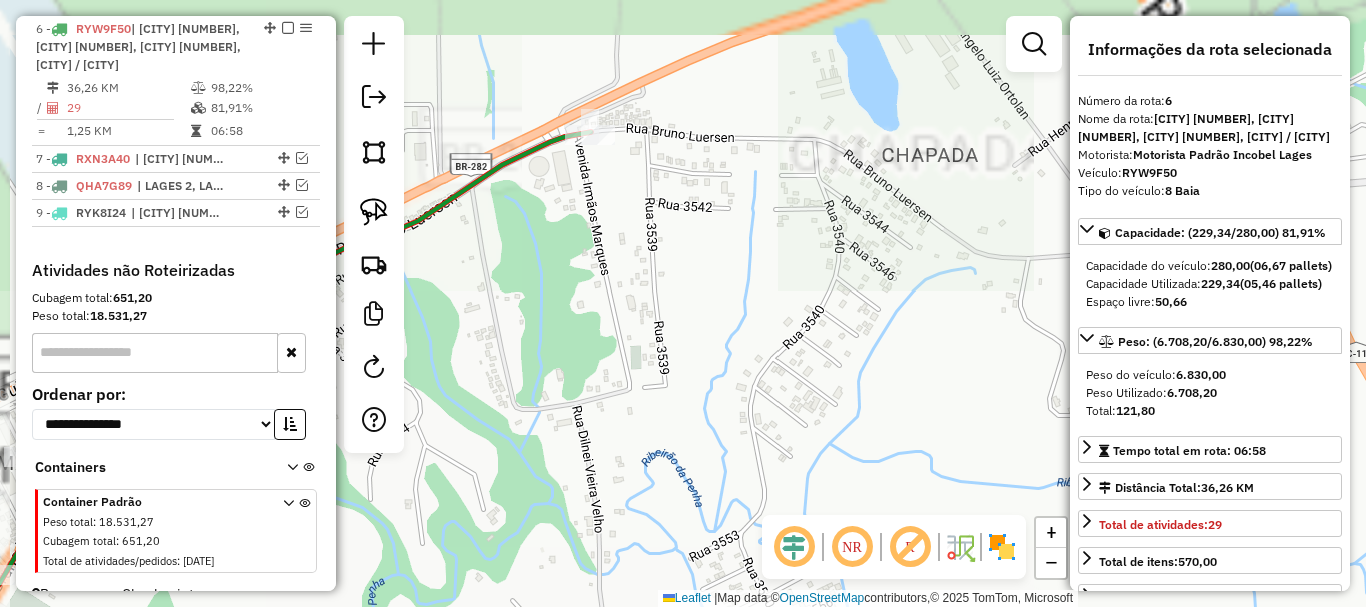 drag, startPoint x: 668, startPoint y: 260, endPoint x: 779, endPoint y: 320, distance: 126.178444 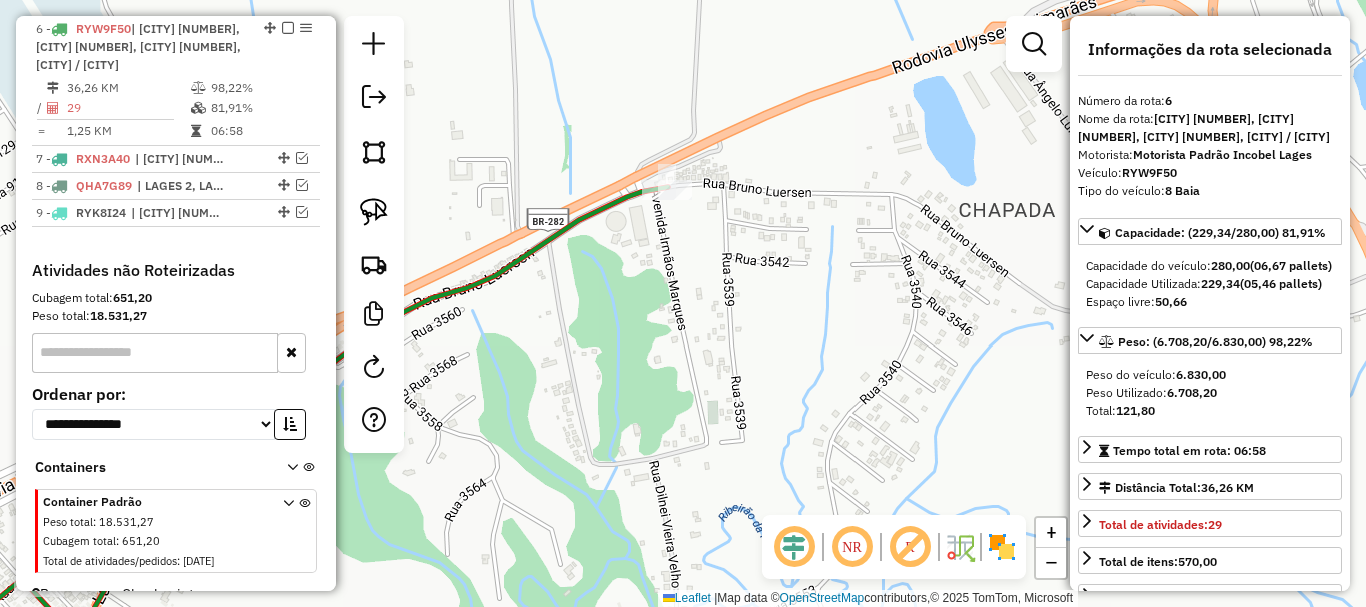 drag, startPoint x: 621, startPoint y: 240, endPoint x: 692, endPoint y: 290, distance: 86.83893 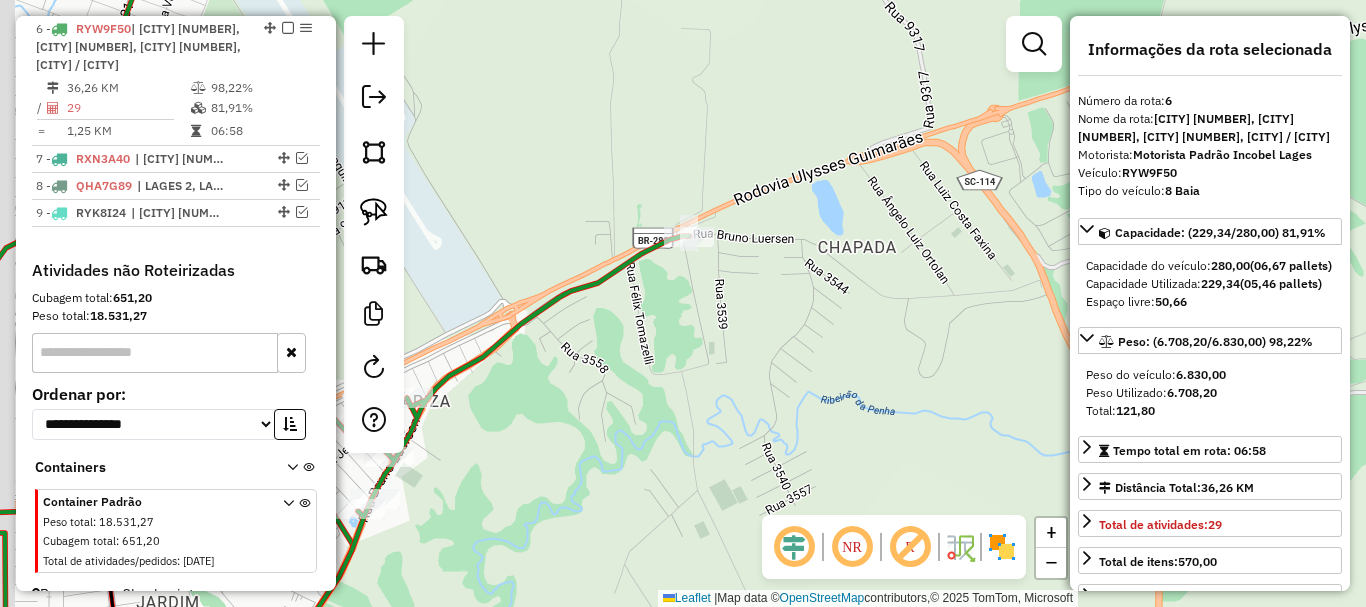 drag, startPoint x: 672, startPoint y: 269, endPoint x: 683, endPoint y: 277, distance: 13.601471 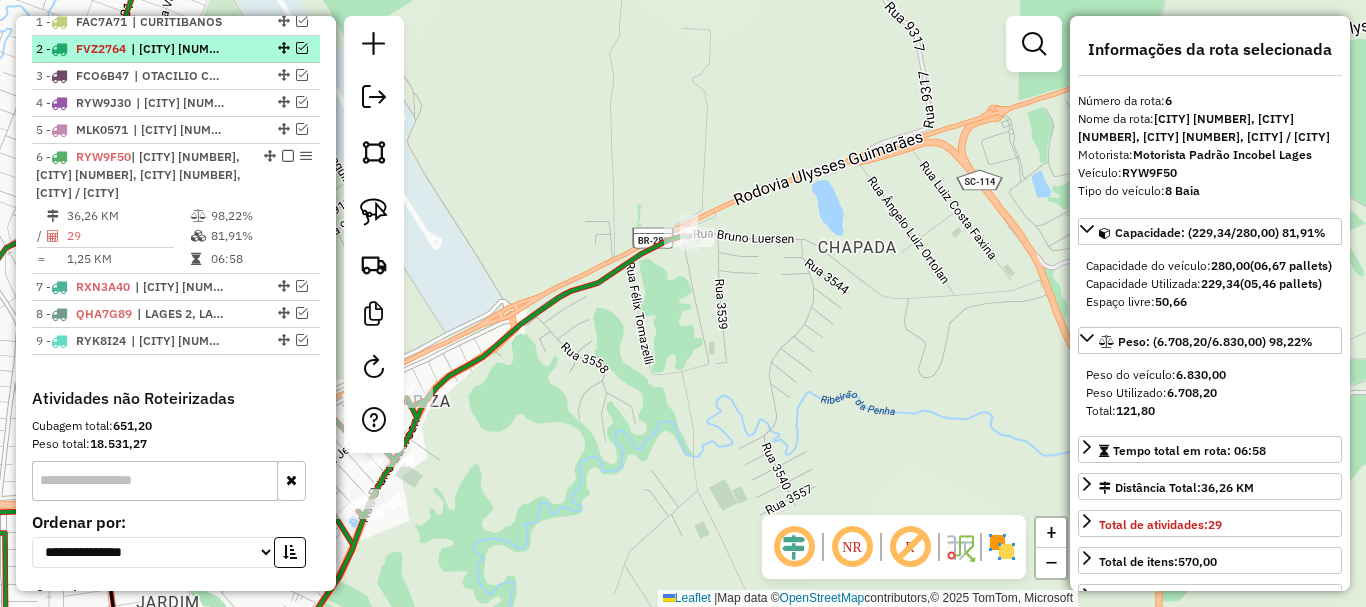 scroll, scrollTop: 709, scrollLeft: 0, axis: vertical 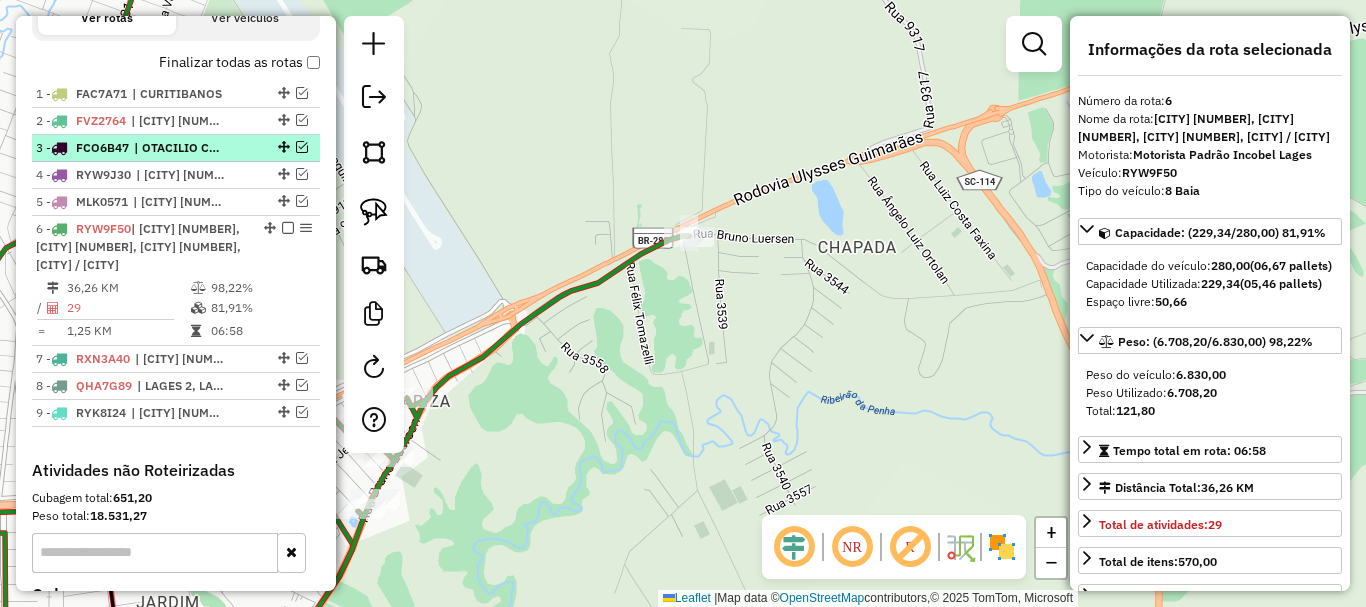 click at bounding box center [302, 147] 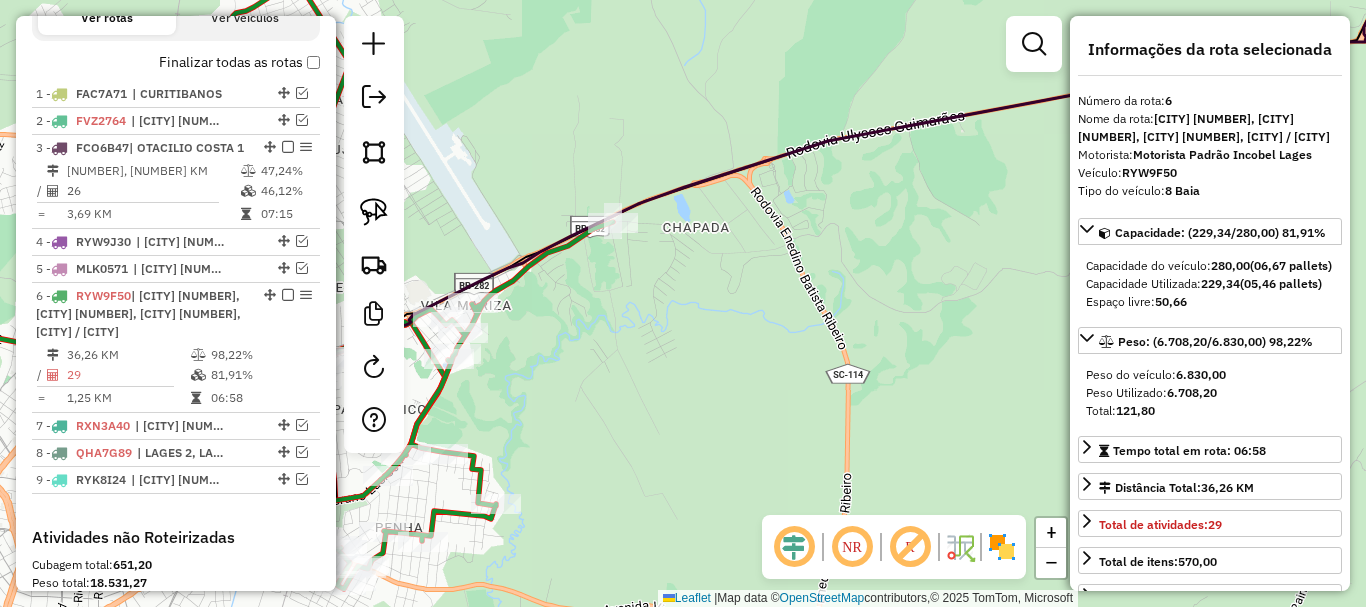 drag, startPoint x: 728, startPoint y: 292, endPoint x: 799, endPoint y: 410, distance: 137.71347 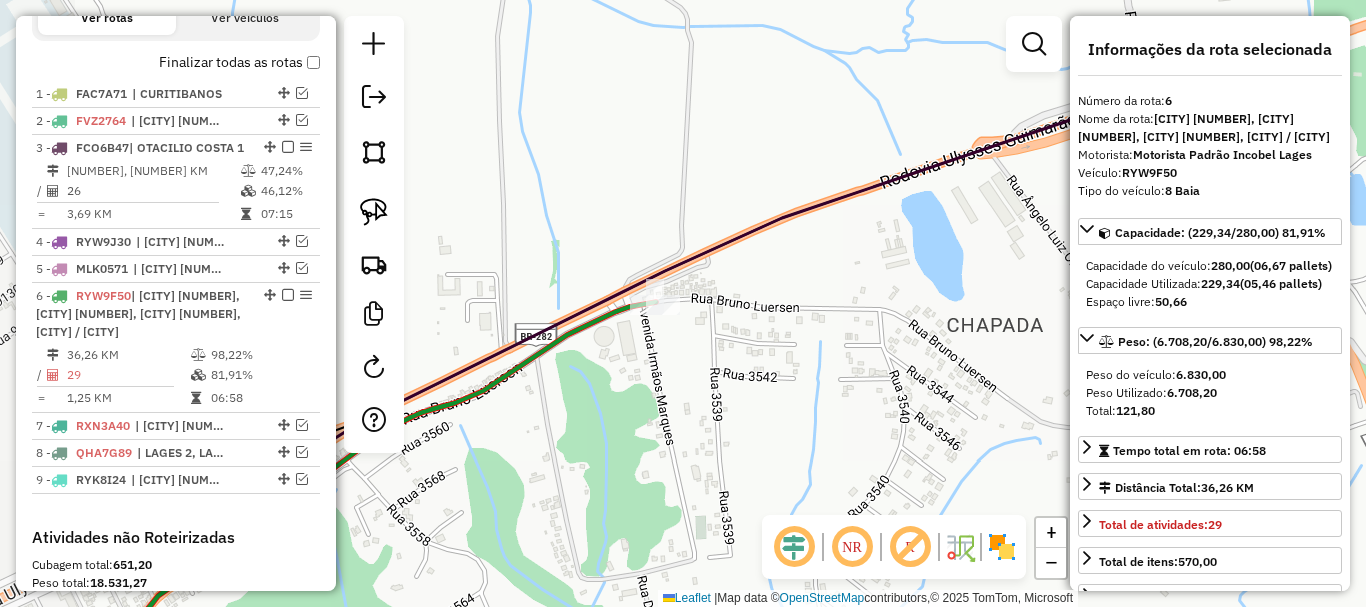 drag, startPoint x: 582, startPoint y: 329, endPoint x: 672, endPoint y: 368, distance: 98.08669 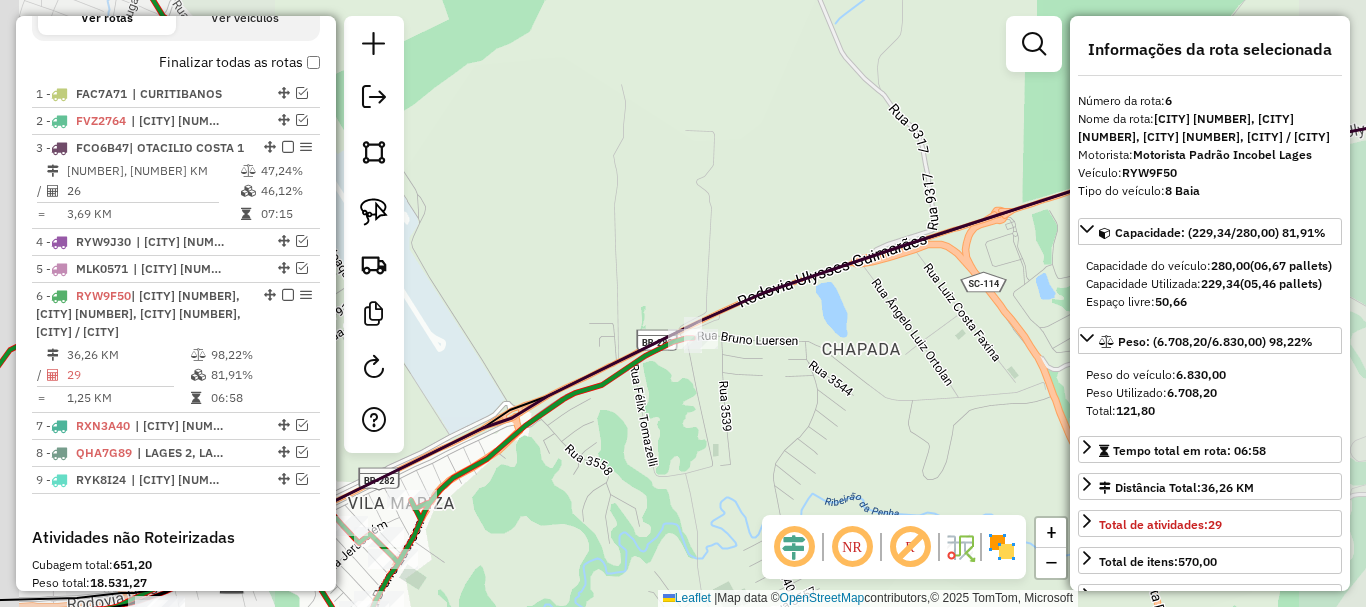 drag, startPoint x: 664, startPoint y: 383, endPoint x: 702, endPoint y: 379, distance: 38.209946 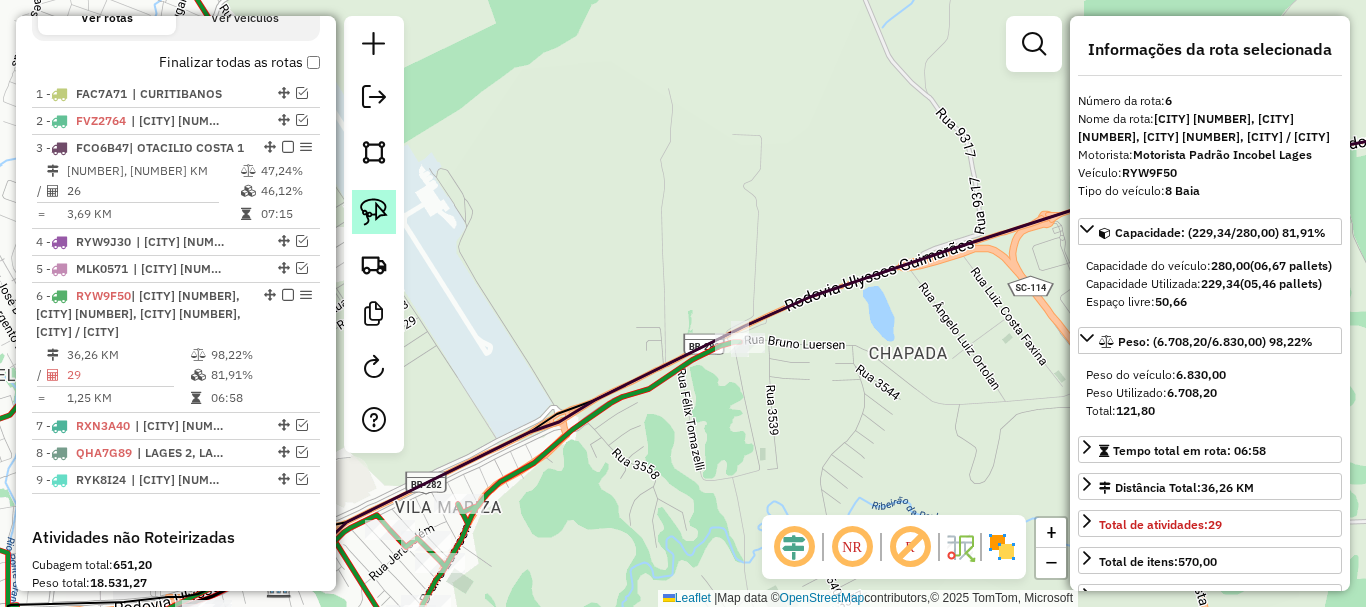 click 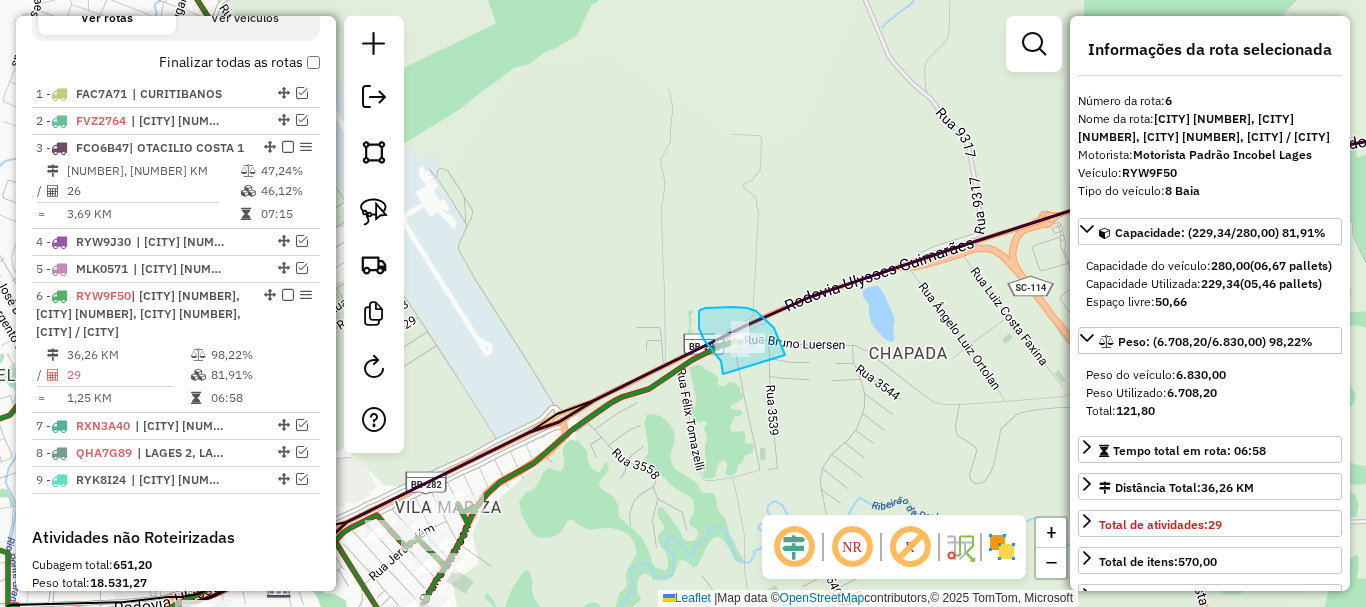 drag, startPoint x: 723, startPoint y: 374, endPoint x: 785, endPoint y: 355, distance: 64.84597 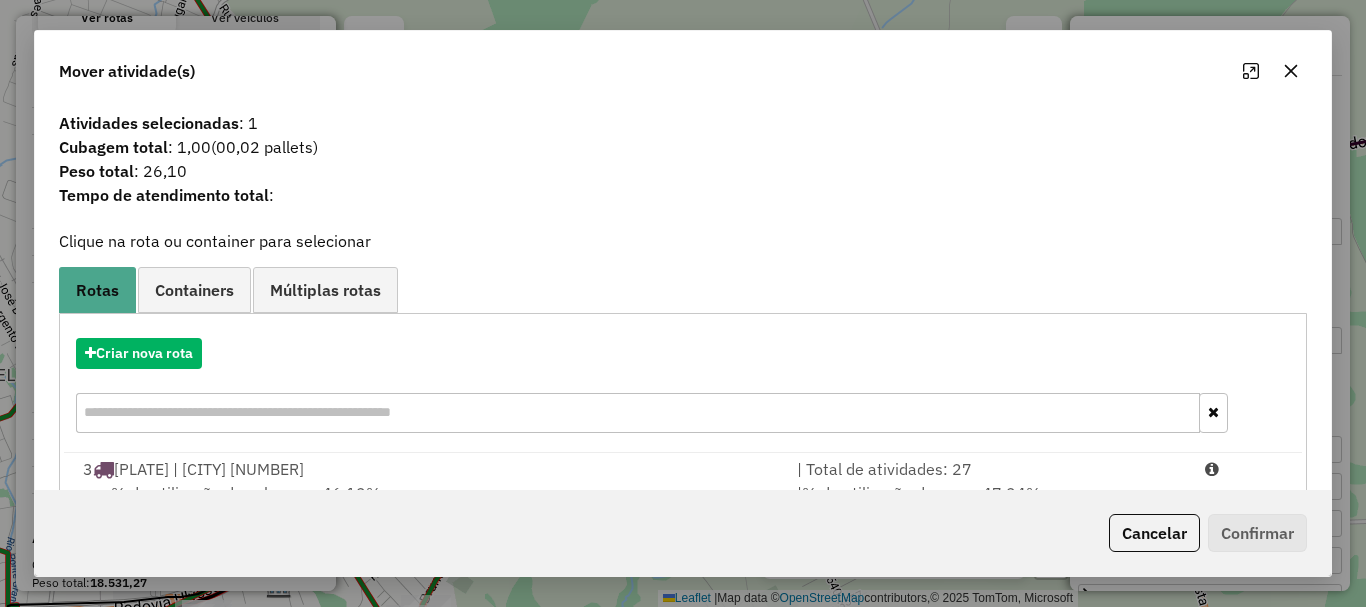 scroll, scrollTop: 78, scrollLeft: 0, axis: vertical 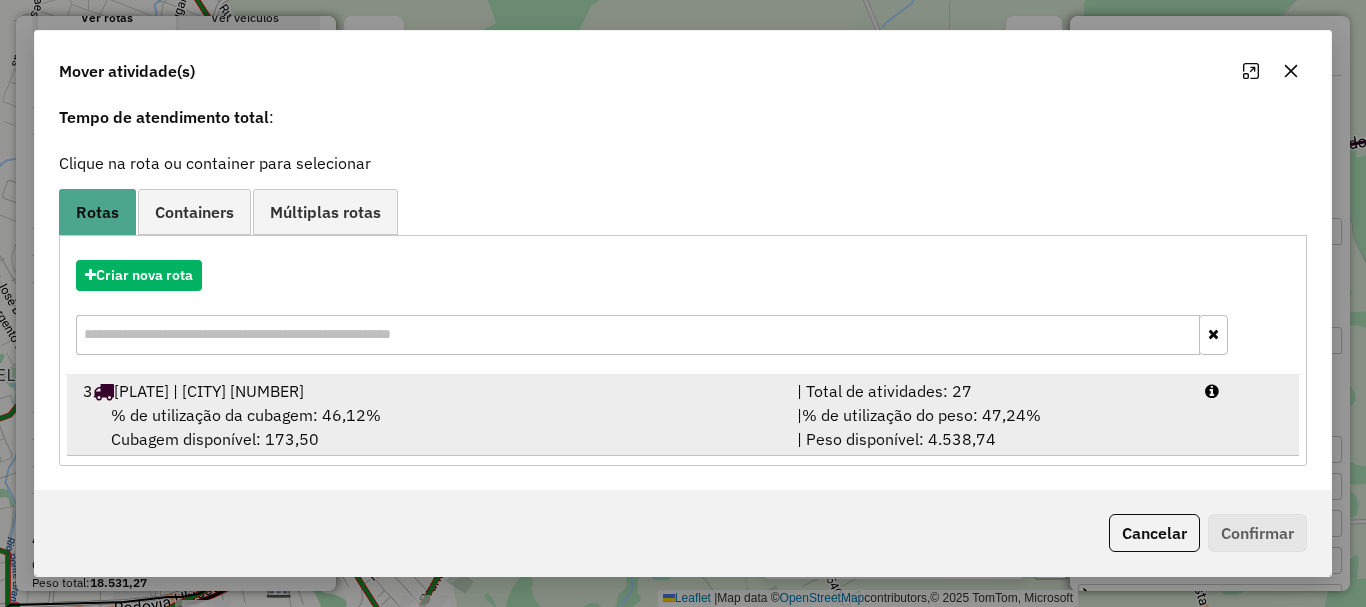 click on "3  FCO6B47 | OTACILIO COSTA 1" at bounding box center (428, 391) 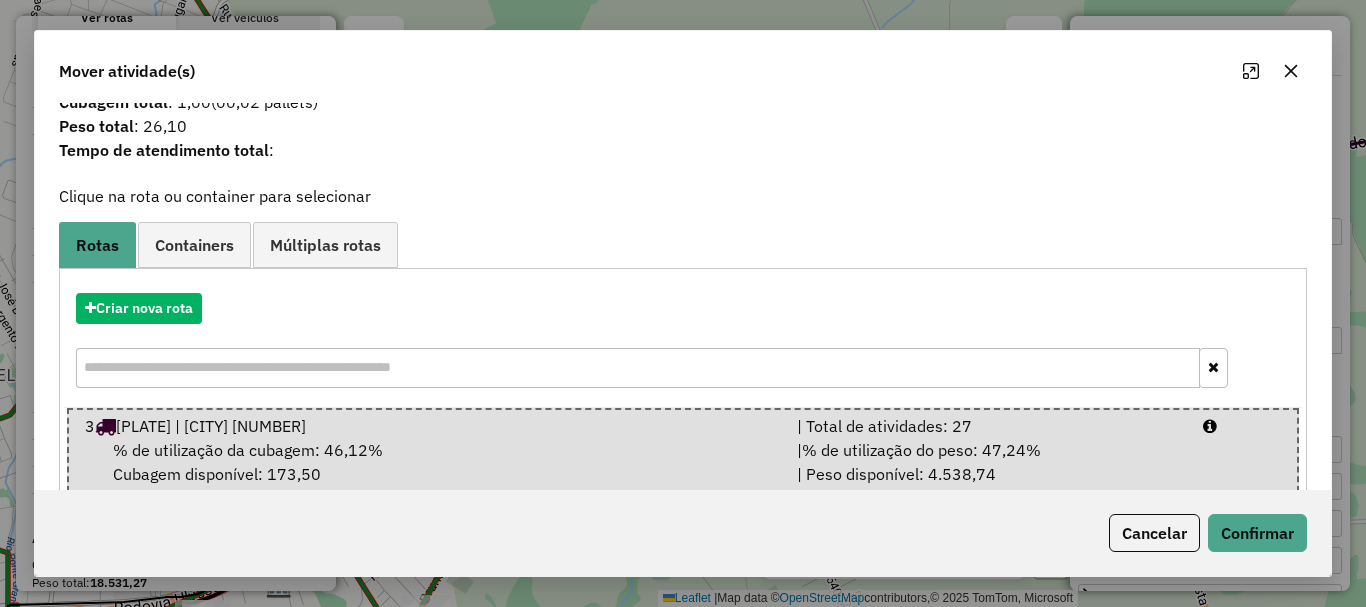 scroll, scrollTop: 81, scrollLeft: 0, axis: vertical 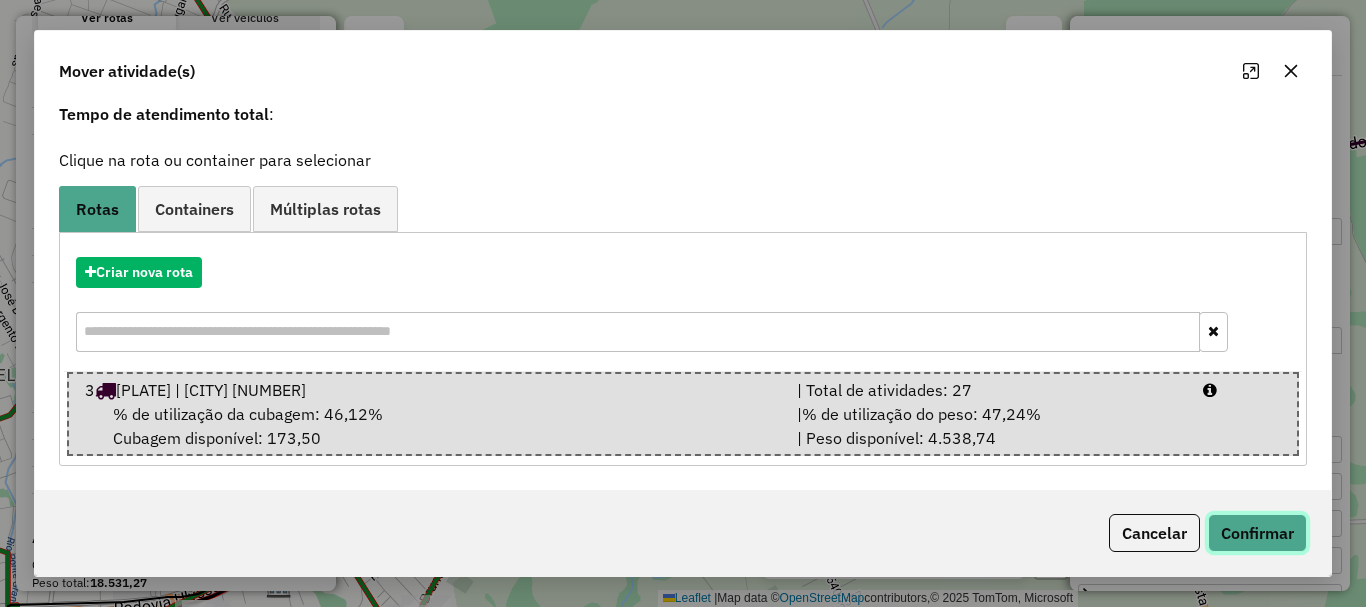 click on "Confirmar" 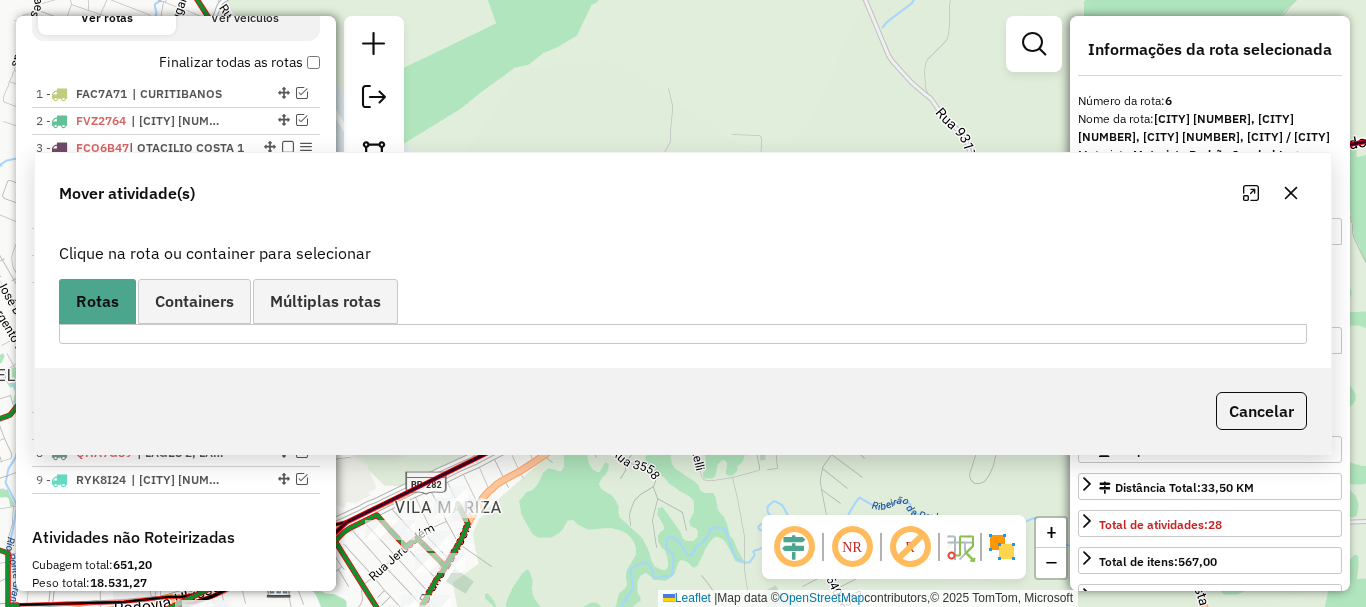 scroll, scrollTop: 0, scrollLeft: 0, axis: both 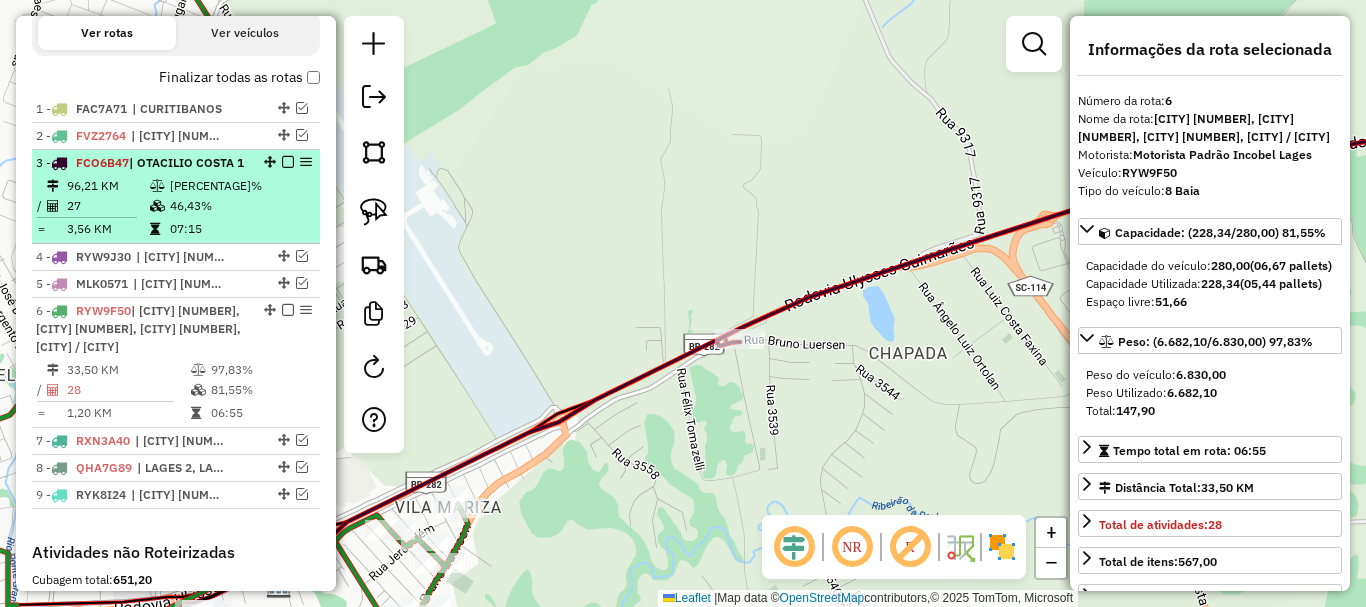 click at bounding box center [288, 162] 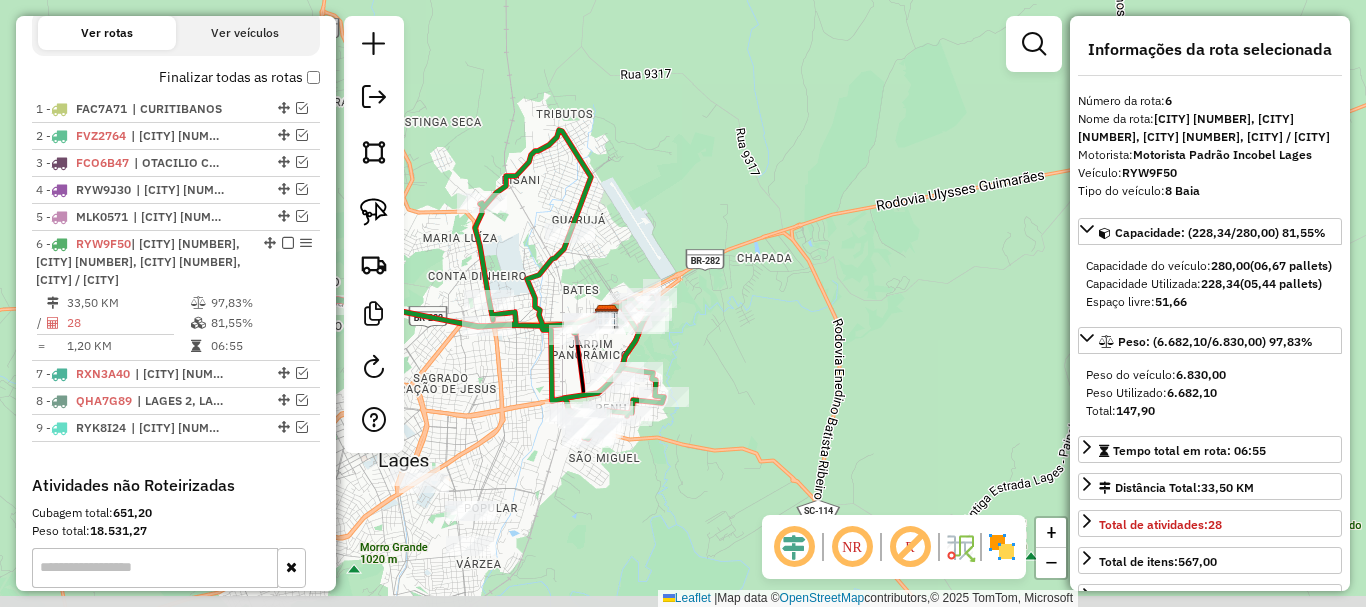 drag, startPoint x: 678, startPoint y: 395, endPoint x: 717, endPoint y: 328, distance: 77.52419 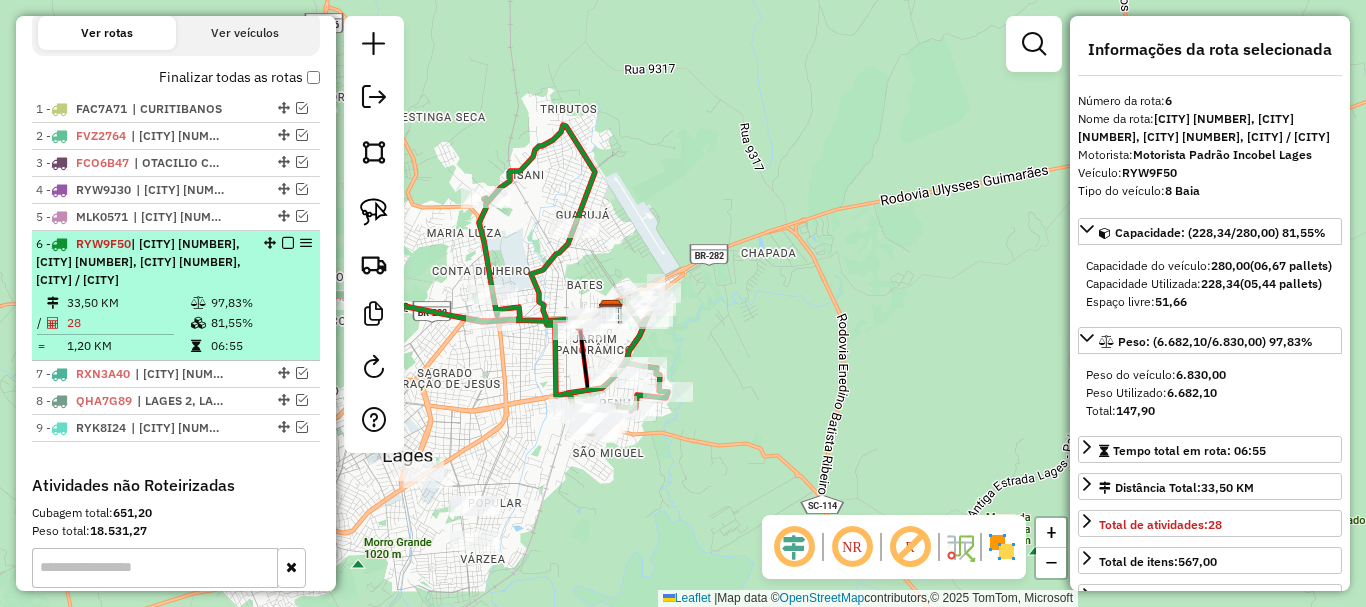 click on "| [LOCATION_NAME] 1, [LOCATION_NAME] 2, [LOCATION_NAME] 3, [LOCATION_NAME]/ [LOCATION_NAME]" at bounding box center (138, 261) 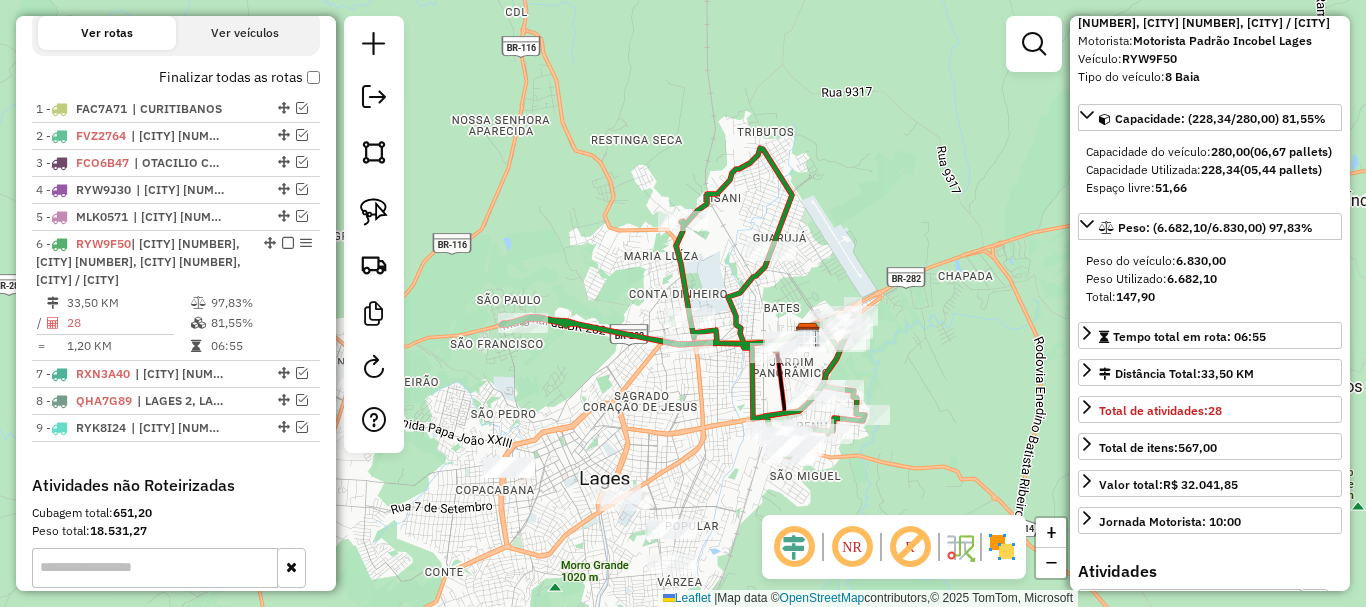 scroll, scrollTop: 100, scrollLeft: 0, axis: vertical 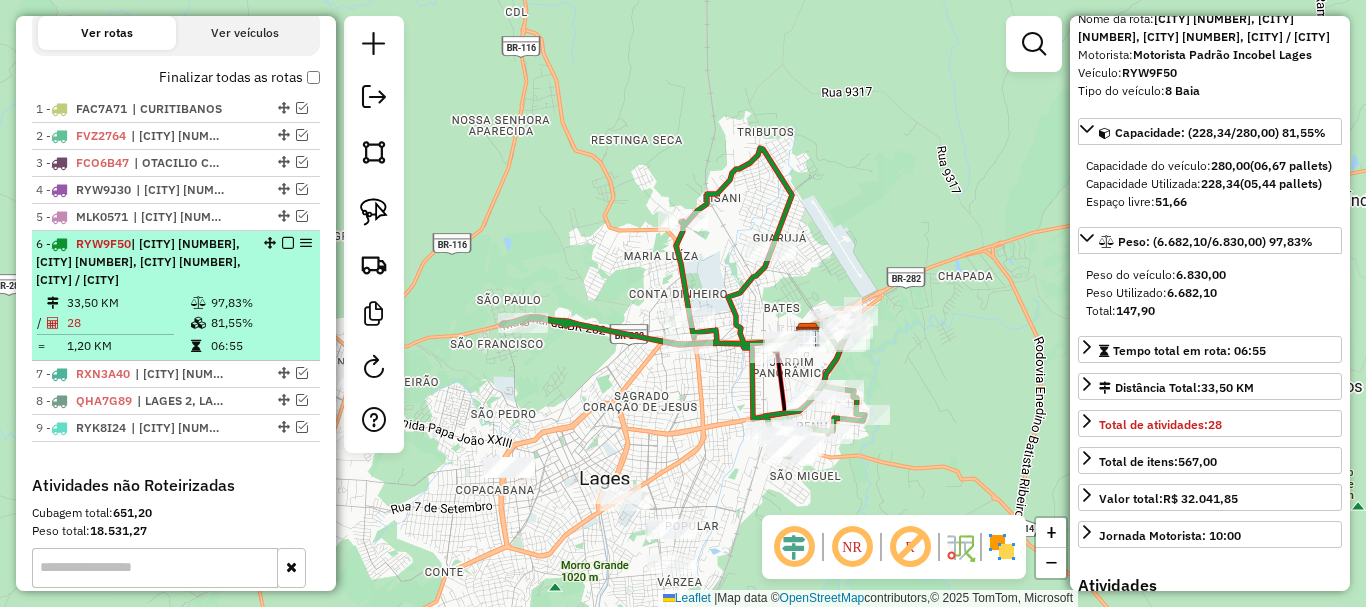 click at bounding box center (288, 243) 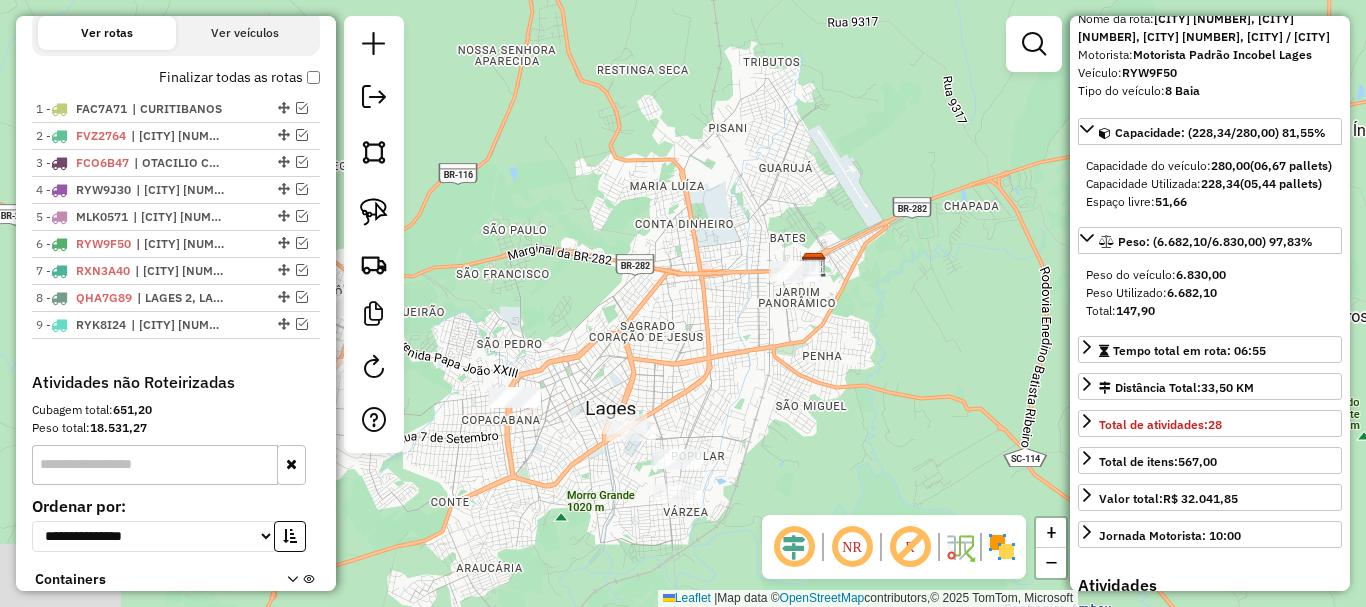 drag, startPoint x: 831, startPoint y: 435, endPoint x: 837, endPoint y: 376, distance: 59.3043 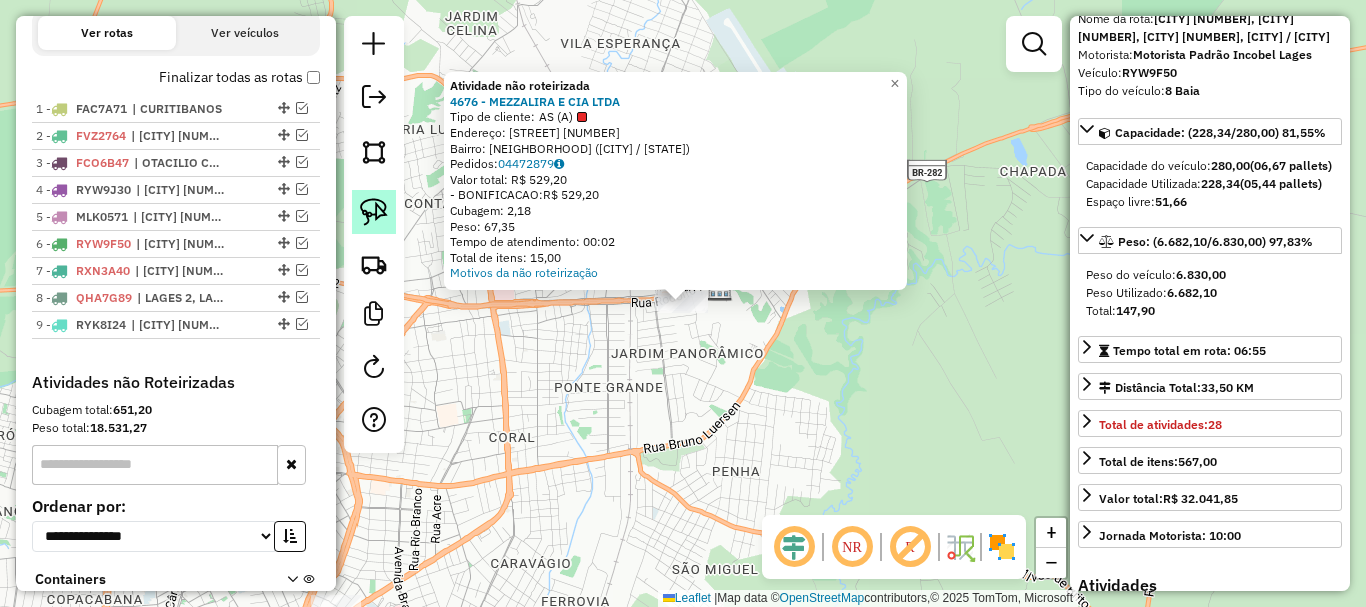 click 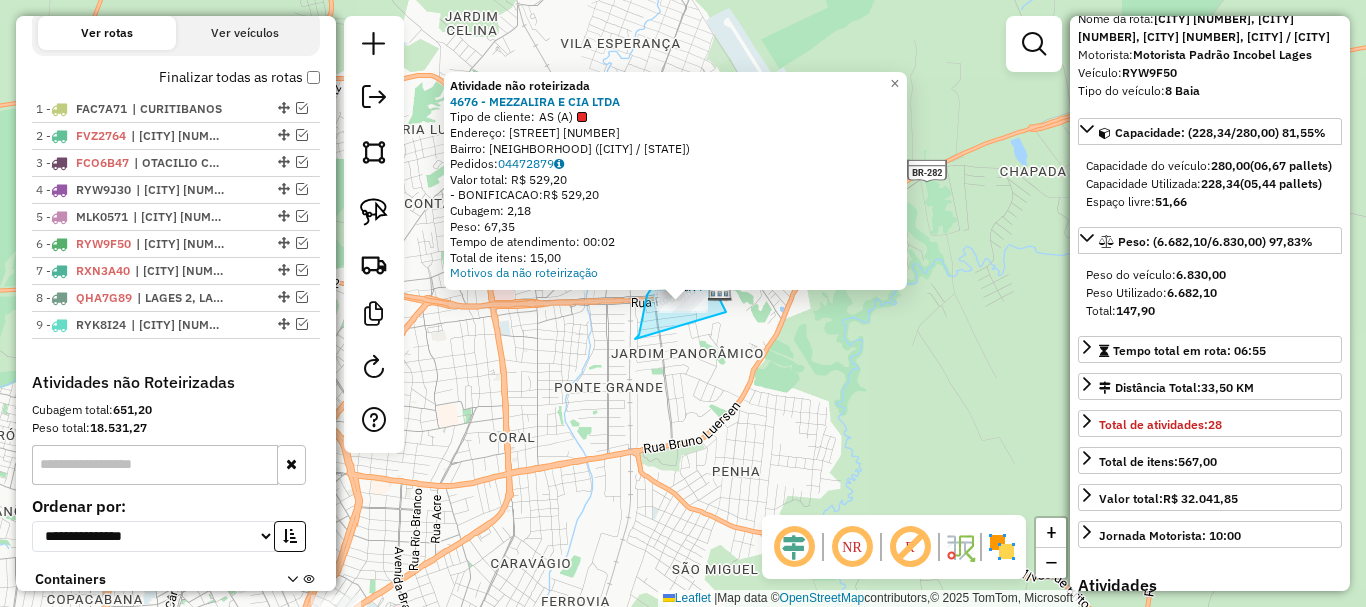 drag, startPoint x: 635, startPoint y: 339, endPoint x: 726, endPoint y: 312, distance: 94.92102 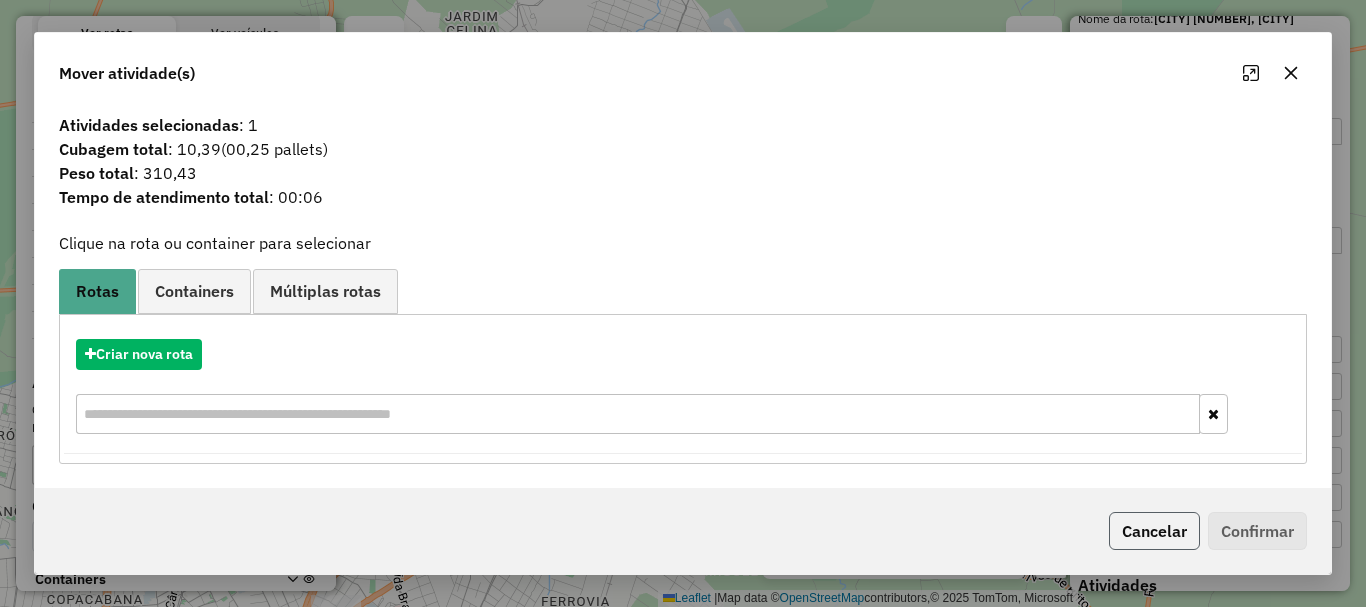 click on "Cancelar" 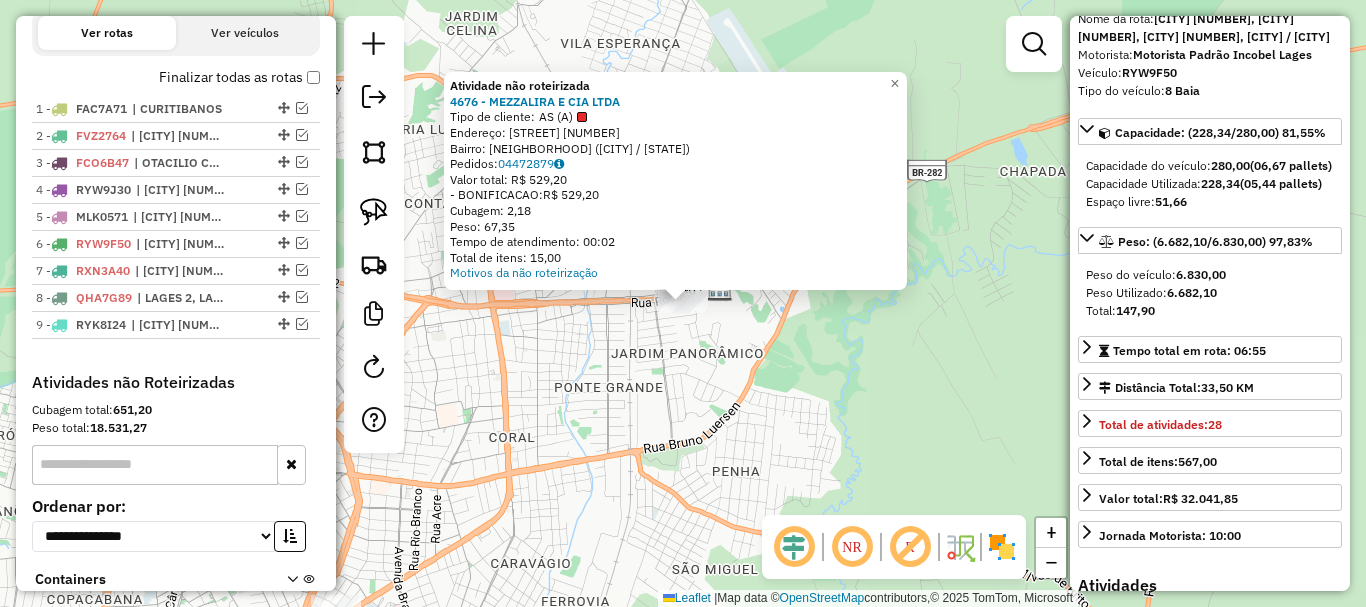 click on "Atividade não roteirizada 4676 - MEZZALIRA E CIA LTDA  Tipo de cliente:   AS (A)   Endereço: R   RODOLFO FLORIANI              410   Bairro: JARDIM PANORAMICO (LAGES / SC)   Pedidos:  04472879   Valor total: R$ 529,20   - BONIFICACAO:  R$ 529,20   Cubagem: 2,18   Peso: 67,35   Tempo de atendimento: 00:02   Total de itens: 15,00  Motivos da não roteirização × Janela de atendimento Grade de atendimento Capacidade Transportadoras Veículos Cliente Pedidos  Rotas Selecione os dias de semana para filtrar as janelas de atendimento  Seg   Ter   Qua   Qui   Sex   Sáb   Dom  Informe o período da janela de atendimento: De: Até:  Filtrar exatamente a janela do cliente  Considerar janela de atendimento padrão  Selecione os dias de semana para filtrar as grades de atendimento  Seg   Ter   Qua   Qui   Sex   Sáb   Dom   Considerar clientes sem dia de atendimento cadastrado  Clientes fora do dia de atendimento selecionado Filtrar as atividades entre os valores definidos abaixo:  Peso mínimo:   Peso máximo:  De:" 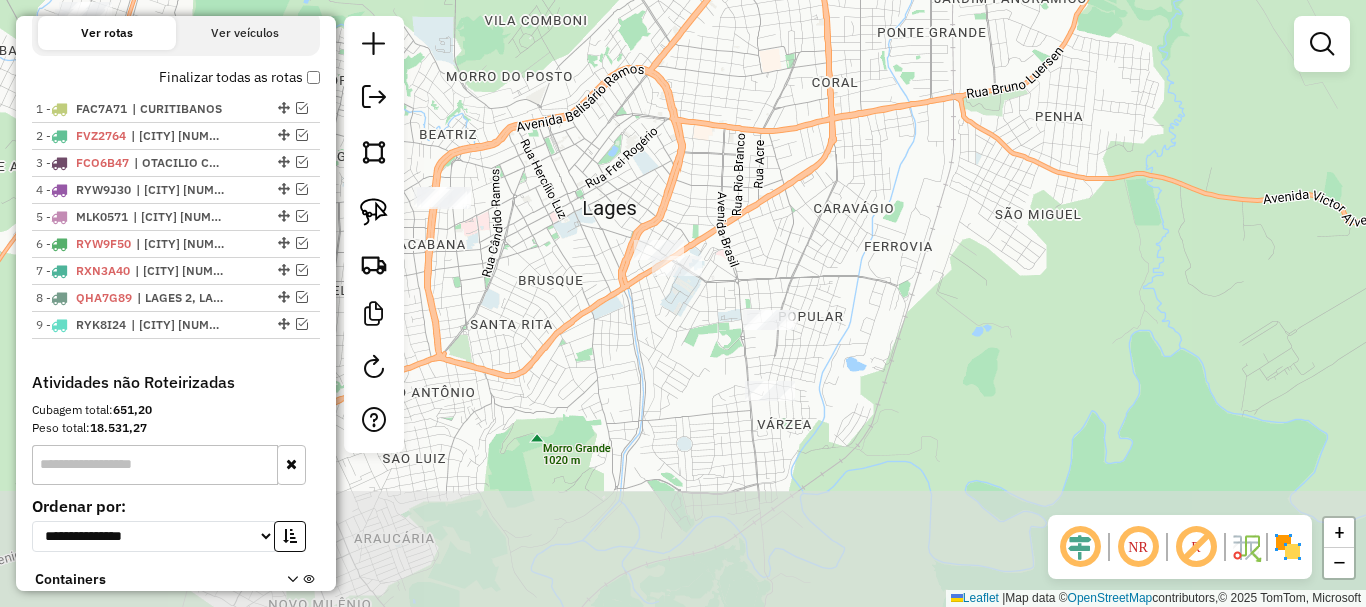 drag, startPoint x: 695, startPoint y: 412, endPoint x: 1026, endPoint y: 41, distance: 497.19412 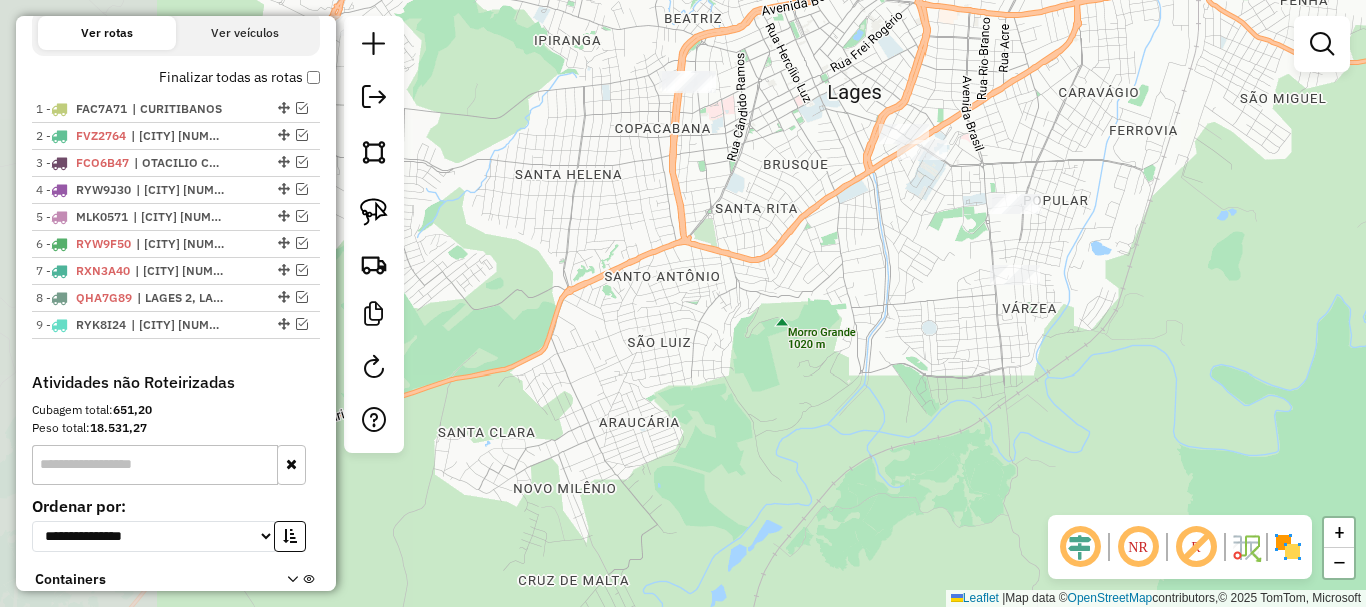 drag, startPoint x: 842, startPoint y: 182, endPoint x: 1072, endPoint y: 85, distance: 249.6177 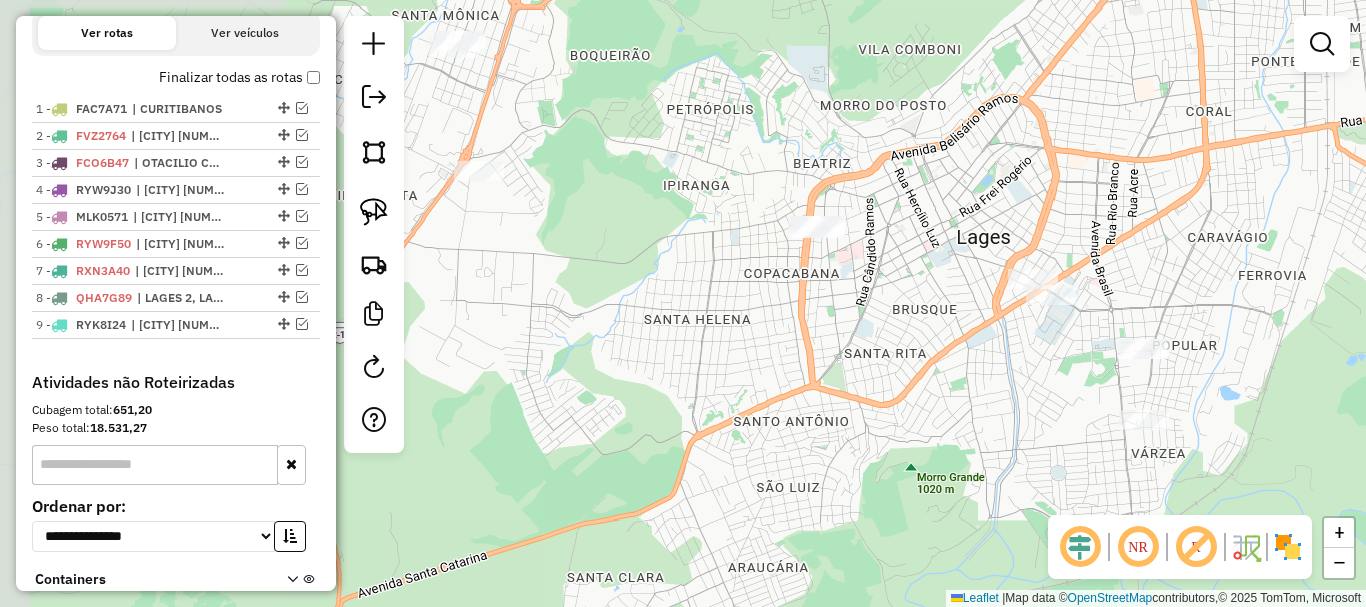 drag, startPoint x: 787, startPoint y: 238, endPoint x: 916, endPoint y: 373, distance: 186.7244 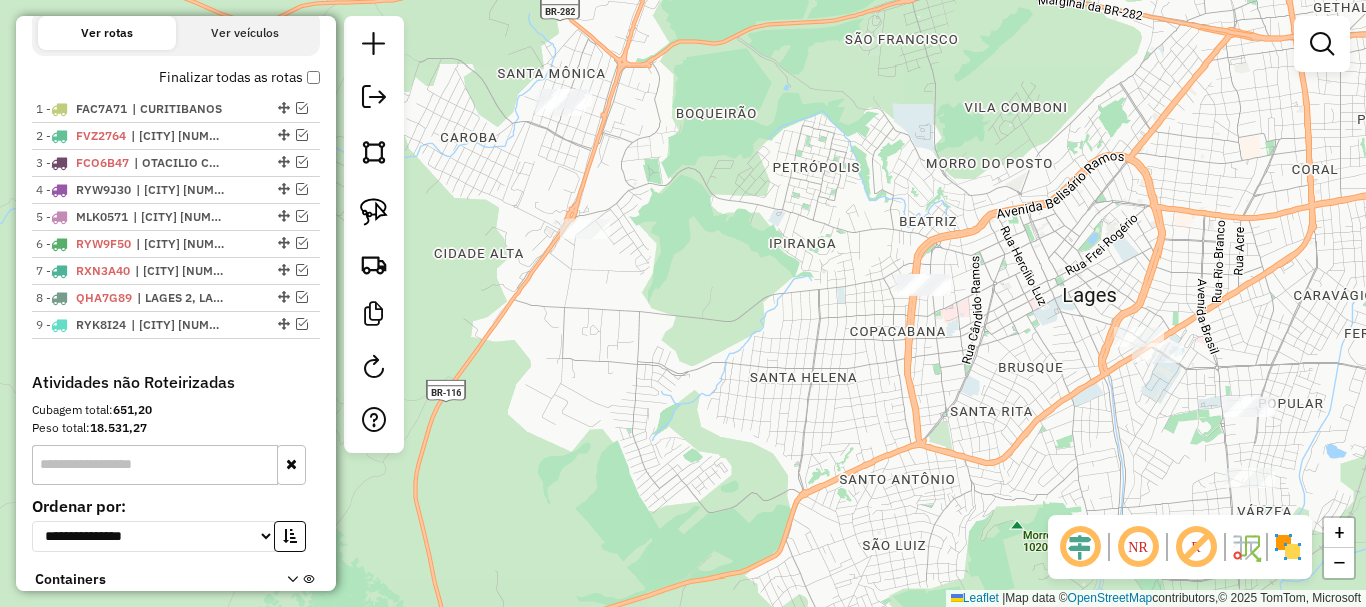 drag, startPoint x: 564, startPoint y: 228, endPoint x: 655, endPoint y: 259, distance: 96.13532 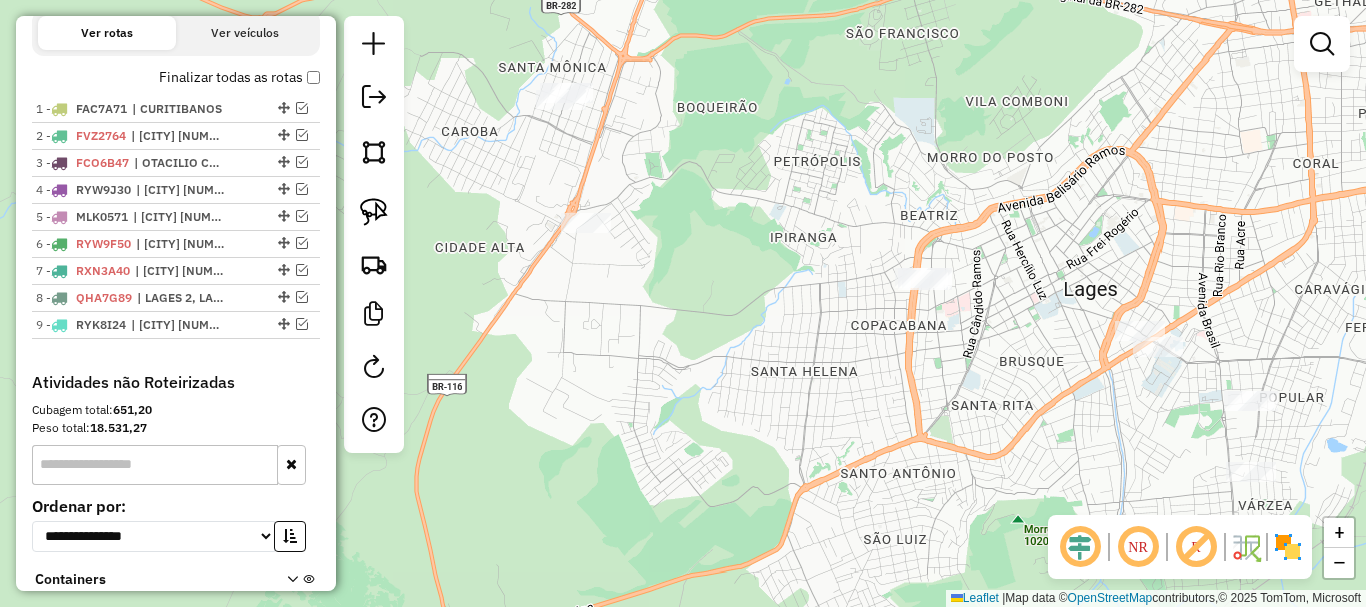 drag, startPoint x: 819, startPoint y: 260, endPoint x: 785, endPoint y: 238, distance: 40.496914 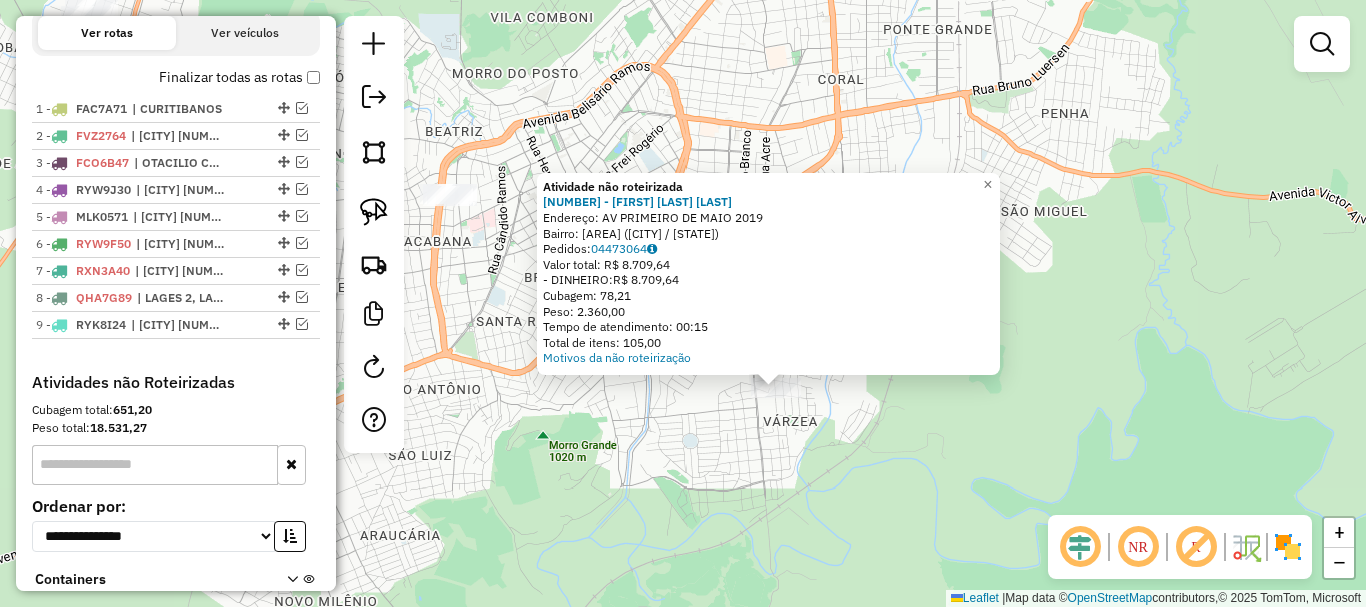 drag, startPoint x: 582, startPoint y: 330, endPoint x: 675, endPoint y: 414, distance: 125.31959 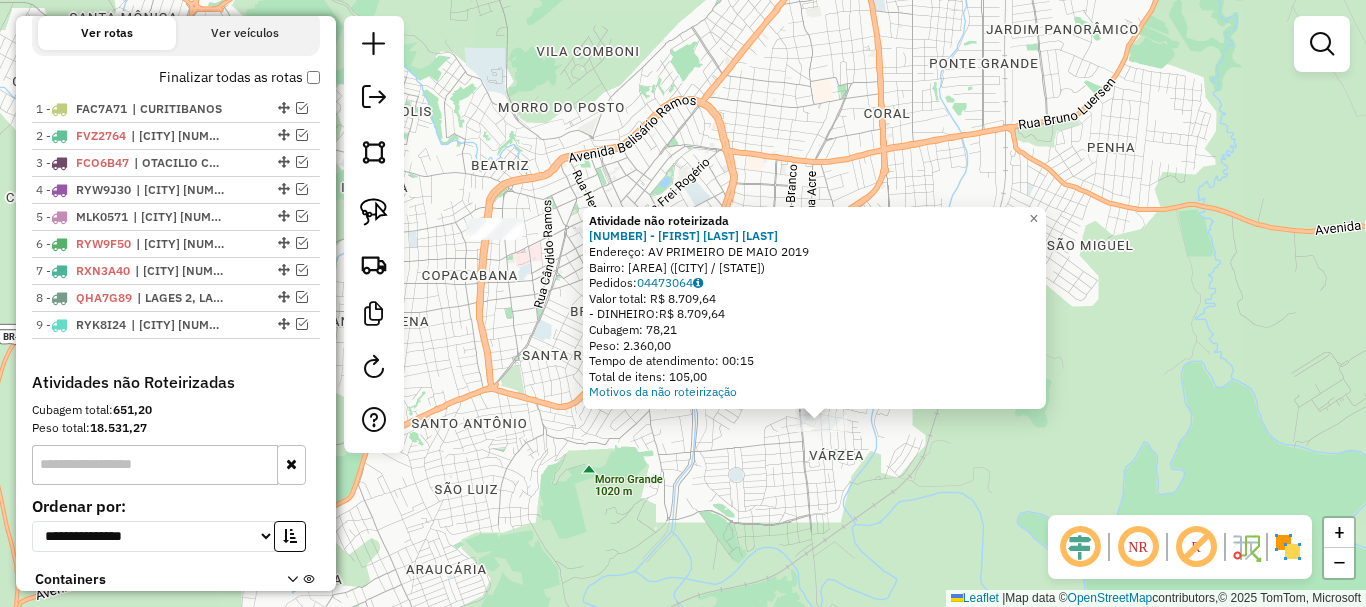 drag, startPoint x: 663, startPoint y: 405, endPoint x: 709, endPoint y: 439, distance: 57.201397 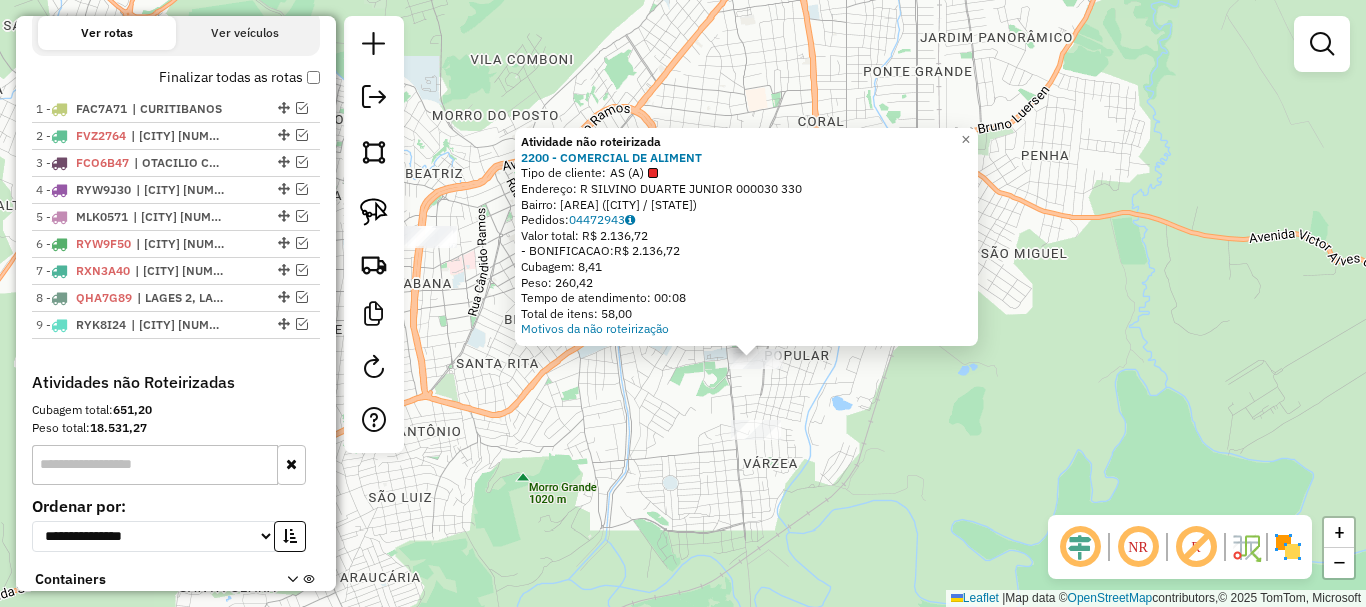 drag, startPoint x: 605, startPoint y: 319, endPoint x: 680, endPoint y: 381, distance: 97.308784 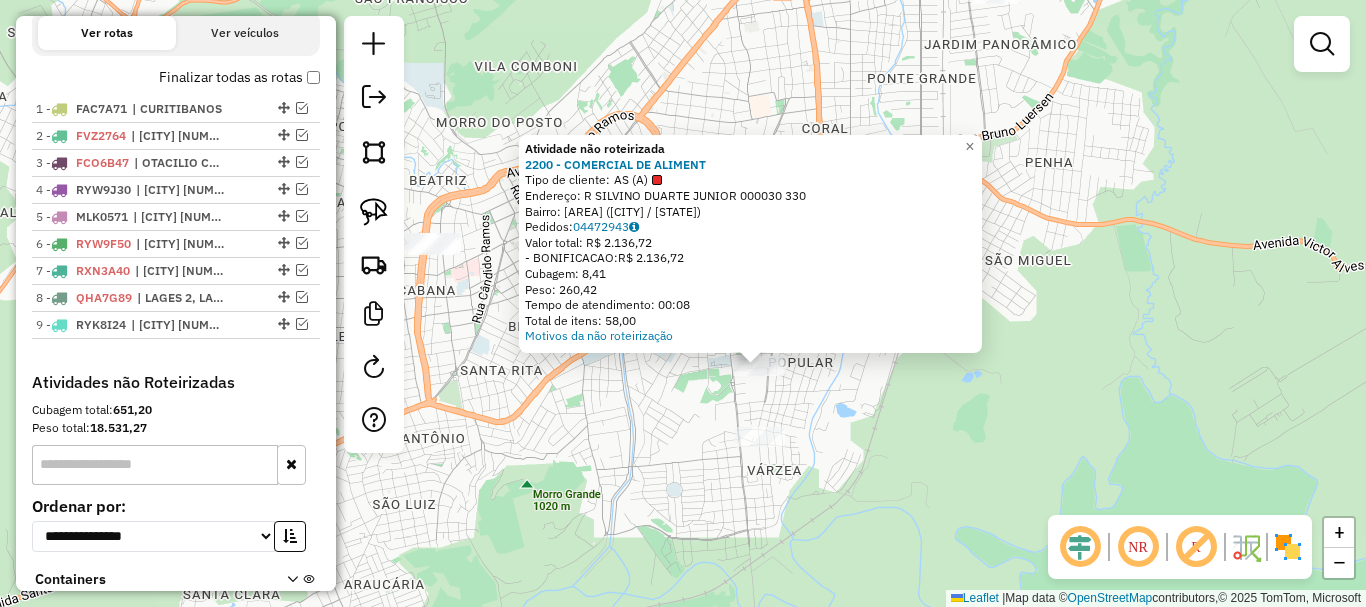 click on "Atividade não roteirizada 2200 - COMERCIAL DE ALIMENT  Tipo de cliente:   AS (A)   Endereço: R   SILVINO DUARTE JUNIOR 000030 330   Bairro: UNIVERSITARIO (LAGES / SC)   Pedidos:  04472943   Valor total: R$ 2.136,72   - BONIFICACAO:  R$ 2.136,72   Cubagem: 8,41   Peso: 260,42   Tempo de atendimento: 00:08   Total de itens: 58,00  Motivos da não roteirização × Janela de atendimento Grade de atendimento Capacidade Transportadoras Veículos Cliente Pedidos  Rotas Selecione os dias de semana para filtrar as janelas de atendimento  Seg   Ter   Qua   Qui   Sex   Sáb   Dom  Informe o período da janela de atendimento: De: Até:  Filtrar exatamente a janela do cliente  Considerar janela de atendimento padrão  Selecione os dias de semana para filtrar as grades de atendimento  Seg   Ter   Qua   Qui   Sex   Sáb   Dom   Considerar clientes sem dia de atendimento cadastrado  Clientes fora do dia de atendimento selecionado Filtrar as atividades entre os valores definidos abaixo:  Peso mínimo:   Peso máximo:  De:" 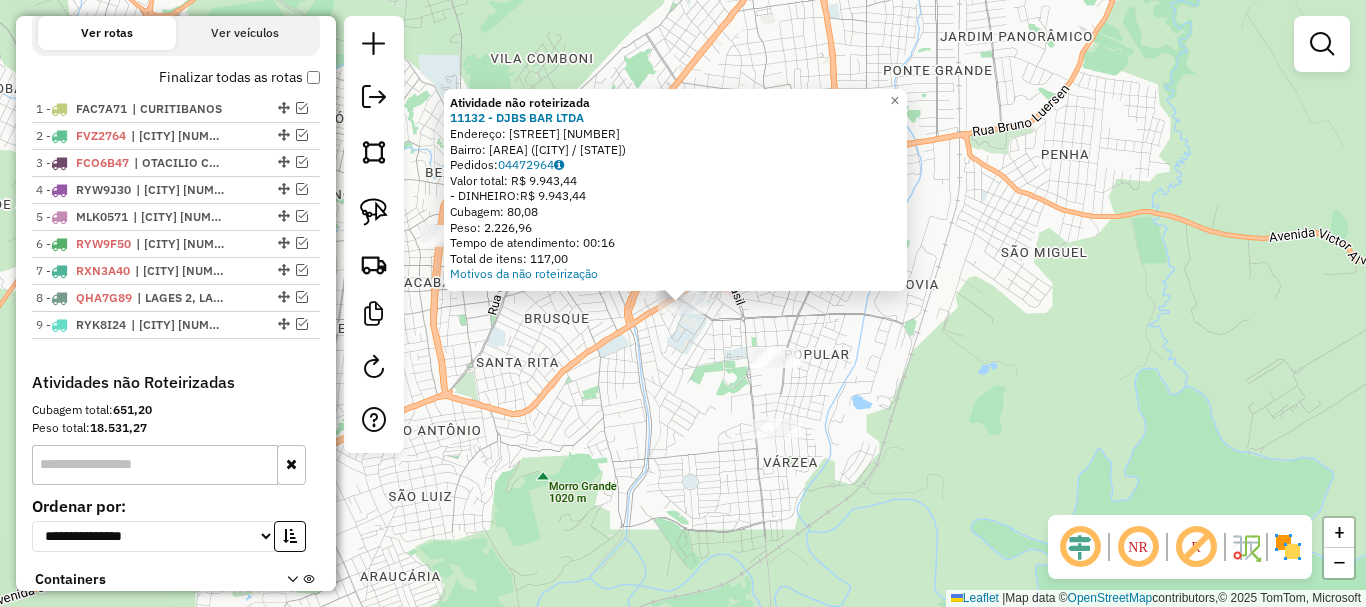 click on "Atividade não roteirizada 11132 - DJBS BAR LTDA  Endereço: R   GERSON LUIZ FONTANA           100   Bairro: UNIVERSITARIO (LAGES / SC)   Pedidos:  04472964   Valor total: R$ 9.943,44   - DINHEIRO:  R$ 9.943,44   Cubagem: 80,08   Peso: 2.226,96   Tempo de atendimento: 00:16   Total de itens: 117,00  Motivos da não roteirização × Janela de atendimento Grade de atendimento Capacidade Transportadoras Veículos Cliente Pedidos  Rotas Selecione os dias de semana para filtrar as janelas de atendimento  Seg   Ter   Qua   Qui   Sex   Sáb   Dom  Informe o período da janela de atendimento: De: Até:  Filtrar exatamente a janela do cliente  Considerar janela de atendimento padrão  Selecione os dias de semana para filtrar as grades de atendimento  Seg   Ter   Qua   Qui   Sex   Sáb   Dom   Considerar clientes sem dia de atendimento cadastrado  Clientes fora do dia de atendimento selecionado Filtrar as atividades entre os valores definidos abaixo:  Peso mínimo:   Peso máximo:   Cubagem mínima:   De:   Até:  De:" 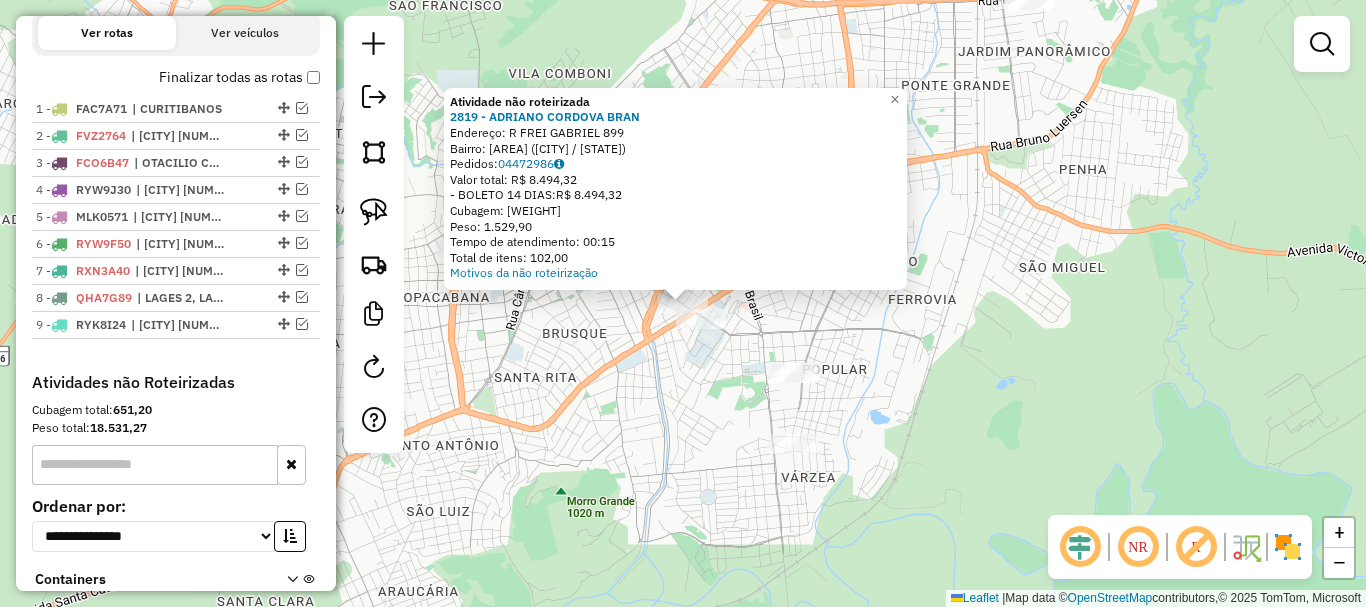 drag, startPoint x: 674, startPoint y: 406, endPoint x: 674, endPoint y: 417, distance: 11 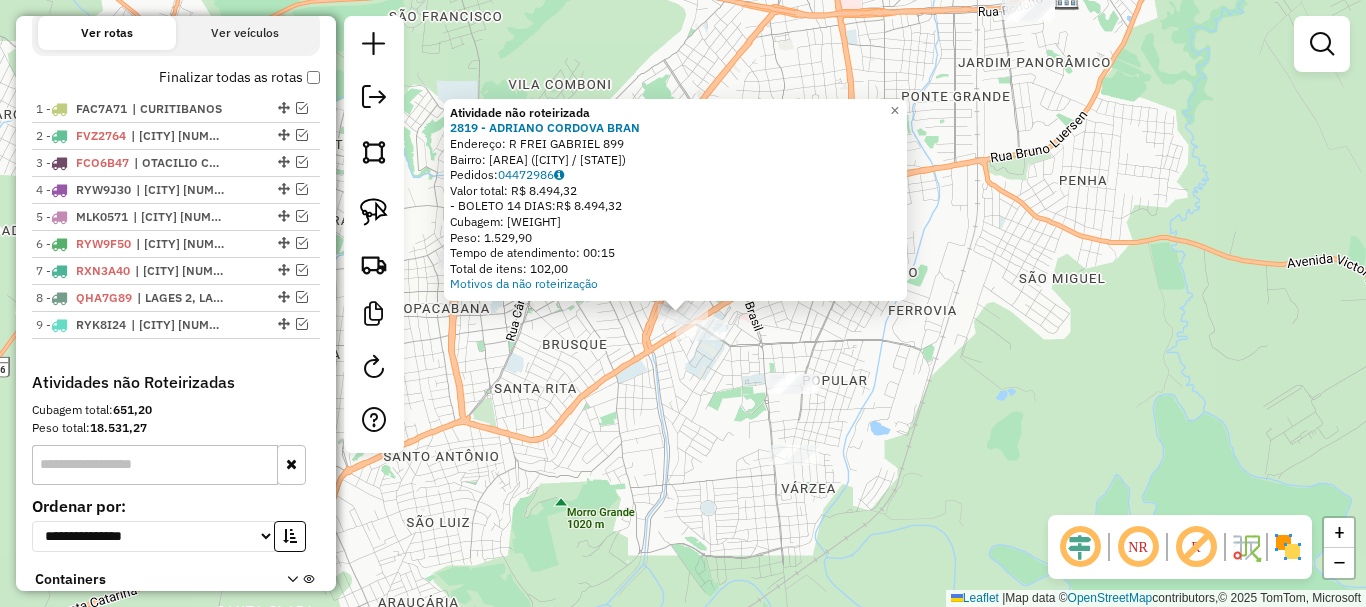 click on "Atividade não roteirizada 2819 - ADRIANO CORDOVA BRAN  Endereço: R   FREI GABRIEL                  899   Bairro: UNIVERSITARIO (LAGES / SC)   Pedidos:  04472986   Valor total: R$ 8.494,32   - BOLETO 14 DIAS:  R$ 8.494,32   Cubagem: 57,80   Peso: 1.529,90   Tempo de atendimento: 00:15   Total de itens: 102,00  Motivos da não roteirização × Janela de atendimento Grade de atendimento Capacidade Transportadoras Veículos Cliente Pedidos  Rotas Selecione os dias de semana para filtrar as janelas de atendimento  Seg   Ter   Qua   Qui   Sex   Sáb   Dom  Informe o período da janela de atendimento: De: Até:  Filtrar exatamente a janela do cliente  Considerar janela de atendimento padrão  Selecione os dias de semana para filtrar as grades de atendimento  Seg   Ter   Qua   Qui   Sex   Sáb   Dom   Considerar clientes sem dia de atendimento cadastrado  Clientes fora do dia de atendimento selecionado Filtrar as atividades entre os valores definidos abaixo:  Peso mínimo:   Peso máximo:   Cubagem mínima:   De:" 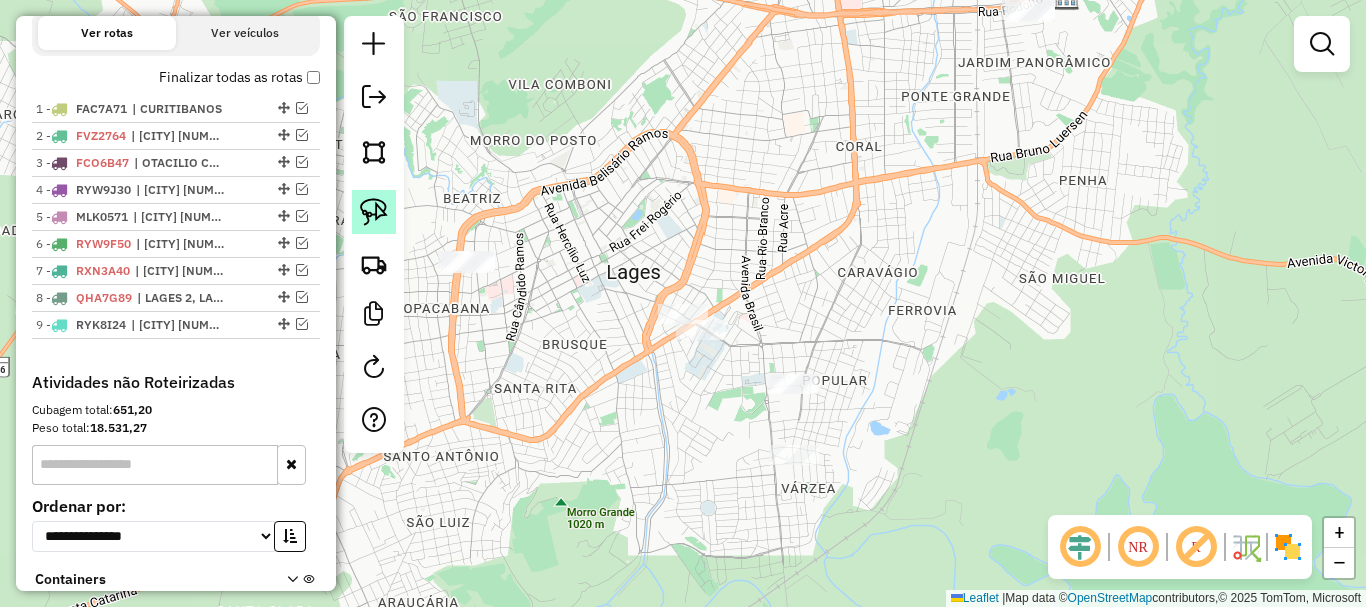 click 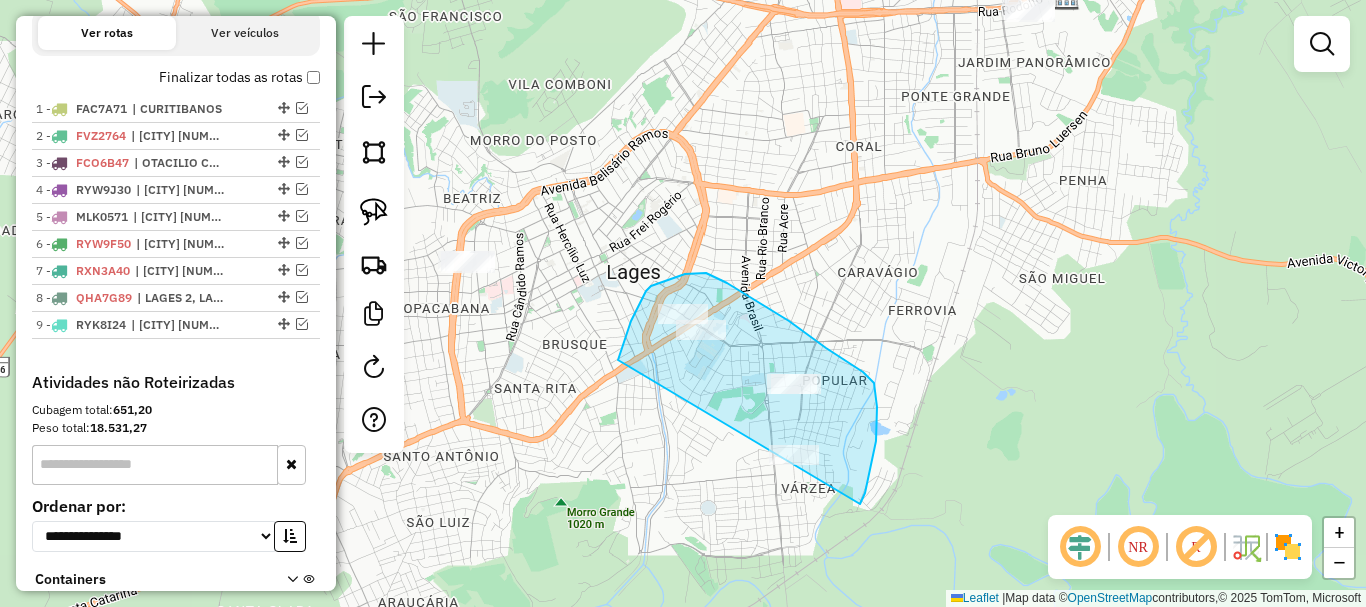 drag, startPoint x: 636, startPoint y: 311, endPoint x: 789, endPoint y: 498, distance: 241.6154 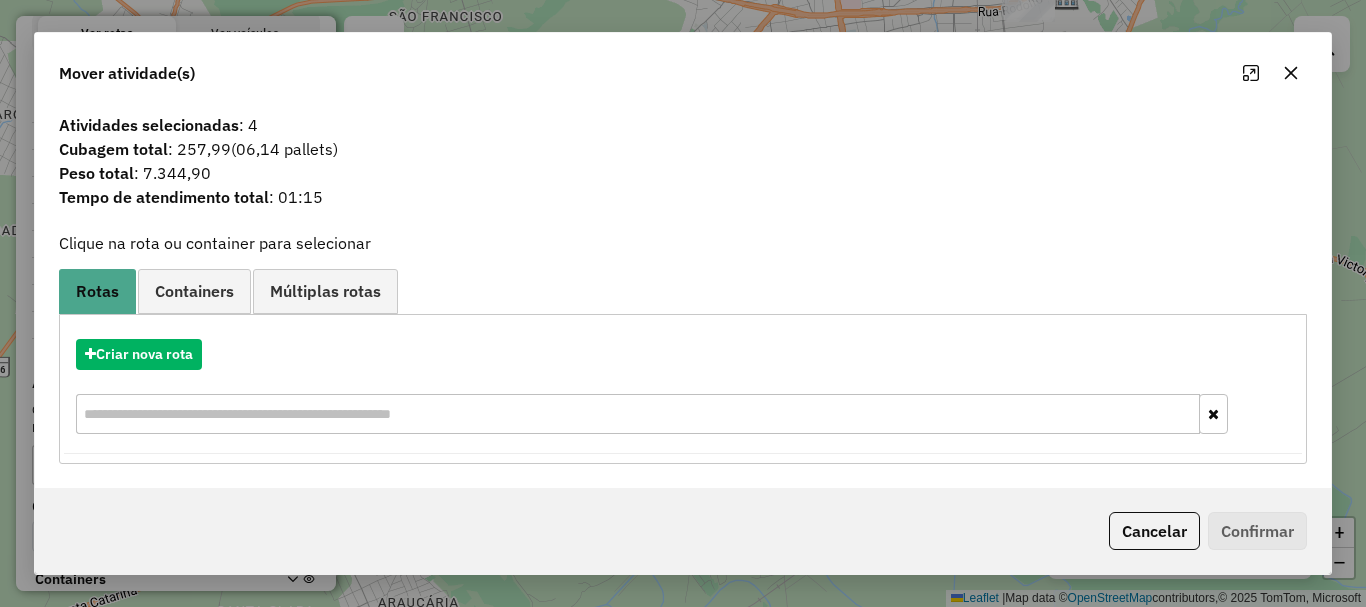 click on "Cancelar" 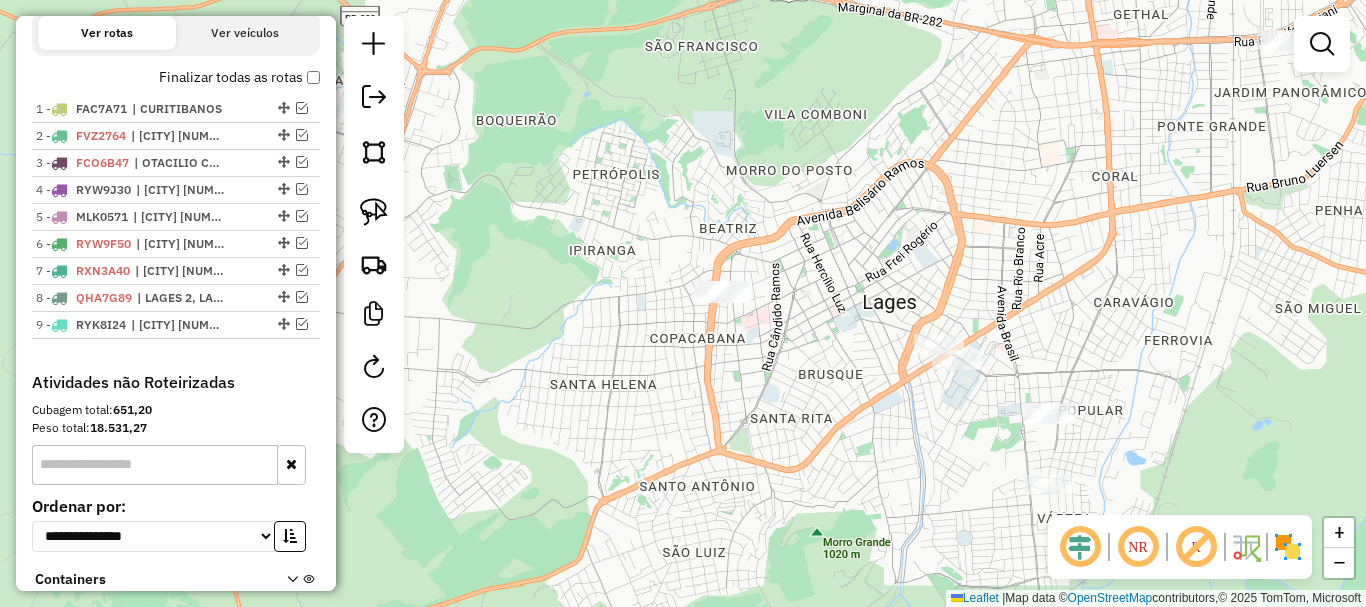drag, startPoint x: 708, startPoint y: 378, endPoint x: 880, endPoint y: 390, distance: 172.41809 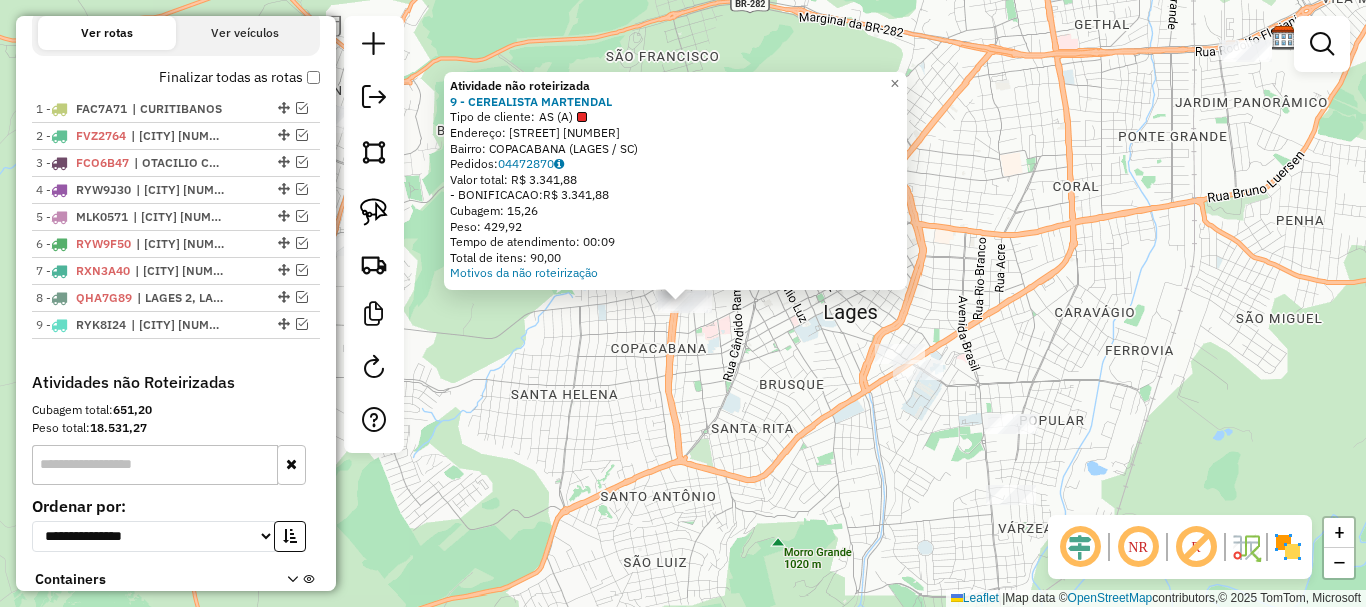 click on "Atividade não roteirizada 9 - CEREALISTA MARTENDAL  Tipo de cliente:   AS (A)   Endereço: R   SAO JOAQUIM                   1079   Bairro: COPACABANA (LAGES / SC)   Pedidos:  04472870   Valor total: R$ 3.341,88   - BONIFICACAO:  R$ 3.341,88   Cubagem: 15,26   Peso: 429,92   Tempo de atendimento: 00:09   Total de itens: 90,00  Motivos da não roteirização × Janela de atendimento Grade de atendimento Capacidade Transportadoras Veículos Cliente Pedidos  Rotas Selecione os dias de semana para filtrar as janelas de atendimento  Seg   Ter   Qua   Qui   Sex   Sáb   Dom  Informe o período da janela de atendimento: De: Até:  Filtrar exatamente a janela do cliente  Considerar janela de atendimento padrão  Selecione os dias de semana para filtrar as grades de atendimento  Seg   Ter   Qua   Qui   Sex   Sáb   Dom   Considerar clientes sem dia de atendimento cadastrado  Clientes fora do dia de atendimento selecionado Filtrar as atividades entre os valores definidos abaixo:  Peso mínimo:   Peso máximo:   De:  +" 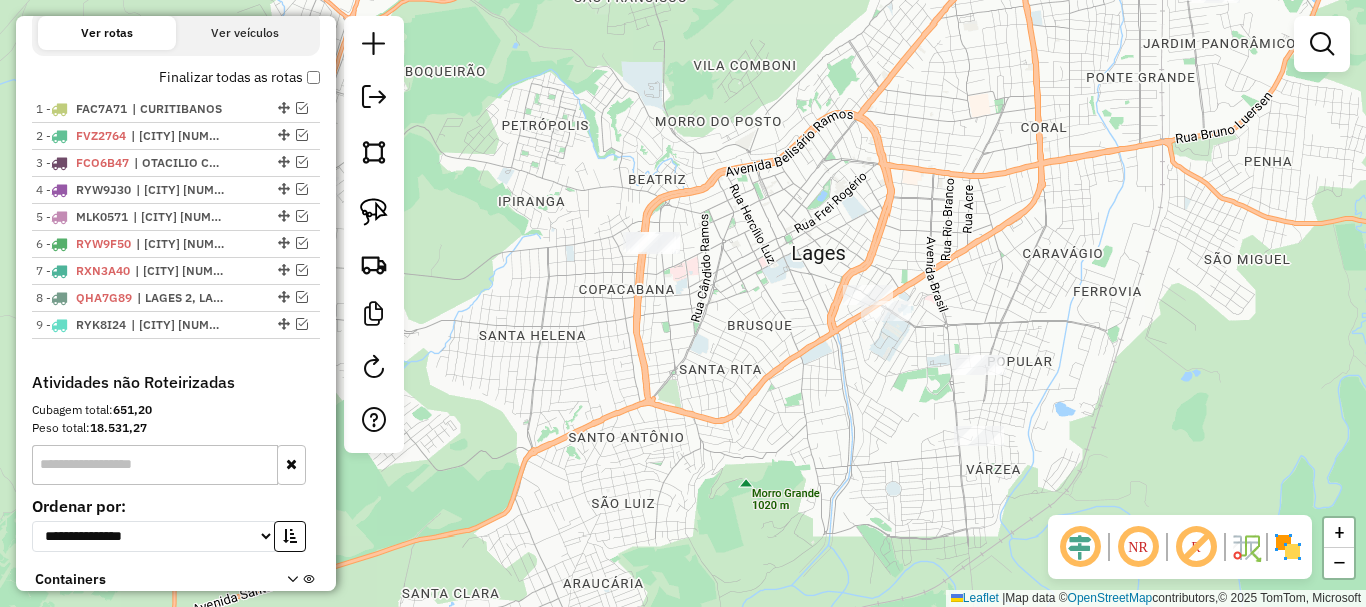 drag, startPoint x: 852, startPoint y: 412, endPoint x: 821, endPoint y: 354, distance: 65.76473 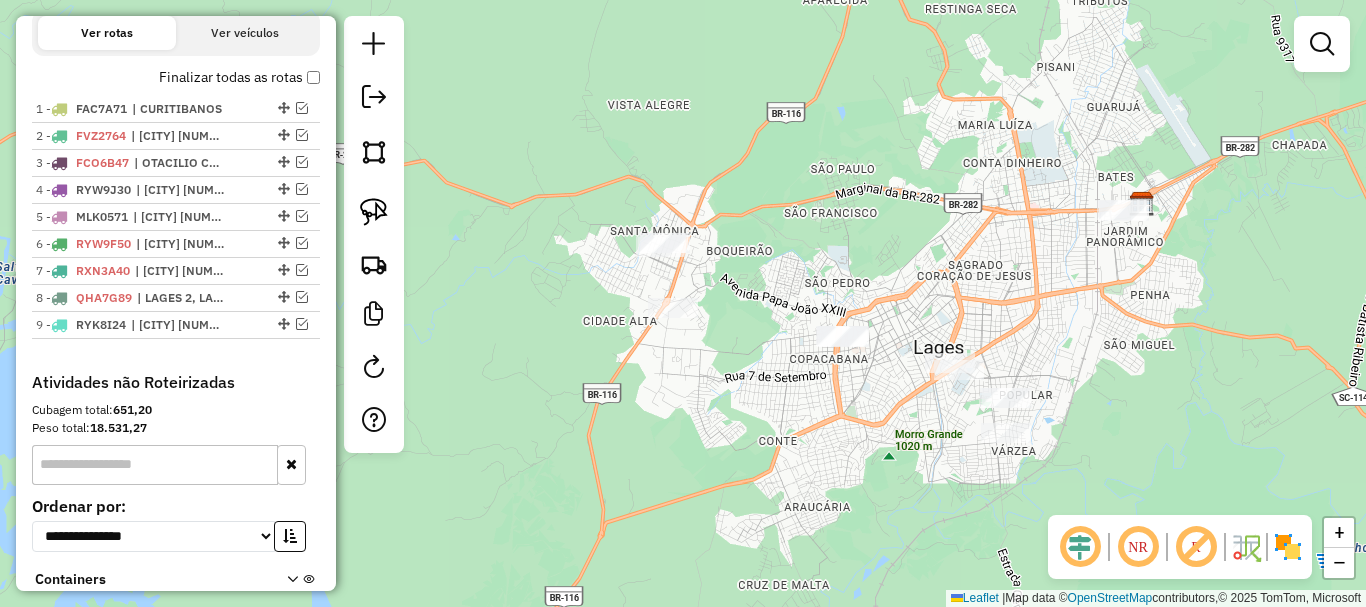 drag, startPoint x: 600, startPoint y: 302, endPoint x: 711, endPoint y: 343, distance: 118.33005 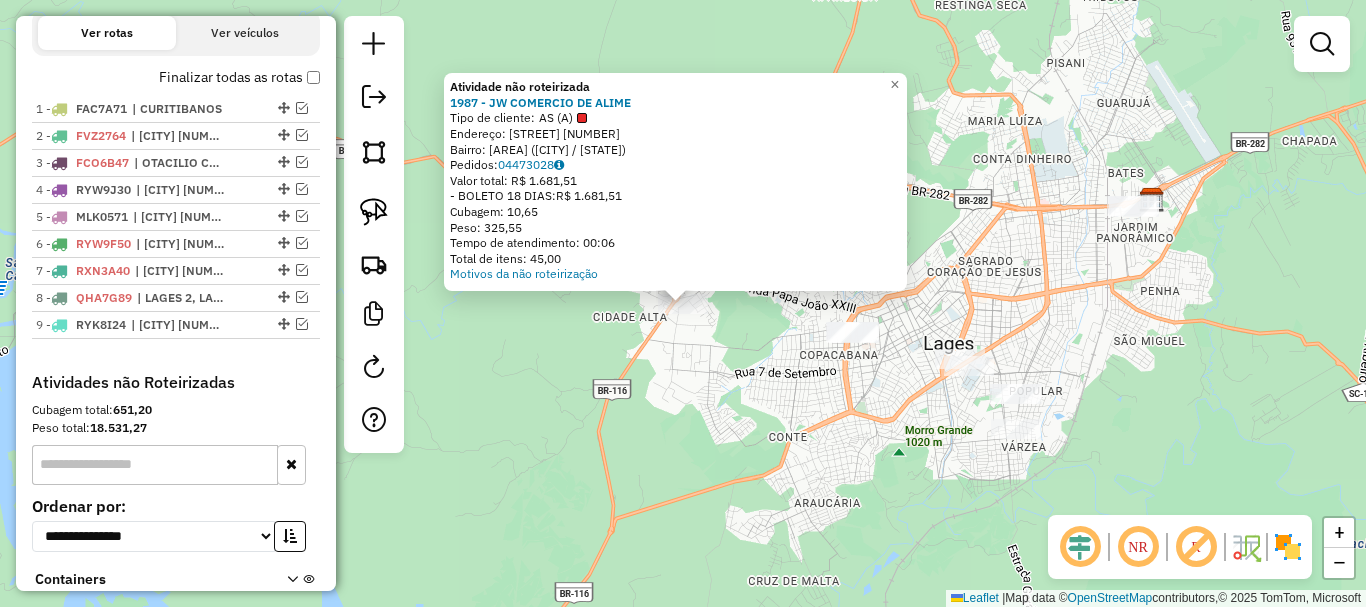 click on "Atividade não roteirizada 1987 - JW COMERCIO DE ALIME  Tipo de cliente:   AS (A)   Endereço: R   HELIODORO MUNIZ               335   Bairro: AREA INDUSTRIAL (LAGES / SC)   Pedidos:  04473028   Valor total: R$ 1.681,51   - BOLETO 18 DIAS:  R$ 1.681,51   Cubagem: 10,65   Peso: 325,55   Tempo de atendimento: 00:06   Total de itens: 45,00  Motivos da não roteirização × Janela de atendimento Grade de atendimento Capacidade Transportadoras Veículos Cliente Pedidos  Rotas Selecione os dias de semana para filtrar as janelas de atendimento  Seg   Ter   Qua   Qui   Sex   Sáb   Dom  Informe o período da janela de atendimento: De: Até:  Filtrar exatamente a janela do cliente  Considerar janela de atendimento padrão  Selecione os dias de semana para filtrar as grades de atendimento  Seg   Ter   Qua   Qui   Sex   Sáb   Dom   Considerar clientes sem dia de atendimento cadastrado  Clientes fora do dia de atendimento selecionado Filtrar as atividades entre os valores definidos abaixo:  Peso mínimo:   De:   Até:" 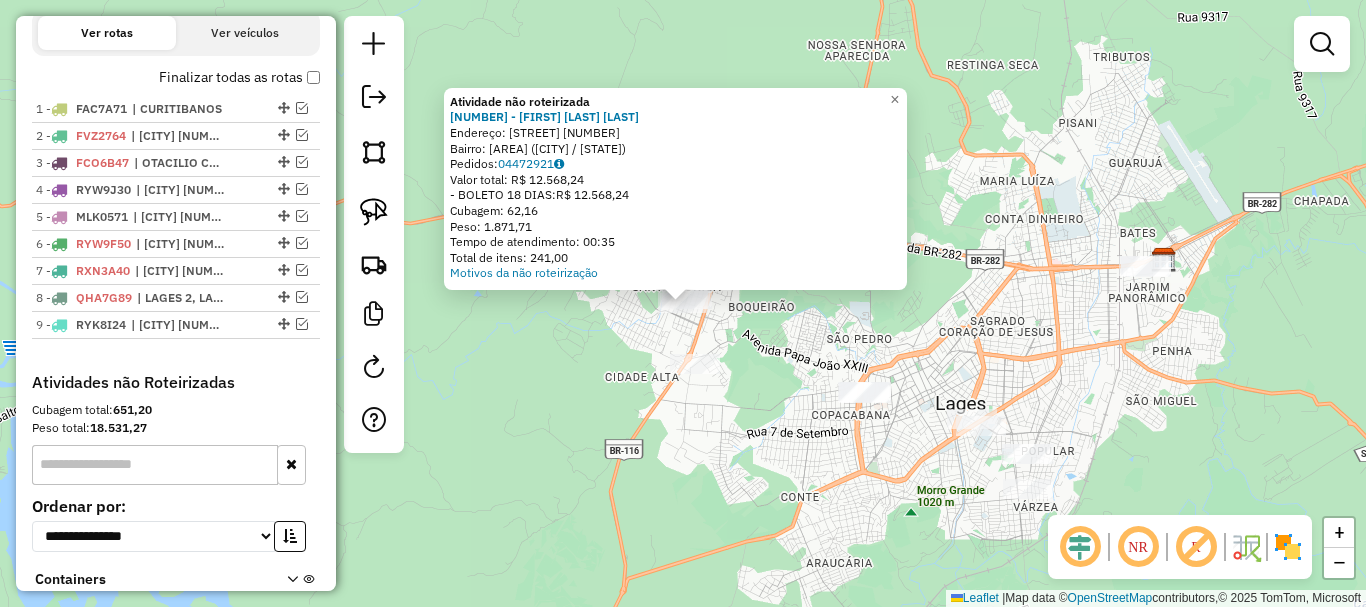 click on "Atividade não roteirizada 9250 - CLEUSA APARECIDA DAM  Endereço: R   GREMIO PORTOALEGRENSE         348   Bairro: SANTA MONICA (LAGES / SC)   Pedidos:  04472921   Valor total: R$ 12.568,24   - BOLETO 18 DIAS:  R$ 12.568,24   Cubagem: 62,16   Peso: 1.871,71   Tempo de atendimento: 00:35   Total de itens: 241,00  Motivos da não roteirização × Janela de atendimento Grade de atendimento Capacidade Transportadoras Veículos Cliente Pedidos  Rotas Selecione os dias de semana para filtrar as janelas de atendimento  Seg   Ter   Qua   Qui   Sex   Sáb   Dom  Informe o período da janela de atendimento: De: Até:  Filtrar exatamente a janela do cliente  Considerar janela de atendimento padrão  Selecione os dias de semana para filtrar as grades de atendimento  Seg   Ter   Qua   Qui   Sex   Sáb   Dom   Considerar clientes sem dia de atendimento cadastrado  Clientes fora do dia de atendimento selecionado Filtrar as atividades entre os valores definidos abaixo:  Peso mínimo:   Peso máximo:   Cubagem mínima:  De:" 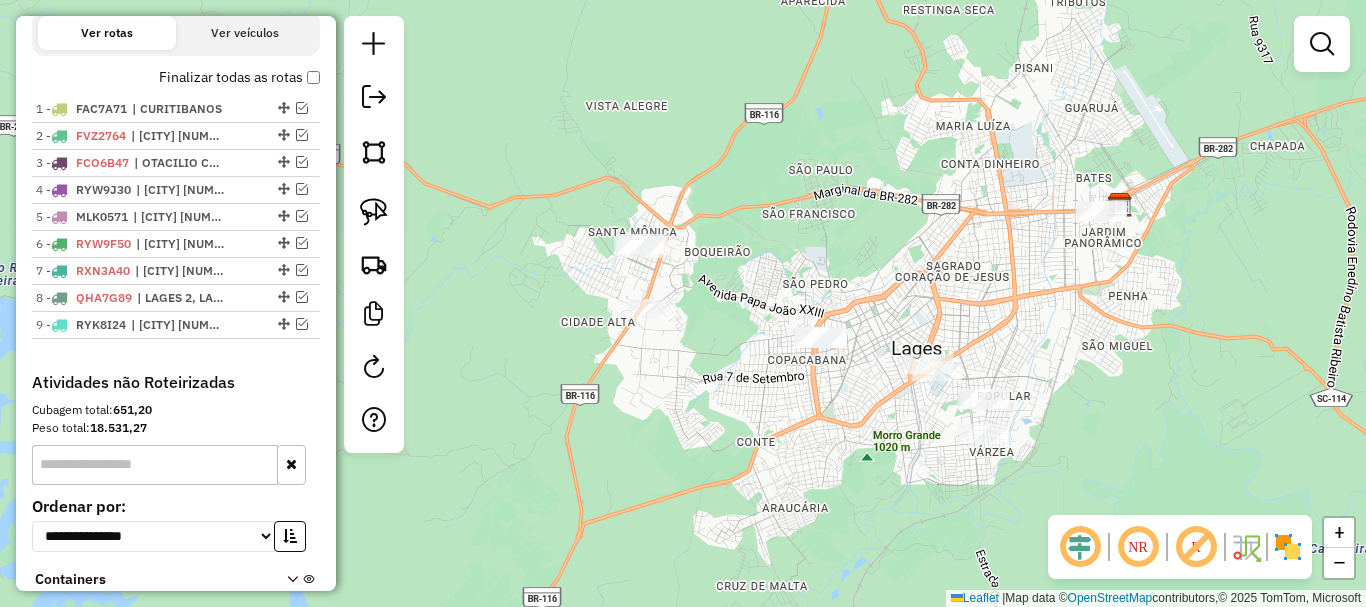 drag, startPoint x: 861, startPoint y: 482, endPoint x: 818, endPoint y: 429, distance: 68.24954 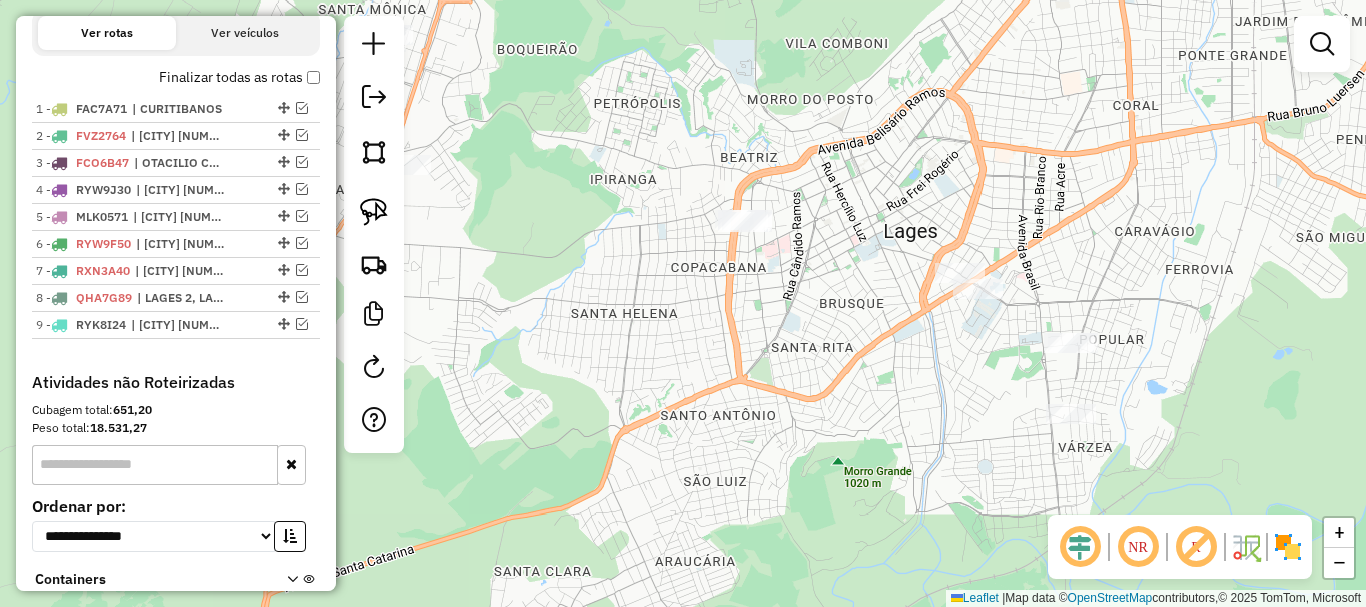 drag, startPoint x: 831, startPoint y: 384, endPoint x: 777, endPoint y: 318, distance: 85.276024 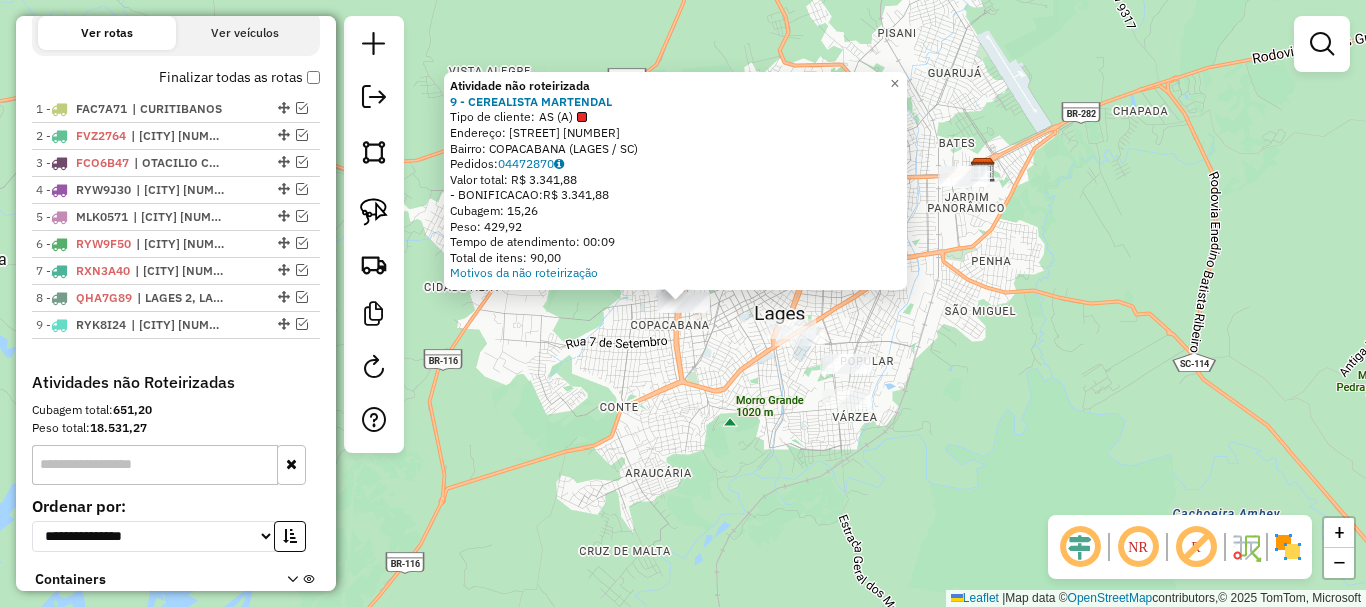 click on "Atividade não roteirizada 9 - CEREALISTA MARTENDAL  Tipo de cliente:   AS (A)   Endereço: R   SAO JOAQUIM                   1079   Bairro: COPACABANA (LAGES / SC)   Pedidos:  04472870   Valor total: R$ 3.341,88   - BONIFICACAO:  R$ 3.341,88   Cubagem: 15,26   Peso: 429,92   Tempo de atendimento: 00:09   Total de itens: 90,00  Motivos da não roteirização × Janela de atendimento Grade de atendimento Capacidade Transportadoras Veículos Cliente Pedidos  Rotas Selecione os dias de semana para filtrar as janelas de atendimento  Seg   Ter   Qua   Qui   Sex   Sáb   Dom  Informe o período da janela de atendimento: De: Até:  Filtrar exatamente a janela do cliente  Considerar janela de atendimento padrão  Selecione os dias de semana para filtrar as grades de atendimento  Seg   Ter   Qua   Qui   Sex   Sáb   Dom   Considerar clientes sem dia de atendimento cadastrado  Clientes fora do dia de atendimento selecionado Filtrar as atividades entre os valores definidos abaixo:  Peso mínimo:   Peso máximo:   De:  +" 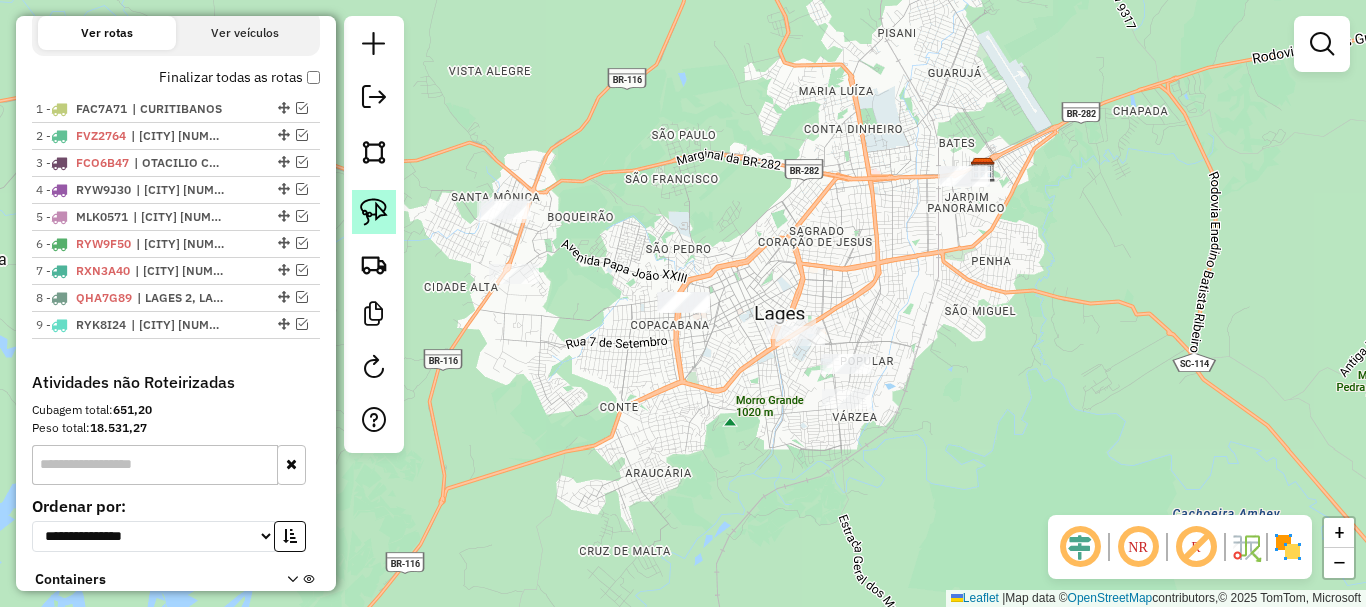 click 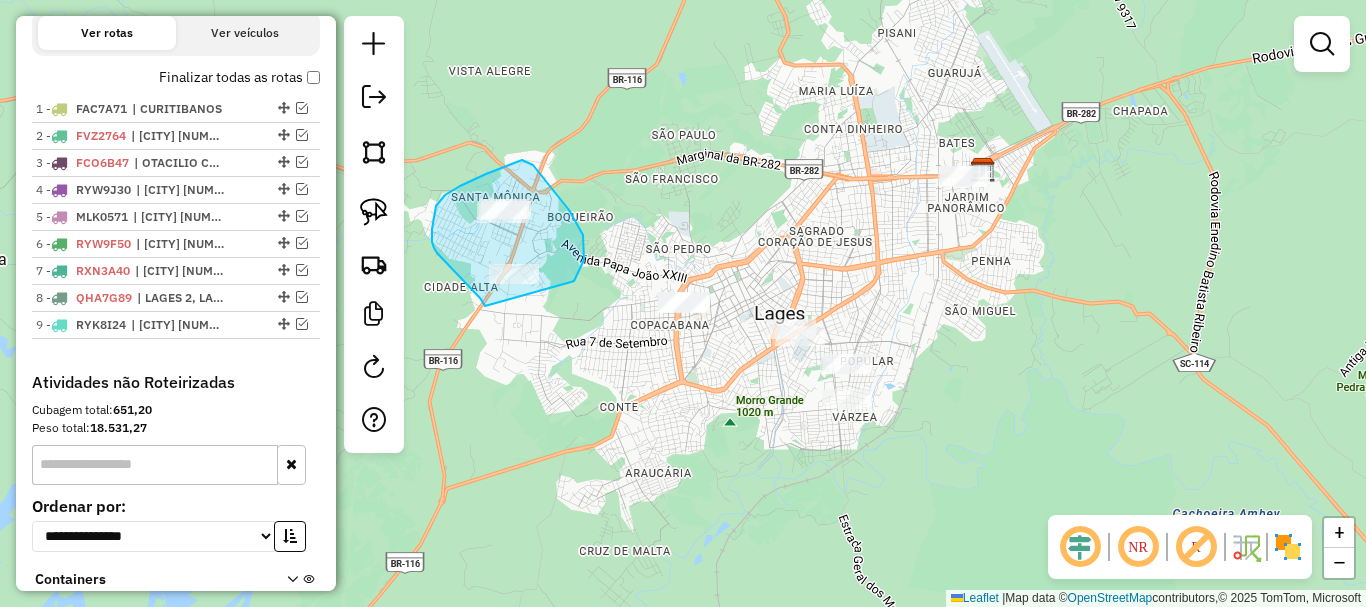 drag, startPoint x: 480, startPoint y: 298, endPoint x: 570, endPoint y: 282, distance: 91.411156 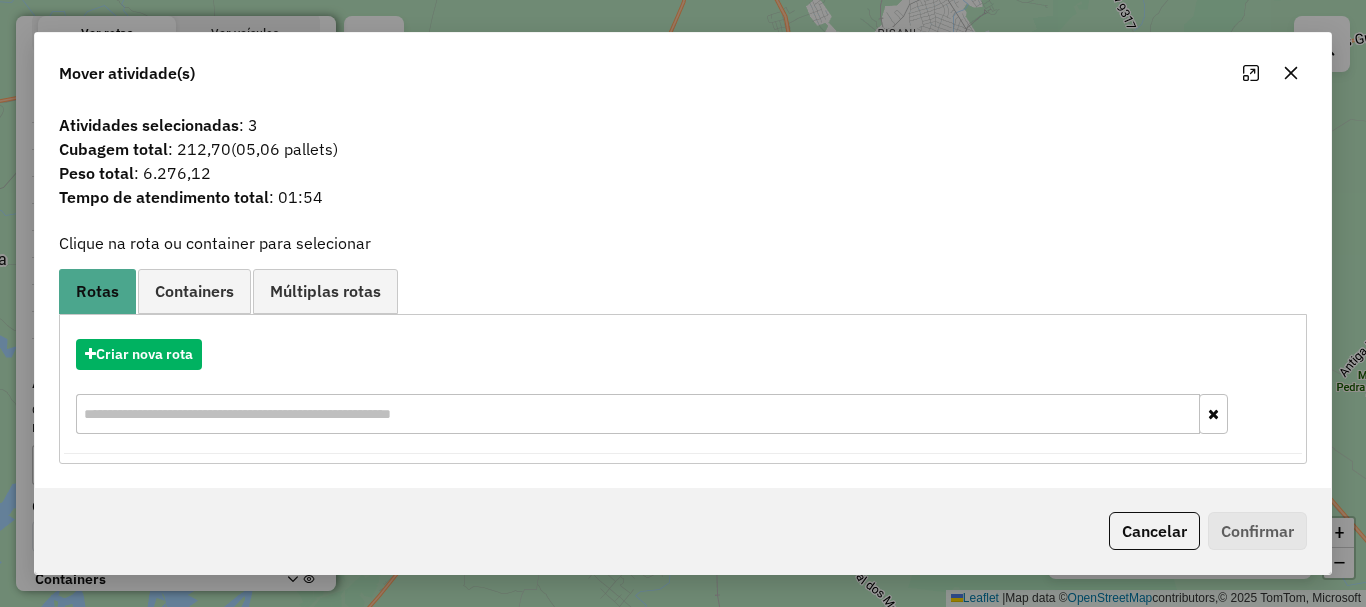 click 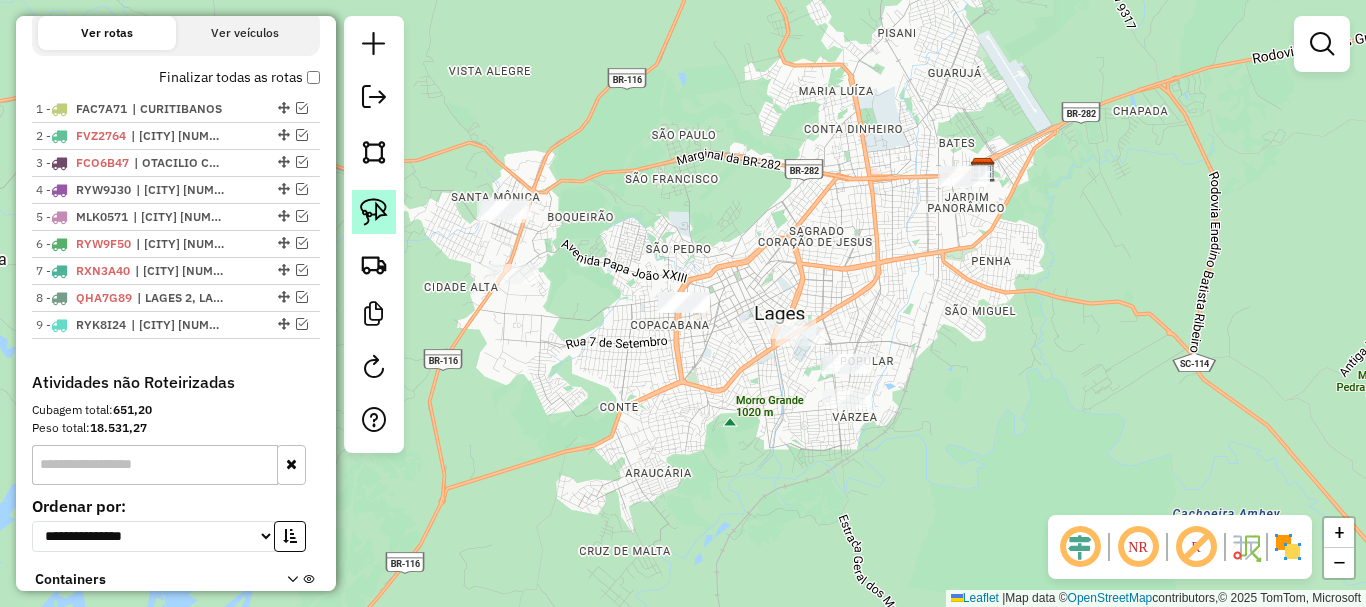 click 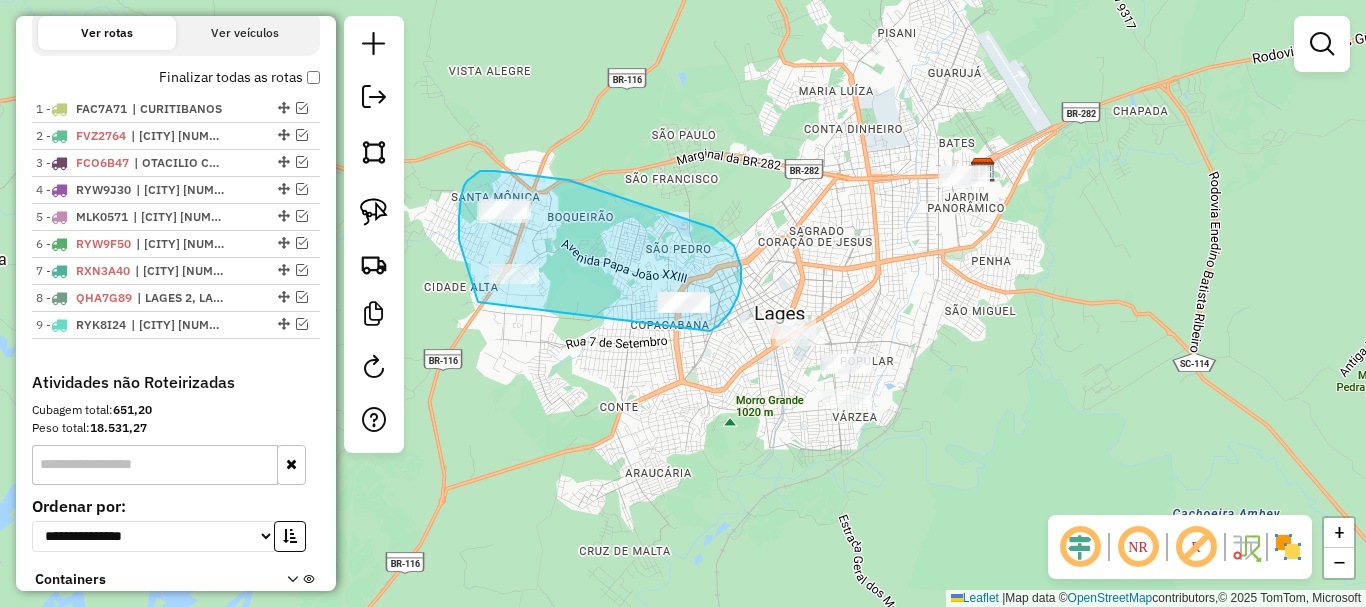 drag, startPoint x: 474, startPoint y: 292, endPoint x: 710, endPoint y: 324, distance: 238.1596 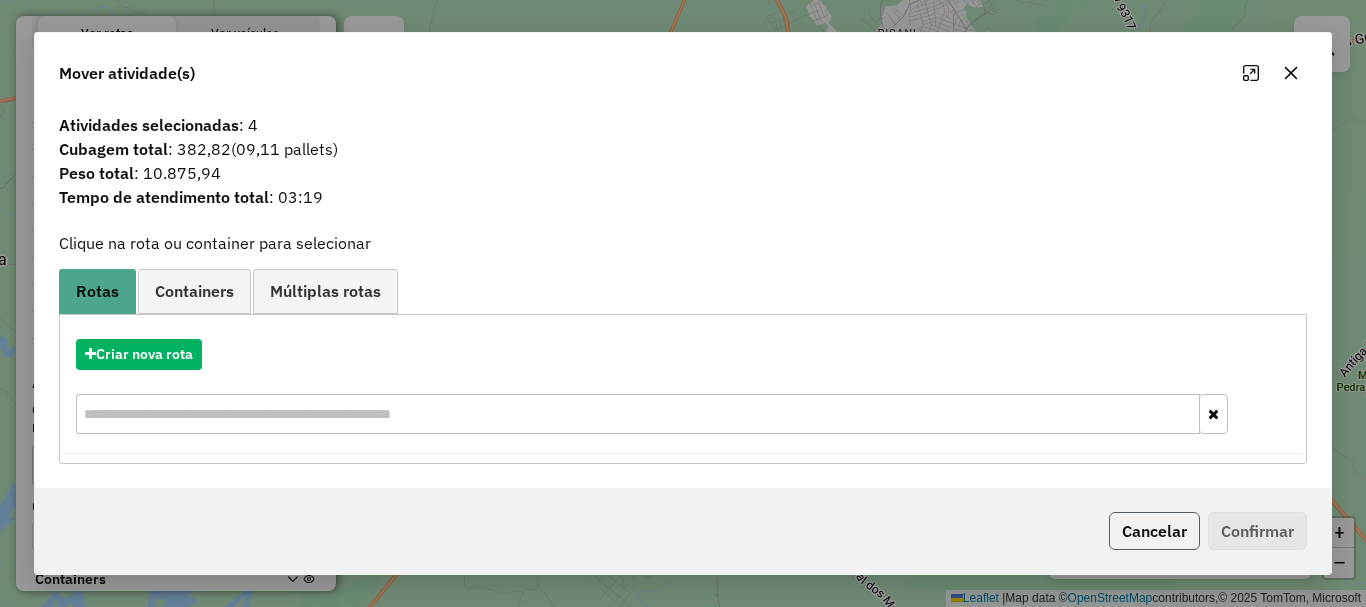 click on "Cancelar" 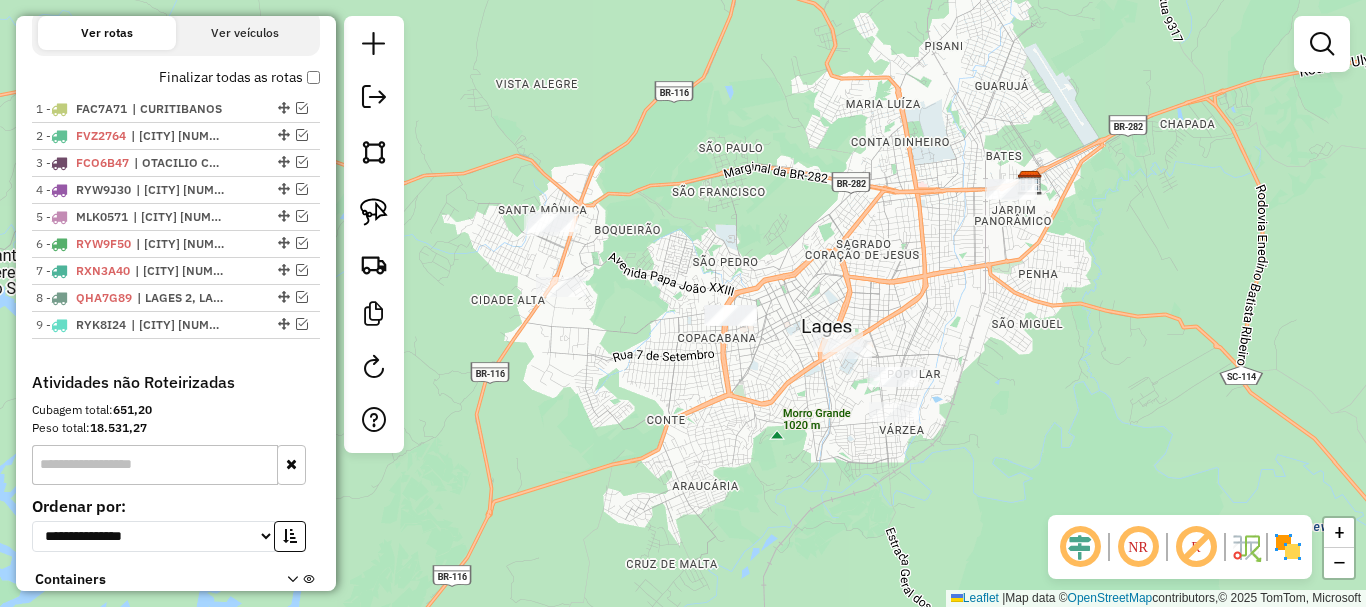 drag, startPoint x: 592, startPoint y: 322, endPoint x: 617, endPoint y: 329, distance: 25.96151 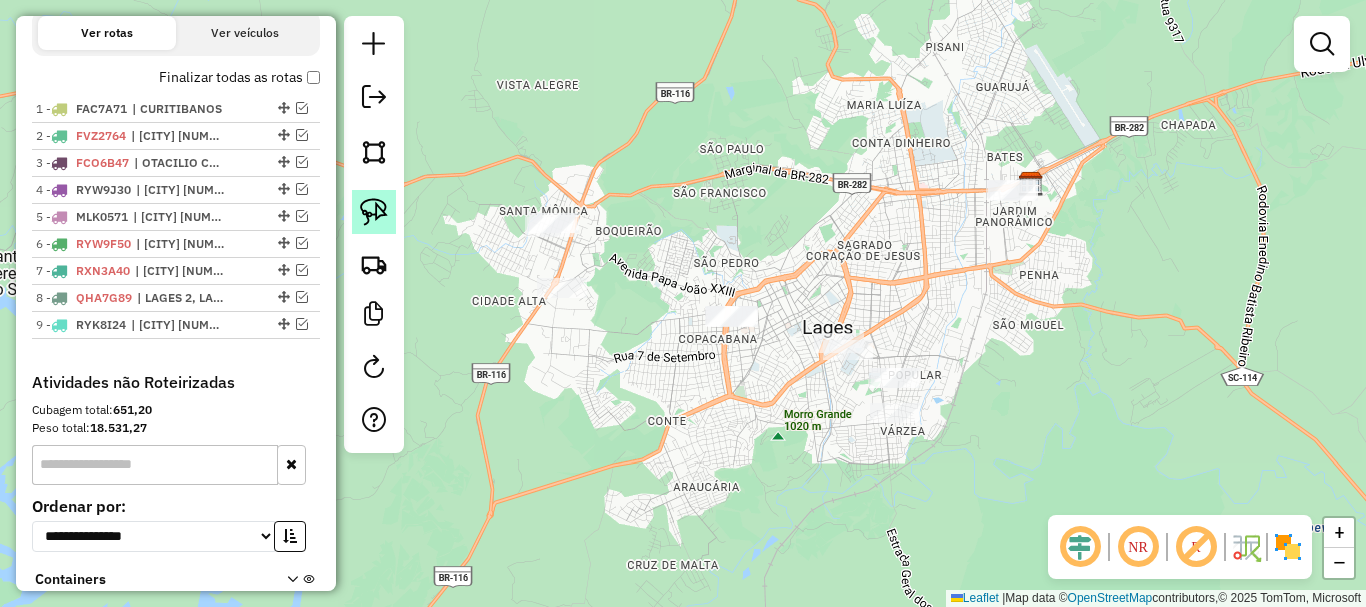 click 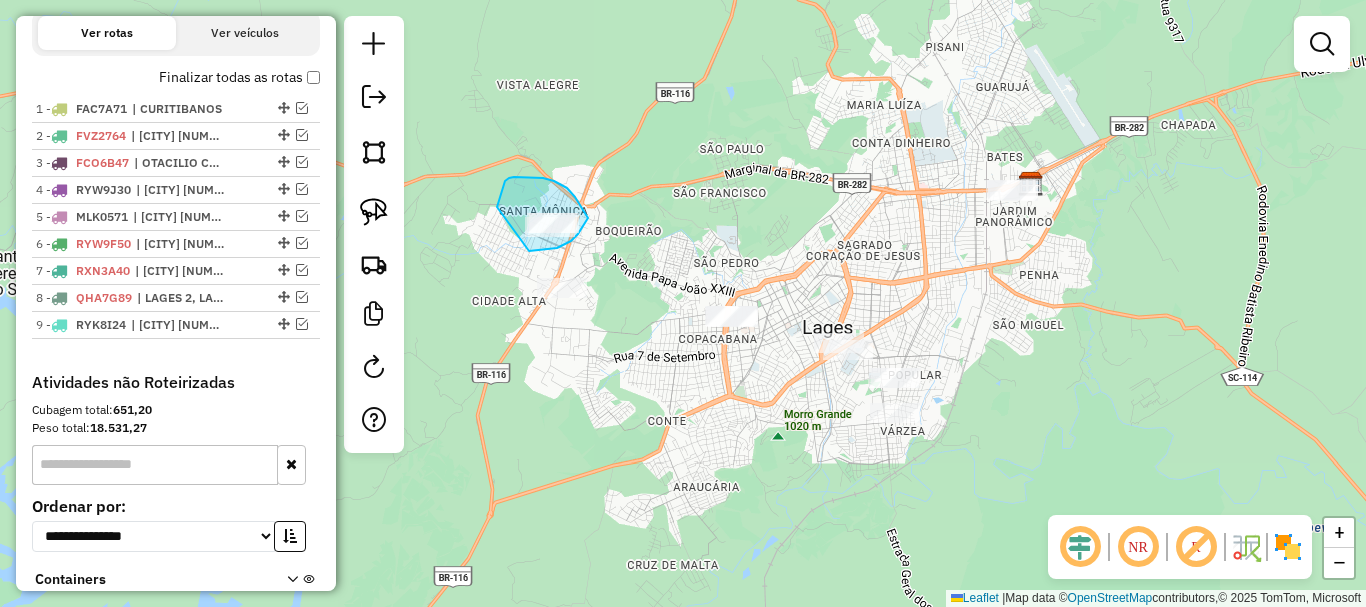 drag, startPoint x: 529, startPoint y: 251, endPoint x: 497, endPoint y: 207, distance: 54.405884 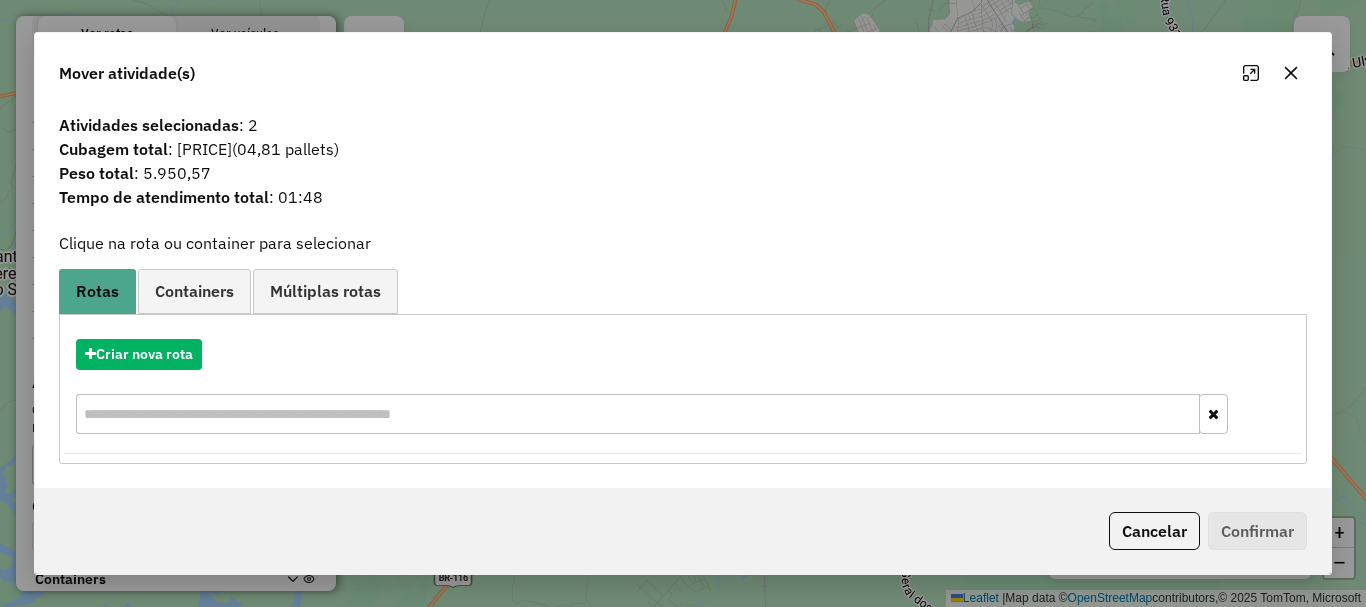 click on "Cancelar" 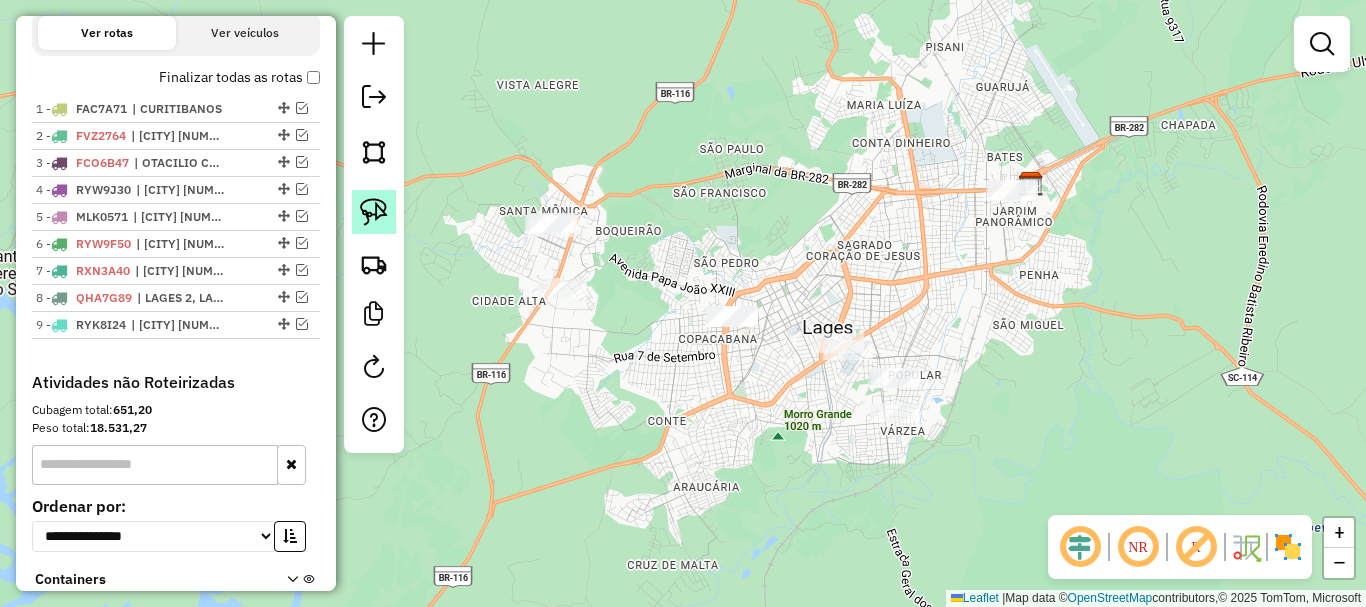 click 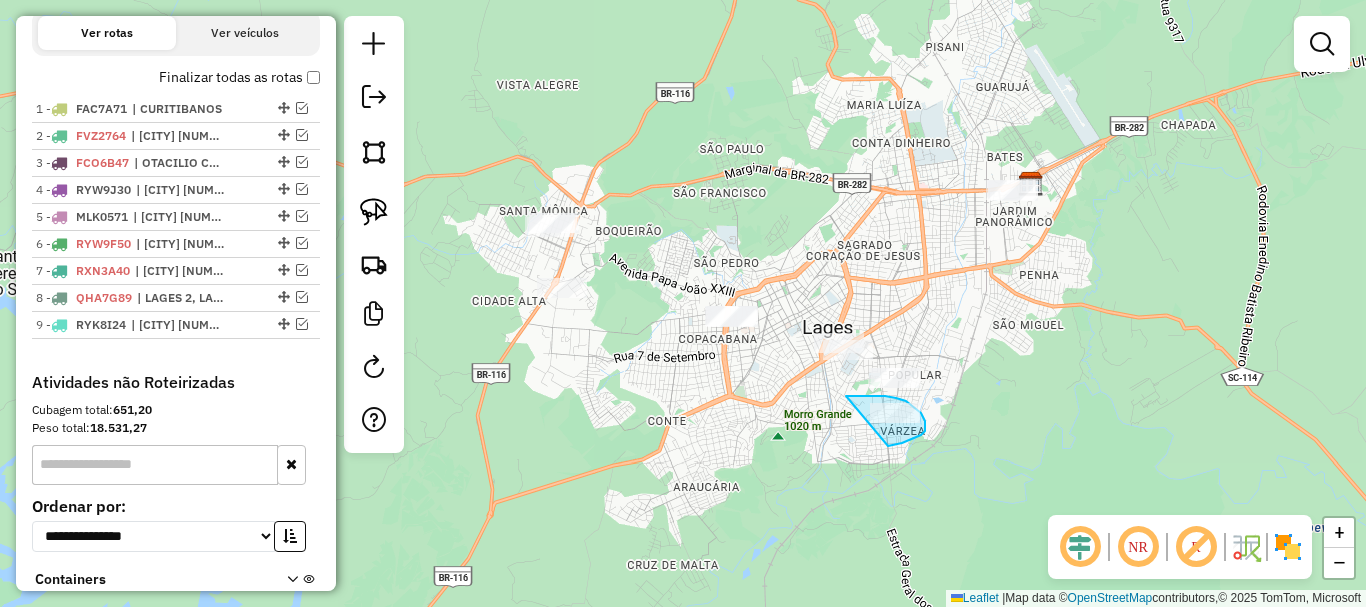 drag, startPoint x: 891, startPoint y: 445, endPoint x: 843, endPoint y: 401, distance: 65.11528 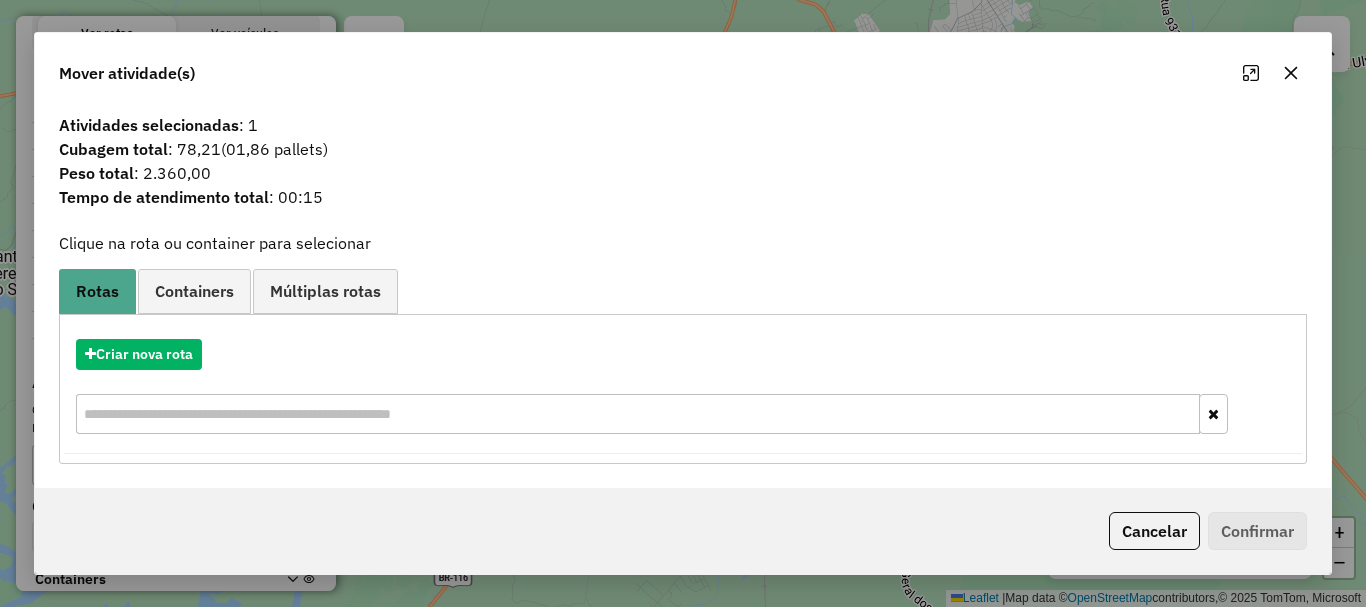 click 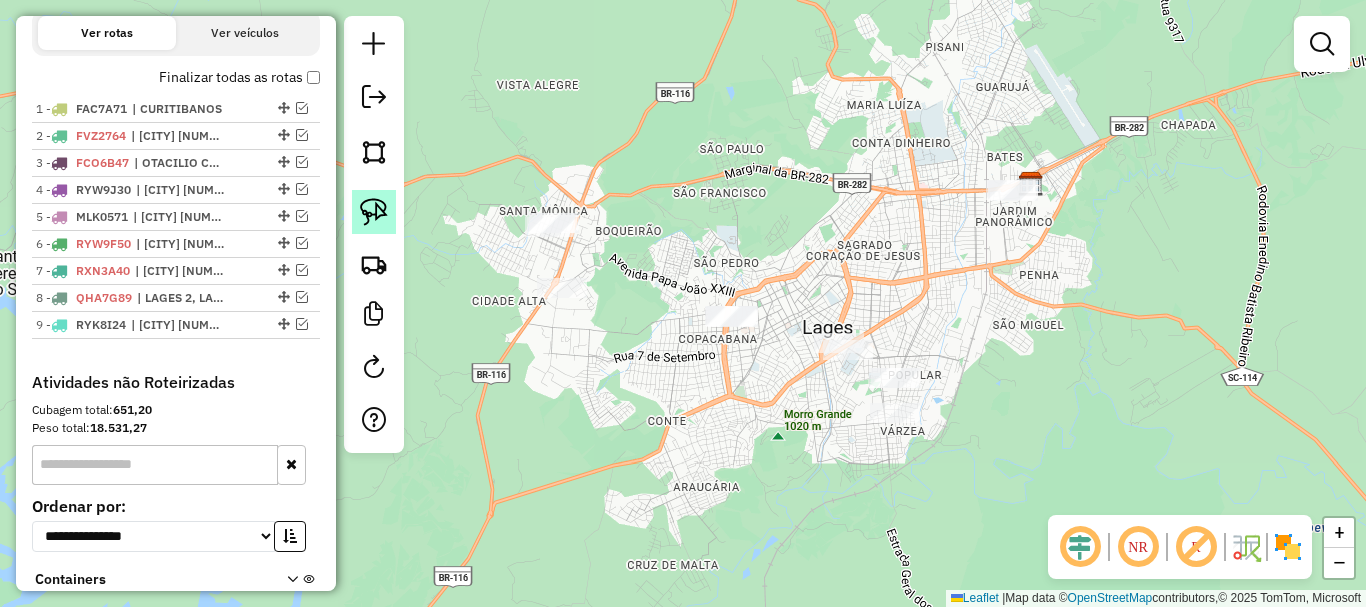 click 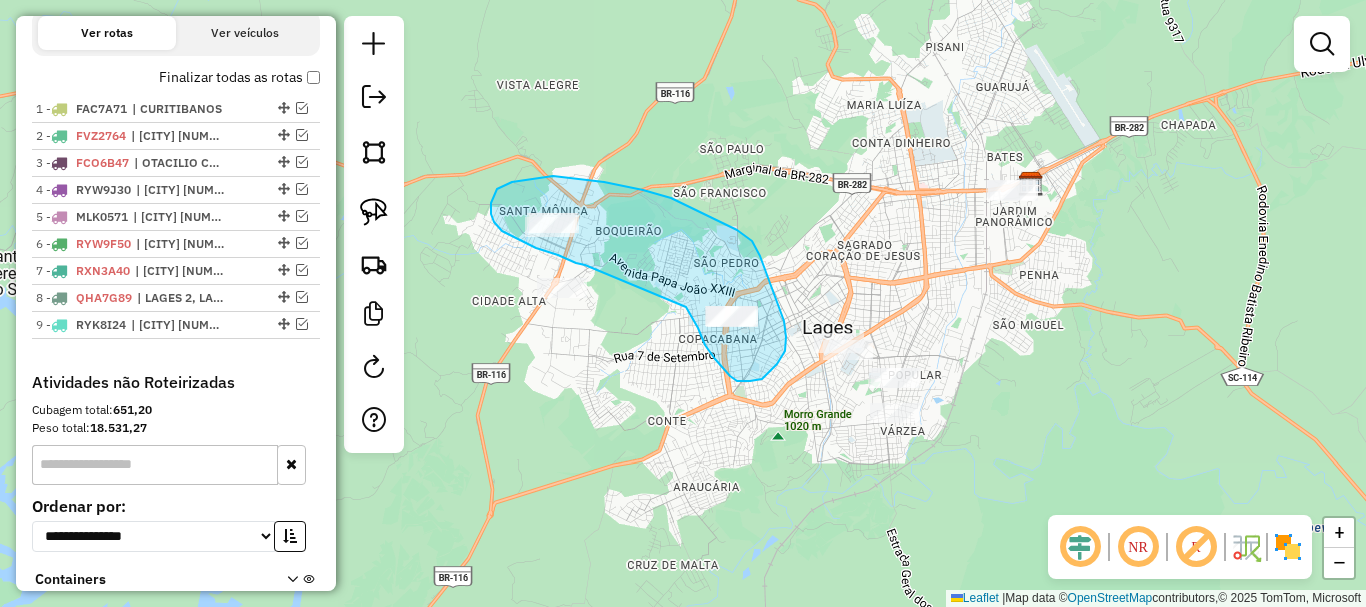 drag, startPoint x: 585, startPoint y: 265, endPoint x: 684, endPoint y: 304, distance: 106.404884 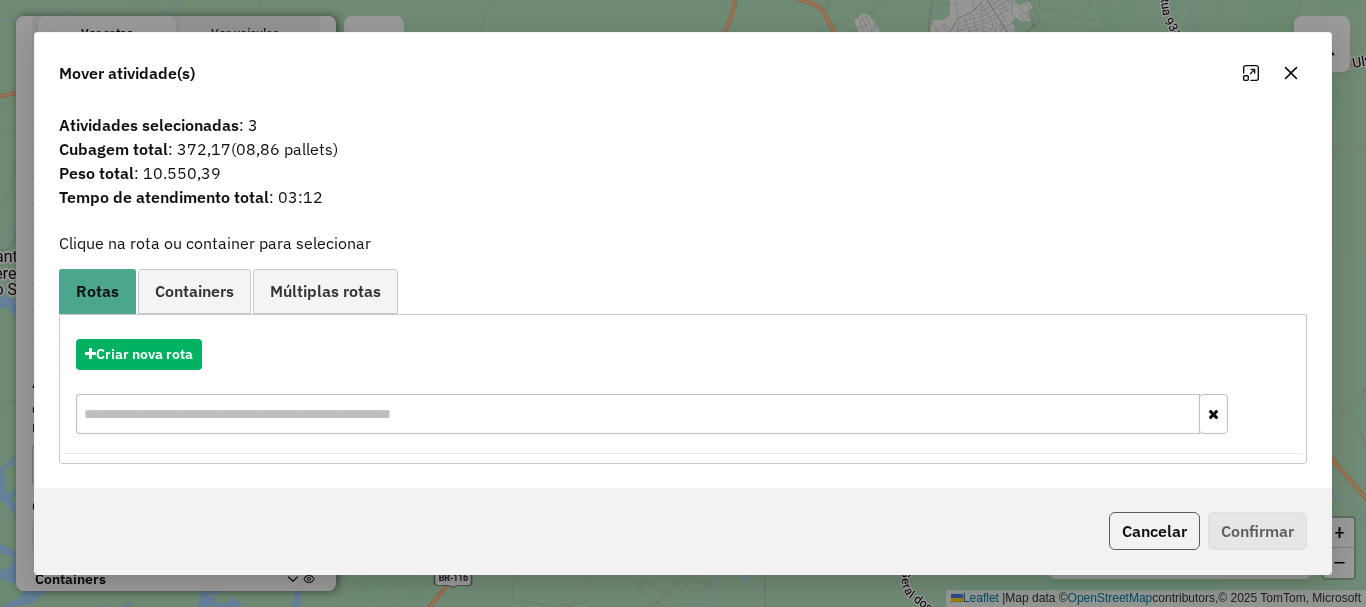 click on "Cancelar" 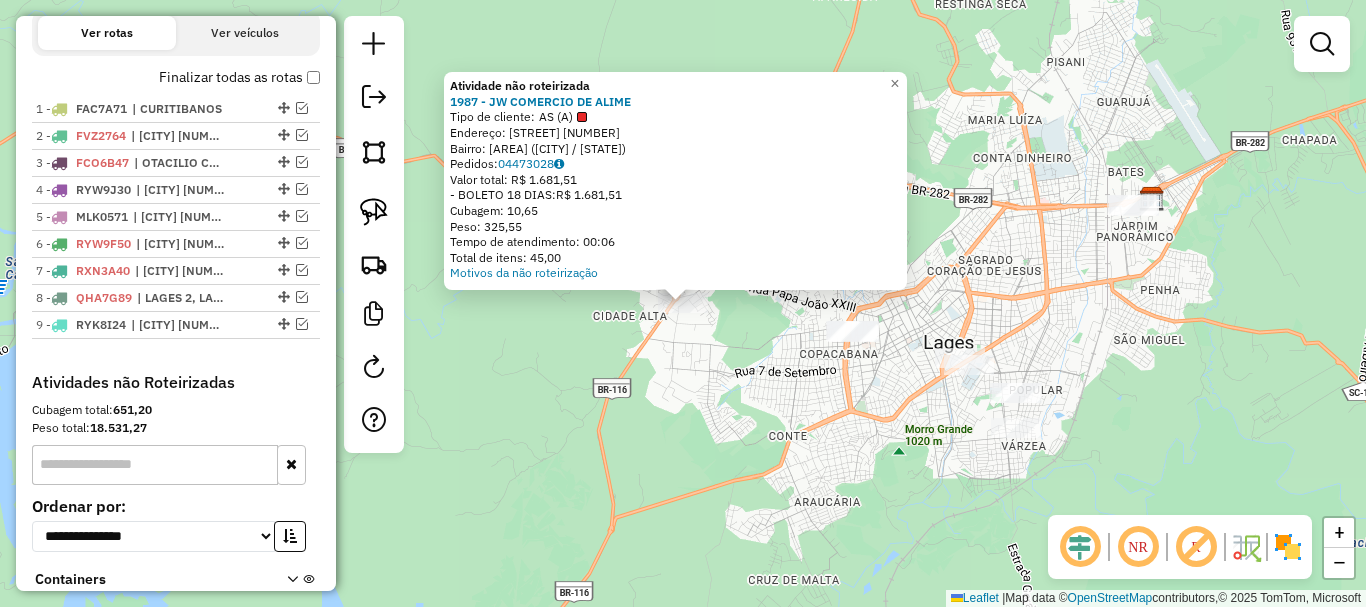 click on "Atividade não roteirizada 1987 - JW COMERCIO DE ALIME  Tipo de cliente:   AS (A)   Endereço: R   HELIODORO MUNIZ               335   Bairro: AREA INDUSTRIAL (LAGES / SC)   Pedidos:  04473028   Valor total: R$ 1.681,51   - BOLETO 18 DIAS:  R$ 1.681,51   Cubagem: 10,65   Peso: 325,55   Tempo de atendimento: 00:06   Total de itens: 45,00  Motivos da não roteirização × Janela de atendimento Grade de atendimento Capacidade Transportadoras Veículos Cliente Pedidos  Rotas Selecione os dias de semana para filtrar as janelas de atendimento  Seg   Ter   Qua   Qui   Sex   Sáb   Dom  Informe o período da janela de atendimento: De: Até:  Filtrar exatamente a janela do cliente  Considerar janela de atendimento padrão  Selecione os dias de semana para filtrar as grades de atendimento  Seg   Ter   Qua   Qui   Sex   Sáb   Dom   Considerar clientes sem dia de atendimento cadastrado  Clientes fora do dia de atendimento selecionado Filtrar as atividades entre os valores definidos abaixo:  Peso mínimo:   De:   Até:" 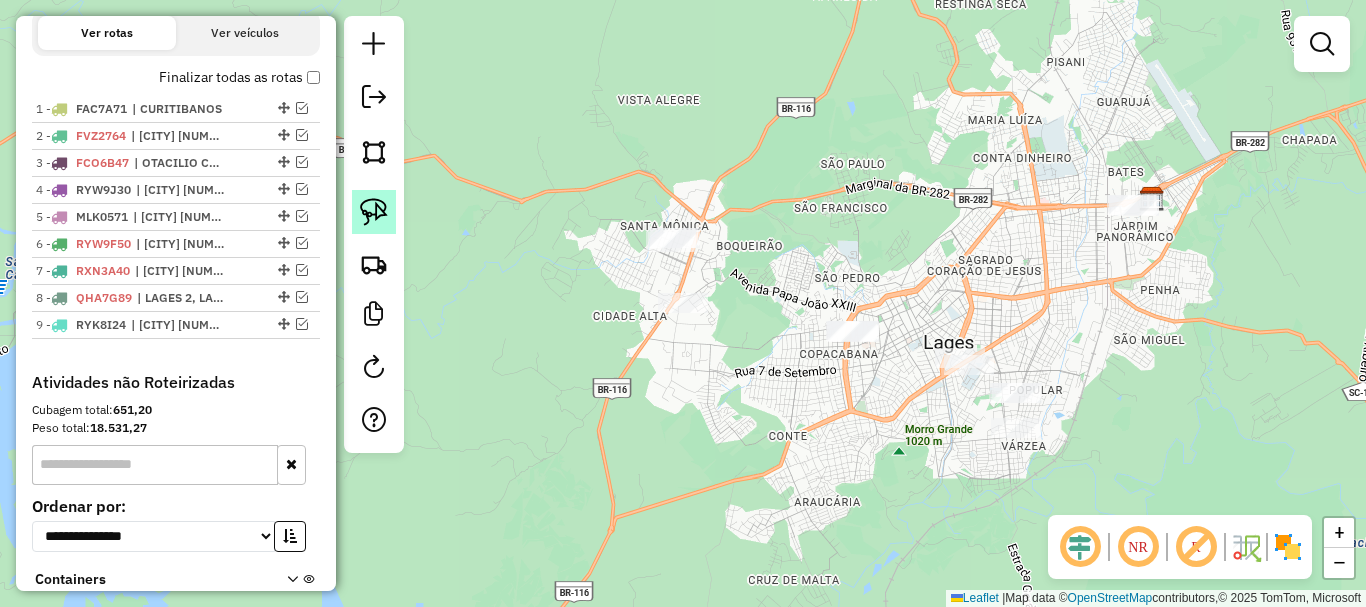 click 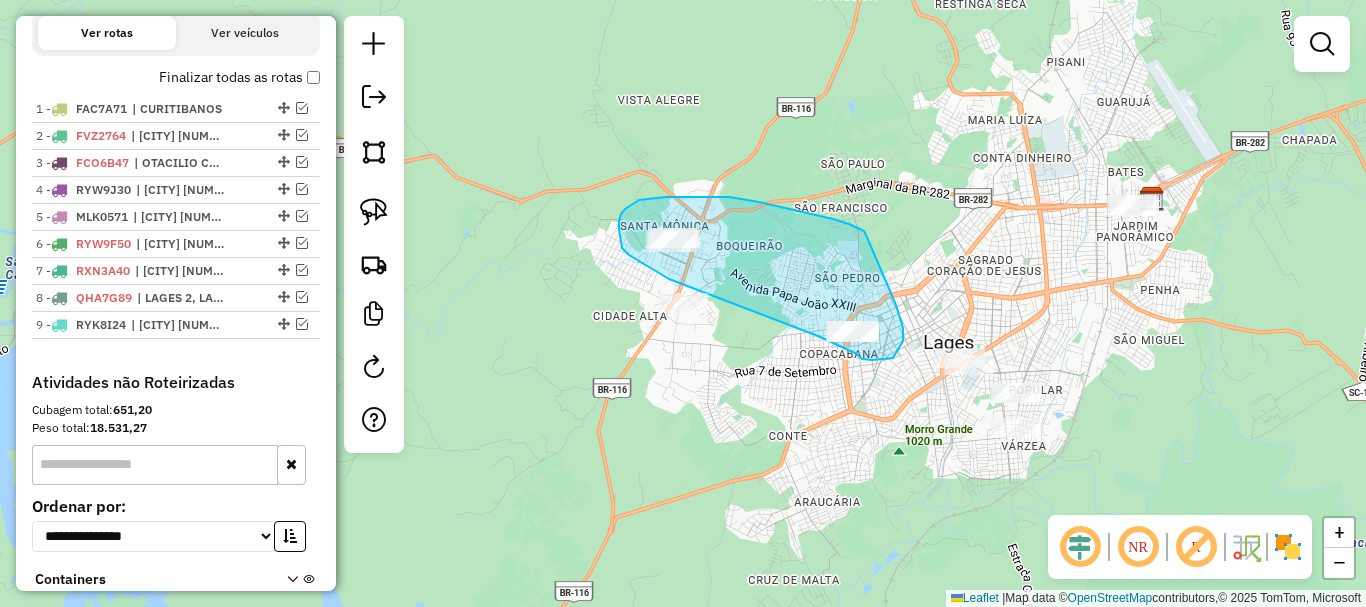 drag, startPoint x: 665, startPoint y: 276, endPoint x: 818, endPoint y: 336, distance: 164.34415 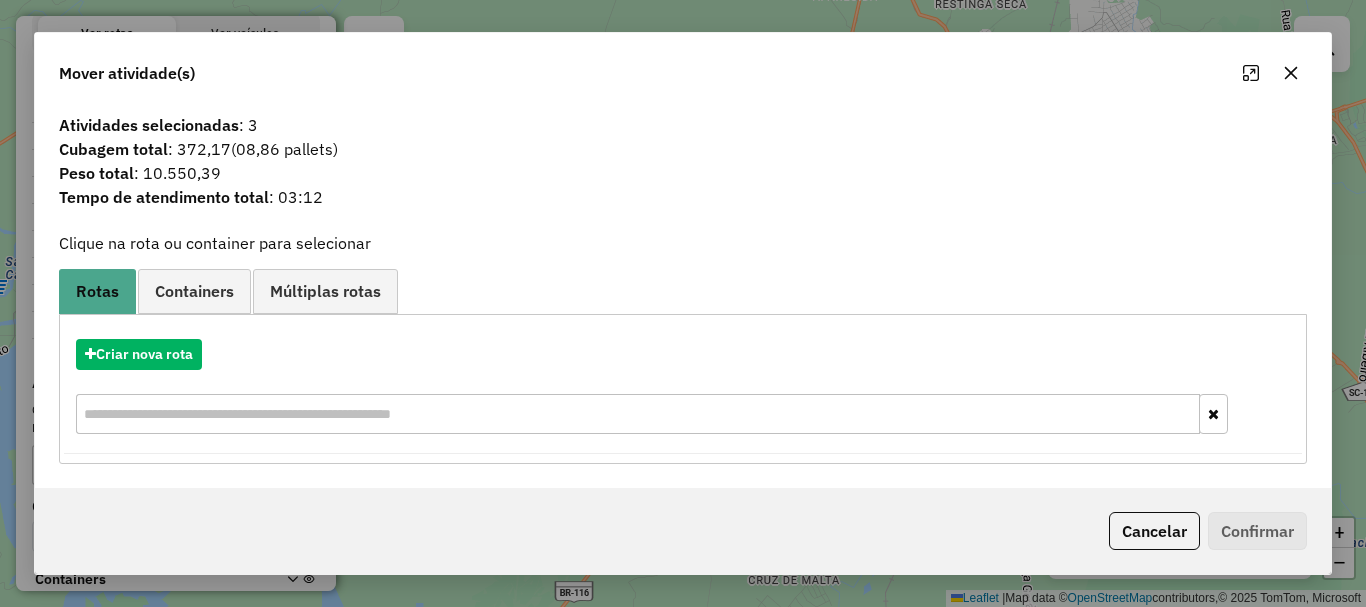 click 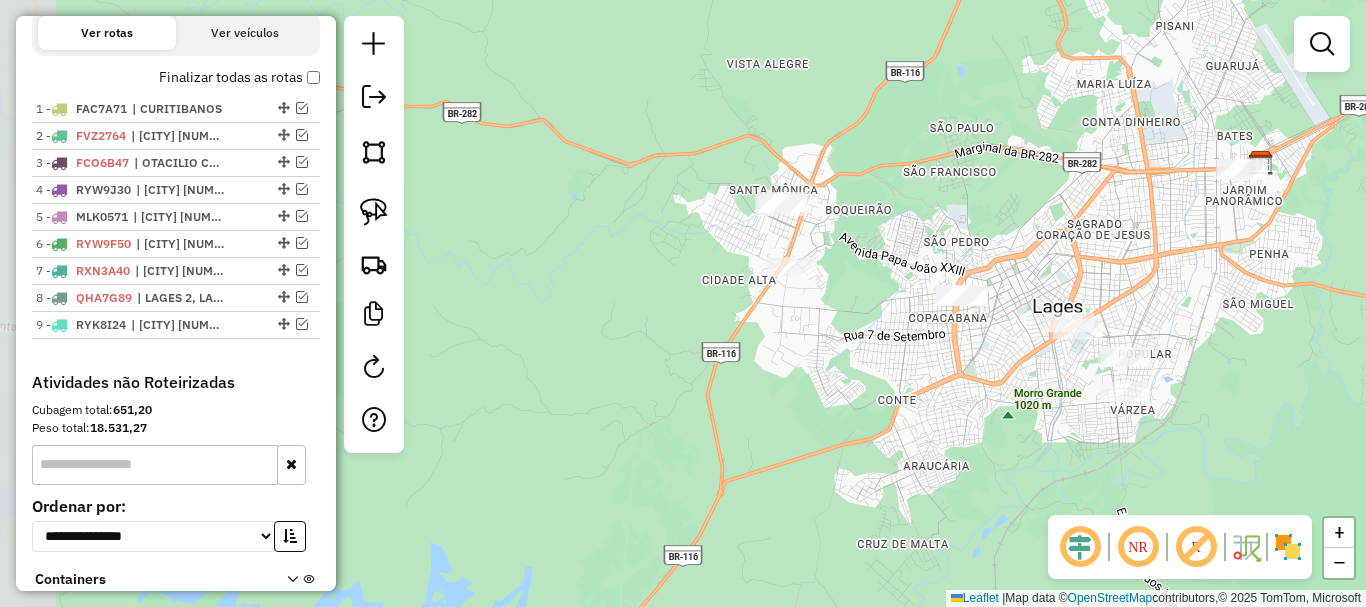 drag, startPoint x: 971, startPoint y: 381, endPoint x: 1001, endPoint y: 369, distance: 32.31099 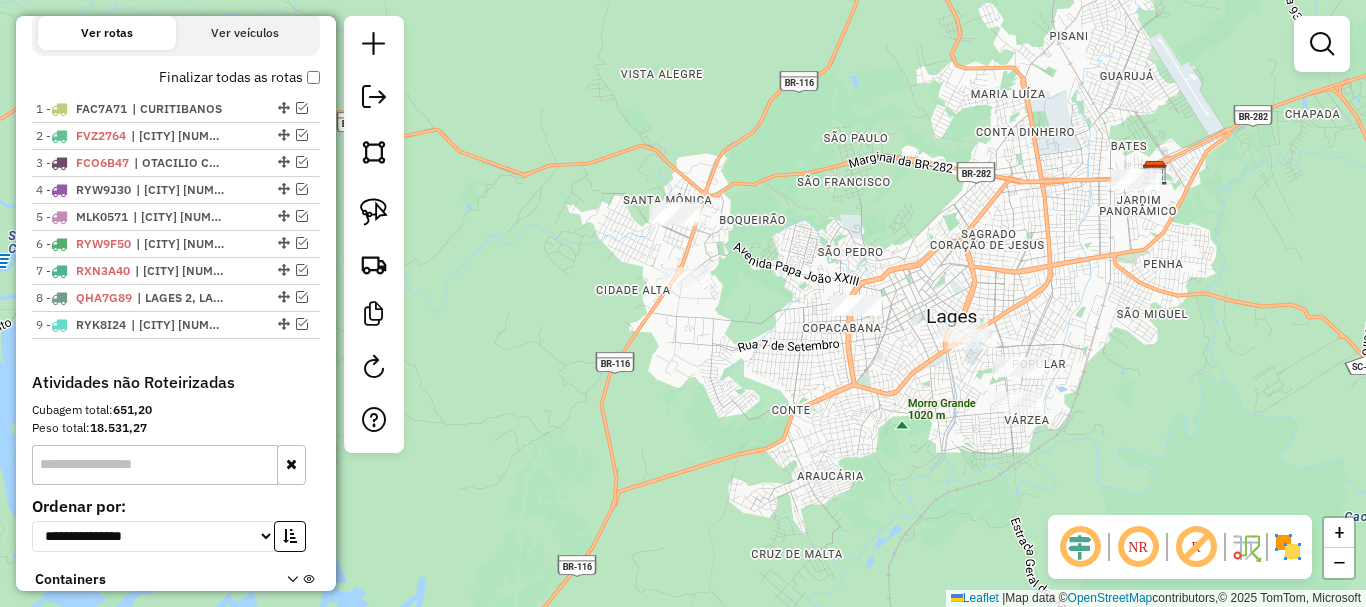 drag, startPoint x: 896, startPoint y: 345, endPoint x: 881, endPoint y: 368, distance: 27.45906 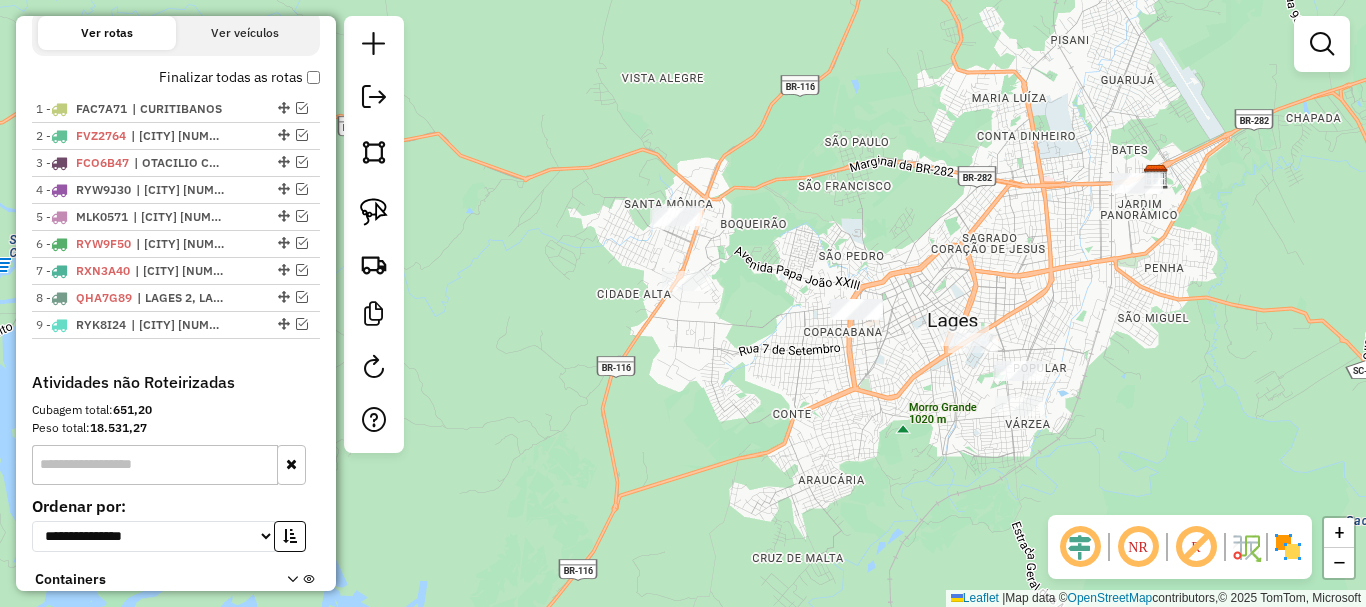 click 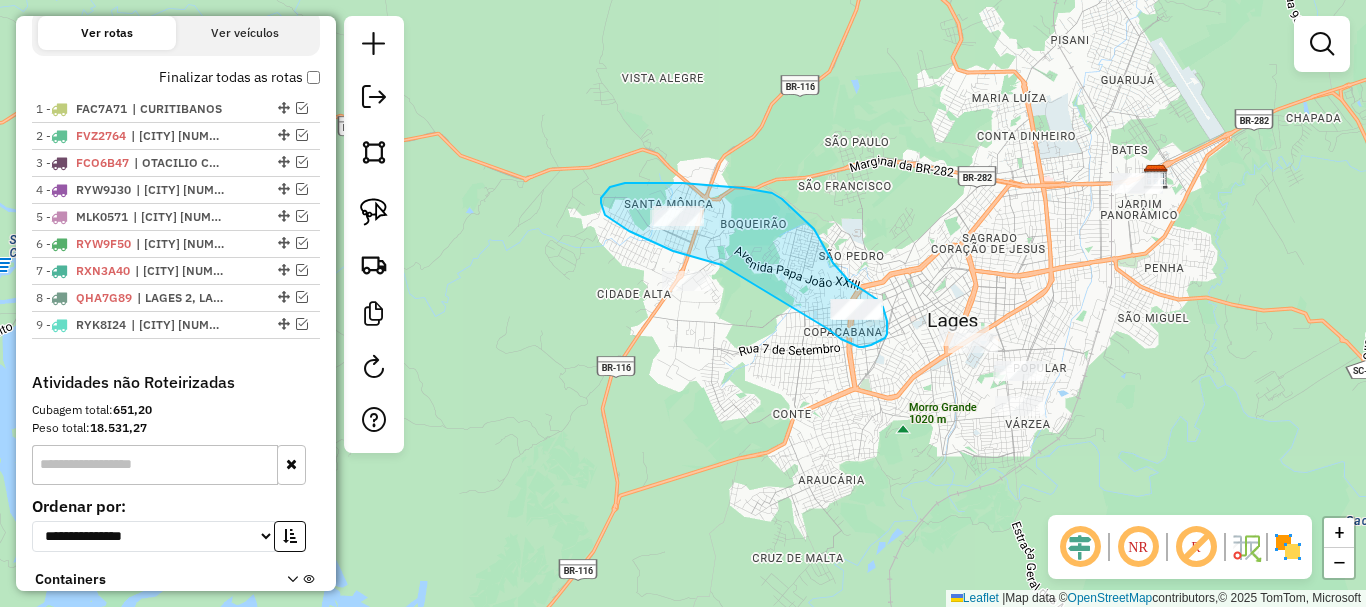 drag, startPoint x: 717, startPoint y: 264, endPoint x: 828, endPoint y: 326, distance: 127.141655 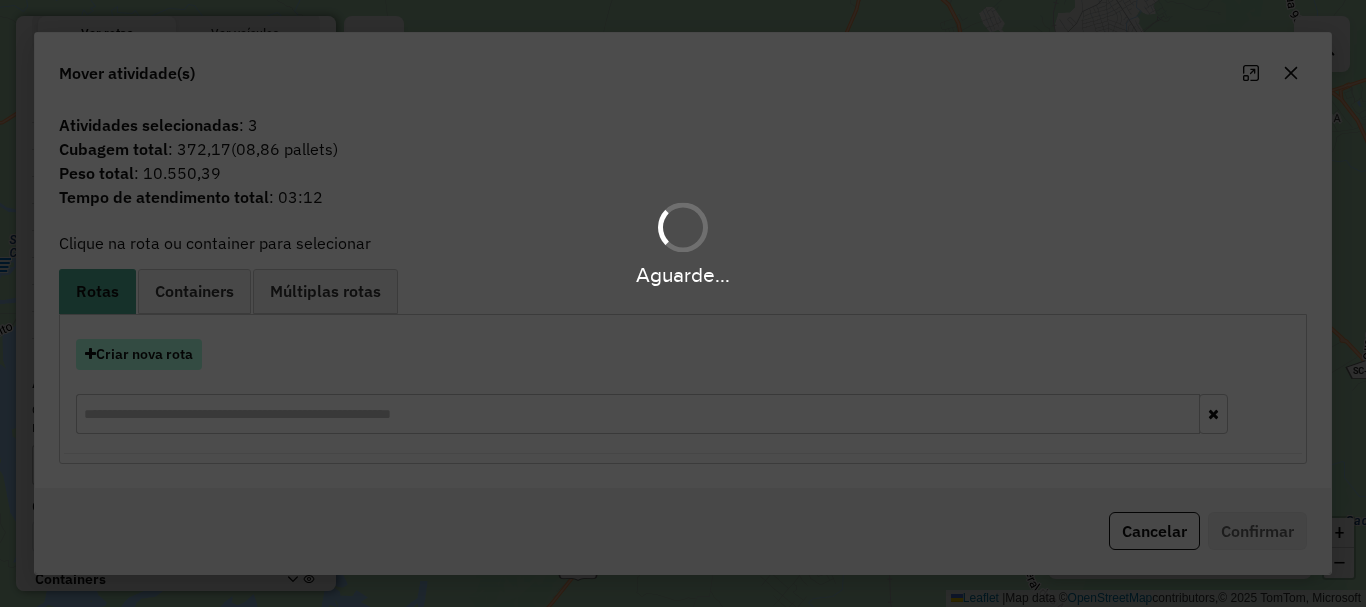 click on "Aguarde..." at bounding box center [683, 303] 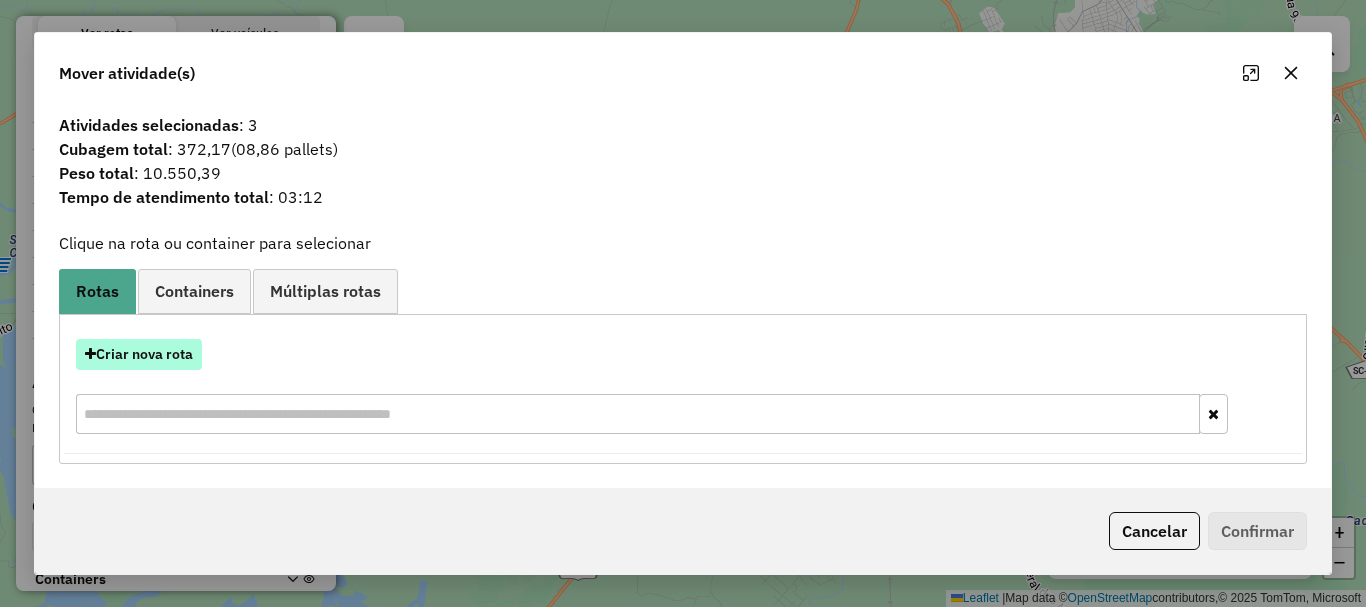 click on "Criar nova rota" at bounding box center [139, 354] 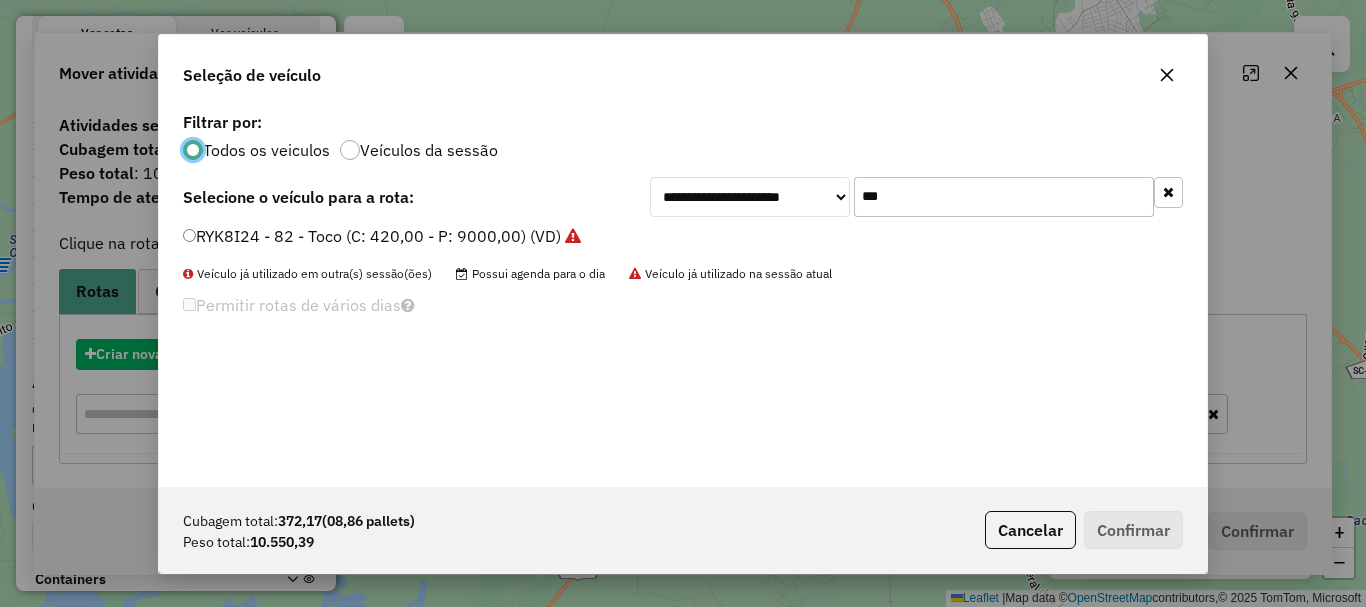 scroll, scrollTop: 11, scrollLeft: 6, axis: both 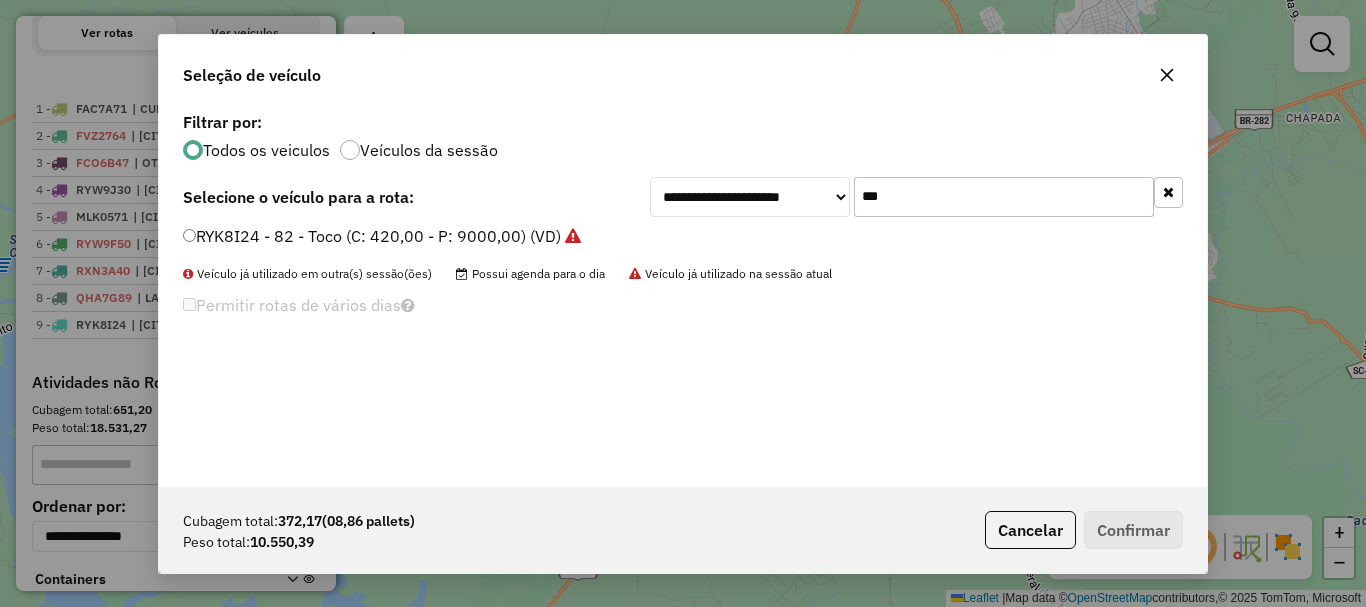 drag, startPoint x: 904, startPoint y: 196, endPoint x: 767, endPoint y: 203, distance: 137.17871 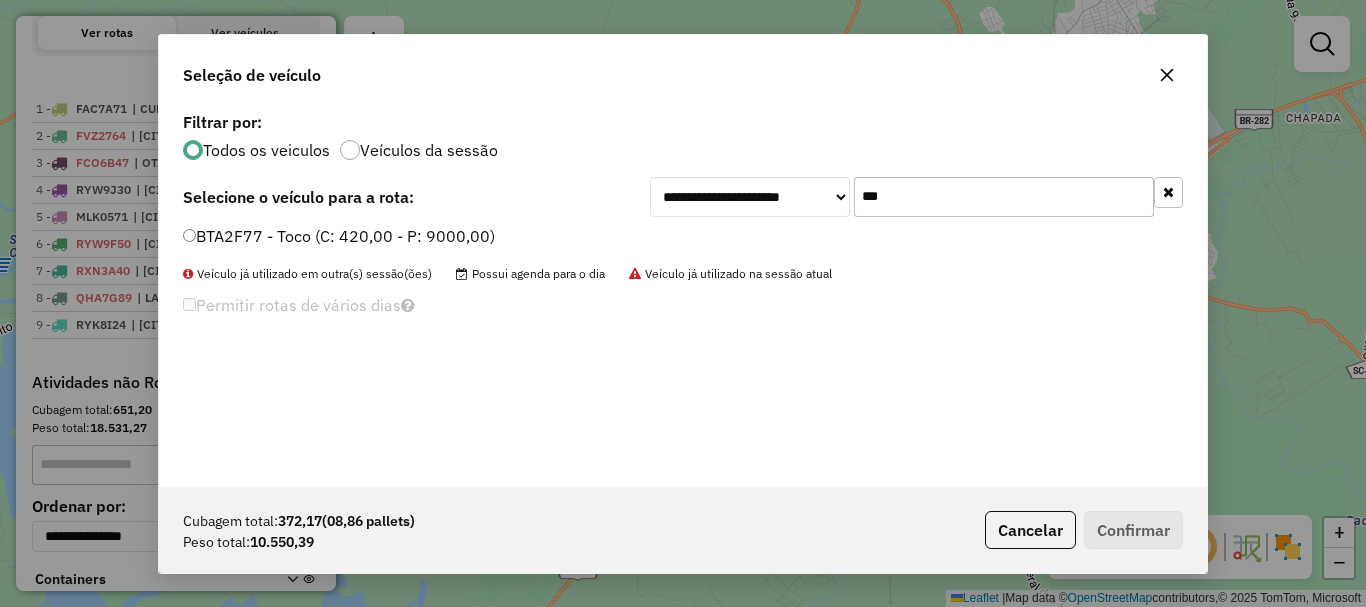 type on "***" 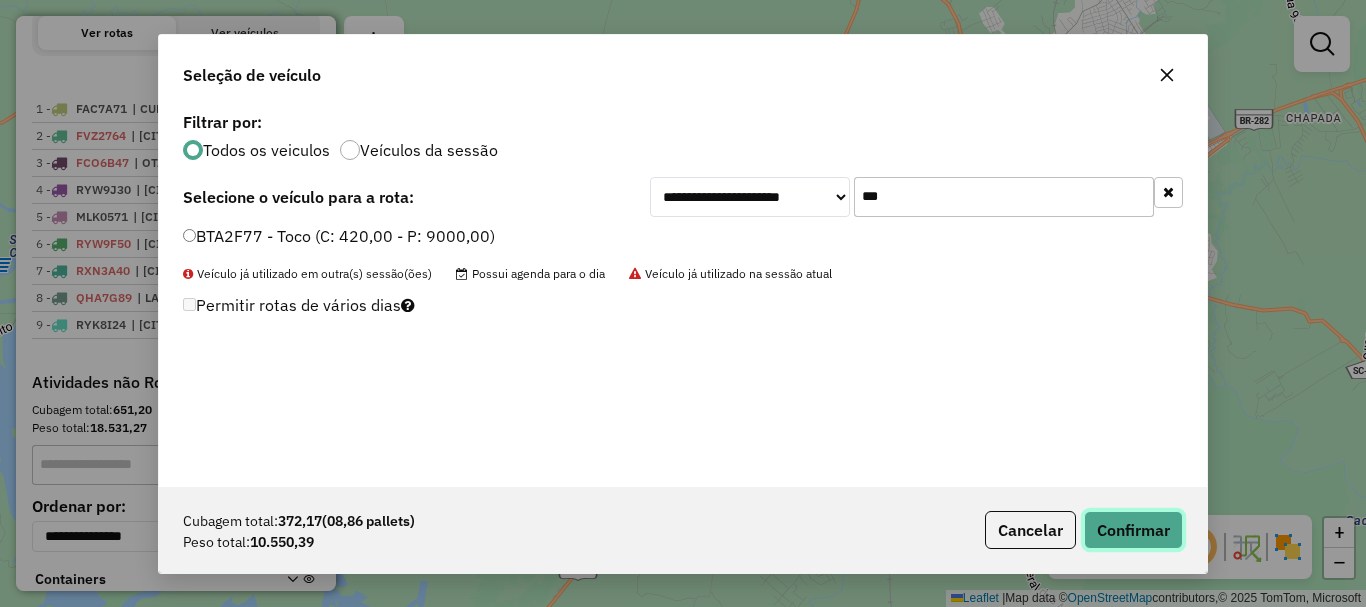 click on "Confirmar" 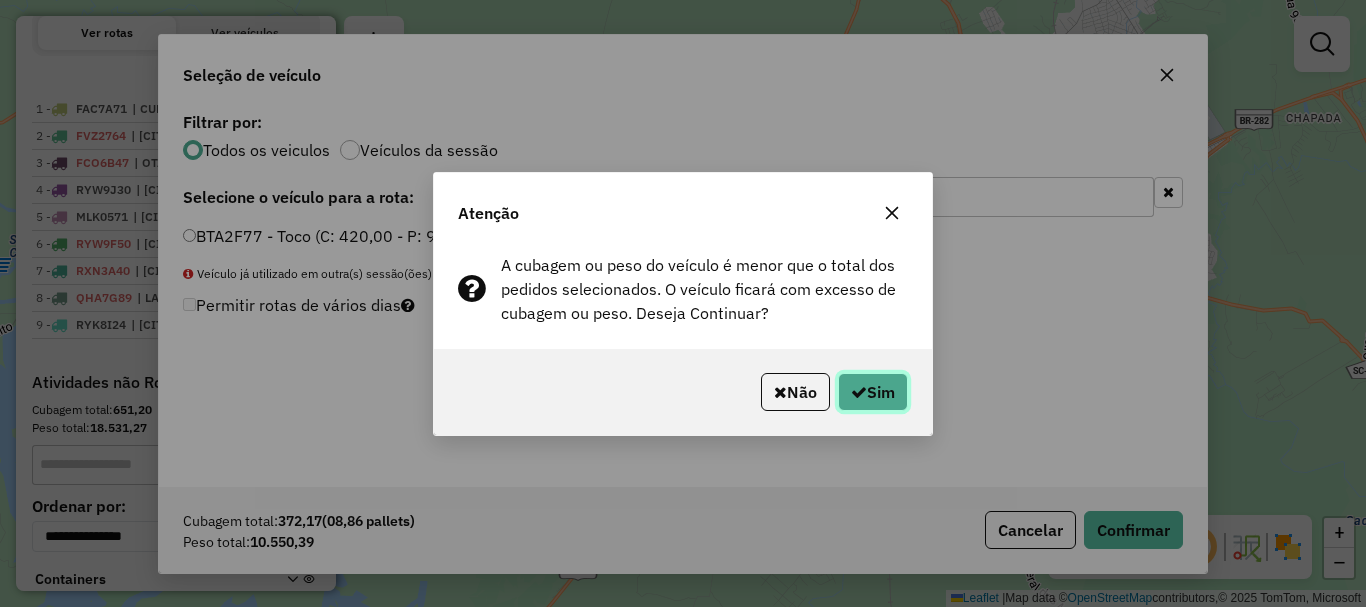 click on "Sim" 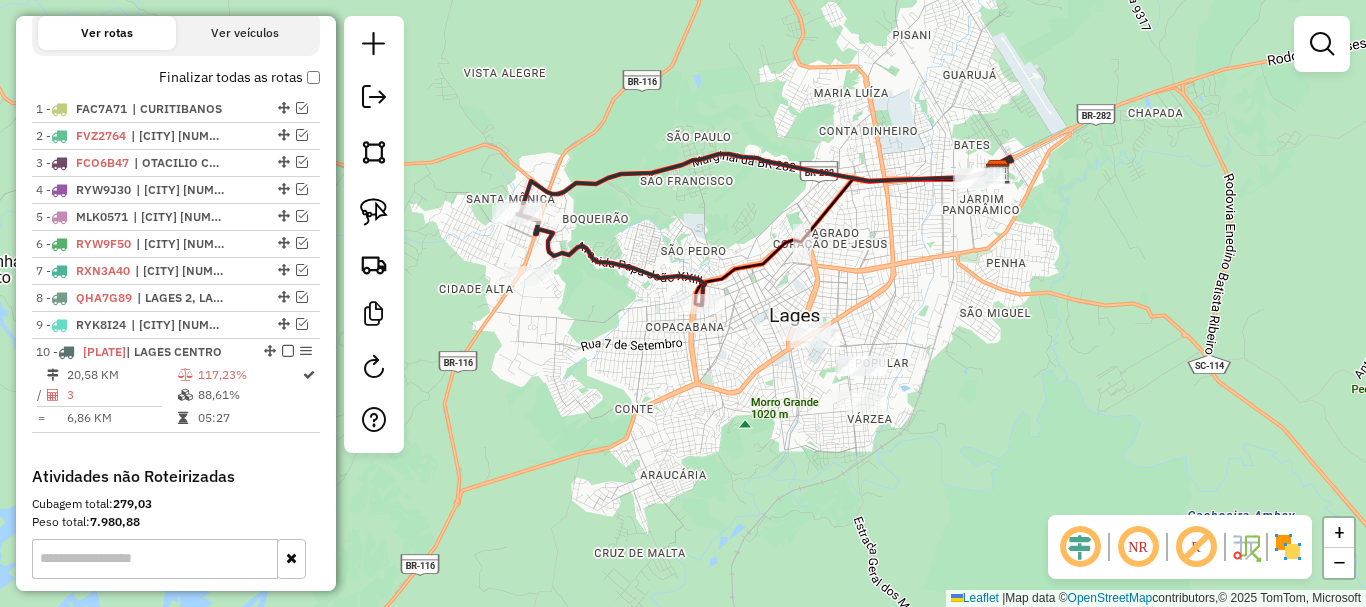 drag, startPoint x: 869, startPoint y: 401, endPoint x: 714, endPoint y: 397, distance: 155.0516 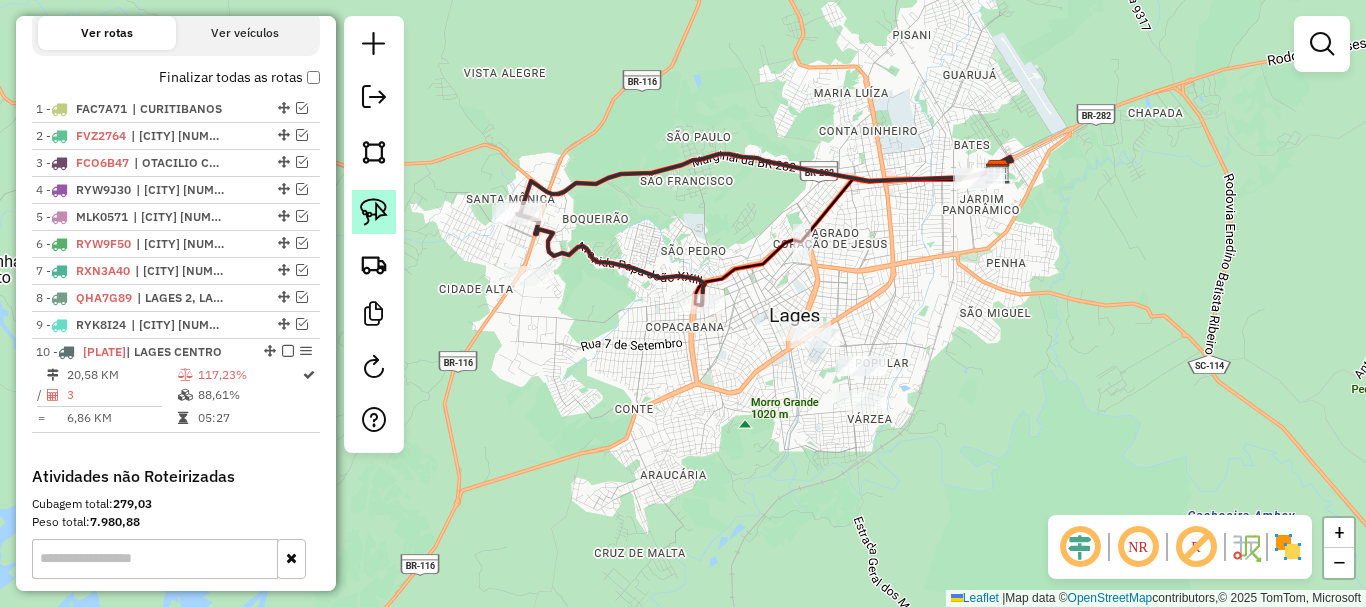 click 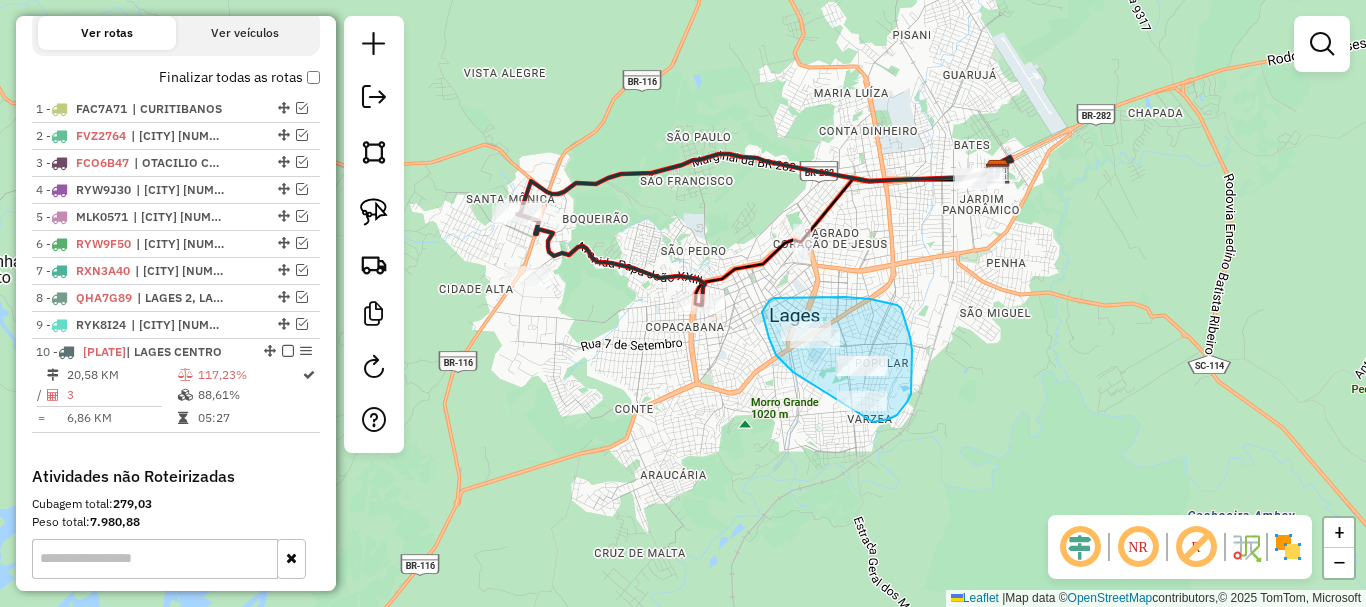 drag, startPoint x: 775, startPoint y: 351, endPoint x: 778, endPoint y: 362, distance: 11.401754 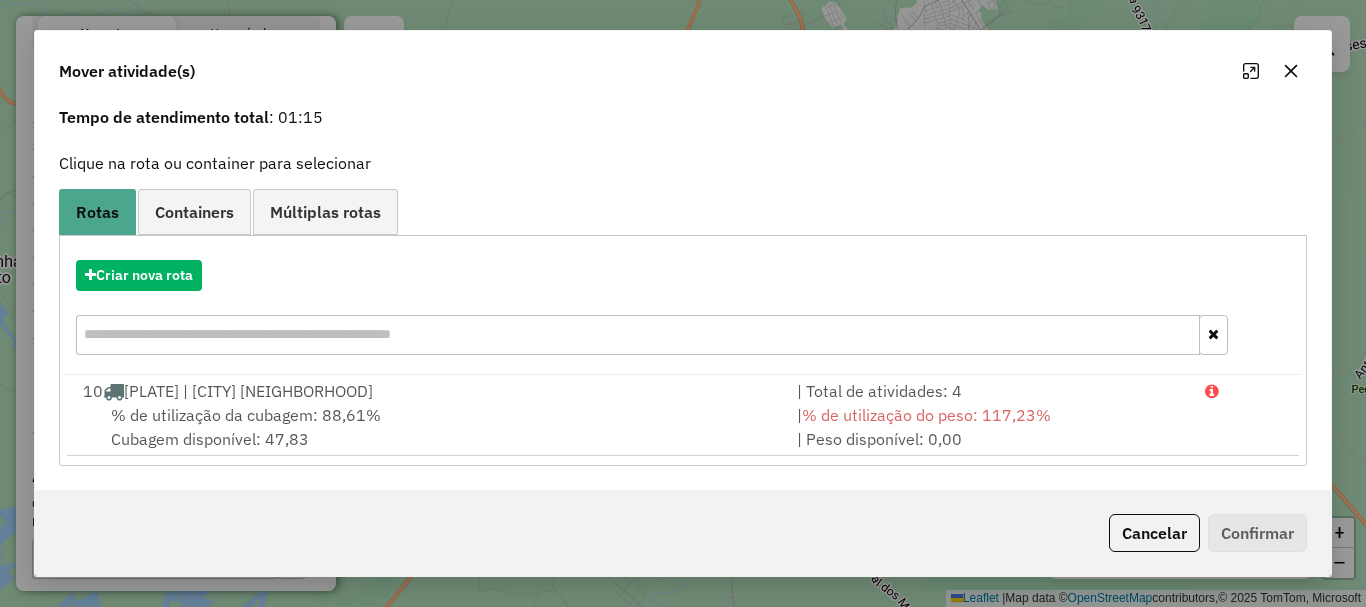 scroll, scrollTop: 0, scrollLeft: 0, axis: both 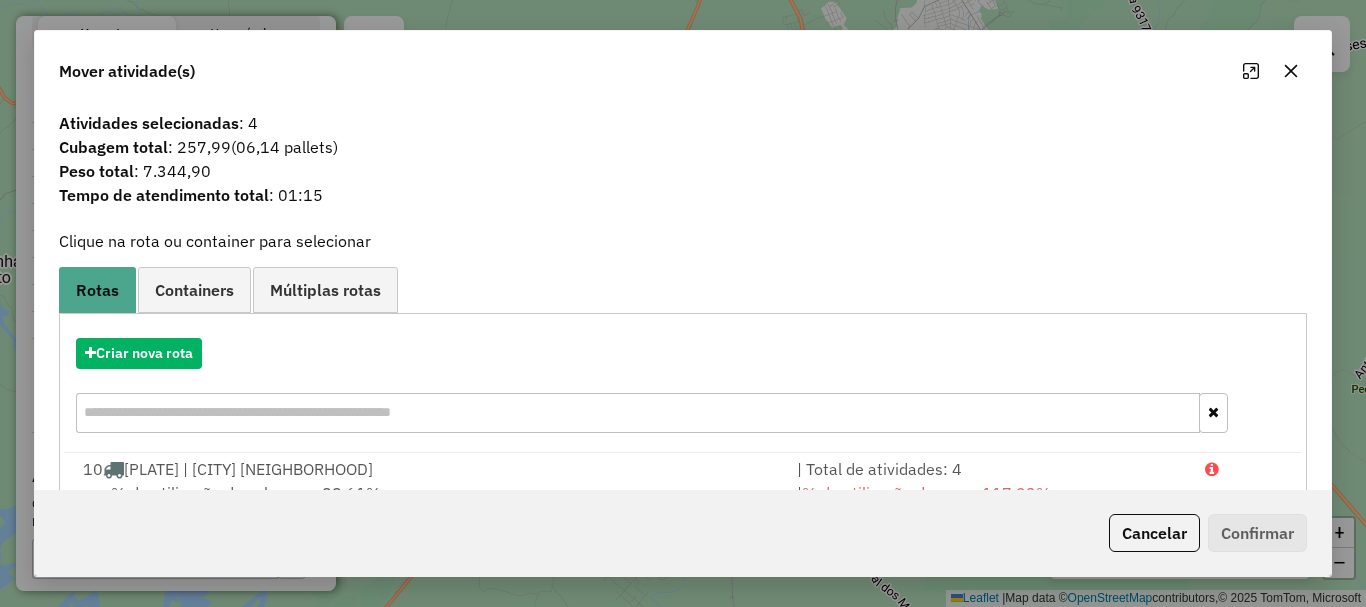 click 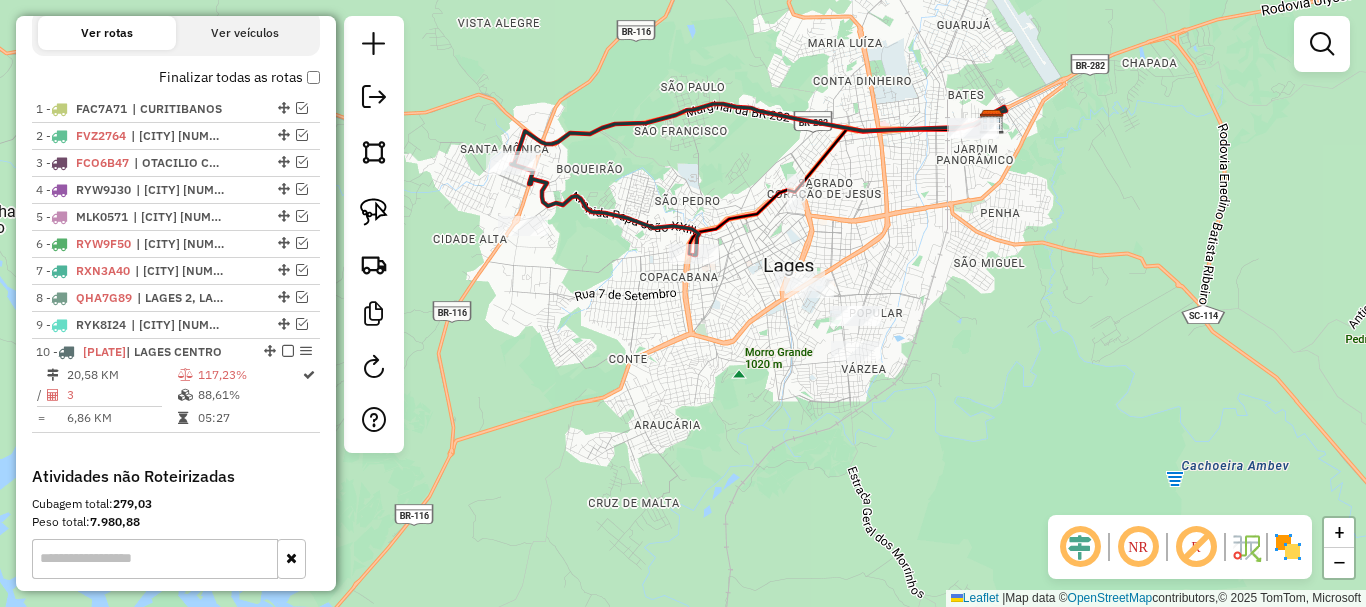 drag, startPoint x: 780, startPoint y: 342, endPoint x: 778, endPoint y: 315, distance: 27.073973 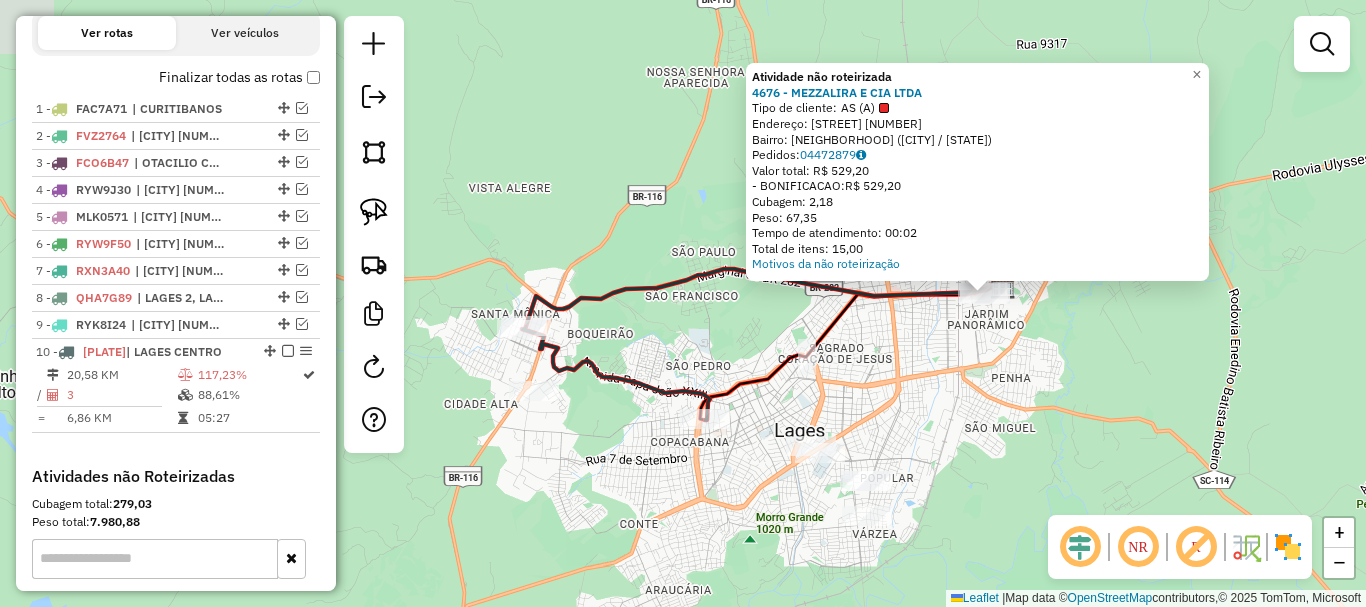 drag, startPoint x: 662, startPoint y: 390, endPoint x: 781, endPoint y: 431, distance: 125.865005 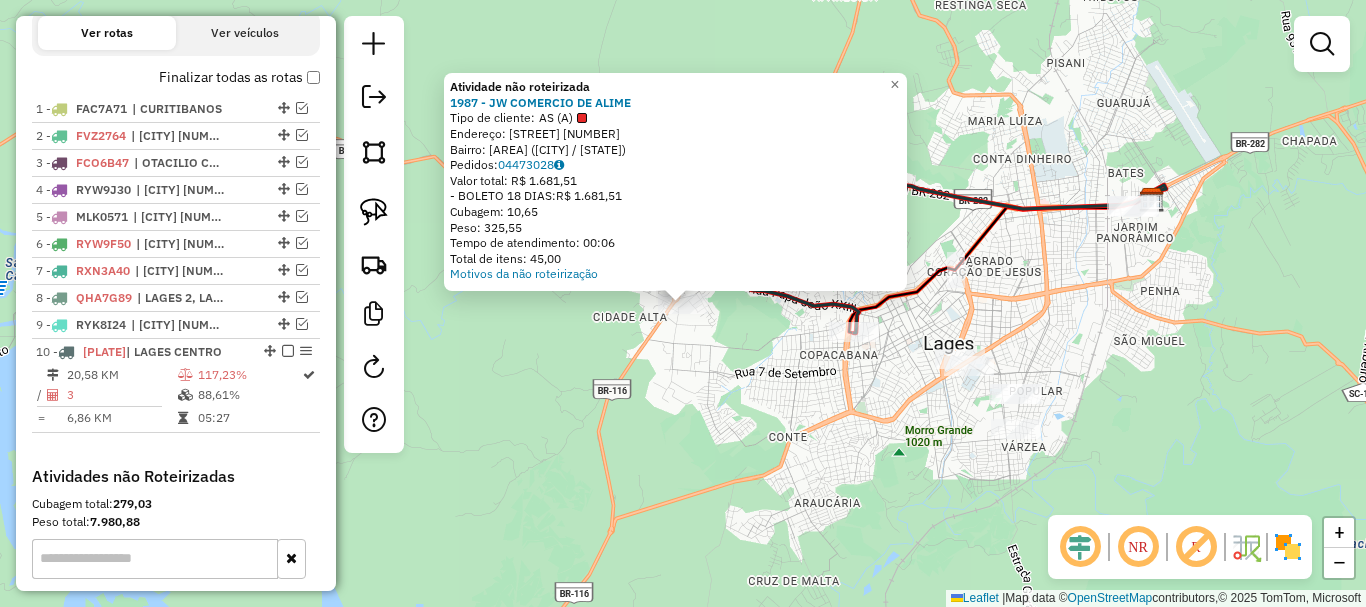 click on "Atividade não roteirizada 1987 - JW COMERCIO DE ALIME  Tipo de cliente:   AS (A)   Endereço: R   HELIODORO MUNIZ               335   Bairro: AREA INDUSTRIAL (LAGES / SC)   Pedidos:  04473028   Valor total: R$ 1.681,51   - BOLETO 18 DIAS:  R$ 1.681,51   Cubagem: 10,65   Peso: 325,55   Tempo de atendimento: 00:06   Total de itens: 45,00  Motivos da não roteirização × Janela de atendimento Grade de atendimento Capacidade Transportadoras Veículos Cliente Pedidos  Rotas Selecione os dias de semana para filtrar as janelas de atendimento  Seg   Ter   Qua   Qui   Sex   Sáb   Dom  Informe o período da janela de atendimento: De: Até:  Filtrar exatamente a janela do cliente  Considerar janela de atendimento padrão  Selecione os dias de semana para filtrar as grades de atendimento  Seg   Ter   Qua   Qui   Sex   Sáb   Dom   Considerar clientes sem dia de atendimento cadastrado  Clientes fora do dia de atendimento selecionado Filtrar as atividades entre os valores definidos abaixo:  Peso mínimo:   De:   Até:" 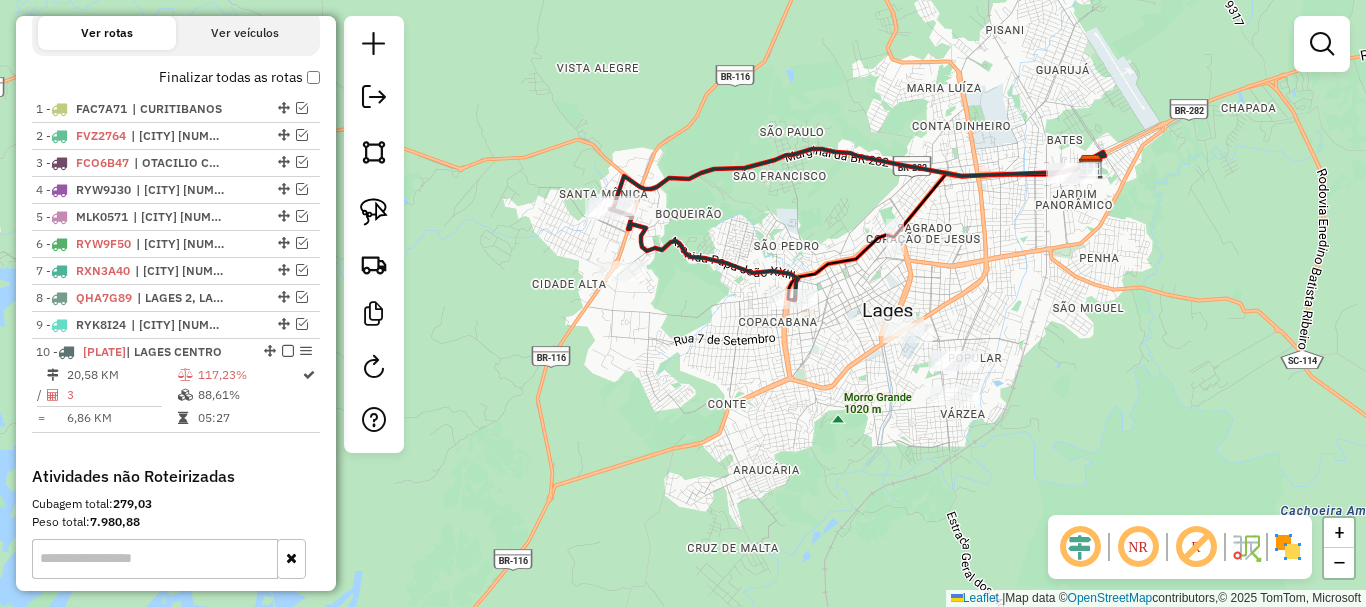 drag, startPoint x: 872, startPoint y: 439, endPoint x: 816, endPoint y: 410, distance: 63.06346 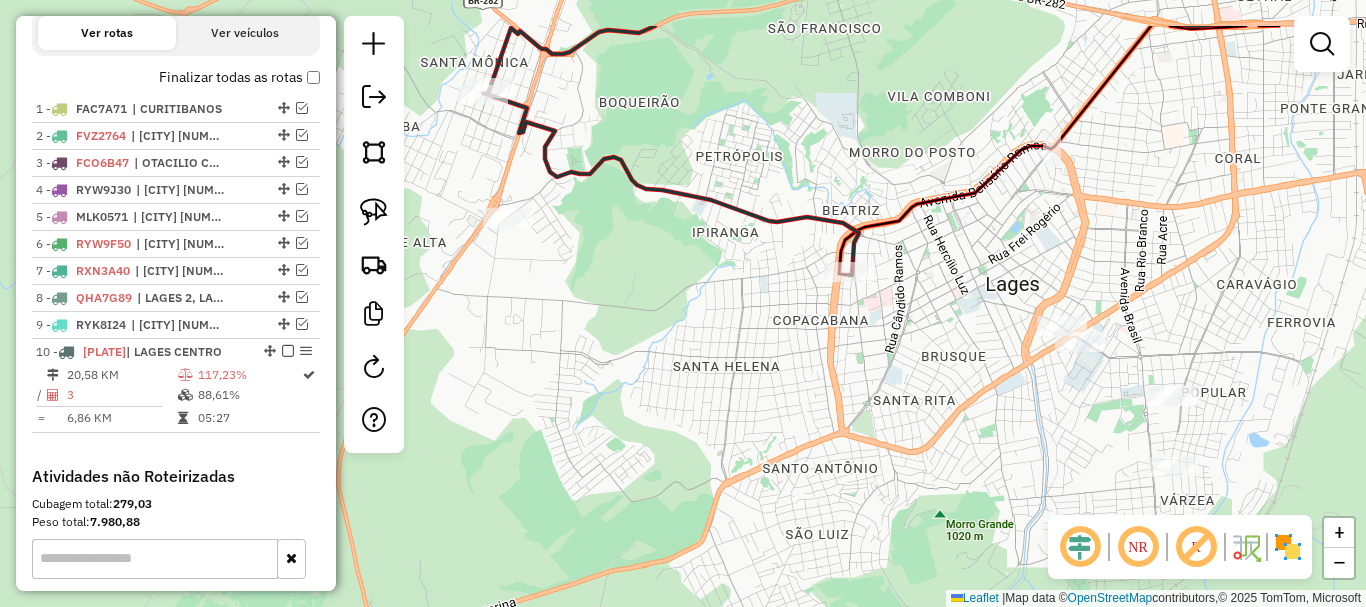 drag, startPoint x: 792, startPoint y: 399, endPoint x: 863, endPoint y: 487, distance: 113.07078 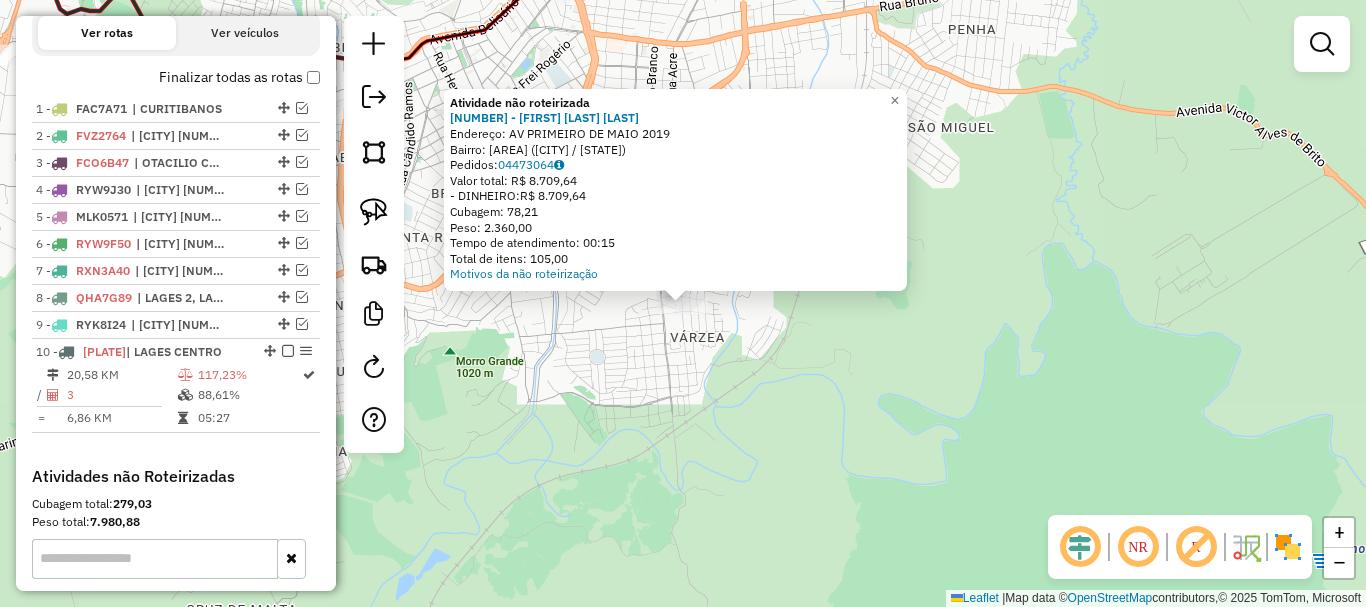 click on "Atividade não roteirizada 4824 - DIEGO FILIOL FURTADO  Endereço: AV  PRIMEIRO DE MAIO              2019   Bairro: POPULAR (LAGES / SC)   Pedidos:  04473064   Valor total: R$ 8.709,64   - DINHEIRO:  R$ 8.709,64   Cubagem: 78,21   Peso: 2.360,00   Tempo de atendimento: 00:15   Total de itens: 105,00  Motivos da não roteirização × Janela de atendimento Grade de atendimento Capacidade Transportadoras Veículos Cliente Pedidos  Rotas Selecione os dias de semana para filtrar as janelas de atendimento  Seg   Ter   Qua   Qui   Sex   Sáb   Dom  Informe o período da janela de atendimento: De: Até:  Filtrar exatamente a janela do cliente  Considerar janela de atendimento padrão  Selecione os dias de semana para filtrar as grades de atendimento  Seg   Ter   Qua   Qui   Sex   Sáb   Dom   Considerar clientes sem dia de atendimento cadastrado  Clientes fora do dia de atendimento selecionado Filtrar as atividades entre os valores definidos abaixo:  Peso mínimo:   Peso máximo:   Cubagem mínima:   De:   Até:  +" 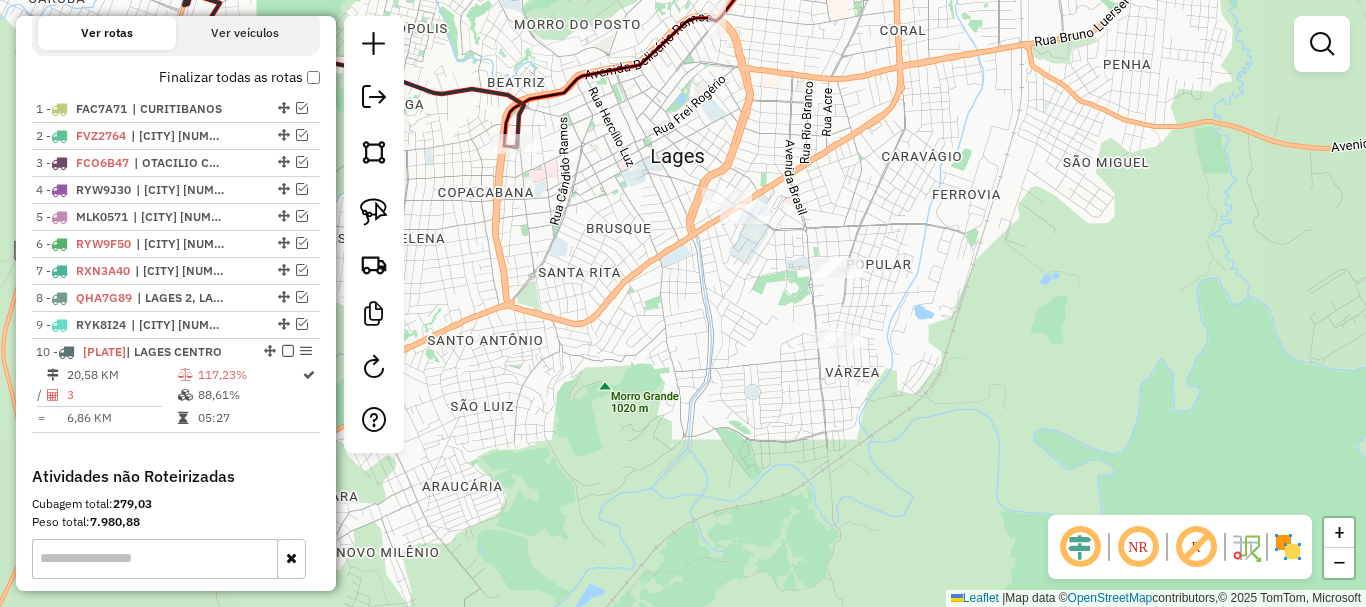 drag, startPoint x: 527, startPoint y: 282, endPoint x: 663, endPoint y: 309, distance: 138.65425 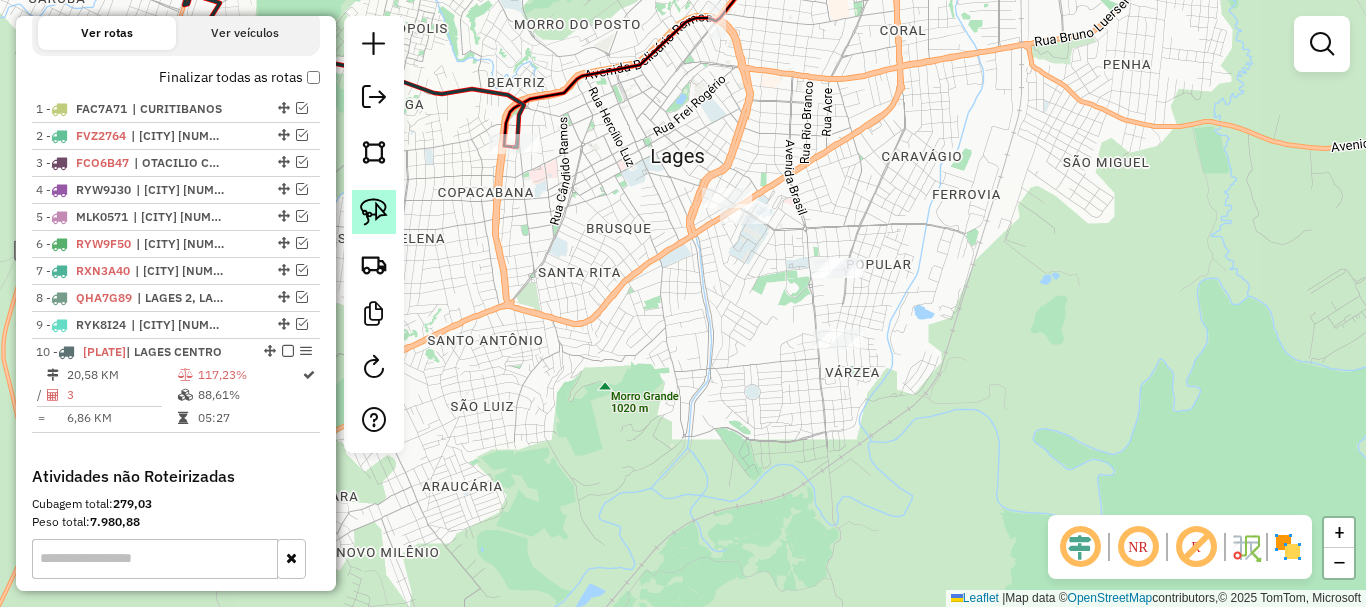click 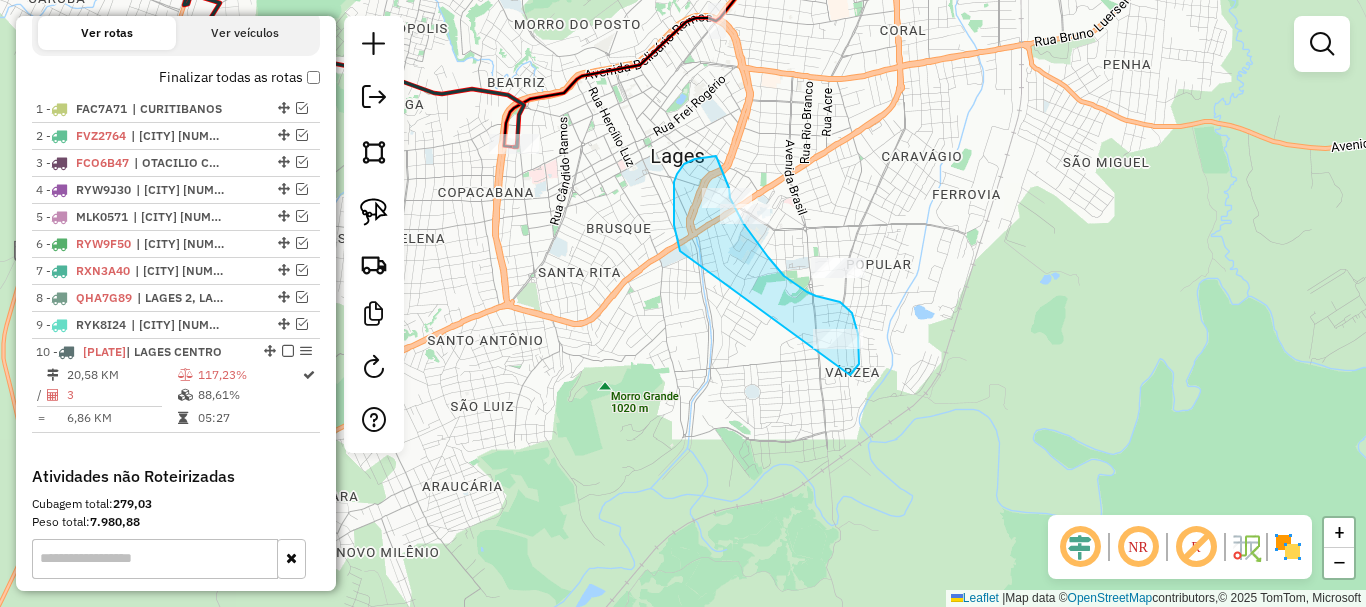 drag, startPoint x: 674, startPoint y: 225, endPoint x: 829, endPoint y: 372, distance: 213.62115 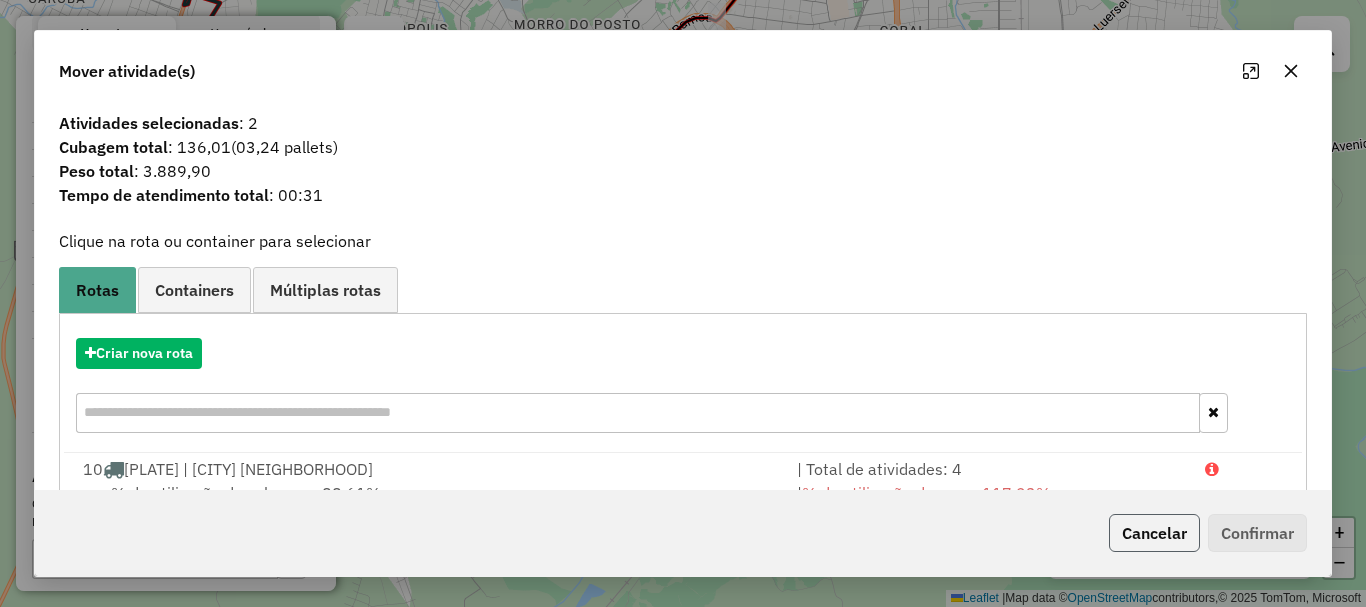 click on "Cancelar" 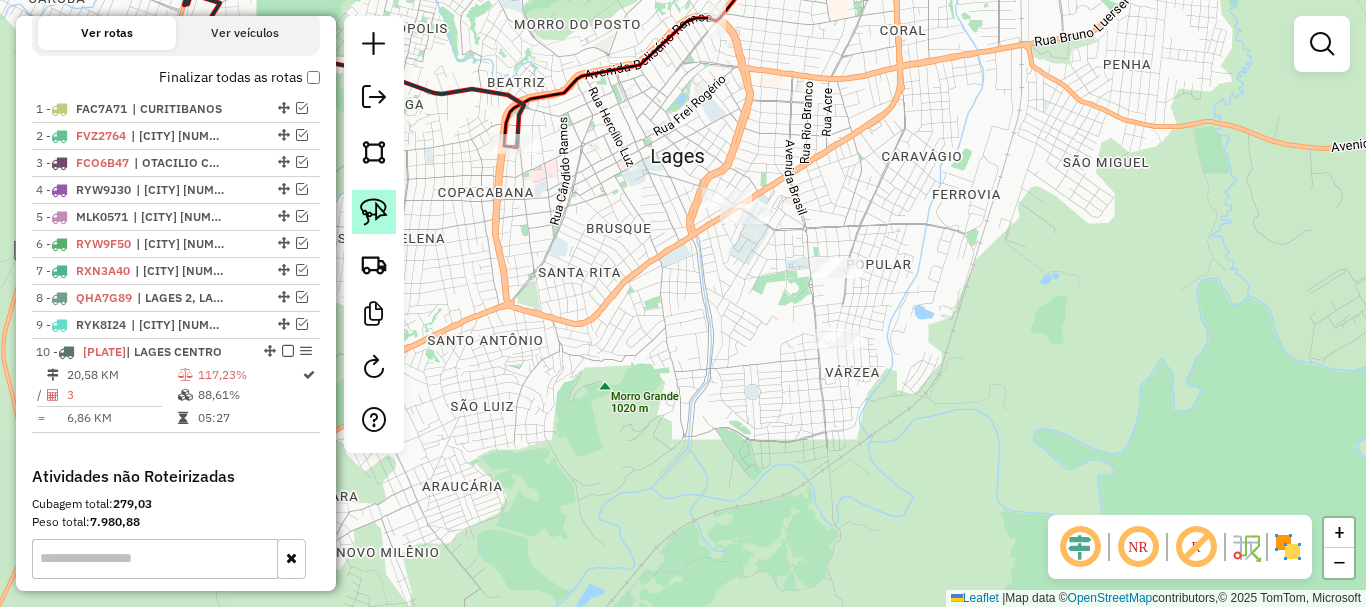 click 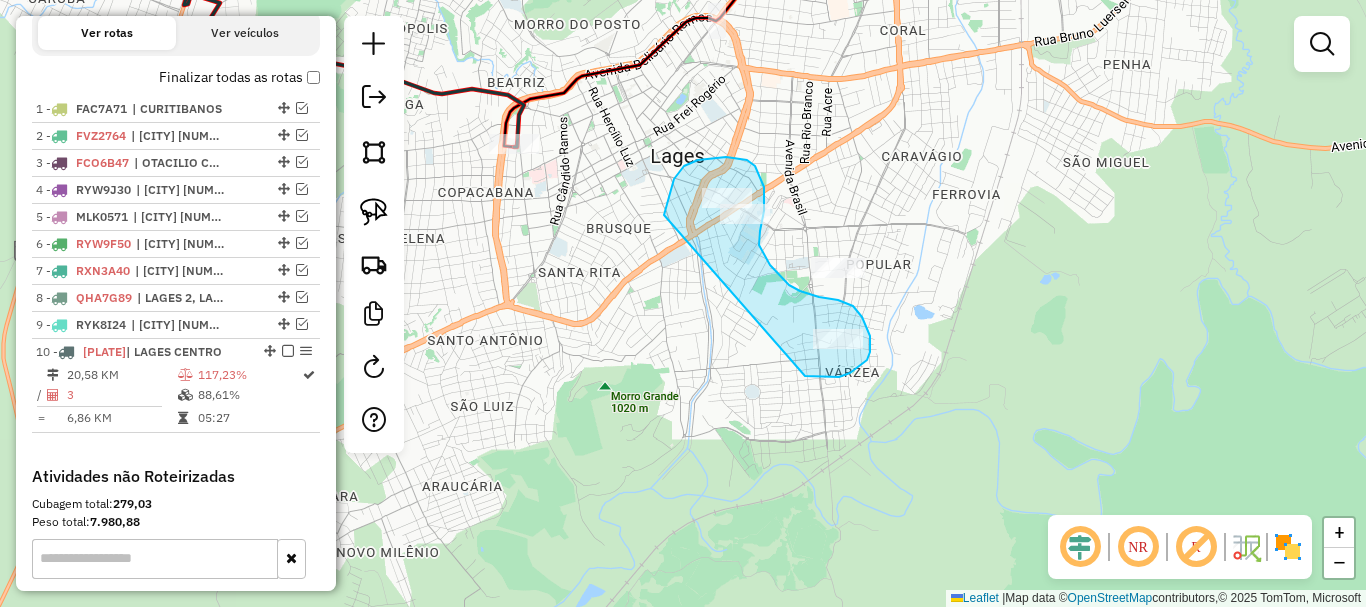 drag, startPoint x: 666, startPoint y: 211, endPoint x: 790, endPoint y: 363, distance: 196.1632 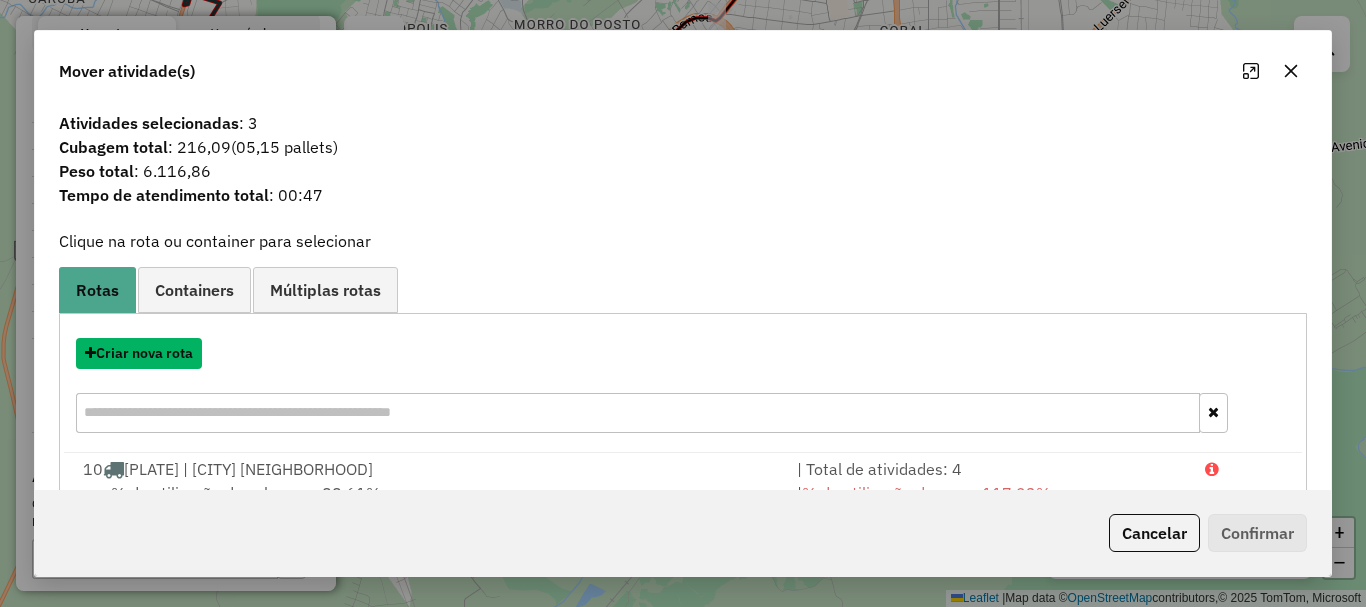 click on "Criar nova rota" at bounding box center [139, 353] 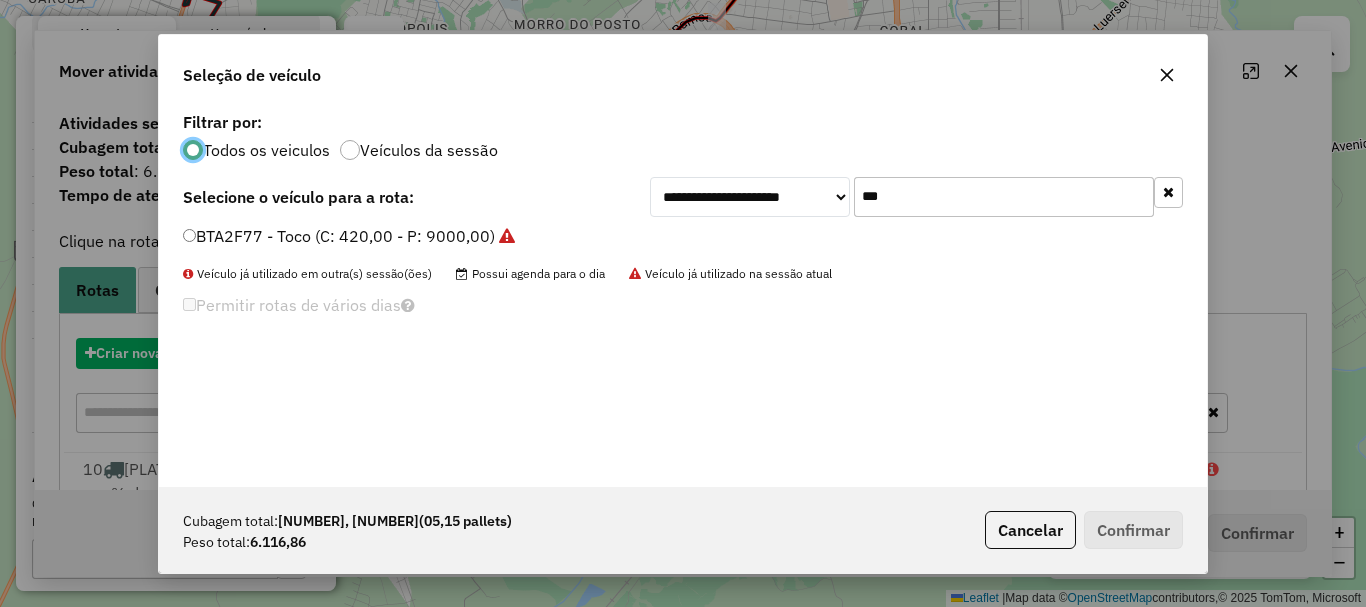 scroll, scrollTop: 11, scrollLeft: 6, axis: both 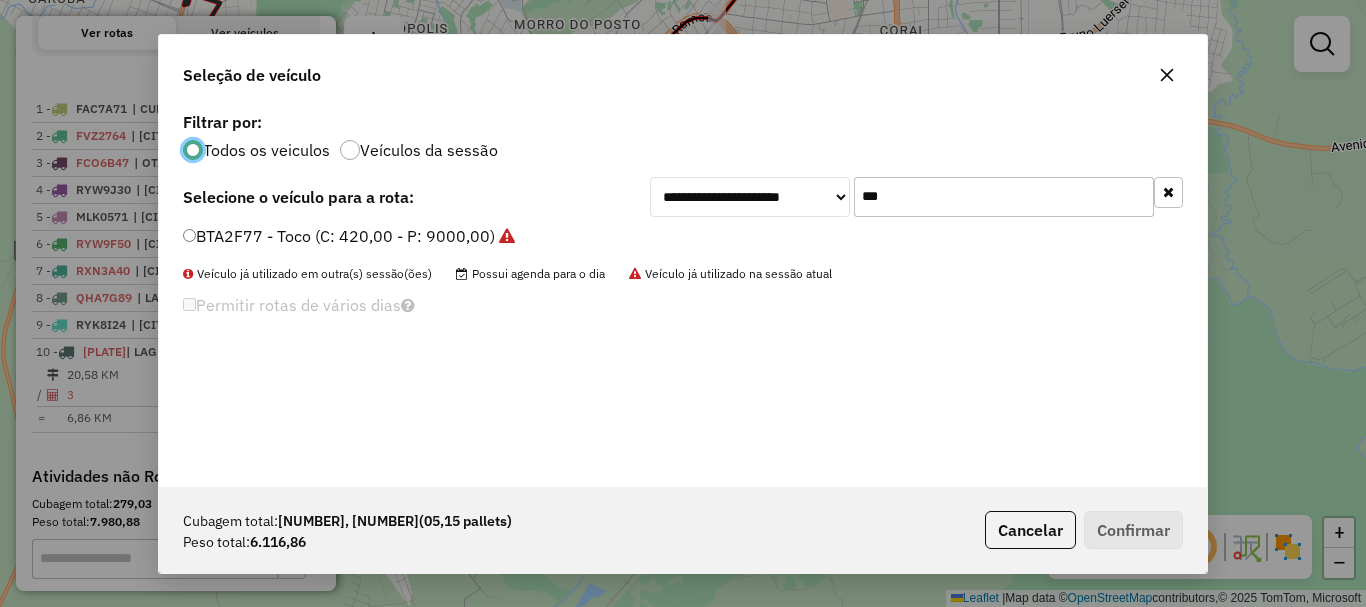 drag, startPoint x: 900, startPoint y: 208, endPoint x: 778, endPoint y: 189, distance: 123.47064 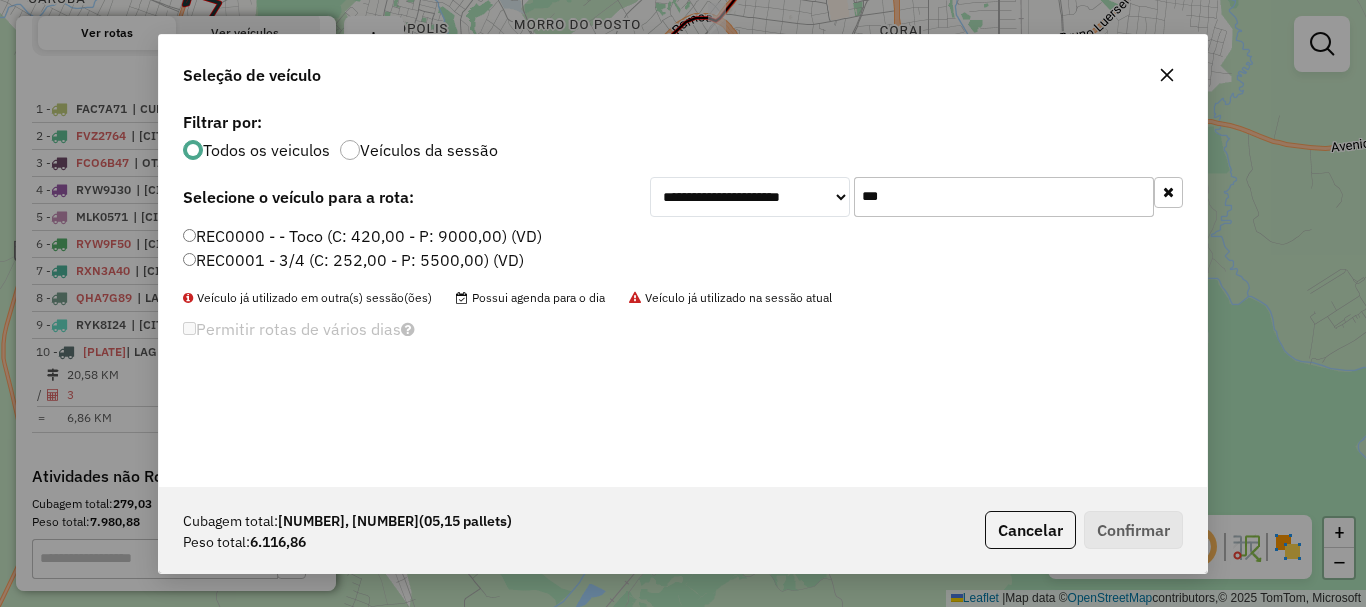 type on "***" 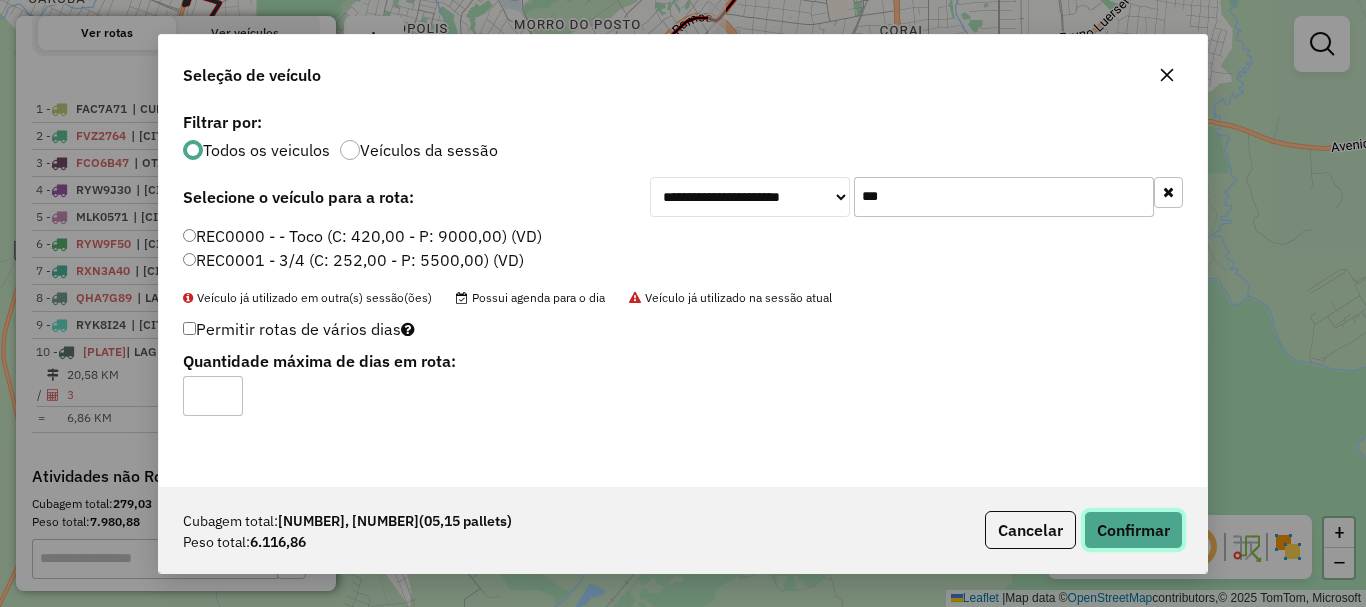 click on "Confirmar" 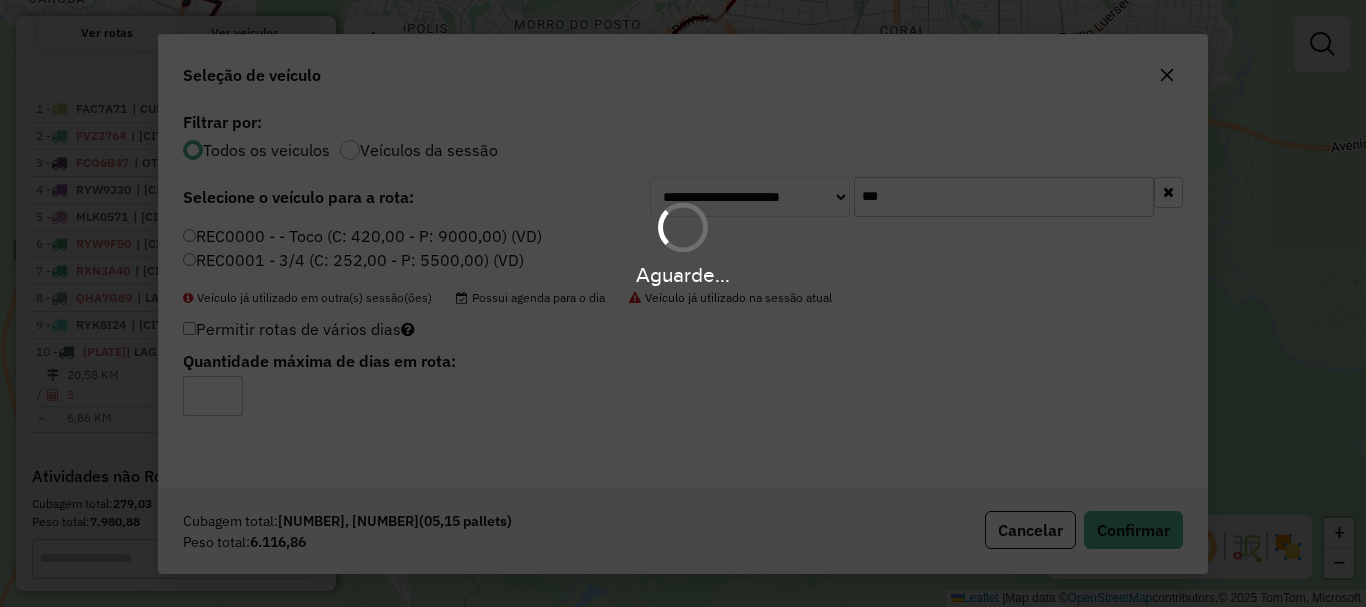 scroll, scrollTop: 719, scrollLeft: 0, axis: vertical 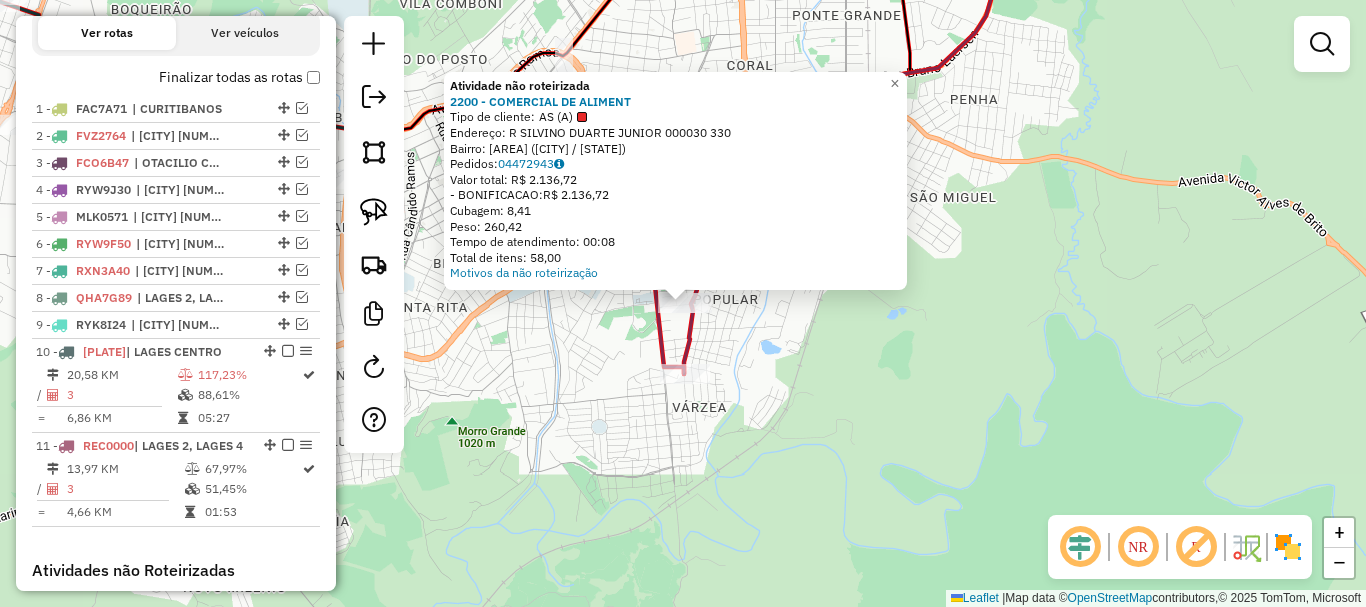 click on "Atividade não roteirizada 2200 - COMERCIAL DE ALIMENT  Tipo de cliente:   AS (A)   Endereço: R   SILVINO DUARTE JUNIOR 000030 330   Bairro: UNIVERSITARIO (LAGES / SC)   Pedidos:  04472943   Valor total: R$ 2.136,72   - BONIFICACAO:  R$ 2.136,72   Cubagem: 8,41   Peso: 260,42   Tempo de atendimento: 00:08   Total de itens: 58,00  Motivos da não roteirização × Janela de atendimento Grade de atendimento Capacidade Transportadoras Veículos Cliente Pedidos  Rotas Selecione os dias de semana para filtrar as janelas de atendimento  Seg   Ter   Qua   Qui   Sex   Sáb   Dom  Informe o período da janela de atendimento: De: Até:  Filtrar exatamente a janela do cliente  Considerar janela de atendimento padrão  Selecione os dias de semana para filtrar as grades de atendimento  Seg   Ter   Qua   Qui   Sex   Sáb   Dom   Considerar clientes sem dia de atendimento cadastrado  Clientes fora do dia de atendimento selecionado Filtrar as atividades entre os valores definidos abaixo:  Peso mínimo:   Peso máximo:  De:" 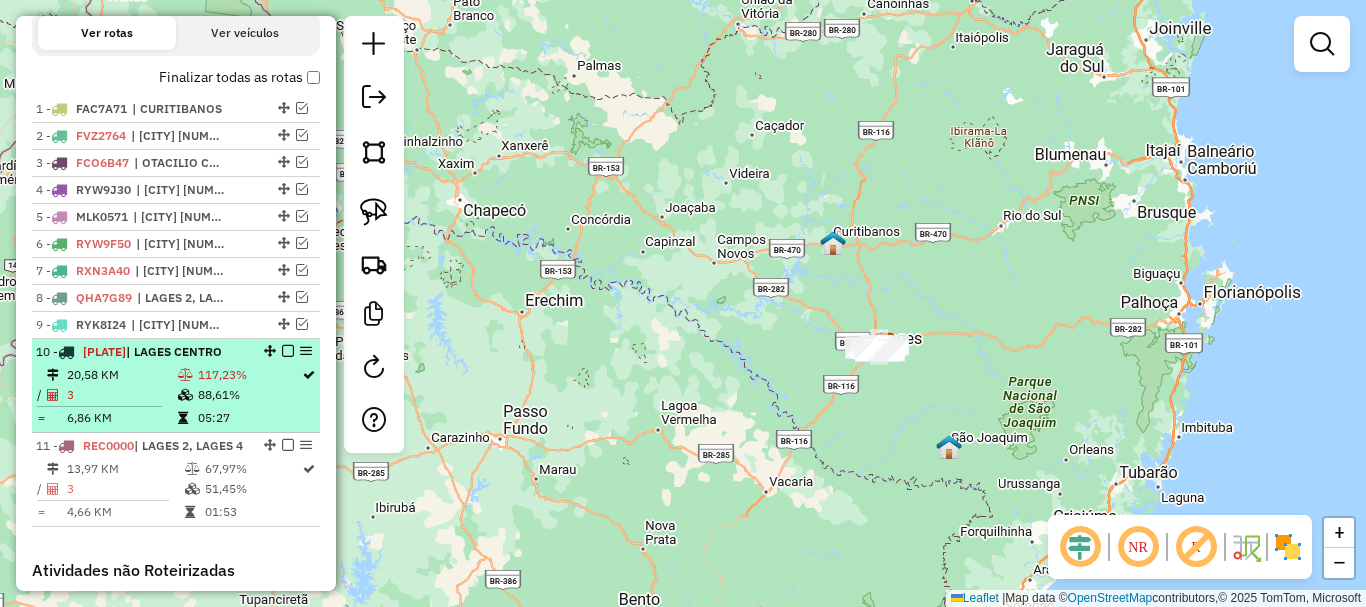 click at bounding box center [288, 351] 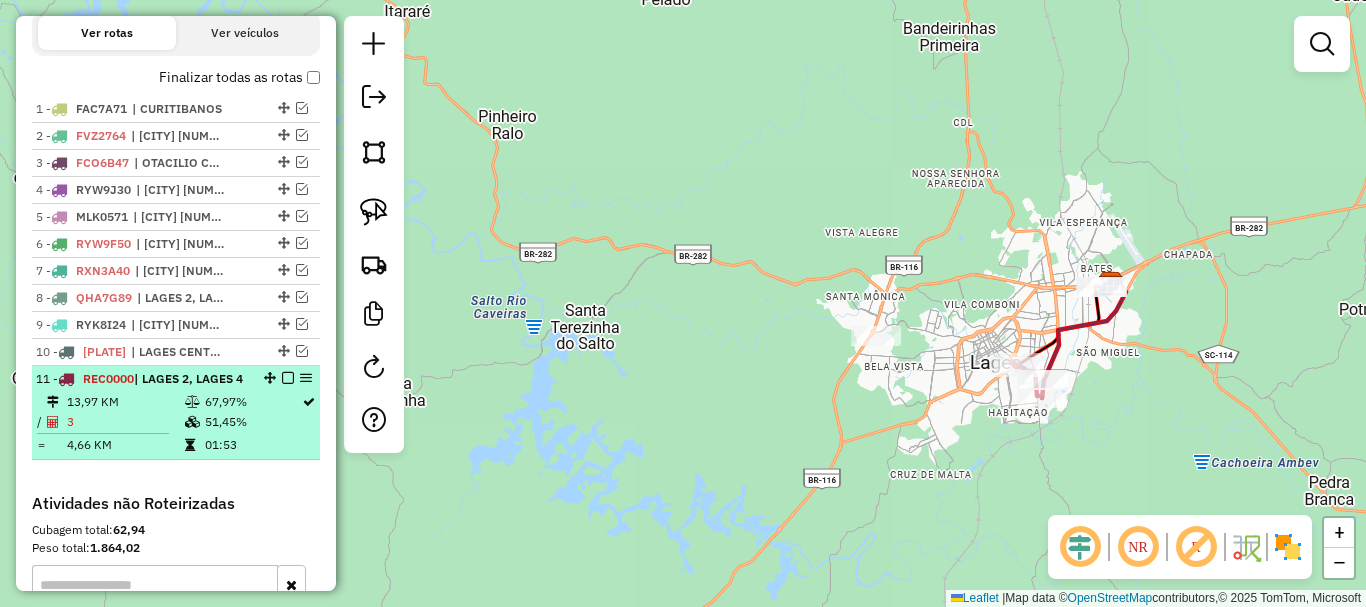 click at bounding box center (288, 378) 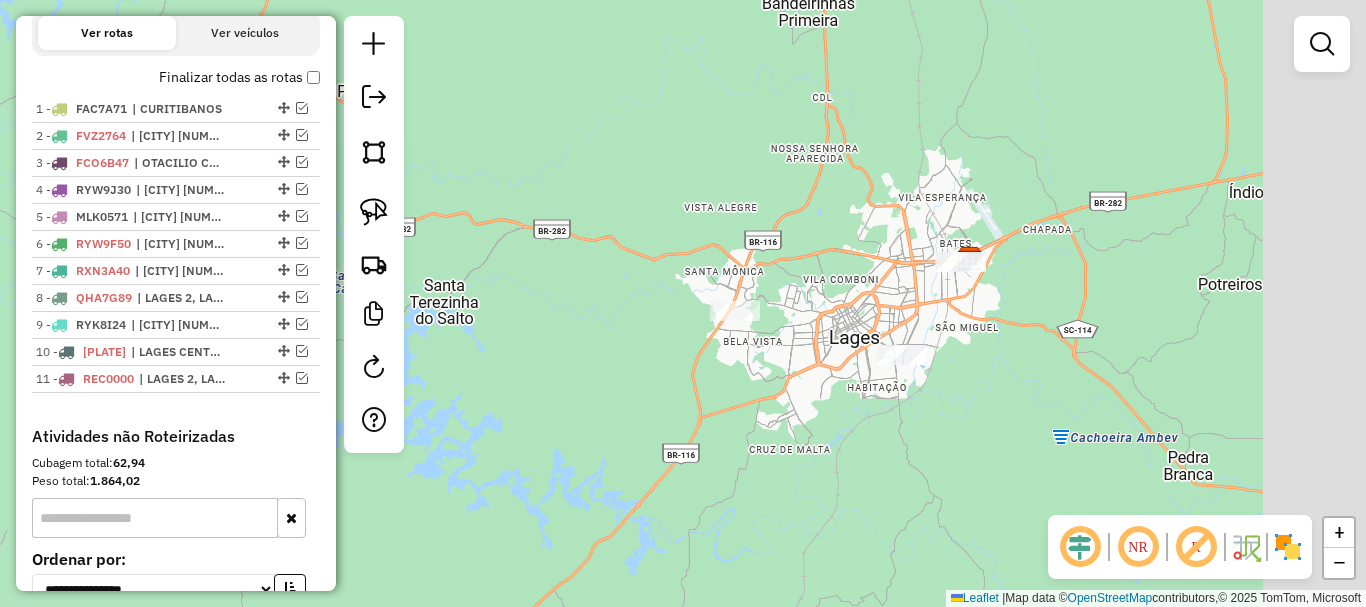 drag, startPoint x: 931, startPoint y: 417, endPoint x: 737, endPoint y: 382, distance: 197.13194 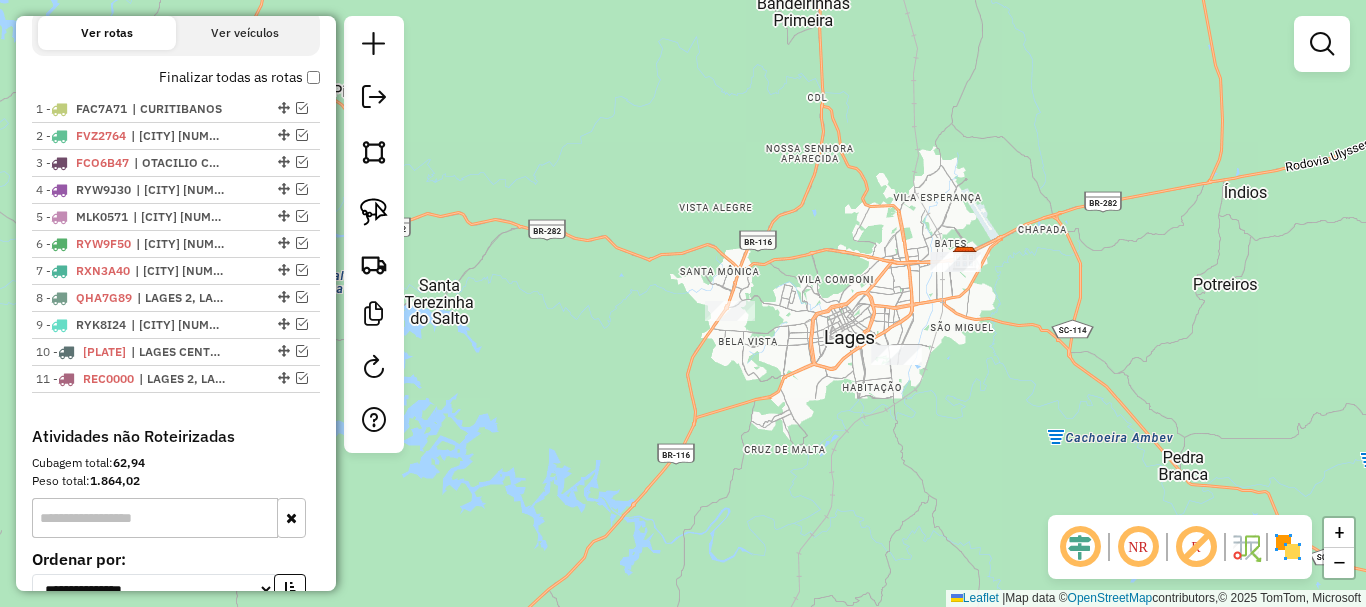 click 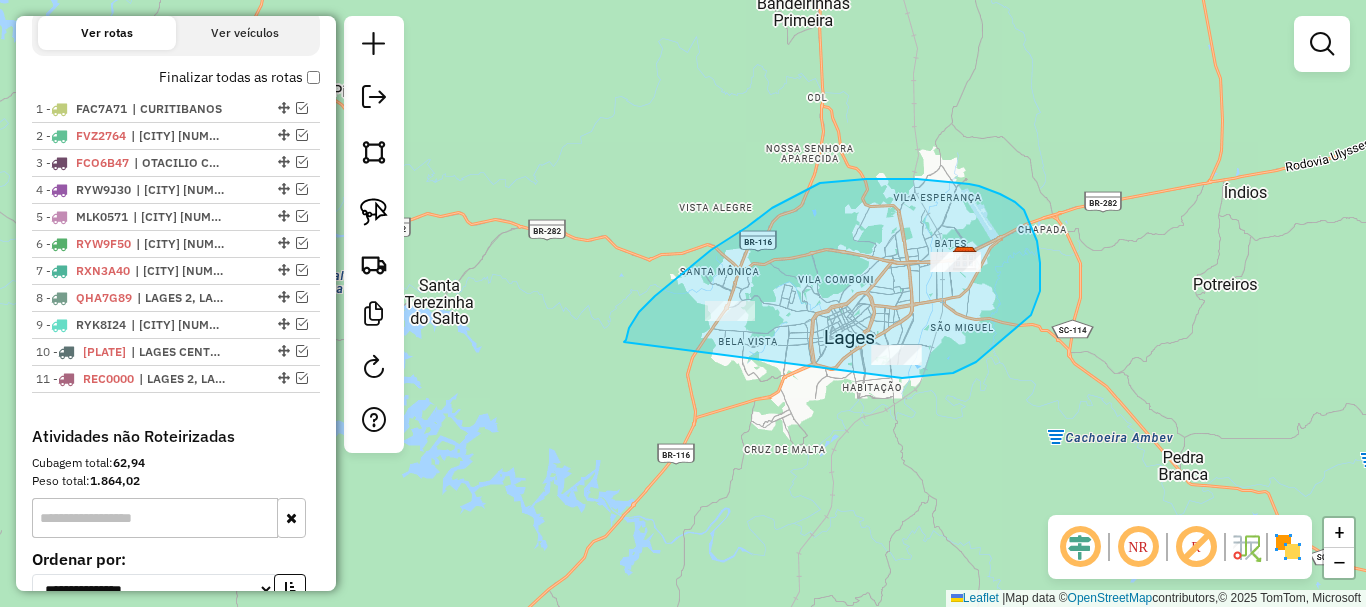 drag, startPoint x: 626, startPoint y: 340, endPoint x: 900, endPoint y: 382, distance: 277.2003 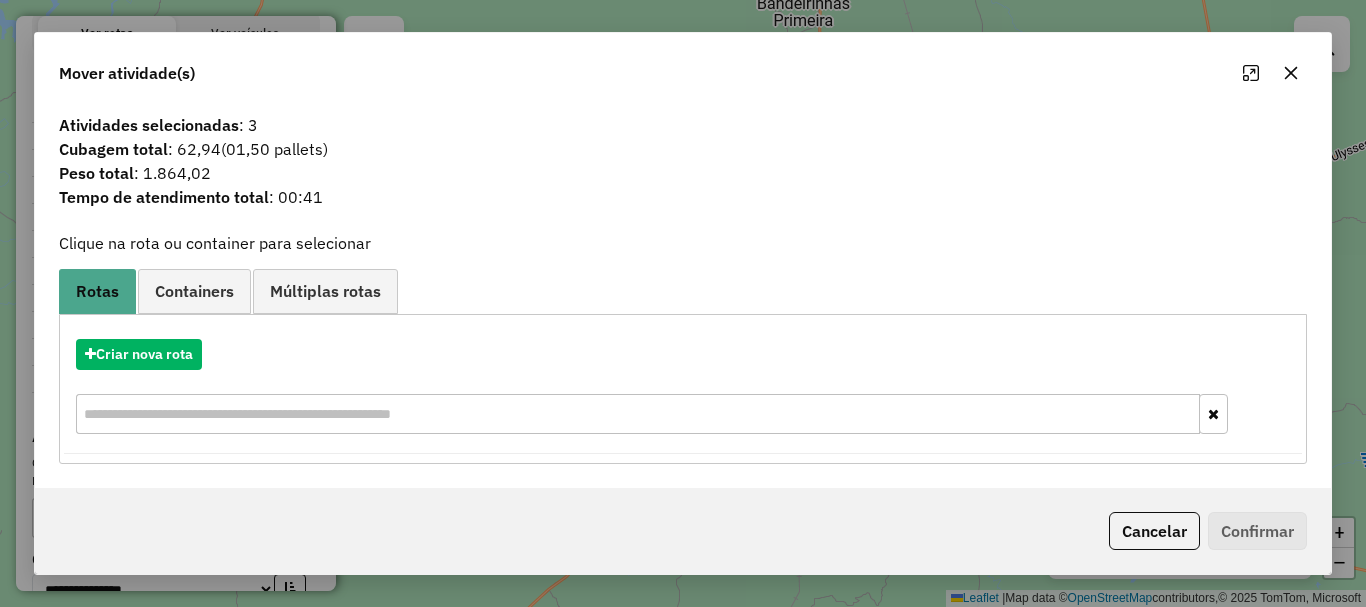 click 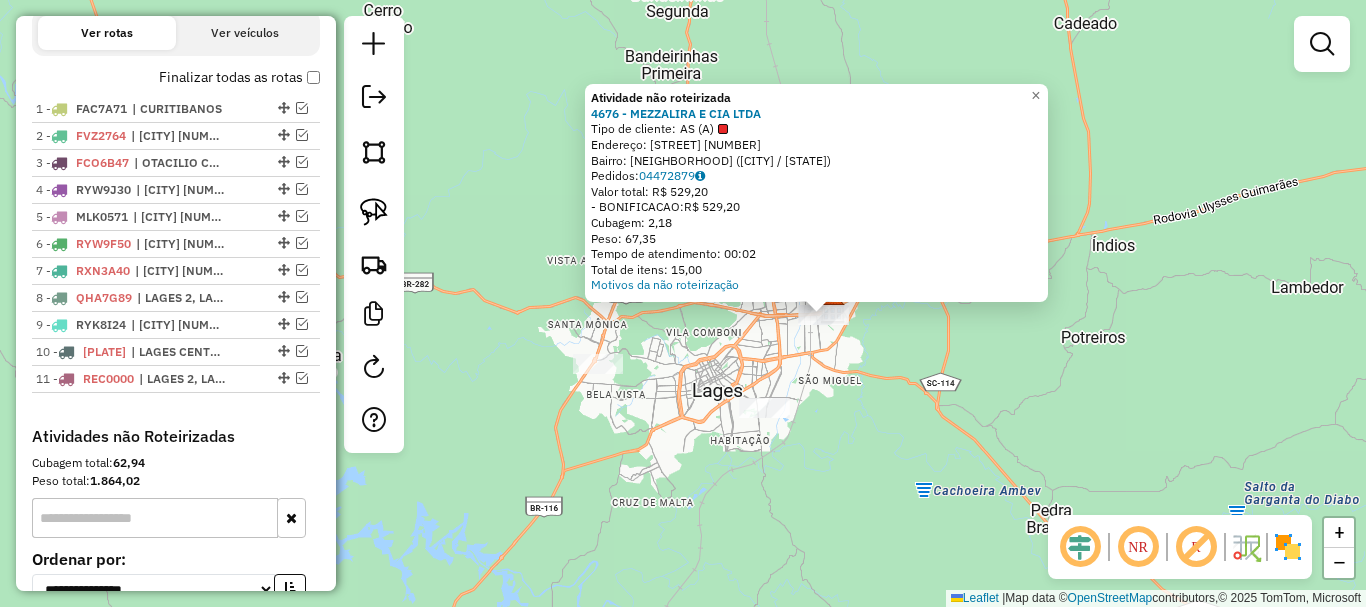 drag, startPoint x: 700, startPoint y: 354, endPoint x: 838, endPoint y: 366, distance: 138.52075 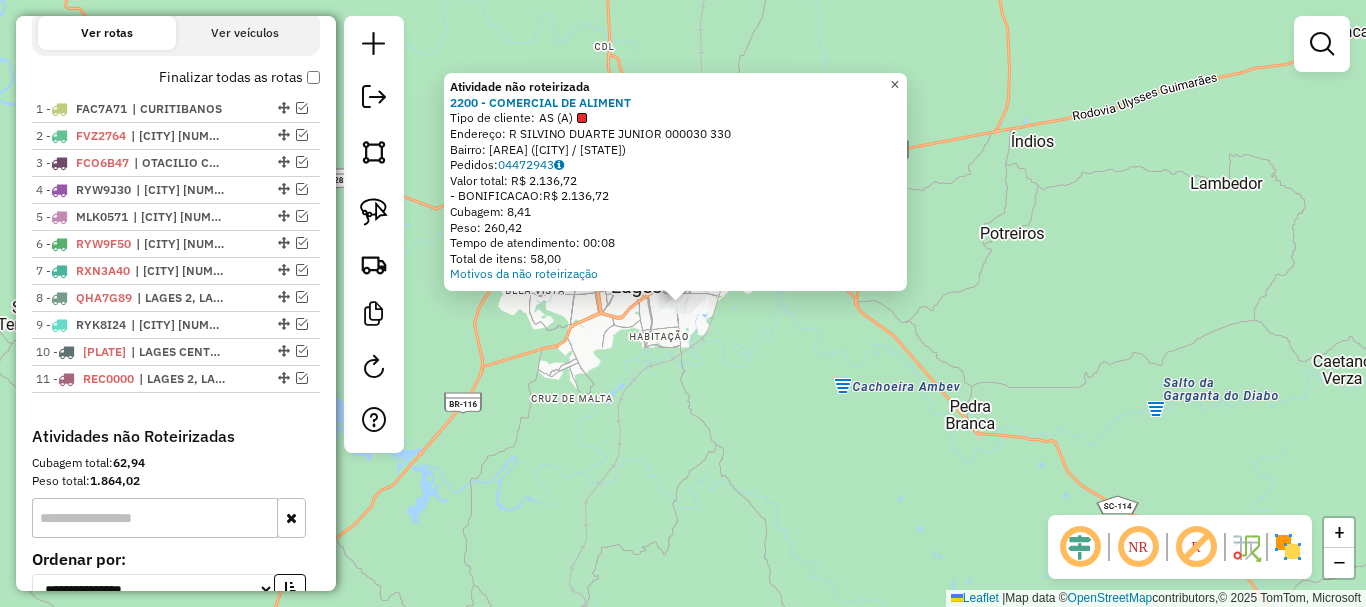 click on "×" 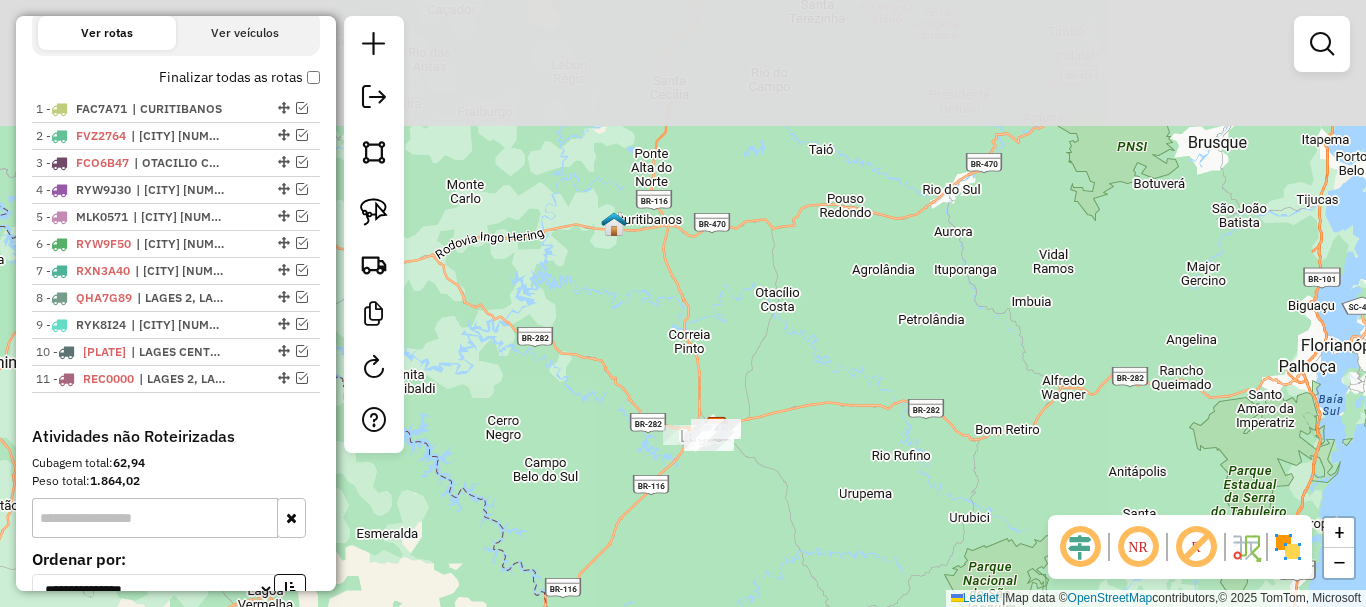 drag, startPoint x: 697, startPoint y: 273, endPoint x: 748, endPoint y: 502, distance: 234.61032 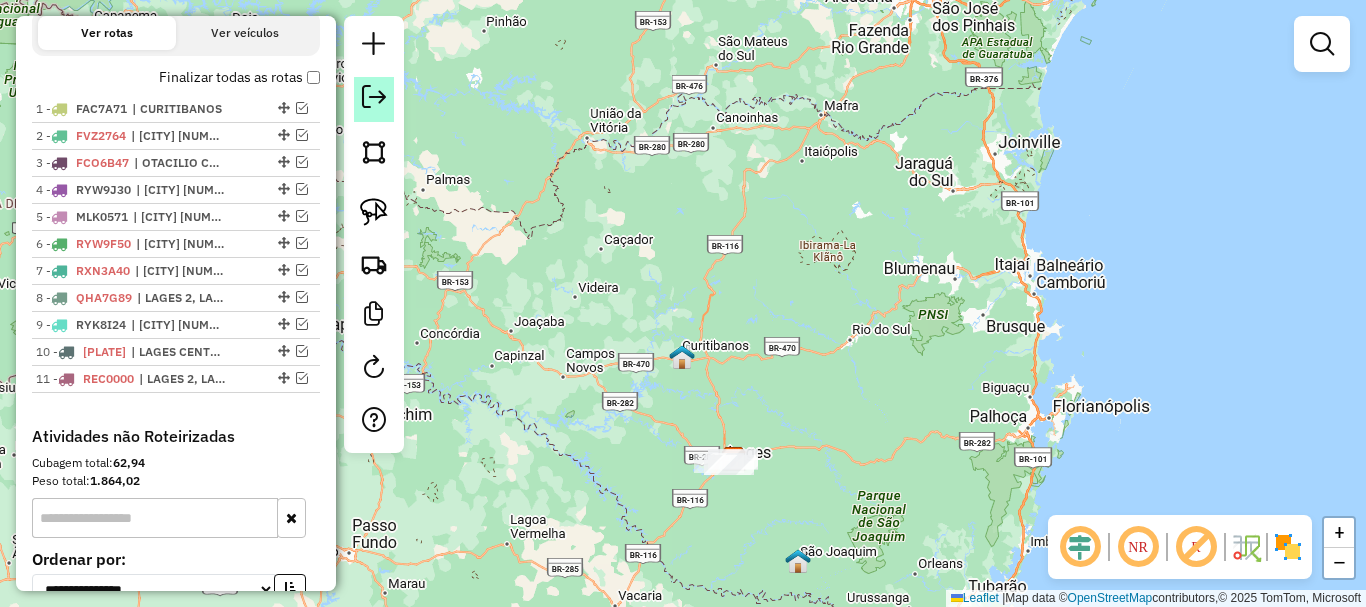 click 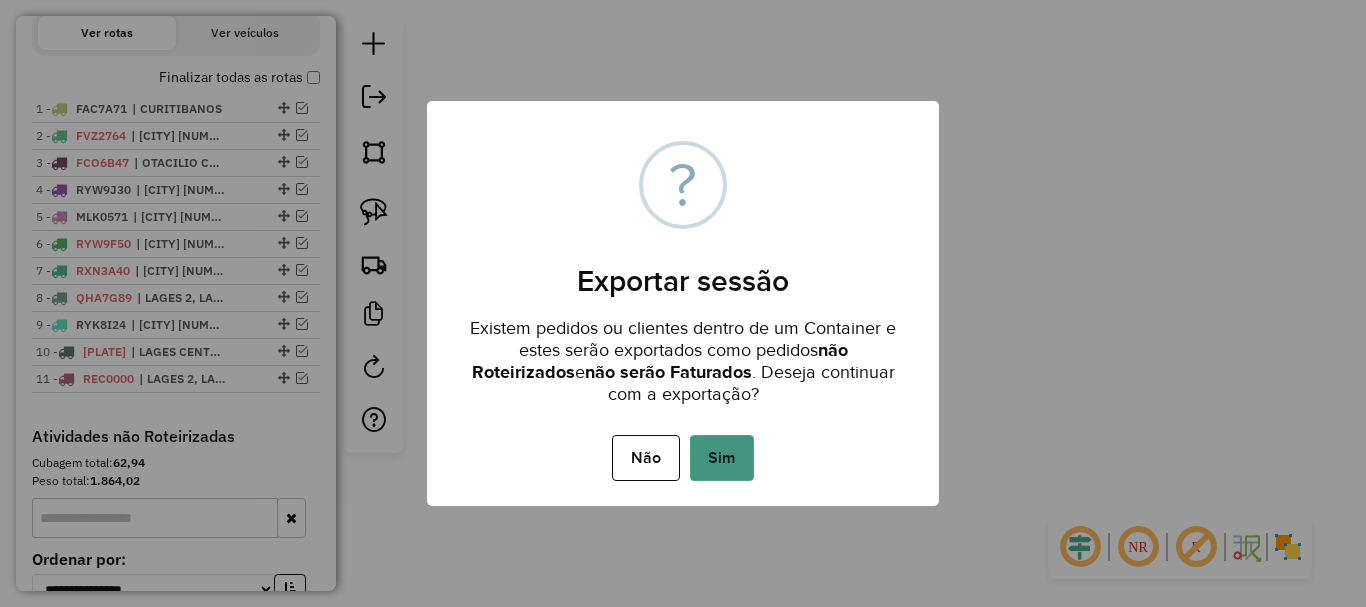 click on "Sim" at bounding box center (722, 458) 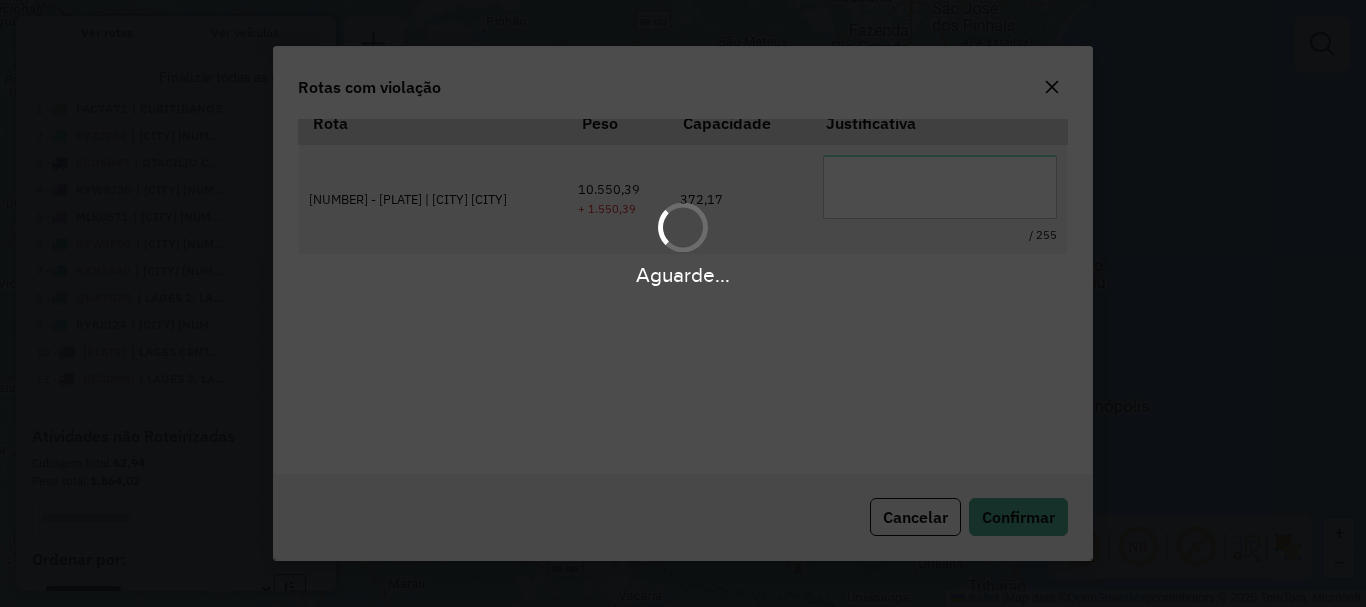 scroll, scrollTop: 66, scrollLeft: 0, axis: vertical 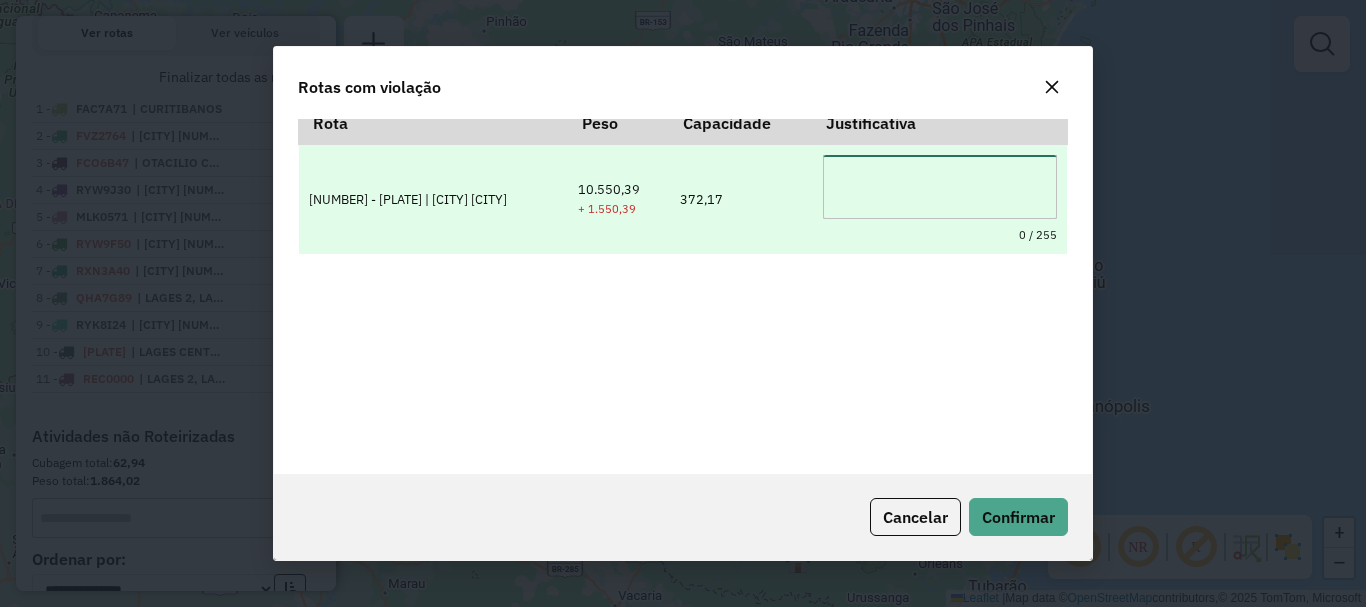 click at bounding box center (940, 187) 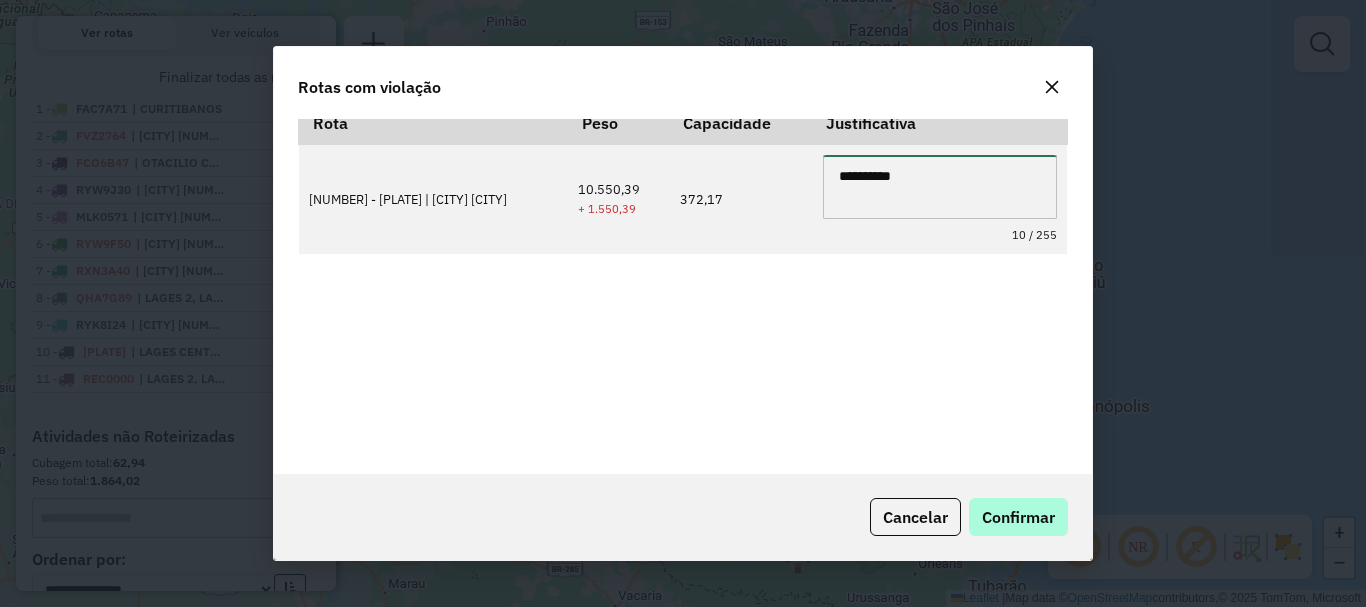 type on "**********" 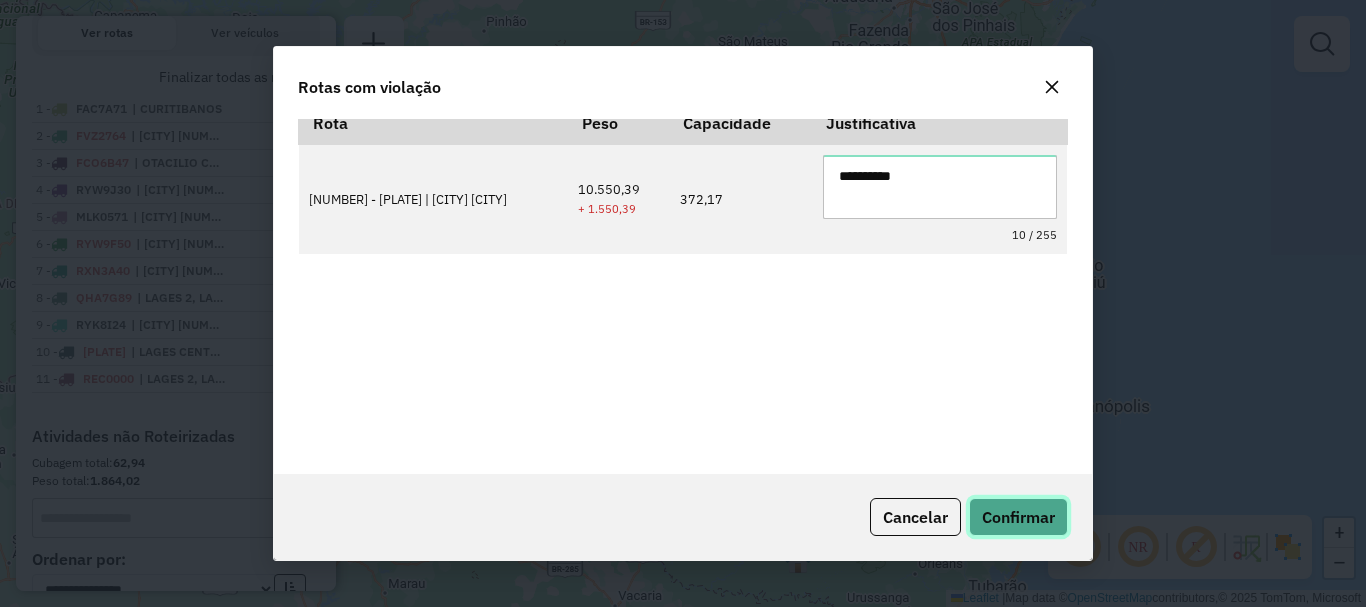 click on "Confirmar" 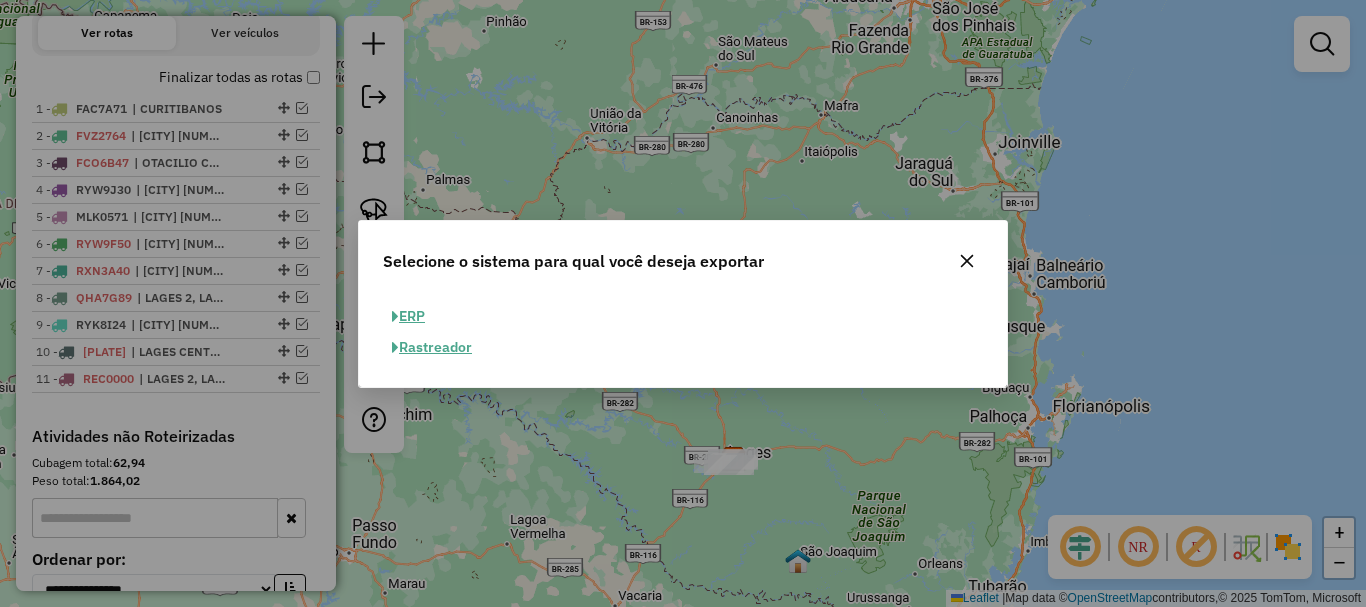 click on "ERP" 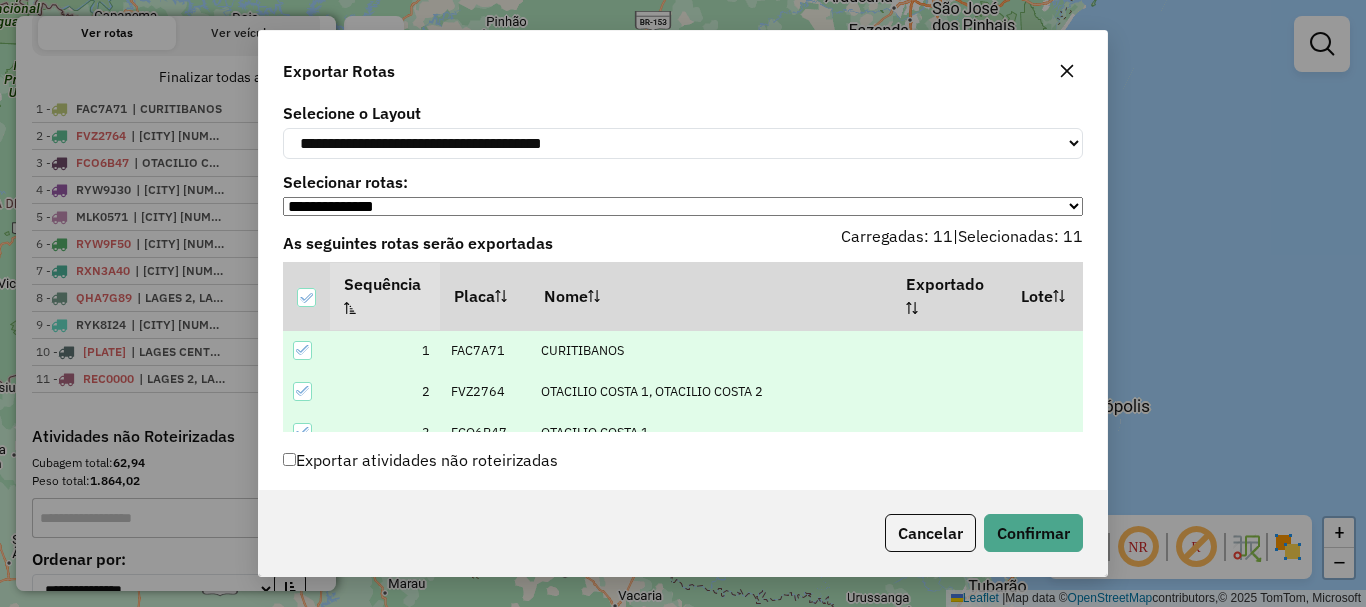 scroll, scrollTop: 96, scrollLeft: 0, axis: vertical 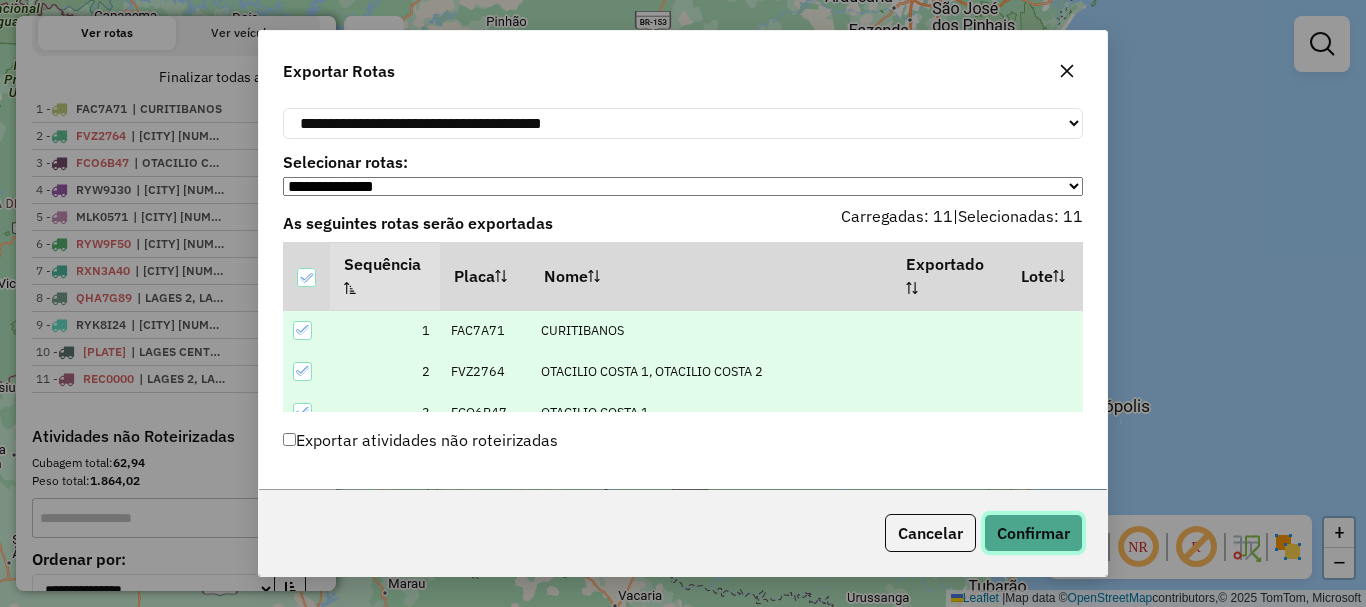 click on "Confirmar" 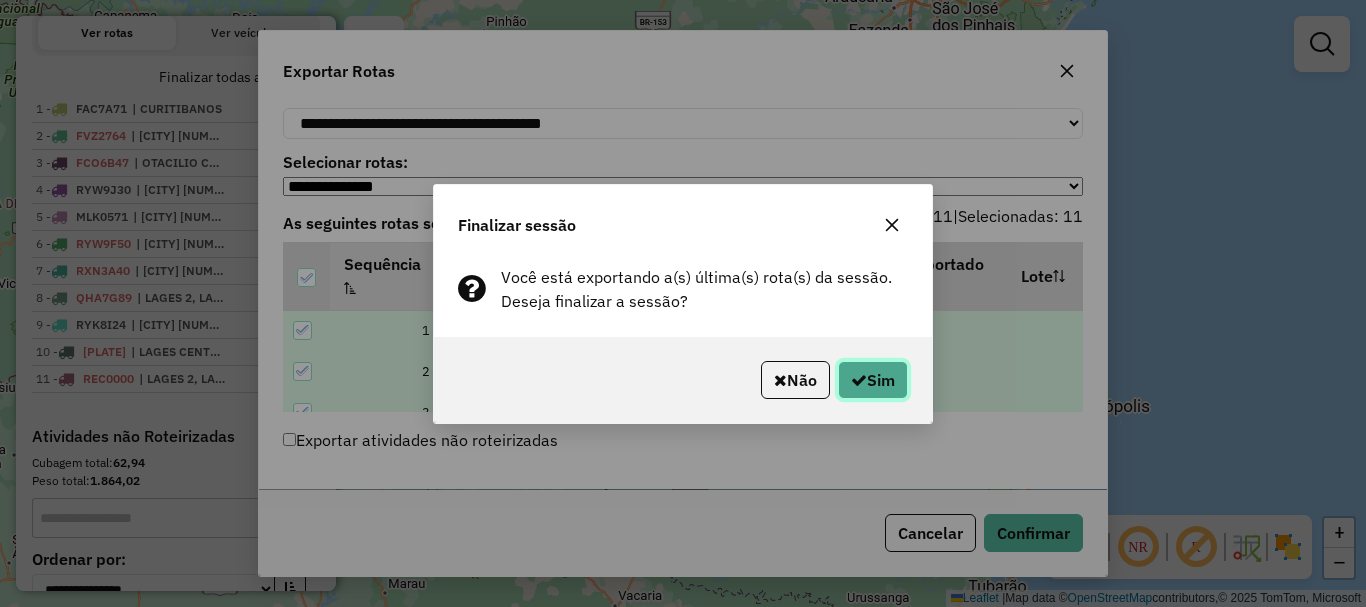 click on "Sim" 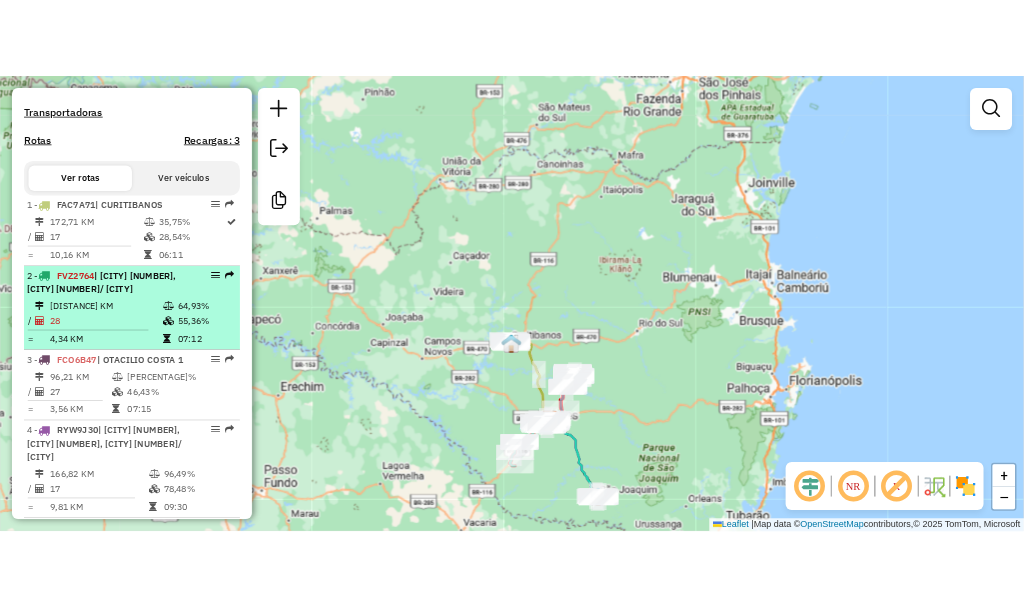 scroll, scrollTop: 673, scrollLeft: 0, axis: vertical 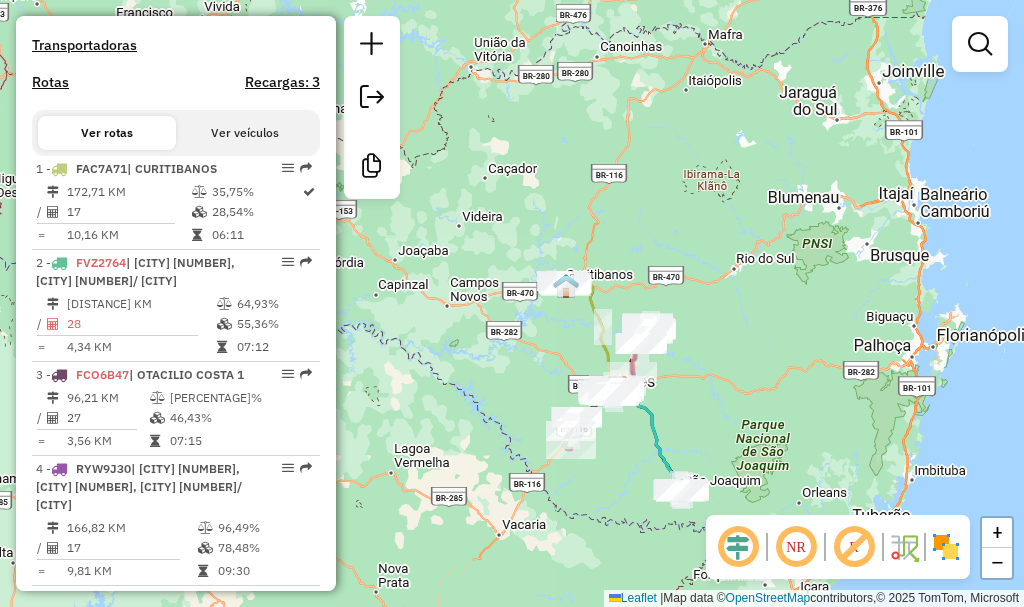 drag, startPoint x: 626, startPoint y: 218, endPoint x: 631, endPoint y: 206, distance: 13 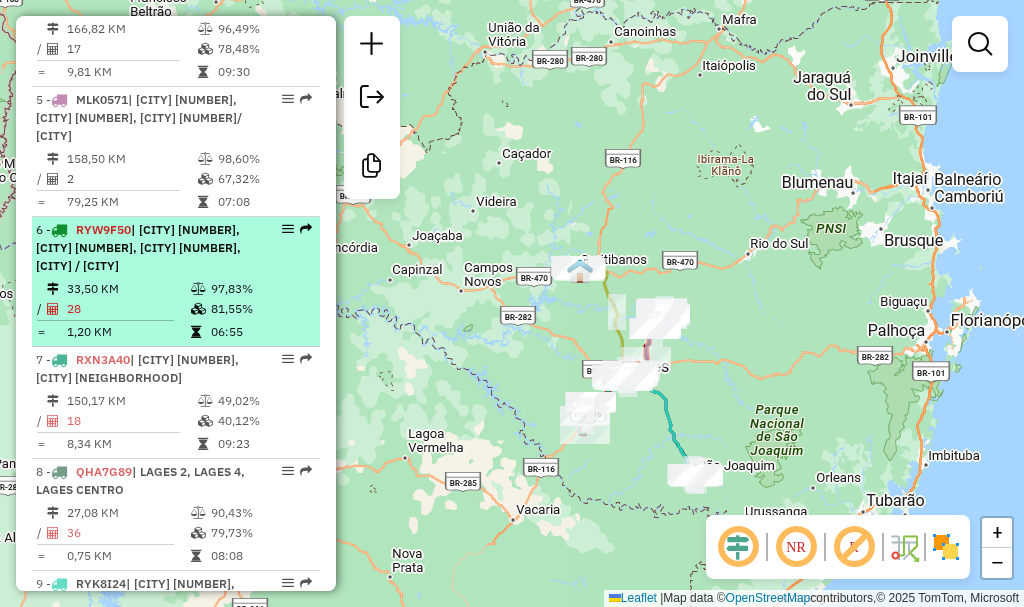 scroll, scrollTop: 1173, scrollLeft: 0, axis: vertical 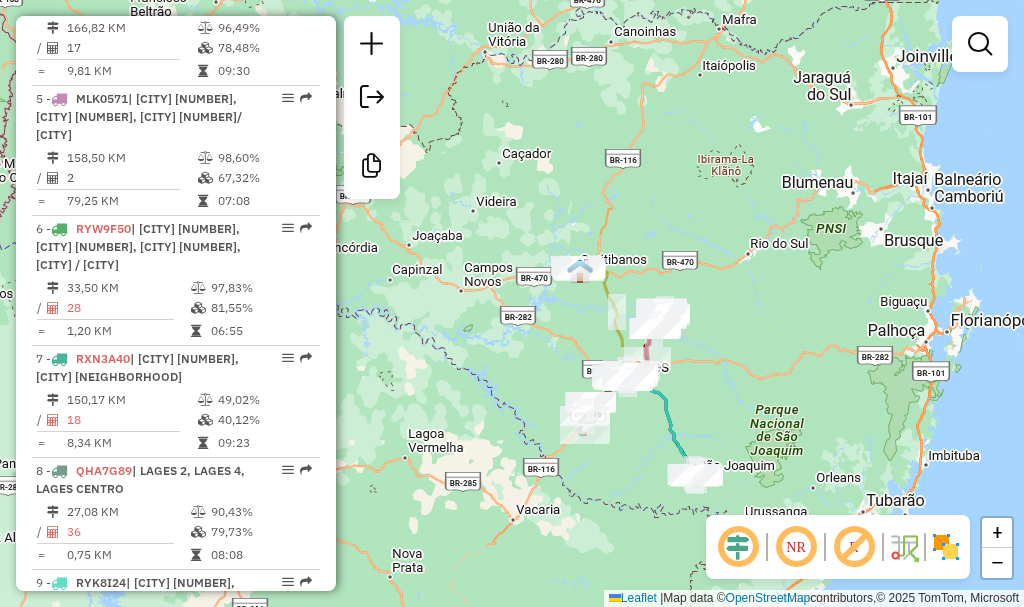 drag, startPoint x: 222, startPoint y: 285, endPoint x: 348, endPoint y: 302, distance: 127.141655 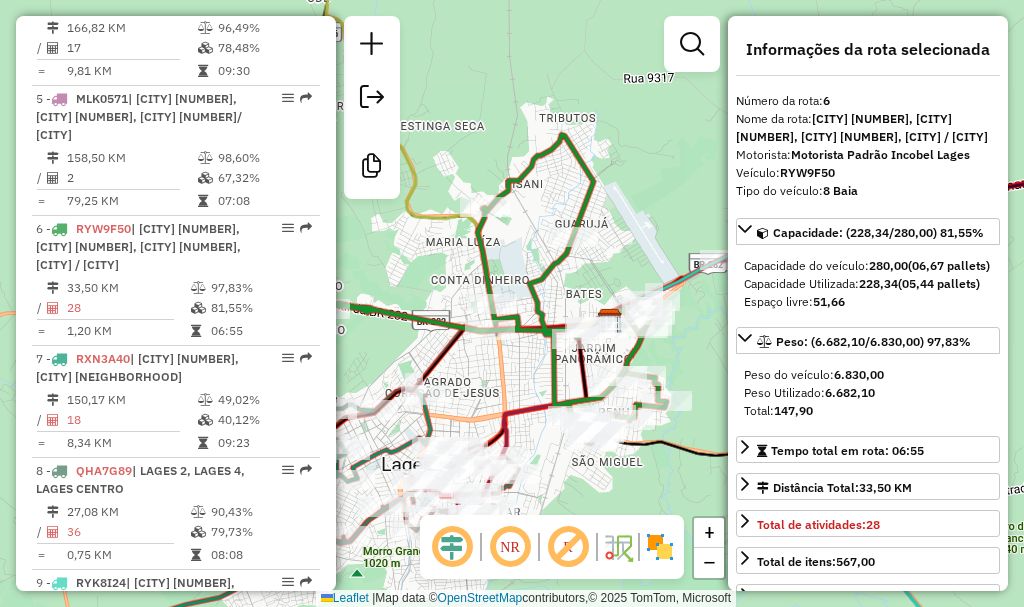 drag, startPoint x: 552, startPoint y: 381, endPoint x: 527, endPoint y: 367, distance: 28.653097 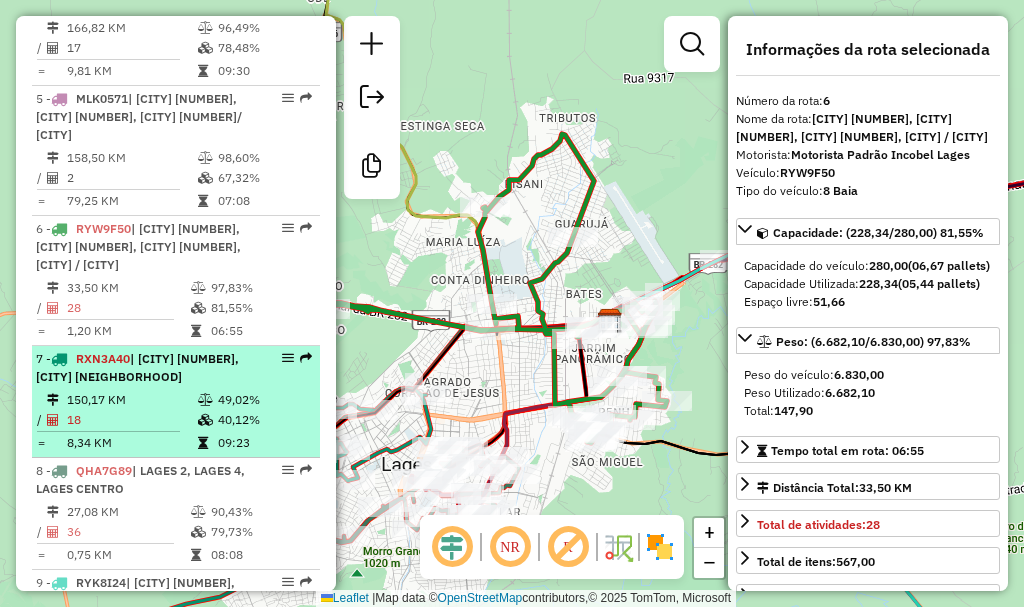 drag, startPoint x: 179, startPoint y: 385, endPoint x: 263, endPoint y: 373, distance: 84.85281 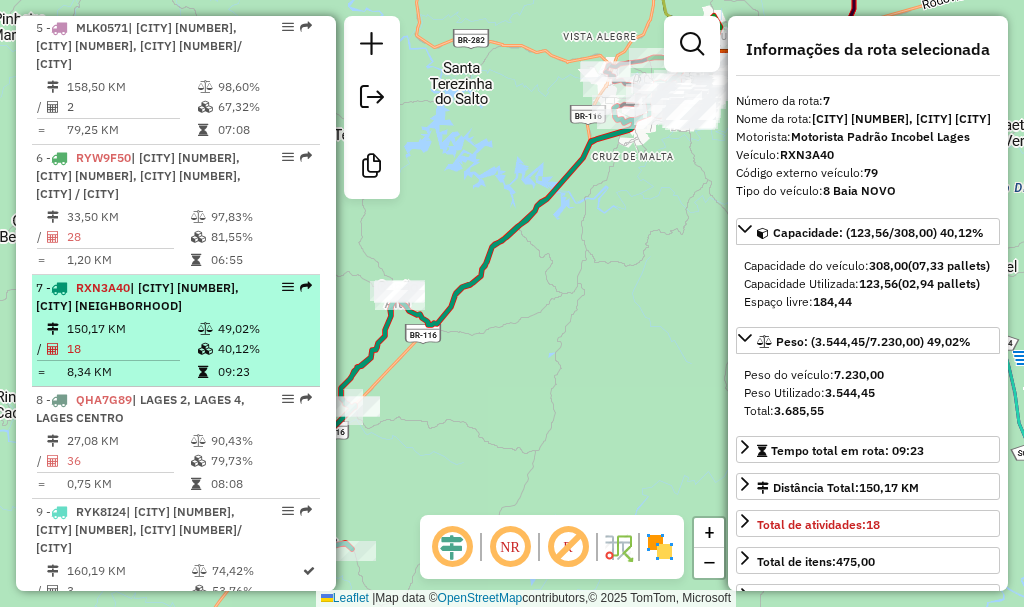 scroll, scrollTop: 1273, scrollLeft: 0, axis: vertical 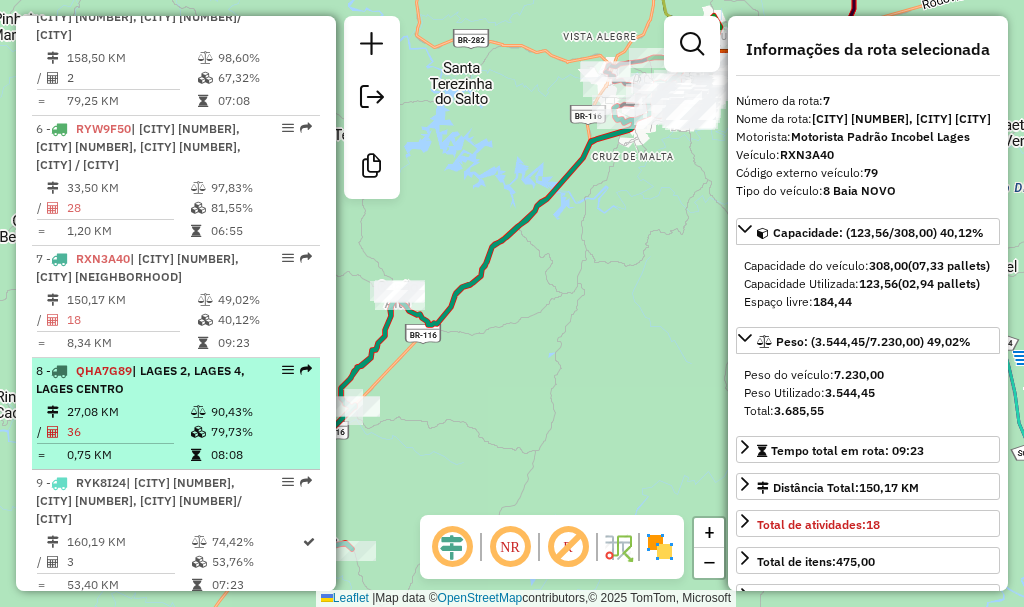 click on "| LAGES 2, LAGES 4, LAGES CENTRO" at bounding box center [140, 379] 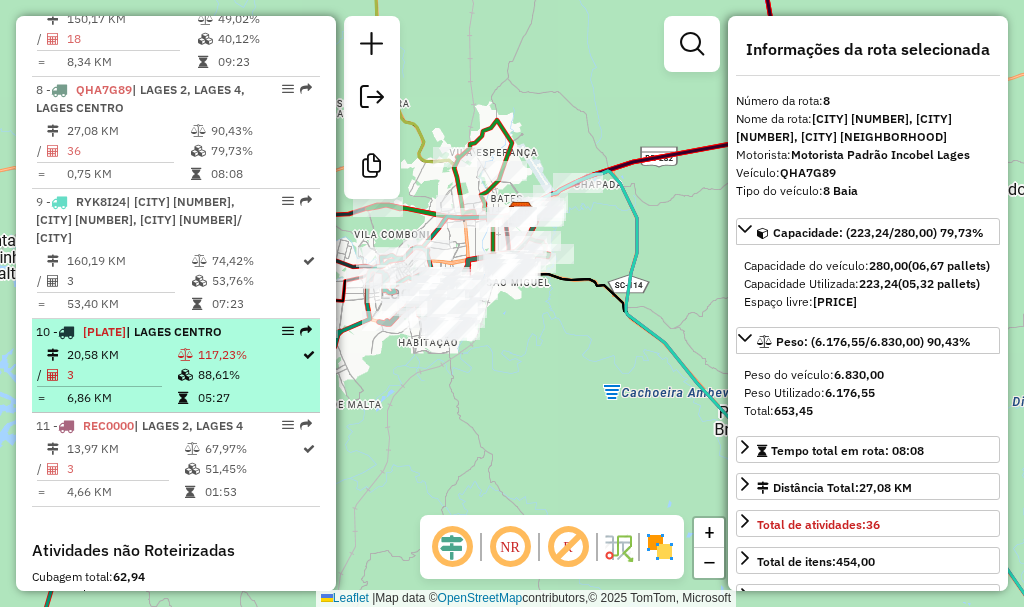 scroll, scrollTop: 1573, scrollLeft: 0, axis: vertical 